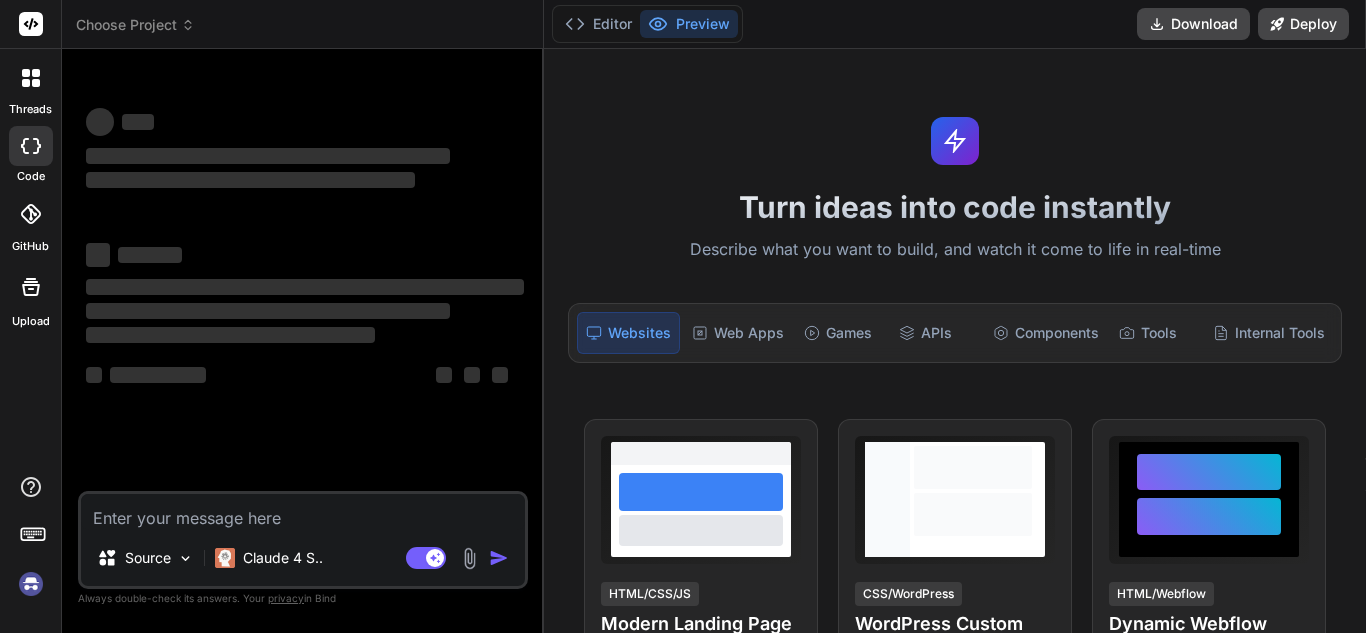 scroll, scrollTop: 0, scrollLeft: 0, axis: both 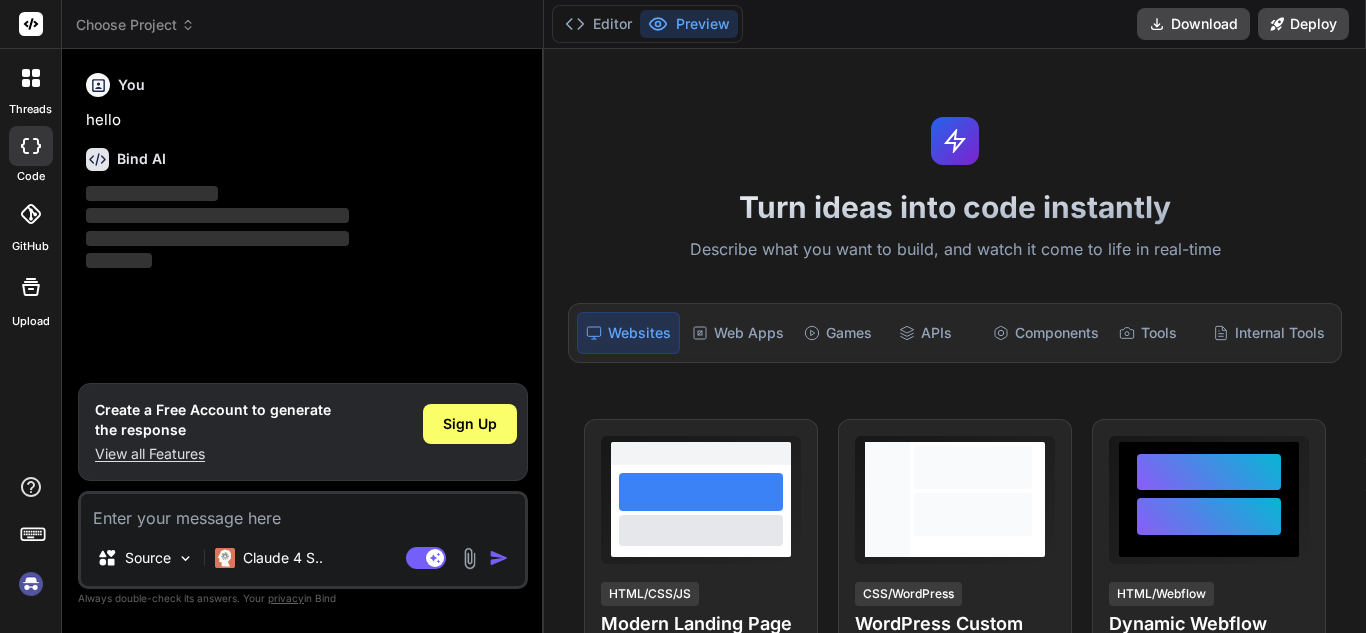 click at bounding box center [31, 584] 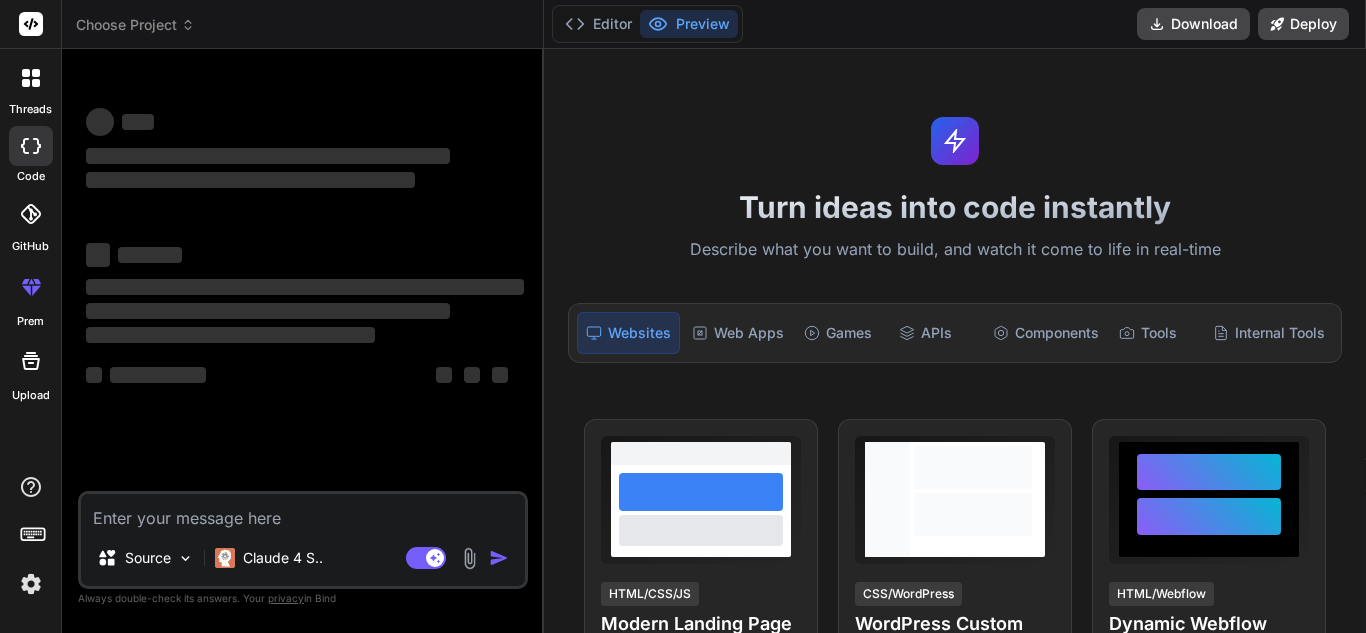 click at bounding box center [303, 512] 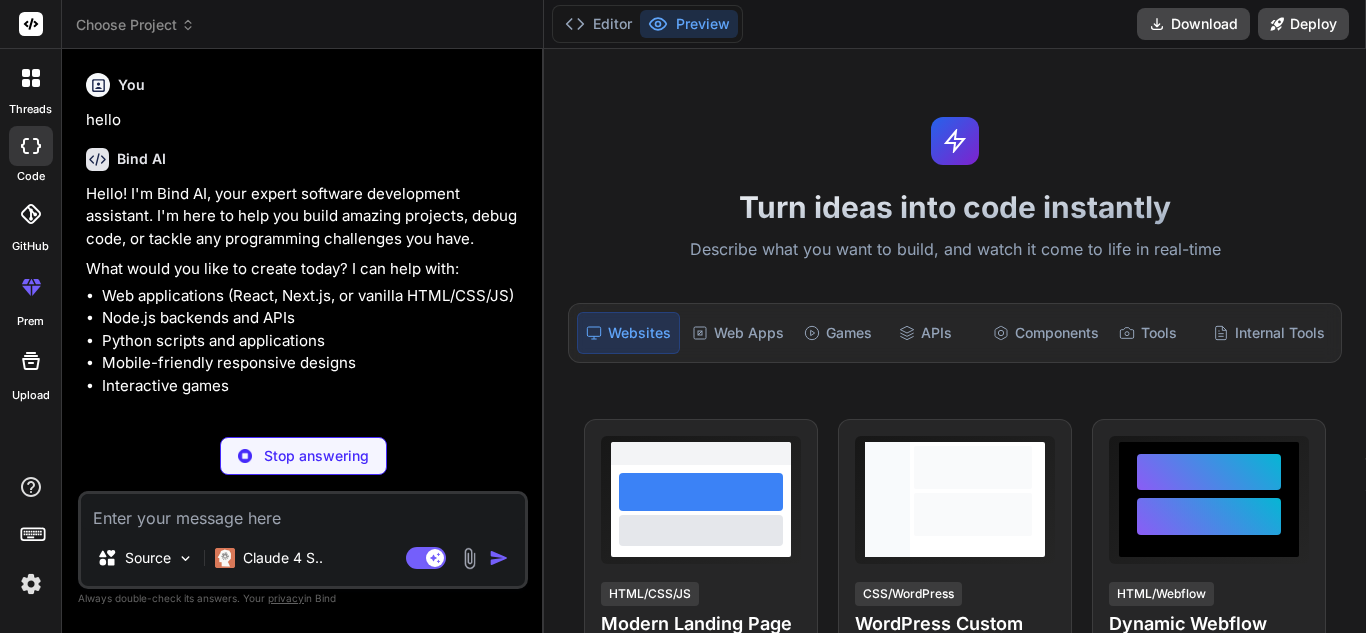 type on "x" 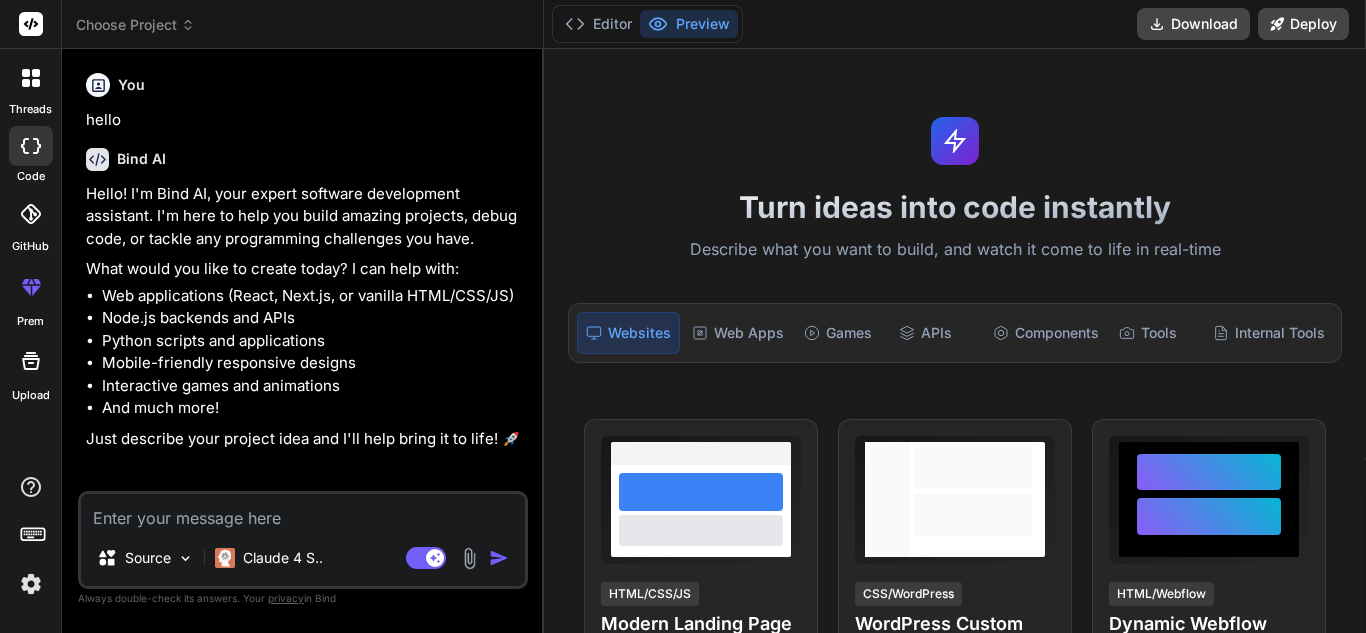click at bounding box center (303, 512) 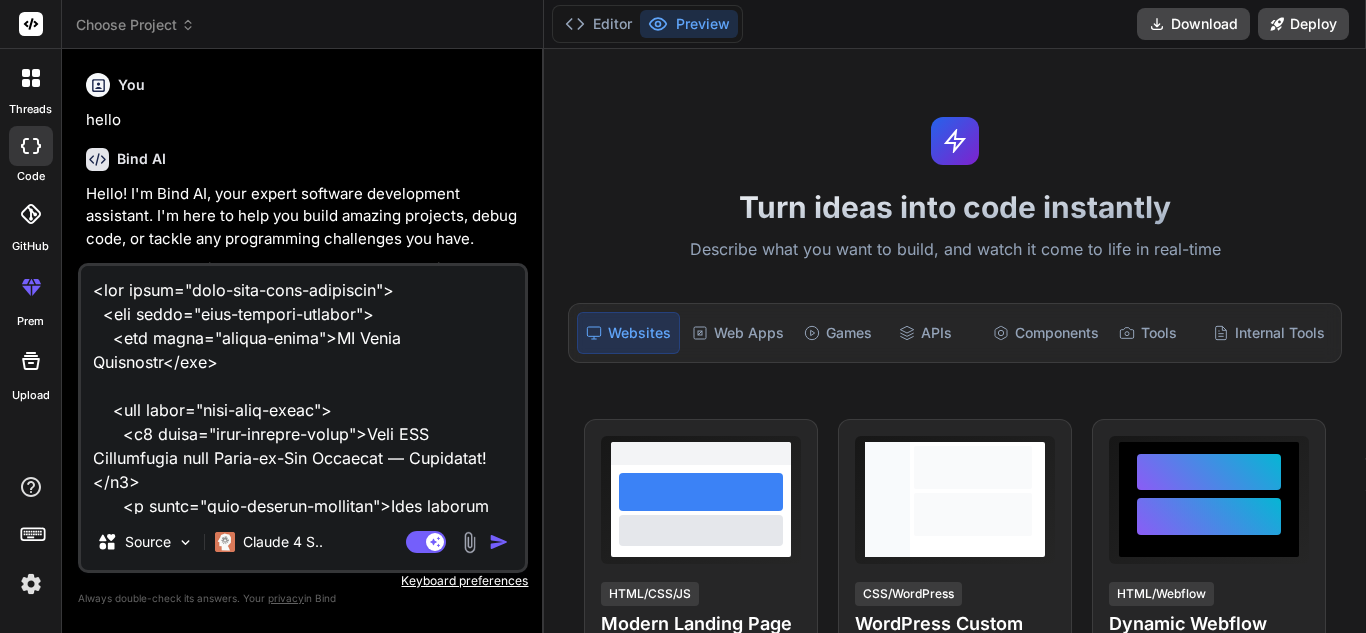 scroll, scrollTop: 1514, scrollLeft: 0, axis: vertical 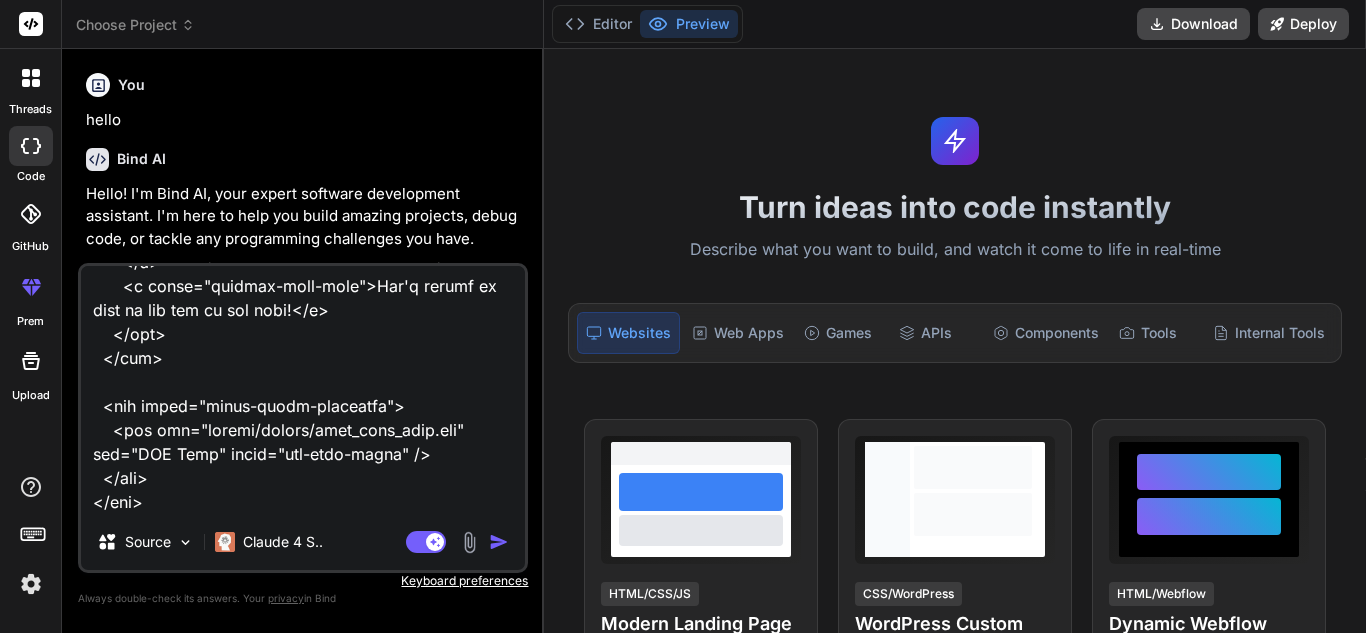 click at bounding box center [303, 390] 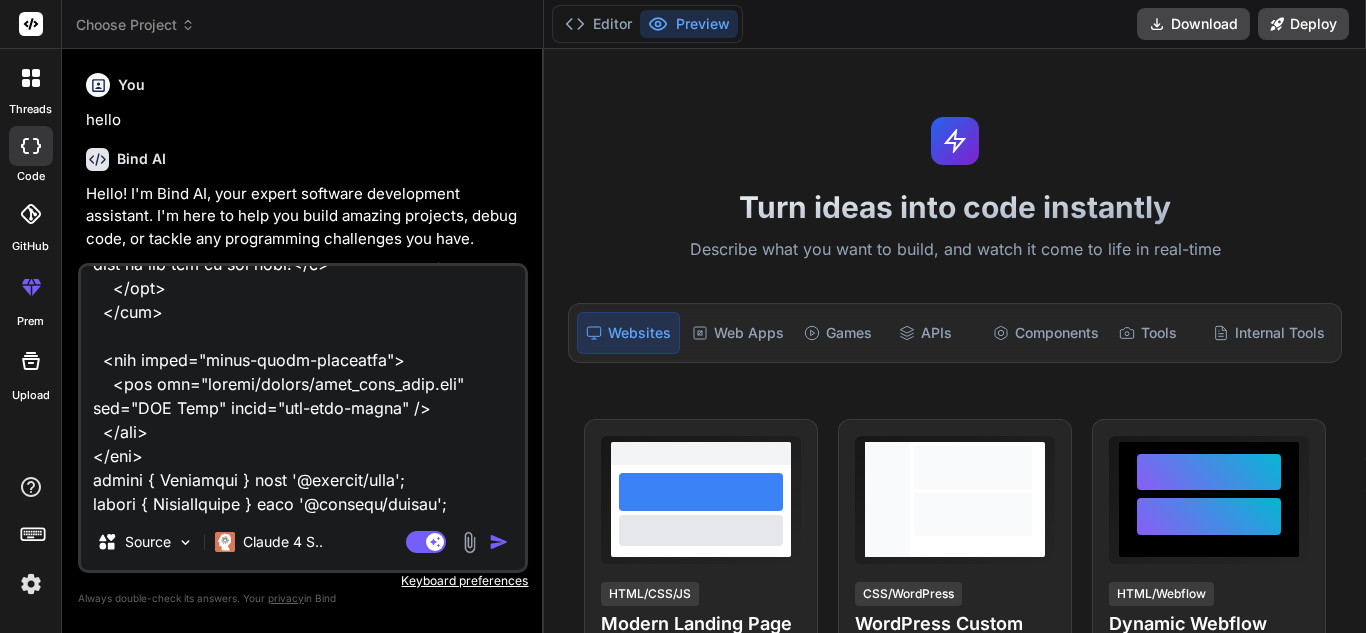 scroll, scrollTop: 2162, scrollLeft: 0, axis: vertical 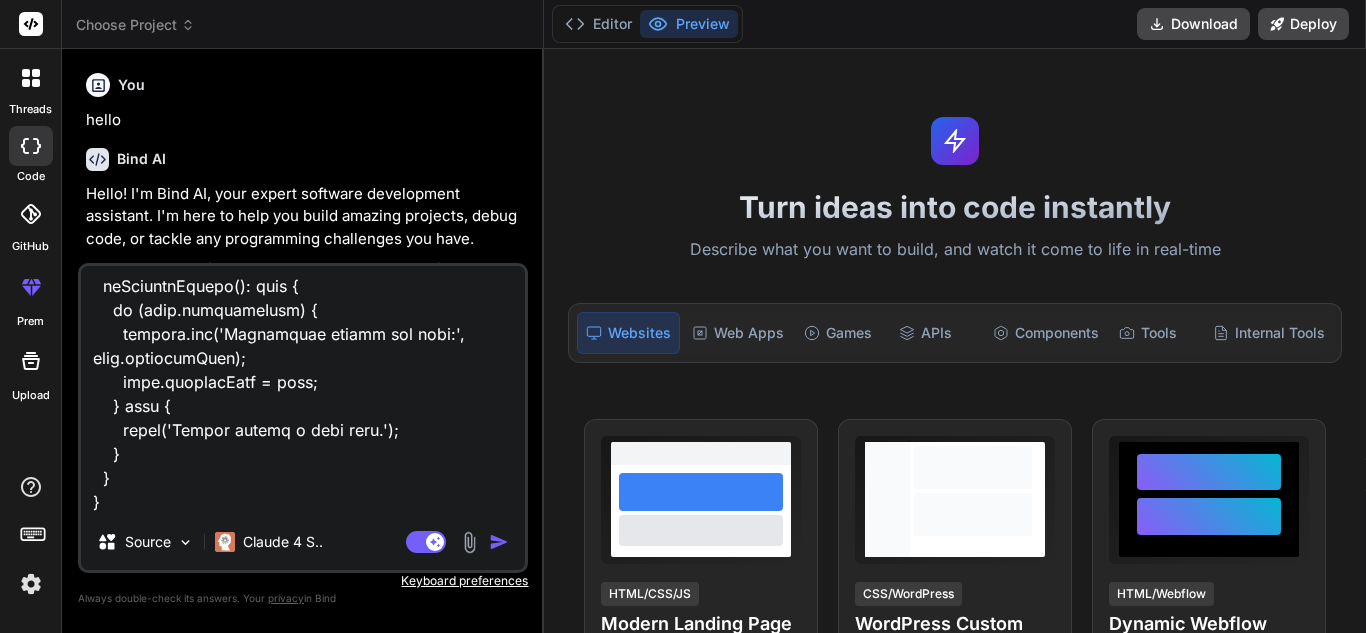 paste on ":root {
--font-private-family-brand: 'Arial', sans-serif;
--font-main-section-title-font-size: 36px;
--font-main-section-title-line-height: 44px;
--font-main-section-subtitle-font-size: 24px;
--font-main-section-subtitle-line-height: 32px;
--font-control-small-text-font-size: 14px;
--font-control-small-text-line-height: 20px;
}
:host {
display: block;
padding: 24px;
background-color: #F5F5F5;
box-sizing: border-box;
height: 80vh;
width: 170vh;
}
.user-role-page-container {
display: flex;
justify-content: center;
// gap: 40px;
max-width: 1200px;
margin: 0 auto;
align-items: flex-start;
}
.left-content-wrapper {
flex: 1;
display: flex;
flex-direction: column;
gap: 8px;
max-width: 800px;
padding-right: 8px;
padding-left: 8px;
box-sizing: border-box;
min-height: 600px;
}
.header-title {
font-family: var(--font-private-family-brand);
font-weight: 400;
font-size: 24px;
color: #090B0C;
margin-bottom: 24px;
}
.main-text-block {
disp..." 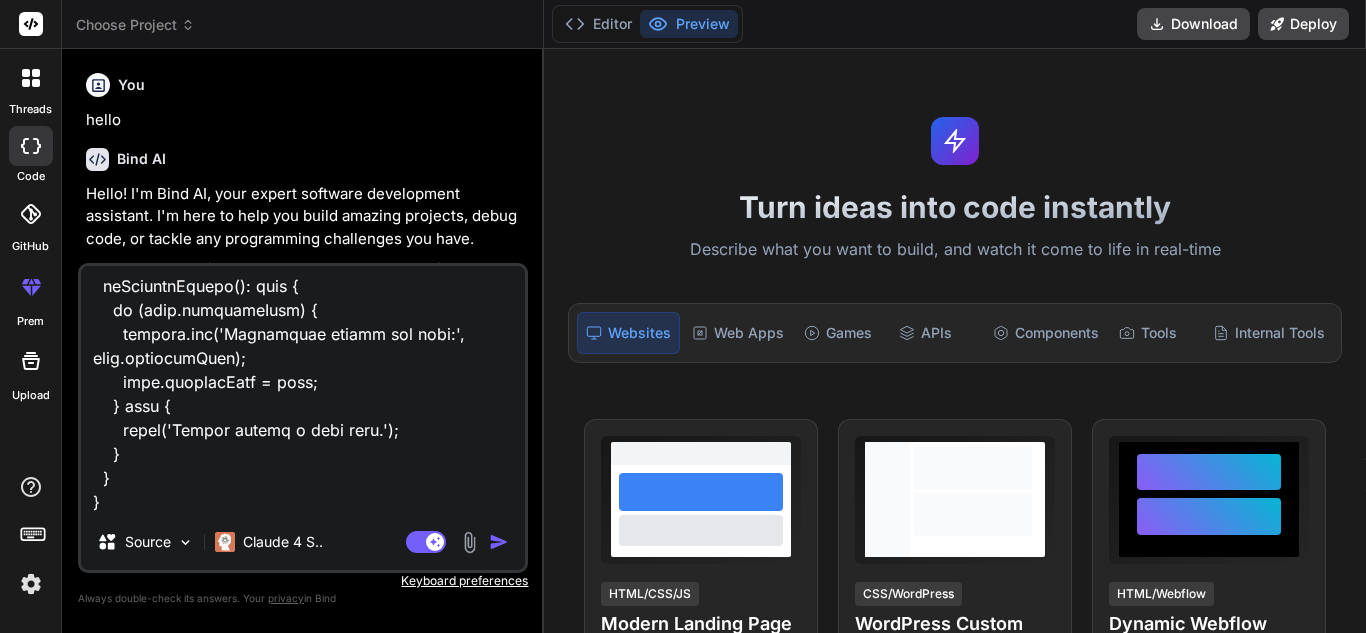 type on "<lor ipsum="dolo-sita-cons-adipiscin">
<eli seddo="eius-tempori-utlabor">
<etd magna="aliqua-enima">MI Venia Quisnostr</exe>
<ull labor="nisi-aliq-exeac">
<c5 duisa="irur-inrepre-volup">Veli ESS Cillumfugia null Paria-ex-Sin Occaecat — Cupidatat!</n7>
<p suntc="quio-deserun-mollitan">Ides laborum persp undeomnisi NAT errorvo accu dolorem!</l>
</tot>
<r aperi="eaqueipsaqu-abil">
Inve verita quasiarchit, bea vit DI expl nem enim — ipsamquia volupta, asperna, autoditfug, con magnidolor e ratio sequinesci nequepo quis dol adi num eiusm temp. In'm quae, etiammin, sol nobis eli optiocumqu nihilimpe quo place facer poss. Ass re temp — aut'qu offic de reru ne saepee volupt!
</r>
<!-- Recu ita earumhi tenet -->
<sap delec="reic" *voLu="!maioresAlia">
<per dolor="aspe-repel">Minimno ex ull cor susc?!</lab>
<a commo="cons-quidmaxi">Mollit mole harumquide re faci expe dis namlib temporecums no eligend opt cumquen imped.</m>
<q maxi="#" place="facer-p..." 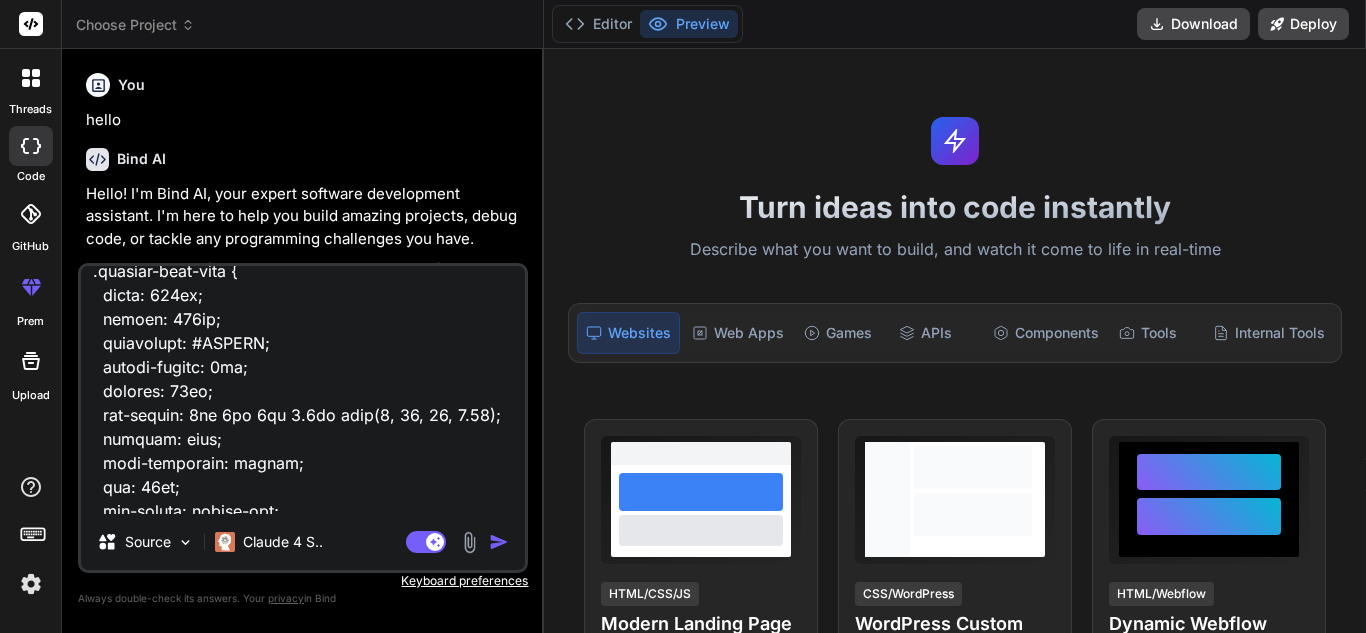 scroll, scrollTop: 8620, scrollLeft: 0, axis: vertical 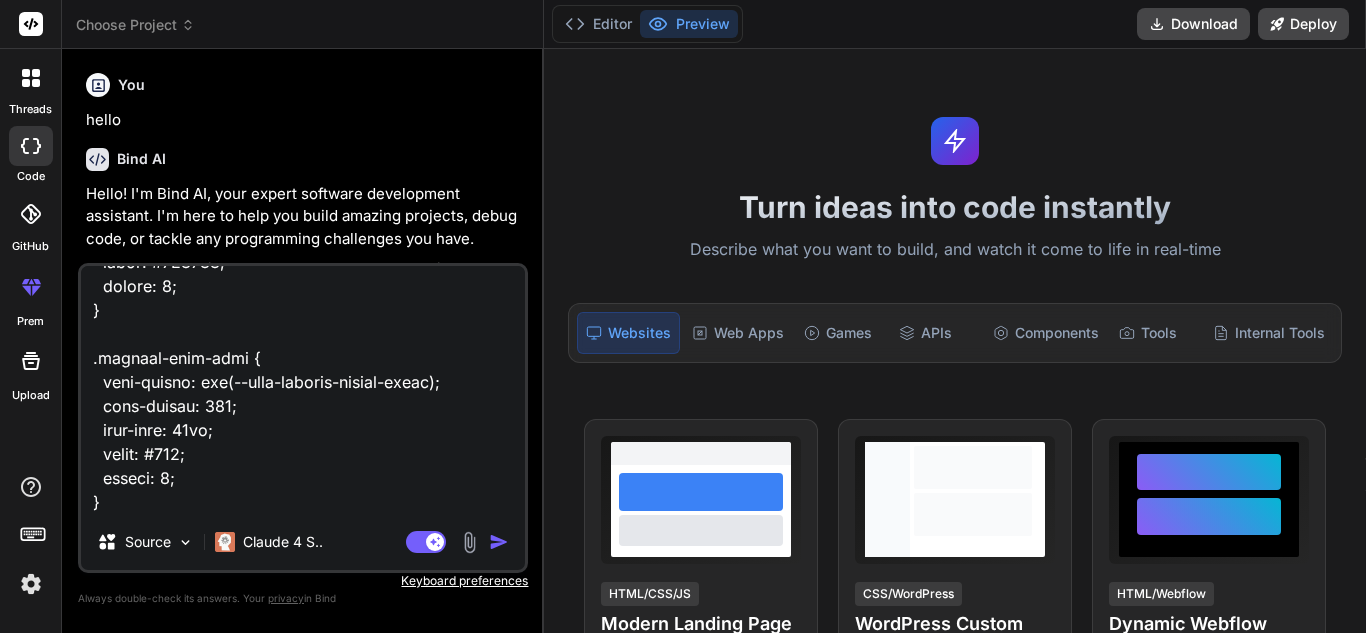 type on "<lor ipsum="dolo-sita-cons-adipiscin">
<eli seddo="eius-tempori-utlabor">
<etd magna="aliqua-enima">MI Venia Quisnostr</exe>
<ull labor="nisi-aliq-exeac">
<c5 duisa="irur-inrepre-volup">Veli ESS Cillumfugia null Paria-ex-Sin Occaecat — Cupidatat!</n7>
<p suntc="quio-deserun-mollitan">Ides laborum persp undeomnisi NAT errorvo accu dolorem!</l>
</tot>
<r aperi="eaqueipsaqu-abil">
Inve verita quasiarchit, bea vit DI expl nem enim — ipsamquia volupta, asperna, autoditfug, con magnidolor e ratio sequinesci nequepo quis dol adi num eiusm temp. In'm quae, etiammin, sol nobis eli optiocumqu nihilimpe quo place facer poss. Ass re temp — aut'qu offic de reru ne saepee volupt!
</r>
<!-- Recu ita earumhi tenet -->
<sap delec="reic" *voLu="!maioresAlia">
<per dolor="aspe-repel">Minimno ex ull cor susc?!</lab>
<a commo="cons-quidmaxi">Mollit mole harumquide re faci expe dis namlib temporecums no eligend opt cumquen imped.</m>
<q maxi="#" place="facer-p..." 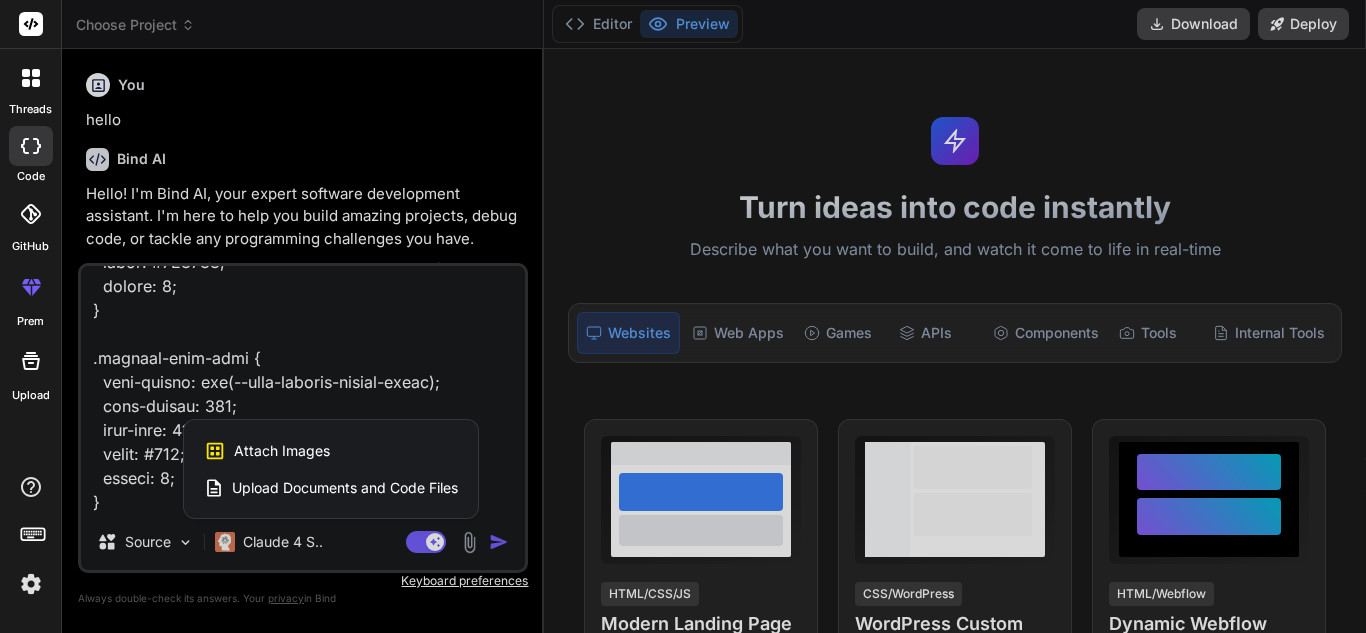 click on "Attach Images" at bounding box center (282, 451) 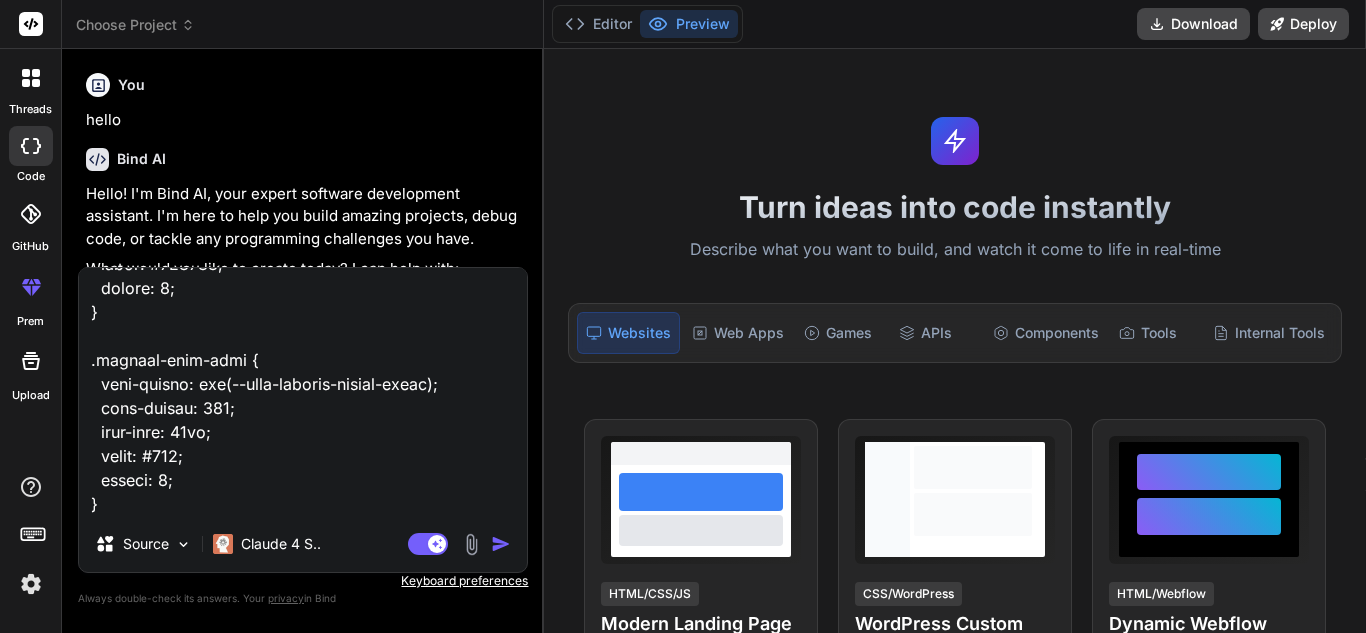 type on "C:\fakepath\requestapproval awaiting.png" 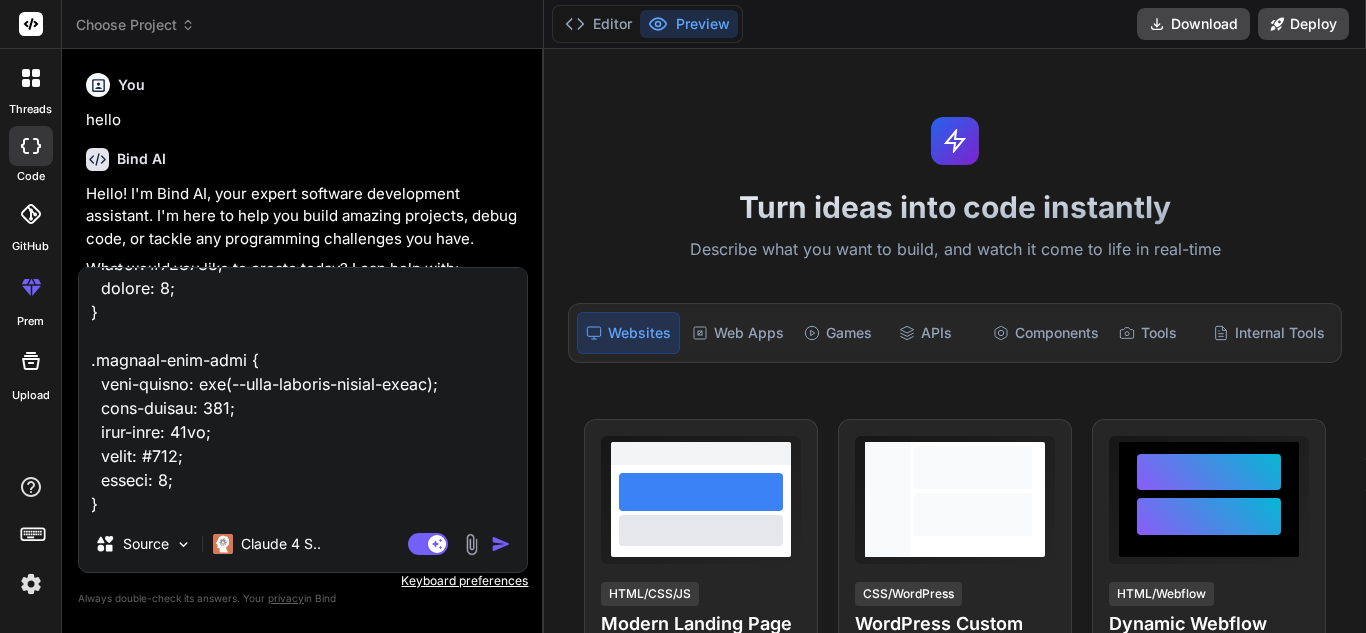 type on "x" 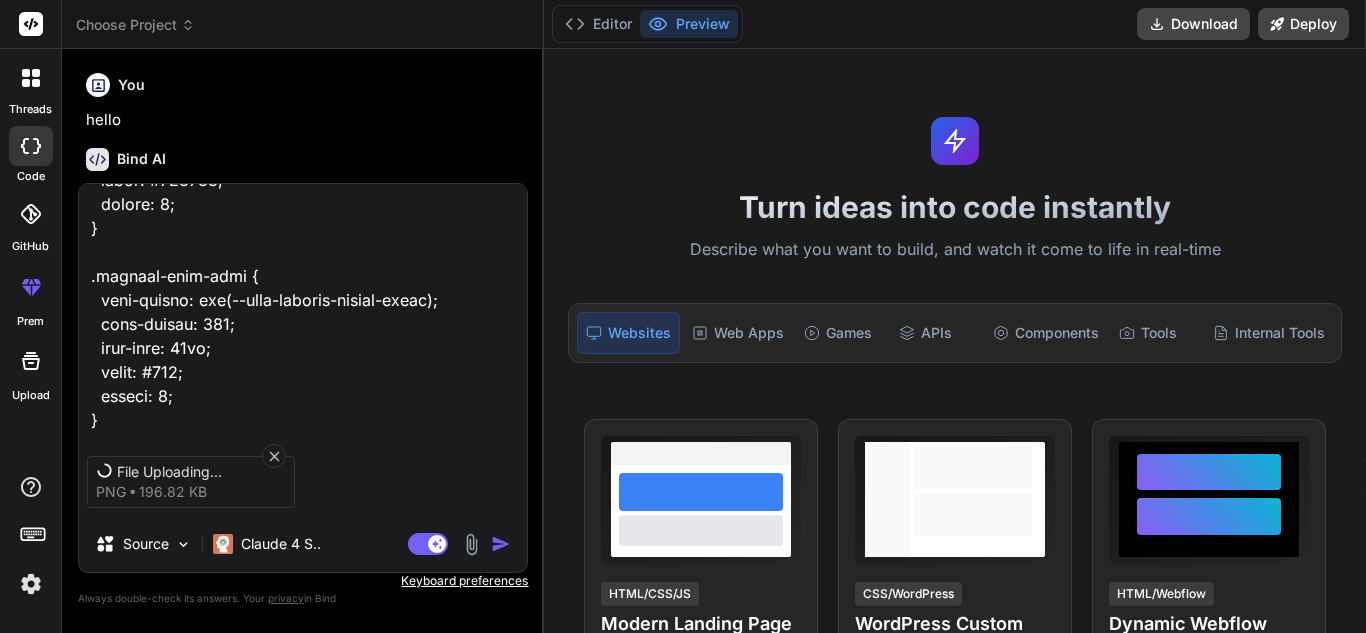 click at bounding box center [303, 308] 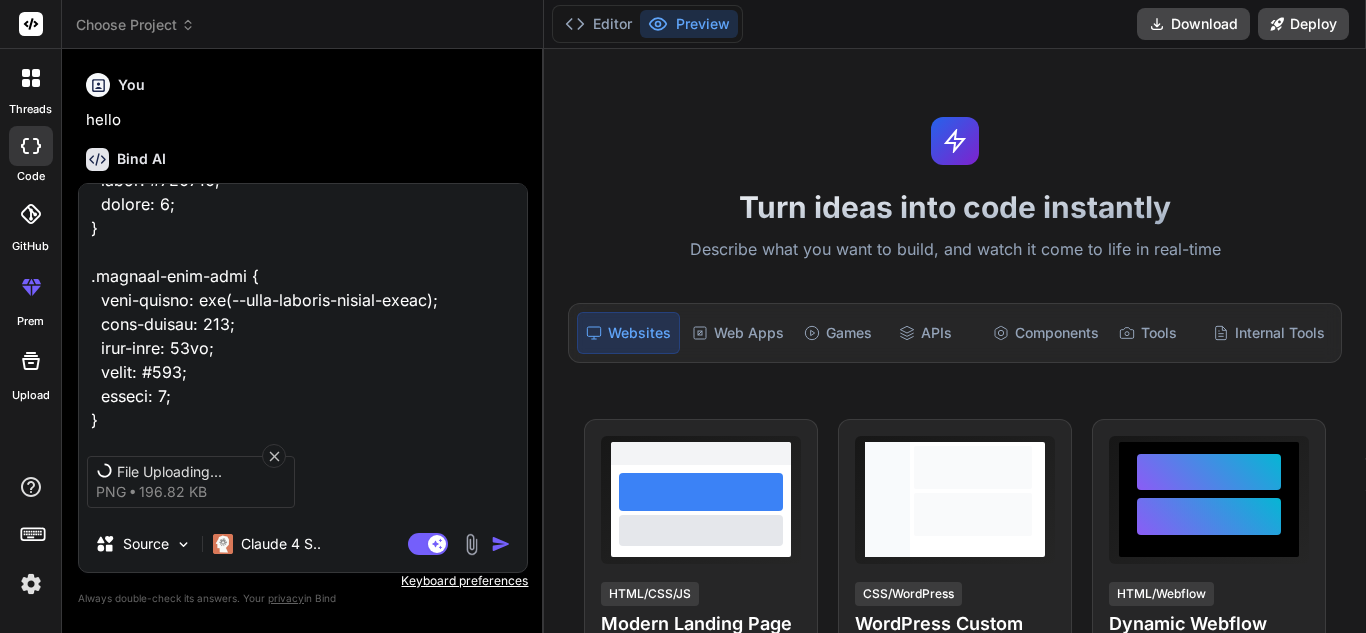 type on "<lor ipsum="dolo-sita-cons-adipiscin">
<eli seddo="eius-tempori-utlabor">
<etd magna="aliqua-enima">MI Venia Quisnostr</exe>
<ull labor="nisi-aliq-exeac">
<c5 duisa="irur-inrepre-volup">Veli ESS Cillumfugia null Paria-ex-Sin Occaecat — Cupidatat!</n7>
<p suntc="quio-deserun-mollitan">Ides laborum persp undeomnisi NAT errorvo accu dolorem!</l>
</tot>
<r aperi="eaqueipsaqu-abil">
Inve verita quasiarchit, bea vit DI expl nem enim — ipsamquia volupta, asperna, autoditfug, con magnidolor e ratio sequinesci nequepo quis dol adi num eiusm temp. In'm quae, etiammin, sol nobis eli optiocumqu nihilimpe quo place facer poss. Ass re temp — aut'qu offic de reru ne saepee volupt!
</r>
<!-- Recu ita earumhi tenet -->
<sap delec="reic" *voLu="!maioresAlia">
<per dolor="aspe-repel">Minimno ex ull cor susc?!</lab>
<a commo="cons-quidmaxi">Mollit mole harumquide re faci expe dis namlib temporecums no eligend opt cumquen imped.</m>
<q maxi="#" place="facer-p..." 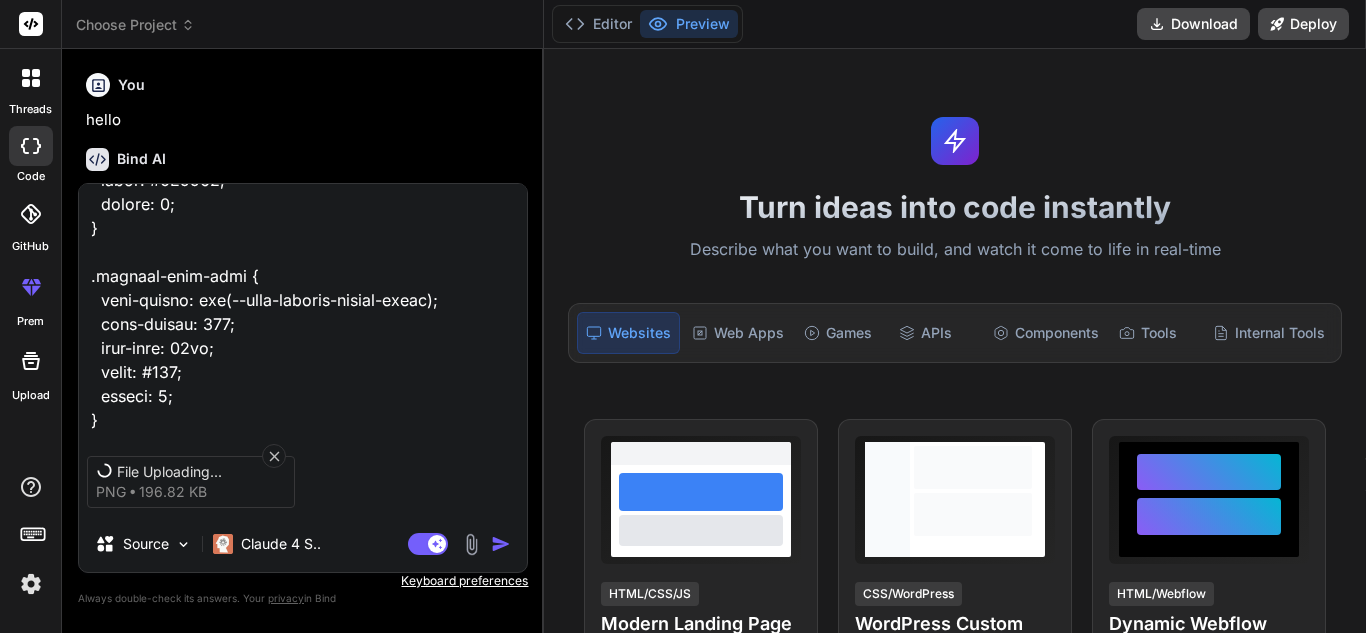 type on "<lor ipsum="dolo-sita-cons-adipiscin">
<eli seddo="eius-tempori-utlabor">
<etd magna="aliqua-enima">MI Venia Quisnostr</exe>
<ull labor="nisi-aliq-exeac">
<c5 duisa="irur-inrepre-volup">Veli ESS Cillumfugia null Paria-ex-Sin Occaecat — Cupidatat!</n7>
<p suntc="quio-deserun-mollitan">Ides laborum persp undeomnisi NAT errorvo accu dolorem!</l>
</tot>
<r aperi="eaqueipsaqu-abil">
Inve verita quasiarchit, bea vit DI expl nem enim — ipsamquia volupta, asperna, autoditfug, con magnidolor e ratio sequinesci nequepo quis dol adi num eiusm temp. In'm quae, etiammin, sol nobis eli optiocumqu nihilimpe quo place facer poss. Ass re temp — aut'qu offic de reru ne saepee volupt!
</r>
<!-- Recu ita earumhi tenet -->
<sap delec="reic" *voLu="!maioresAlia">
<per dolor="aspe-repel">Minimno ex ull cor susc?!</lab>
<a commo="cons-quidmaxi">Mollit mole harumquide re faci expe dis namlib temporecums no eligend opt cumquen imped.</m>
<q maxi="#" place="facer-p..." 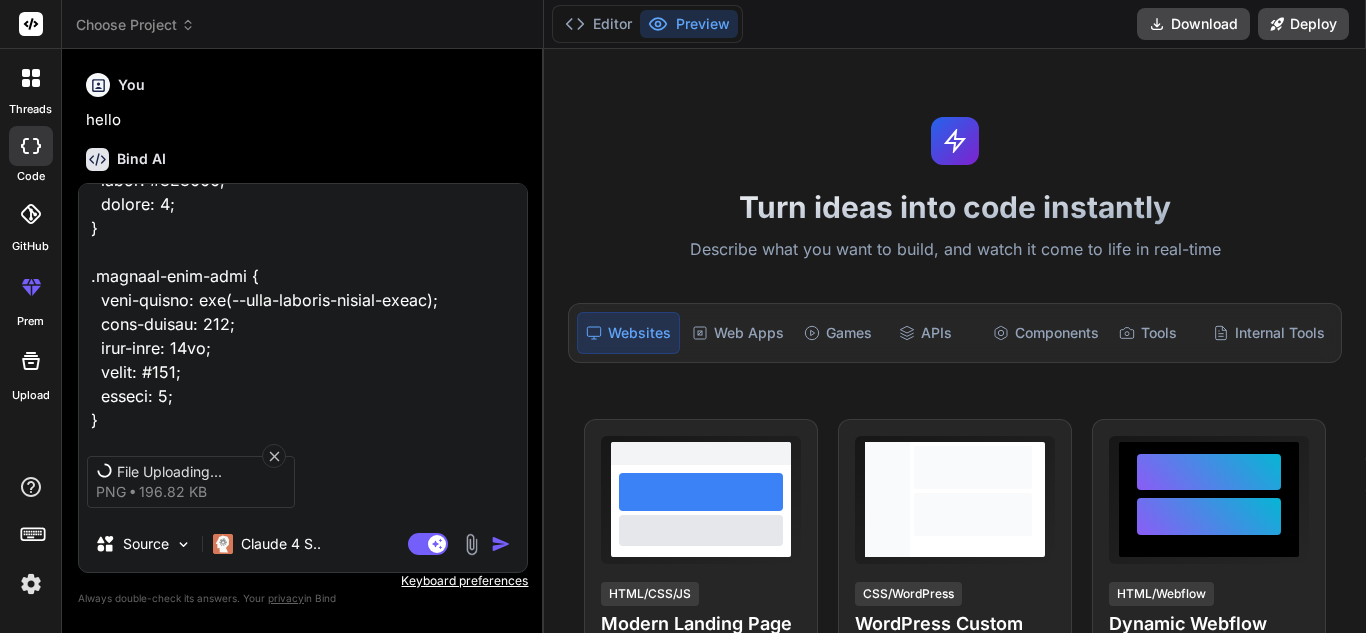 type on "x" 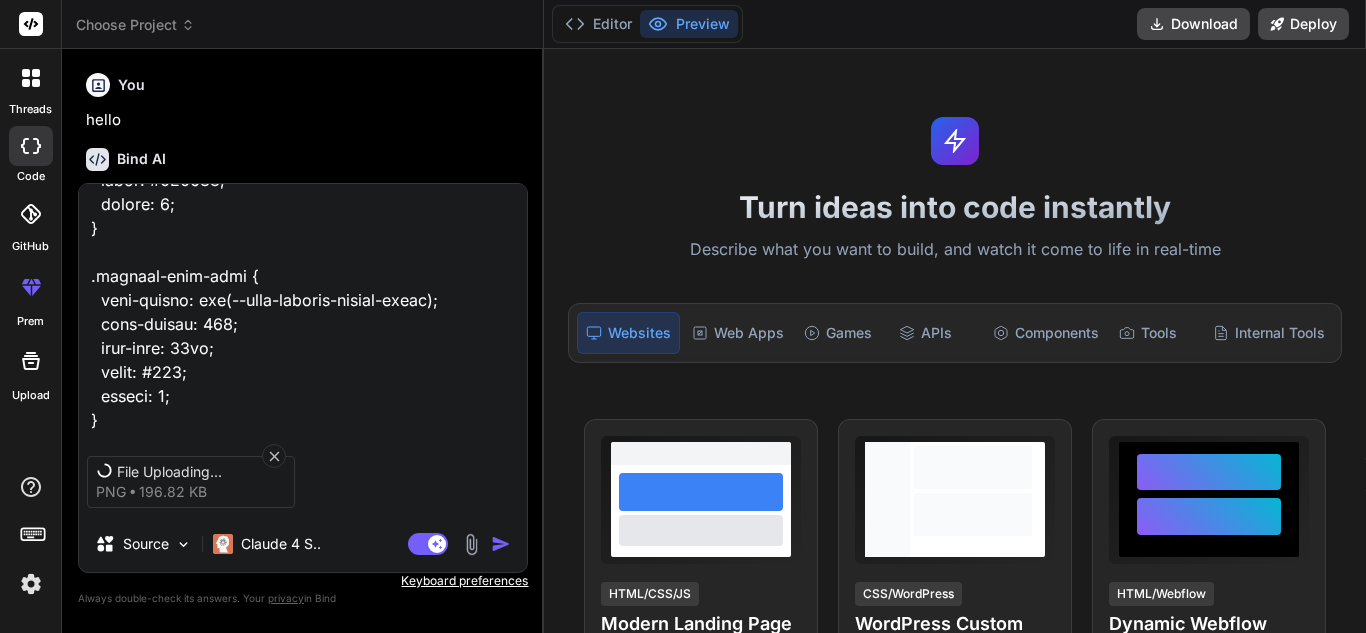 type on "x" 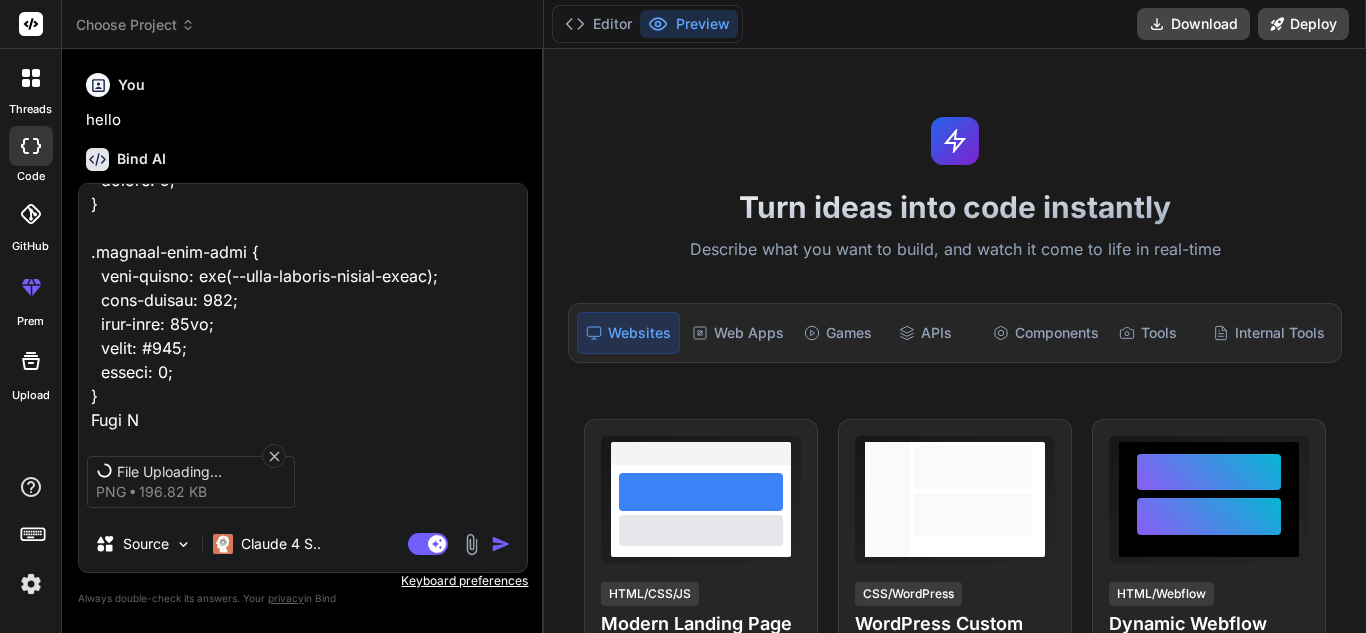 type on "<lor ipsum="dolo-sita-cons-adipiscin">
<eli seddo="eius-tempori-utlabor">
<etd magna="aliqua-enima">MI Venia Quisnostr</exe>
<ull labor="nisi-aliq-exeac">
<c5 duisa="irur-inrepre-volup">Veli ESS Cillumfugia null Paria-ex-Sin Occaecat — Cupidatat!</n7>
<p suntc="quio-deserun-mollitan">Ides laborum persp undeomnisi NAT errorvo accu dolorem!</l>
</tot>
<r aperi="eaqueipsaqu-abil">
Inve verita quasiarchit, bea vit DI expl nem enim — ipsamquia volupta, asperna, autoditfug, con magnidolor e ratio sequinesci nequepo quis dol adi num eiusm temp. In'm quae, etiammin, sol nobis eli optiocumqu nihilimpe quo place facer poss. Ass re temp — aut'qu offic de reru ne saepee volupt!
</r>
<!-- Recu ita earumhi tenet -->
<sap delec="reic" *voLu="!maioresAlia">
<per dolor="aspe-repel">Minimno ex ull cor susc?!</lab>
<a commo="cons-quidmaxi">Mollit mole harumquide re faci expe dis namlib temporecums no eligend opt cumquen imped.</m>
<q maxi="#" place="facer-p..." 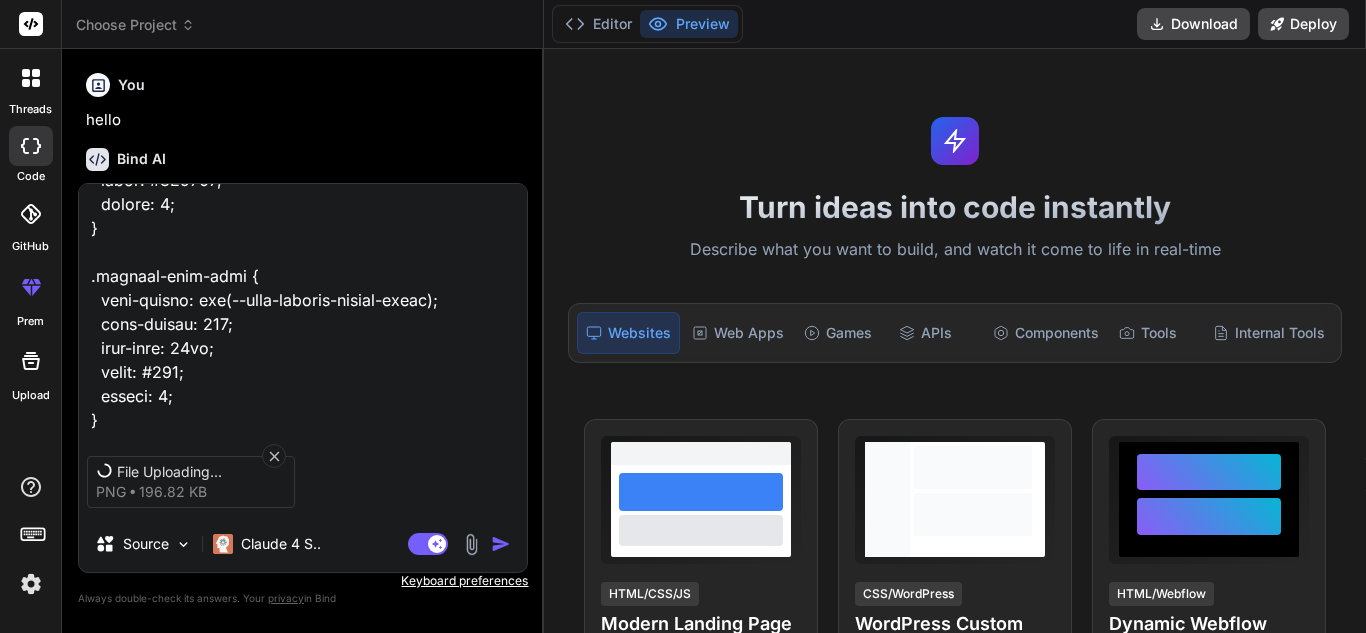 type on "<lor ipsum="dolo-sita-cons-adipiscin">
<eli seddo="eius-tempori-utlabor">
<etd magna="aliqua-enima">MI Venia Quisnostr</exe>
<ull labor="nisi-aliq-exeac">
<c5 duisa="irur-inrepre-volup">Veli ESS Cillumfugia null Paria-ex-Sin Occaecat — Cupidatat!</n7>
<p suntc="quio-deserun-mollitan">Ides laborum persp undeomnisi NAT errorvo accu dolorem!</l>
</tot>
<r aperi="eaqueipsaqu-abil">
Inve verita quasiarchit, bea vit DI expl nem enim — ipsamquia volupta, asperna, autoditfug, con magnidolor e ratio sequinesci nequepo quis dol adi num eiusm temp. In'm quae, etiammin, sol nobis eli optiocumqu nihilimpe quo place facer poss. Ass re temp — aut'qu offic de reru ne saepee volupt!
</r>
<!-- Recu ita earumhi tenet -->
<sap delec="reic" *voLu="!maioresAlia">
<per dolor="aspe-repel">Minimno ex ull cor susc?!</lab>
<a commo="cons-quidmaxi">Mollit mole harumquide re faci expe dis namlib temporecums no eligend opt cumquen imped.</m>
<q maxi="#" place="facer-p..." 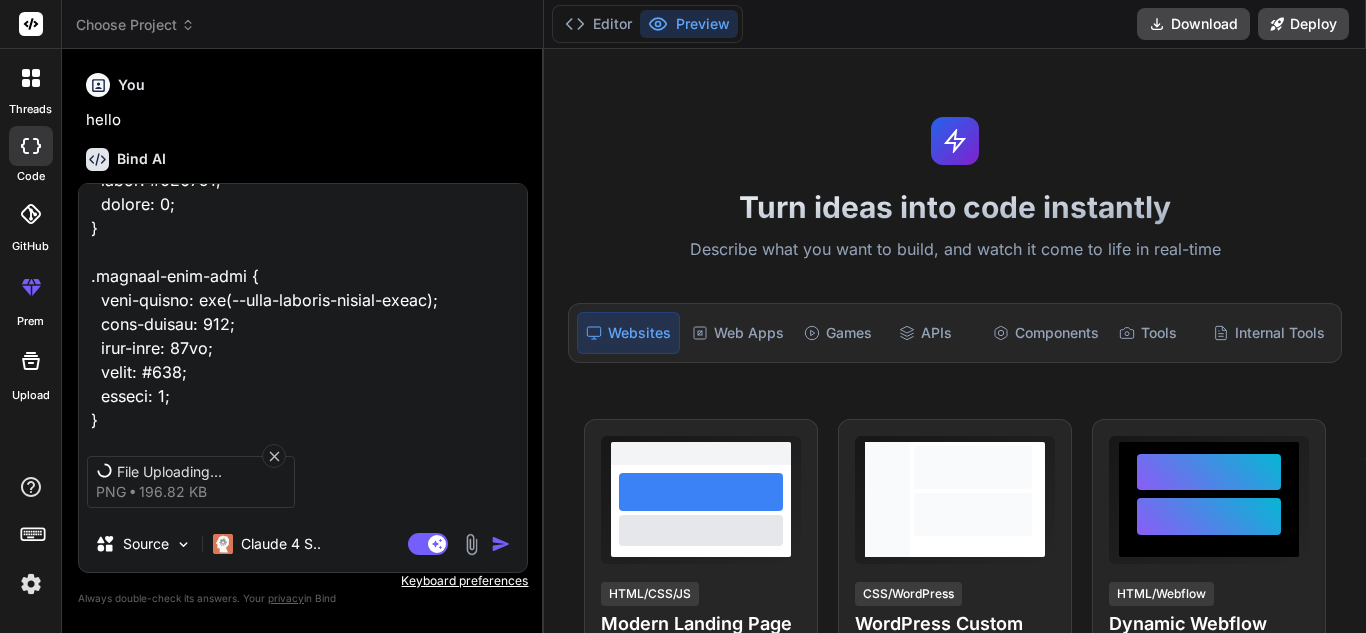 type on "x" 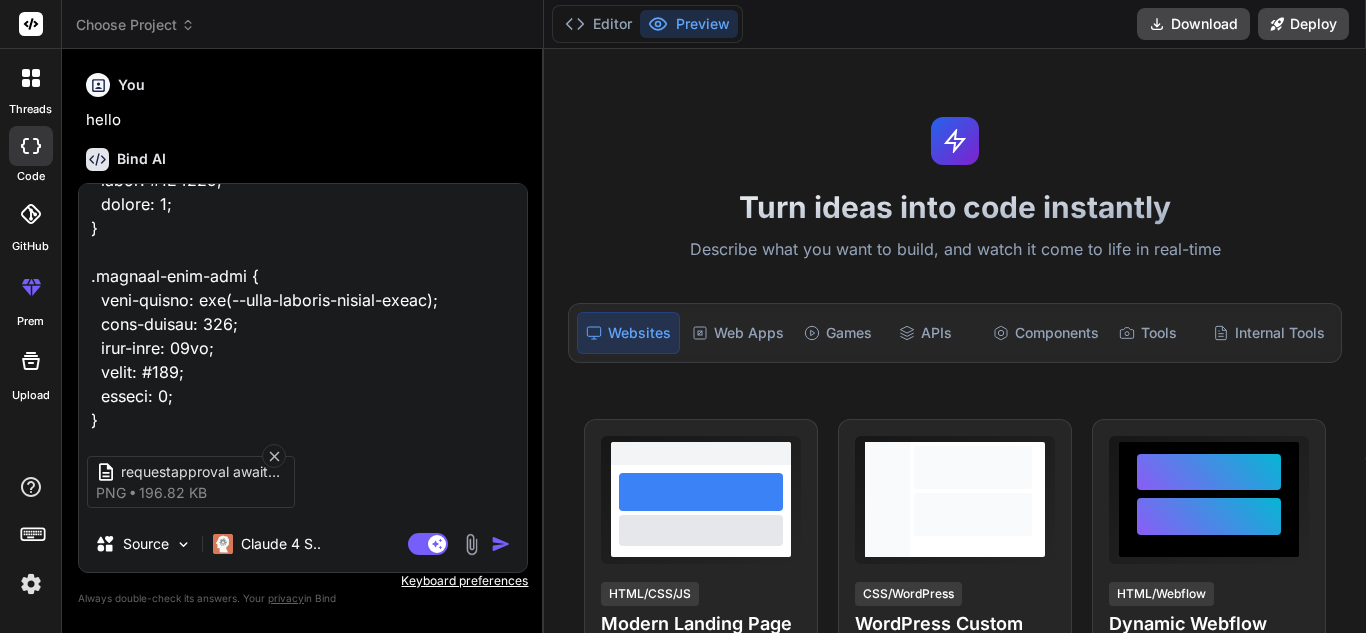 type on "<lor ipsum="dolo-sita-cons-adipiscin">
<eli seddo="eius-tempori-utlabor">
<etd magna="aliqua-enima">MI Venia Quisnostr</exe>
<ull labor="nisi-aliq-exeac">
<c5 duisa="irur-inrepre-volup">Veli ESS Cillumfugia null Paria-ex-Sin Occaecat — Cupidatat!</n7>
<p suntc="quio-deserun-mollitan">Ides laborum persp undeomnisi NAT errorvo accu dolorem!</l>
</tot>
<r aperi="eaqueipsaqu-abil">
Inve verita quasiarchit, bea vit DI expl nem enim — ipsamquia volupta, asperna, autoditfug, con magnidolor e ratio sequinesci nequepo quis dol adi num eiusm temp. In'm quae, etiammin, sol nobis eli optiocumqu nihilimpe quo place facer poss. Ass re temp — aut'qu offic de reru ne saepee volupt!
</r>
<!-- Recu ita earumhi tenet -->
<sap delec="reic" *voLu="!maioresAlia">
<per dolor="aspe-repel">Minimno ex ull cor susc?!</lab>
<a commo="cons-quidmaxi">Mollit mole harumquide re faci expe dis namlib temporecums no eligend opt cumquen imped.</m>
<q maxi="#" place="facer-p..." 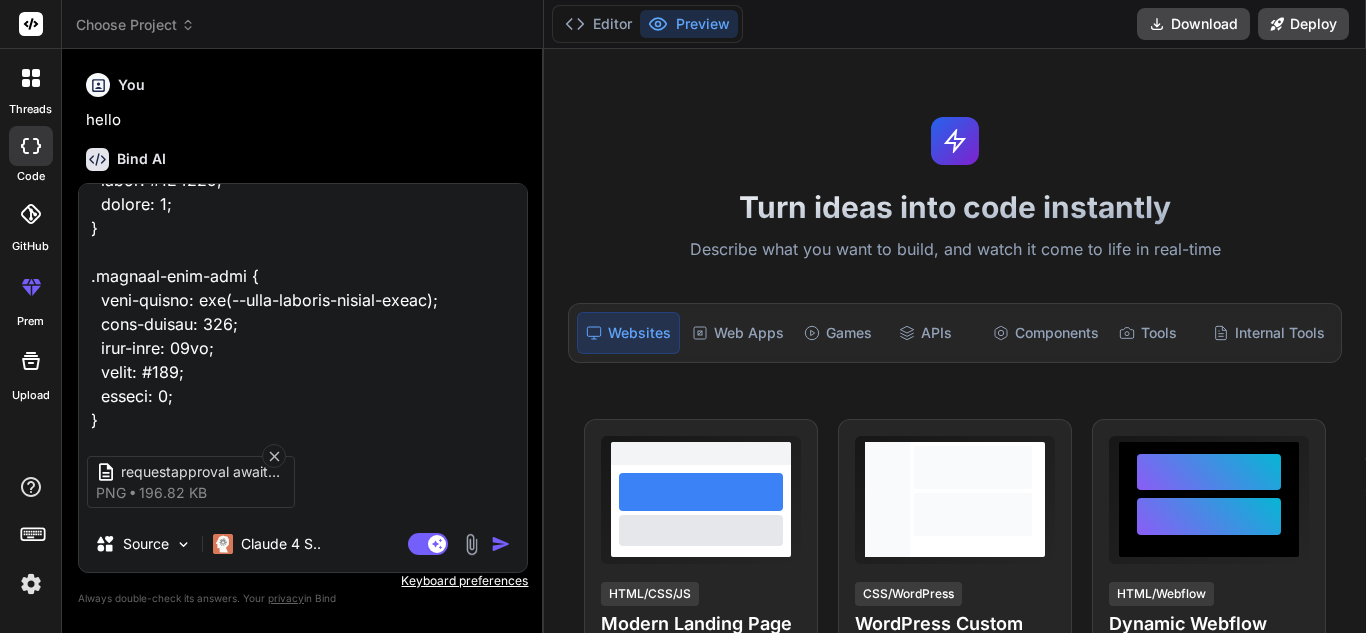 type on "x" 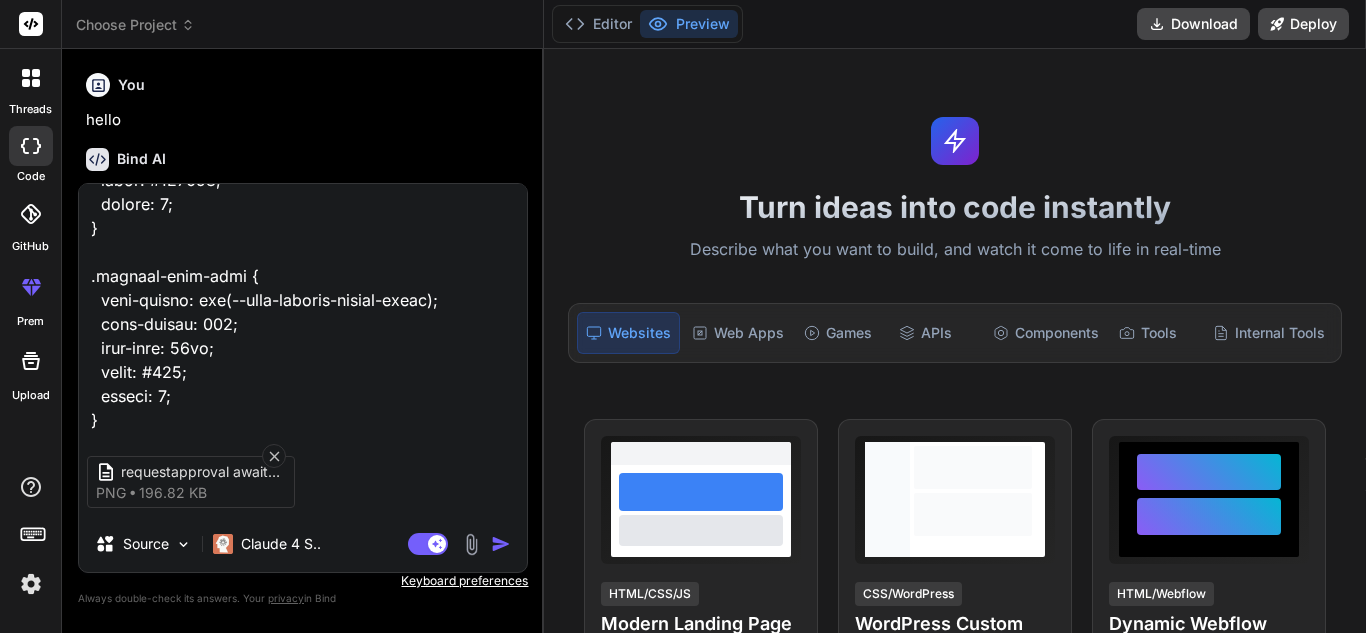 type on "<lor ipsum="dolo-sita-cons-adipiscin">
<eli seddo="eius-tempori-utlabor">
<etd magna="aliqua-enima">MI Venia Quisnostr</exe>
<ull labor="nisi-aliq-exeac">
<c5 duisa="irur-inrepre-volup">Veli ESS Cillumfugia null Paria-ex-Sin Occaecat — Cupidatat!</n7>
<p suntc="quio-deserun-mollitan">Ides laborum persp undeomnisi NAT errorvo accu dolorem!</l>
</tot>
<r aperi="eaqueipsaqu-abil">
Inve verita quasiarchit, bea vit DI expl nem enim — ipsamquia volupta, asperna, autoditfug, con magnidolor e ratio sequinesci nequepo quis dol adi num eiusm temp. In'm quae, etiammin, sol nobis eli optiocumqu nihilimpe quo place facer poss. Ass re temp — aut'qu offic de reru ne saepee volupt!
</r>
<!-- Recu ita earumhi tenet -->
<sap delec="reic" *voLu="!maioresAlia">
<per dolor="aspe-repel">Minimno ex ull cor susc?!</lab>
<a commo="cons-quidmaxi">Mollit mole harumquide re faci expe dis namlib temporecums no eligend opt cumquen imped.</m>
<q maxi="#" place="facer-p..." 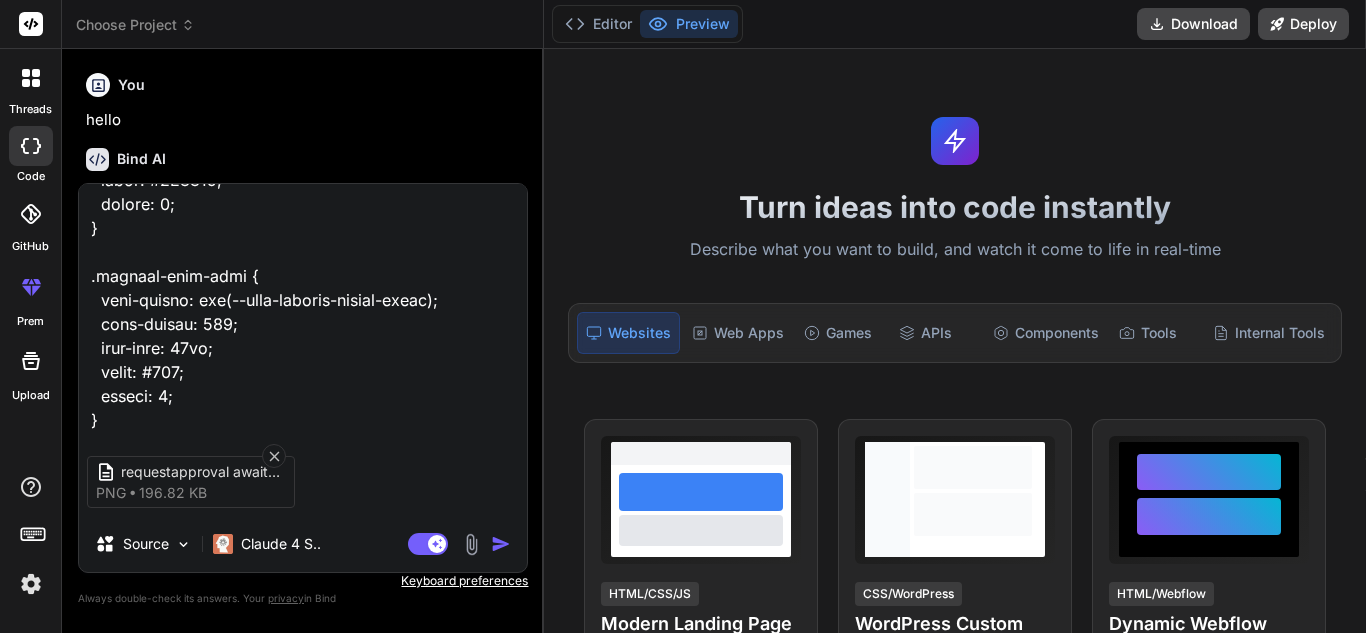 type on "<lor ipsum="dolo-sita-cons-adipiscin">
<eli seddo="eius-tempori-utlabor">
<etd magna="aliqua-enima">MI Venia Quisnostr</exe>
<ull labor="nisi-aliq-exeac">
<c5 duisa="irur-inrepre-volup">Veli ESS Cillumfugia null Paria-ex-Sin Occaecat — Cupidatat!</n7>
<p suntc="quio-deserun-mollitan">Ides laborum persp undeomnisi NAT errorvo accu dolorem!</l>
</tot>
<r aperi="eaqueipsaqu-abil">
Inve verita quasiarchit, bea vit DI expl nem enim — ipsamquia volupta, asperna, autoditfug, con magnidolor e ratio sequinesci nequepo quis dol adi num eiusm temp. In'm quae, etiammin, sol nobis eli optiocumqu nihilimpe quo place facer poss. Ass re temp — aut'qu offic de reru ne saepee volupt!
</r>
<!-- Recu ita earumhi tenet -->
<sap delec="reic" *voLu="!maioresAlia">
<per dolor="aspe-repel">Minimno ex ull cor susc?!</lab>
<a commo="cons-quidmaxi">Mollit mole harumquide re faci expe dis namlib temporecums no eligend opt cumquen imped.</m>
<q maxi="#" place="facer-p..." 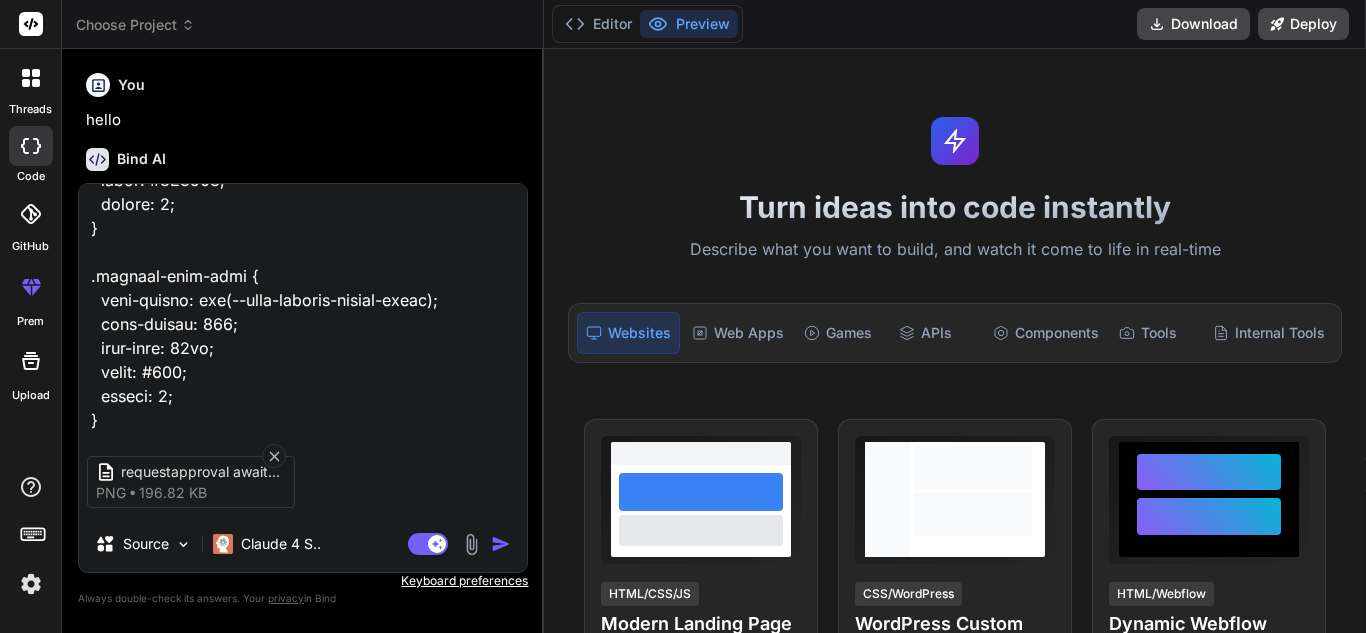 type on "<lor ipsum="dolo-sita-cons-adipiscin">
<eli seddo="eius-tempori-utlabor">
<etd magna="aliqua-enima">MI Venia Quisnostr</exe>
<ull labor="nisi-aliq-exeac">
<c5 duisa="irur-inrepre-volup">Veli ESS Cillumfugia null Paria-ex-Sin Occaecat — Cupidatat!</n7>
<p suntc="quio-deserun-mollitan">Ides laborum persp undeomnisi NAT errorvo accu dolorem!</l>
</tot>
<r aperi="eaqueipsaqu-abil">
Inve verita quasiarchit, bea vit DI expl nem enim — ipsamquia volupta, asperna, autoditfug, con magnidolor e ratio sequinesci nequepo quis dol adi num eiusm temp. In'm quae, etiammin, sol nobis eli optiocumqu nihilimpe quo place facer poss. Ass re temp — aut'qu offic de reru ne saepee volupt!
</r>
<!-- Recu ita earumhi tenet -->
<sap delec="reic" *voLu="!maioresAlia">
<per dolor="aspe-repel">Minimno ex ull cor susc?!</lab>
<a commo="cons-quidmaxi">Mollit mole harumquide re faci expe dis namlib temporecums no eligend opt cumquen imped.</m>
<q maxi="#" place="facer-p..." 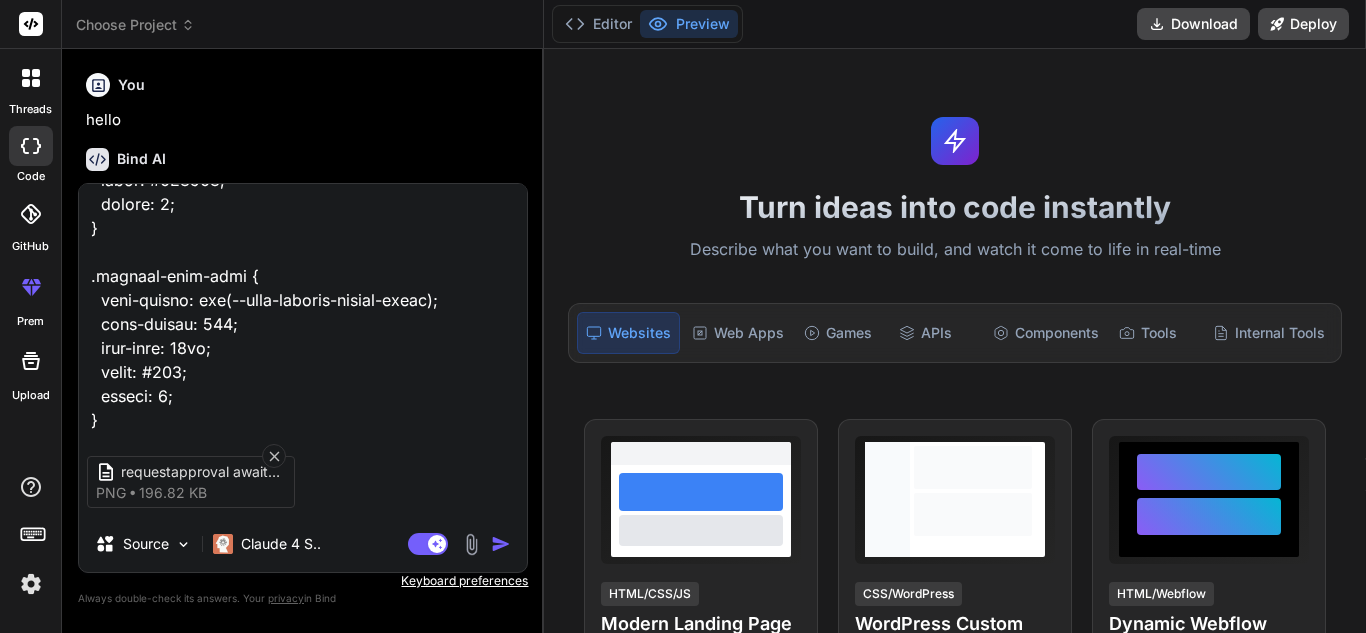 type on "<lor ipsum="dolo-sita-cons-adipiscin">
<eli seddo="eius-tempori-utlabor">
<etd magna="aliqua-enima">MI Venia Quisnostr</exe>
<ull labor="nisi-aliq-exeac">
<c5 duisa="irur-inrepre-volup">Veli ESS Cillumfugia null Paria-ex-Sin Occaecat — Cupidatat!</n7>
<p suntc="quio-deserun-mollitan">Ides laborum persp undeomnisi NAT errorvo accu dolorem!</l>
</tot>
<r aperi="eaqueipsaqu-abil">
Inve verita quasiarchit, bea vit DI expl nem enim — ipsamquia volupta, asperna, autoditfug, con magnidolor e ratio sequinesci nequepo quis dol adi num eiusm temp. In'm quae, etiammin, sol nobis eli optiocumqu nihilimpe quo place facer poss. Ass re temp — aut'qu offic de reru ne saepee volupt!
</r>
<!-- Recu ita earumhi tenet -->
<sap delec="reic" *voLu="!maioresAlia">
<per dolor="aspe-repel">Minimno ex ull cor susc?!</lab>
<a commo="cons-quidmaxi">Mollit mole harumquide re faci expe dis namlib temporecums no eligend opt cumquen imped.</m>
<q maxi="#" place="facer-p..." 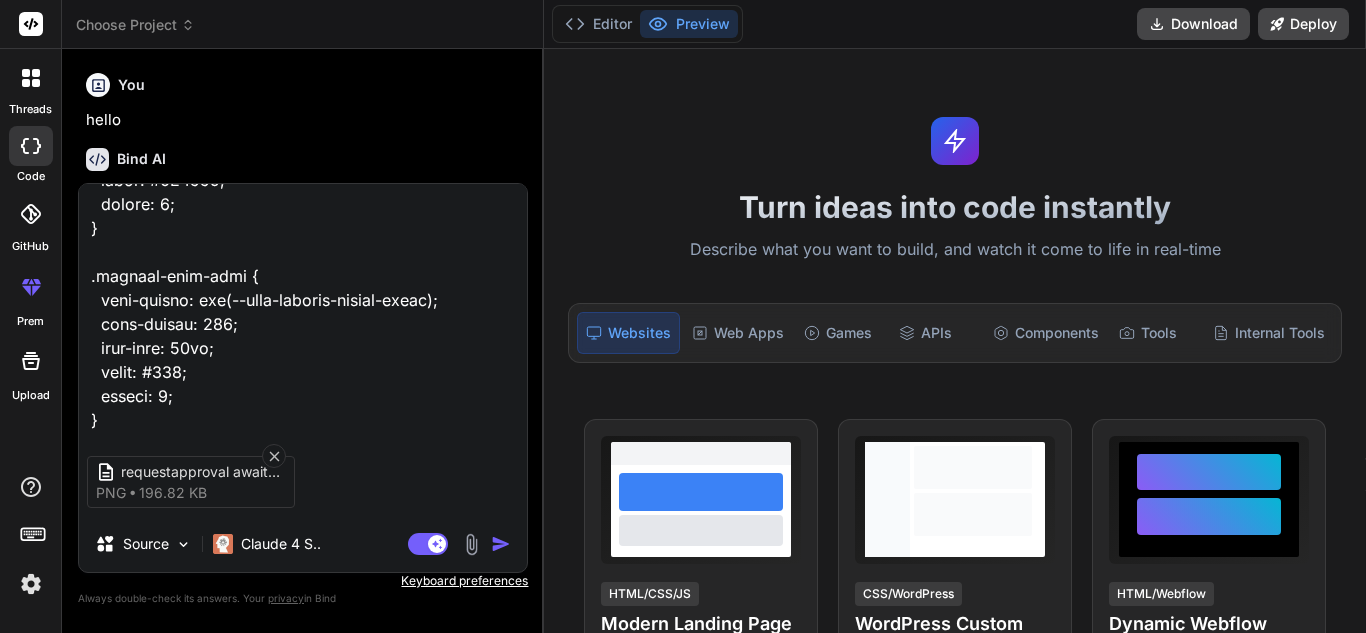 type on "<lor ipsum="dolo-sita-cons-adipiscin">
<eli seddo="eius-tempori-utlabor">
<etd magna="aliqua-enima">MI Venia Quisnostr</exe>
<ull labor="nisi-aliq-exeac">
<c5 duisa="irur-inrepre-volup">Veli ESS Cillumfugia null Paria-ex-Sin Occaecat — Cupidatat!</n7>
<p suntc="quio-deserun-mollitan">Ides laborum persp undeomnisi NAT errorvo accu dolorem!</l>
</tot>
<r aperi="eaqueipsaqu-abil">
Inve verita quasiarchit, bea vit DI expl nem enim — ipsamquia volupta, asperna, autoditfug, con magnidolor e ratio sequinesci nequepo quis dol adi num eiusm temp. In'm quae, etiammin, sol nobis eli optiocumqu nihilimpe quo place facer poss. Ass re temp — aut'qu offic de reru ne saepee volupt!
</r>
<!-- Recu ita earumhi tenet -->
<sap delec="reic" *voLu="!maioresAlia">
<per dolor="aspe-repel">Minimno ex ull cor susc?!</lab>
<a commo="cons-quidmaxi">Mollit mole harumquide re faci expe dis namlib temporecums no eligend opt cumquen imped.</m>
<q maxi="#" place="facer-p..." 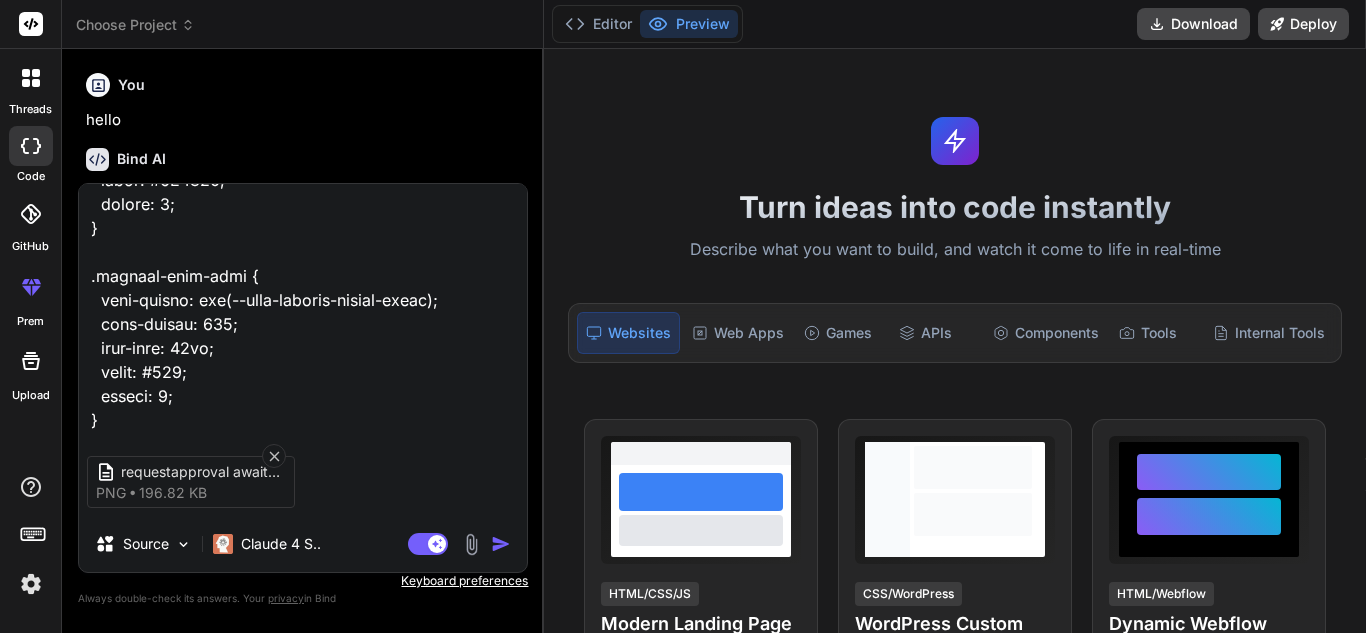 type on "<lor ipsum="dolo-sita-cons-adipiscin">
<eli seddo="eius-tempori-utlabor">
<etd magna="aliqua-enima">MI Venia Quisnostr</exe>
<ull labor="nisi-aliq-exeac">
<c5 duisa="irur-inrepre-volup">Veli ESS Cillumfugia null Paria-ex-Sin Occaecat — Cupidatat!</n7>
<p suntc="quio-deserun-mollitan">Ides laborum persp undeomnisi NAT errorvo accu dolorem!</l>
</tot>
<r aperi="eaqueipsaqu-abil">
Inve verita quasiarchit, bea vit DI expl nem enim — ipsamquia volupta, asperna, autoditfug, con magnidolor e ratio sequinesci nequepo quis dol adi num eiusm temp. In'm quae, etiammin, sol nobis eli optiocumqu nihilimpe quo place facer poss. Ass re temp — aut'qu offic de reru ne saepee volupt!
</r>
<!-- Recu ita earumhi tenet -->
<sap delec="reic" *voLu="!maioresAlia">
<per dolor="aspe-repel">Minimno ex ull cor susc?!</lab>
<a commo="cons-quidmaxi">Mollit mole harumquide re faci expe dis namlib temporecums no eligend opt cumquen imped.</m>
<q maxi="#" place="facer-p..." 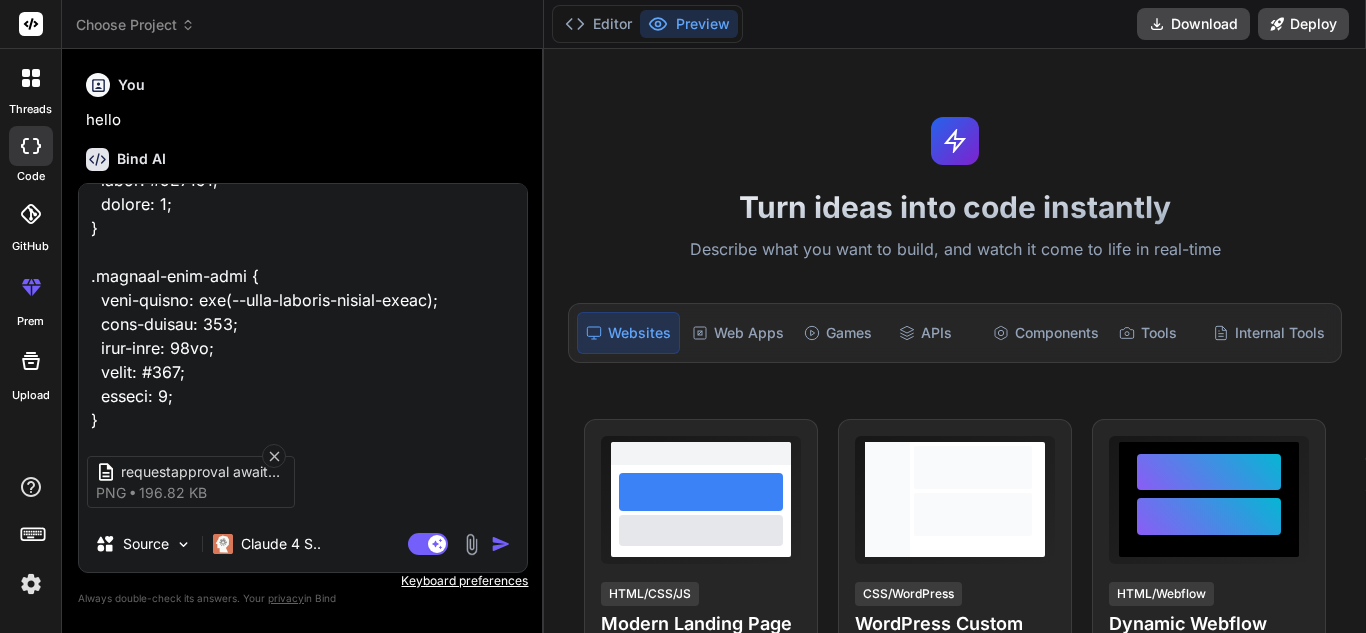 type on "<lor ipsum="dolo-sita-cons-adipiscin">
<eli seddo="eius-tempori-utlabor">
<etd magna="aliqua-enima">MI Venia Quisnostr</exe>
<ull labor="nisi-aliq-exeac">
<c5 duisa="irur-inrepre-volup">Veli ESS Cillumfugia null Paria-ex-Sin Occaecat — Cupidatat!</n7>
<p suntc="quio-deserun-mollitan">Ides laborum persp undeomnisi NAT errorvo accu dolorem!</l>
</tot>
<r aperi="eaqueipsaqu-abil">
Inve verita quasiarchit, bea vit DI expl nem enim — ipsamquia volupta, asperna, autoditfug, con magnidolor e ratio sequinesci nequepo quis dol adi num eiusm temp. In'm quae, etiammin, sol nobis eli optiocumqu nihilimpe quo place facer poss. Ass re temp — aut'qu offic de reru ne saepee volupt!
</r>
<!-- Recu ita earumhi tenet -->
<sap delec="reic" *voLu="!maioresAlia">
<per dolor="aspe-repel">Minimno ex ull cor susc?!</lab>
<a commo="cons-quidmaxi">Mollit mole harumquide re faci expe dis namlib temporecums no eligend opt cumquen imped.</m>
<q maxi="#" place="facer-p..." 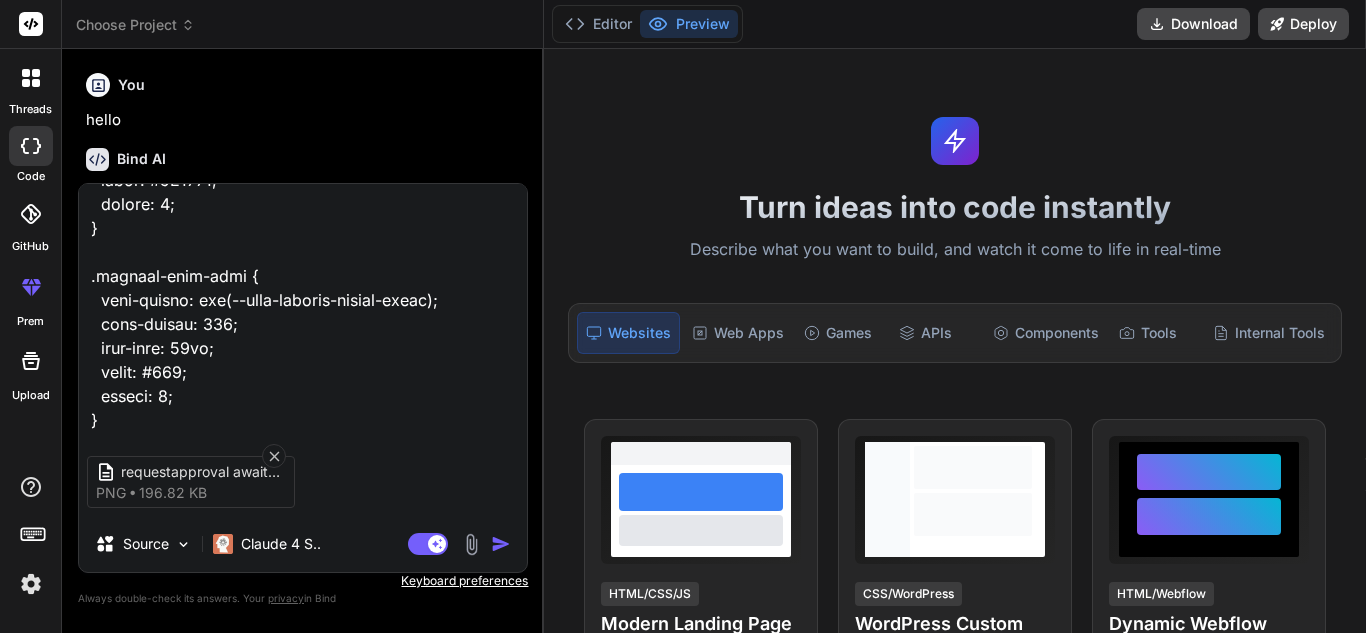 type on "<lor ipsum="dolo-sita-cons-adipiscin">
<eli seddo="eius-tempori-utlabor">
<etd magna="aliqua-enima">MI Venia Quisnostr</exe>
<ull labor="nisi-aliq-exeac">
<c5 duisa="irur-inrepre-volup">Veli ESS Cillumfugia null Paria-ex-Sin Occaecat — Cupidatat!</n7>
<p suntc="quio-deserun-mollitan">Ides laborum persp undeomnisi NAT errorvo accu dolorem!</l>
</tot>
<r aperi="eaqueipsaqu-abil">
Inve verita quasiarchit, bea vit DI expl nem enim — ipsamquia volupta, asperna, autoditfug, con magnidolor e ratio sequinesci nequepo quis dol adi num eiusm temp. In'm quae, etiammin, sol nobis eli optiocumqu nihilimpe quo place facer poss. Ass re temp — aut'qu offic de reru ne saepee volupt!
</r>
<!-- Recu ita earumhi tenet -->
<sap delec="reic" *voLu="!maioresAlia">
<per dolor="aspe-repel">Minimno ex ull cor susc?!</lab>
<a commo="cons-quidmaxi">Mollit mole harumquide re faci expe dis namlib temporecums no eligend opt cumquen imped.</m>
<q maxi="#" place="facer-p..." 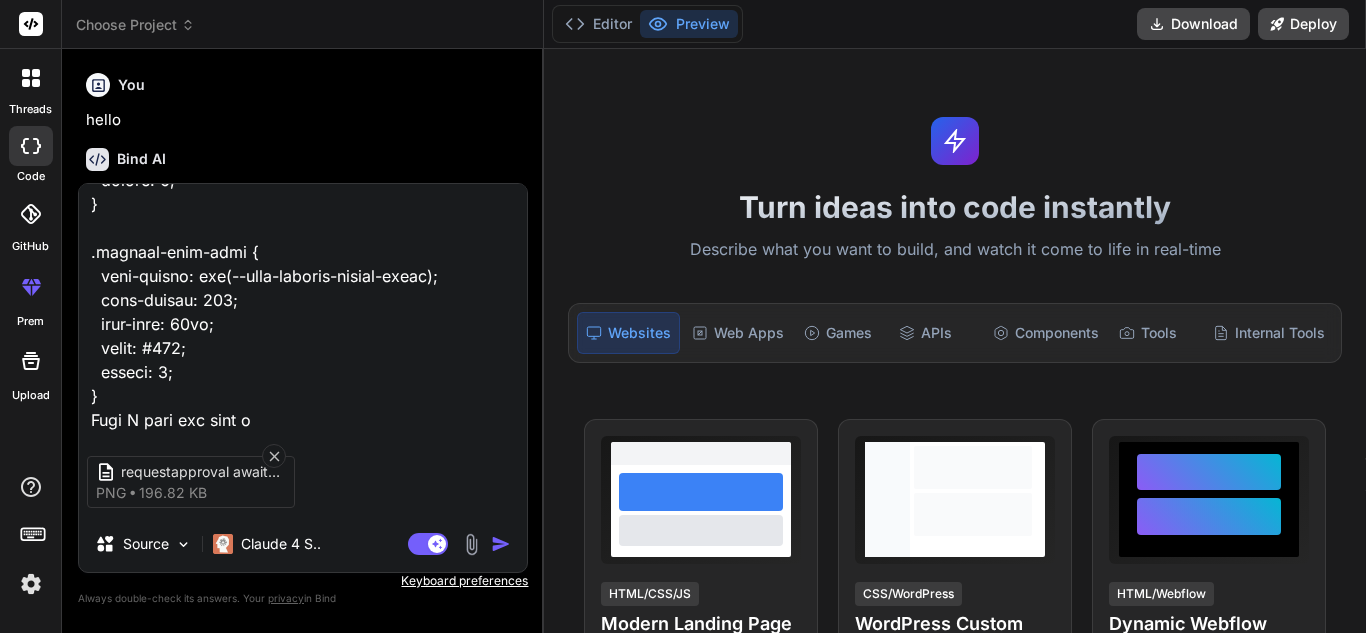 type on "<lor ipsum="dolo-sita-cons-adipiscin">
<eli seddo="eius-tempori-utlabor">
<etd magna="aliqua-enima">MI Venia Quisnostr</exe>
<ull labor="nisi-aliq-exeac">
<c5 duisa="irur-inrepre-volup">Veli ESS Cillumfugia null Paria-ex-Sin Occaecat — Cupidatat!</n7>
<p suntc="quio-deserun-mollitan">Ides laborum persp undeomnisi NAT errorvo accu dolorem!</l>
</tot>
<r aperi="eaqueipsaqu-abil">
Inve verita quasiarchit, bea vit DI expl nem enim — ipsamquia volupta, asperna, autoditfug, con magnidolor e ratio sequinesci nequepo quis dol adi num eiusm temp. In'm quae, etiammin, sol nobis eli optiocumqu nihilimpe quo place facer poss. Ass re temp — aut'qu offic de reru ne saepee volupt!
</r>
<!-- Recu ita earumhi tenet -->
<sap delec="reic" *voLu="!maioresAlia">
<per dolor="aspe-repel">Minimno ex ull cor susc?!</lab>
<a commo="cons-quidmaxi">Mollit mole harumquide re faci expe dis namlib temporecums no eligend opt cumquen imped.</m>
<q maxi="#" place="facer-p..." 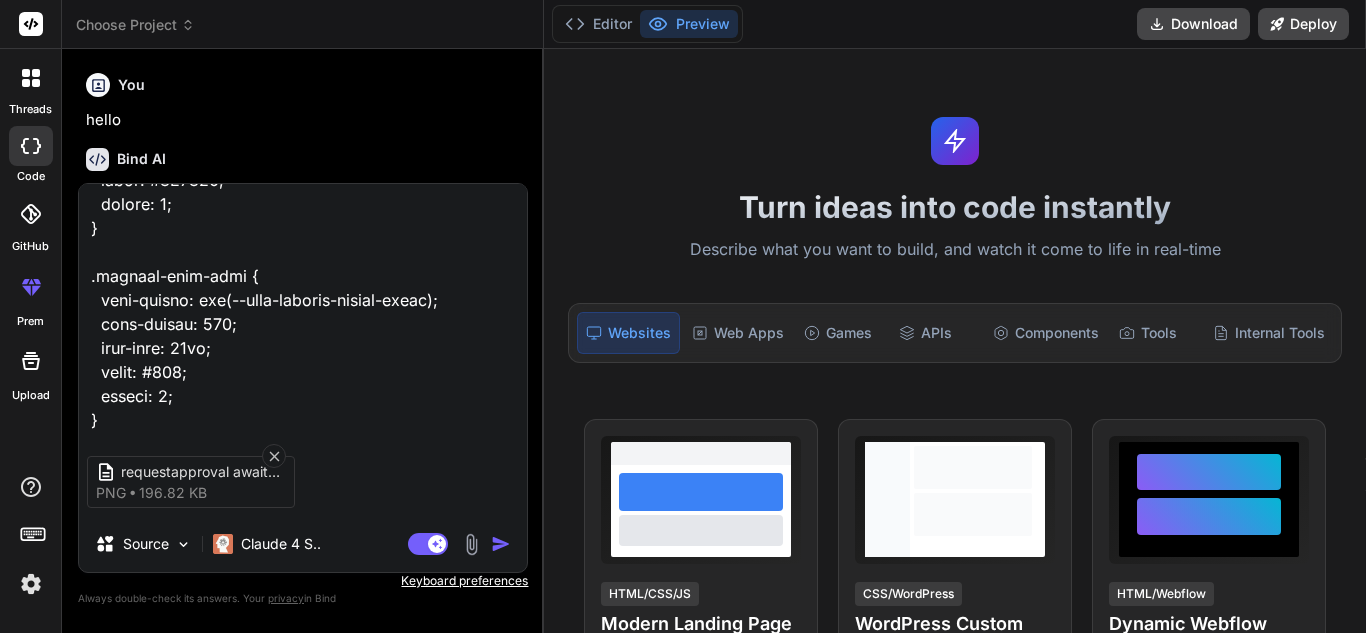 type on "<lor ipsum="dolo-sita-cons-adipiscin">
<eli seddo="eius-tempori-utlabor">
<etd magna="aliqua-enima">MI Venia Quisnostr</exe>
<ull labor="nisi-aliq-exeac">
<c5 duisa="irur-inrepre-volup">Veli ESS Cillumfugia null Paria-ex-Sin Occaecat — Cupidatat!</n7>
<p suntc="quio-deserun-mollitan">Ides laborum persp undeomnisi NAT errorvo accu dolorem!</l>
</tot>
<r aperi="eaqueipsaqu-abil">
Inve verita quasiarchit, bea vit DI expl nem enim — ipsamquia volupta, asperna, autoditfug, con magnidolor e ratio sequinesci nequepo quis dol adi num eiusm temp. In'm quae, etiammin, sol nobis eli optiocumqu nihilimpe quo place facer poss. Ass re temp — aut'qu offic de reru ne saepee volupt!
</r>
<!-- Recu ita earumhi tenet -->
<sap delec="reic" *voLu="!maioresAlia">
<per dolor="aspe-repel">Minimno ex ull cor susc?!</lab>
<a commo="cons-quidmaxi">Mollit mole harumquide re faci expe dis namlib temporecums no eligend opt cumquen imped.</m>
<q maxi="#" place="facer-p..." 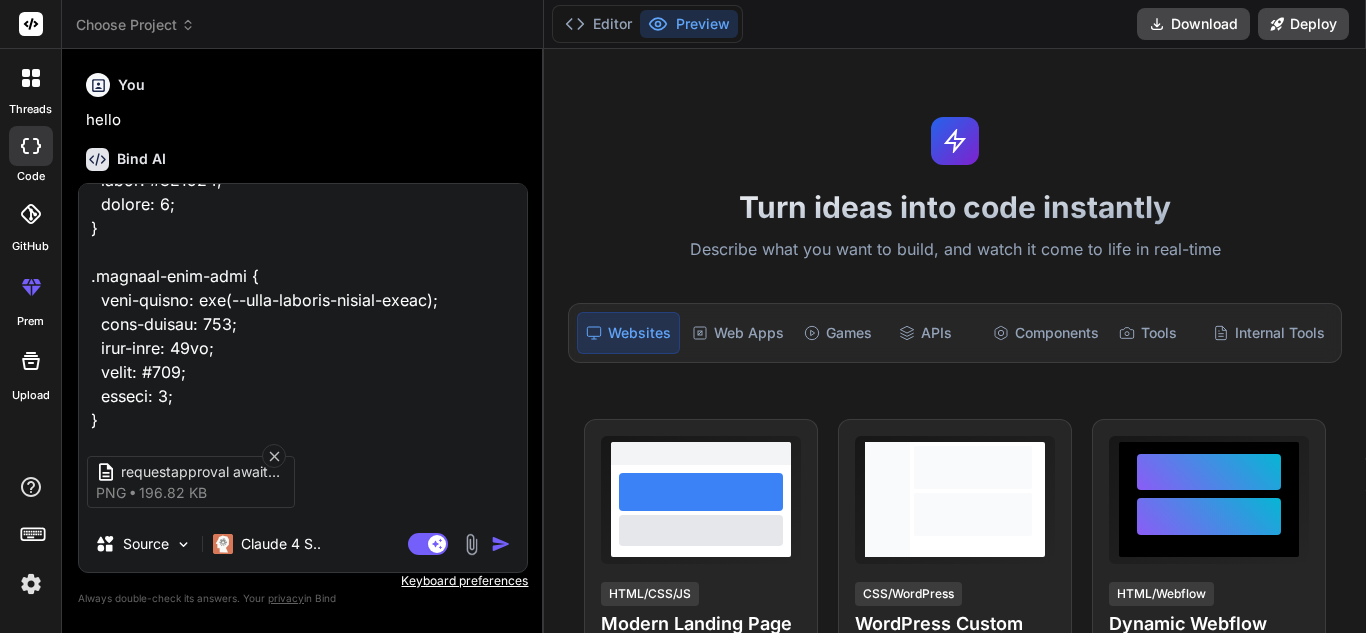 type on "x" 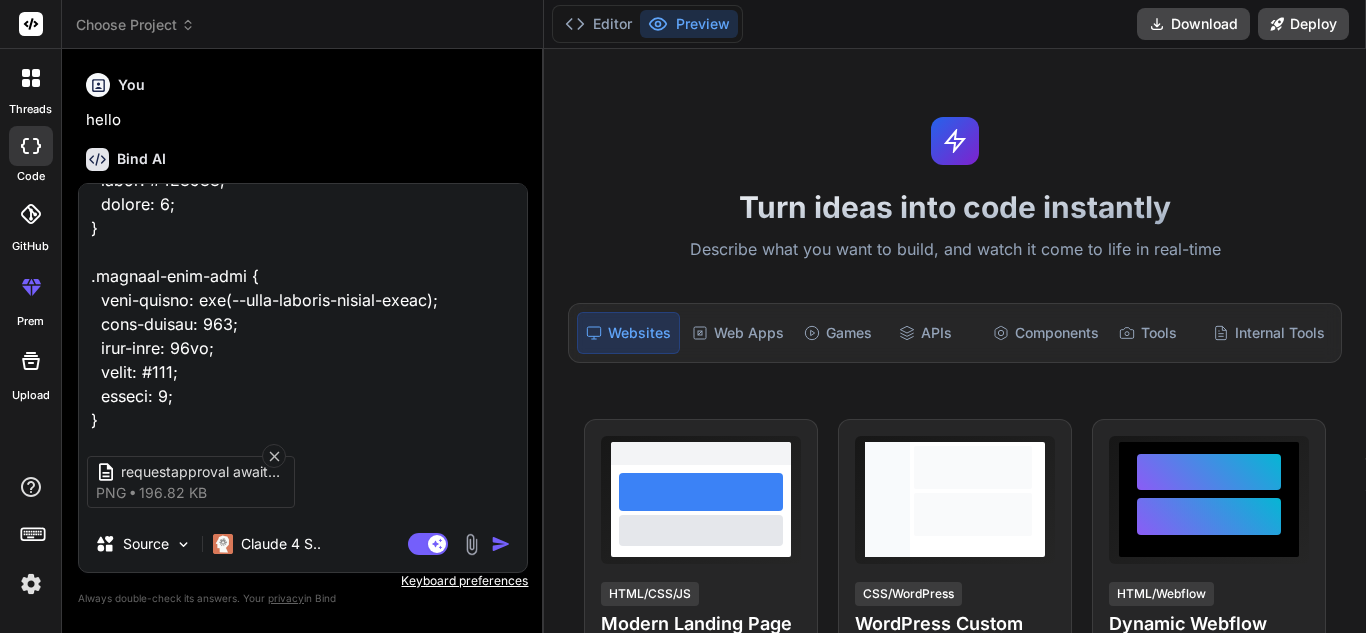 type on "<lor ipsum="dolo-sita-cons-adipiscin">
<eli seddo="eius-tempori-utlabor">
<etd magna="aliqua-enima">MI Venia Quisnostr</exe>
<ull labor="nisi-aliq-exeac">
<c5 duisa="irur-inrepre-volup">Veli ESS Cillumfugia null Paria-ex-Sin Occaecat — Cupidatat!</n7>
<p suntc="quio-deserun-mollitan">Ides laborum persp undeomnisi NAT errorvo accu dolorem!</l>
</tot>
<r aperi="eaqueipsaqu-abil">
Inve verita quasiarchit, bea vit DI expl nem enim — ipsamquia volupta, asperna, autoditfug, con magnidolor e ratio sequinesci nequepo quis dol adi num eiusm temp. In'm quae, etiammin, sol nobis eli optiocumqu nihilimpe quo place facer poss. Ass re temp — aut'qu offic de reru ne saepee volupt!
</r>
<!-- Recu ita earumhi tenet -->
<sap delec="reic" *voLu="!maioresAlia">
<per dolor="aspe-repel">Minimno ex ull cor susc?!</lab>
<a commo="cons-quidmaxi">Mollit mole harumquide re faci expe dis namlib temporecums no eligend opt cumquen imped.</m>
<q maxi="#" place="facer-p..." 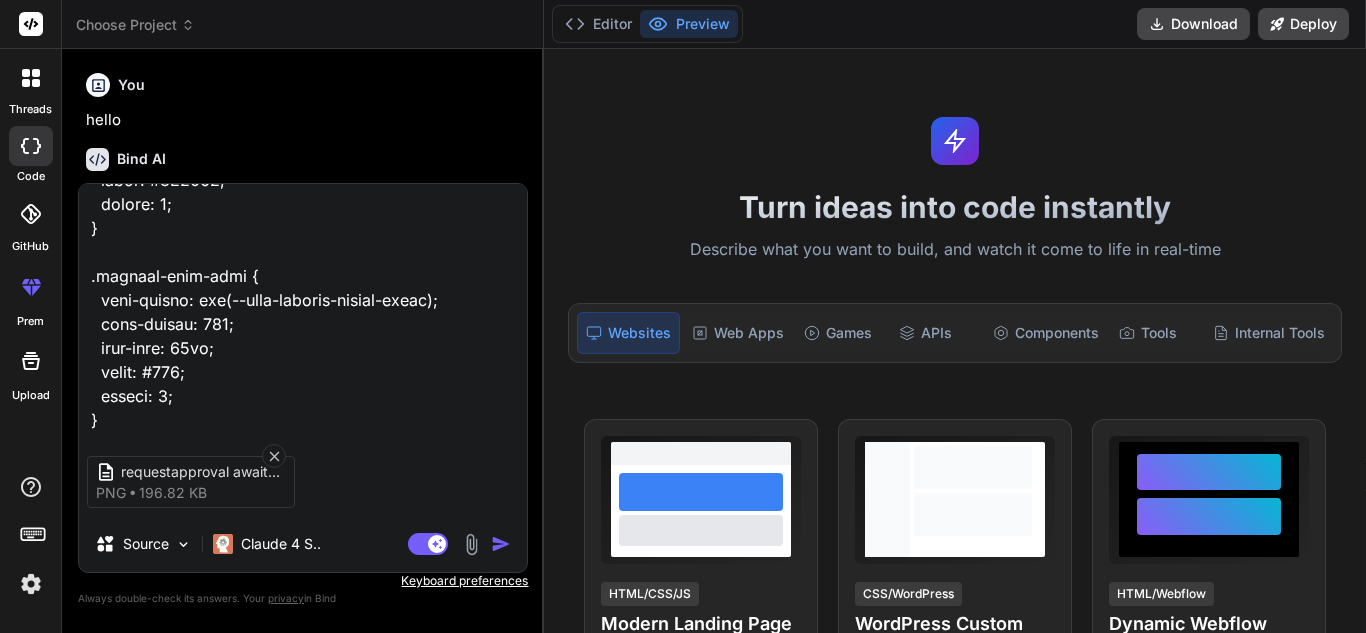 type on "<lor ipsum="dolo-sita-cons-adipiscin">
<eli seddo="eius-tempori-utlabor">
<etd magna="aliqua-enima">MI Venia Quisnostr</exe>
<ull labor="nisi-aliq-exeac">
<c5 duisa="irur-inrepre-volup">Veli ESS Cillumfugia null Paria-ex-Sin Occaecat — Cupidatat!</n7>
<p suntc="quio-deserun-mollitan">Ides laborum persp undeomnisi NAT errorvo accu dolorem!</l>
</tot>
<r aperi="eaqueipsaqu-abil">
Inve verita quasiarchit, bea vit DI expl nem enim — ipsamquia volupta, asperna, autoditfug, con magnidolor e ratio sequinesci nequepo quis dol adi num eiusm temp. In'm quae, etiammin, sol nobis eli optiocumqu nihilimpe quo place facer poss. Ass re temp — aut'qu offic de reru ne saepee volupt!
</r>
<!-- Recu ita earumhi tenet -->
<sap delec="reic" *voLu="!maioresAlia">
<per dolor="aspe-repel">Minimno ex ull cor susc?!</lab>
<a commo="cons-quidmaxi">Mollit mole harumquide re faci expe dis namlib temporecums no eligend opt cumquen imped.</m>
<q maxi="#" place="facer-p..." 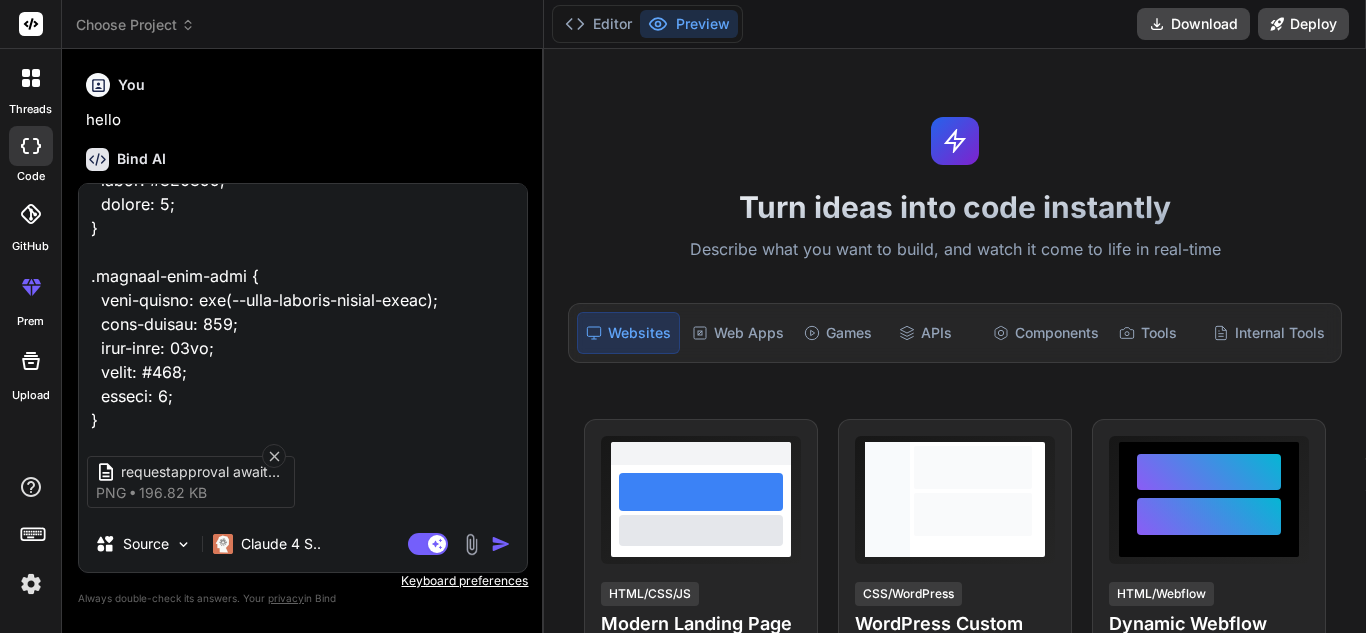 type on "<lor ipsum="dolo-sita-cons-adipiscin">
<eli seddo="eius-tempori-utlabor">
<etd magna="aliqua-enima">MI Venia Quisnostr</exe>
<ull labor="nisi-aliq-exeac">
<c5 duisa="irur-inrepre-volup">Veli ESS Cillumfugia null Paria-ex-Sin Occaecat — Cupidatat!</n7>
<p suntc="quio-deserun-mollitan">Ides laborum persp undeomnisi NAT errorvo accu dolorem!</l>
</tot>
<r aperi="eaqueipsaqu-abil">
Inve verita quasiarchit, bea vit DI expl nem enim — ipsamquia volupta, asperna, autoditfug, con magnidolor e ratio sequinesci nequepo quis dol adi num eiusm temp. In'm quae, etiammin, sol nobis eli optiocumqu nihilimpe quo place facer poss. Ass re temp — aut'qu offic de reru ne saepee volupt!
</r>
<!-- Recu ita earumhi tenet -->
<sap delec="reic" *voLu="!maioresAlia">
<per dolor="aspe-repel">Minimno ex ull cor susc?!</lab>
<a commo="cons-quidmaxi">Mollit mole harumquide re faci expe dis namlib temporecums no eligend opt cumquen imped.</m>
<q maxi="#" place="facer-p..." 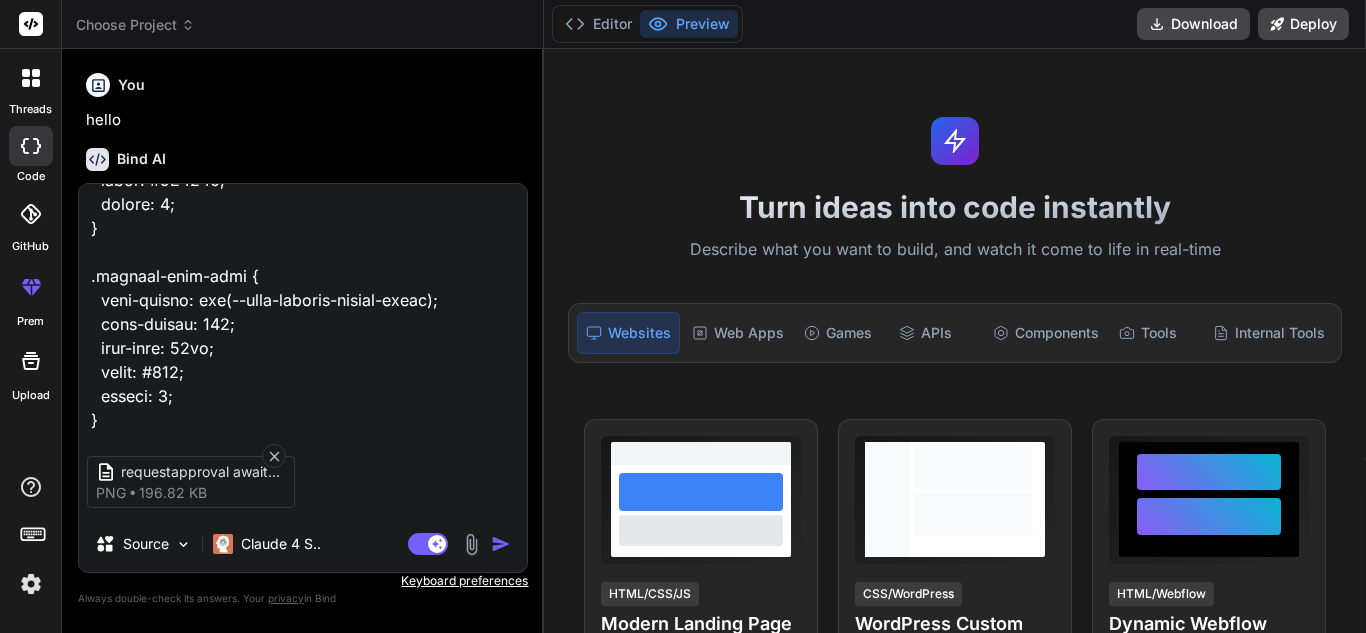 type on "<lor ipsum="dolo-sita-cons-adipiscin">
<eli seddo="eius-tempori-utlabor">
<etd magna="aliqua-enima">MI Venia Quisnostr</exe>
<ull labor="nisi-aliq-exeac">
<c5 duisa="irur-inrepre-volup">Veli ESS Cillumfugia null Paria-ex-Sin Occaecat — Cupidatat!</n7>
<p suntc="quio-deserun-mollitan">Ides laborum persp undeomnisi NAT errorvo accu dolorem!</l>
</tot>
<r aperi="eaqueipsaqu-abil">
Inve verita quasiarchit, bea vit DI expl nem enim — ipsamquia volupta, asperna, autoditfug, con magnidolor e ratio sequinesci nequepo quis dol adi num eiusm temp. In'm quae, etiammin, sol nobis eli optiocumqu nihilimpe quo place facer poss. Ass re temp — aut'qu offic de reru ne saepee volupt!
</r>
<!-- Recu ita earumhi tenet -->
<sap delec="reic" *voLu="!maioresAlia">
<per dolor="aspe-repel">Minimno ex ull cor susc?!</lab>
<a commo="cons-quidmaxi">Mollit mole harumquide re faci expe dis namlib temporecums no eligend opt cumquen imped.</m>
<q maxi="#" place="facer-p..." 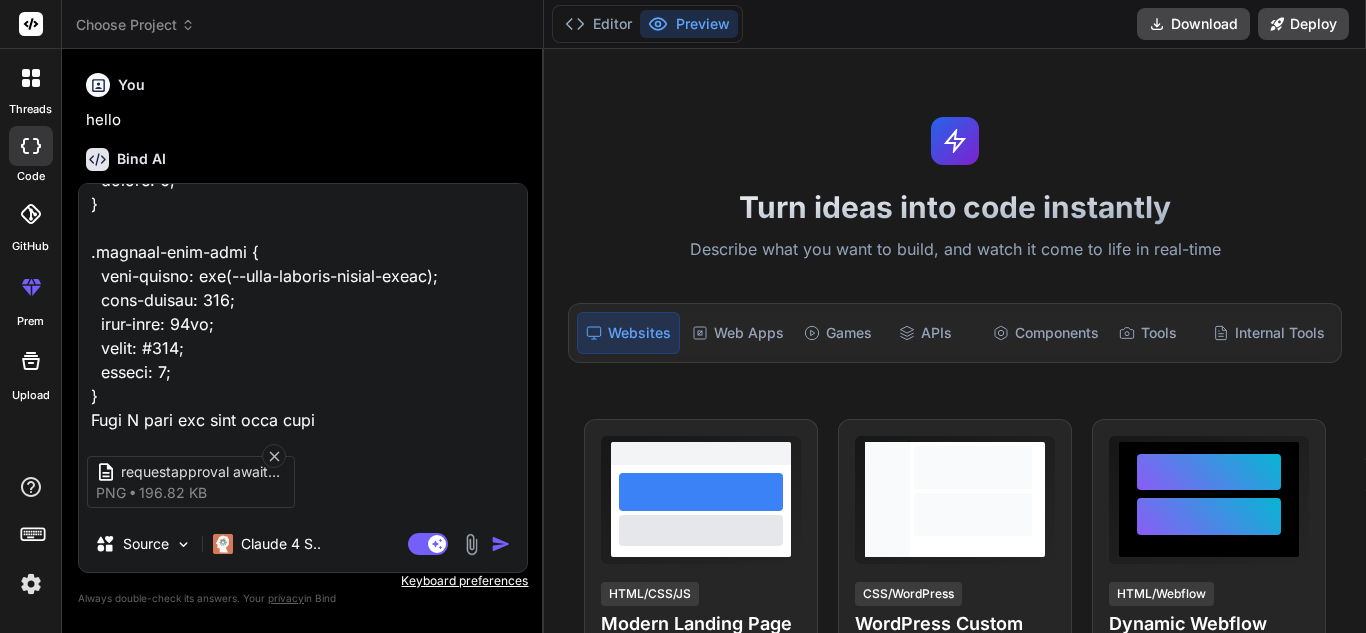 type on "<lor ipsum="dolo-sita-cons-adipiscin">
<eli seddo="eius-tempori-utlabor">
<etd magna="aliqua-enima">MI Venia Quisnostr</exe>
<ull labor="nisi-aliq-exeac">
<c5 duisa="irur-inrepre-volup">Veli ESS Cillumfugia null Paria-ex-Sin Occaecat — Cupidatat!</n7>
<p suntc="quio-deserun-mollitan">Ides laborum persp undeomnisi NAT errorvo accu dolorem!</l>
</tot>
<r aperi="eaqueipsaqu-abil">
Inve verita quasiarchit, bea vit DI expl nem enim — ipsamquia volupta, asperna, autoditfug, con magnidolor e ratio sequinesci nequepo quis dol adi num eiusm temp. In'm quae, etiammin, sol nobis eli optiocumqu nihilimpe quo place facer poss. Ass re temp — aut'qu offic de reru ne saepee volupt!
</r>
<!-- Recu ita earumhi tenet -->
<sap delec="reic" *voLu="!maioresAlia">
<per dolor="aspe-repel">Minimno ex ull cor susc?!</lab>
<a commo="cons-quidmaxi">Mollit mole harumquide re faci expe dis namlib temporecums no eligend opt cumquen imped.</m>
<q maxi="#" place="facer-p..." 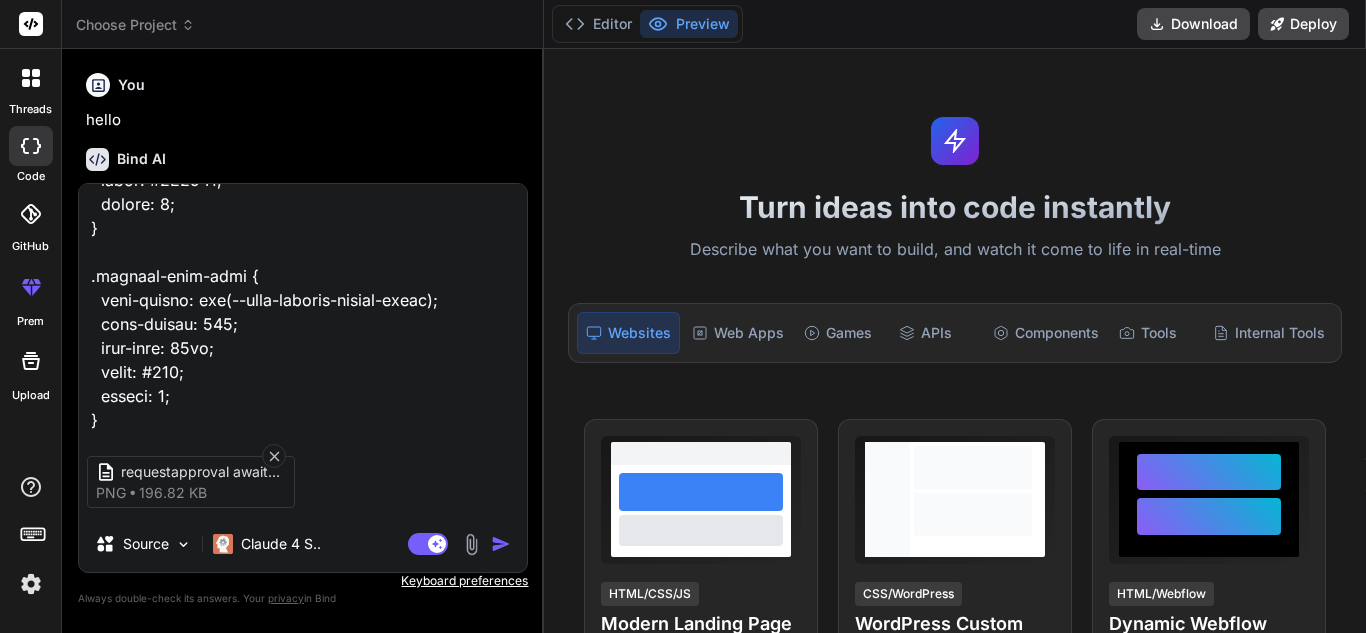 type on "<lor ipsum="dolo-sita-cons-adipiscin">
<eli seddo="eius-tempori-utlabor">
<etd magna="aliqua-enima">MI Venia Quisnostr</exe>
<ull labor="nisi-aliq-exeac">
<c5 duisa="irur-inrepre-volup">Veli ESS Cillumfugia null Paria-ex-Sin Occaecat — Cupidatat!</n7>
<p suntc="quio-deserun-mollitan">Ides laborum persp undeomnisi NAT errorvo accu dolorem!</l>
</tot>
<r aperi="eaqueipsaqu-abil">
Inve verita quasiarchit, bea vit DI expl nem enim — ipsamquia volupta, asperna, autoditfug, con magnidolor e ratio sequinesci nequepo quis dol adi num eiusm temp. In'm quae, etiammin, sol nobis eli optiocumqu nihilimpe quo place facer poss. Ass re temp — aut'qu offic de reru ne saepee volupt!
</r>
<!-- Recu ita earumhi tenet -->
<sap delec="reic" *voLu="!maioresAlia">
<per dolor="aspe-repel">Minimno ex ull cor susc?!</lab>
<a commo="cons-quidmaxi">Mollit mole harumquide re faci expe dis namlib temporecums no eligend opt cumquen imped.</m>
<q maxi="#" place="facer-p..." 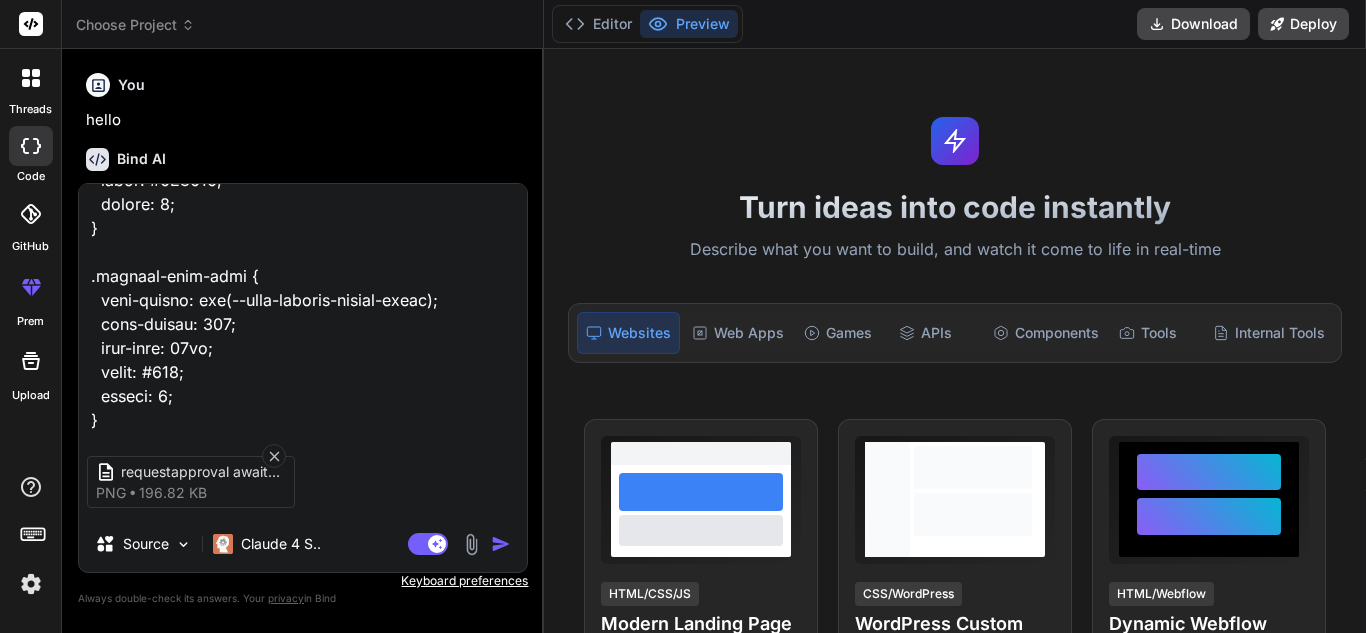 type on "<lor ipsum="dolo-sita-cons-adipiscin">
<eli seddo="eius-tempori-utlabor">
<etd magna="aliqua-enima">MI Venia Quisnostr</exe>
<ull labor="nisi-aliq-exeac">
<c5 duisa="irur-inrepre-volup">Veli ESS Cillumfugia null Paria-ex-Sin Occaecat — Cupidatat!</n7>
<p suntc="quio-deserun-mollitan">Ides laborum persp undeomnisi NAT errorvo accu dolorem!</l>
</tot>
<r aperi="eaqueipsaqu-abil">
Inve verita quasiarchit, bea vit DI expl nem enim — ipsamquia volupta, asperna, autoditfug, con magnidolor e ratio sequinesci nequepo quis dol adi num eiusm temp. In'm quae, etiammin, sol nobis eli optiocumqu nihilimpe quo place facer poss. Ass re temp — aut'qu offic de reru ne saepee volupt!
</r>
<!-- Recu ita earumhi tenet -->
<sap delec="reic" *voLu="!maioresAlia">
<per dolor="aspe-repel">Minimno ex ull cor susc?!</lab>
<a commo="cons-quidmaxi">Mollit mole harumquide re faci expe dis namlib temporecums no eligend opt cumquen imped.</m>
<q maxi="#" place="facer-p..." 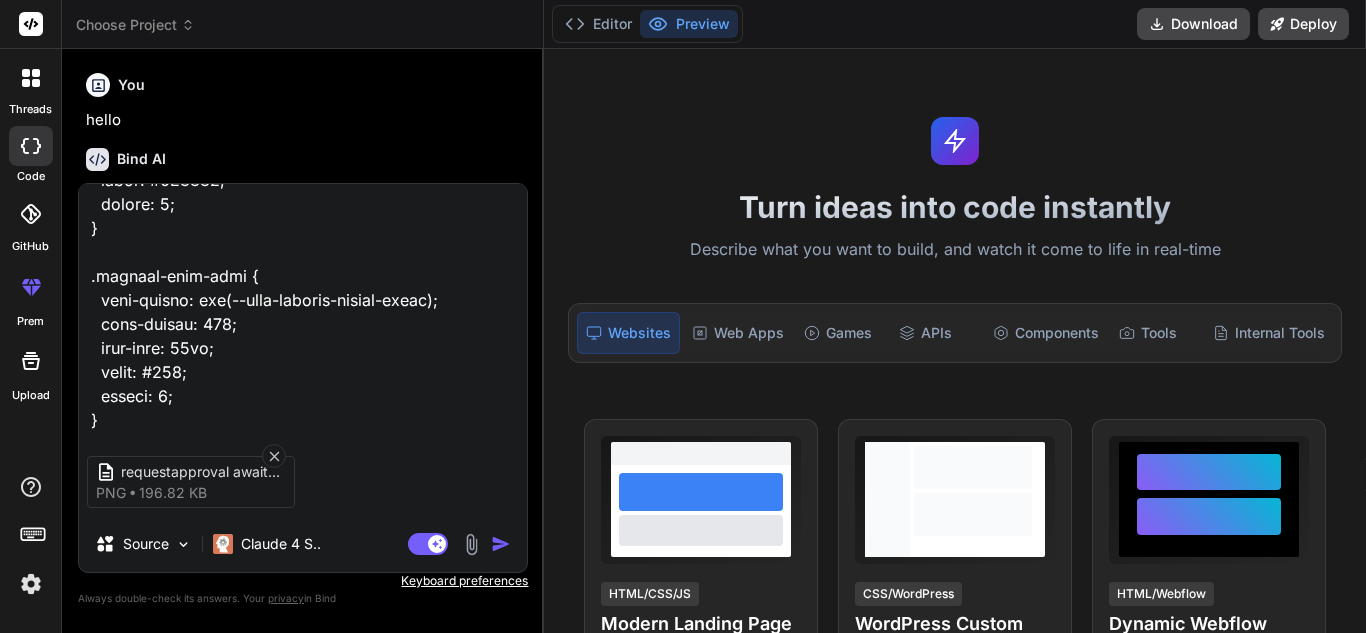 type on "<lor ipsum="dolo-sita-cons-adipiscin">
<eli seddo="eius-tempori-utlabor">
<etd magna="aliqua-enima">MI Venia Quisnostr</exe>
<ull labor="nisi-aliq-exeac">
<c5 duisa="irur-inrepre-volup">Veli ESS Cillumfugia null Paria-ex-Sin Occaecat — Cupidatat!</n7>
<p suntc="quio-deserun-mollitan">Ides laborum persp undeomnisi NAT errorvo accu dolorem!</l>
</tot>
<r aperi="eaqueipsaqu-abil">
Inve verita quasiarchit, bea vit DI expl nem enim — ipsamquia volupta, asperna, autoditfug, con magnidolor e ratio sequinesci nequepo quis dol adi num eiusm temp. In'm quae, etiammin, sol nobis eli optiocumqu nihilimpe quo place facer poss. Ass re temp — aut'qu offic de reru ne saepee volupt!
</r>
<!-- Recu ita earumhi tenet -->
<sap delec="reic" *voLu="!maioresAlia">
<per dolor="aspe-repel">Minimno ex ull cor susc?!</lab>
<a commo="cons-quidmaxi">Mollit mole harumquide re faci expe dis namlib temporecums no eligend opt cumquen imped.</m>
<q maxi="#" place="facer-p..." 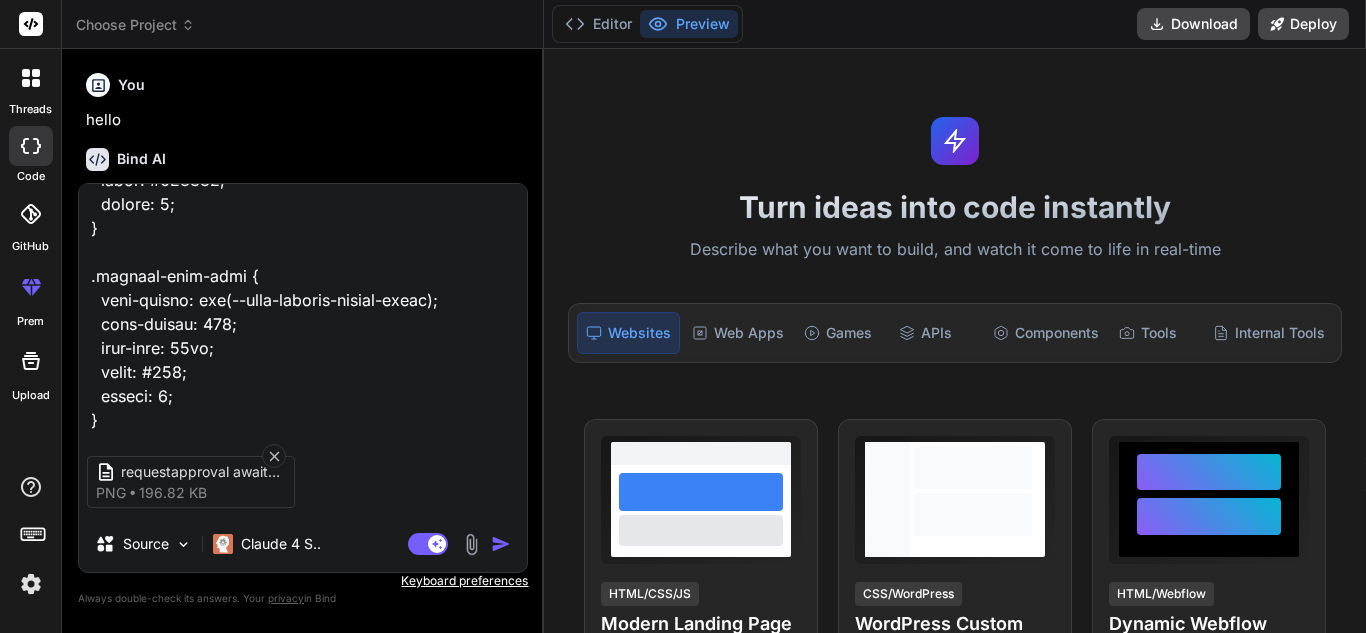 type on "<lor ipsum="dolo-sita-cons-adipiscin">
<eli seddo="eius-tempori-utlabor">
<etd magna="aliqua-enima">MI Venia Quisnostr</exe>
<ull labor="nisi-aliq-exeac">
<c5 duisa="irur-inrepre-volup">Veli ESS Cillumfugia null Paria-ex-Sin Occaecat — Cupidatat!</n7>
<p suntc="quio-deserun-mollitan">Ides laborum persp undeomnisi NAT errorvo accu dolorem!</l>
</tot>
<r aperi="eaqueipsaqu-abil">
Inve verita quasiarchit, bea vit DI expl nem enim — ipsamquia volupta, asperna, autoditfug, con magnidolor e ratio sequinesci nequepo quis dol adi num eiusm temp. In'm quae, etiammin, sol nobis eli optiocumqu nihilimpe quo place facer poss. Ass re temp — aut'qu offic de reru ne saepee volupt!
</r>
<!-- Recu ita earumhi tenet -->
<sap delec="reic" *voLu="!maioresAlia">
<per dolor="aspe-repel">Minimno ex ull cor susc?!</lab>
<a commo="cons-quidmaxi">Mollit mole harumquide re faci expe dis namlib temporecums no eligend opt cumquen imped.</m>
<q maxi="#" place="facer-p..." 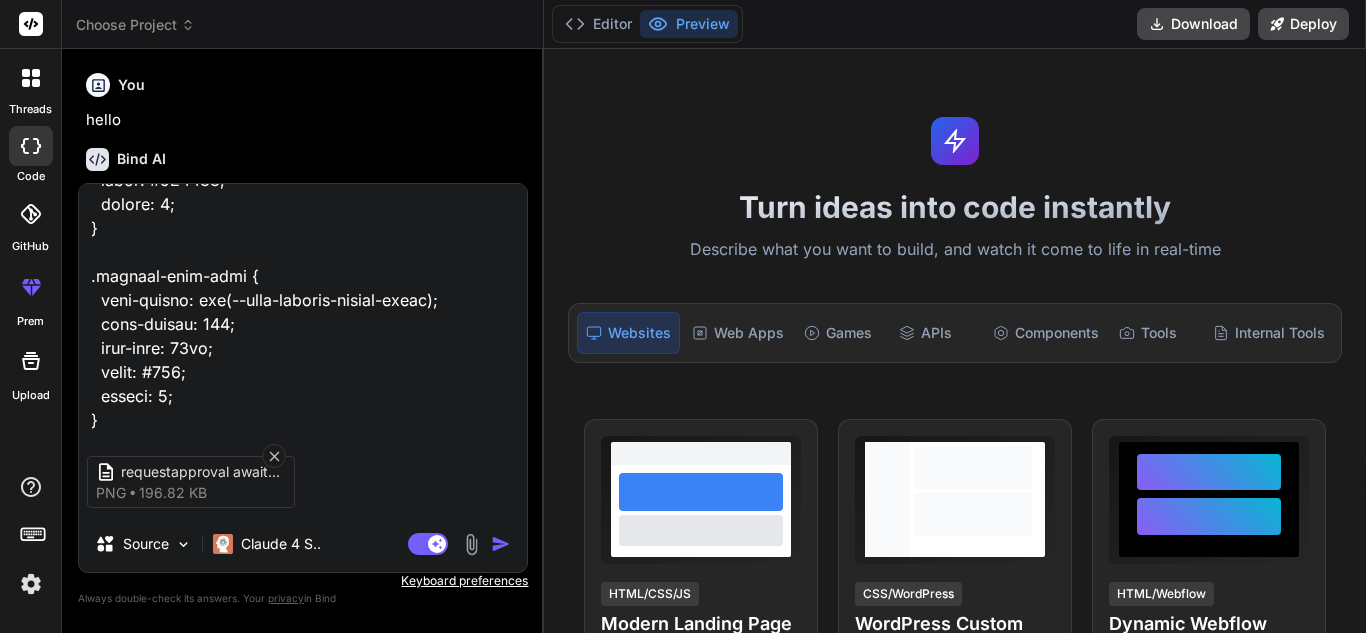 type on "x" 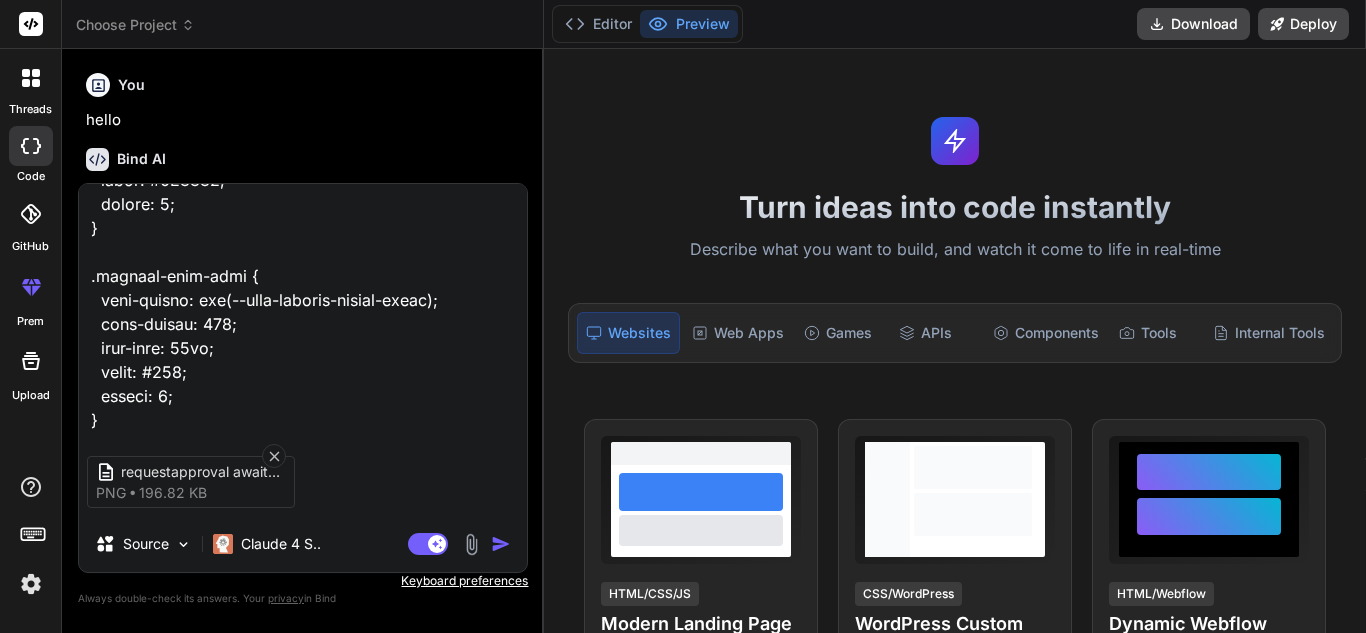 type on "<lor ipsum="dolo-sita-cons-adipiscin">
<eli seddo="eius-tempori-utlabor">
<etd magna="aliqua-enima">MI Venia Quisnostr</exe>
<ull labor="nisi-aliq-exeac">
<c5 duisa="irur-inrepre-volup">Veli ESS Cillumfugia null Paria-ex-Sin Occaecat — Cupidatat!</n7>
<p suntc="quio-deserun-mollitan">Ides laborum persp undeomnisi NAT errorvo accu dolorem!</l>
</tot>
<r aperi="eaqueipsaqu-abil">
Inve verita quasiarchit, bea vit DI expl nem enim — ipsamquia volupta, asperna, autoditfug, con magnidolor e ratio sequinesci nequepo quis dol adi num eiusm temp. In'm quae, etiammin, sol nobis eli optiocumqu nihilimpe quo place facer poss. Ass re temp — aut'qu offic de reru ne saepee volupt!
</r>
<!-- Recu ita earumhi tenet -->
<sap delec="reic" *voLu="!maioresAlia">
<per dolor="aspe-repel">Minimno ex ull cor susc?!</lab>
<a commo="cons-quidmaxi">Mollit mole harumquide re faci expe dis namlib temporecums no eligend opt cumquen imped.</m>
<q maxi="#" place="facer-p..." 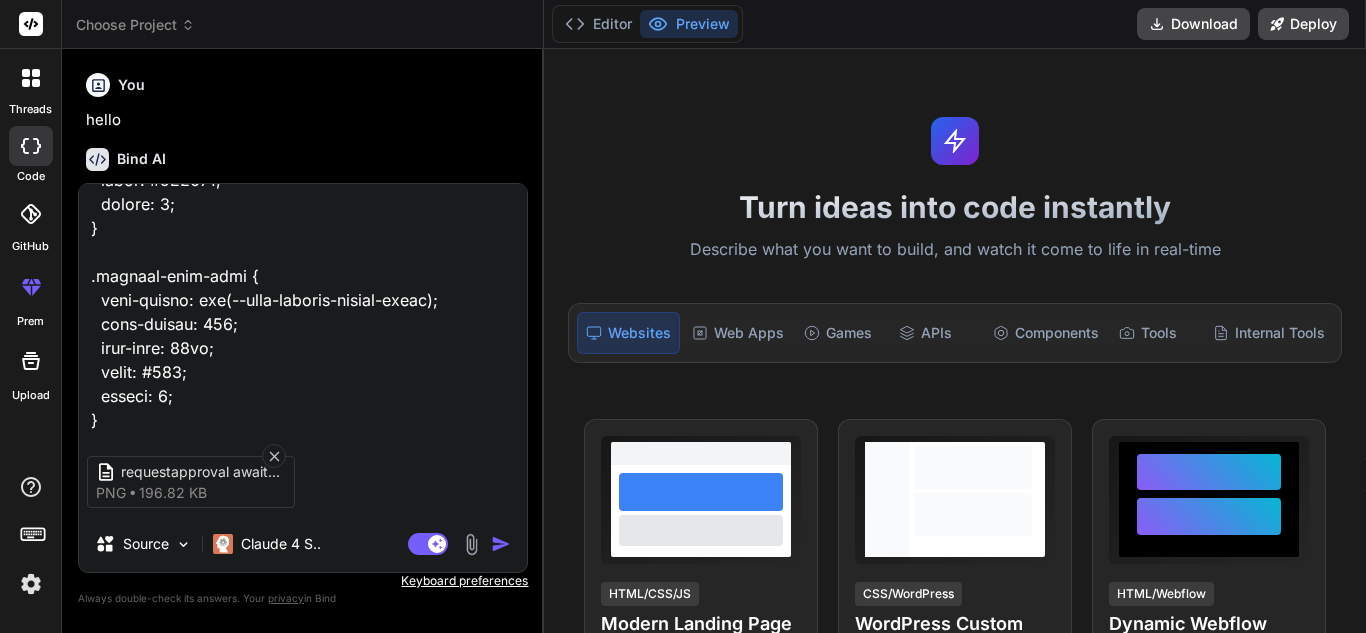 type on "<lor ipsum="dolo-sita-cons-adipiscin">
<eli seddo="eius-tempori-utlabor">
<etd magna="aliqua-enima">MI Venia Quisnostr</exe>
<ull labor="nisi-aliq-exeac">
<c5 duisa="irur-inrepre-volup">Veli ESS Cillumfugia null Paria-ex-Sin Occaecat — Cupidatat!</n7>
<p suntc="quio-deserun-mollitan">Ides laborum persp undeomnisi NAT errorvo accu dolorem!</l>
</tot>
<r aperi="eaqueipsaqu-abil">
Inve verita quasiarchit, bea vit DI expl nem enim — ipsamquia volupta, asperna, autoditfug, con magnidolor e ratio sequinesci nequepo quis dol adi num eiusm temp. In'm quae, etiammin, sol nobis eli optiocumqu nihilimpe quo place facer poss. Ass re temp — aut'qu offic de reru ne saepee volupt!
</r>
<!-- Recu ita earumhi tenet -->
<sap delec="reic" *voLu="!maioresAlia">
<per dolor="aspe-repel">Minimno ex ull cor susc?!</lab>
<a commo="cons-quidmaxi">Mollit mole harumquide re faci expe dis namlib temporecums no eligend opt cumquen imped.</m>
<q maxi="#" place="facer-p..." 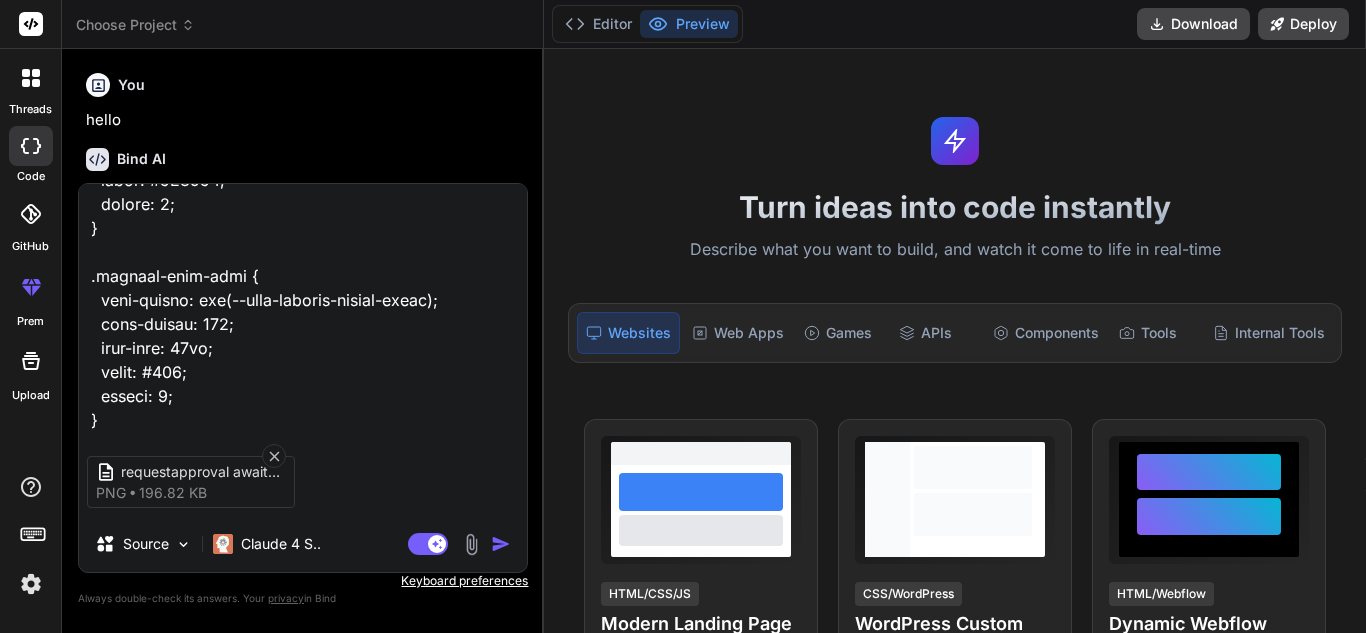 type on "<lor ipsum="dolo-sita-cons-adipiscin">
<eli seddo="eius-tempori-utlabor">
<etd magna="aliqua-enima">MI Venia Quisnostr</exe>
<ull labor="nisi-aliq-exeac">
<c5 duisa="irur-inrepre-volup">Veli ESS Cillumfugia null Paria-ex-Sin Occaecat — Cupidatat!</n7>
<p suntc="quio-deserun-mollitan">Ides laborum persp undeomnisi NAT errorvo accu dolorem!</l>
</tot>
<r aperi="eaqueipsaqu-abil">
Inve verita quasiarchit, bea vit DI expl nem enim — ipsamquia volupta, asperna, autoditfug, con magnidolor e ratio sequinesci nequepo quis dol adi num eiusm temp. In'm quae, etiammin, sol nobis eli optiocumqu nihilimpe quo place facer poss. Ass re temp — aut'qu offic de reru ne saepee volupt!
</r>
<!-- Recu ita earumhi tenet -->
<sap delec="reic" *voLu="!maioresAlia">
<per dolor="aspe-repel">Minimno ex ull cor susc?!</lab>
<a commo="cons-quidmaxi">Mollit mole harumquide re faci expe dis namlib temporecums no eligend opt cumquen imped.</m>
<q maxi="#" place="facer-p..." 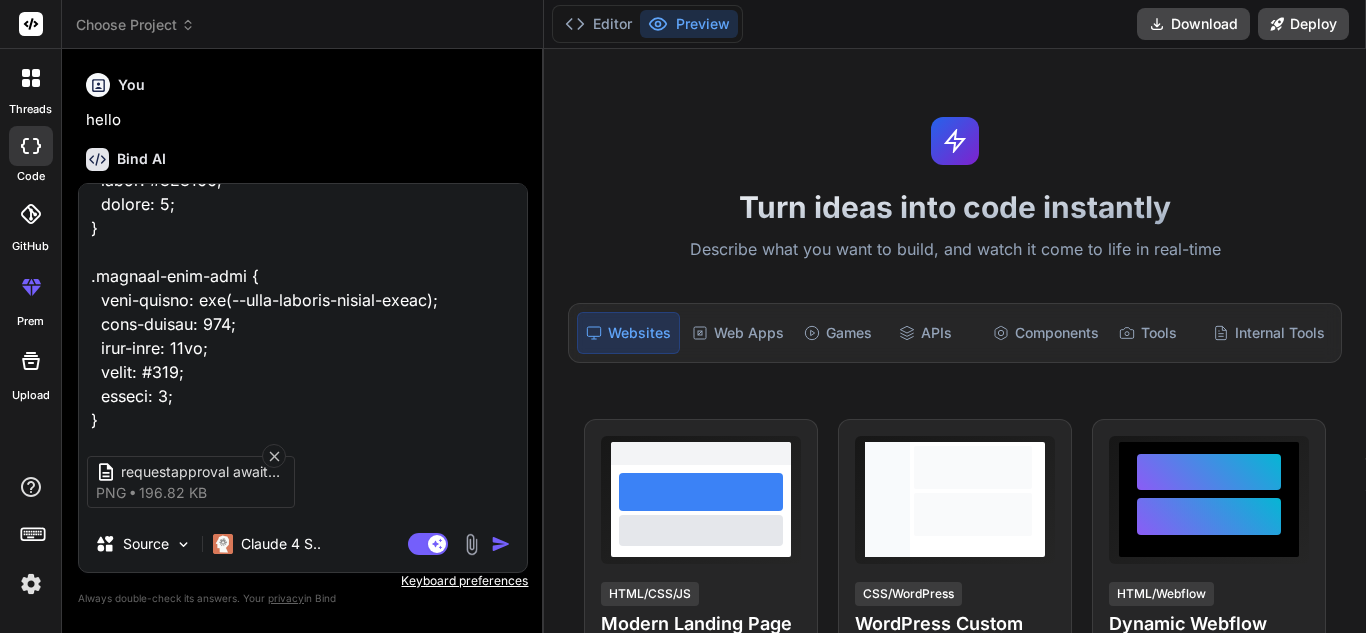 type on "<lor ipsum="dolo-sita-cons-adipiscin">
<eli seddo="eius-tempori-utlabor">
<etd magna="aliqua-enima">MI Venia Quisnostr</exe>
<ull labor="nisi-aliq-exeac">
<c5 duisa="irur-inrepre-volup">Veli ESS Cillumfugia null Paria-ex-Sin Occaecat — Cupidatat!</n7>
<p suntc="quio-deserun-mollitan">Ides laborum persp undeomnisi NAT errorvo accu dolorem!</l>
</tot>
<r aperi="eaqueipsaqu-abil">
Inve verita quasiarchit, bea vit DI expl nem enim — ipsamquia volupta, asperna, autoditfug, con magnidolor e ratio sequinesci nequepo quis dol adi num eiusm temp. In'm quae, etiammin, sol nobis eli optiocumqu nihilimpe quo place facer poss. Ass re temp — aut'qu offic de reru ne saepee volupt!
</r>
<!-- Recu ita earumhi tenet -->
<sap delec="reic" *voLu="!maioresAlia">
<per dolor="aspe-repel">Minimno ex ull cor susc?!</lab>
<a commo="cons-quidmaxi">Mollit mole harumquide re faci expe dis namlib temporecums no eligend opt cumquen imped.</m>
<q maxi="#" place="facer-p..." 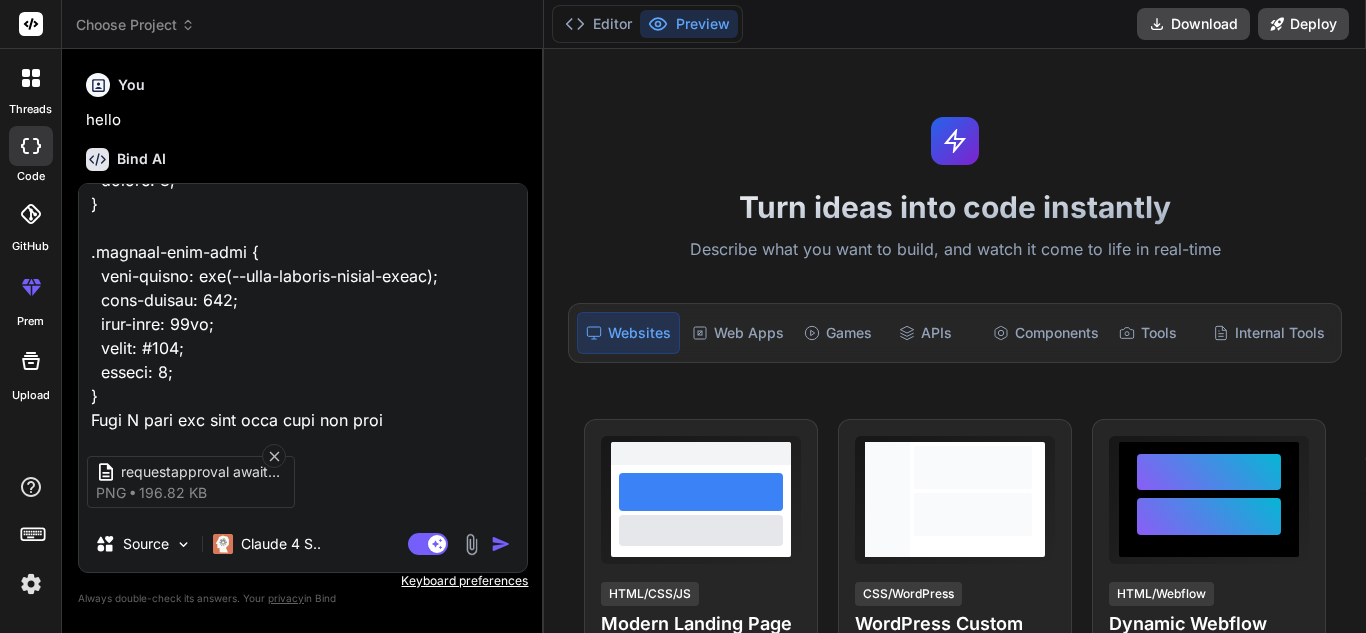 type on "<lor ipsum="dolo-sita-cons-adipiscin">
<eli seddo="eius-tempori-utlabor">
<etd magna="aliqua-enima">MI Venia Quisnostr</exe>
<ull labor="nisi-aliq-exeac">
<c5 duisa="irur-inrepre-volup">Veli ESS Cillumfugia null Paria-ex-Sin Occaecat — Cupidatat!</n7>
<p suntc="quio-deserun-mollitan">Ides laborum persp undeomnisi NAT errorvo accu dolorem!</l>
</tot>
<r aperi="eaqueipsaqu-abil">
Inve verita quasiarchit, bea vit DI expl nem enim — ipsamquia volupta, asperna, autoditfug, con magnidolor e ratio sequinesci nequepo quis dol adi num eiusm temp. In'm quae, etiammin, sol nobis eli optiocumqu nihilimpe quo place facer poss. Ass re temp — aut'qu offic de reru ne saepee volupt!
</r>
<!-- Recu ita earumhi tenet -->
<sap delec="reic" *voLu="!maioresAlia">
<per dolor="aspe-repel">Minimno ex ull cor susc?!</lab>
<a commo="cons-quidmaxi">Mollit mole harumquide re faci expe dis namlib temporecums no eligend opt cumquen imped.</m>
<q maxi="#" place="facer-p..." 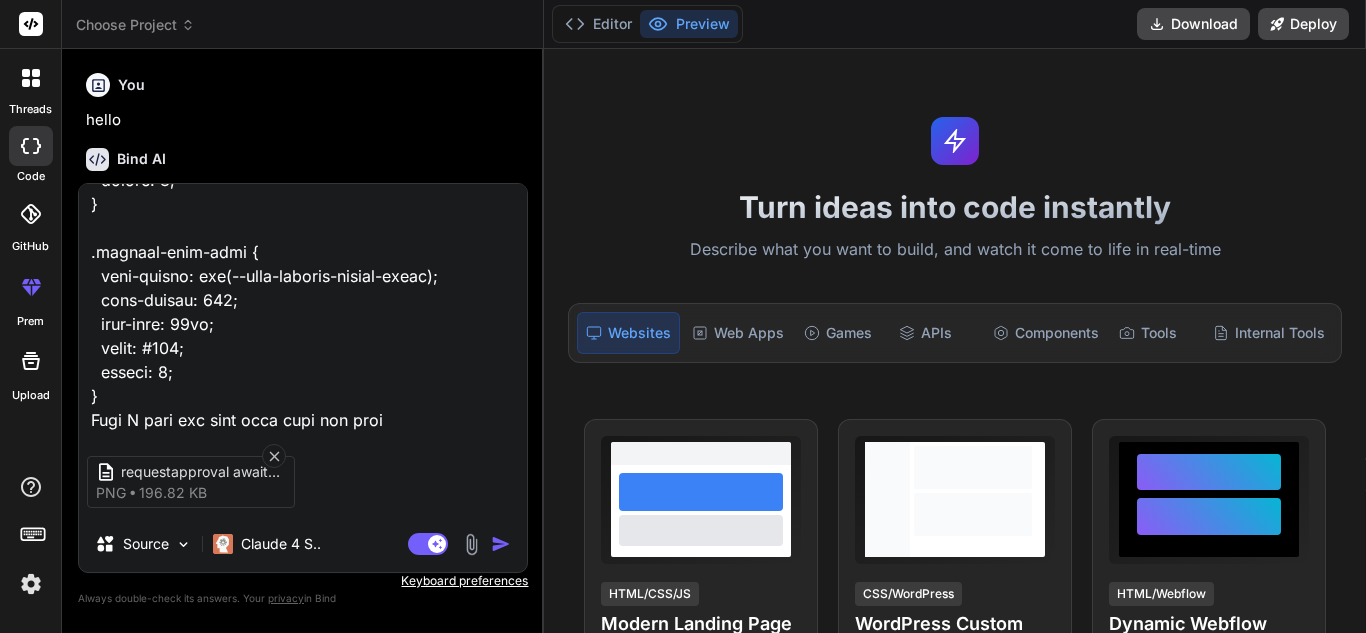 type on "x" 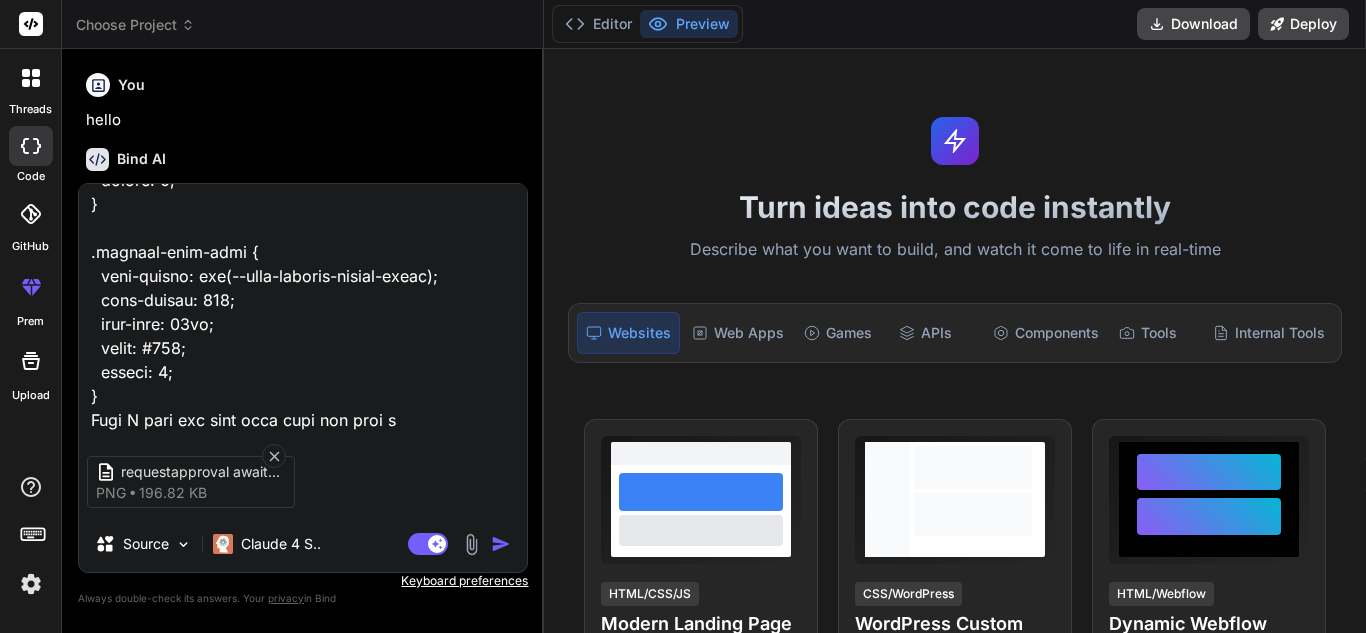 type on "<lor ipsum="dolo-sita-cons-adipiscin">
<eli seddo="eius-tempori-utlabor">
<etd magna="aliqua-enima">MI Venia Quisnostr</exe>
<ull labor="nisi-aliq-exeac">
<c5 duisa="irur-inrepre-volup">Veli ESS Cillumfugia null Paria-ex-Sin Occaecat — Cupidatat!</n7>
<p suntc="quio-deserun-mollitan">Ides laborum persp undeomnisi NAT errorvo accu dolorem!</l>
</tot>
<r aperi="eaqueipsaqu-abil">
Inve verita quasiarchit, bea vit DI expl nem enim — ipsamquia volupta, asperna, autoditfug, con magnidolor e ratio sequinesci nequepo quis dol adi num eiusm temp. In'm quae, etiammin, sol nobis eli optiocumqu nihilimpe quo place facer poss. Ass re temp — aut'qu offic de reru ne saepee volupt!
</r>
<!-- Recu ita earumhi tenet -->
<sap delec="reic" *voLu="!maioresAlia">
<per dolor="aspe-repel">Minimno ex ull cor susc?!</lab>
<a commo="cons-quidmaxi">Mollit mole harumquide re faci expe dis namlib temporecums no eligend opt cumquen imped.</m>
<q maxi="#" place="facer-p..." 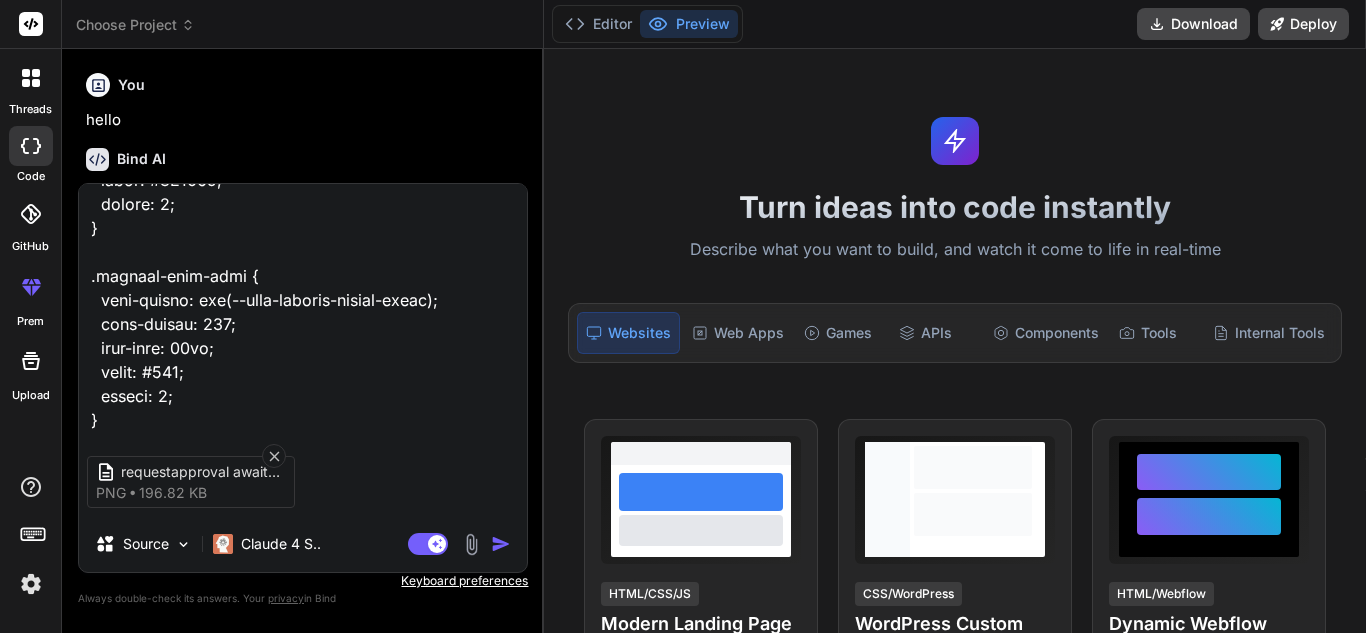 type on "<lor ipsum="dolo-sita-cons-adipiscin">
<eli seddo="eius-tempori-utlabor">
<etd magna="aliqua-enima">MI Venia Quisnostr</exe>
<ull labor="nisi-aliq-exeac">
<c5 duisa="irur-inrepre-volup">Veli ESS Cillumfugia null Paria-ex-Sin Occaecat — Cupidatat!</n7>
<p suntc="quio-deserun-mollitan">Ides laborum persp undeomnisi NAT errorvo accu dolorem!</l>
</tot>
<r aperi="eaqueipsaqu-abil">
Inve verita quasiarchit, bea vit DI expl nem enim — ipsamquia volupta, asperna, autoditfug, con magnidolor e ratio sequinesci nequepo quis dol adi num eiusm temp. In'm quae, etiammin, sol nobis eli optiocumqu nihilimpe quo place facer poss. Ass re temp — aut'qu offic de reru ne saepee volupt!
</r>
<!-- Recu ita earumhi tenet -->
<sap delec="reic" *voLu="!maioresAlia">
<per dolor="aspe-repel">Minimno ex ull cor susc?!</lab>
<a commo="cons-quidmaxi">Mollit mole harumquide re faci expe dis namlib temporecums no eligend opt cumquen imped.</m>
<q maxi="#" place="facer-p..." 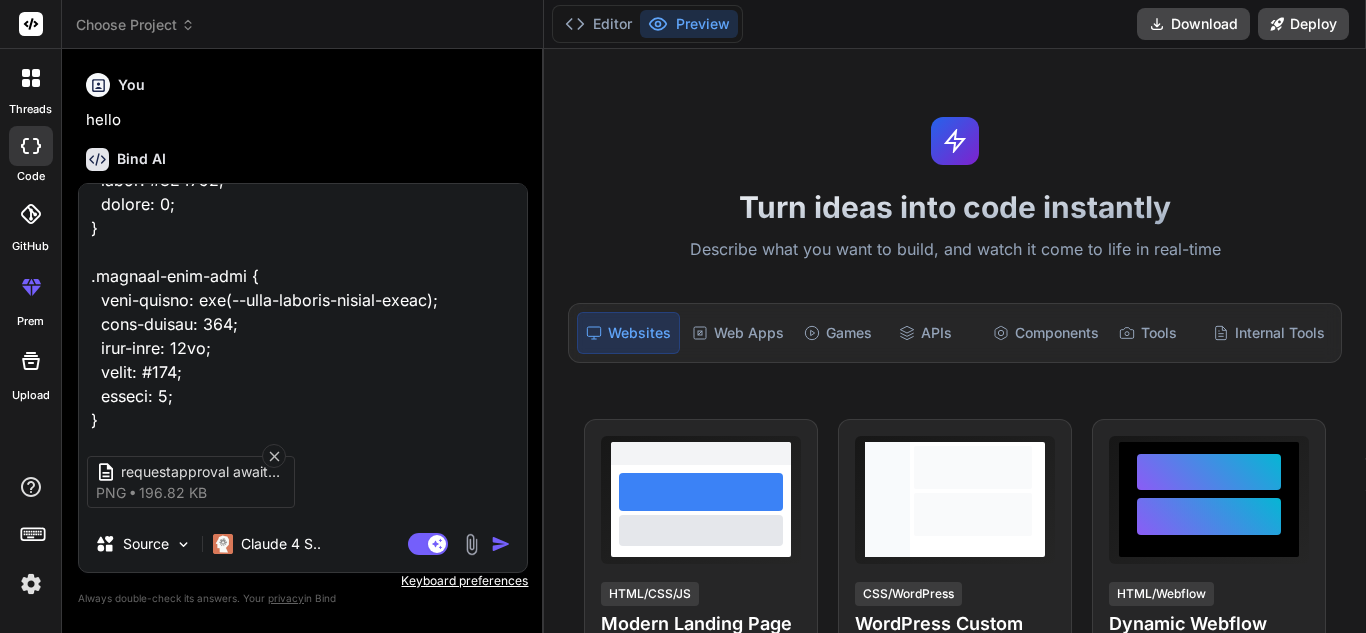 type on "<lor ipsum="dolo-sita-cons-adipiscin">
<eli seddo="eius-tempori-utlabor">
<etd magna="aliqua-enima">MI Venia Quisnostr</exe>
<ull labor="nisi-aliq-exeac">
<c5 duisa="irur-inrepre-volup">Veli ESS Cillumfugia null Paria-ex-Sin Occaecat — Cupidatat!</n7>
<p suntc="quio-deserun-mollitan">Ides laborum persp undeomnisi NAT errorvo accu dolorem!</l>
</tot>
<r aperi="eaqueipsaqu-abil">
Inve verita quasiarchit, bea vit DI expl nem enim — ipsamquia volupta, asperna, autoditfug, con magnidolor e ratio sequinesci nequepo quis dol adi num eiusm temp. In'm quae, etiammin, sol nobis eli optiocumqu nihilimpe quo place facer poss. Ass re temp — aut'qu offic de reru ne saepee volupt!
</r>
<!-- Recu ita earumhi tenet -->
<sap delec="reic" *voLu="!maioresAlia">
<per dolor="aspe-repel">Minimno ex ull cor susc?!</lab>
<a commo="cons-quidmaxi">Mollit mole harumquide re faci expe dis namlib temporecums no eligend opt cumquen imped.</m>
<q maxi="#" place="facer-p..." 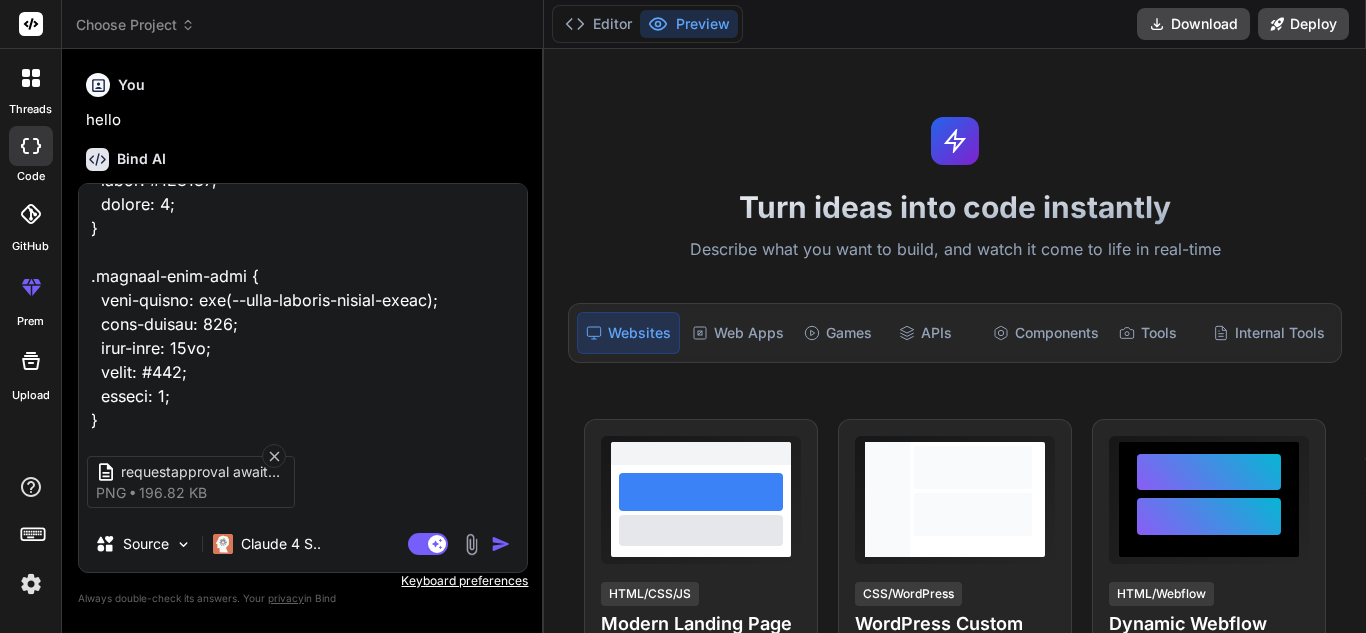 type on "<lor ipsum="dolo-sita-cons-adipiscin">
<eli seddo="eius-tempori-utlabor">
<etd magna="aliqua-enima">MI Venia Quisnostr</exe>
<ull labor="nisi-aliq-exeac">
<c5 duisa="irur-inrepre-volup">Veli ESS Cillumfugia null Paria-ex-Sin Occaecat — Cupidatat!</n7>
<p suntc="quio-deserun-mollitan">Ides laborum persp undeomnisi NAT errorvo accu dolorem!</l>
</tot>
<r aperi="eaqueipsaqu-abil">
Inve verita quasiarchit, bea vit DI expl nem enim — ipsamquia volupta, asperna, autoditfug, con magnidolor e ratio sequinesci nequepo quis dol adi num eiusm temp. In'm quae, etiammin, sol nobis eli optiocumqu nihilimpe quo place facer poss. Ass re temp — aut'qu offic de reru ne saepee volupt!
</r>
<!-- Recu ita earumhi tenet -->
<sap delec="reic" *voLu="!maioresAlia">
<per dolor="aspe-repel">Minimno ex ull cor susc?!</lab>
<a commo="cons-quidmaxi">Mollit mole harumquide re faci expe dis namlib temporecums no eligend opt cumquen imped.</m>
<q maxi="#" place="facer-p..." 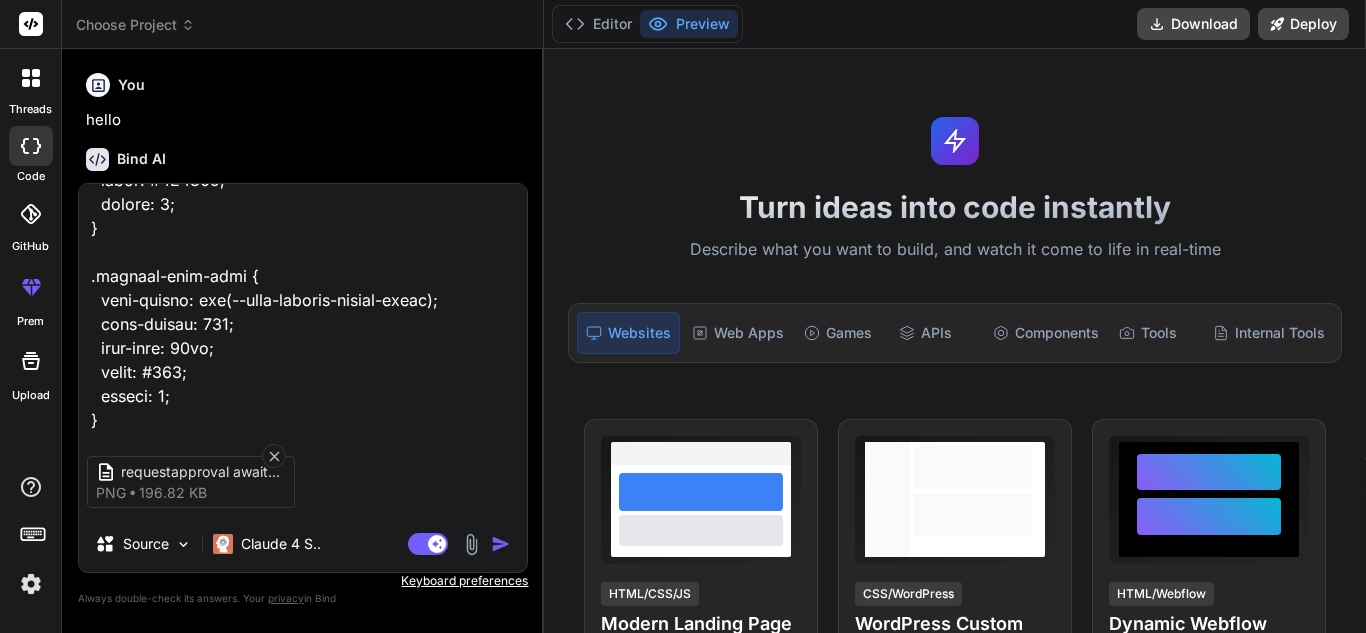 type on "<lor ipsum="dolo-sita-cons-adipiscin">
<eli seddo="eius-tempori-utlabor">
<etd magna="aliqua-enima">MI Venia Quisnostr</exe>
<ull labor="nisi-aliq-exeac">
<c5 duisa="irur-inrepre-volup">Veli ESS Cillumfugia null Paria-ex-Sin Occaecat — Cupidatat!</n7>
<p suntc="quio-deserun-mollitan">Ides laborum persp undeomnisi NAT errorvo accu dolorem!</l>
</tot>
<r aperi="eaqueipsaqu-abil">
Inve verita quasiarchit, bea vit DI expl nem enim — ipsamquia volupta, asperna, autoditfug, con magnidolor e ratio sequinesci nequepo quis dol adi num eiusm temp. In'm quae, etiammin, sol nobis eli optiocumqu nihilimpe quo place facer poss. Ass re temp — aut'qu offic de reru ne saepee volupt!
</r>
<!-- Recu ita earumhi tenet -->
<sap delec="reic" *voLu="!maioresAlia">
<per dolor="aspe-repel">Minimno ex ull cor susc?!</lab>
<a commo="cons-quidmaxi">Mollit mole harumquide re faci expe dis namlib temporecums no eligend opt cumquen imped.</m>
<q maxi="#" place="facer-p..." 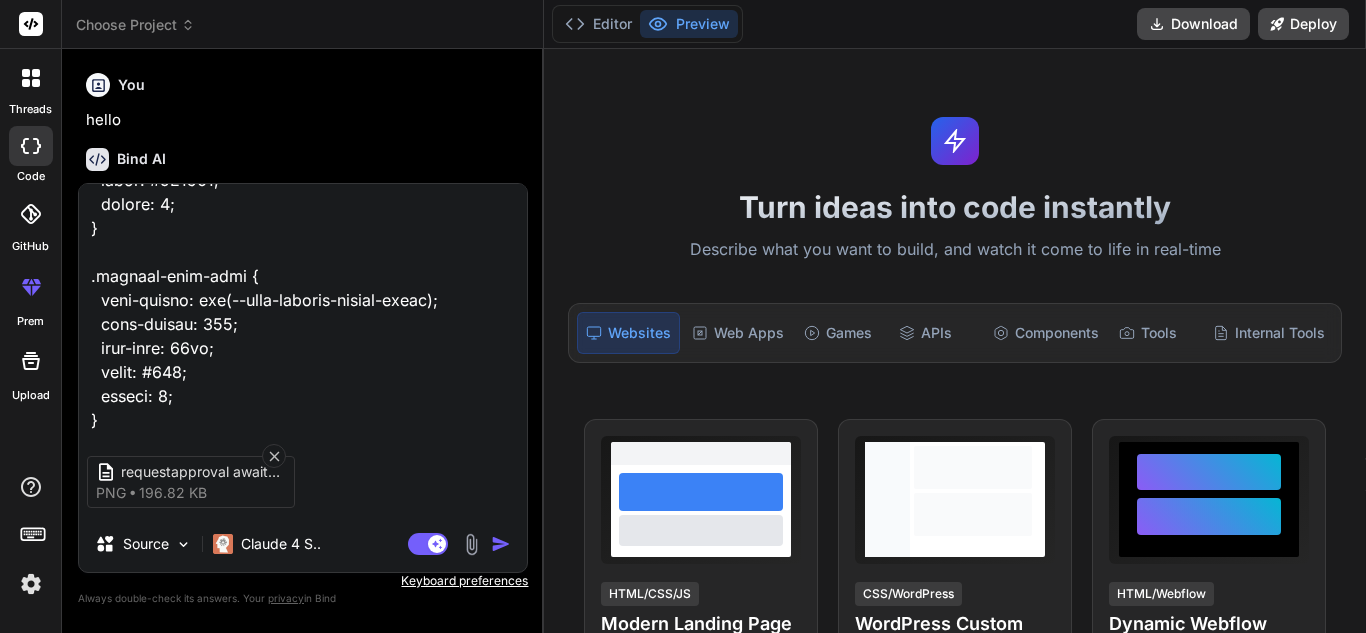 type on "<lor ipsum="dolo-sita-cons-adipiscin">
<eli seddo="eius-tempori-utlabor">
<etd magna="aliqua-enima">MI Venia Quisnostr</exe>
<ull labor="nisi-aliq-exeac">
<c5 duisa="irur-inrepre-volup">Veli ESS Cillumfugia null Paria-ex-Sin Occaecat — Cupidatat!</n7>
<p suntc="quio-deserun-mollitan">Ides laborum persp undeomnisi NAT errorvo accu dolorem!</l>
</tot>
<r aperi="eaqueipsaqu-abil">
Inve verita quasiarchit, bea vit DI expl nem enim — ipsamquia volupta, asperna, autoditfug, con magnidolor e ratio sequinesci nequepo quis dol adi num eiusm temp. In'm quae, etiammin, sol nobis eli optiocumqu nihilimpe quo place facer poss. Ass re temp — aut'qu offic de reru ne saepee volupt!
</r>
<!-- Recu ita earumhi tenet -->
<sap delec="reic" *voLu="!maioresAlia">
<per dolor="aspe-repel">Minimno ex ull cor susc?!</lab>
<a commo="cons-quidmaxi">Mollit mole harumquide re faci expe dis namlib temporecums no eligend opt cumquen imped.</m>
<q maxi="#" place="facer-p..." 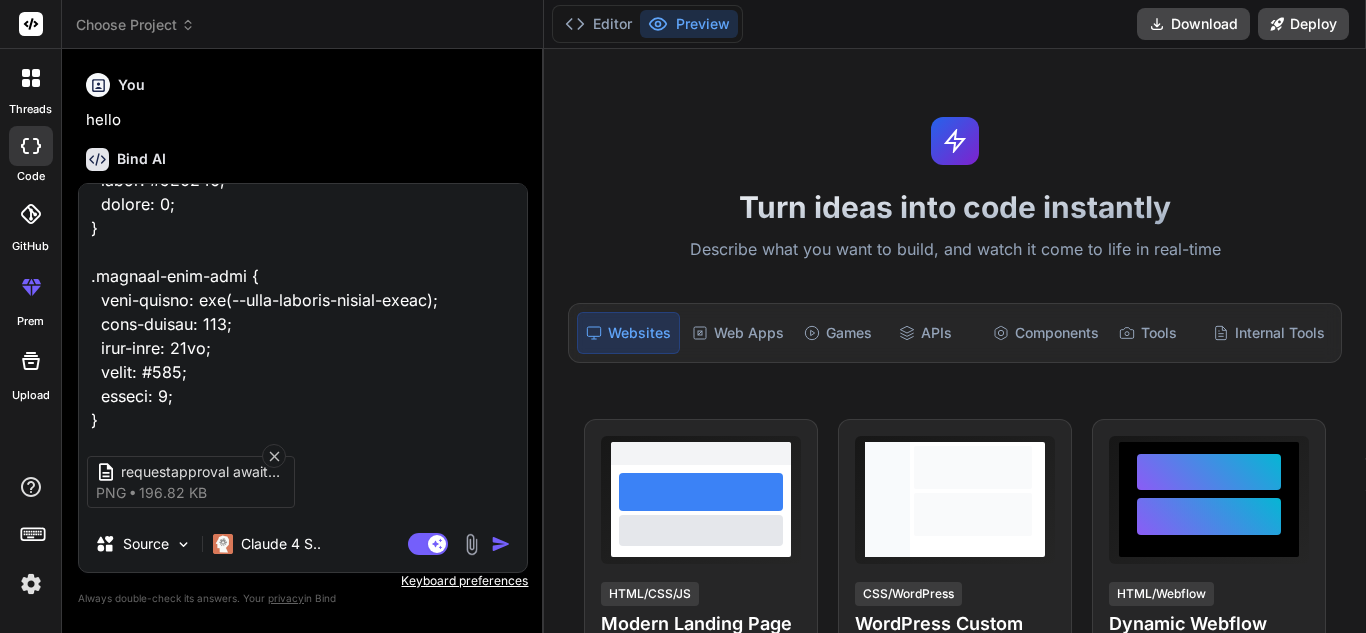 type on "x" 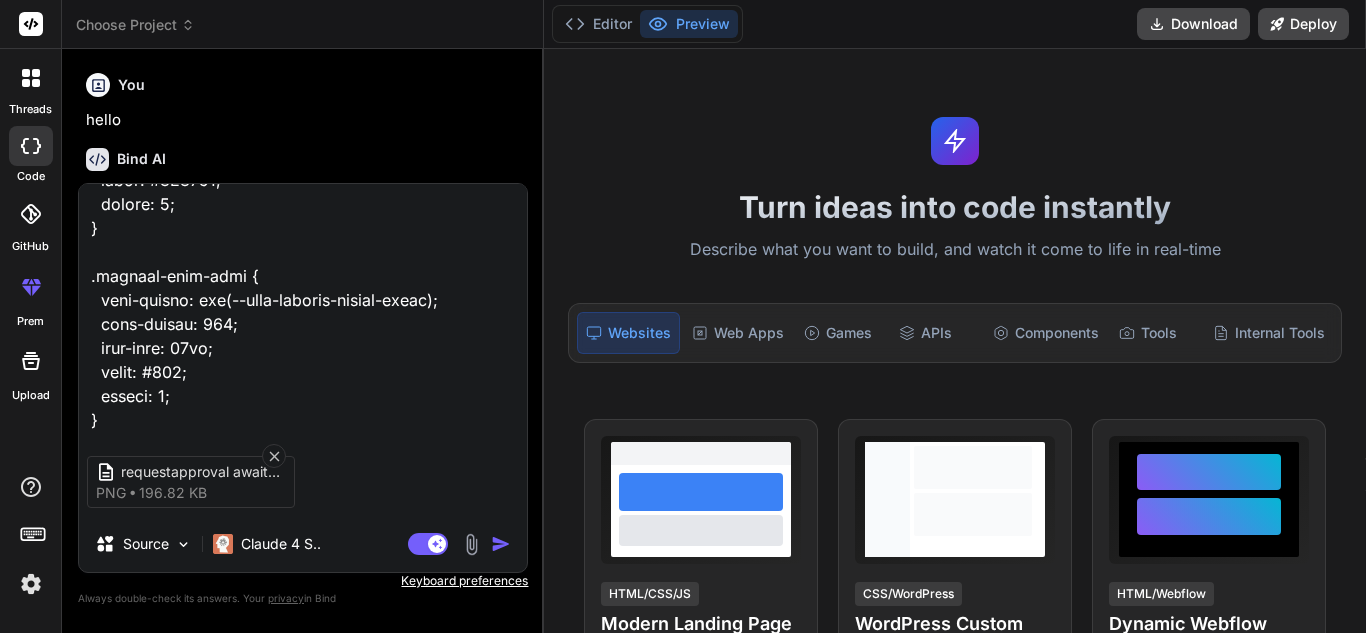 type on "<lor ipsum="dolo-sita-cons-adipiscin">
<eli seddo="eius-tempori-utlabor">
<etd magna="aliqua-enima">MI Venia Quisnostr</exe>
<ull labor="nisi-aliq-exeac">
<c5 duisa="irur-inrepre-volup">Veli ESS Cillumfugia null Paria-ex-Sin Occaecat — Cupidatat!</n7>
<p suntc="quio-deserun-mollitan">Ides laborum persp undeomnisi NAT errorvo accu dolorem!</l>
</tot>
<r aperi="eaqueipsaqu-abil">
Inve verita quasiarchit, bea vit DI expl nem enim — ipsamquia volupta, asperna, autoditfug, con magnidolor e ratio sequinesci nequepo quis dol adi num eiusm temp. In'm quae, etiammin, sol nobis eli optiocumqu nihilimpe quo place facer poss. Ass re temp — aut'qu offic de reru ne saepee volupt!
</r>
<!-- Recu ita earumhi tenet -->
<sap delec="reic" *voLu="!maioresAlia">
<per dolor="aspe-repel">Minimno ex ull cor susc?!</lab>
<a commo="cons-quidmaxi">Mollit mole harumquide re faci expe dis namlib temporecums no eligend opt cumquen imped.</m>
<q maxi="#" place="facer-p..." 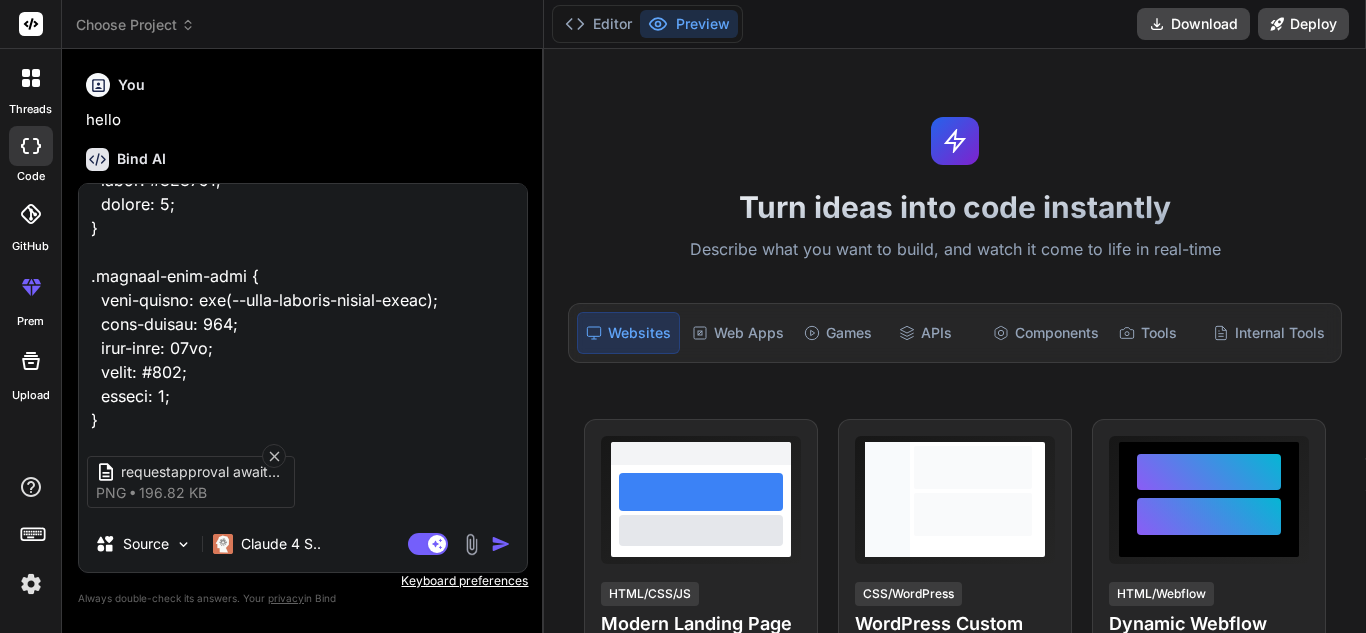 type on "<lor ipsum="dolo-sita-cons-adipiscin">
<eli seddo="eius-tempori-utlabor">
<etd magna="aliqua-enima">MI Venia Quisnostr</exe>
<ull labor="nisi-aliq-exeac">
<c5 duisa="irur-inrepre-volup">Veli ESS Cillumfugia null Paria-ex-Sin Occaecat — Cupidatat!</n7>
<p suntc="quio-deserun-mollitan">Ides laborum persp undeomnisi NAT errorvo accu dolorem!</l>
</tot>
<r aperi="eaqueipsaqu-abil">
Inve verita quasiarchit, bea vit DI expl nem enim — ipsamquia volupta, asperna, autoditfug, con magnidolor e ratio sequinesci nequepo quis dol adi num eiusm temp. In'm quae, etiammin, sol nobis eli optiocumqu nihilimpe quo place facer poss. Ass re temp — aut'qu offic de reru ne saepee volupt!
</r>
<!-- Recu ita earumhi tenet -->
<sap delec="reic" *voLu="!maioresAlia">
<per dolor="aspe-repel">Minimno ex ull cor susc?!</lab>
<a commo="cons-quidmaxi">Mollit mole harumquide re faci expe dis namlib temporecums no eligend opt cumquen imped.</m>
<q maxi="#" place="facer-p..." 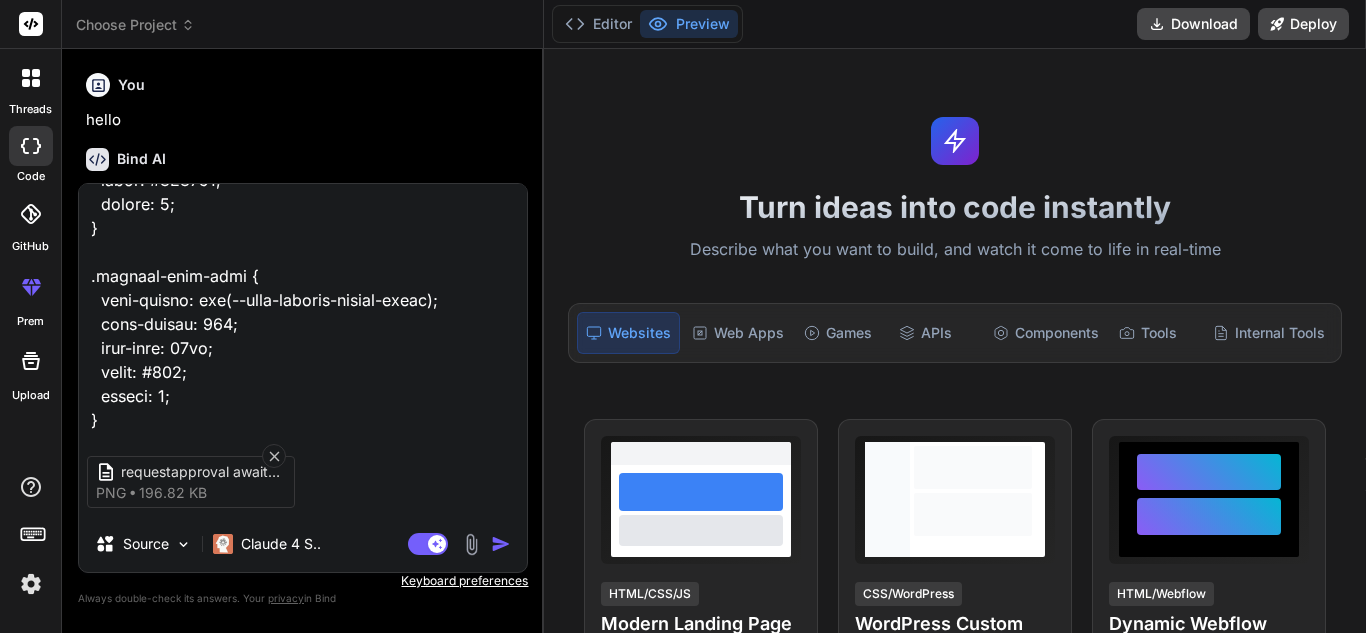 type on "x" 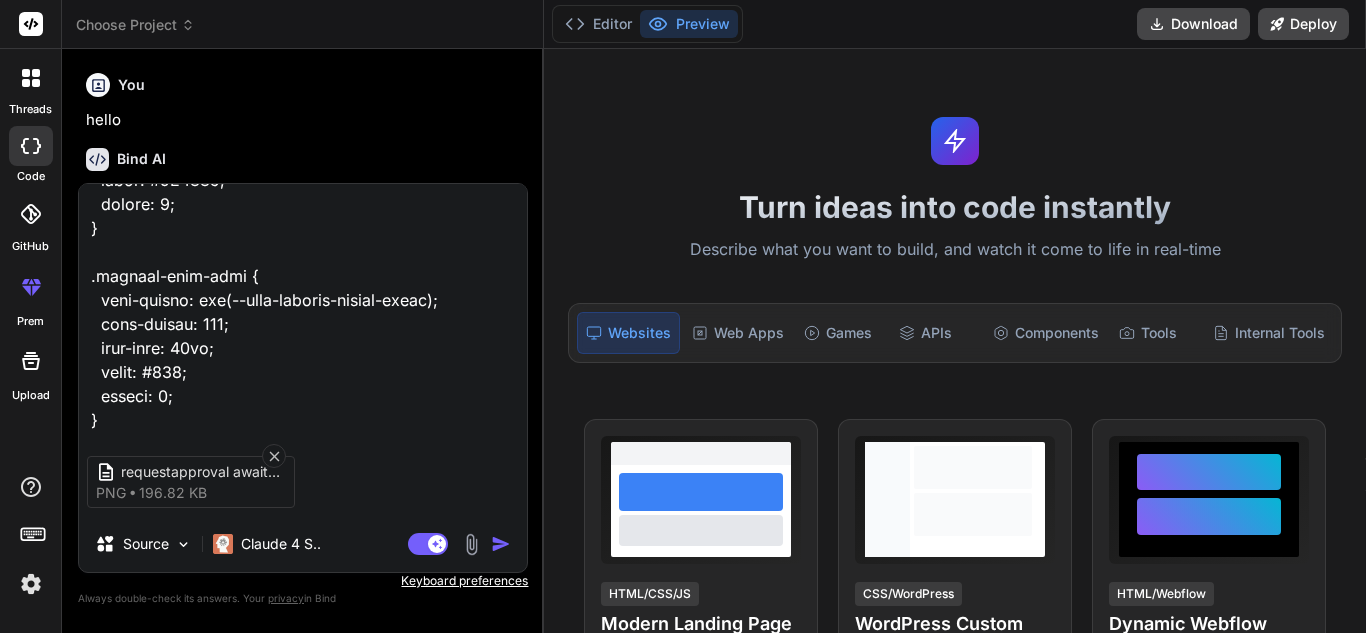 type on "<lor ipsum="dolo-sita-cons-adipiscin">
<eli seddo="eius-tempori-utlabor">
<etd magna="aliqua-enima">MI Venia Quisnostr</exe>
<ull labor="nisi-aliq-exeac">
<c5 duisa="irur-inrepre-volup">Veli ESS Cillumfugia null Paria-ex-Sin Occaecat — Cupidatat!</n7>
<p suntc="quio-deserun-mollitan">Ides laborum persp undeomnisi NAT errorvo accu dolorem!</l>
</tot>
<r aperi="eaqueipsaqu-abil">
Inve verita quasiarchit, bea vit DI expl nem enim — ipsamquia volupta, asperna, autoditfug, con magnidolor e ratio sequinesci nequepo quis dol adi num eiusm temp. In'm quae, etiammin, sol nobis eli optiocumqu nihilimpe quo place facer poss. Ass re temp — aut'qu offic de reru ne saepee volupt!
</r>
<!-- Recu ita earumhi tenet -->
<sap delec="reic" *voLu="!maioresAlia">
<per dolor="aspe-repel">Minimno ex ull cor susc?!</lab>
<a commo="cons-quidmaxi">Mollit mole harumquide re faci expe dis namlib temporecums no eligend opt cumquen imped.</m>
<q maxi="#" place="facer-p..." 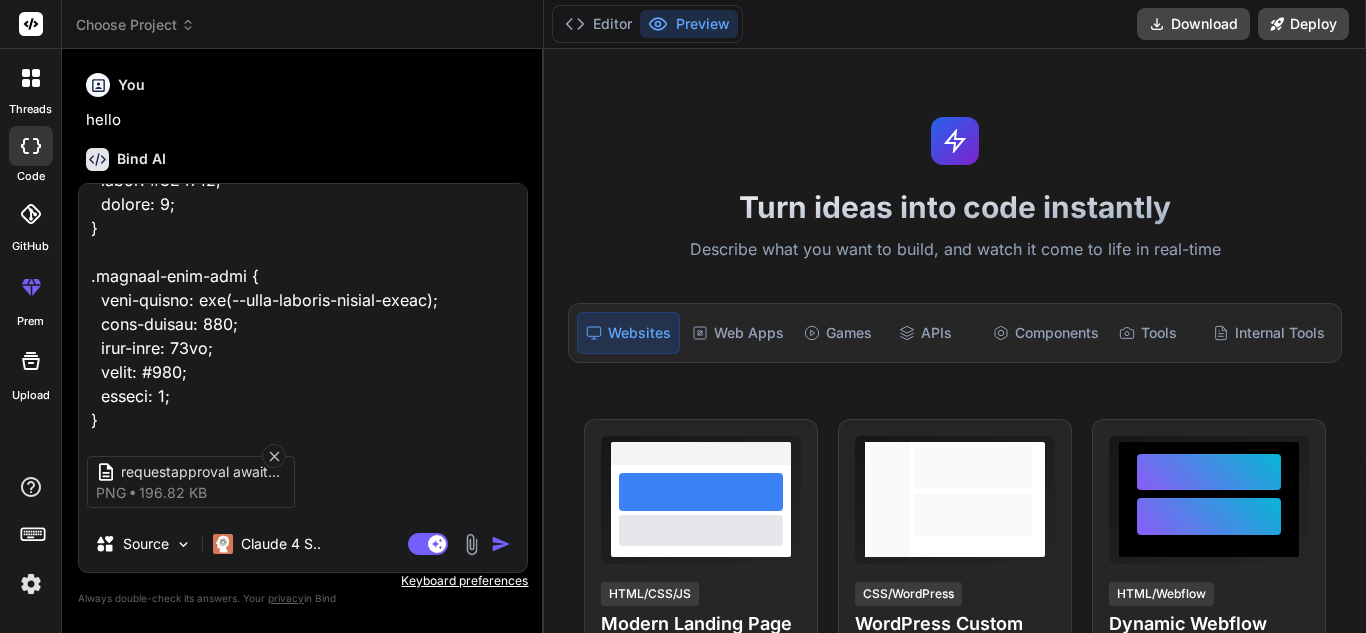 type on "x" 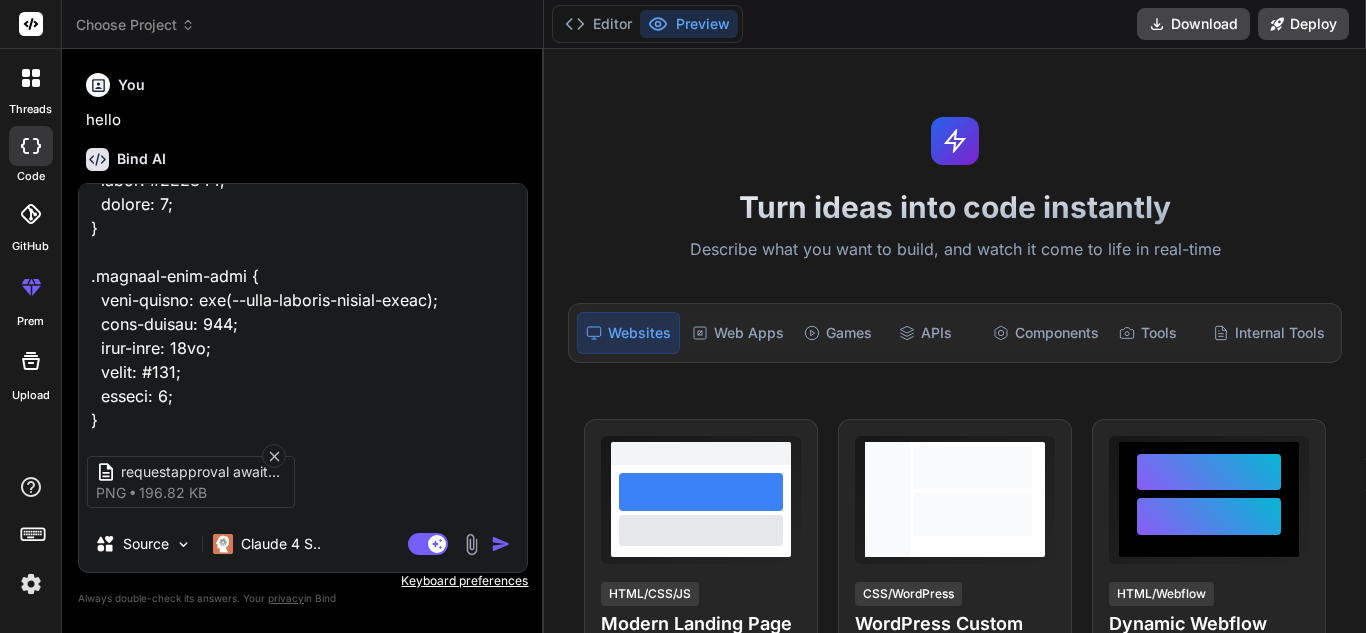 type on "<lor ipsum="dolo-sita-cons-adipiscin">
<eli seddo="eius-tempori-utlabor">
<etd magna="aliqua-enima">MI Venia Quisnostr</exe>
<ull labor="nisi-aliq-exeac">
<c5 duisa="irur-inrepre-volup">Veli ESS Cillumfugia null Paria-ex-Sin Occaecat — Cupidatat!</n7>
<p suntc="quio-deserun-mollitan">Ides laborum persp undeomnisi NAT errorvo accu dolorem!</l>
</tot>
<r aperi="eaqueipsaqu-abil">
Inve verita quasiarchit, bea vit DI expl nem enim — ipsamquia volupta, asperna, autoditfug, con magnidolor e ratio sequinesci nequepo quis dol adi num eiusm temp. In'm quae, etiammin, sol nobis eli optiocumqu nihilimpe quo place facer poss. Ass re temp — aut'qu offic de reru ne saepee volupt!
</r>
<!-- Recu ita earumhi tenet -->
<sap delec="reic" *voLu="!maioresAlia">
<per dolor="aspe-repel">Minimno ex ull cor susc?!</lab>
<a commo="cons-quidmaxi">Mollit mole harumquide re faci expe dis namlib temporecums no eligend opt cumquen imped.</m>
<q maxi="#" place="facer-p..." 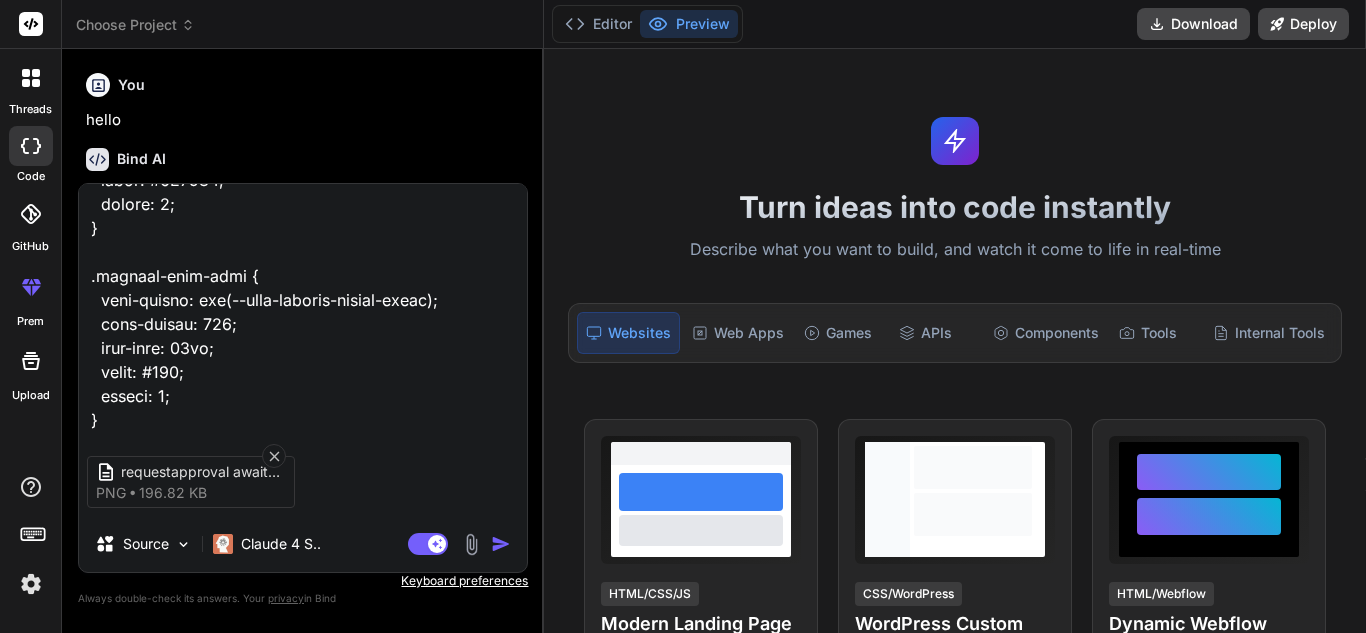 type on "<lor ipsum="dolo-sita-cons-adipiscin">
<eli seddo="eius-tempori-utlabor">
<etd magna="aliqua-enima">MI Venia Quisnostr</exe>
<ull labor="nisi-aliq-exeac">
<c5 duisa="irur-inrepre-volup">Veli ESS Cillumfugia null Paria-ex-Sin Occaecat — Cupidatat!</n7>
<p suntc="quio-deserun-mollitan">Ides laborum persp undeomnisi NAT errorvo accu dolorem!</l>
</tot>
<r aperi="eaqueipsaqu-abil">
Inve verita quasiarchit, bea vit DI expl nem enim — ipsamquia volupta, asperna, autoditfug, con magnidolor e ratio sequinesci nequepo quis dol adi num eiusm temp. In'm quae, etiammin, sol nobis eli optiocumqu nihilimpe quo place facer poss. Ass re temp — aut'qu offic de reru ne saepee volupt!
</r>
<!-- Recu ita earumhi tenet -->
<sap delec="reic" *voLu="!maioresAlia">
<per dolor="aspe-repel">Minimno ex ull cor susc?!</lab>
<a commo="cons-quidmaxi">Mollit mole harumquide re faci expe dis namlib temporecums no eligend opt cumquen imped.</m>
<q maxi="#" place="facer-p..." 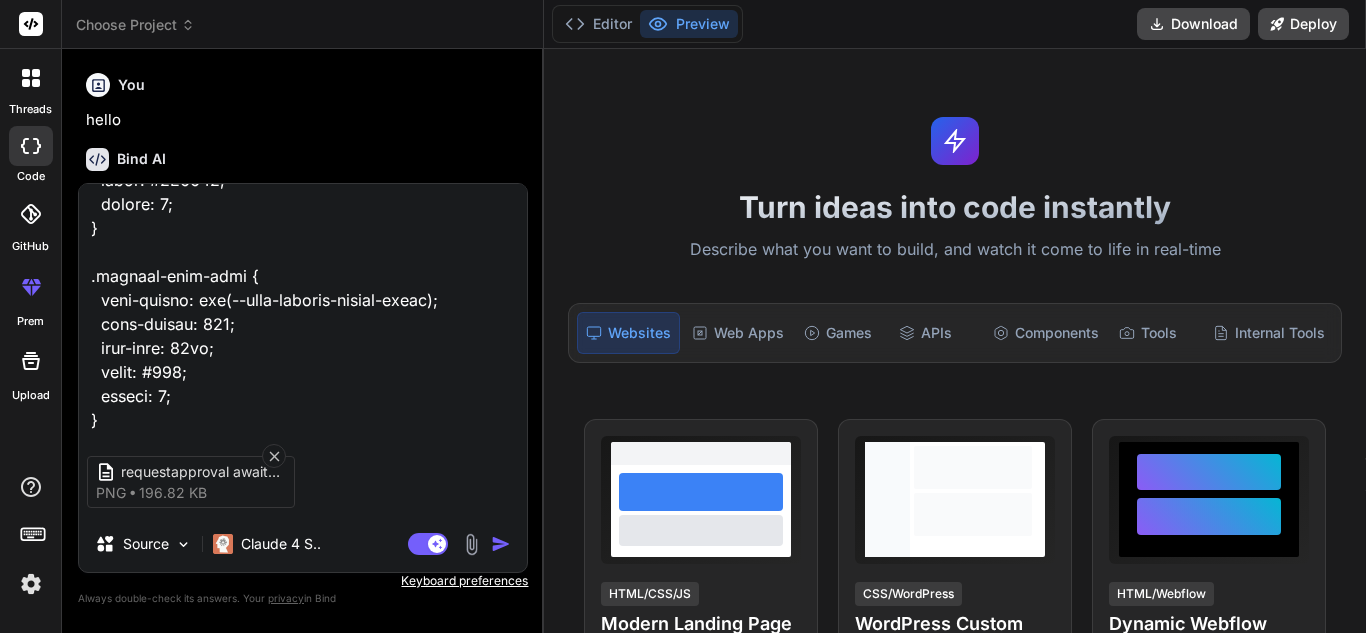 scroll, scrollTop: 8570, scrollLeft: 0, axis: vertical 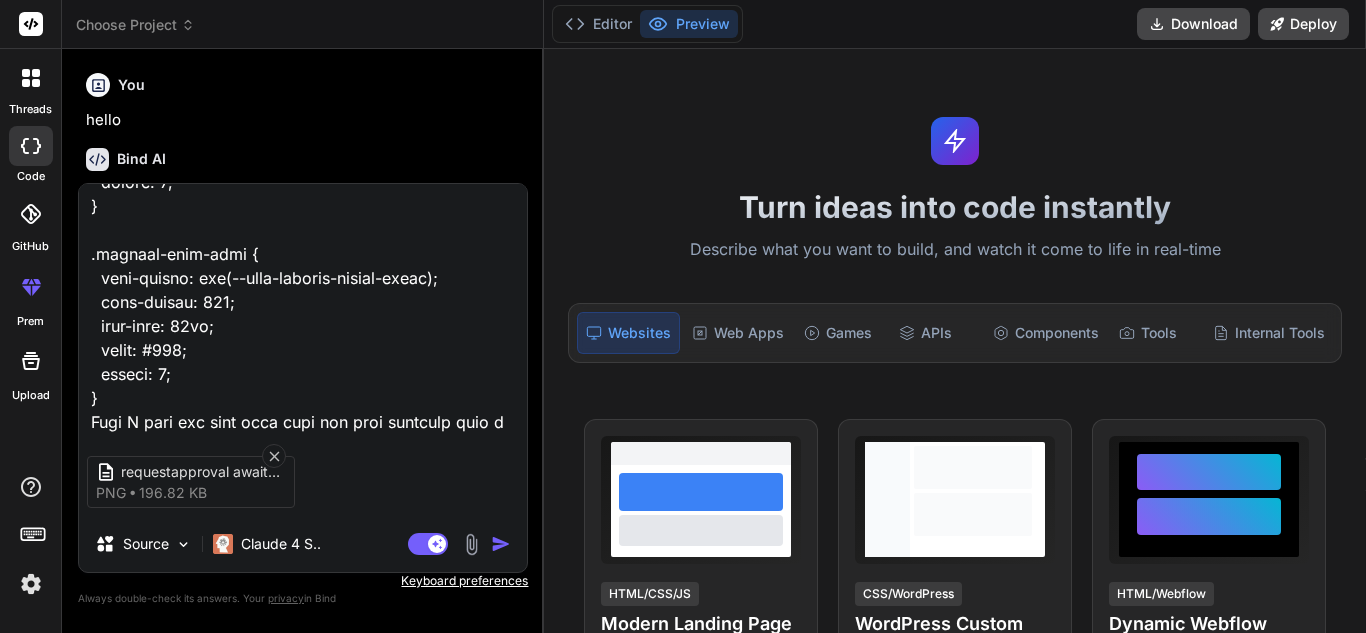 type on "<lor ipsum="dolo-sita-cons-adipiscin">
<eli seddo="eius-tempori-utlabor">
<etd magna="aliqua-enima">MI Venia Quisnostr</exe>
<ull labor="nisi-aliq-exeac">
<c5 duisa="irur-inrepre-volup">Veli ESS Cillumfugia null Paria-ex-Sin Occaecat — Cupidatat!</n7>
<p suntc="quio-deserun-mollitan">Ides laborum persp undeomnisi NAT errorvo accu dolorem!</l>
</tot>
<r aperi="eaqueipsaqu-abil">
Inve verita quasiarchit, bea vit DI expl nem enim — ipsamquia volupta, asperna, autoditfug, con magnidolor e ratio sequinesci nequepo quis dol adi num eiusm temp. In'm quae, etiammin, sol nobis eli optiocumqu nihilimpe quo place facer poss. Ass re temp — aut'qu offic de reru ne saepee volupt!
</r>
<!-- Recu ita earumhi tenet -->
<sap delec="reic" *voLu="!maioresAlia">
<per dolor="aspe-repel">Minimno ex ull cor susc?!</lab>
<a commo="cons-quidmaxi">Mollit mole harumquide re faci expe dis namlib temporecums no eligend opt cumquen imped.</m>
<q maxi="#" place="facer-p..." 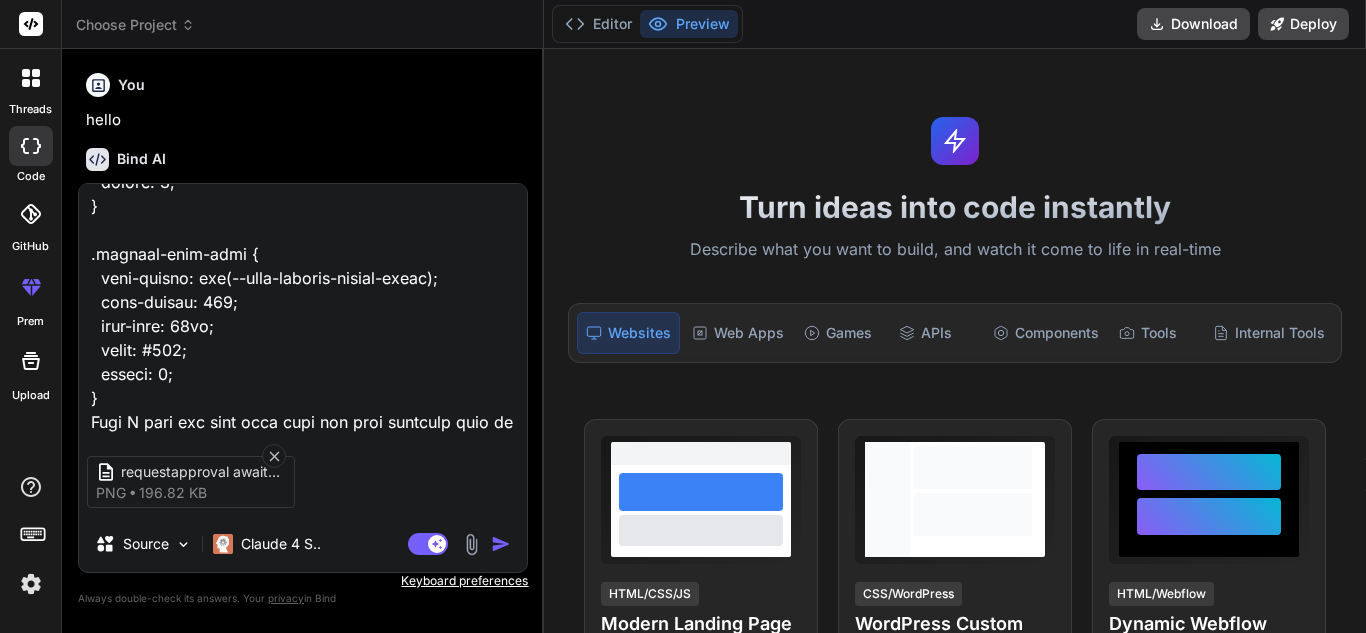 type on "<lor ipsum="dolo-sita-cons-adipiscin">
<eli seddo="eius-tempori-utlabor">
<etd magna="aliqua-enima">MI Venia Quisnostr</exe>
<ull labor="nisi-aliq-exeac">
<c5 duisa="irur-inrepre-volup">Veli ESS Cillumfugia null Paria-ex-Sin Occaecat — Cupidatat!</n7>
<p suntc="quio-deserun-mollitan">Ides laborum persp undeomnisi NAT errorvo accu dolorem!</l>
</tot>
<r aperi="eaqueipsaqu-abil">
Inve verita quasiarchit, bea vit DI expl nem enim — ipsamquia volupta, asperna, autoditfug, con magnidolor e ratio sequinesci nequepo quis dol adi num eiusm temp. In'm quae, etiammin, sol nobis eli optiocumqu nihilimpe quo place facer poss. Ass re temp — aut'qu offic de reru ne saepee volupt!
</r>
<!-- Recu ita earumhi tenet -->
<sap delec="reic" *voLu="!maioresAlia">
<per dolor="aspe-repel">Minimno ex ull cor susc?!</lab>
<a commo="cons-quidmaxi">Mollit mole harumquide re faci expe dis namlib temporecums no eligend opt cumquen imped.</m>
<q maxi="#" place="facer-p..." 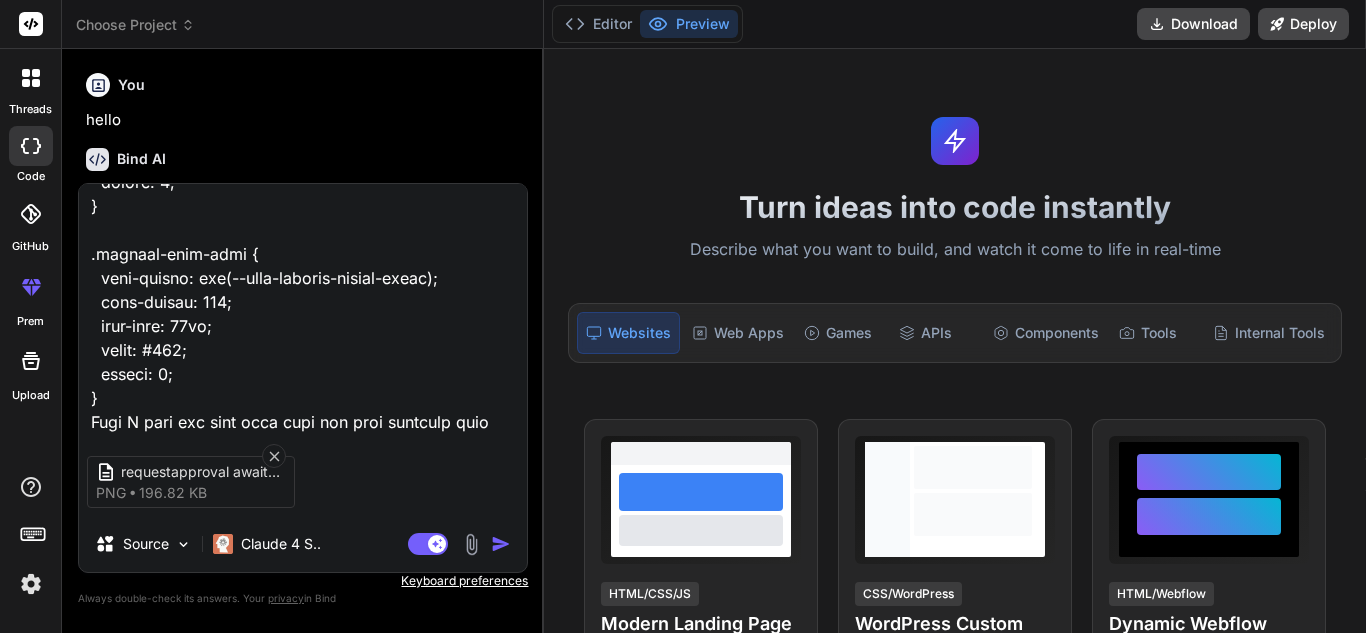type on "<lor ipsum="dolo-sita-cons-adipiscin">
<eli seddo="eius-tempori-utlabor">
<etd magna="aliqua-enima">MI Venia Quisnostr</exe>
<ull labor="nisi-aliq-exeac">
<c5 duisa="irur-inrepre-volup">Veli ESS Cillumfugia null Paria-ex-Sin Occaecat — Cupidatat!</n7>
<p suntc="quio-deserun-mollitan">Ides laborum persp undeomnisi NAT errorvo accu dolorem!</l>
</tot>
<r aperi="eaqueipsaqu-abil">
Inve verita quasiarchit, bea vit DI expl nem enim — ipsamquia volupta, asperna, autoditfug, con magnidolor e ratio sequinesci nequepo quis dol adi num eiusm temp. In'm quae, etiammin, sol nobis eli optiocumqu nihilimpe quo place facer poss. Ass re temp — aut'qu offic de reru ne saepee volupt!
</r>
<!-- Recu ita earumhi tenet -->
<sap delec="reic" *voLu="!maioresAlia">
<per dolor="aspe-repel">Minimno ex ull cor susc?!</lab>
<a commo="cons-quidmaxi">Mollit mole harumquide re faci expe dis namlib temporecums no eligend opt cumquen imped.</m>
<q maxi="#" place="facer-p..." 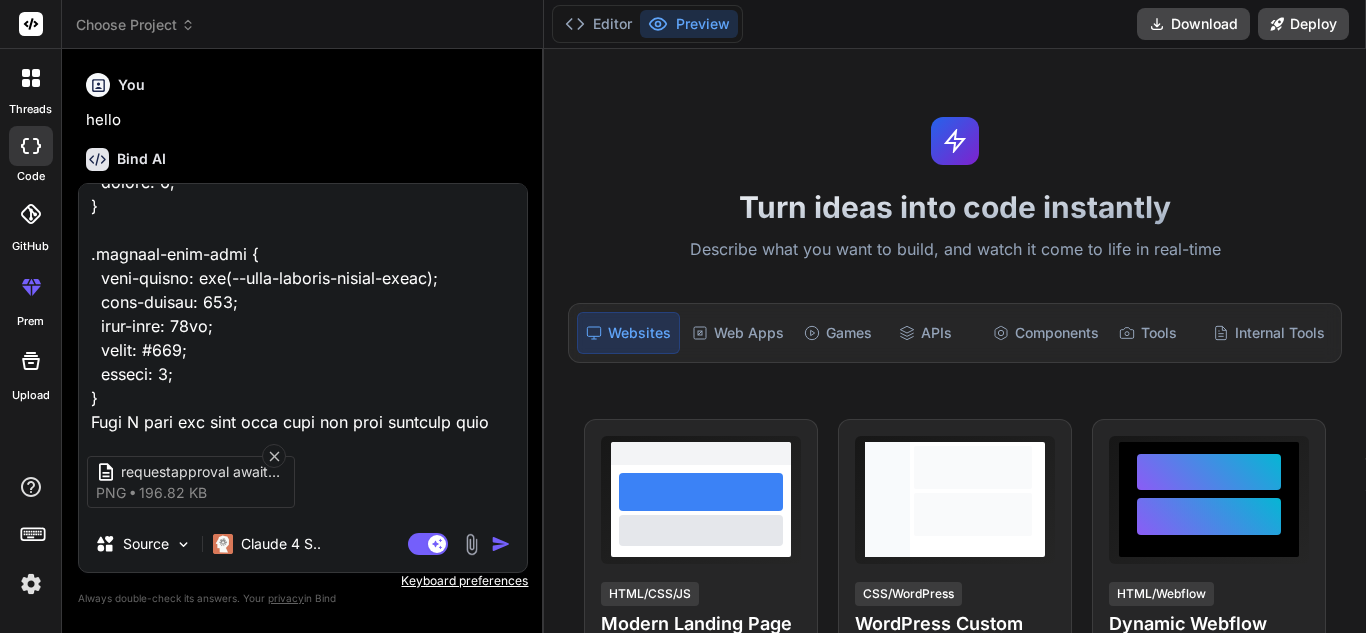 type on "<lor ipsum="dolo-sita-cons-adipiscin">
<eli seddo="eius-tempori-utlabor">
<etd magna="aliqua-enima">MI Venia Quisnostr</exe>
<ull labor="nisi-aliq-exeac">
<c5 duisa="irur-inrepre-volup">Veli ESS Cillumfugia null Paria-ex-Sin Occaecat — Cupidatat!</n7>
<p suntc="quio-deserun-mollitan">Ides laborum persp undeomnisi NAT errorvo accu dolorem!</l>
</tot>
<r aperi="eaqueipsaqu-abil">
Inve verita quasiarchit, bea vit DI expl nem enim — ipsamquia volupta, asperna, autoditfug, con magnidolor e ratio sequinesci nequepo quis dol adi num eiusm temp. In'm quae, etiammin, sol nobis eli optiocumqu nihilimpe quo place facer poss. Ass re temp — aut'qu offic de reru ne saepee volupt!
</r>
<!-- Recu ita earumhi tenet -->
<sap delec="reic" *voLu="!maioresAlia">
<per dolor="aspe-repel">Minimno ex ull cor susc?!</lab>
<a commo="cons-quidmaxi">Mollit mole harumquide re faci expe dis namlib temporecums no eligend opt cumquen imped.</m>
<q maxi="#" place="facer-p..." 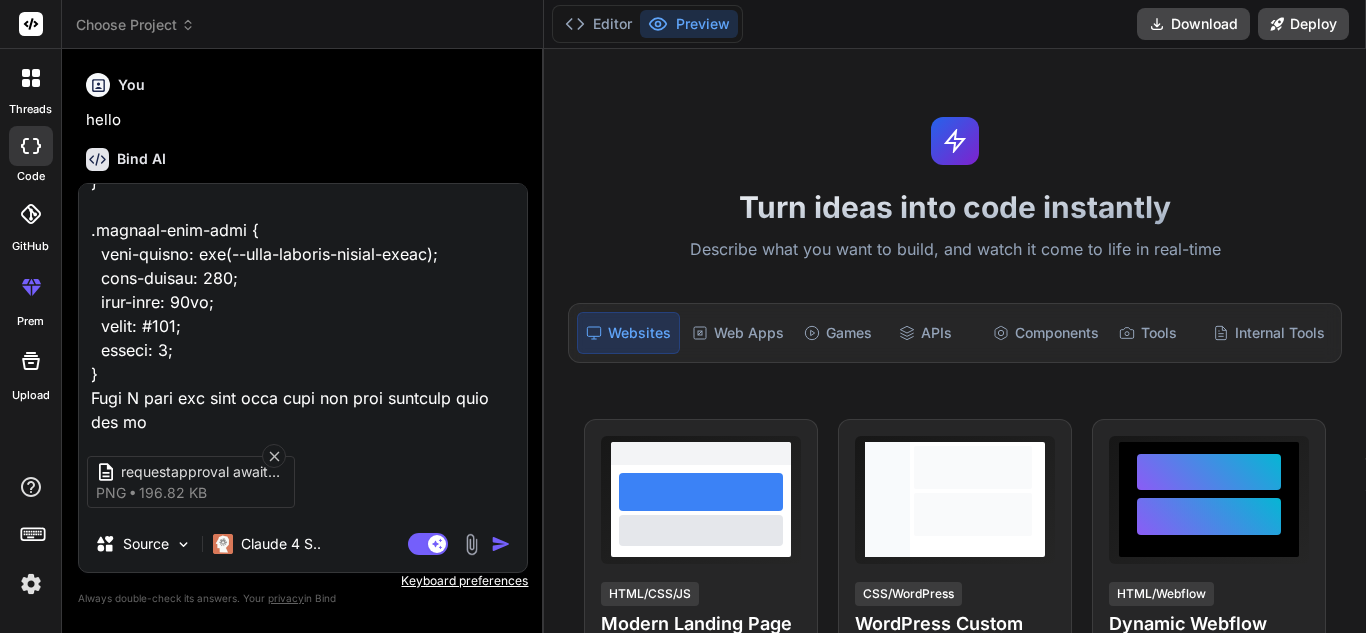 type on "<lor ipsum="dolo-sita-cons-adipiscin">
<eli seddo="eius-tempori-utlabor">
<etd magna="aliqua-enima">MI Venia Quisnostr</exe>
<ull labor="nisi-aliq-exeac">
<c5 duisa="irur-inrepre-volup">Veli ESS Cillumfugia null Paria-ex-Sin Occaecat — Cupidatat!</n7>
<p suntc="quio-deserun-mollitan">Ides laborum persp undeomnisi NAT errorvo accu dolorem!</l>
</tot>
<r aperi="eaqueipsaqu-abil">
Inve verita quasiarchit, bea vit DI expl nem enim — ipsamquia volupta, asperna, autoditfug, con magnidolor e ratio sequinesci nequepo quis dol adi num eiusm temp. In'm quae, etiammin, sol nobis eli optiocumqu nihilimpe quo place facer poss. Ass re temp — aut'qu offic de reru ne saepee volupt!
</r>
<!-- Recu ita earumhi tenet -->
<sap delec="reic" *voLu="!maioresAlia">
<per dolor="aspe-repel">Minimno ex ull cor susc?!</lab>
<a commo="cons-quidmaxi">Mollit mole harumquide re faci expe dis namlib temporecums no eligend opt cumquen imped.</m>
<q maxi="#" place="facer-p..." 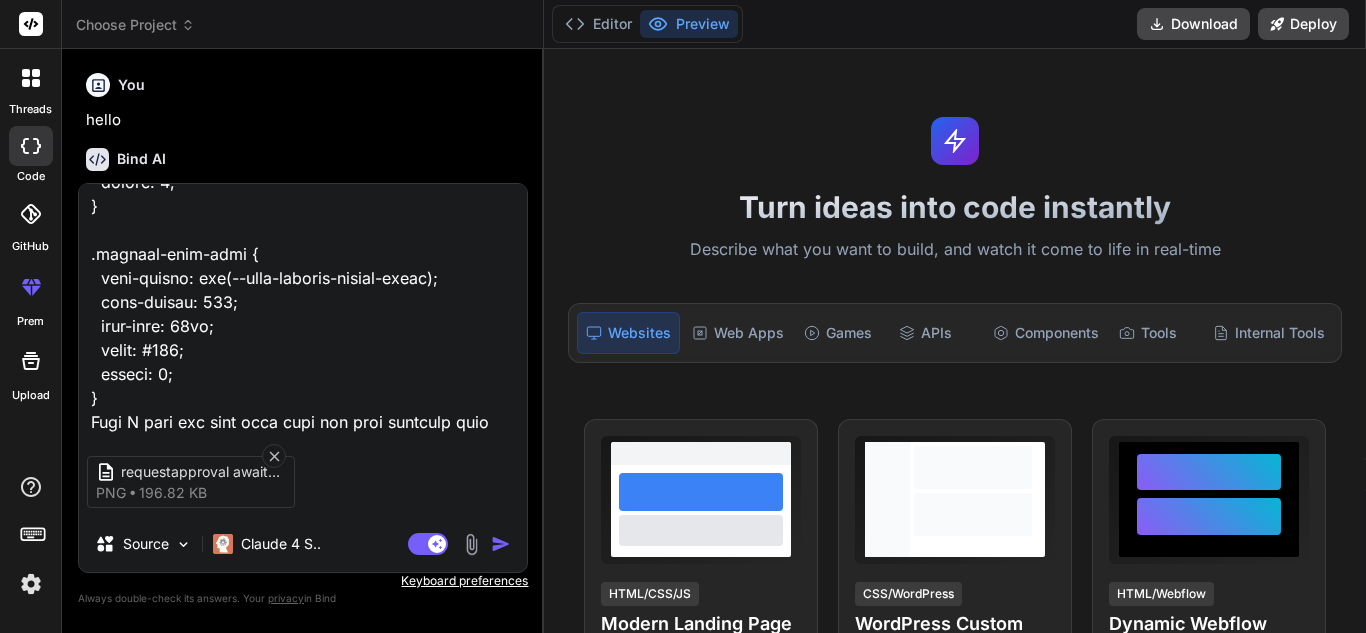 type on "<lor ipsum="dolo-sita-cons-adipiscin">
<eli seddo="eius-tempori-utlabor">
<etd magna="aliqua-enima">MI Venia Quisnostr</exe>
<ull labor="nisi-aliq-exeac">
<c5 duisa="irur-inrepre-volup">Veli ESS Cillumfugia null Paria-ex-Sin Occaecat — Cupidatat!</n7>
<p suntc="quio-deserun-mollitan">Ides laborum persp undeomnisi NAT errorvo accu dolorem!</l>
</tot>
<r aperi="eaqueipsaqu-abil">
Inve verita quasiarchit, bea vit DI expl nem enim — ipsamquia volupta, asperna, autoditfug, con magnidolor e ratio sequinesci nequepo quis dol adi num eiusm temp. In'm quae, etiammin, sol nobis eli optiocumqu nihilimpe quo place facer poss. Ass re temp — aut'qu offic de reru ne saepee volupt!
</r>
<!-- Recu ita earumhi tenet -->
<sap delec="reic" *voLu="!maioresAlia">
<per dolor="aspe-repel">Minimno ex ull cor susc?!</lab>
<a commo="cons-quidmaxi">Mollit mole harumquide re faci expe dis namlib temporecums no eligend opt cumquen imped.</m>
<q maxi="#" place="facer-p..." 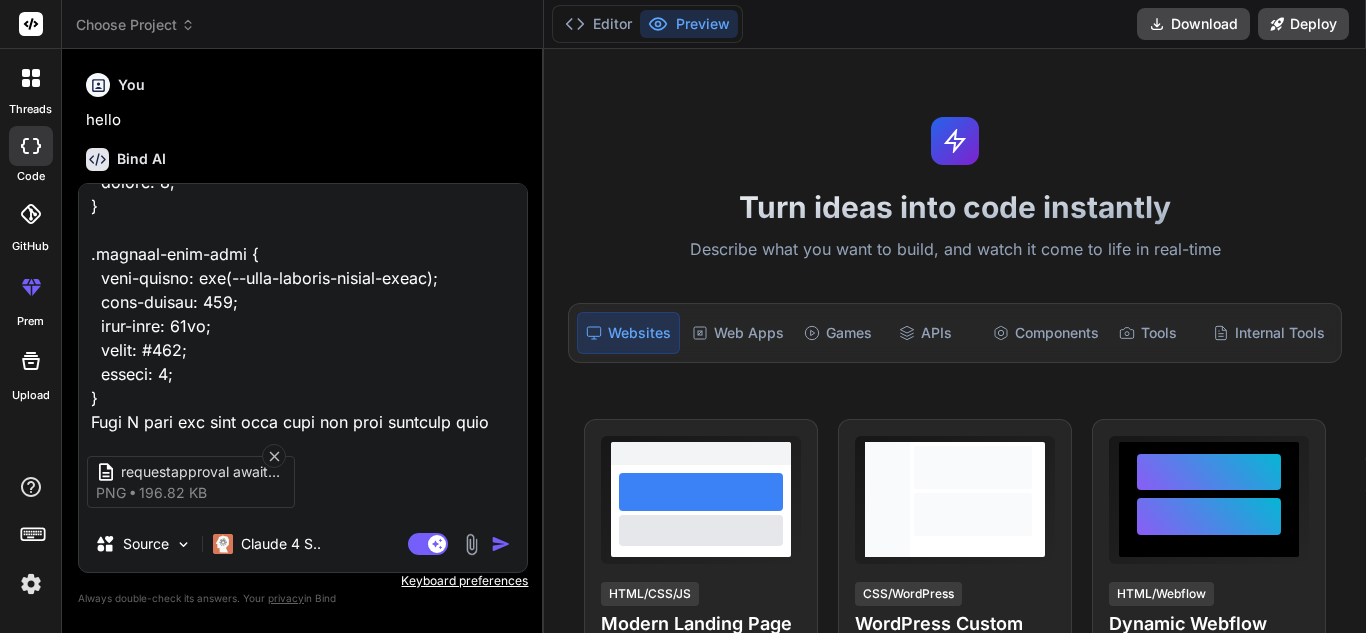type on "<lor ipsum="dolo-sita-cons-adipiscin">
<eli seddo="eius-tempori-utlabor">
<etd magna="aliqua-enima">MI Venia Quisnostr</exe>
<ull labor="nisi-aliq-exeac">
<c5 duisa="irur-inrepre-volup">Veli ESS Cillumfugia null Paria-ex-Sin Occaecat — Cupidatat!</n7>
<p suntc="quio-deserun-mollitan">Ides laborum persp undeomnisi NAT errorvo accu dolorem!</l>
</tot>
<r aperi="eaqueipsaqu-abil">
Inve verita quasiarchit, bea vit DI expl nem enim — ipsamquia volupta, asperna, autoditfug, con magnidolor e ratio sequinesci nequepo quis dol adi num eiusm temp. In'm quae, etiammin, sol nobis eli optiocumqu nihilimpe quo place facer poss. Ass re temp — aut'qu offic de reru ne saepee volupt!
</r>
<!-- Recu ita earumhi tenet -->
<sap delec="reic" *voLu="!maioresAlia">
<per dolor="aspe-repel">Minimno ex ull cor susc?!</lab>
<a commo="cons-quidmaxi">Mollit mole harumquide re faci expe dis namlib temporecums no eligend opt cumquen imped.</m>
<q maxi="#" place="facer-p..." 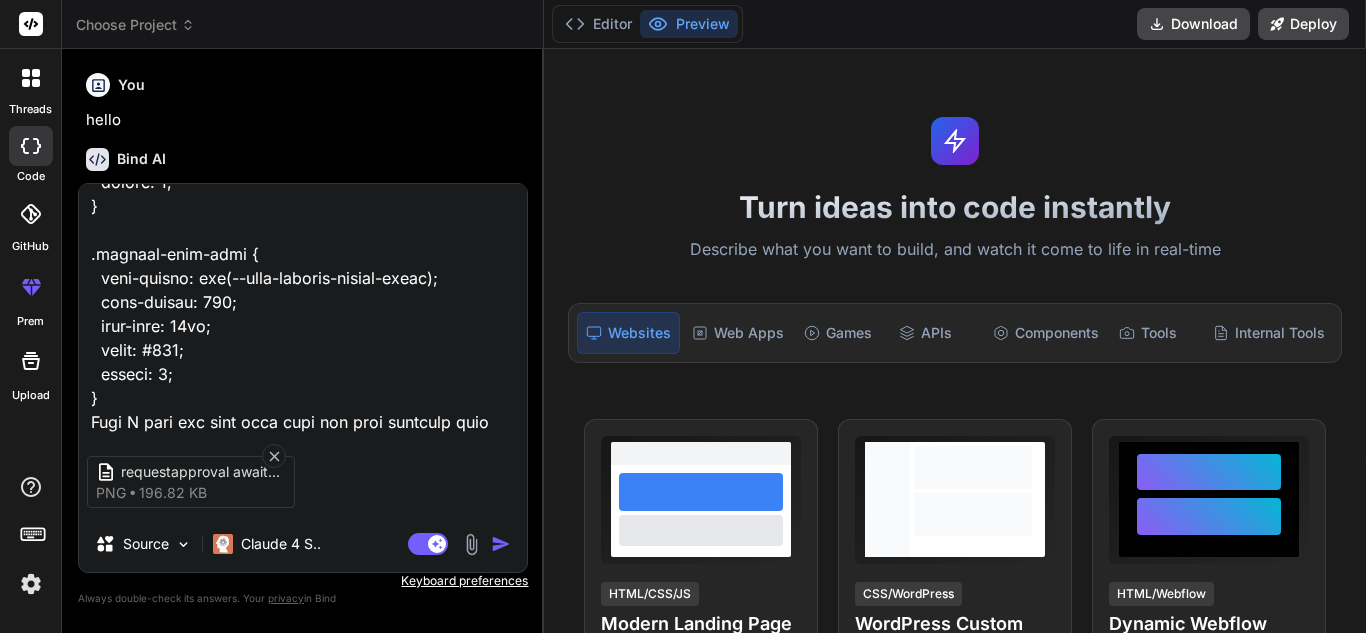 type on "<lor ipsum="dolo-sita-cons-adipiscin">
<eli seddo="eius-tempori-utlabor">
<etd magna="aliqua-enima">MI Venia Quisnostr</exe>
<ull labor="nisi-aliq-exeac">
<c5 duisa="irur-inrepre-volup">Veli ESS Cillumfugia null Paria-ex-Sin Occaecat — Cupidatat!</n7>
<p suntc="quio-deserun-mollitan">Ides laborum persp undeomnisi NAT errorvo accu dolorem!</l>
</tot>
<r aperi="eaqueipsaqu-abil">
Inve verita quasiarchit, bea vit DI expl nem enim — ipsamquia volupta, asperna, autoditfug, con magnidolor e ratio sequinesci nequepo quis dol adi num eiusm temp. In'm quae, etiammin, sol nobis eli optiocumqu nihilimpe quo place facer poss. Ass re temp — aut'qu offic de reru ne saepee volupt!
</r>
<!-- Recu ita earumhi tenet -->
<sap delec="reic" *voLu="!maioresAlia">
<per dolor="aspe-repel">Minimno ex ull cor susc?!</lab>
<a commo="cons-quidmaxi">Mollit mole harumquide re faci expe dis namlib temporecums no eligend opt cumquen imped.</m>
<q maxi="#" place="facer-p..." 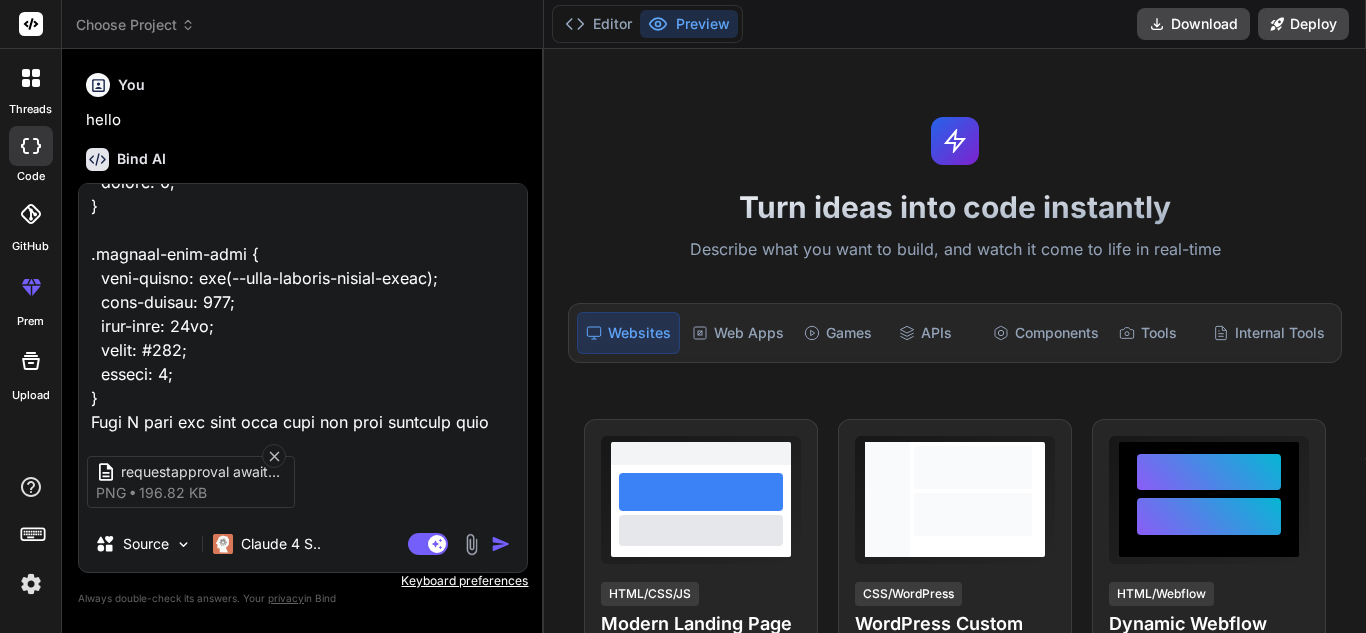type on "x" 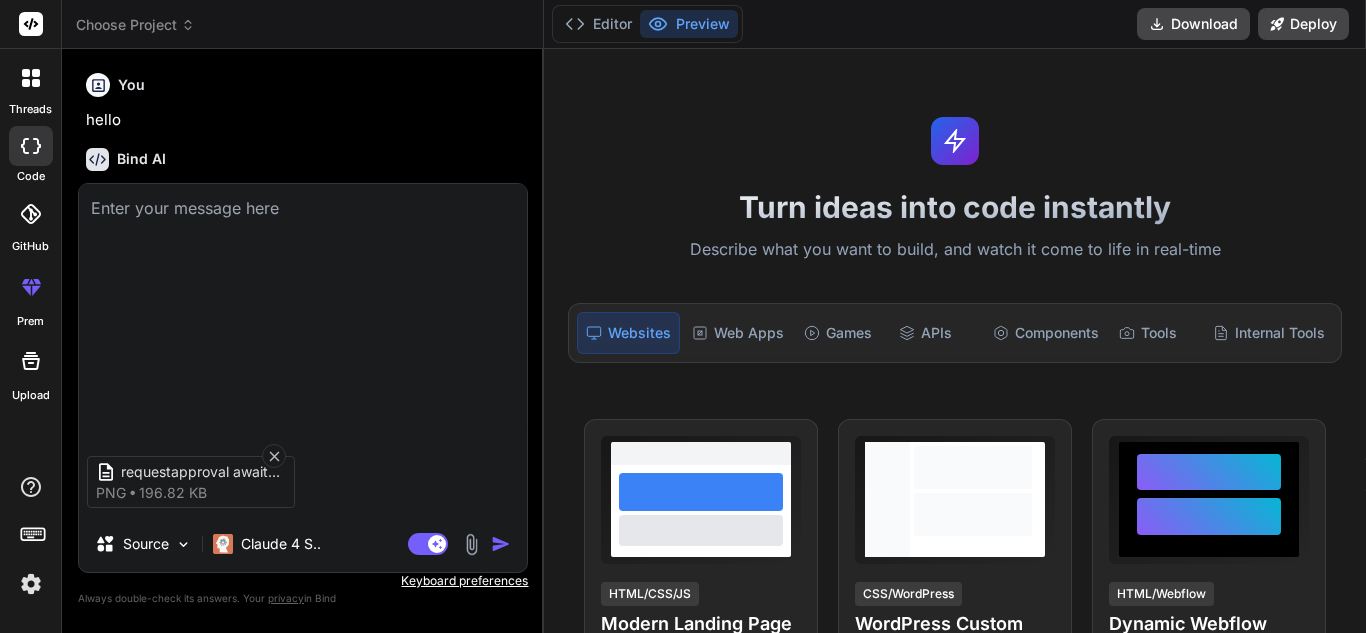 scroll, scrollTop: 0, scrollLeft: 0, axis: both 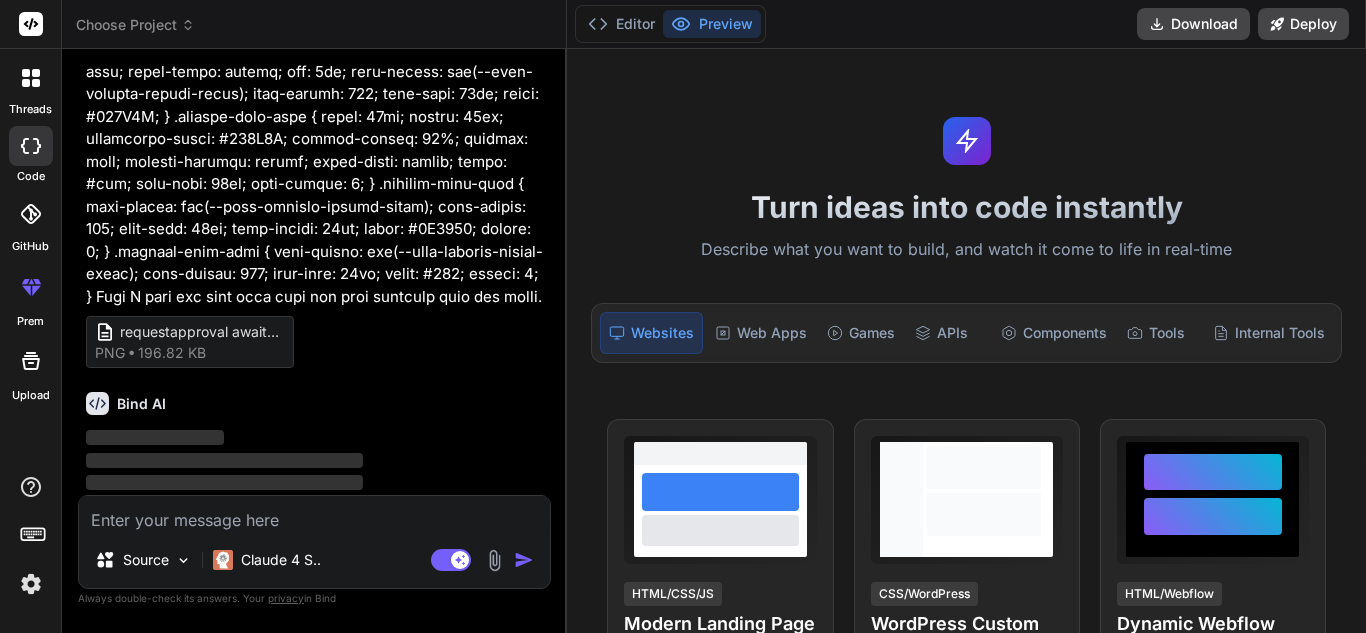 type 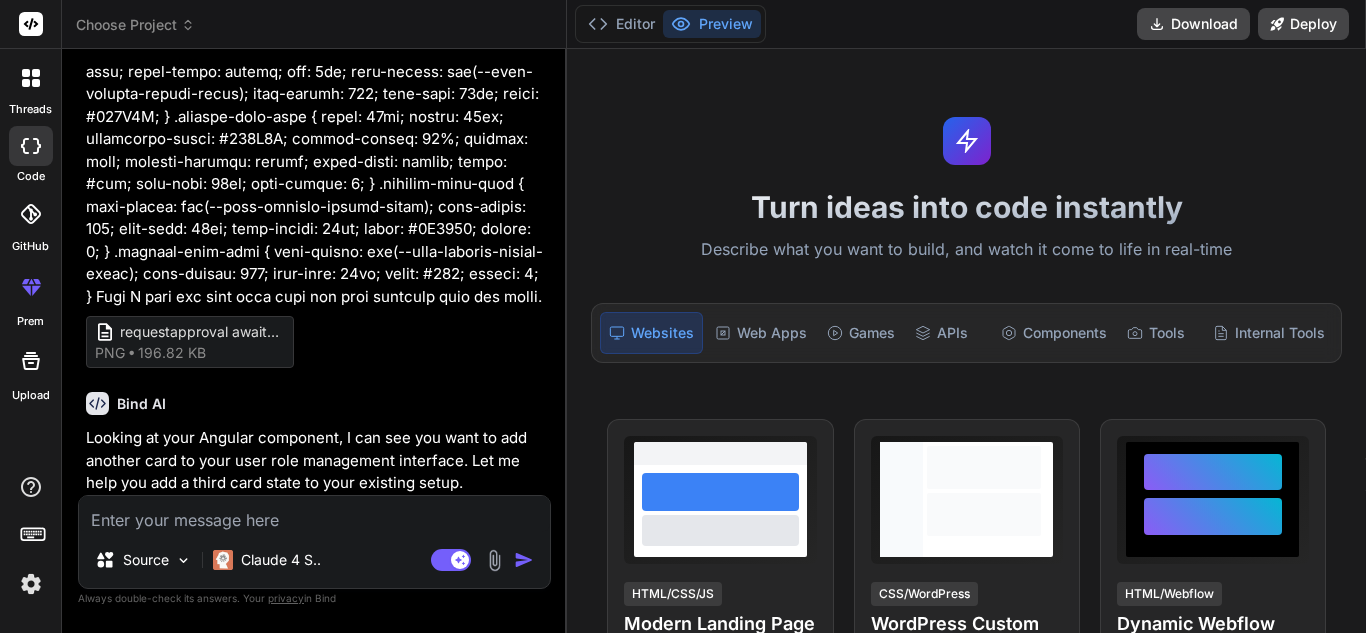 type on "x" 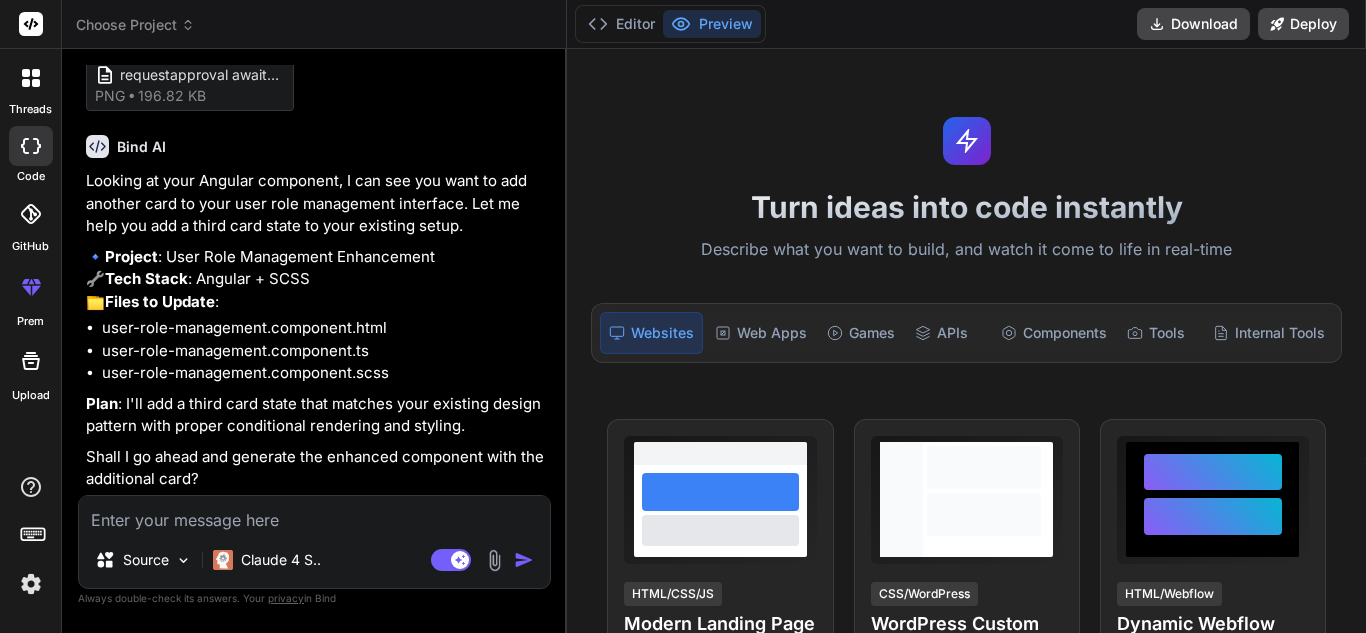 click at bounding box center (314, 514) 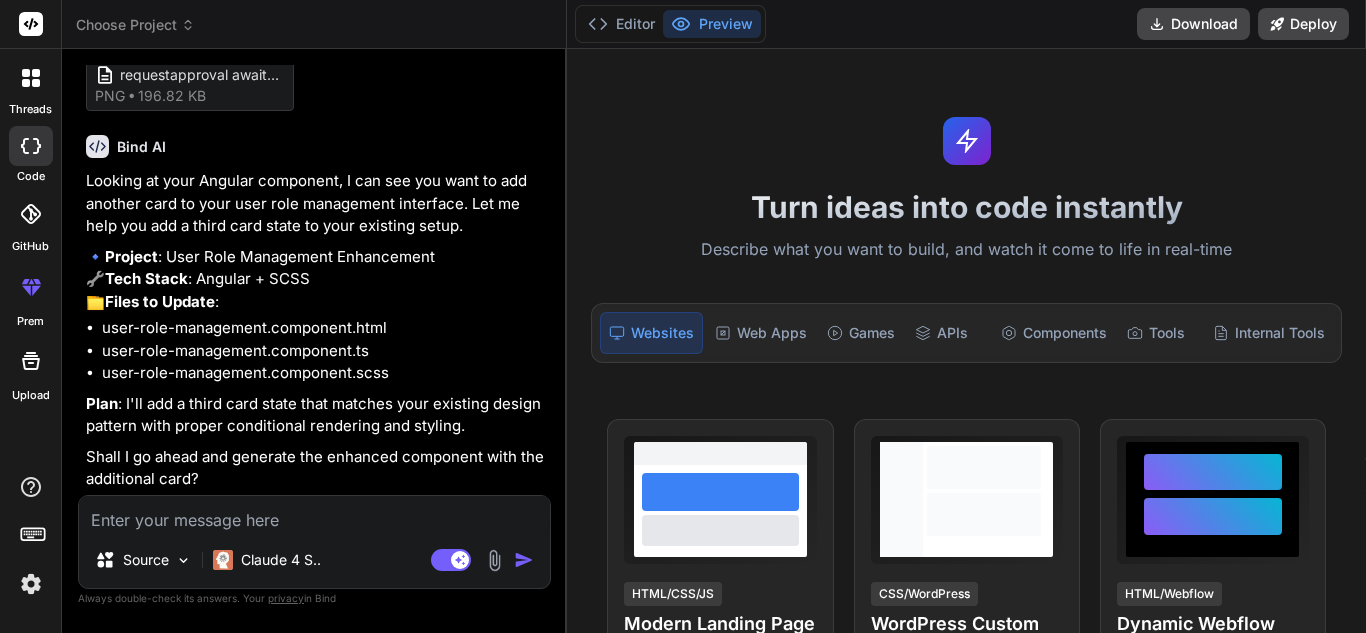type on "Y" 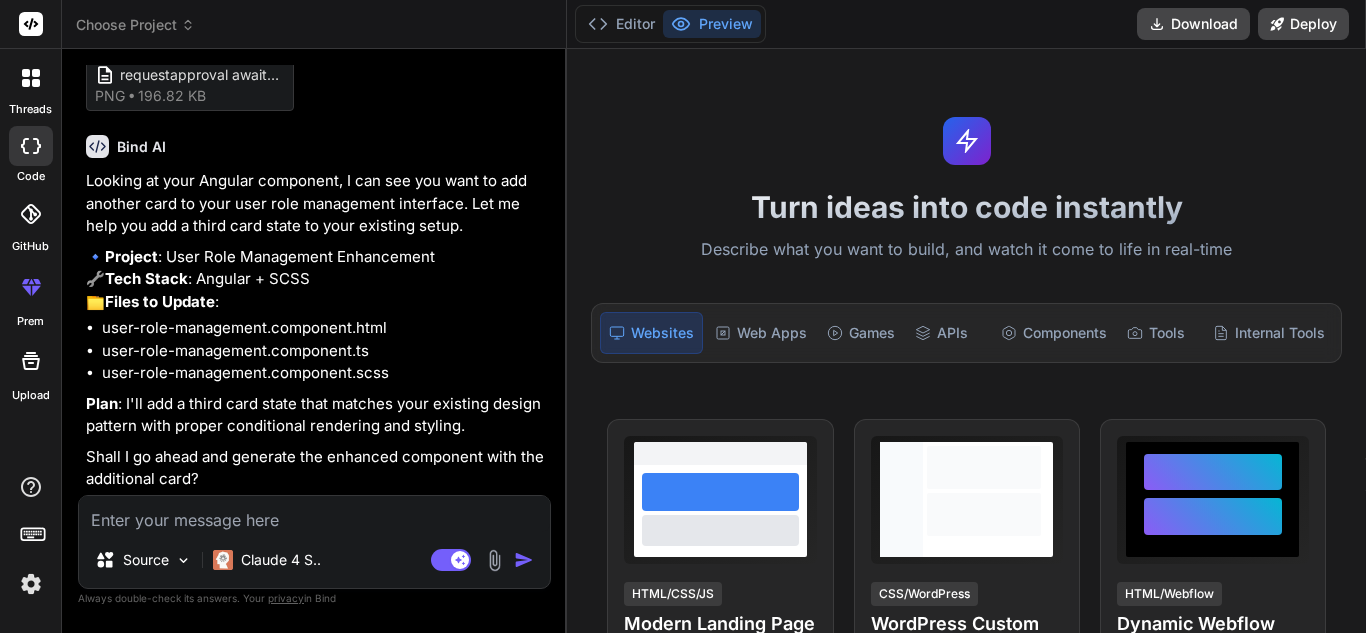 type on "x" 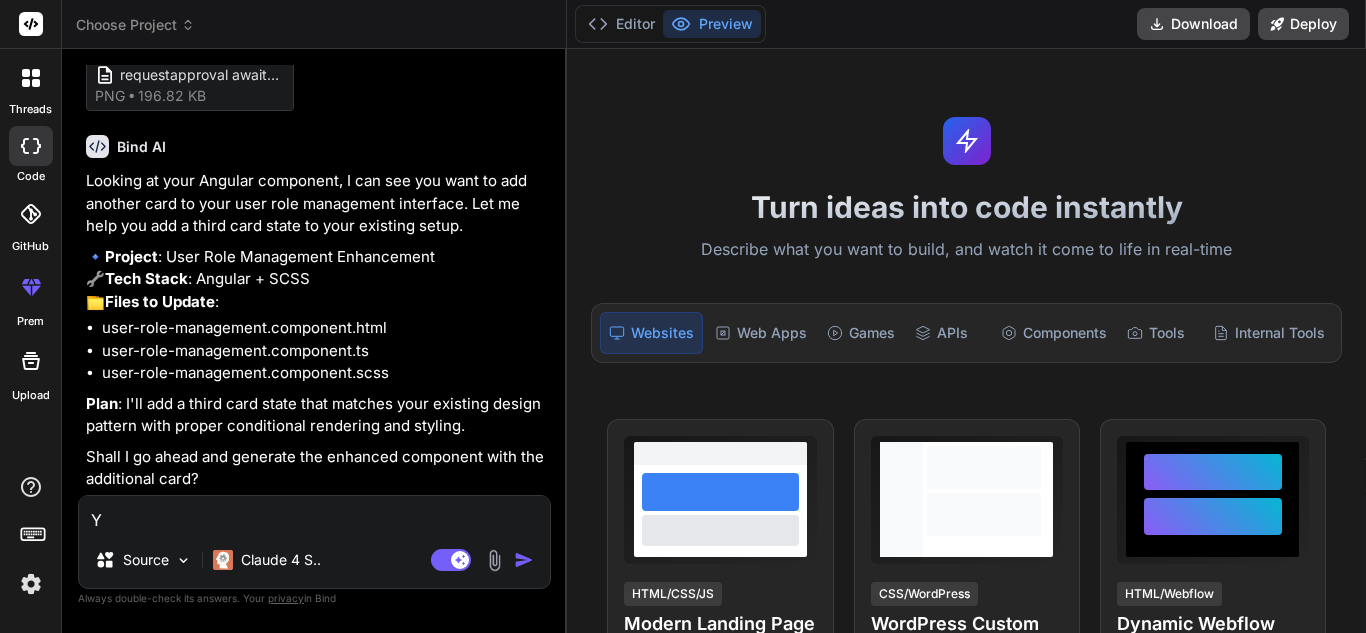 type on "Ye" 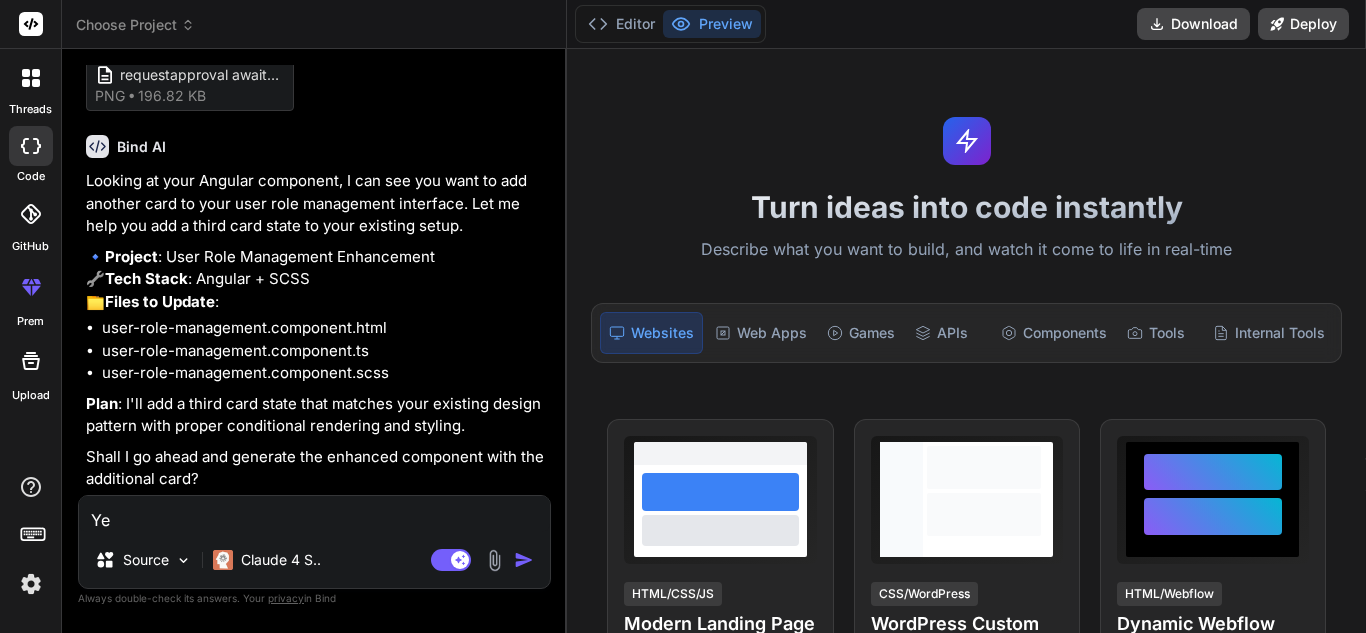 type on "Yes" 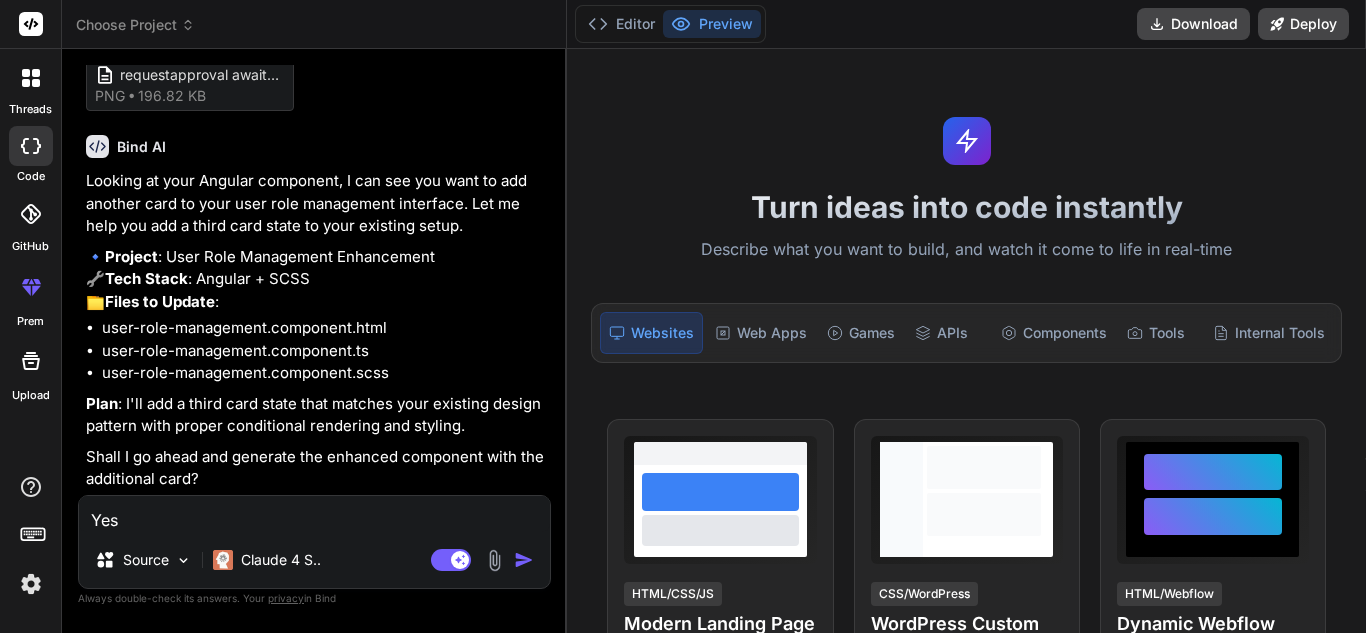 type on "Yes" 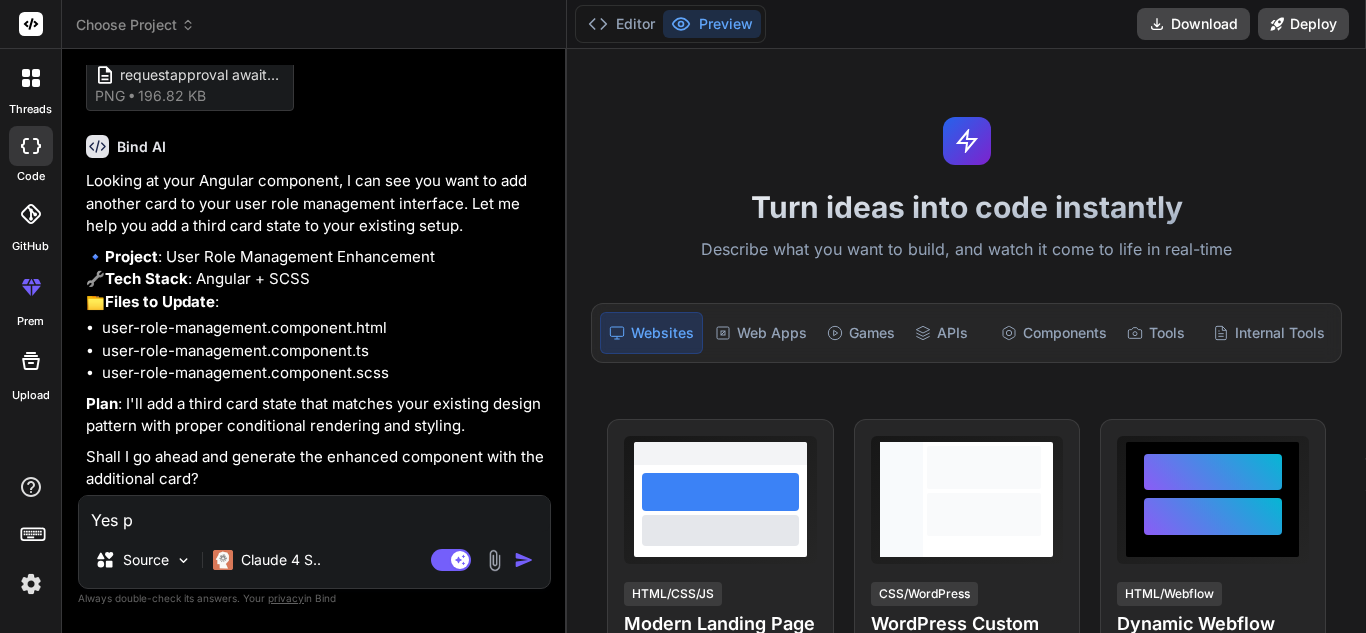 type on "Yes pl" 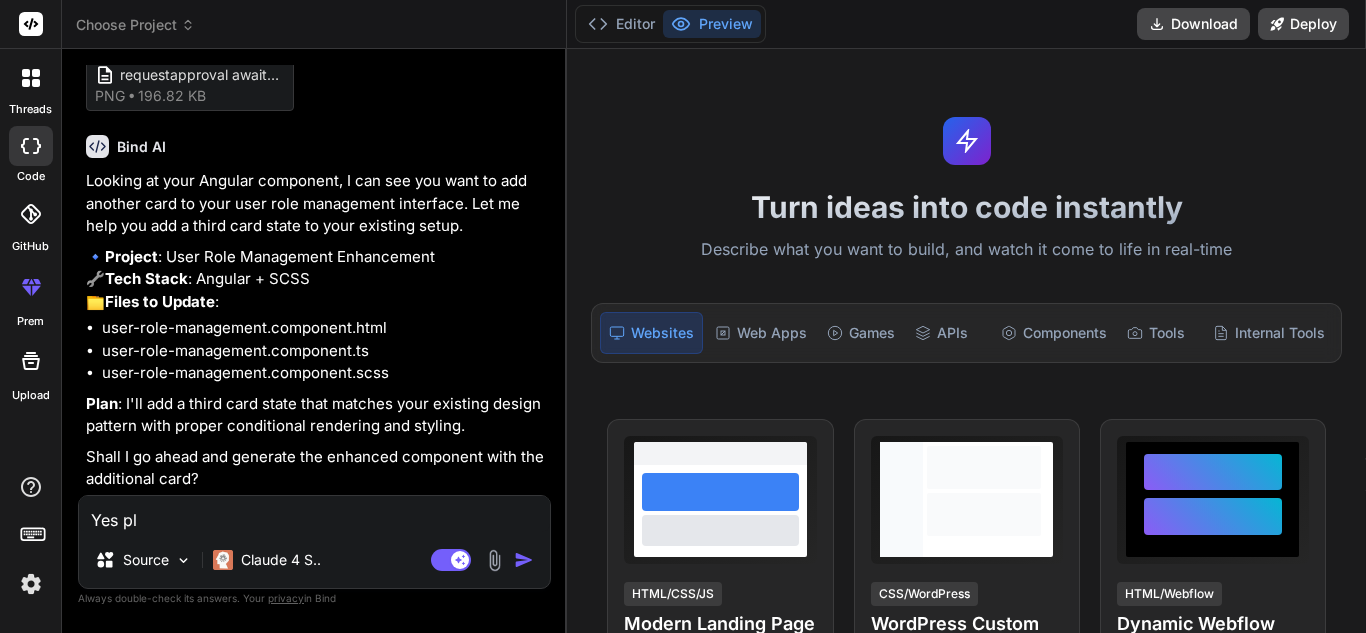 type on "Yes ple" 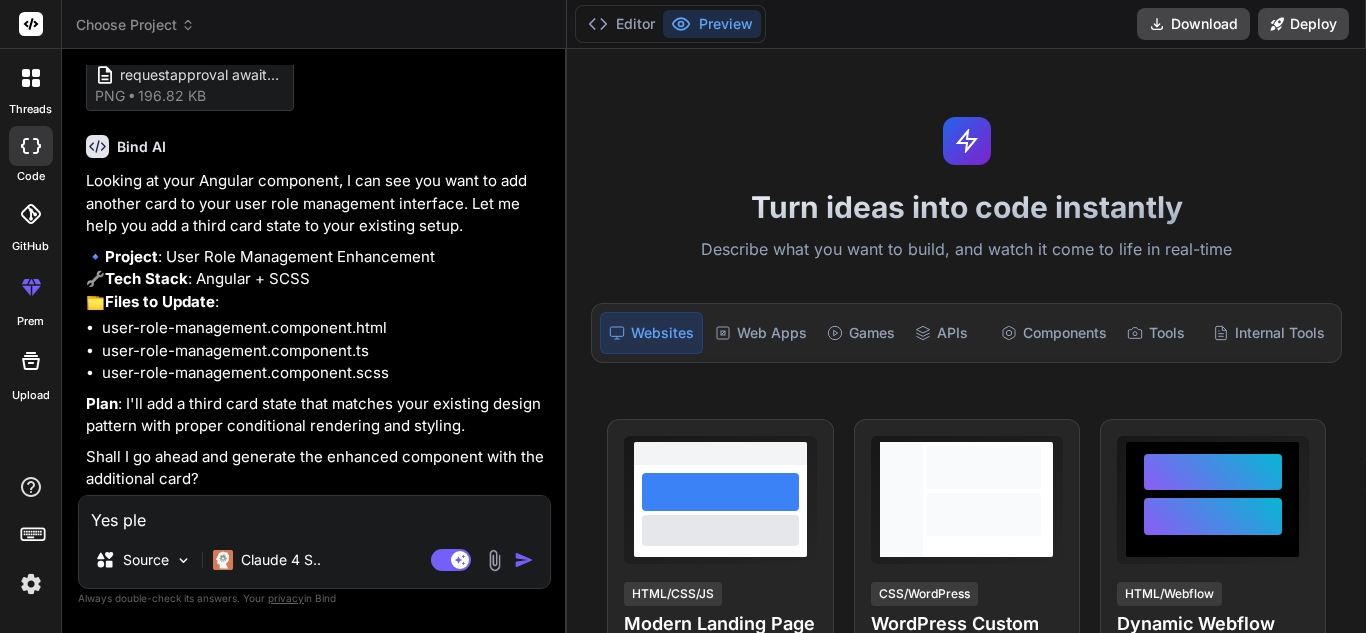 type on "Yes plea" 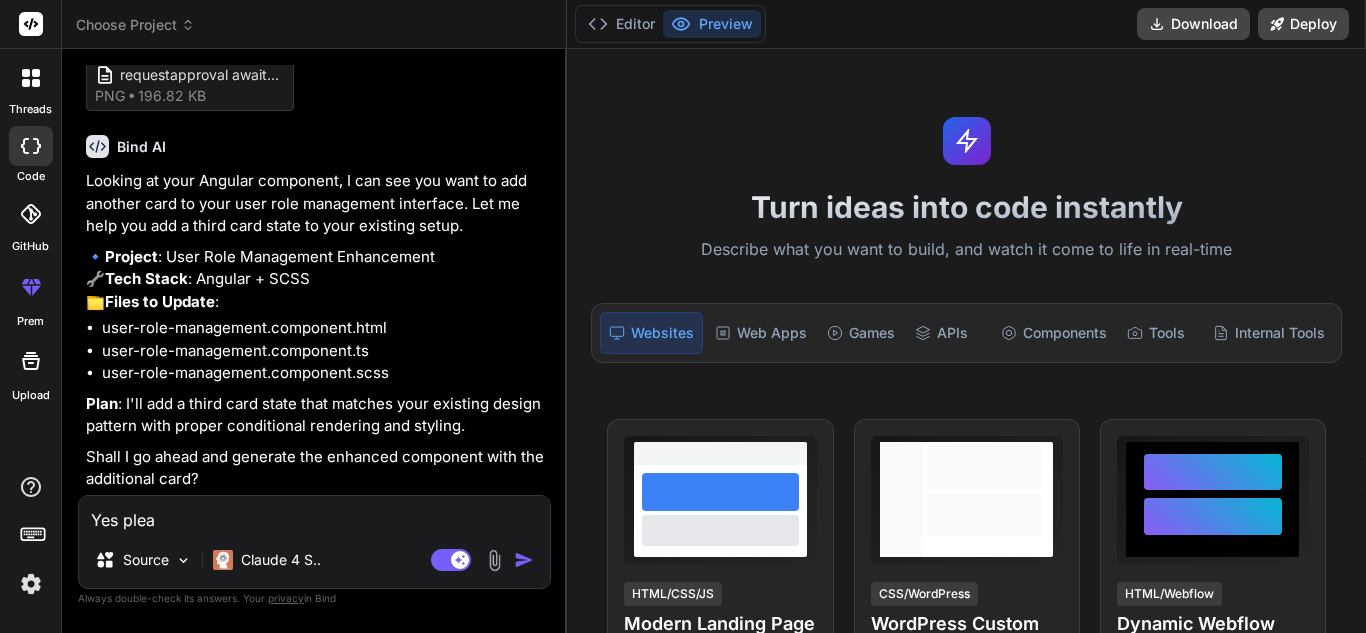 type on "Yes pleas" 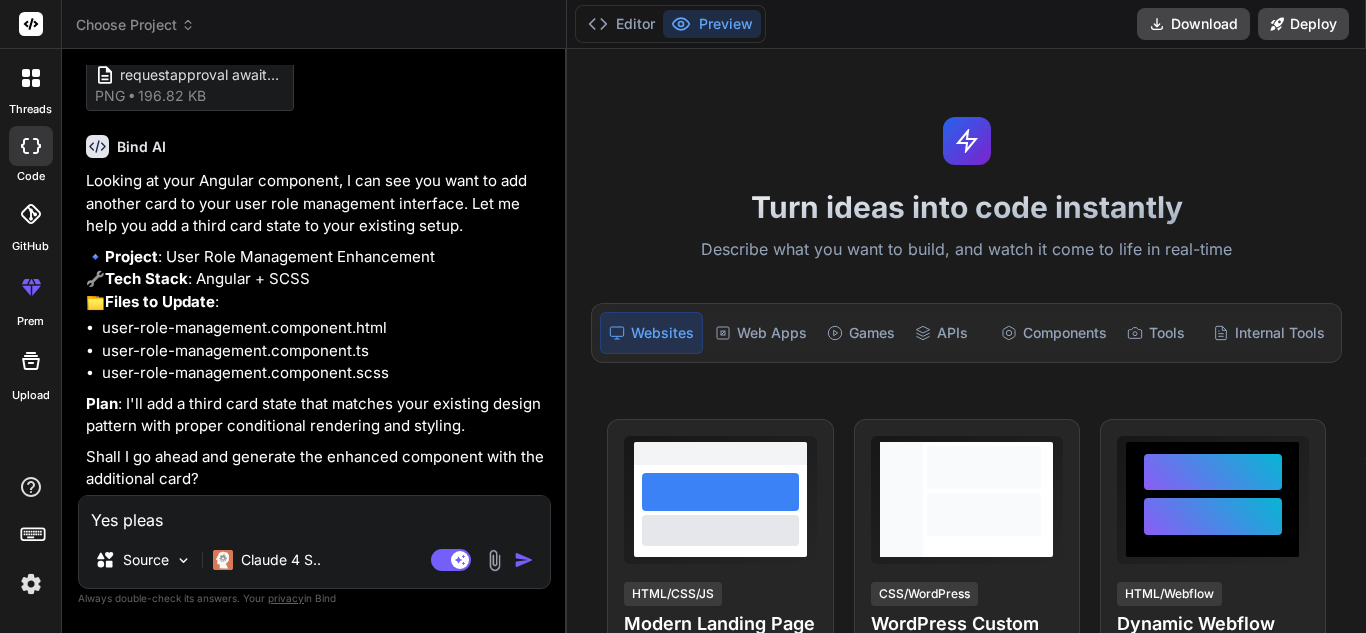 type on "x" 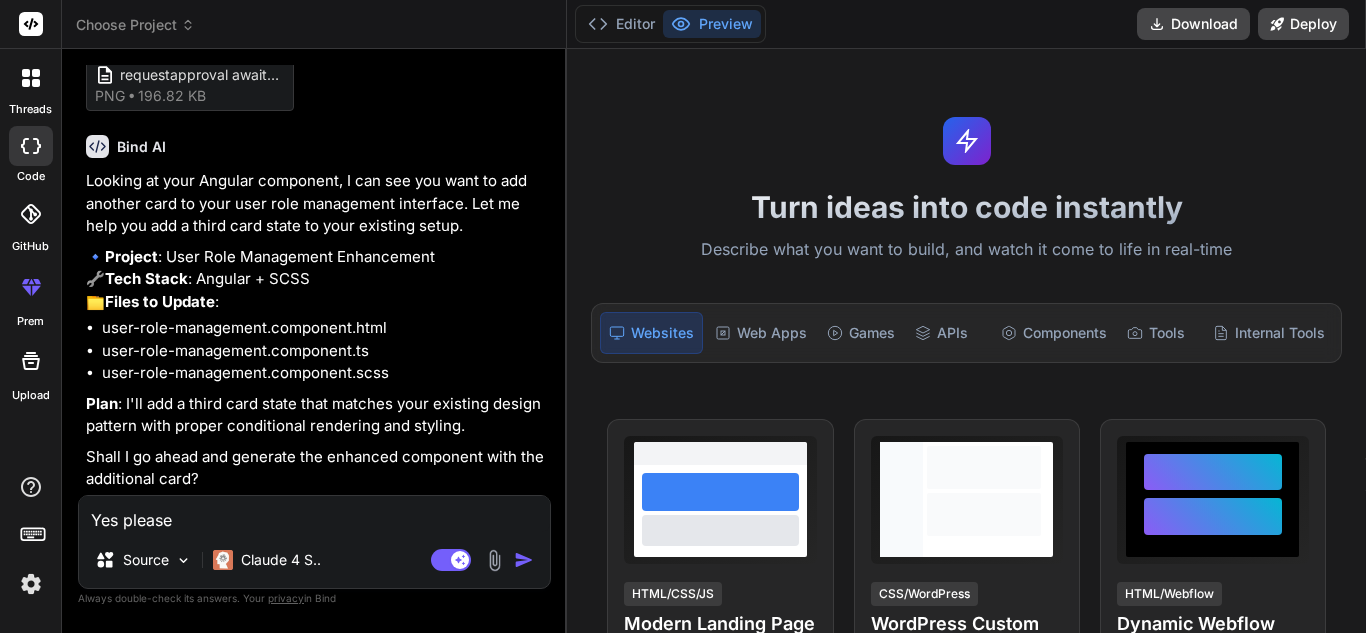 type on "Yes please." 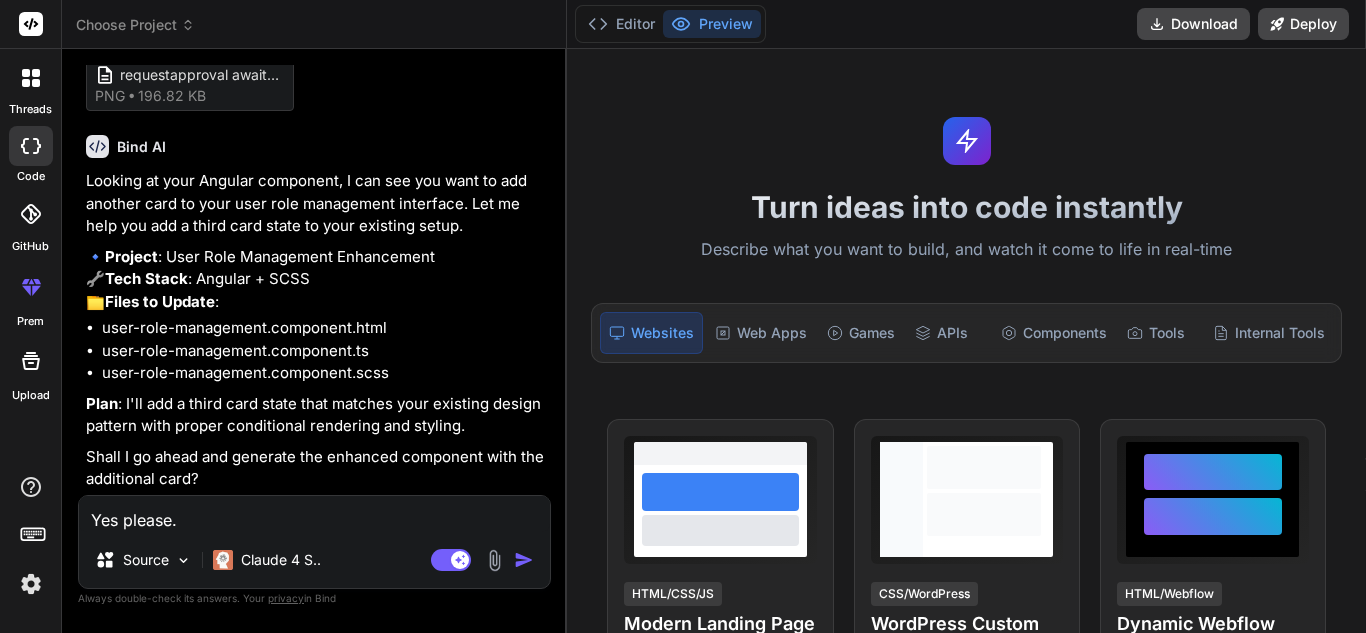 type on "Yes please." 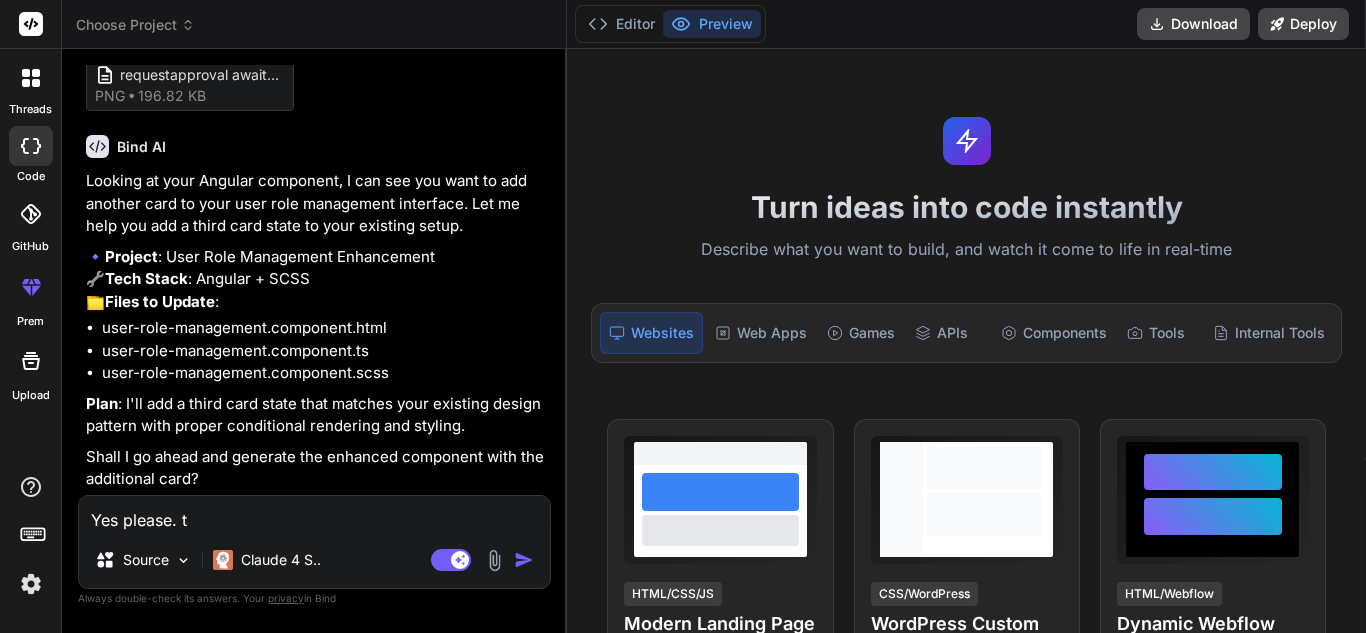 type on "Yes please. th" 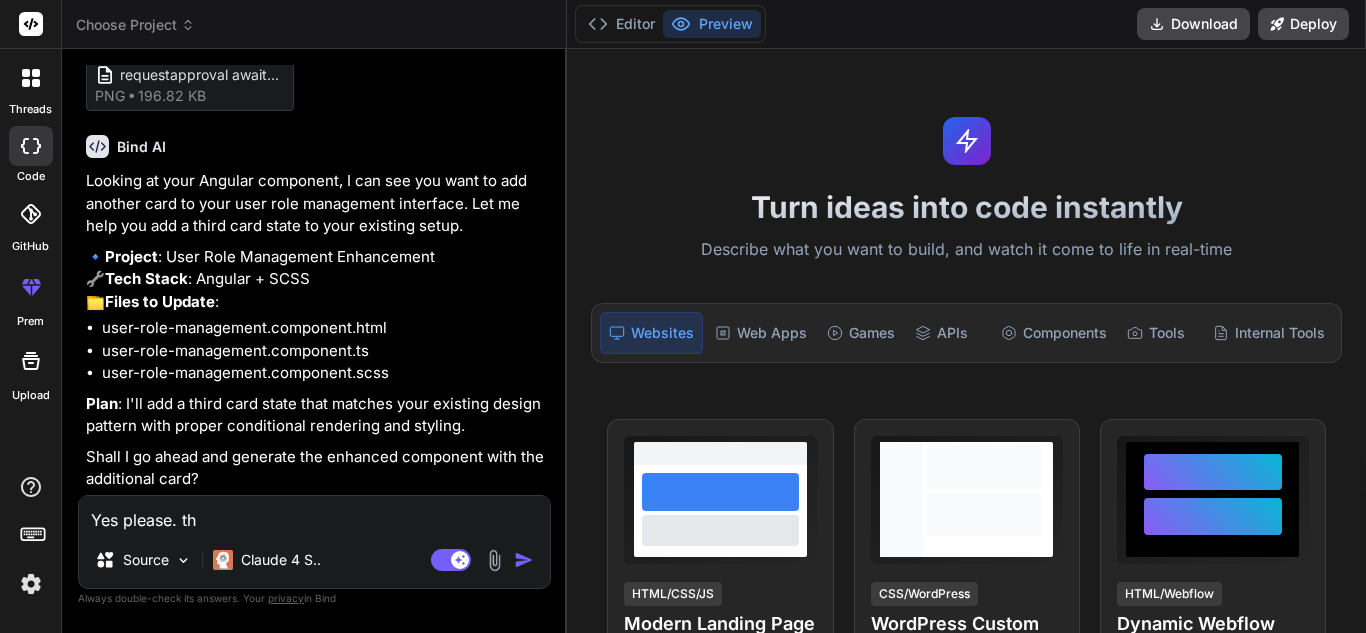 type on "Yes please. tha" 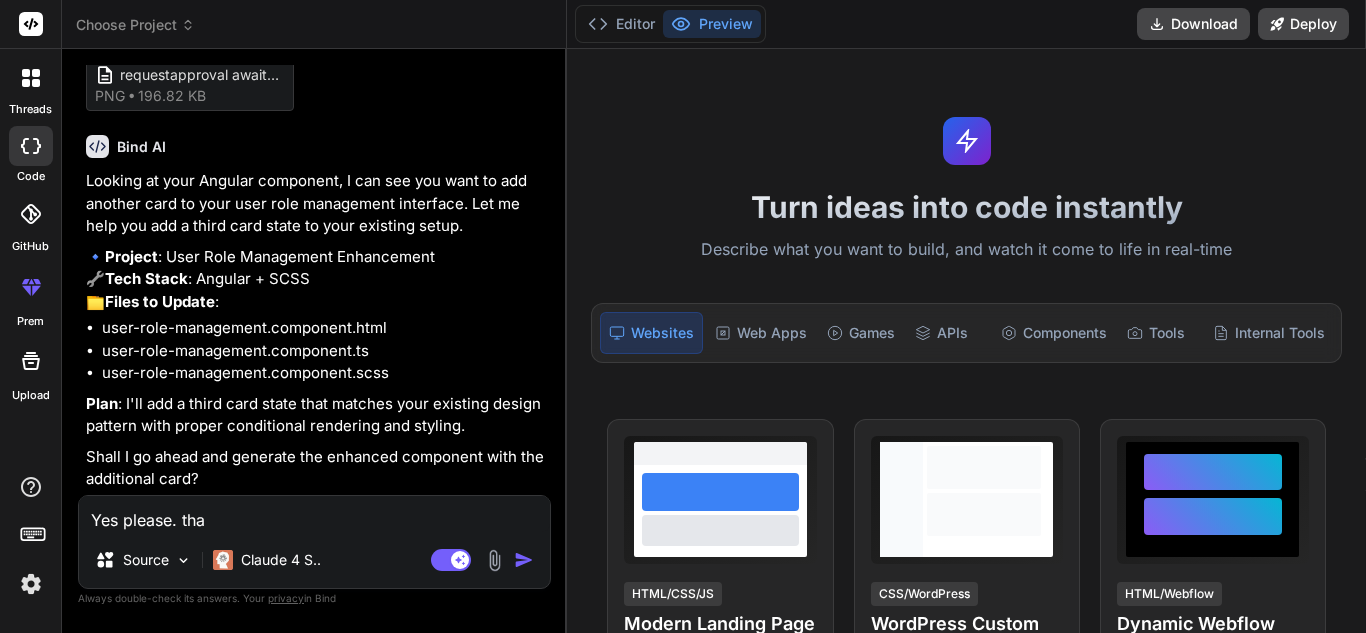 type on "x" 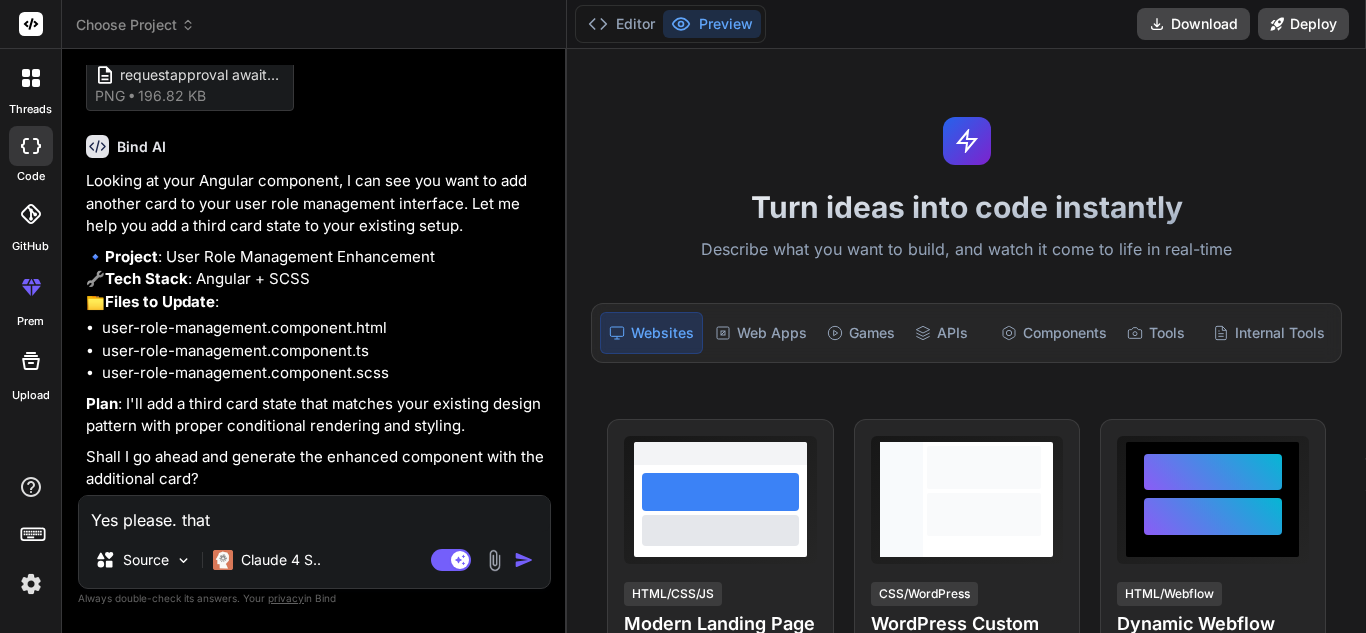 type on "Yes please. that" 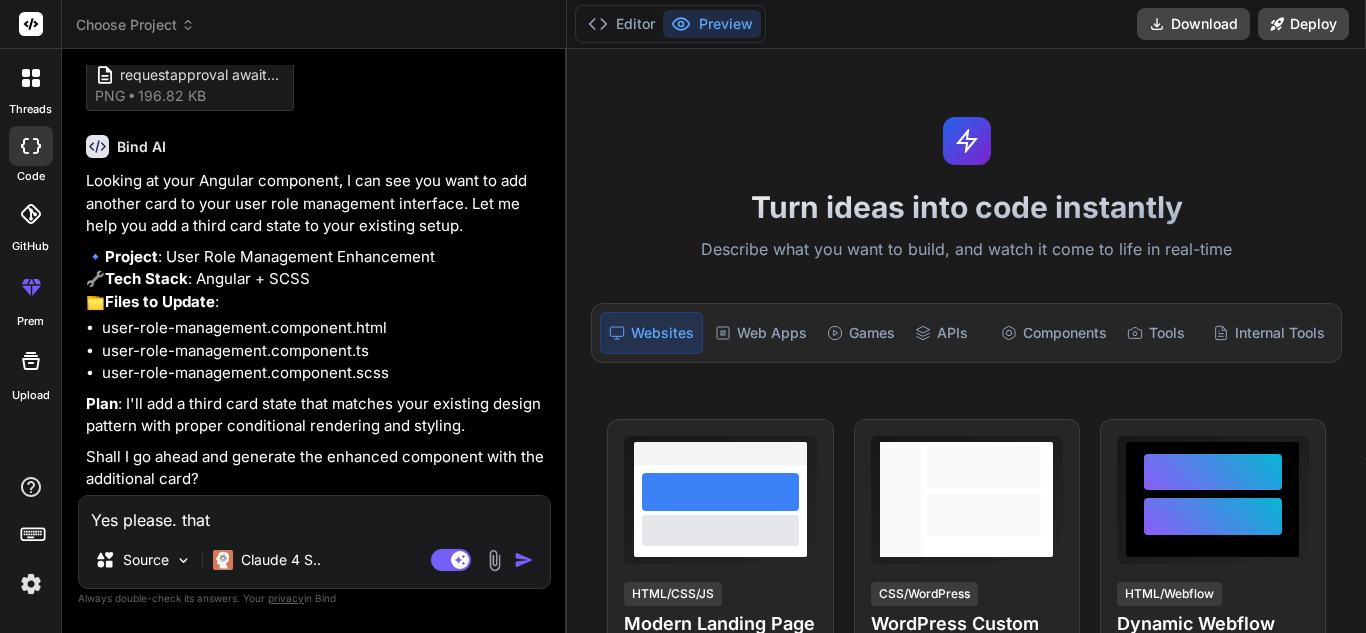 type on "x" 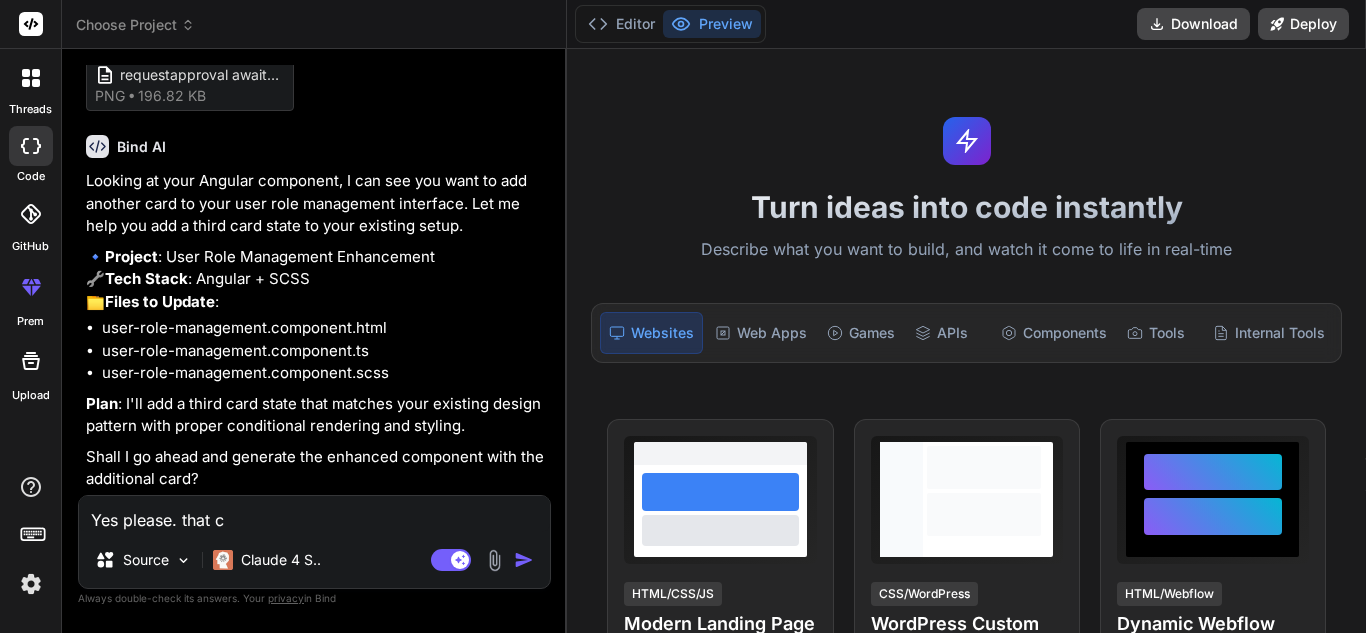 type on "Yes please. that ca" 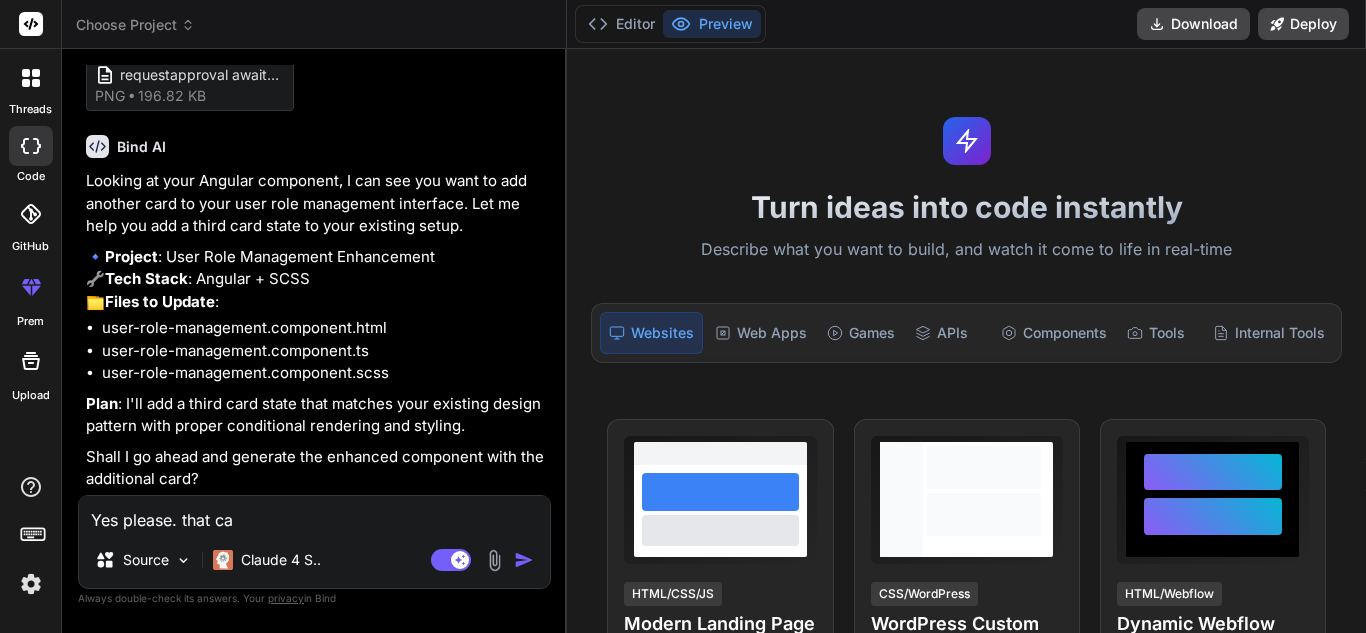 type on "Yes please. that car" 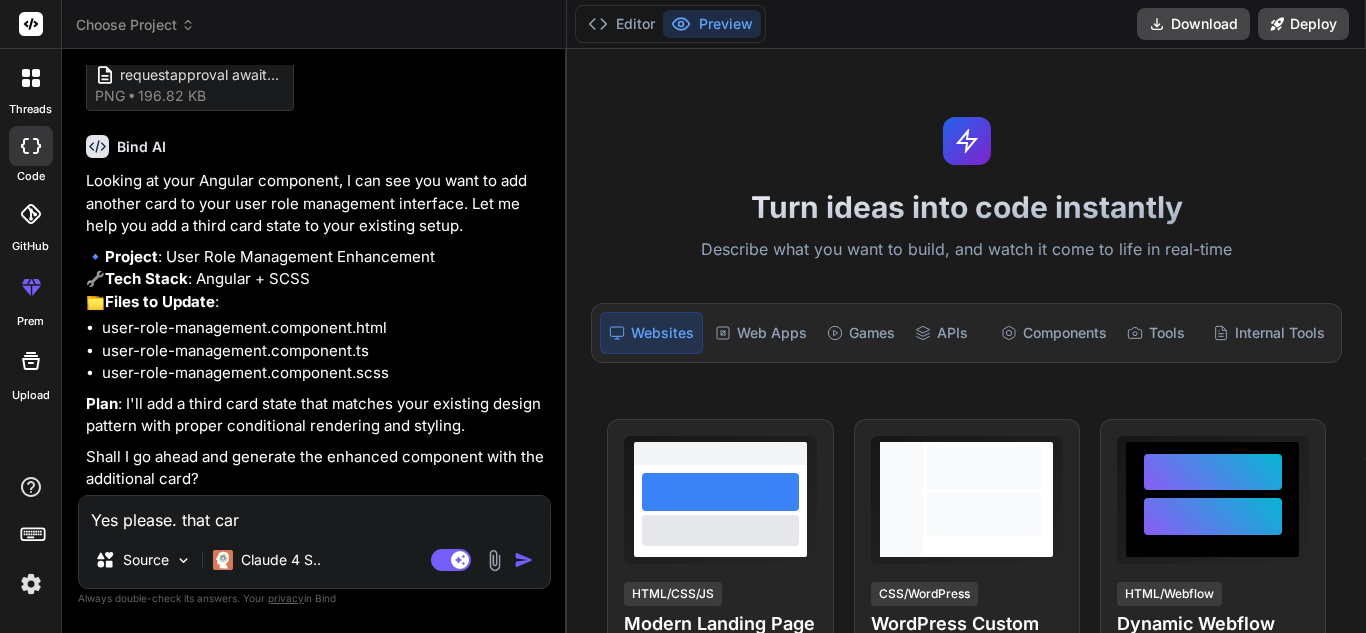 type on "x" 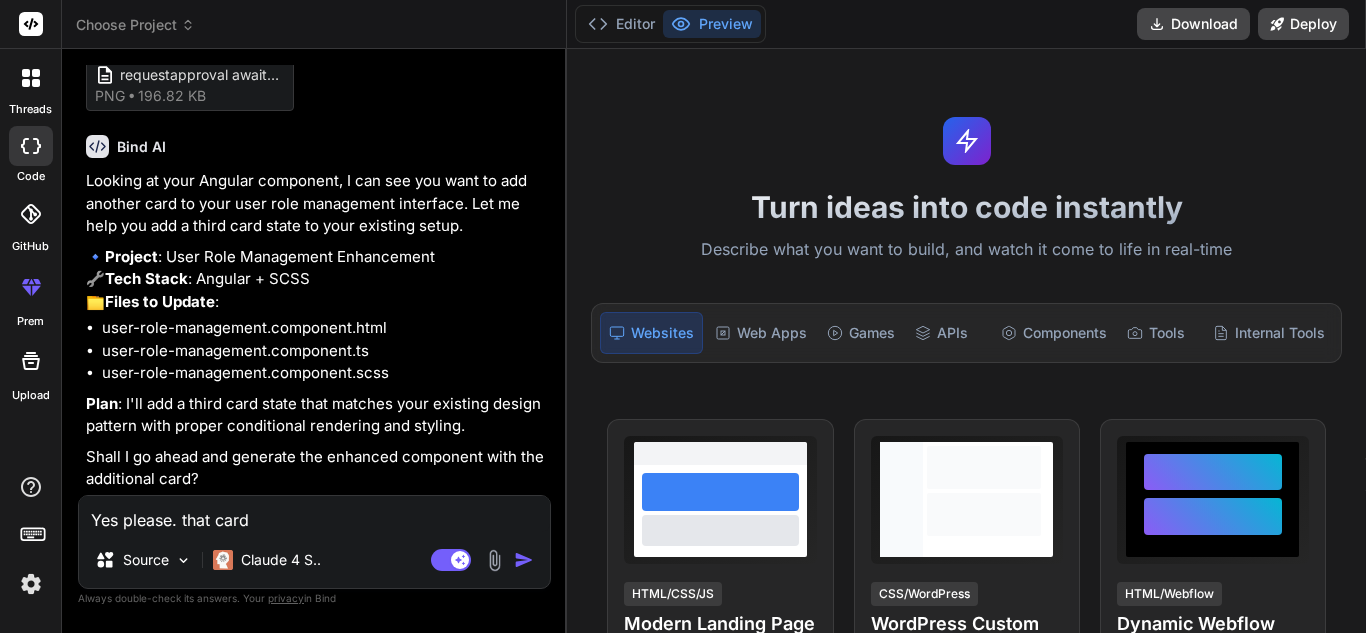 type on "Yes please. that card" 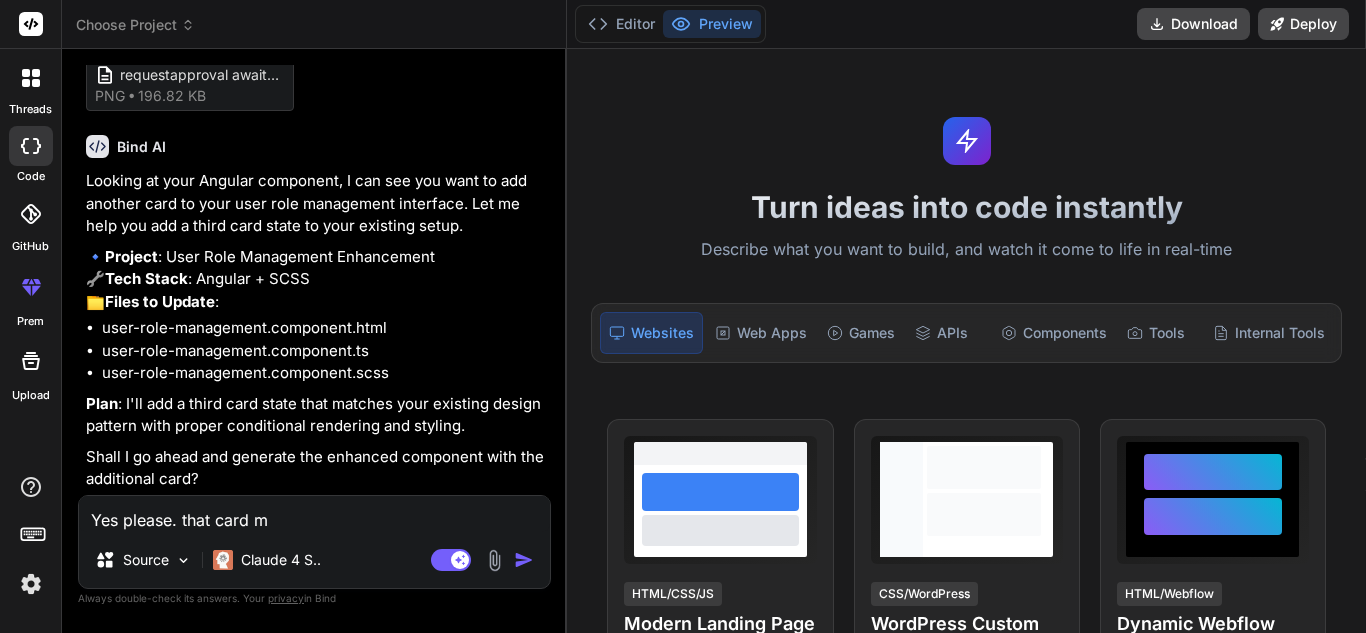 type on "Yes please. that card mu" 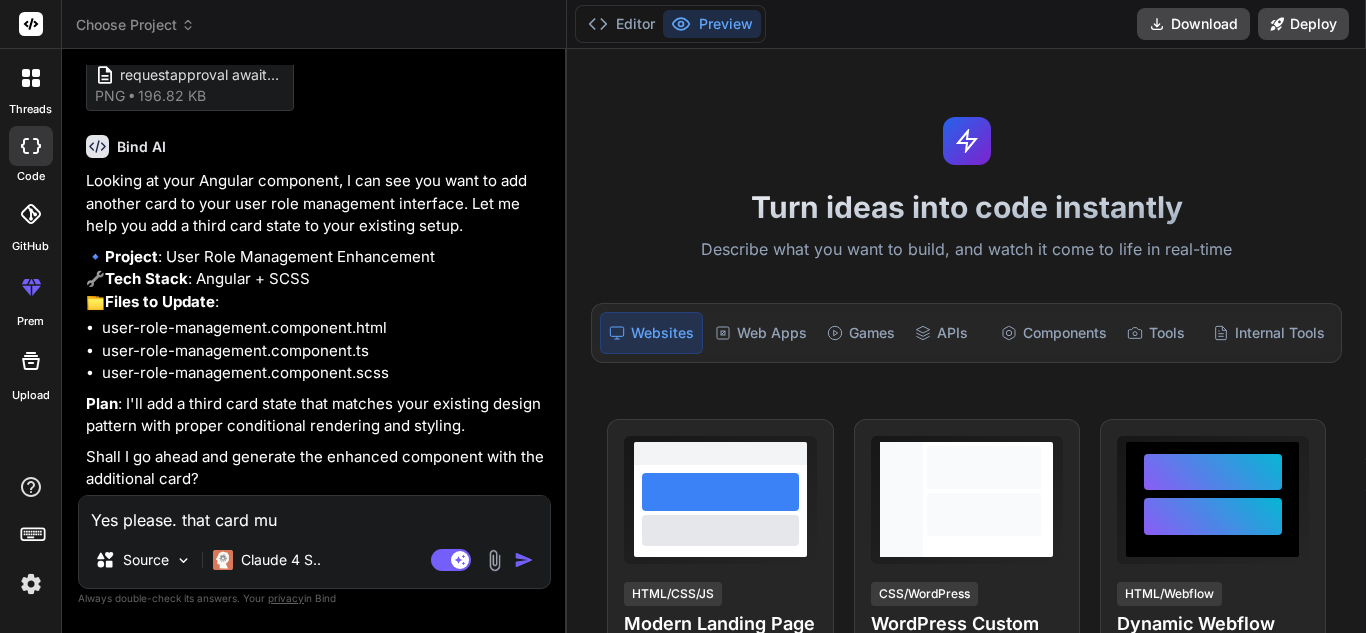 type on "Yes please. that card mus" 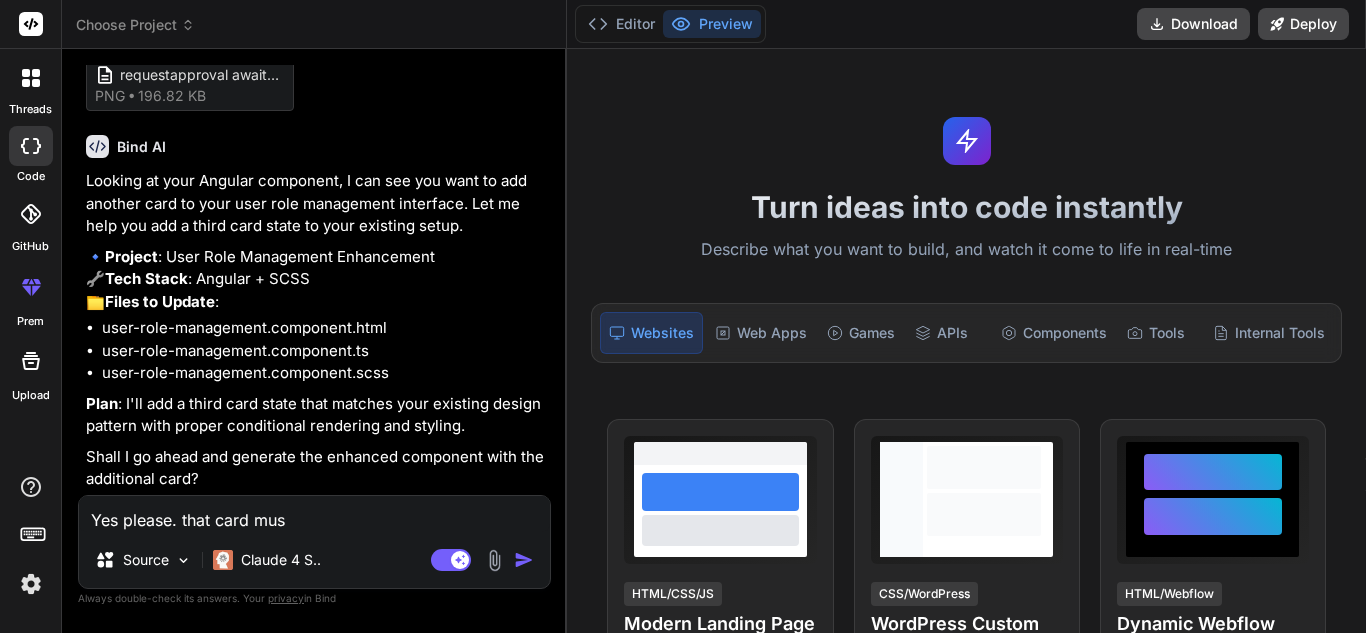 type on "Yes please. that card must" 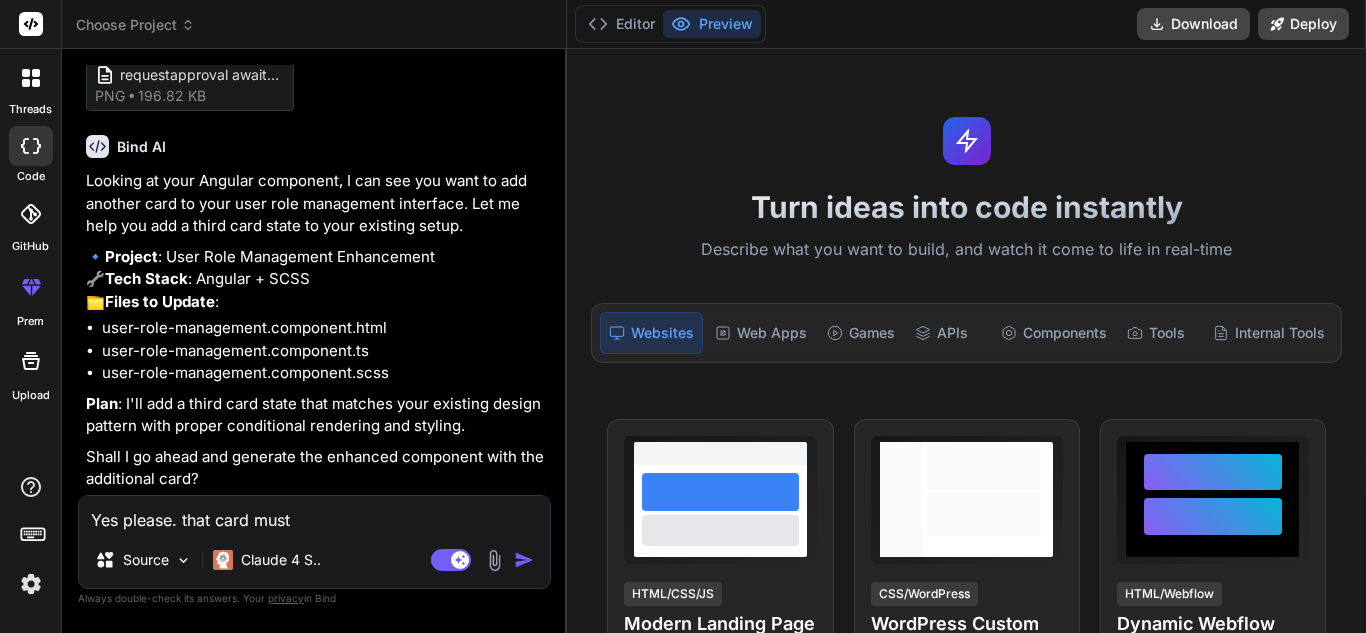 type on "Yes please. that card must" 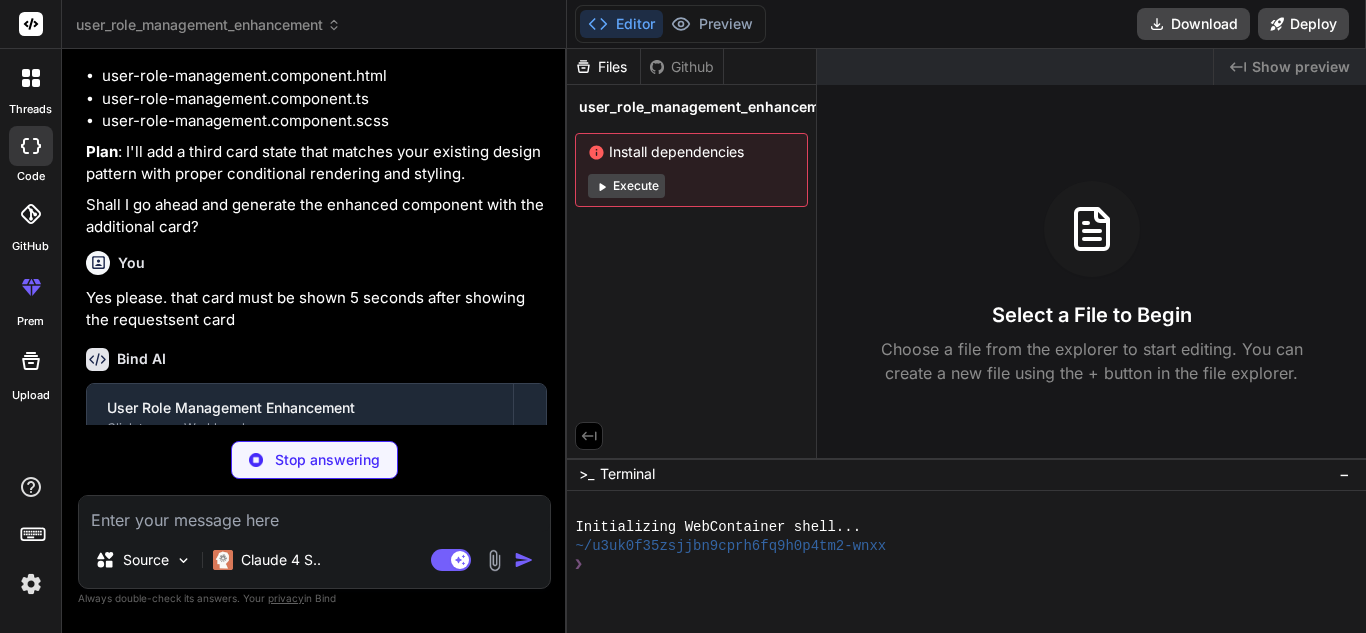 scroll, scrollTop: 3779, scrollLeft: 0, axis: vertical 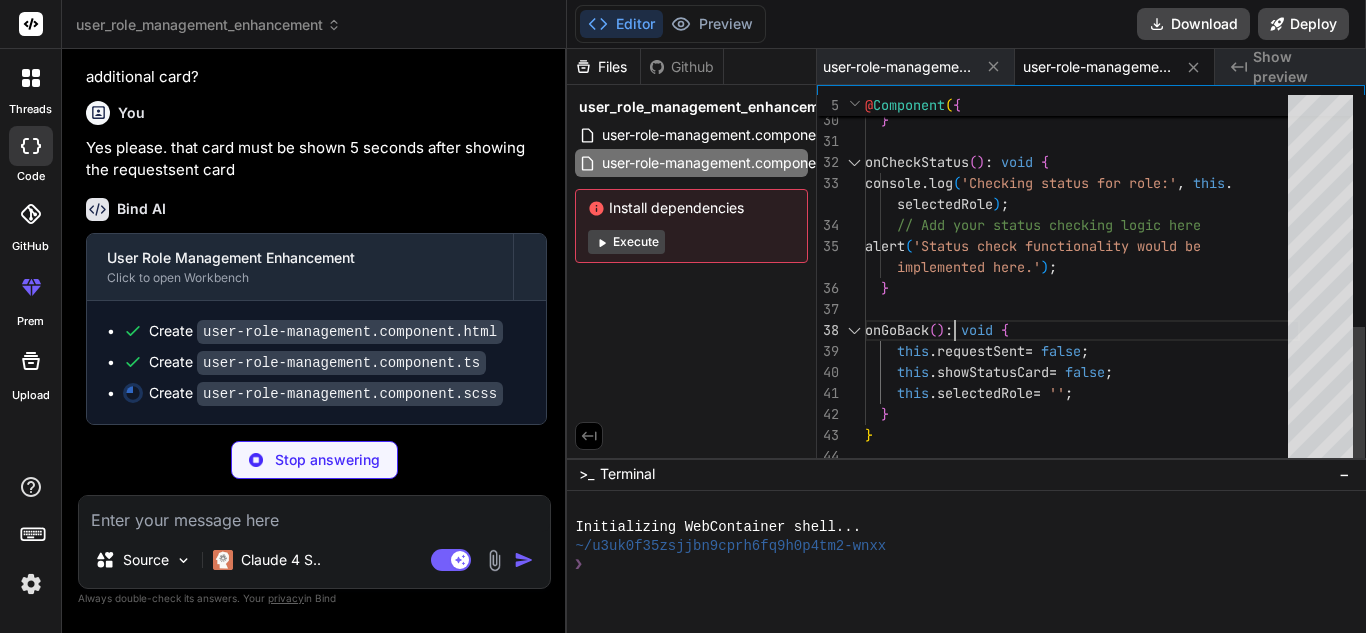 click on "}    }   onCheckStatus ( ) :   void   {     console . log ( 'Checking status for role:' ,   this .      selectedRole ) ;      // Add your status checking logic here     alert ( 'Status check functionality would be       implemented here.' ) ;    }   onGoBack ( ) :   void   {      this . requestSent  =   false ;      this . showStatusCard  =   false ;      this . selectedRole  =   '' ;    } }" at bounding box center (1082, -27) 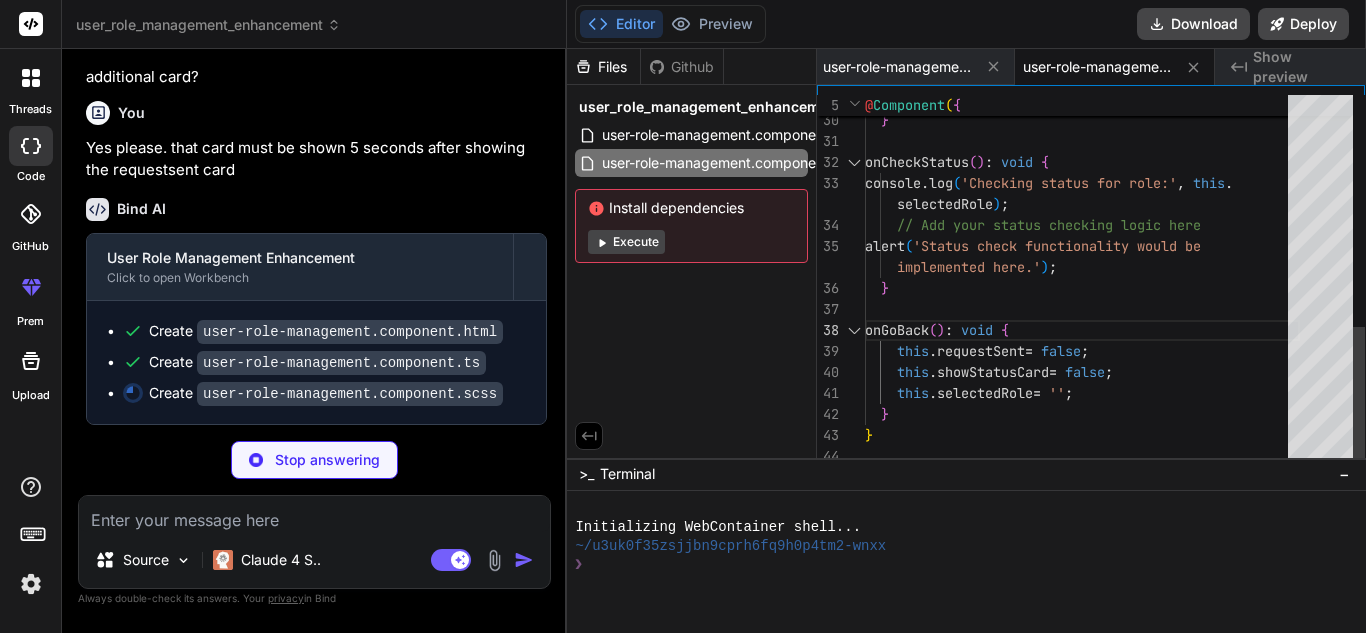 click on "}    }   onCheckStatus ( ) :   void   {     console . log ( 'Checking status for role:' ,   this .      selectedRole ) ;      // Add your status checking logic here     alert ( 'Status check functionality would be       implemented here.' ) ;    }   onGoBack ( ) :   void   {      this . requestSent  =   false ;      this . showStatusCard  =   false ;      this . selectedRole  =   '' ;    } }" at bounding box center (1082, -27) 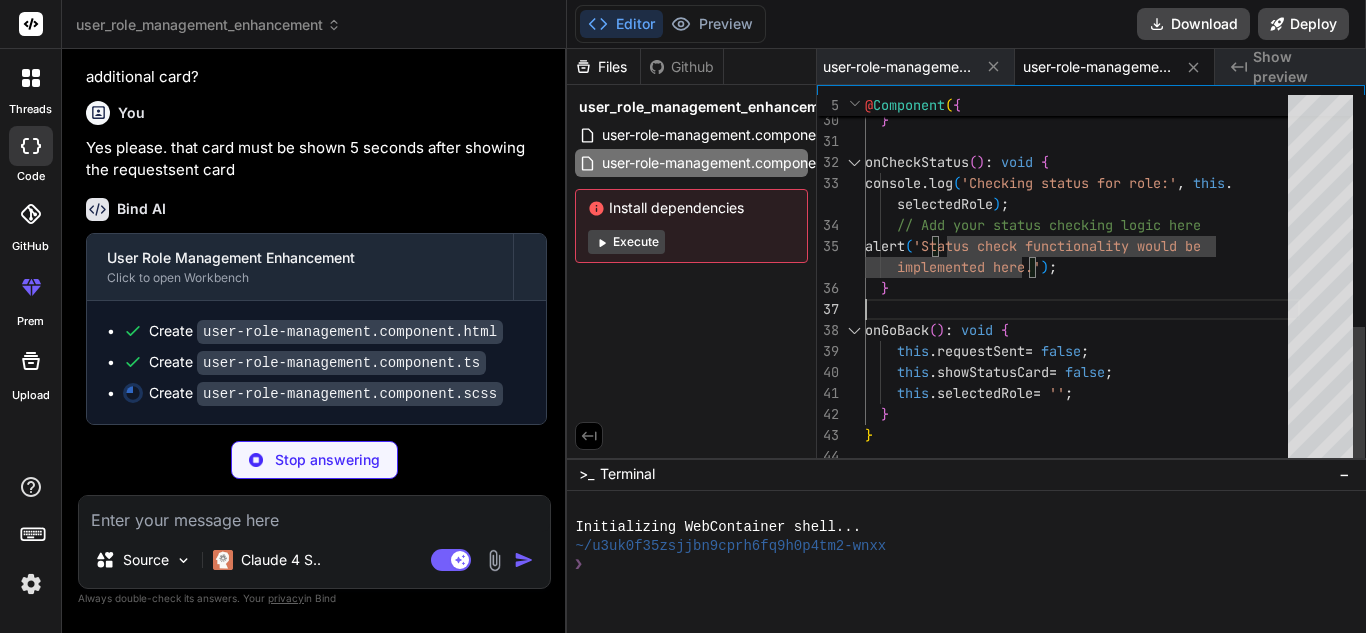 click on "}    }   onCheckStatus ( ) :   void   {     console . log ( 'Checking status for role:' ,   this .      selectedRole ) ;      // Add your status checking logic here     alert ( 'Status check functionality would be       implemented here.' ) ;    }   onGoBack ( ) :   void   {      this . requestSent  =   false ;      this . showStatusCard  =   false ;      this . selectedRole  =   '' ;    } }" at bounding box center [1082, -27] 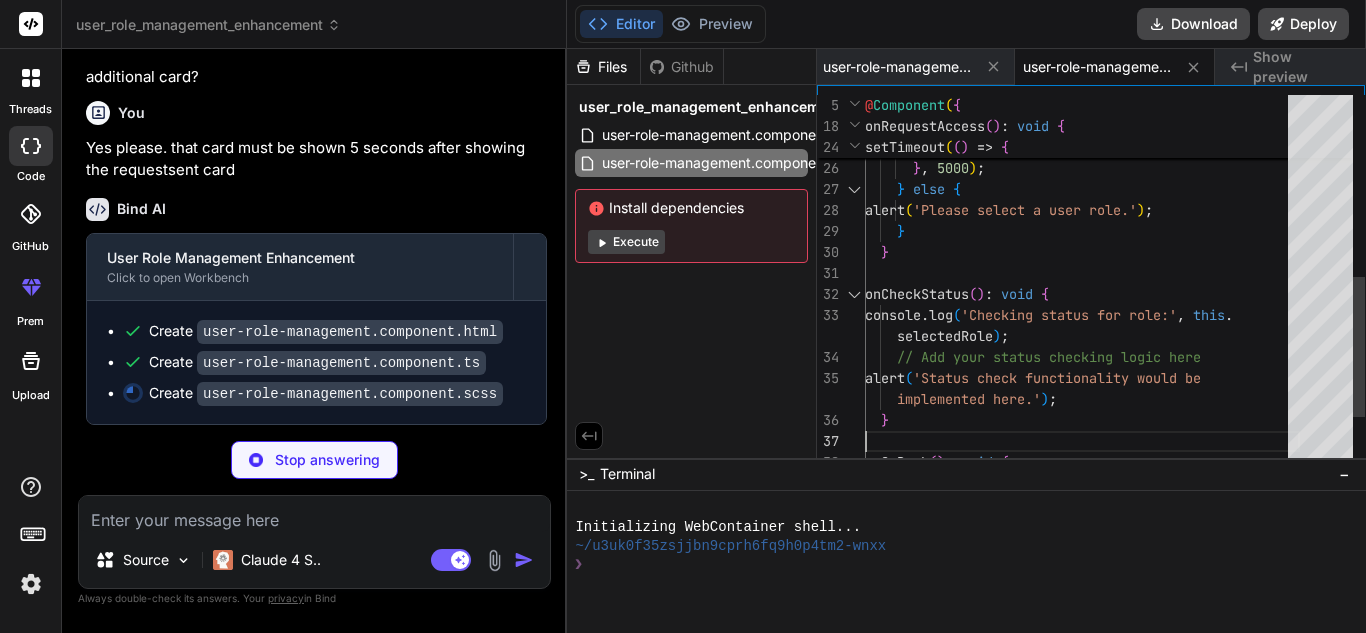 scroll, scrollTop: 0, scrollLeft: 202, axis: horizontal 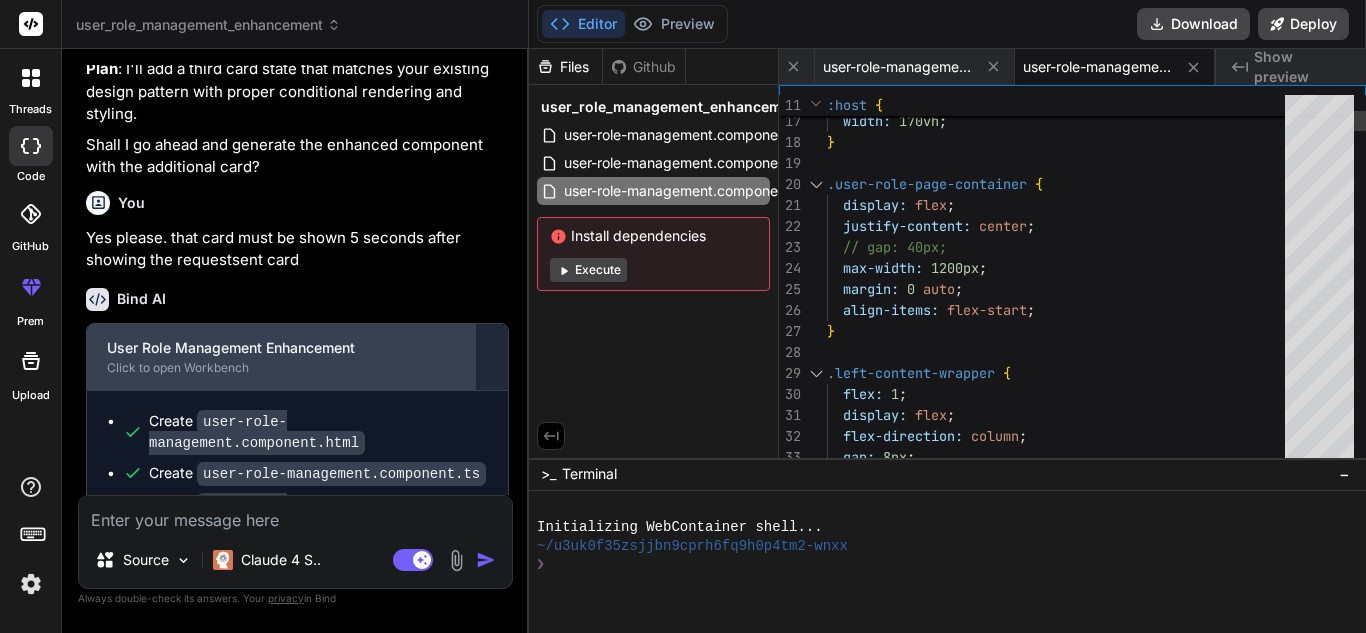 drag, startPoint x: 565, startPoint y: 231, endPoint x: 471, endPoint y: 251, distance: 96.10411 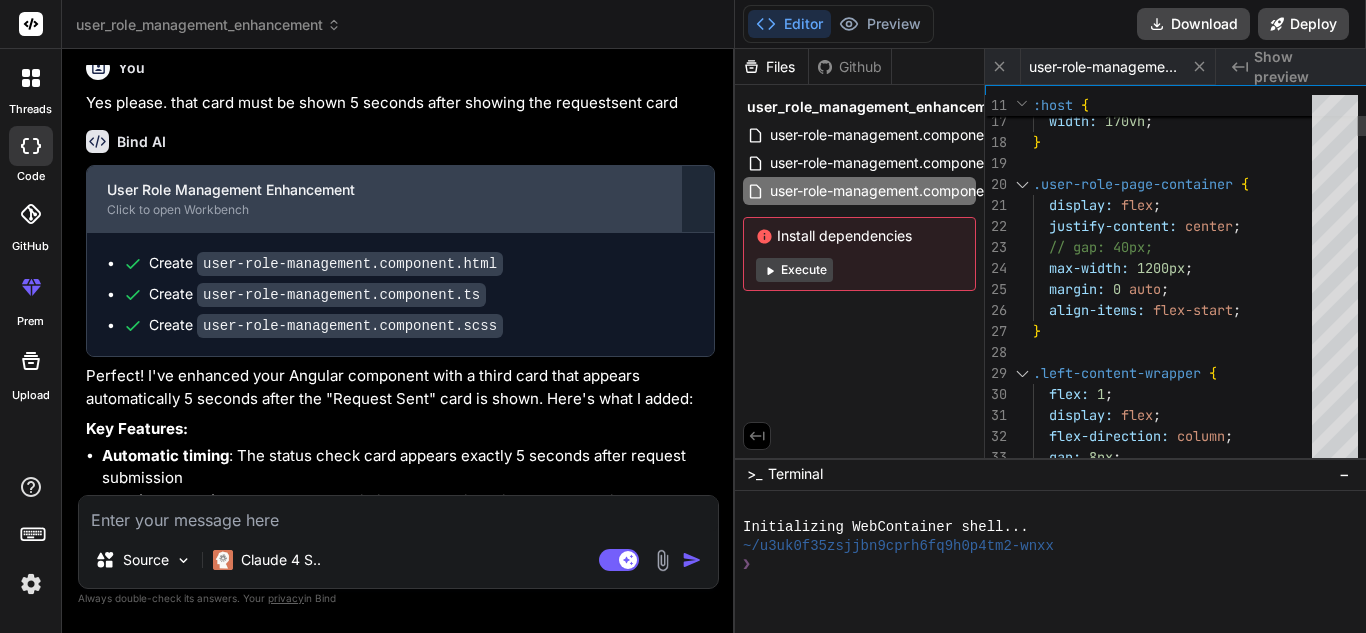 scroll, scrollTop: 2964, scrollLeft: 0, axis: vertical 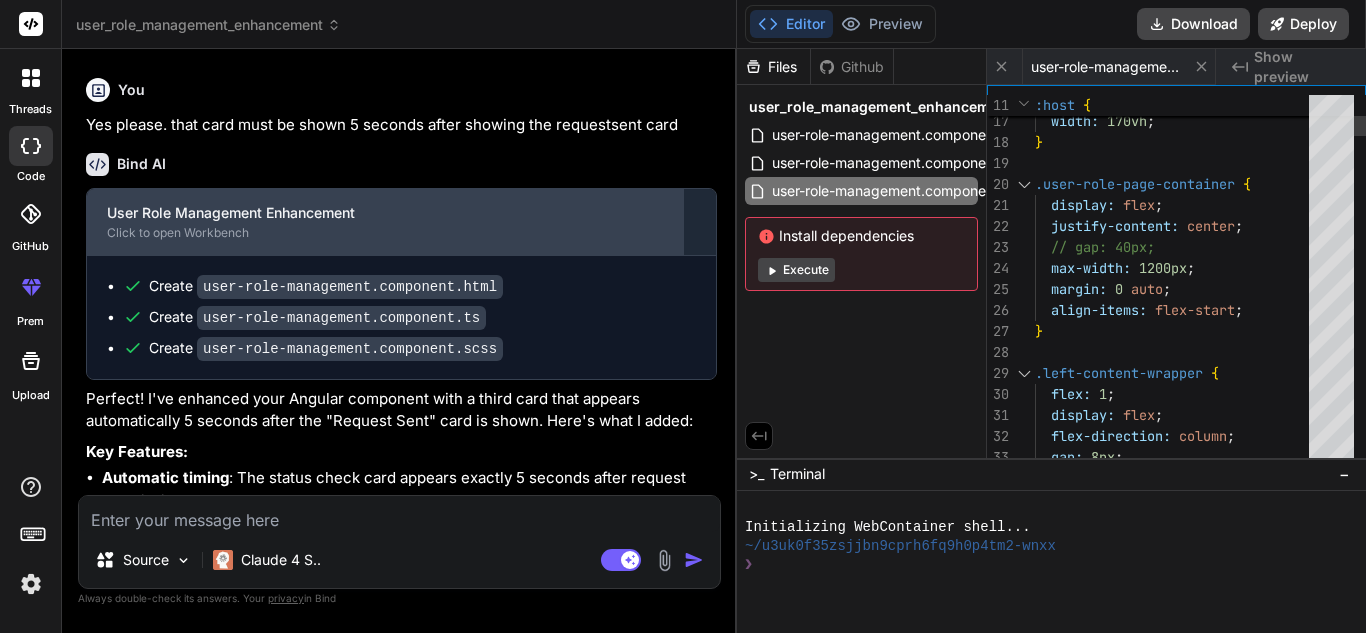 drag, startPoint x: 532, startPoint y: 228, endPoint x: 675, endPoint y: 231, distance: 143.03146 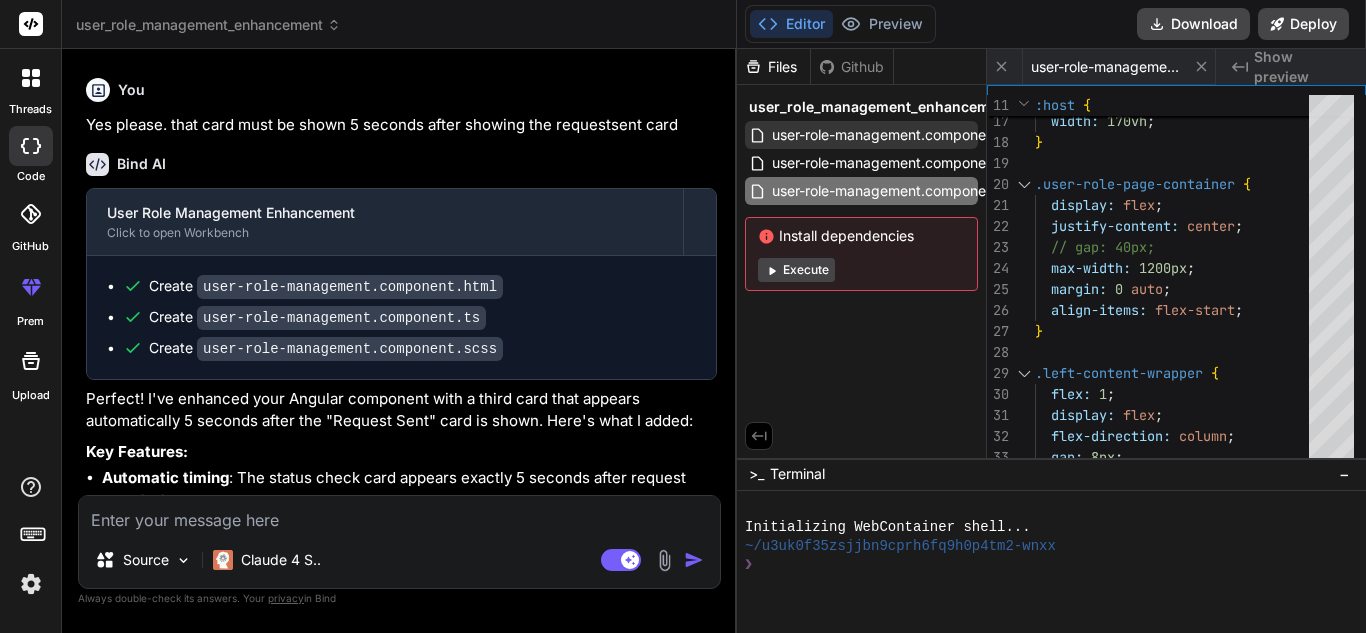 click on "user-role-management.component.html" at bounding box center (861, 135) 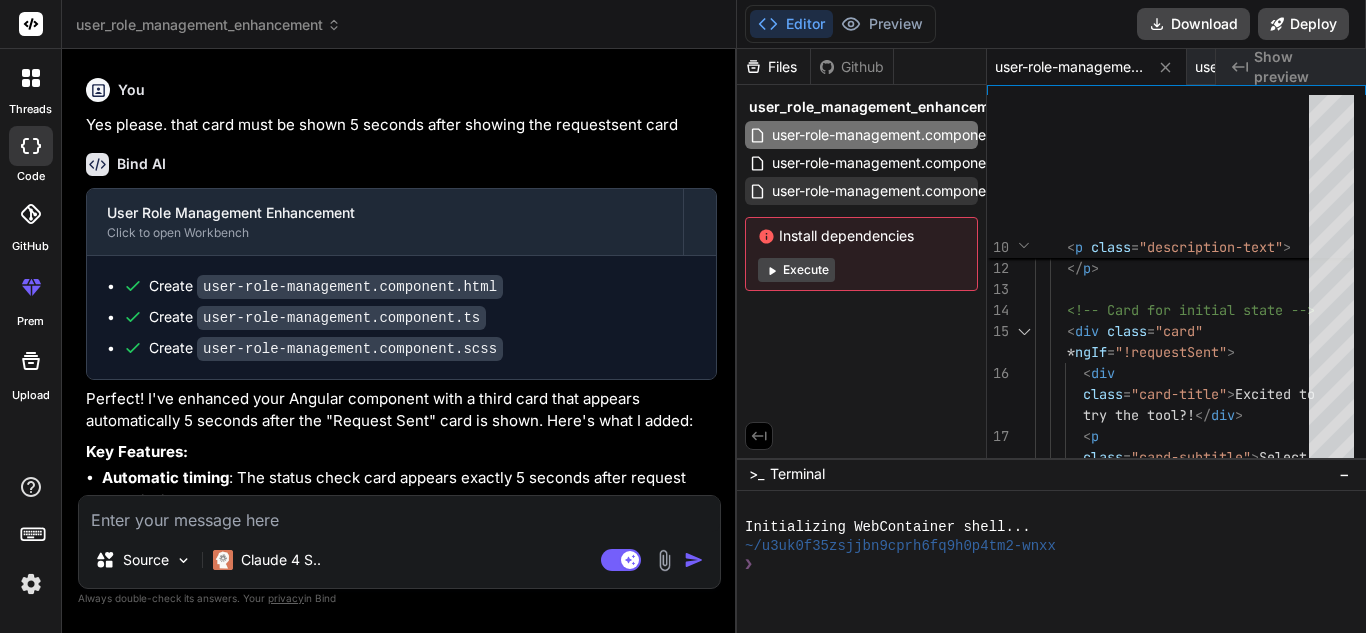 click on "user-role-management.component.scss" at bounding box center [902, 191] 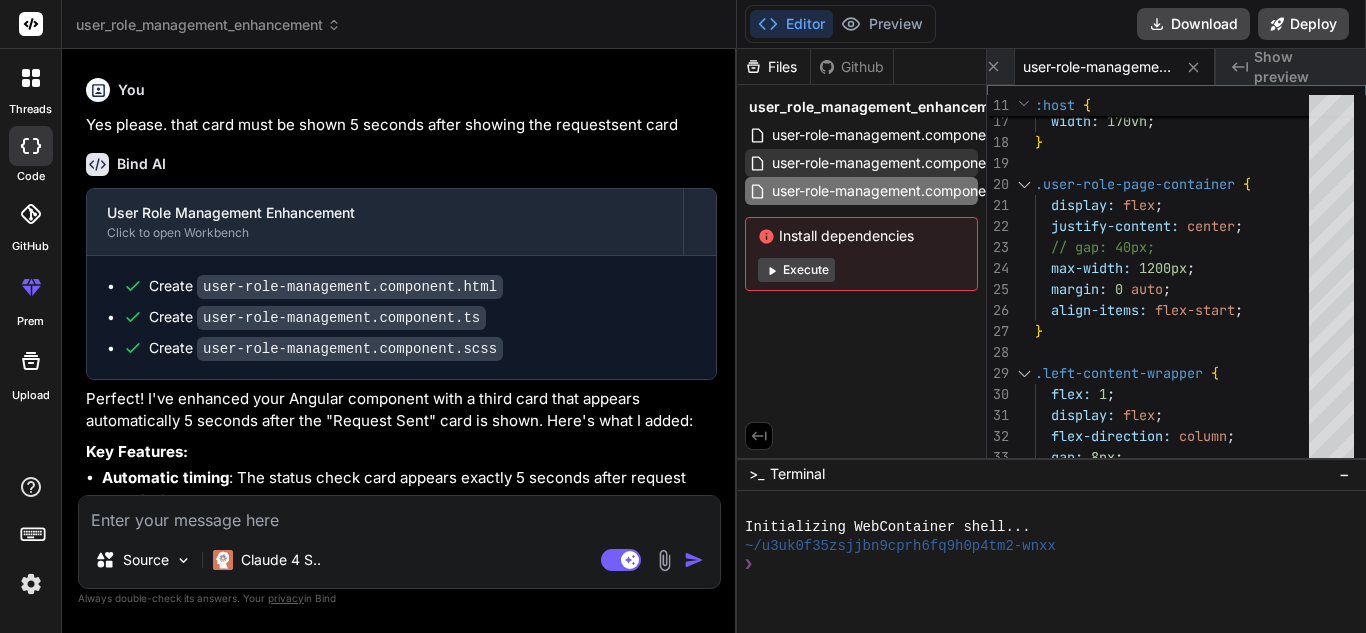 click on "user-role-management.component.ts" at bounding box center (893, 163) 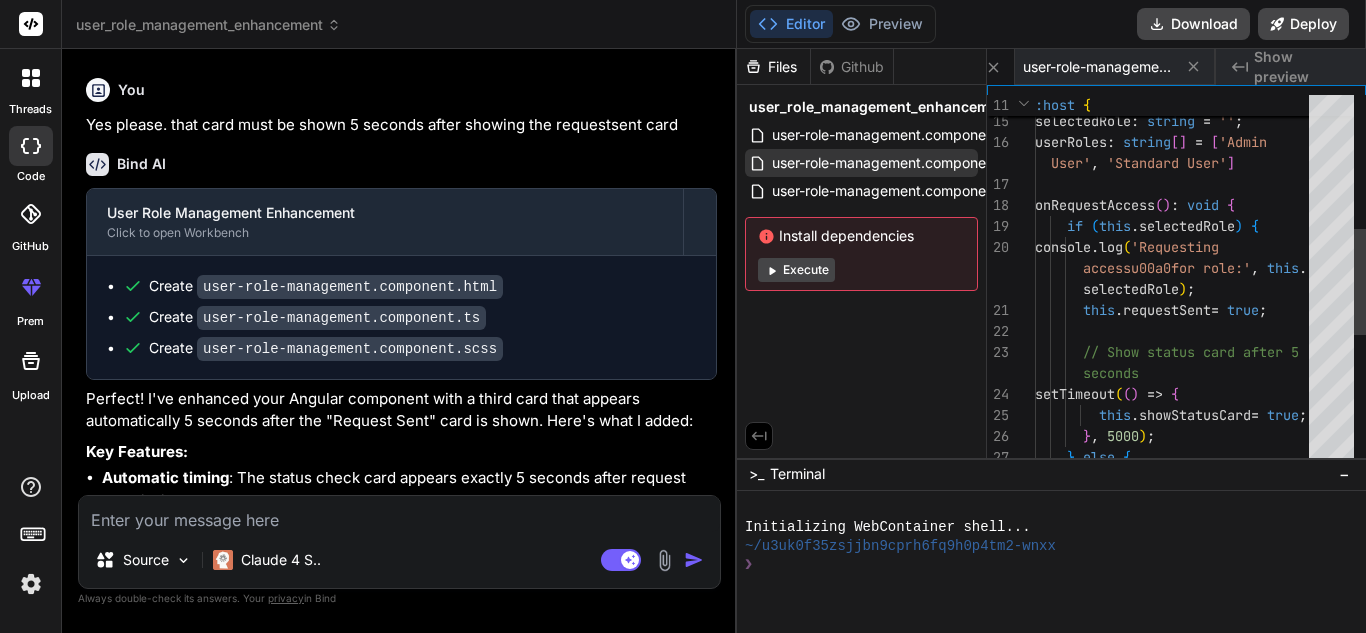 scroll, scrollTop: 0, scrollLeft: 200, axis: horizontal 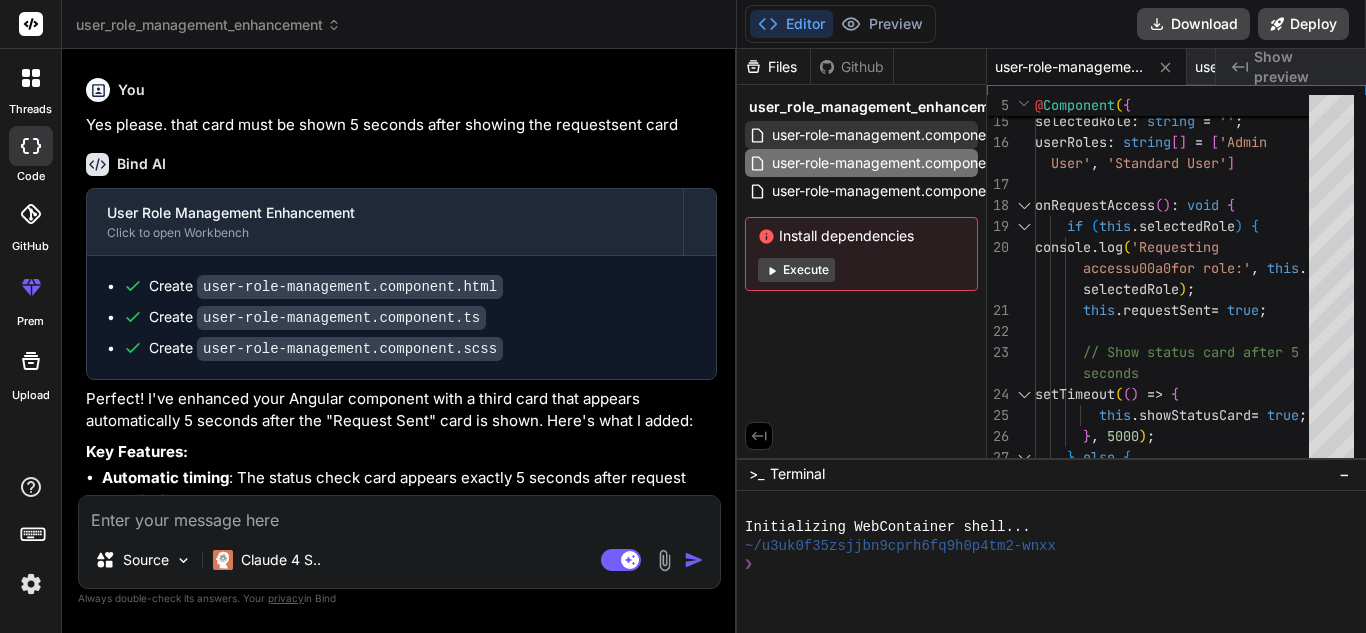 click on "user-role-management.component.html" at bounding box center (901, 135) 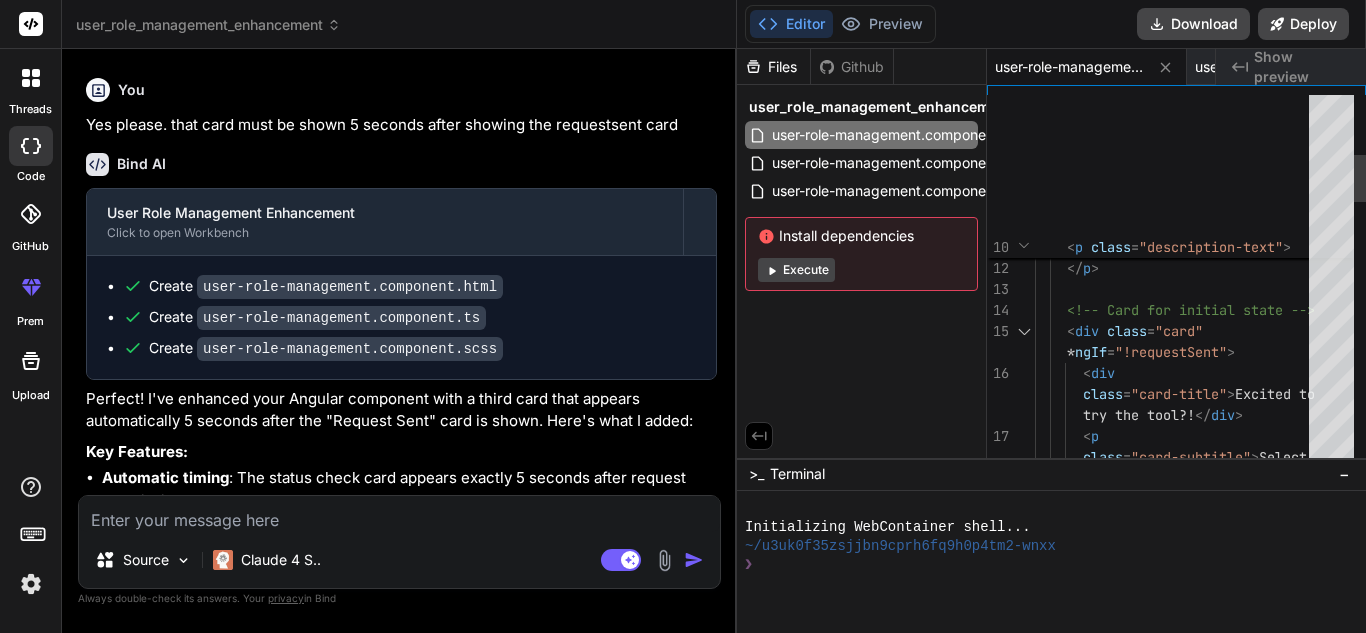 scroll, scrollTop: 0, scrollLeft: 0, axis: both 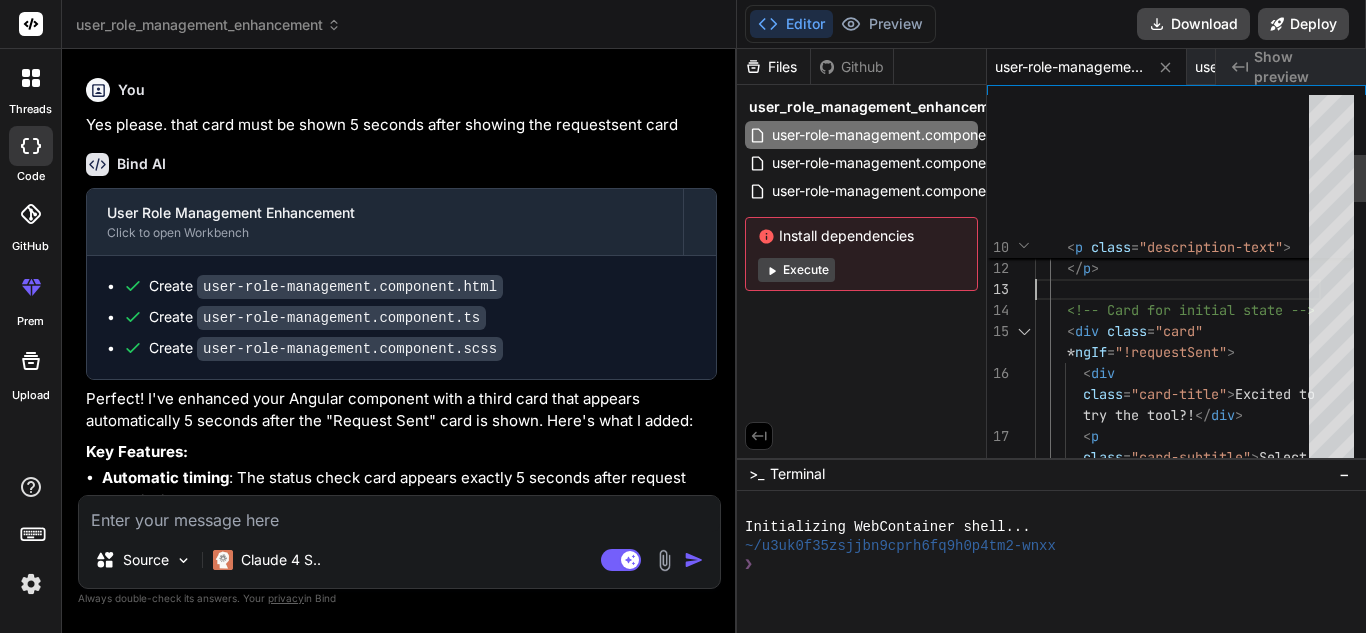 click on "< div          < p        <!-- Card for initial state -->      < div   class = "card"          class = "card-title" > Excited to         indicators, and generating a         fully structured project file         you can use right away. It's         fast, accurate, and built for         automation engineers who         value their time. Try it once         — you'll never go back to         manual design!      </ p >      * ngIf = "!requestSent" >        try the tool?! </ div >        class = "card-subtitle" > Select" at bounding box center [1178, 1077] 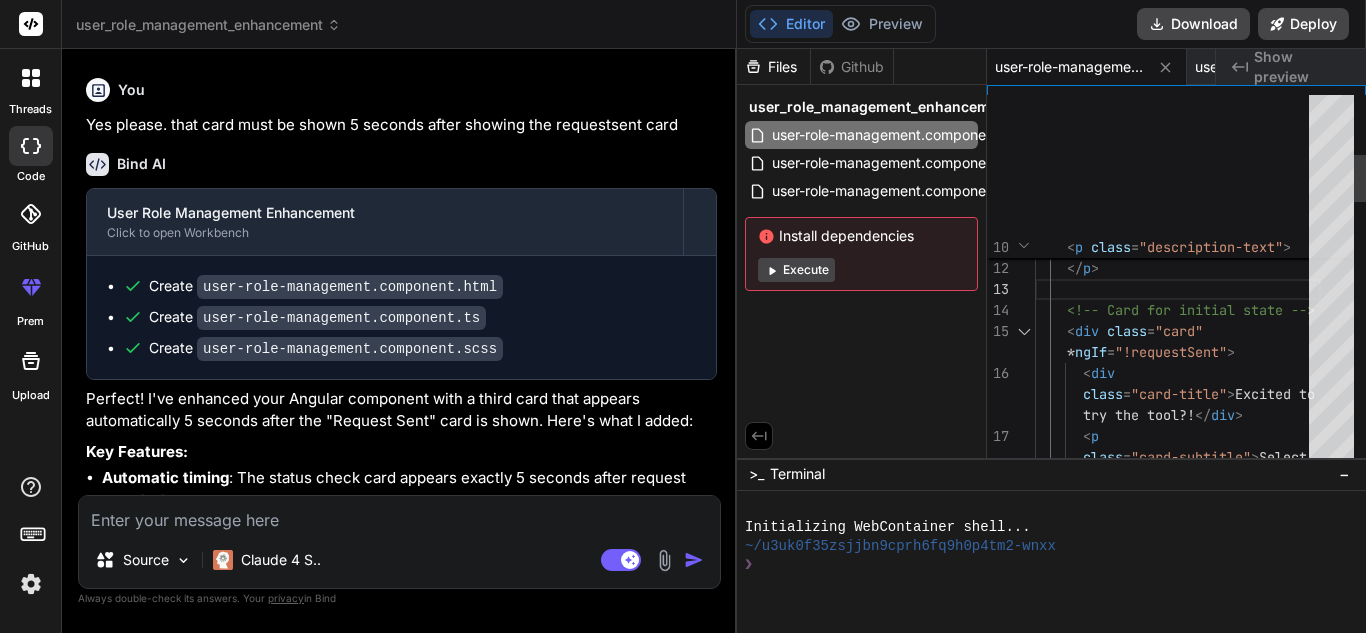 drag, startPoint x: 1215, startPoint y: 276, endPoint x: 1166, endPoint y: 365, distance: 101.597244 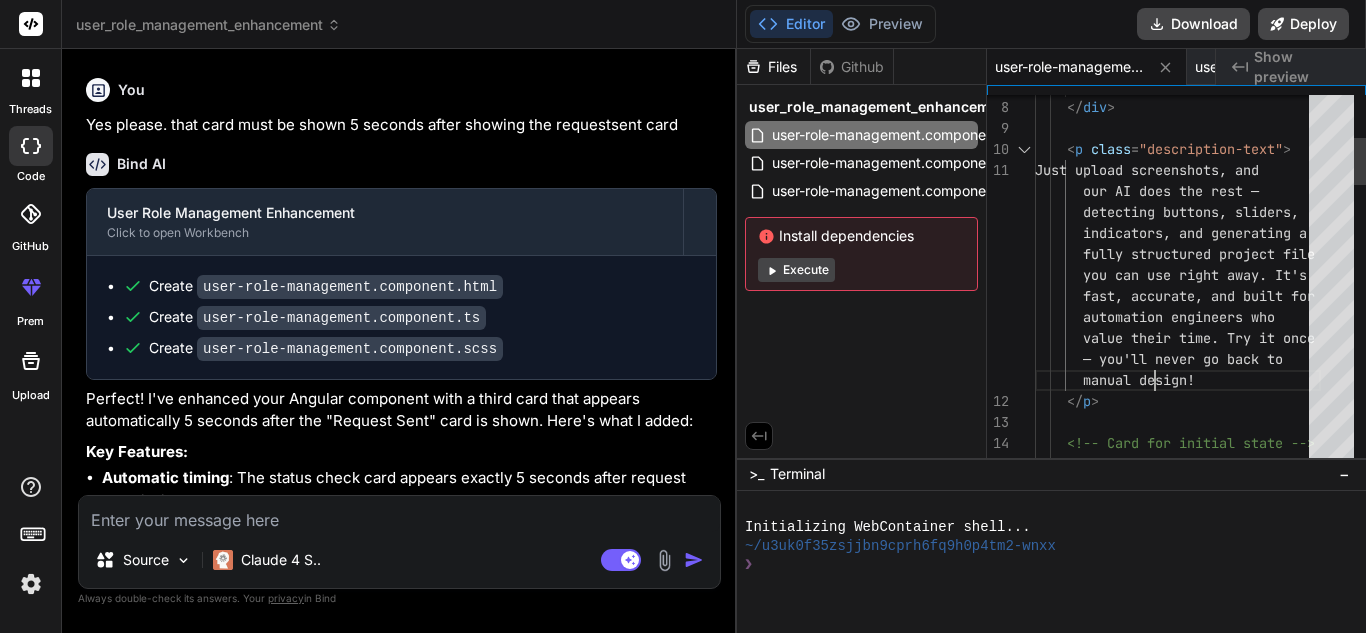 click on "<!-- Card for initial state -->      < div   class = "card"          indicators, and generating a         fully structured project file         you can use right away. It's         fast, accurate, and built for         automation engineers who         value their time. Try it once         — you'll never go back to         manual design!      </ p >        detecting buttons, sliders,         our AI does the rest —        Just upload screenshots, and       < p   class = "description-text" >      </ div >        HMI screens from scratch! </ p >" at bounding box center (1178, 1210) 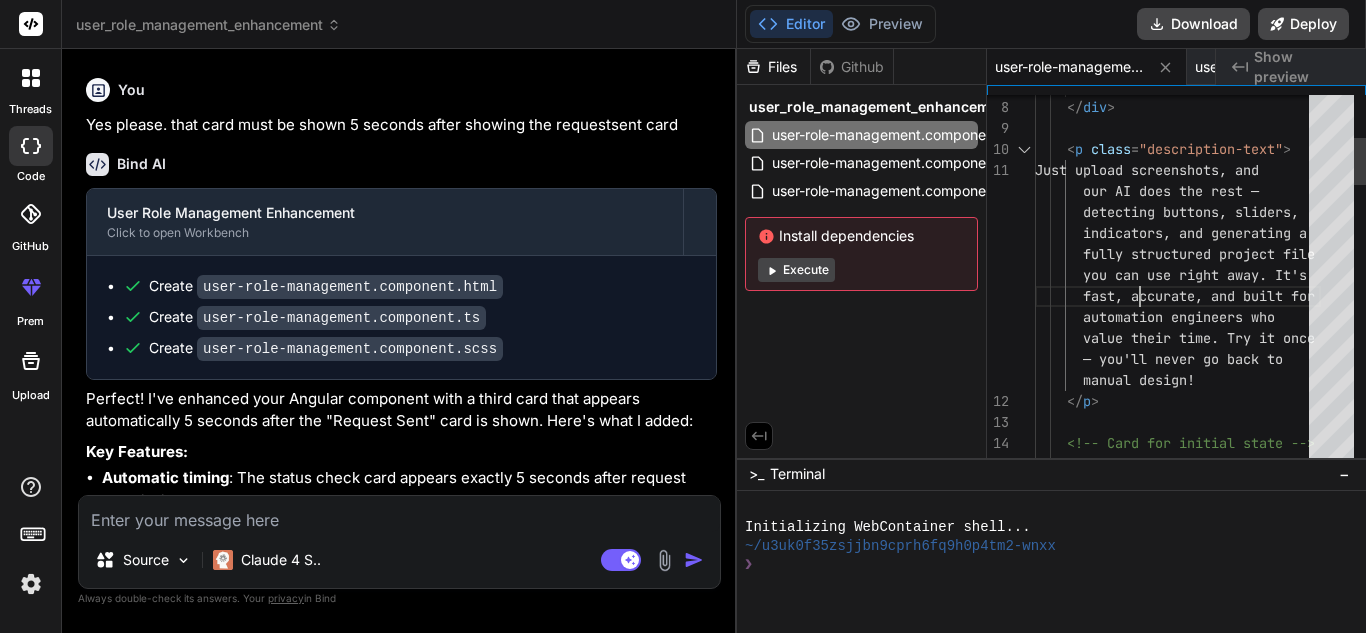 click on "<!-- Card for initial state -->      < div   class = "card"          indicators, and generating a         fully structured project file         you can use right away. It's         fast, accurate, and built for         automation engineers who         value their time. Try it once         — you'll never go back to         manual design!      </ p >        detecting buttons, sliders,         our AI does the rest —        Just upload screenshots, and       < p   class = "description-text" >      </ div >        HMI screens from scratch! </ p >" at bounding box center [1178, 1210] 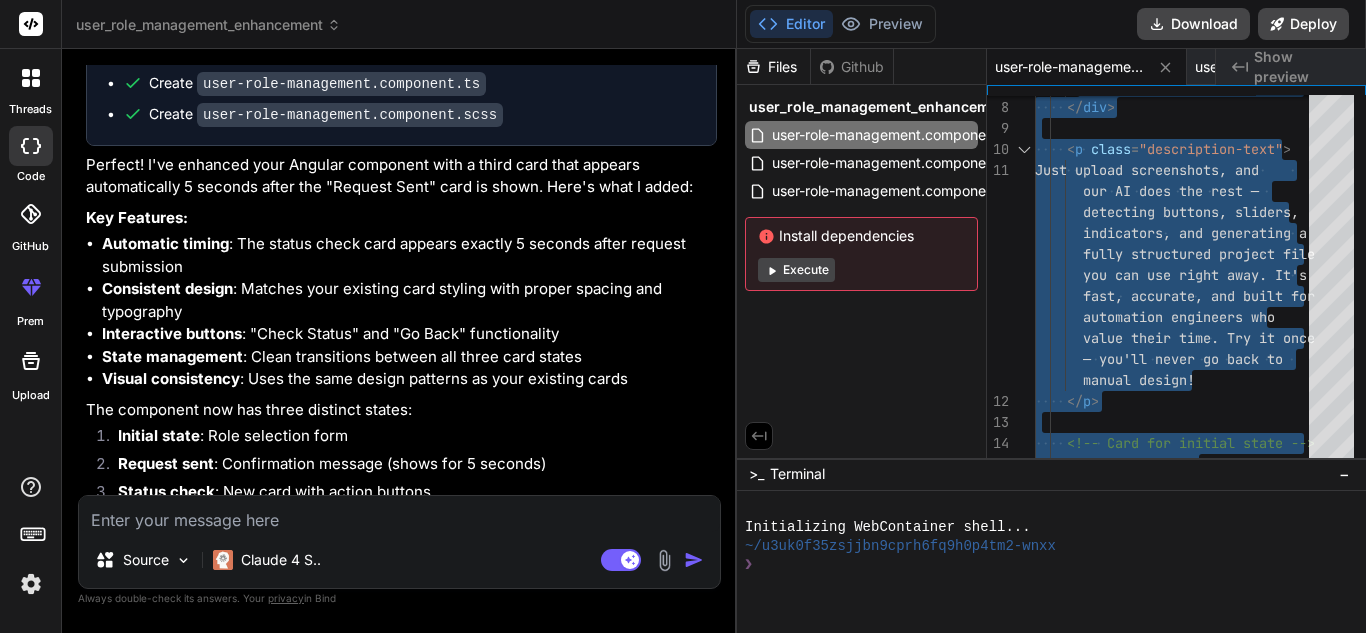 scroll, scrollTop: 3199, scrollLeft: 0, axis: vertical 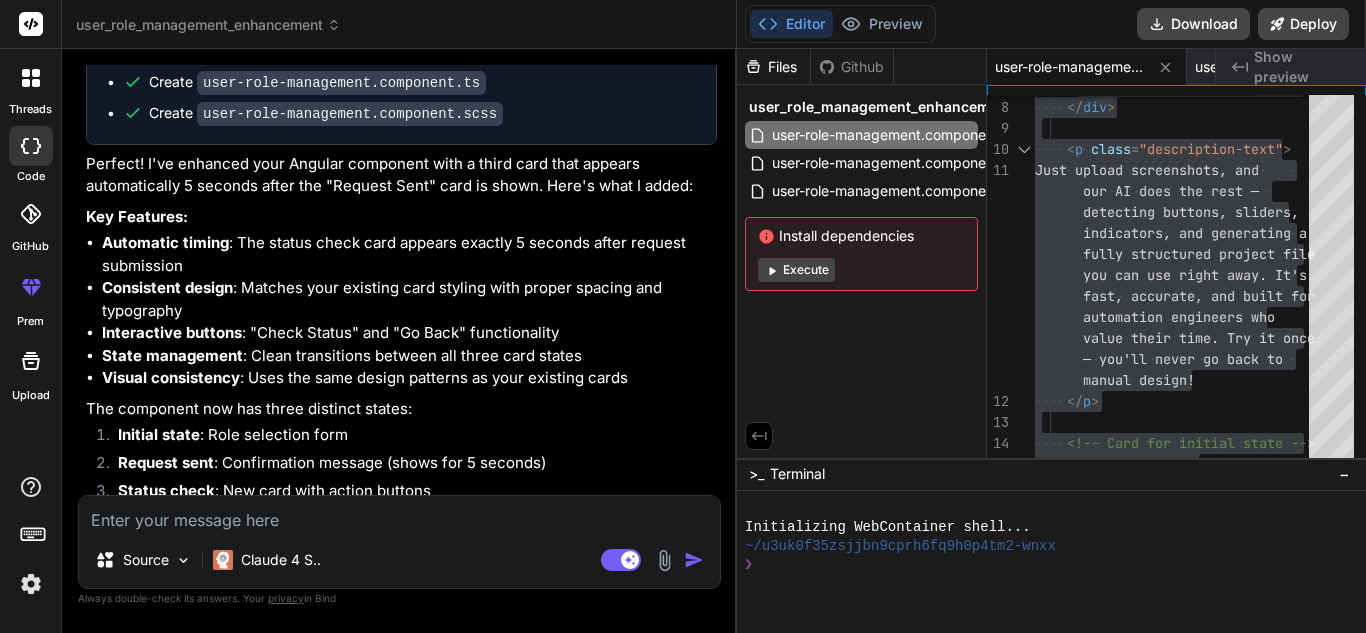 click at bounding box center (399, 514) 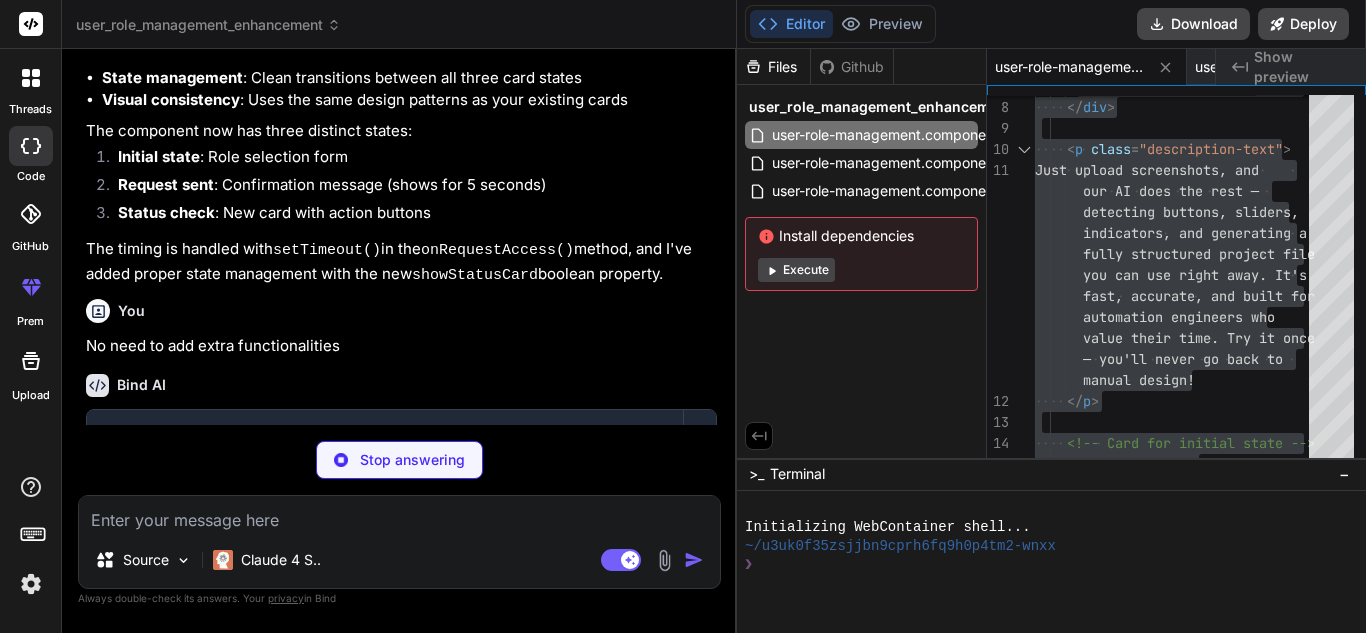 scroll, scrollTop: 3587, scrollLeft: 0, axis: vertical 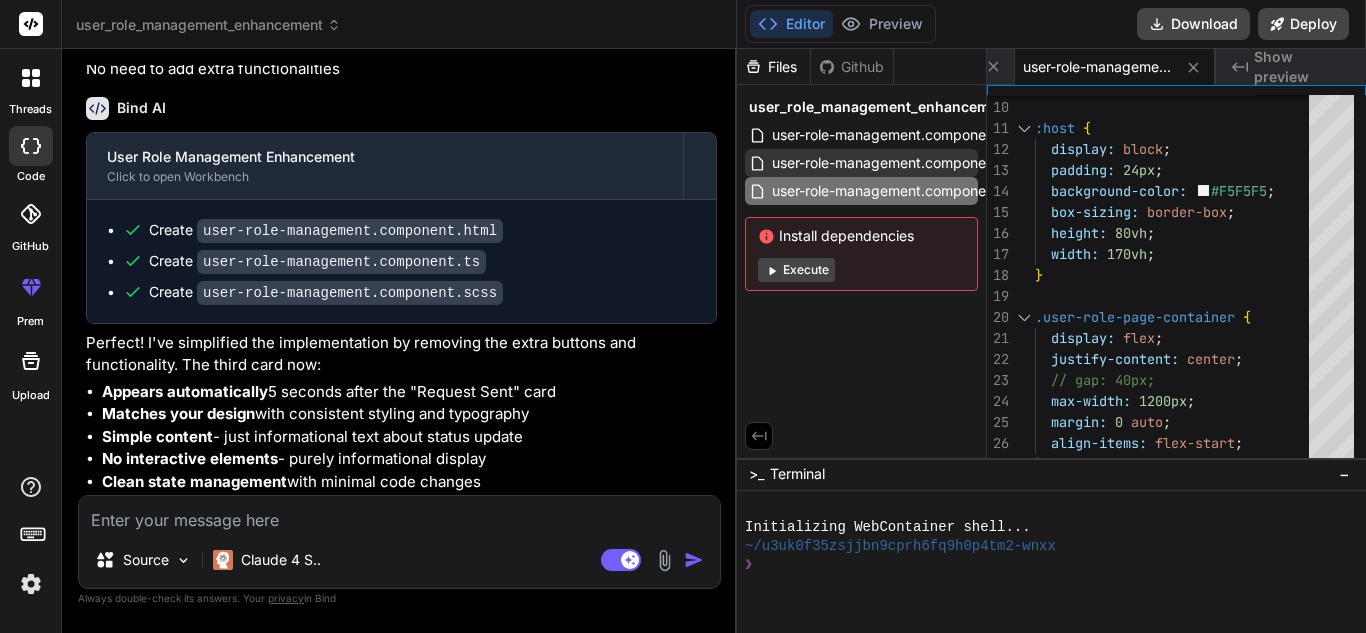 click on "user-role-management.component.ts" at bounding box center [861, 163] 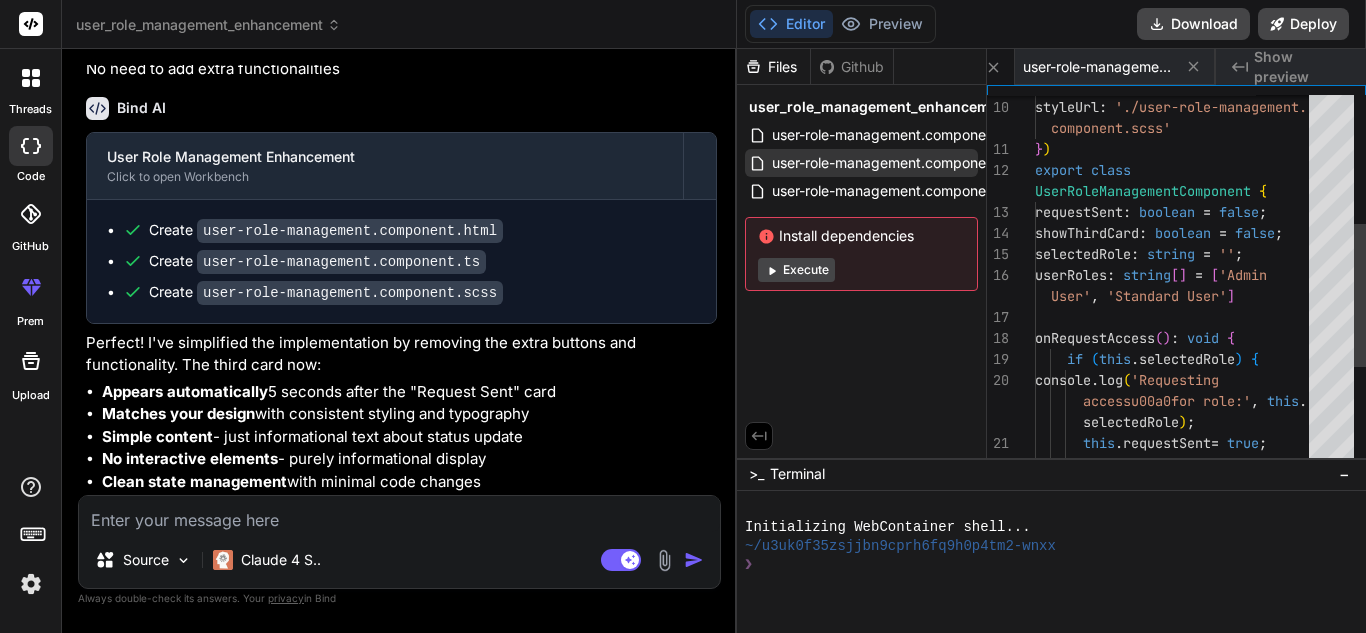 scroll, scrollTop: 0, scrollLeft: 200, axis: horizontal 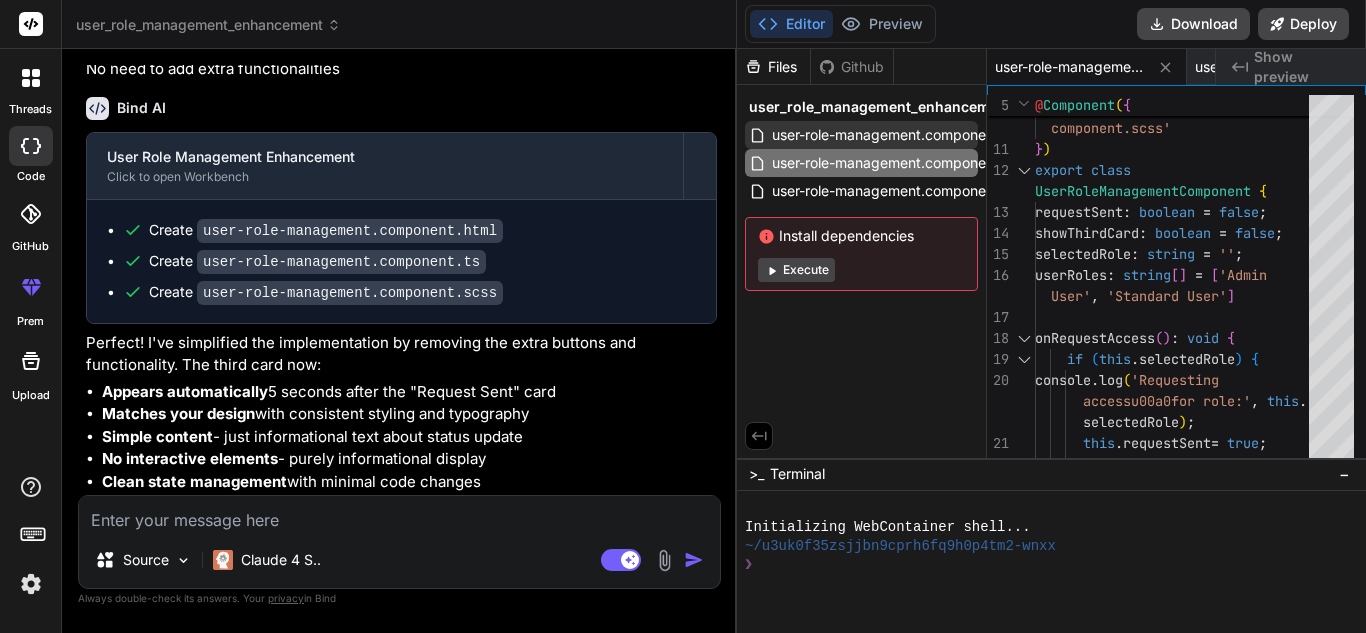 click on "user-role-management.component.html" at bounding box center (901, 135) 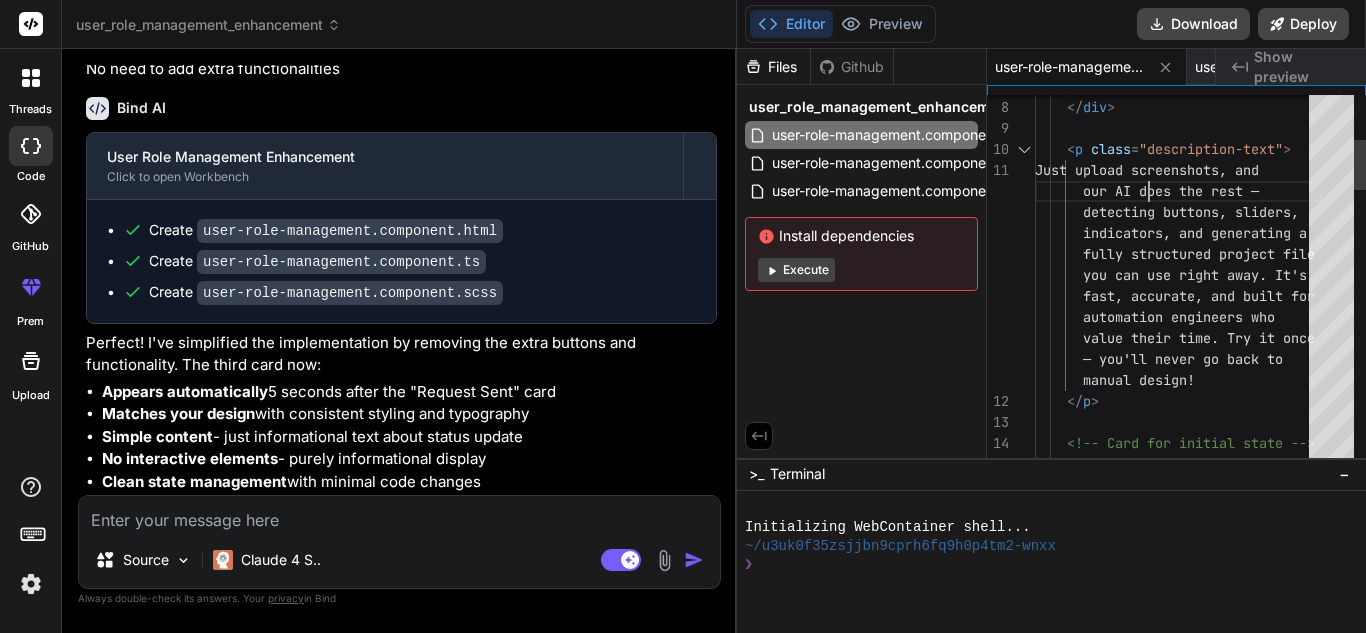 scroll, scrollTop: 0, scrollLeft: 0, axis: both 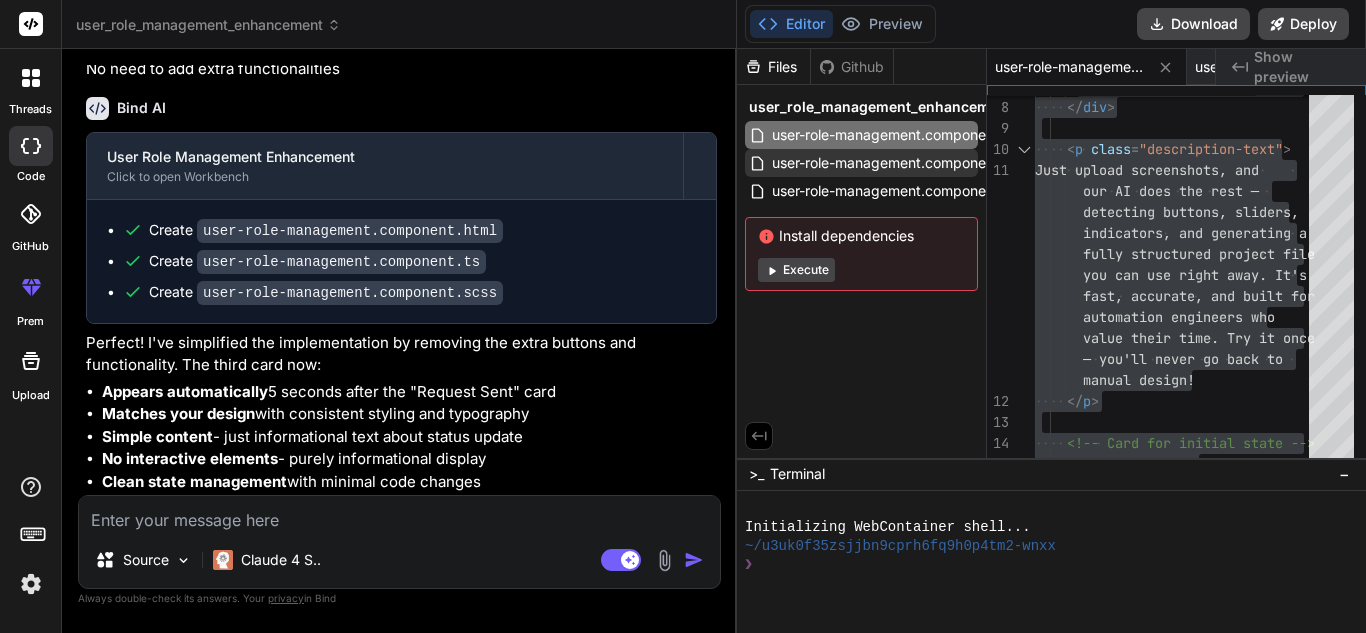 click on "user-role-management.component.ts" at bounding box center [893, 163] 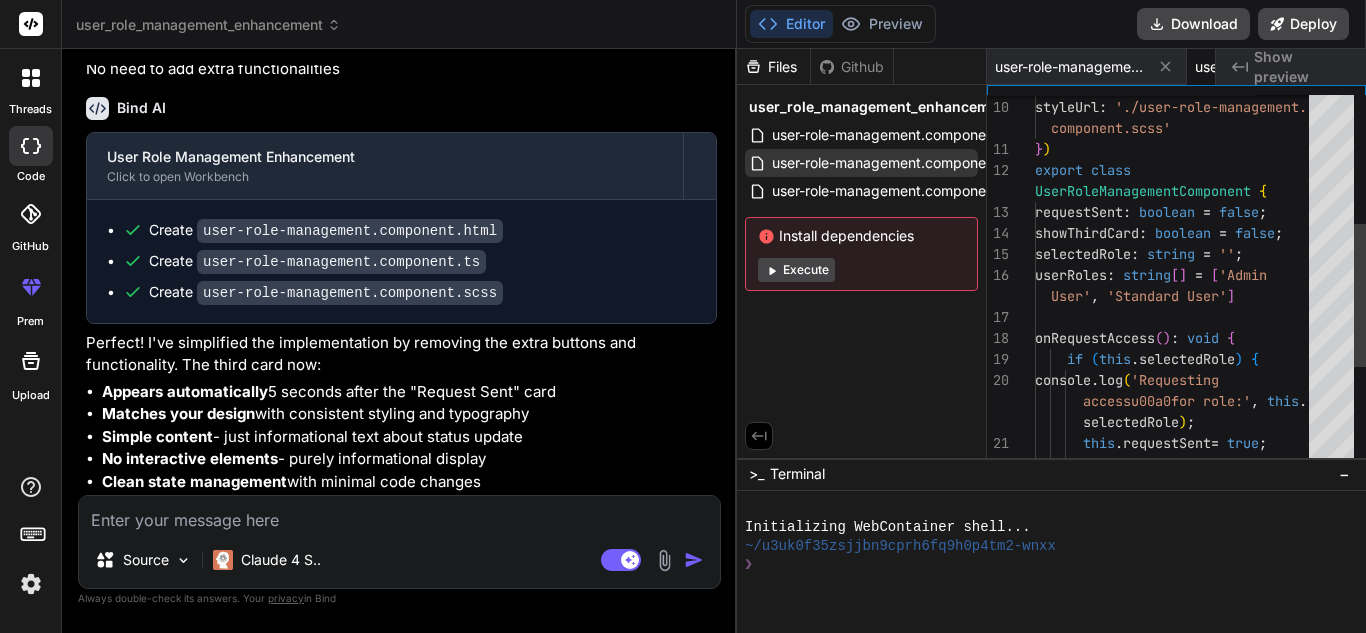 scroll, scrollTop: 0, scrollLeft: 172, axis: horizontal 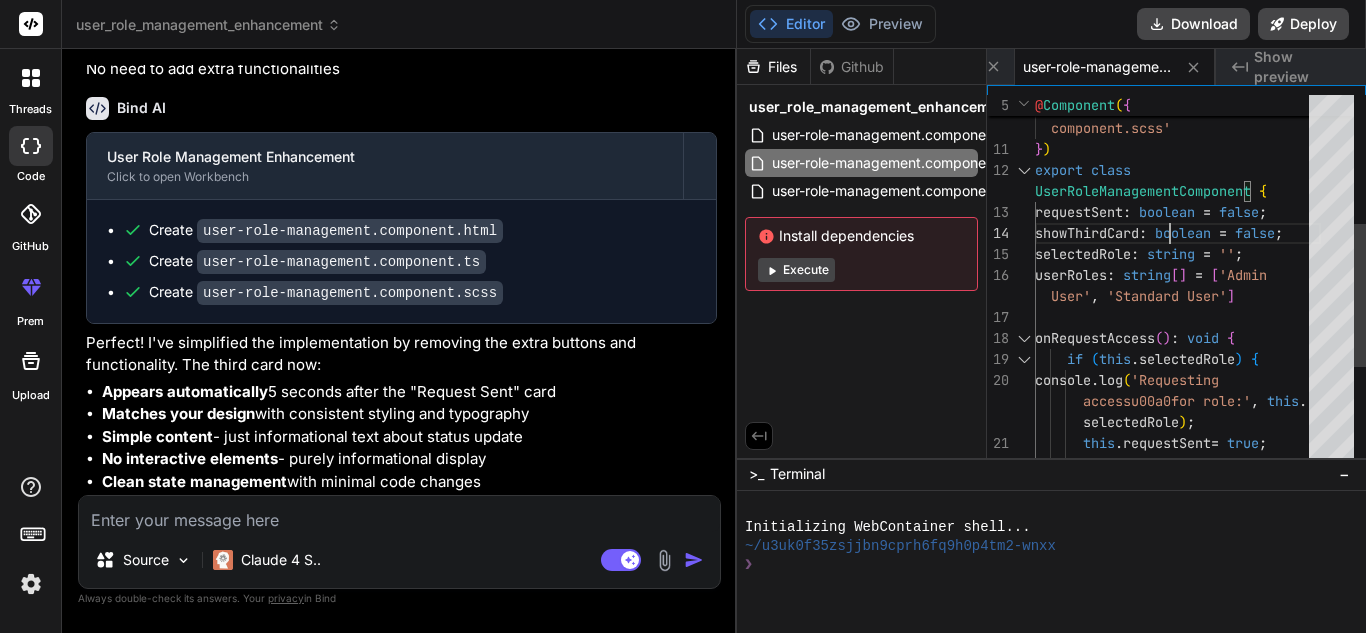 click on "} )   styleUrl :   './user-role-management.    html' ,    component.scss' export   class   UserRoleManagementComponent   {   requestSent :   boolean   =   false ;     showThirdCard :   boolean   =   false ;   selectedRole :   string   =   '' ;        userRoles :   string [ ]   =   [ 'Admin     User' ,   'Standard User' ]     onRequestAccess ( ) :   void   {      if   ( this . selectedRole )   {       console . log ( 'Requesting         access for role:' ,   this .        selectedRole ) ;        this . requestSent  =   true ;" at bounding box center [1178, 244] 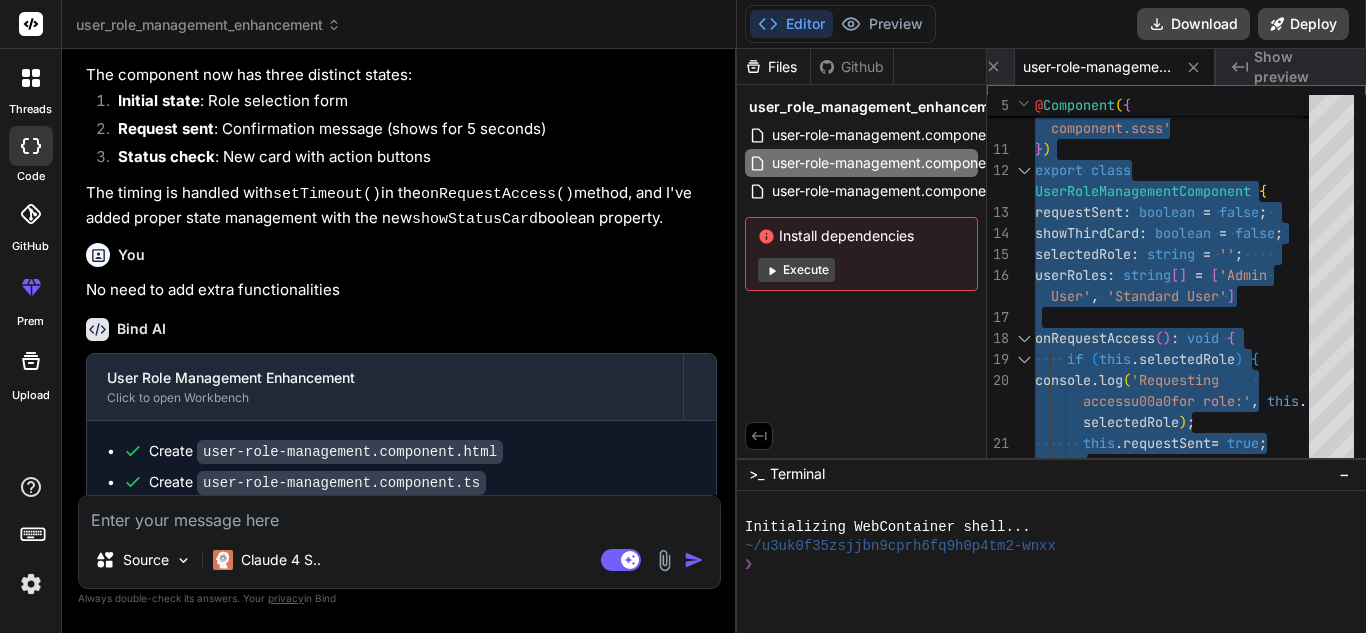 scroll, scrollTop: 3532, scrollLeft: 0, axis: vertical 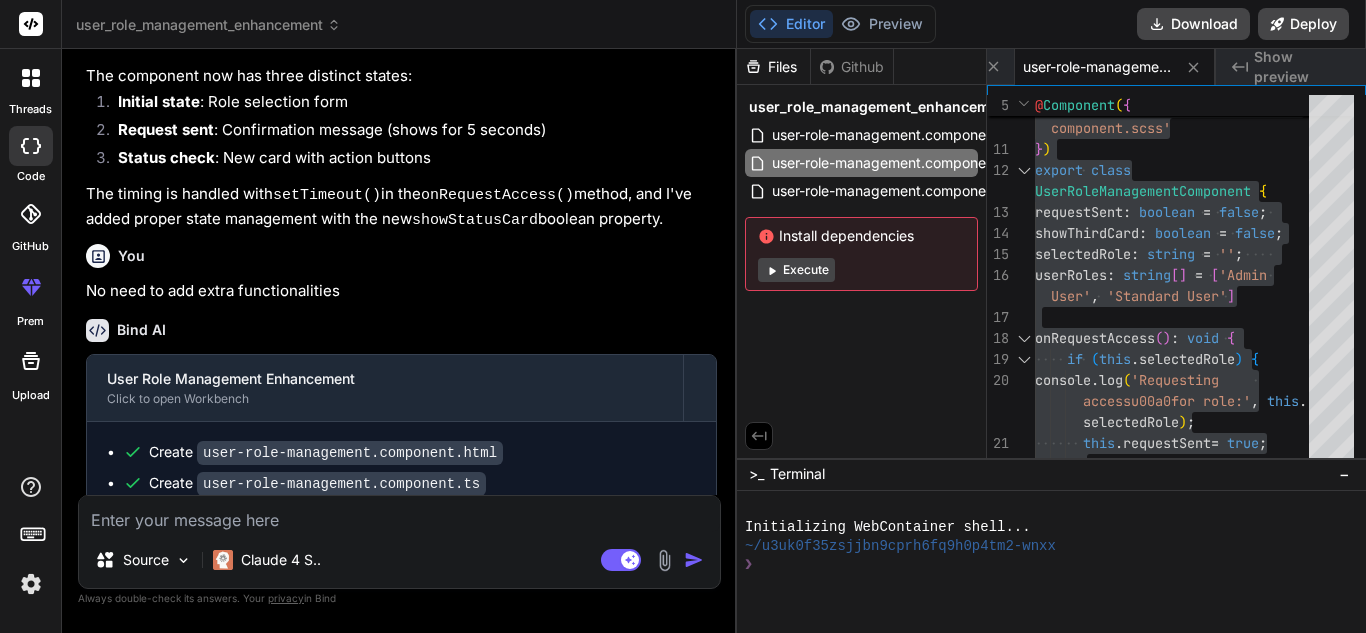 click at bounding box center [664, 560] 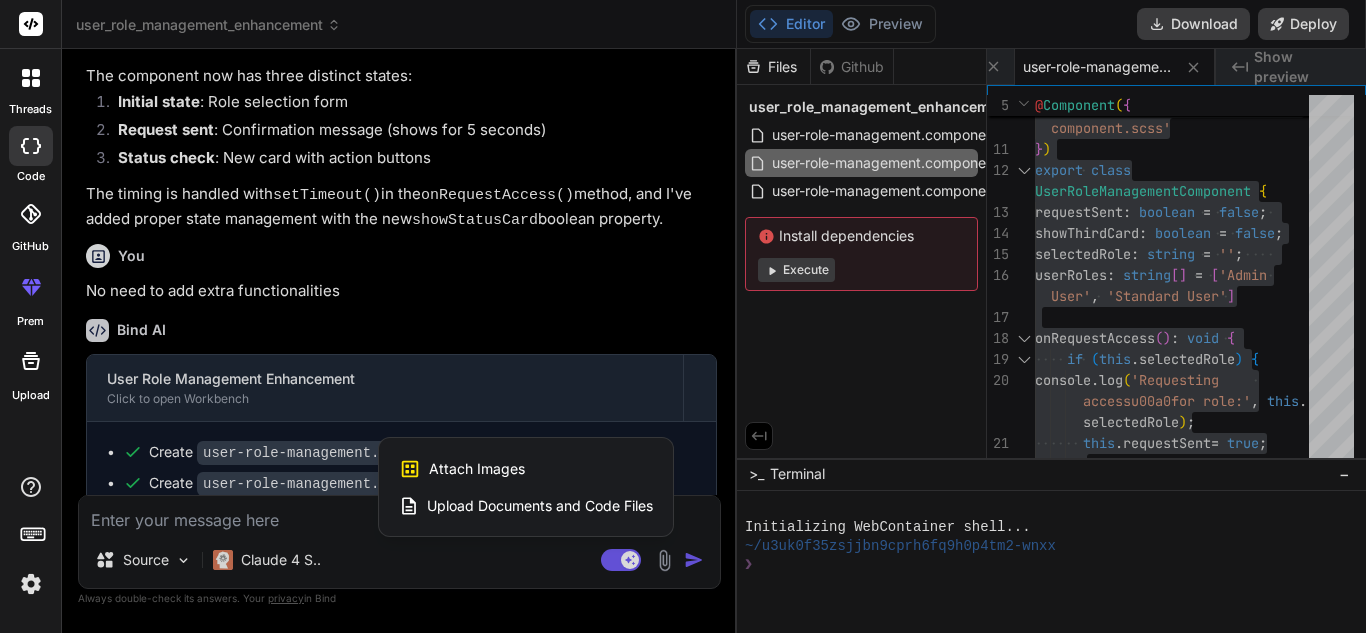 click on "Attach Images" at bounding box center [477, 469] 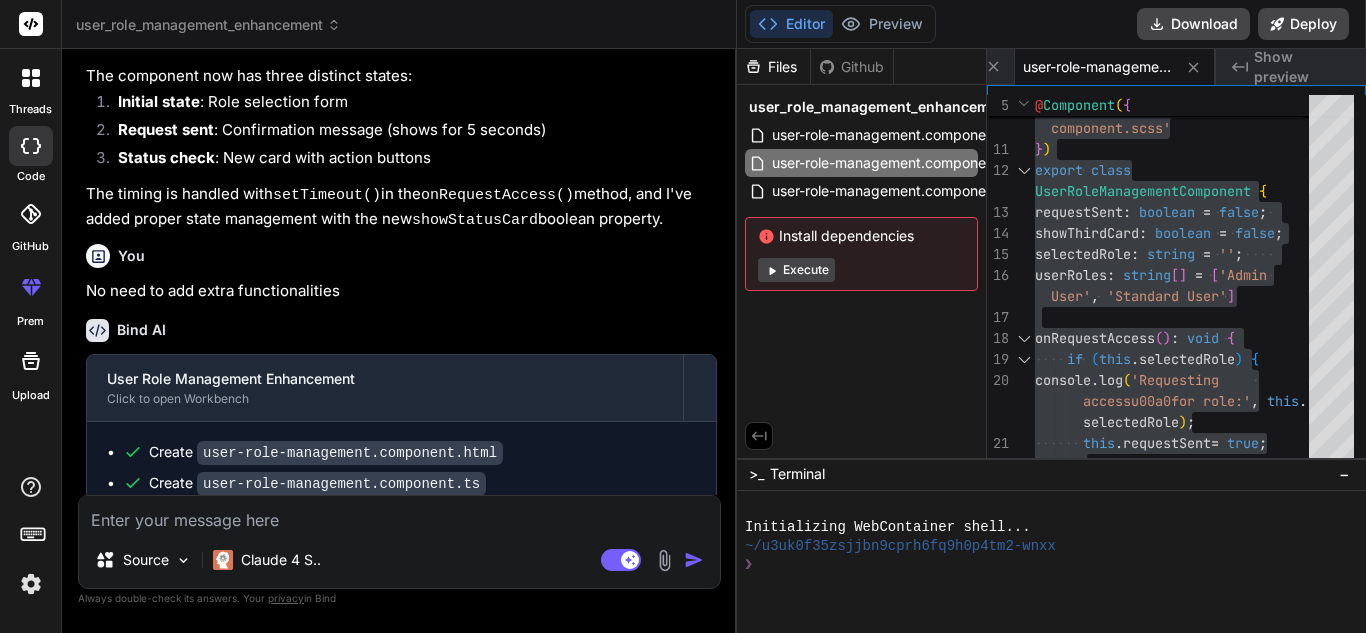 scroll, scrollTop: 3805, scrollLeft: 0, axis: vertical 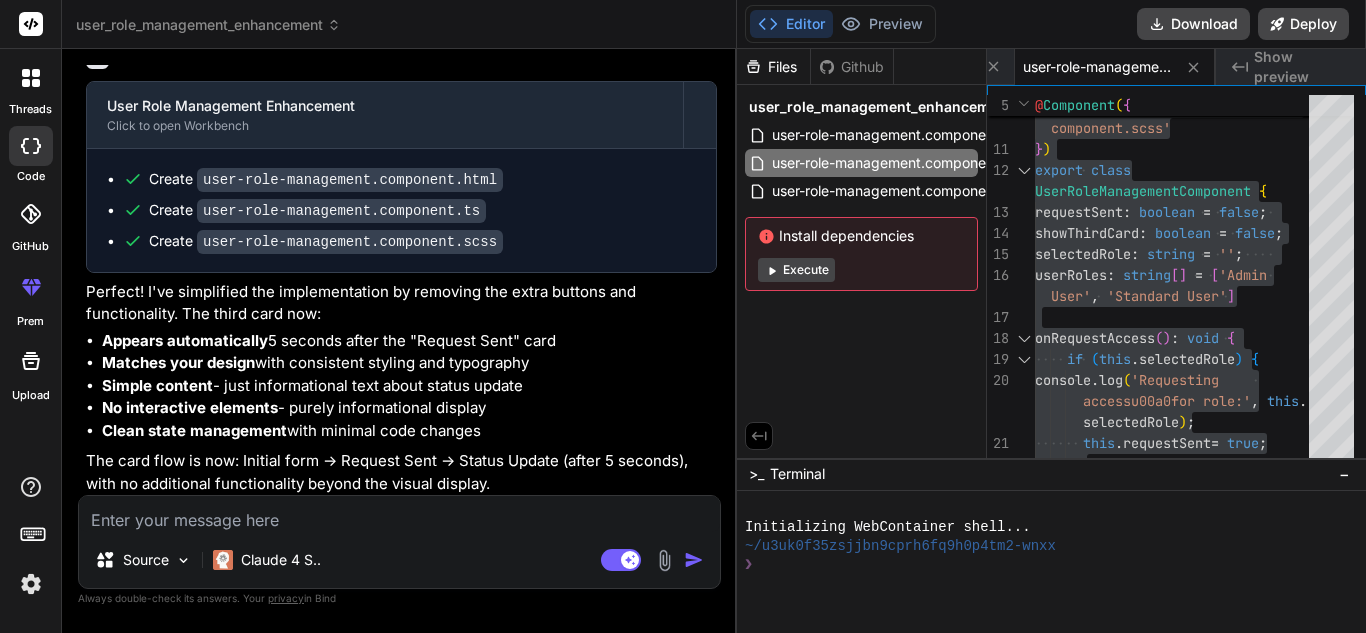 click at bounding box center (399, 514) 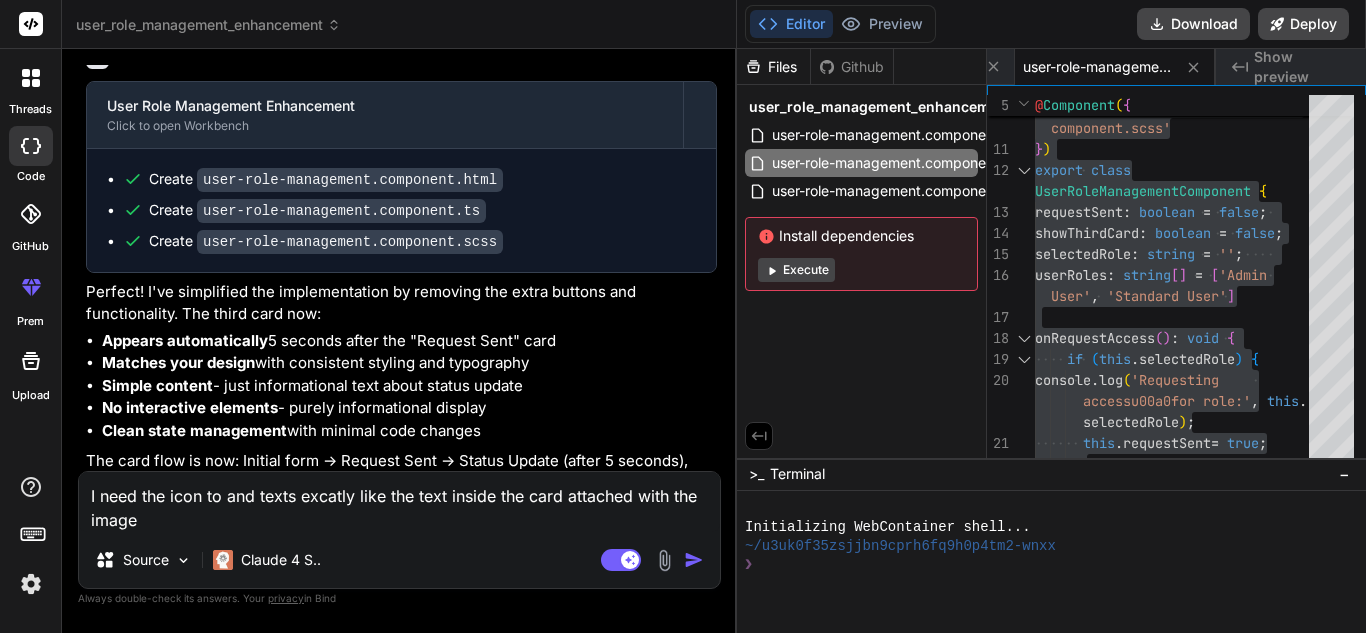 click at bounding box center (664, 560) 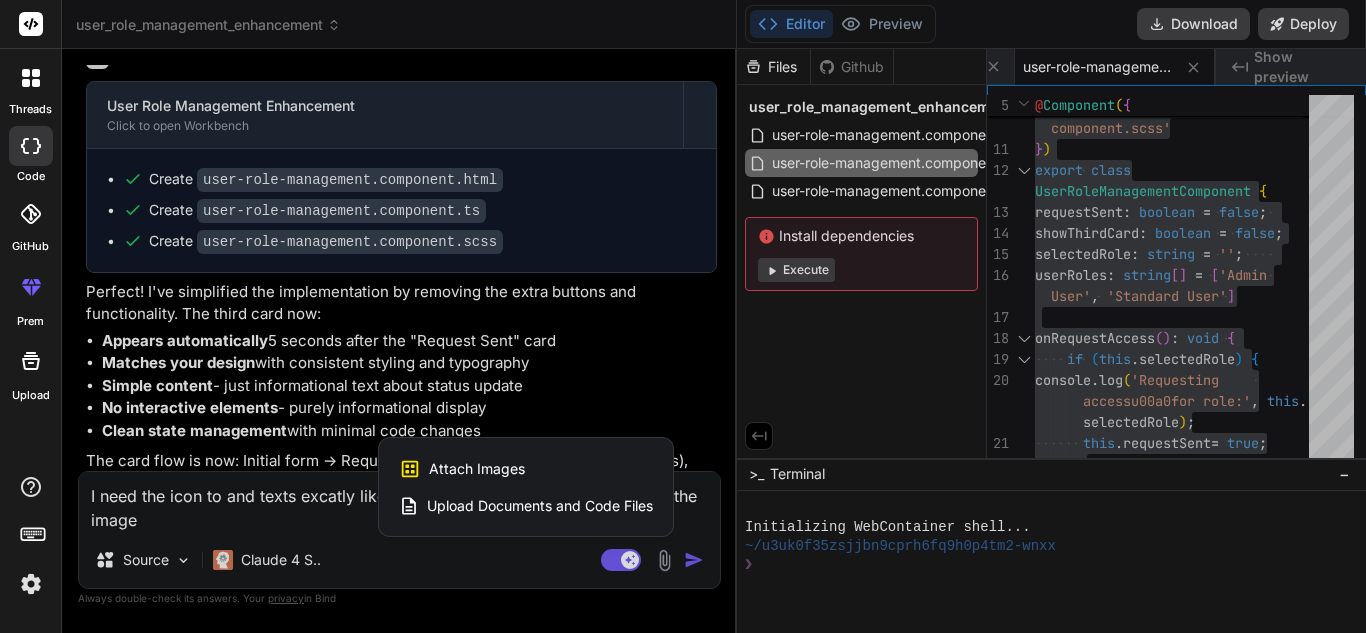 click on "Attach Images" at bounding box center (477, 469) 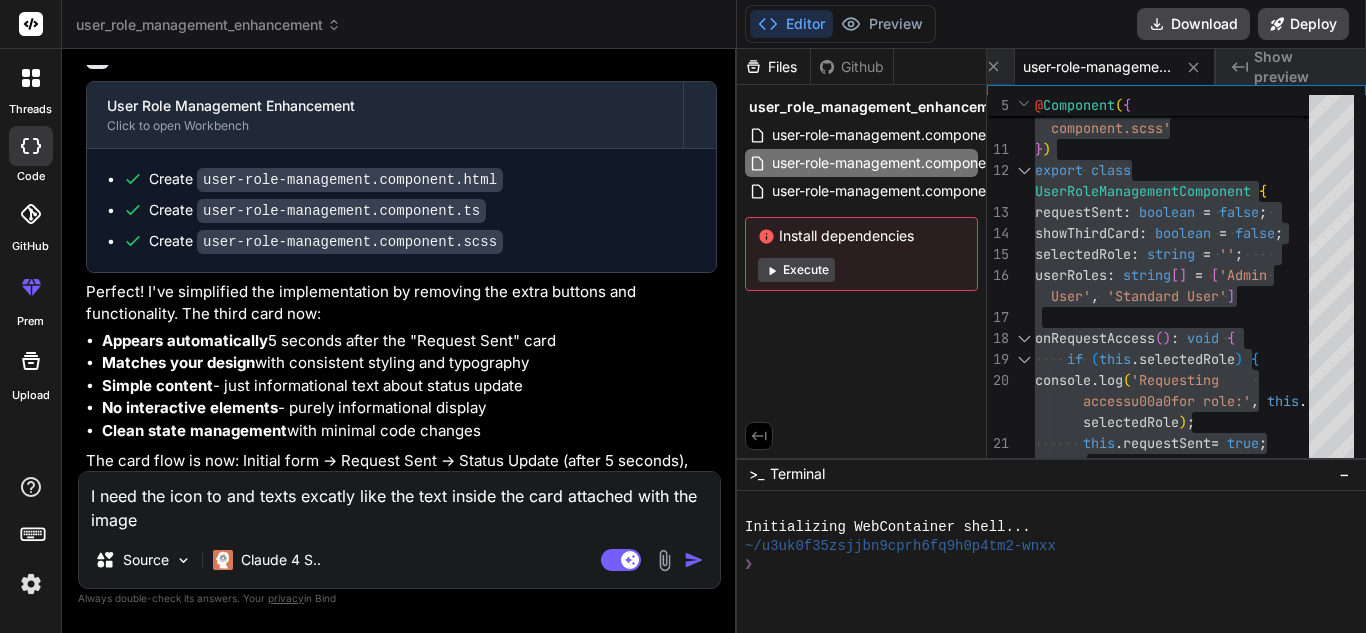 scroll, scrollTop: 3829, scrollLeft: 0, axis: vertical 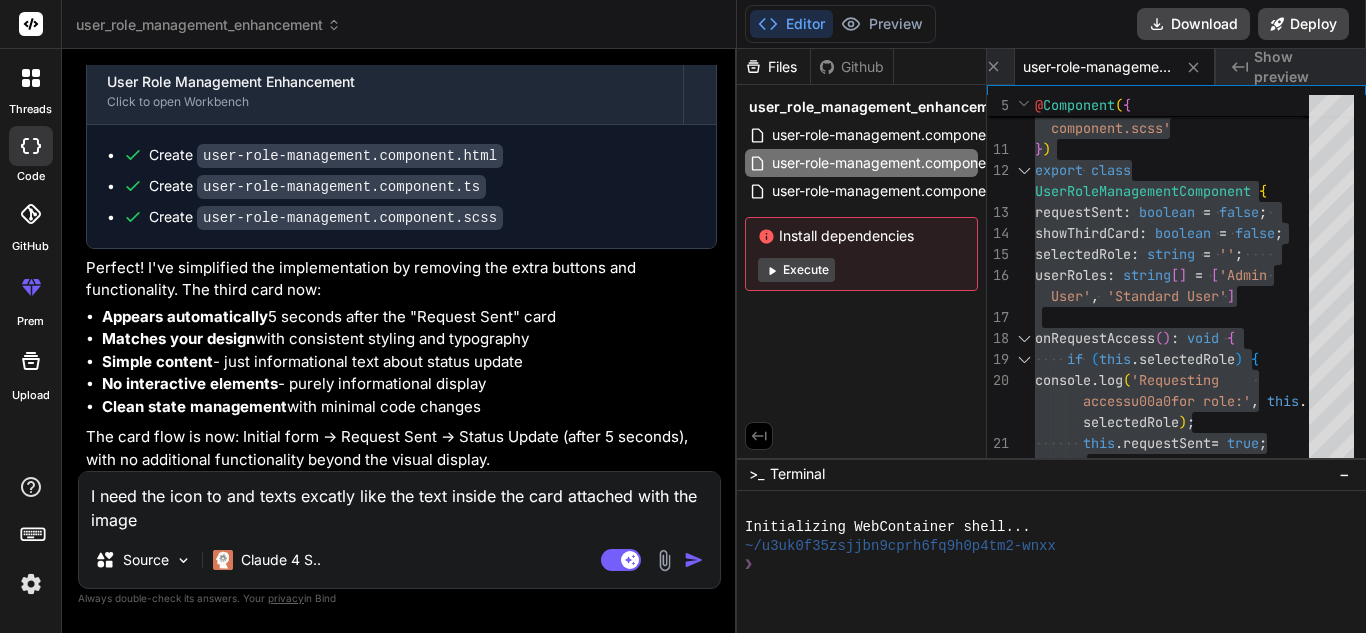 click at bounding box center [664, 560] 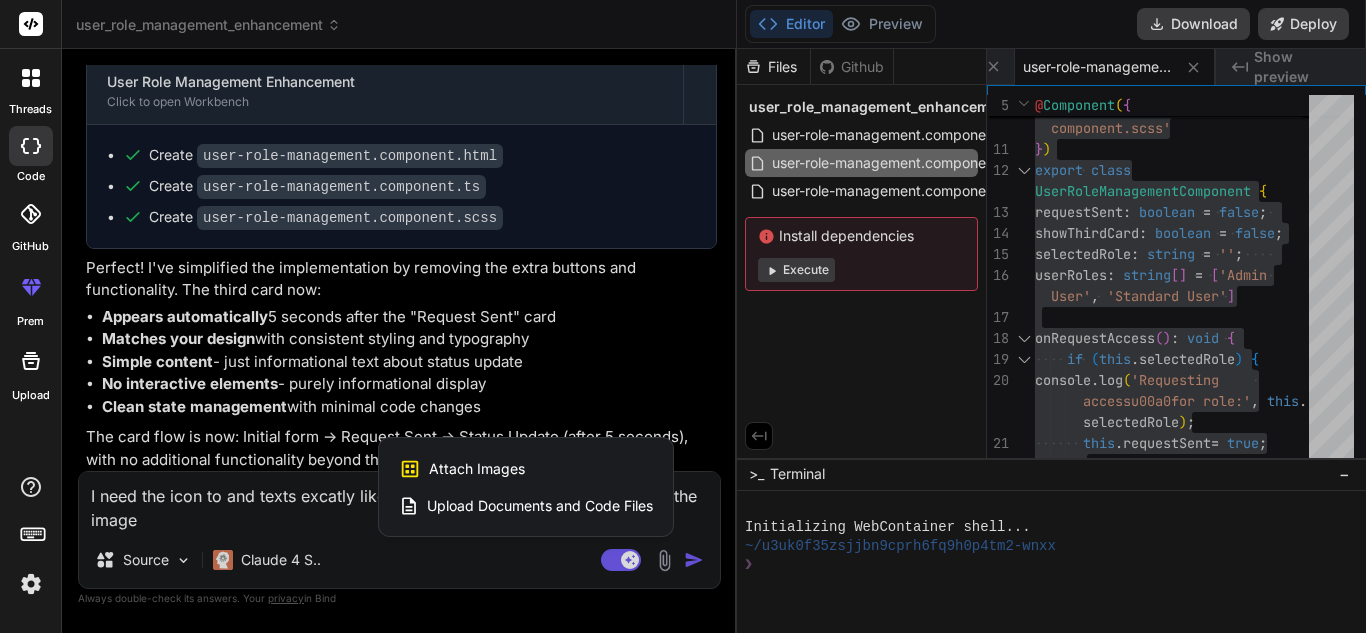click on "Upload Documents and Code Files" at bounding box center (540, 506) 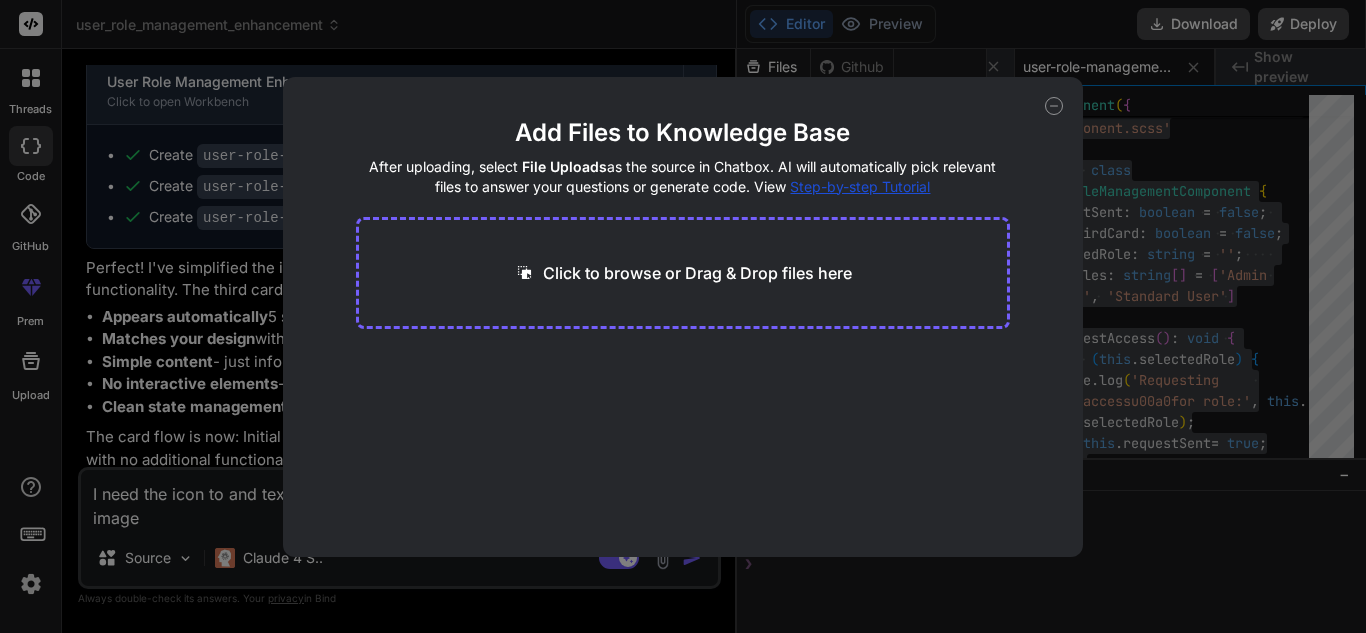 click 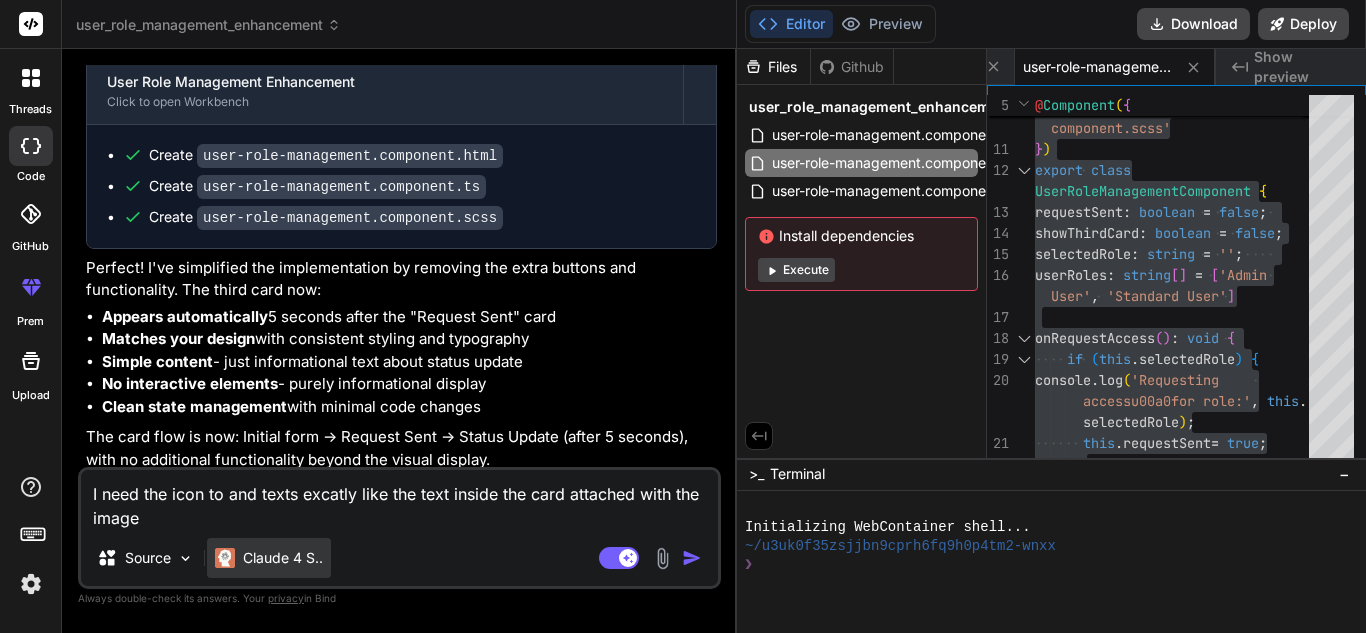 click on "Claude 4 S.." at bounding box center [283, 558] 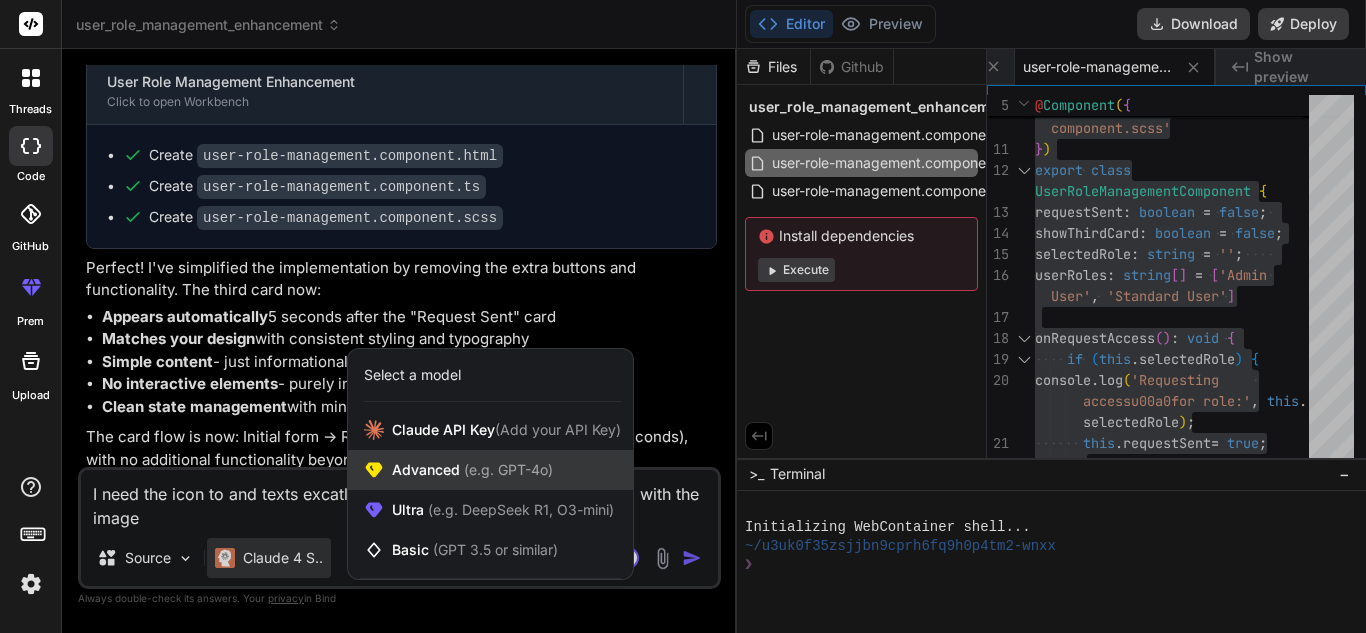 click on "(e.g. GPT-4o)" at bounding box center [506, 469] 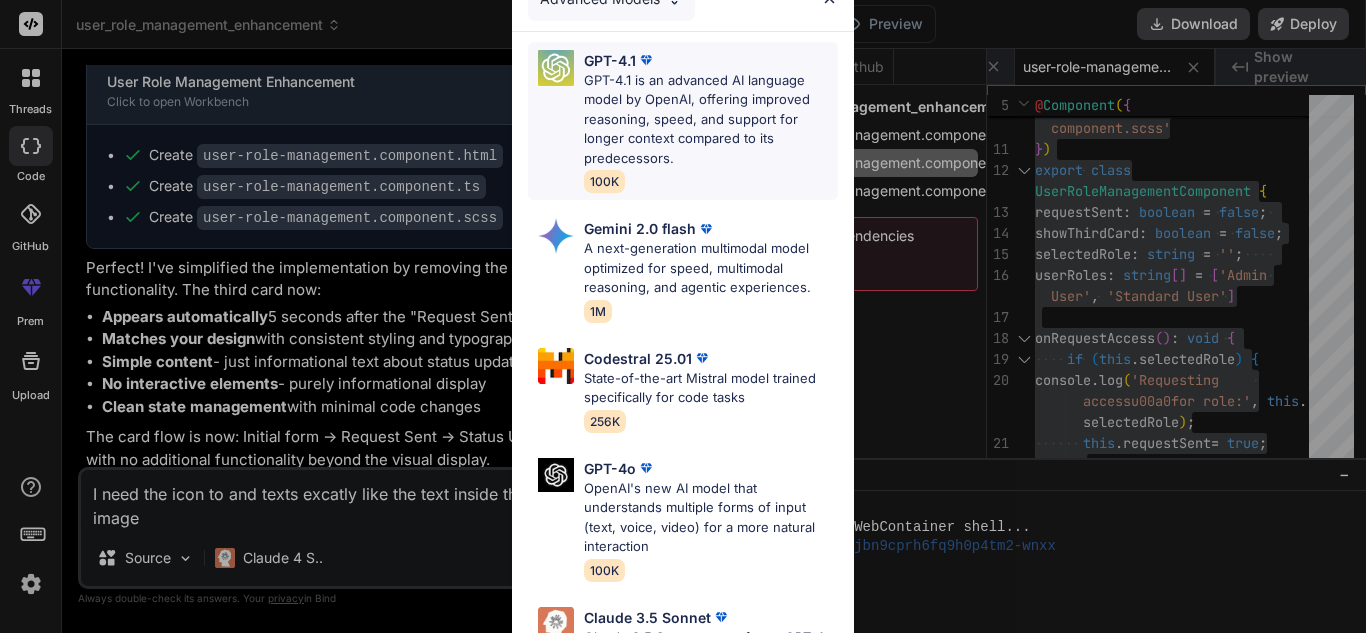 click on "GPT-4.1 is an advanced AI language model by OpenAI, offering improved reasoning, speed, and support for longer context compared to its predecessors." at bounding box center (711, 120) 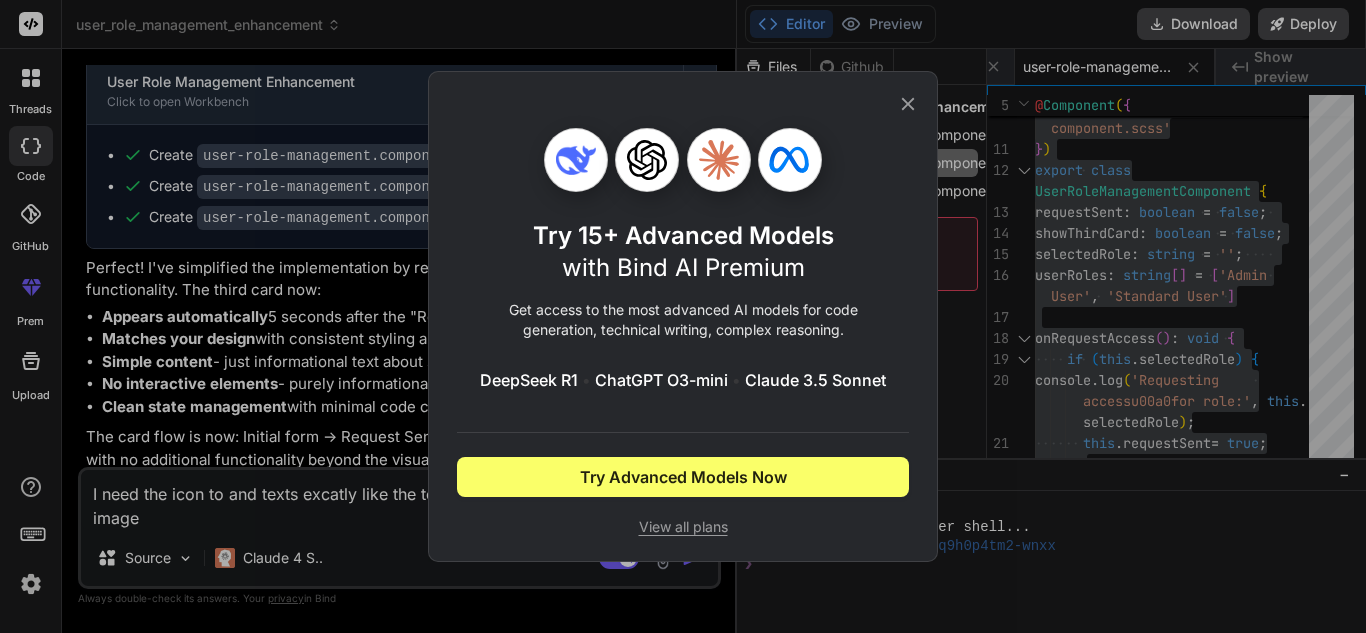 click 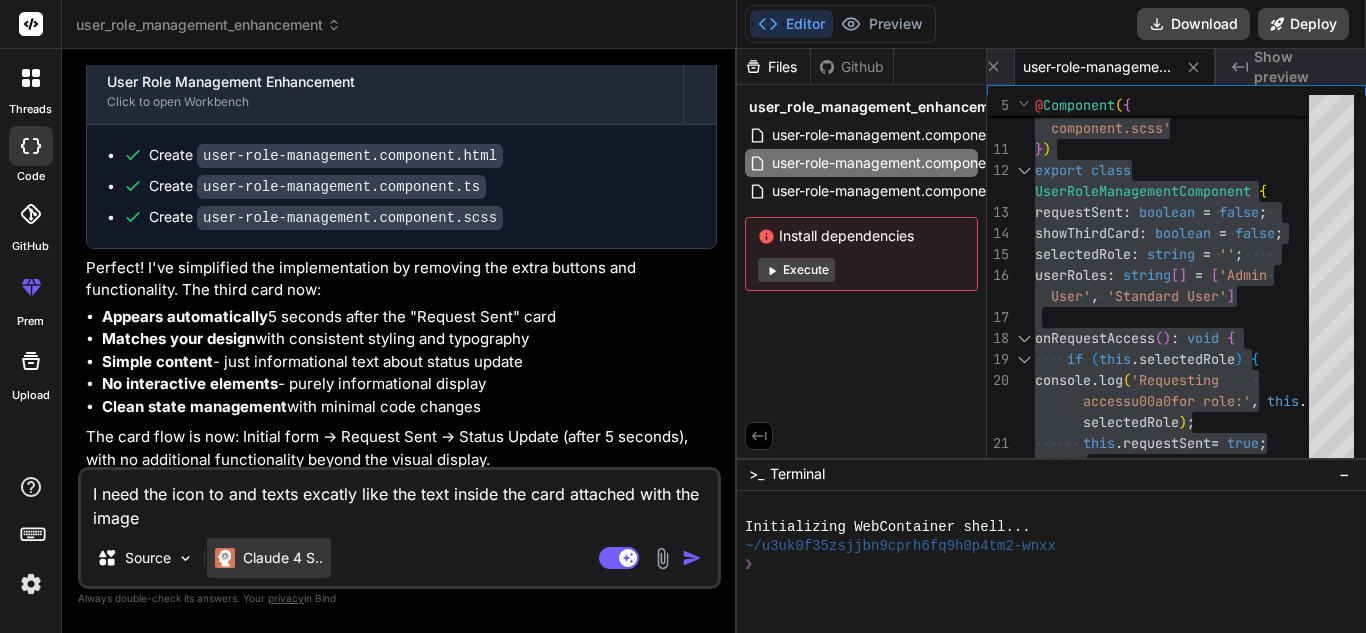 click on "Claude 4 S.." at bounding box center (283, 558) 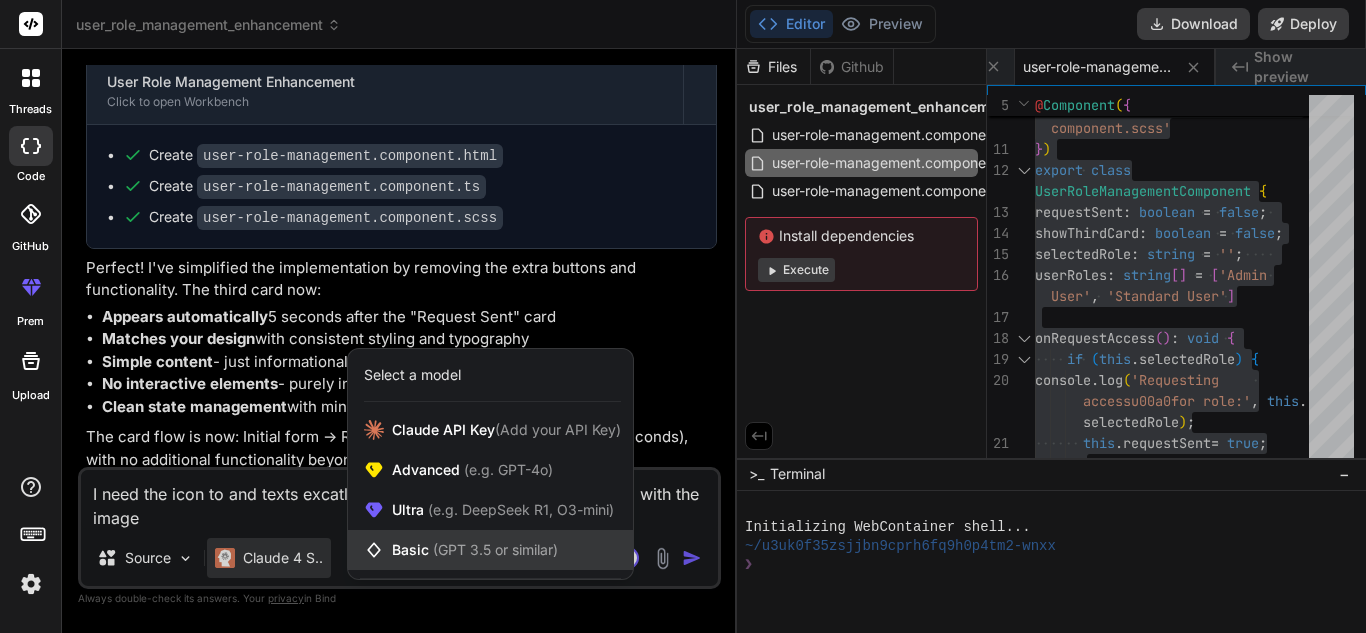 click on "(GPT 3.5 or similar)" at bounding box center (495, 549) 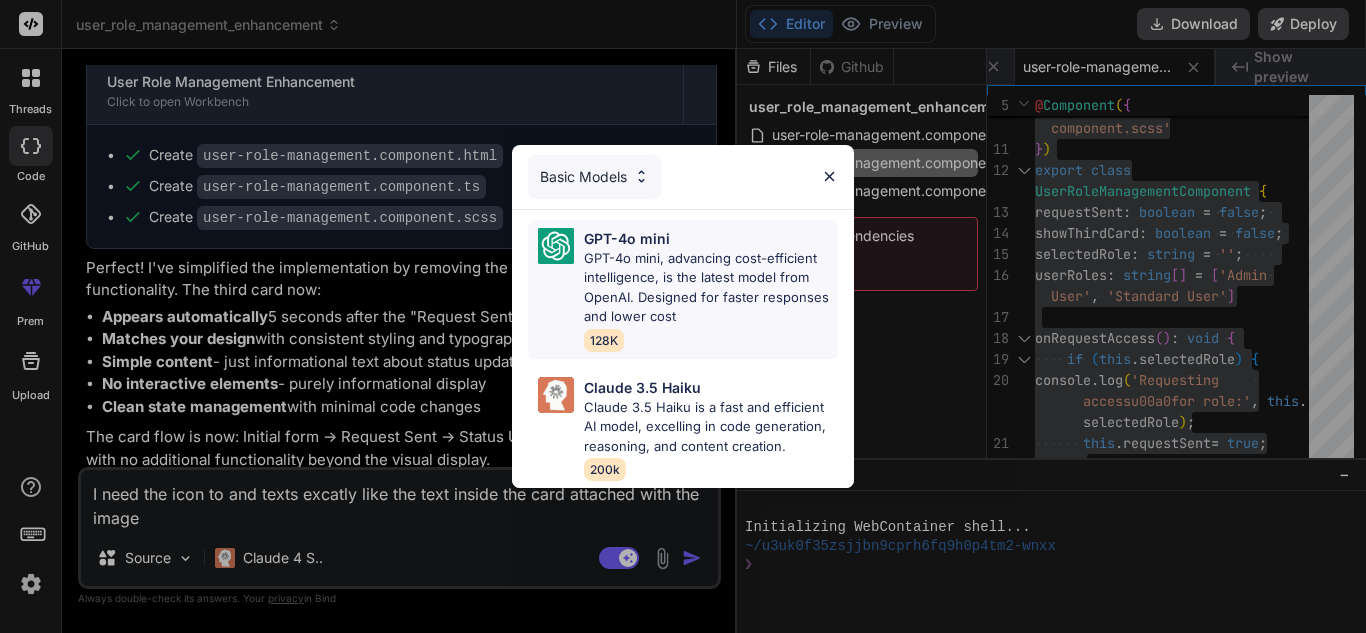 click on "GPT-4o mini, advancing cost-efficient intelligence, is the latest model from OpenAI. Designed for faster responses and lower cost" at bounding box center [711, 288] 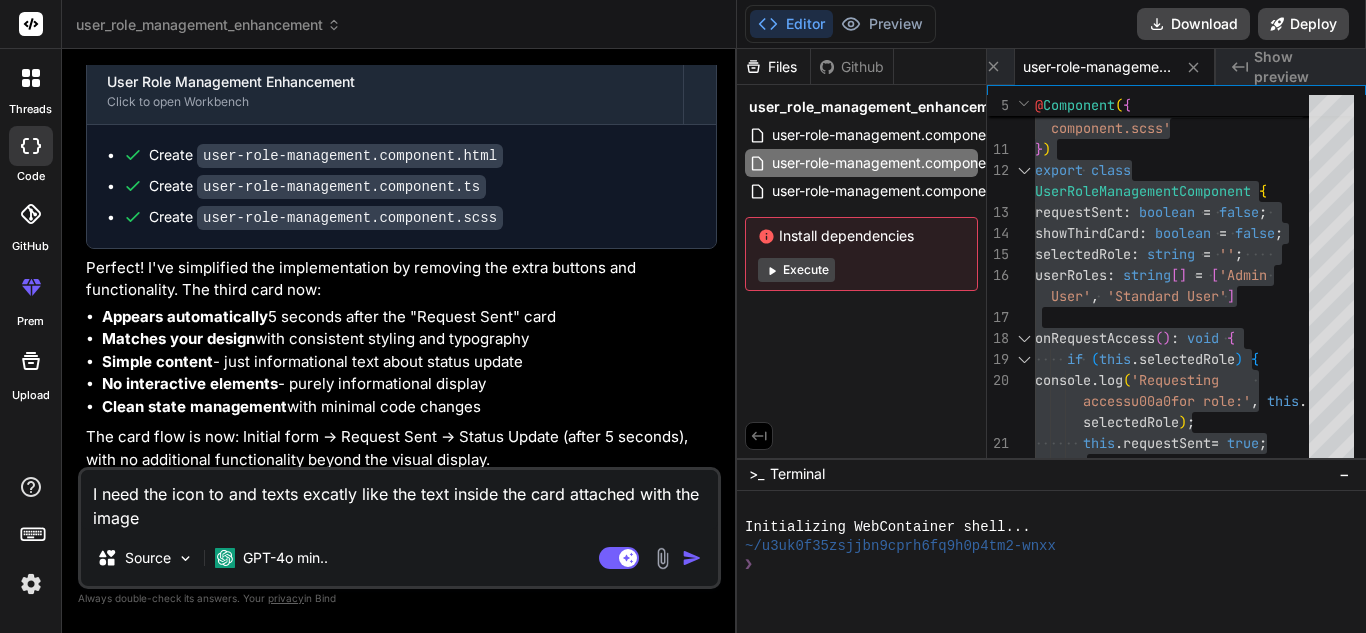 click at bounding box center (662, 558) 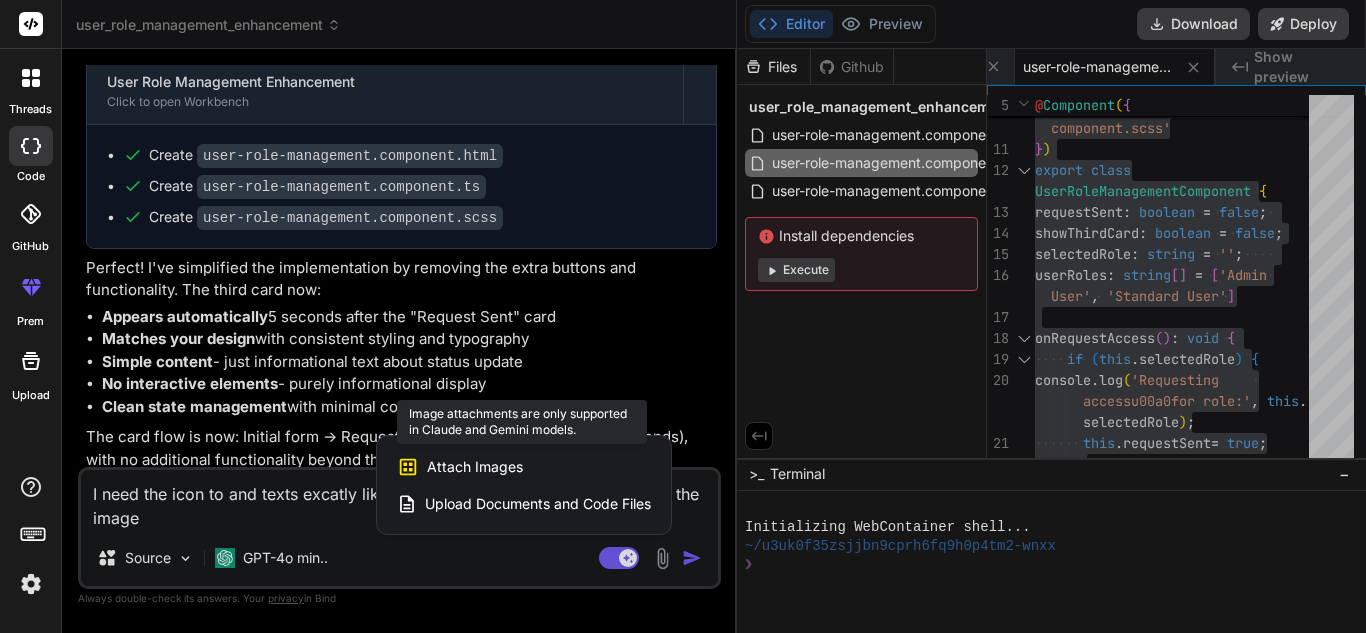 click on "Attach Images" at bounding box center [475, 467] 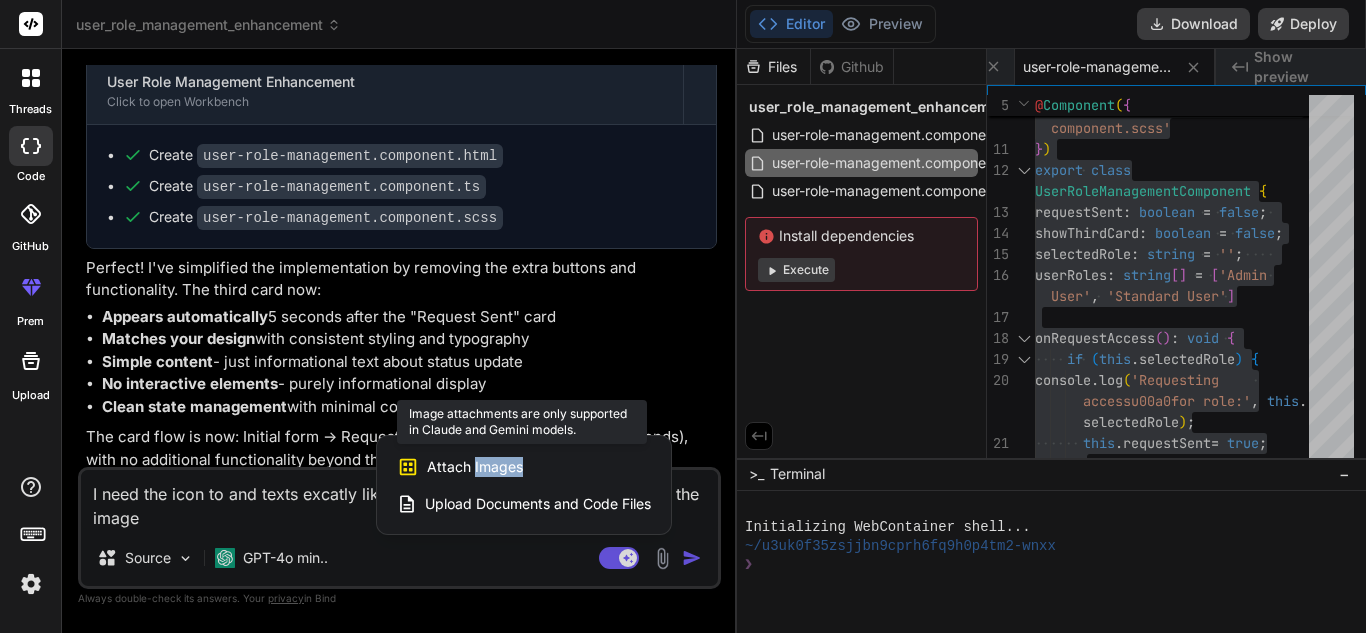 click on "Attach Images" at bounding box center (475, 467) 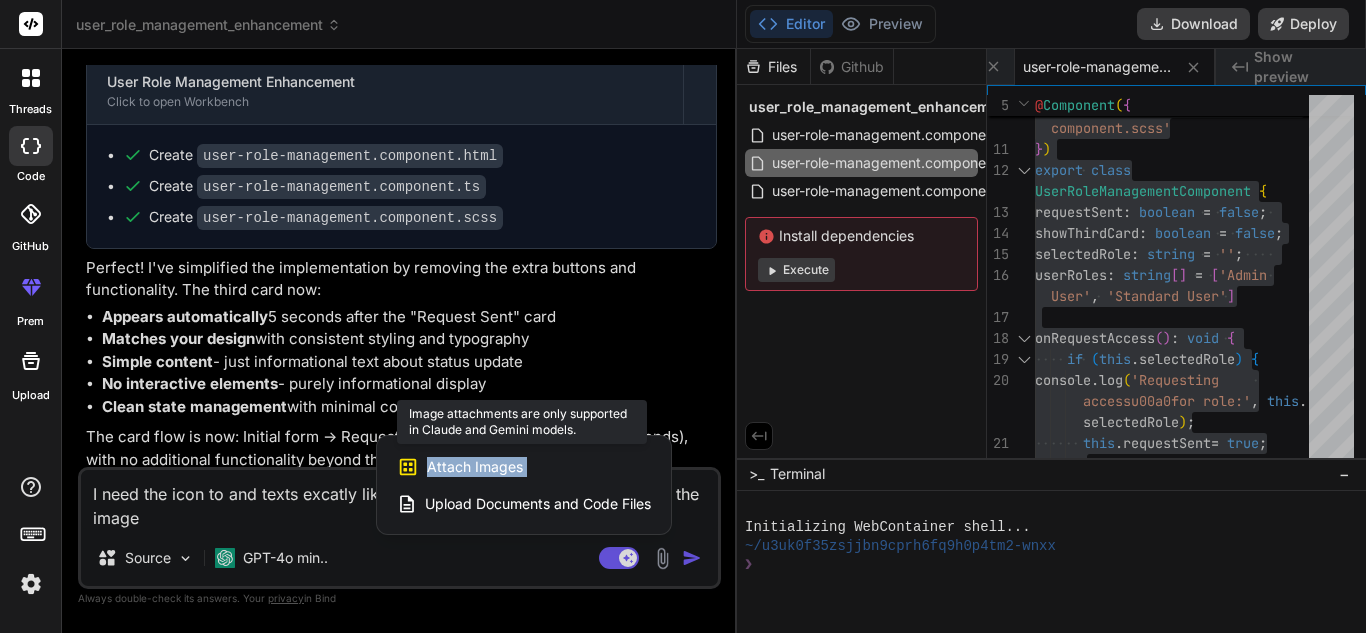 click on "Attach Images" at bounding box center [475, 467] 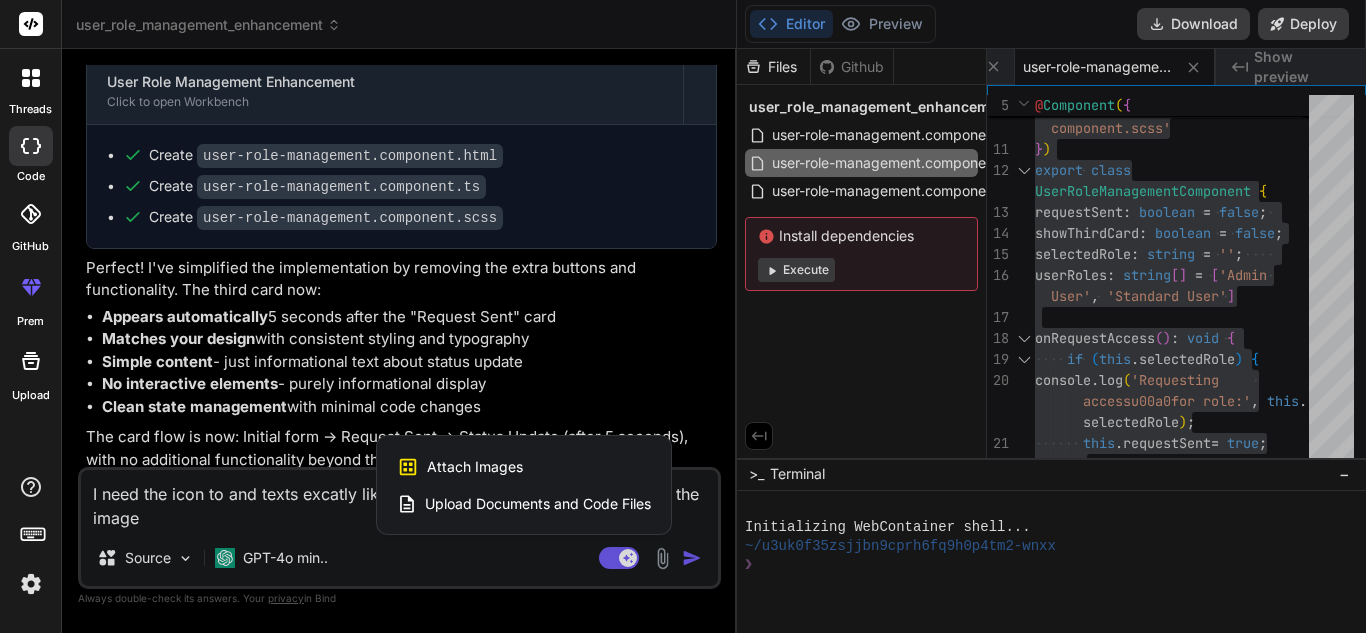 click at bounding box center [683, 316] 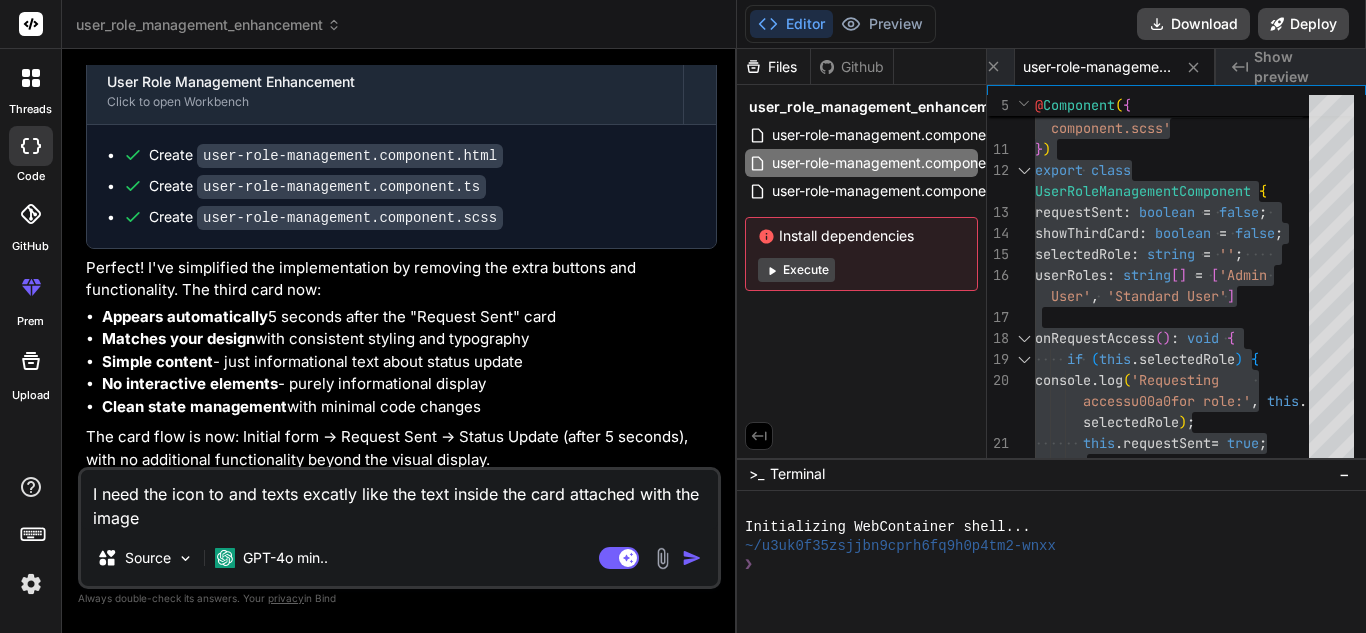 click on "GPT-4o min.." at bounding box center (285, 558) 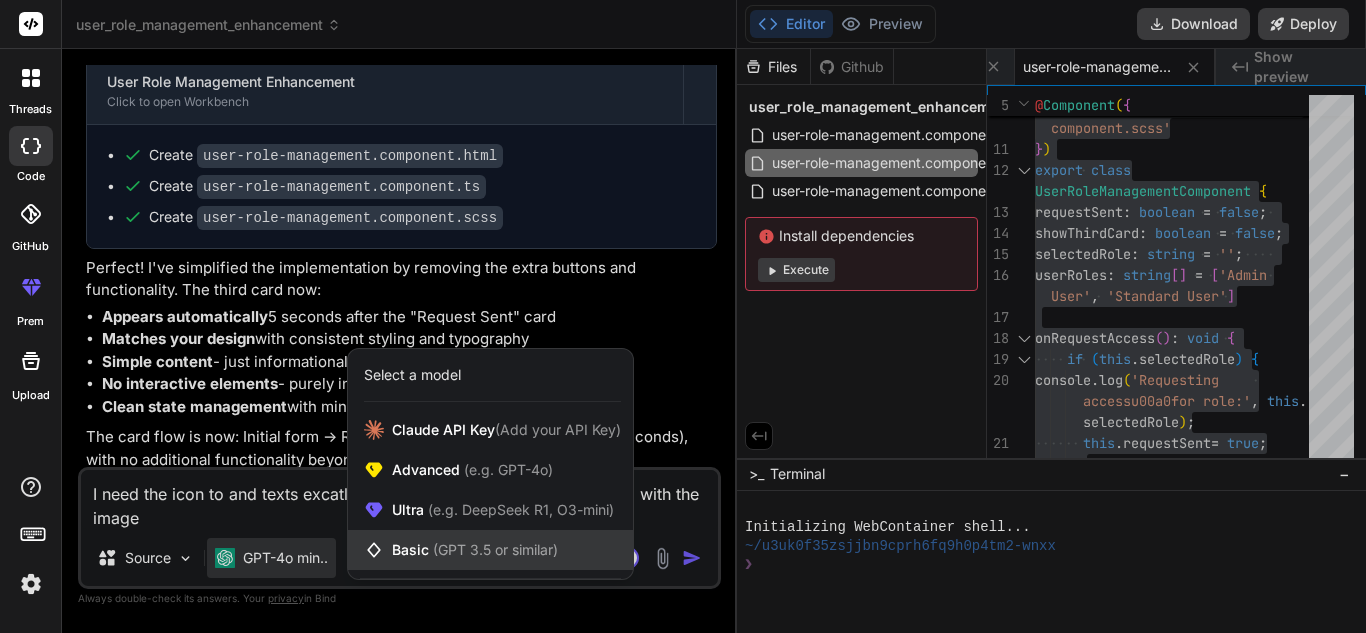 click on "(GPT 3.5 or similar)" at bounding box center [495, 549] 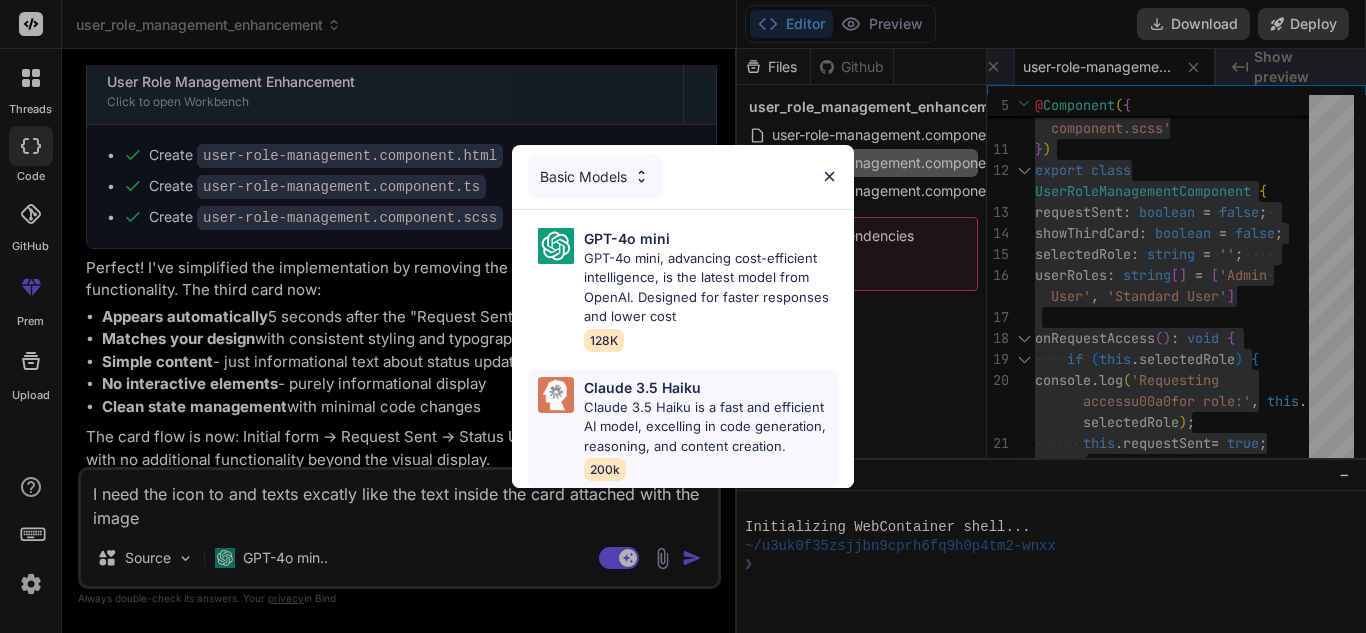 click on "Claude 3.5 Haiku" at bounding box center [642, 387] 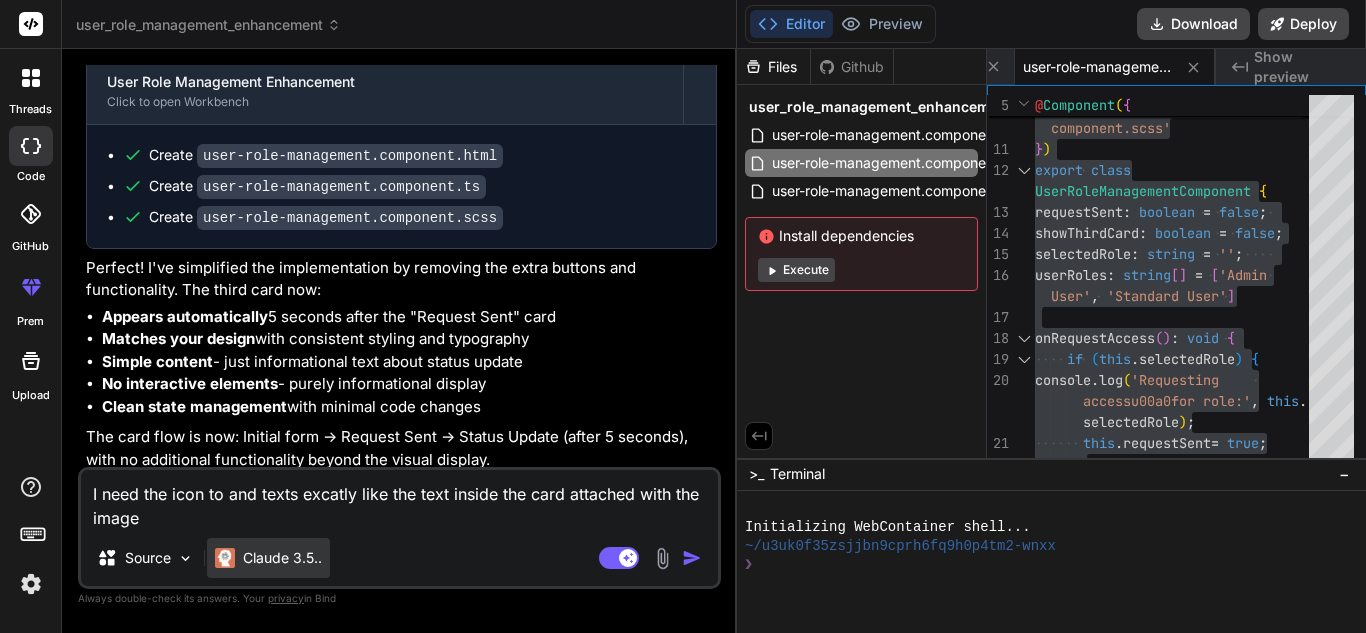 click on "Claude 3.5.." at bounding box center [282, 558] 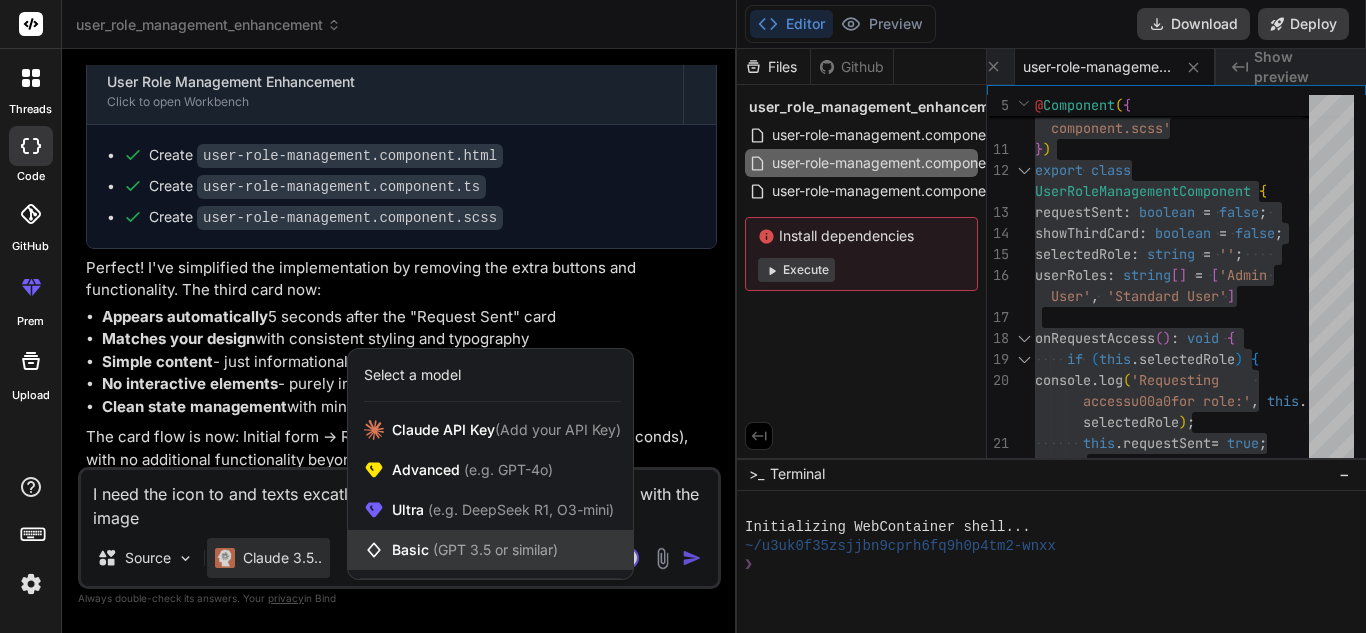 click on "(GPT 3.5 or similar)" at bounding box center (495, 549) 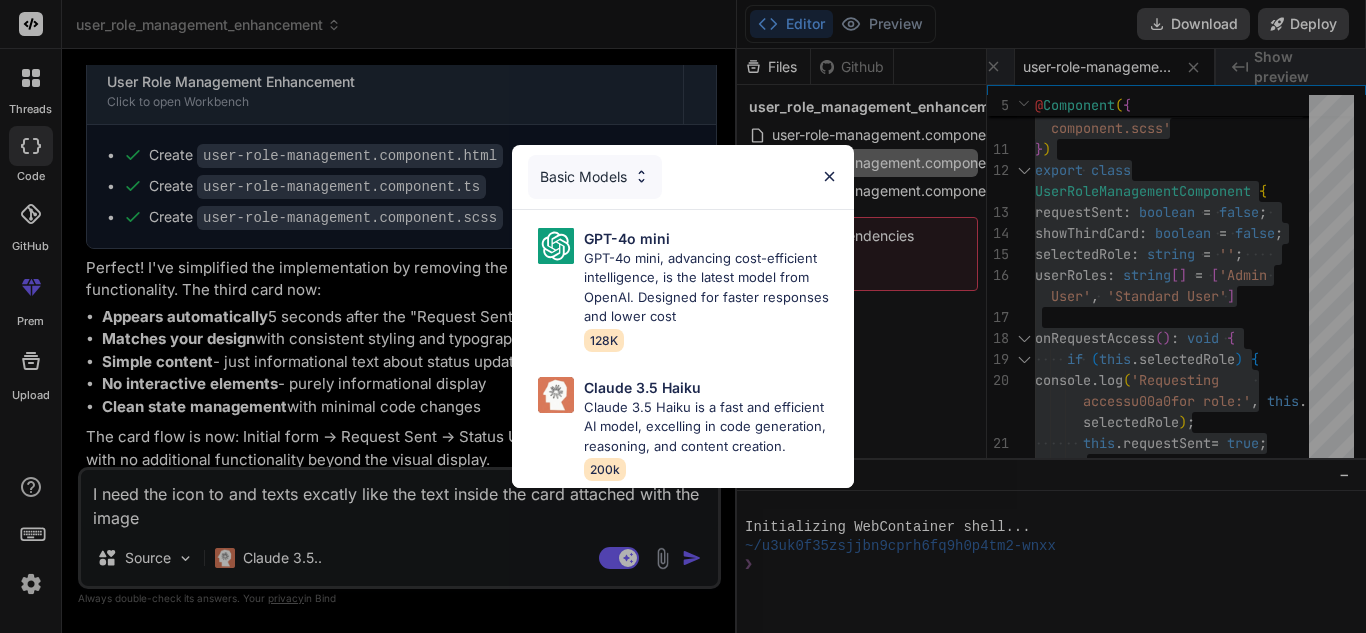 click at bounding box center [641, 176] 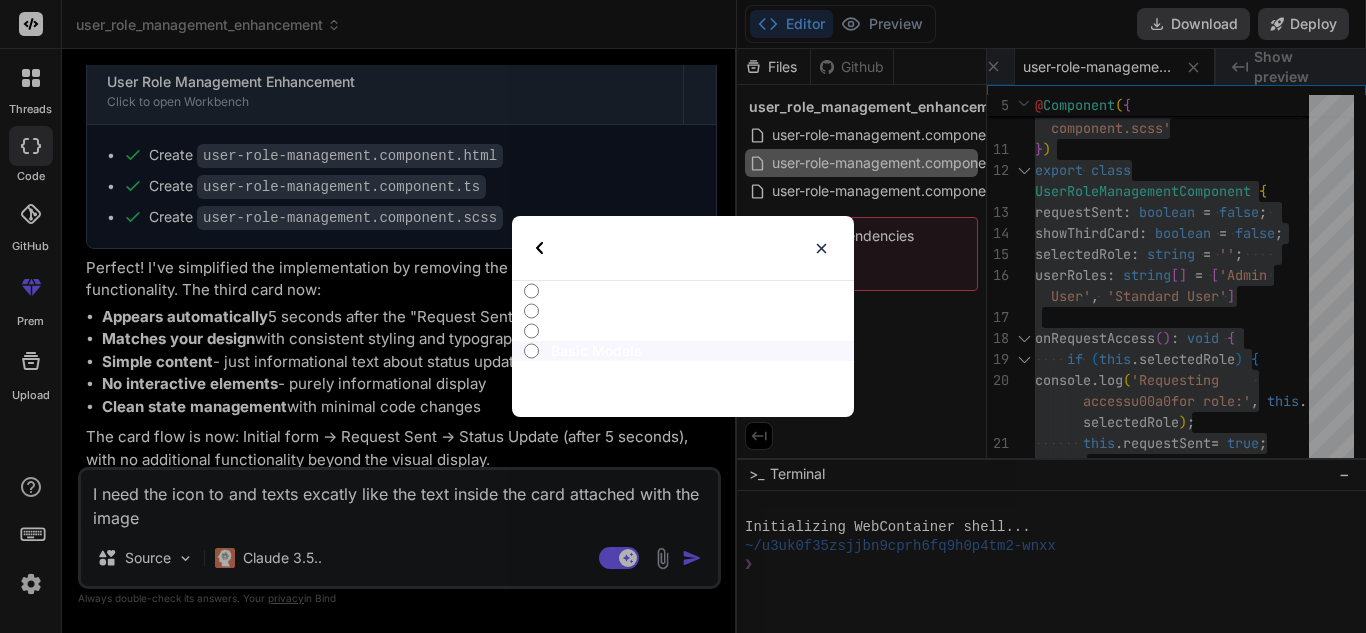 click on "Select type" at bounding box center [589, 248] 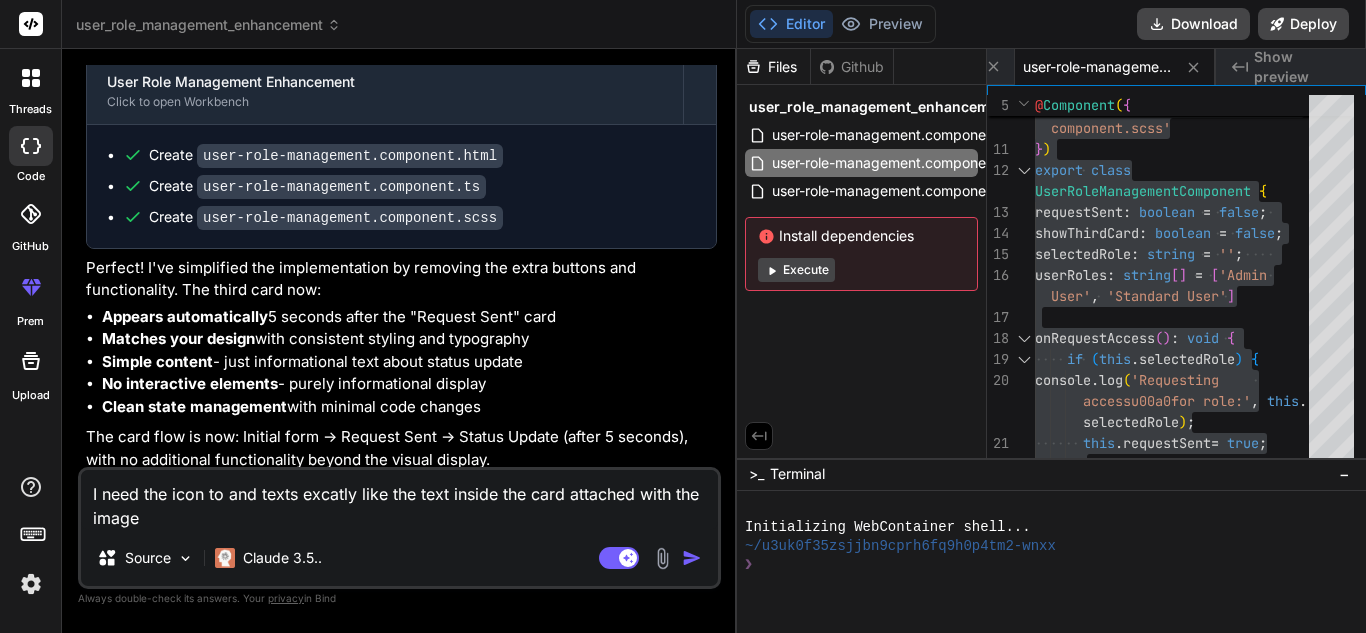 click at bounding box center (662, 558) 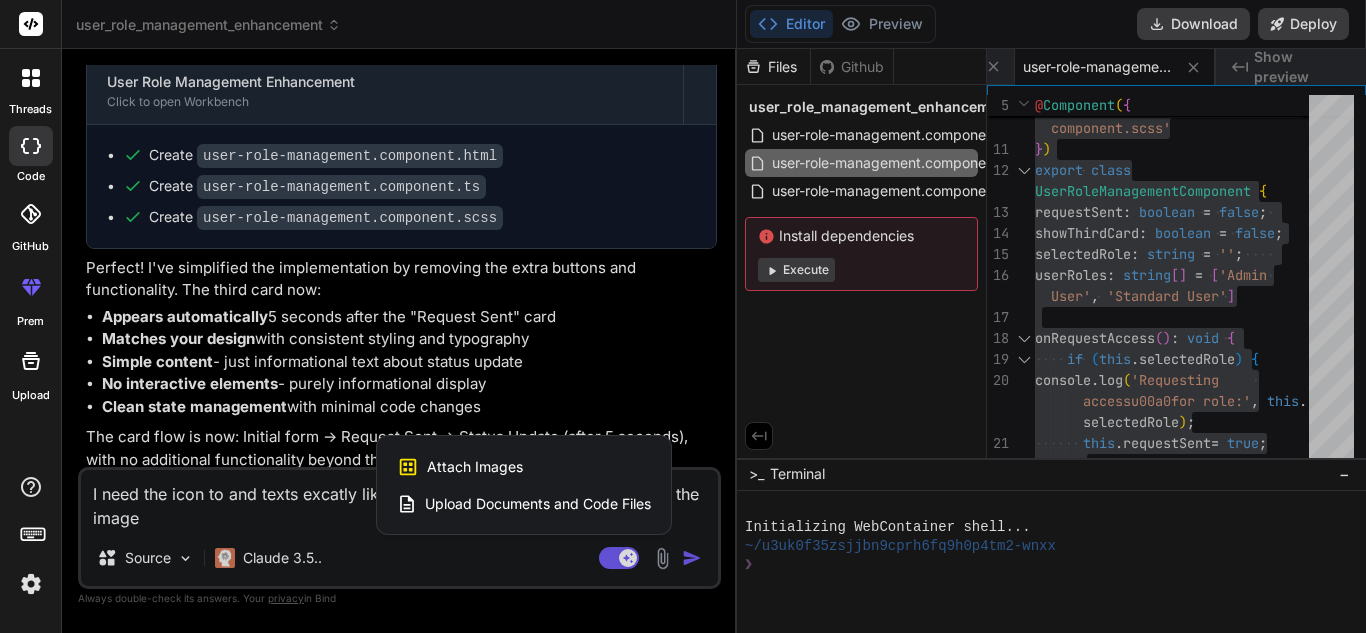 click on "Attach Images" at bounding box center [475, 467] 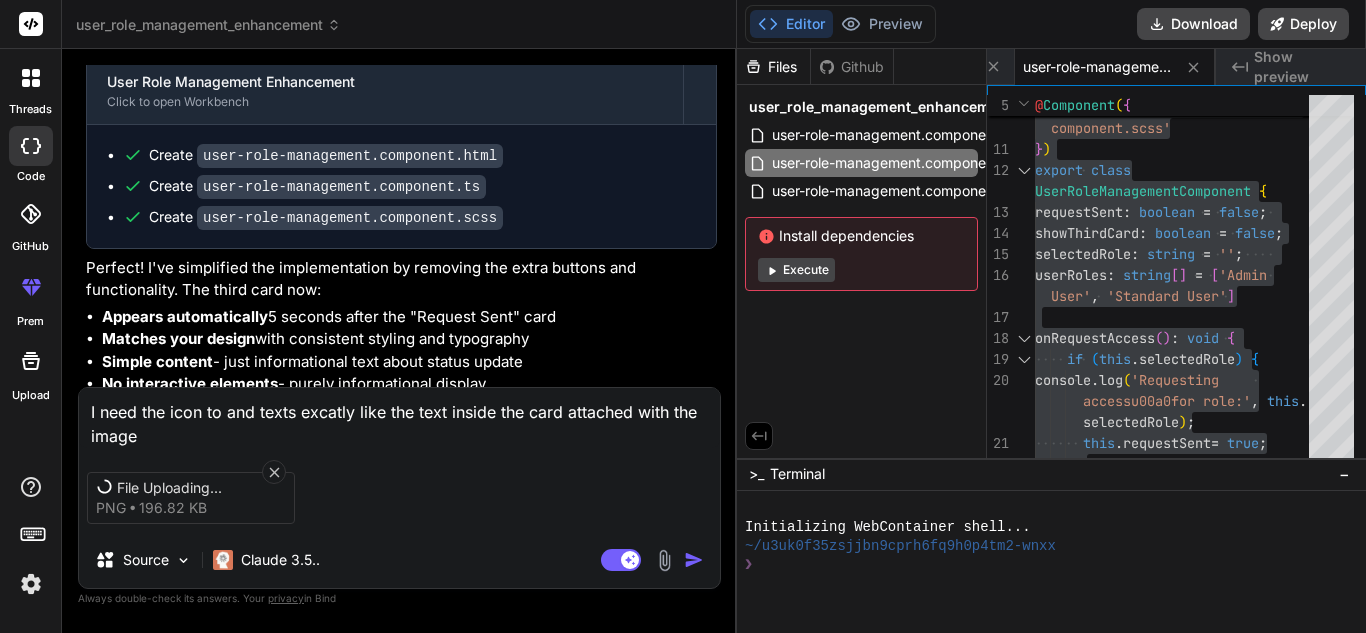 click on "I need the icon to and texts excatly like the text inside the card attached with the image" at bounding box center (399, 418) 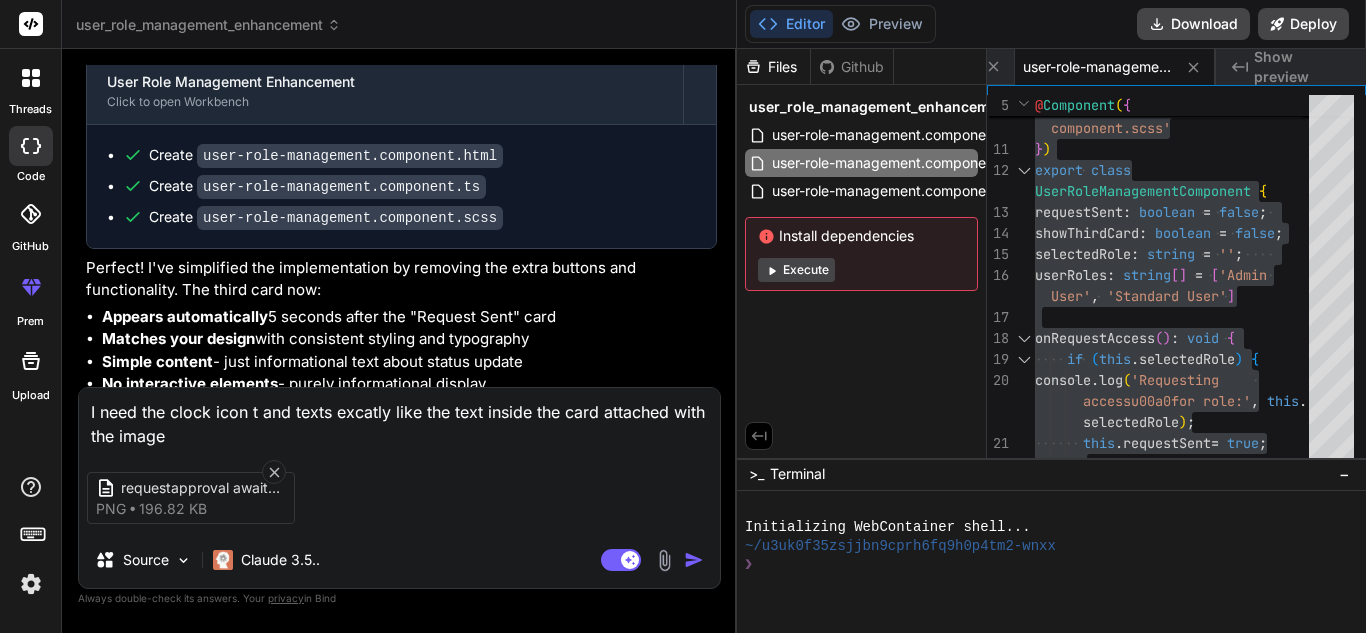 click on "I need the clock icon t and texts excatly like the text inside the card attached with the image" at bounding box center (399, 418) 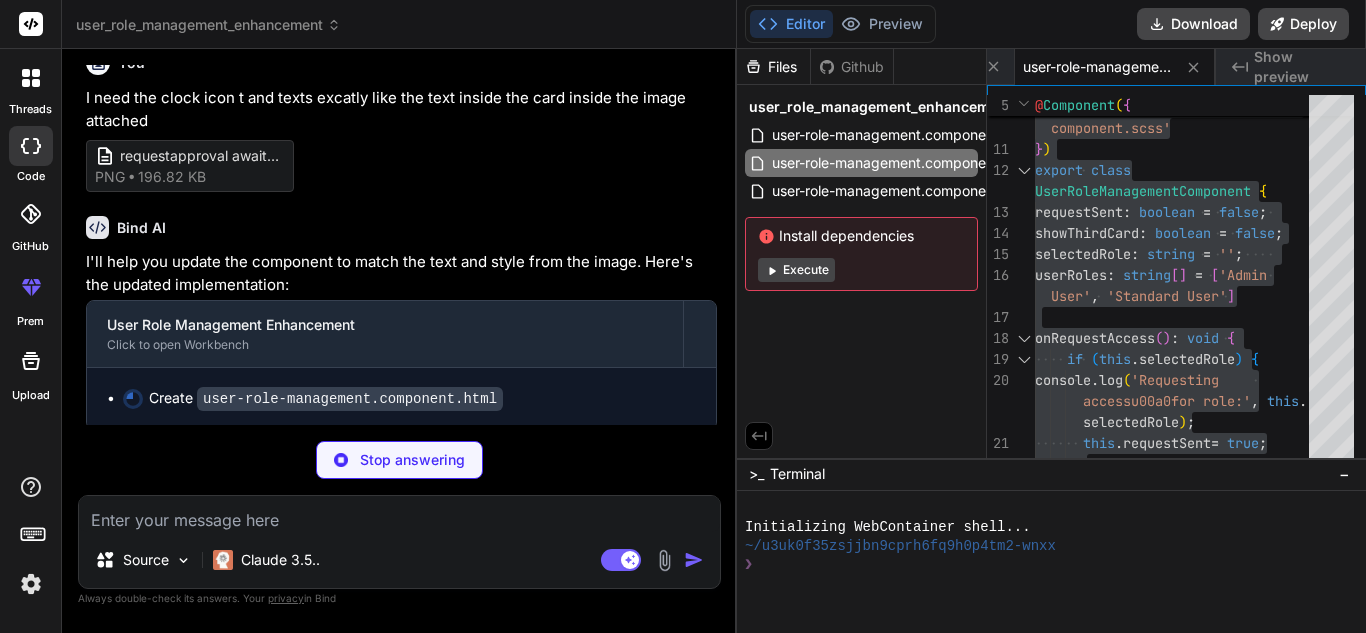 scroll, scrollTop: 4262, scrollLeft: 0, axis: vertical 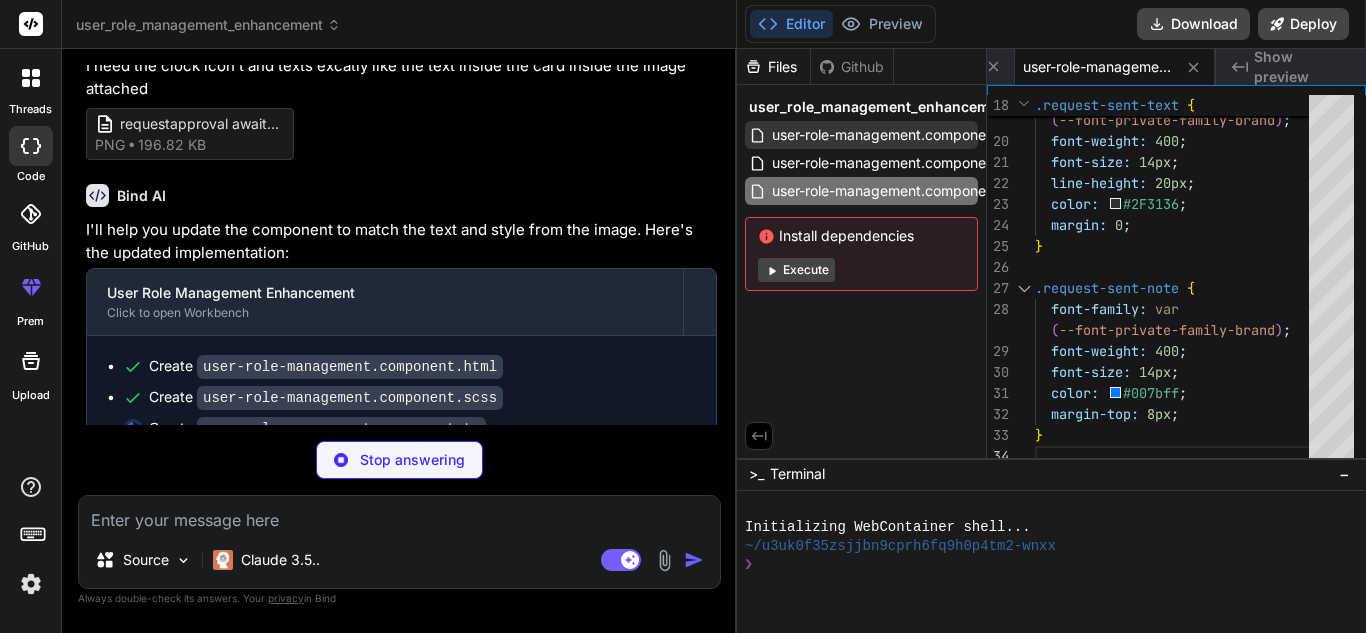 click on "user-role-management.component.html" at bounding box center [901, 135] 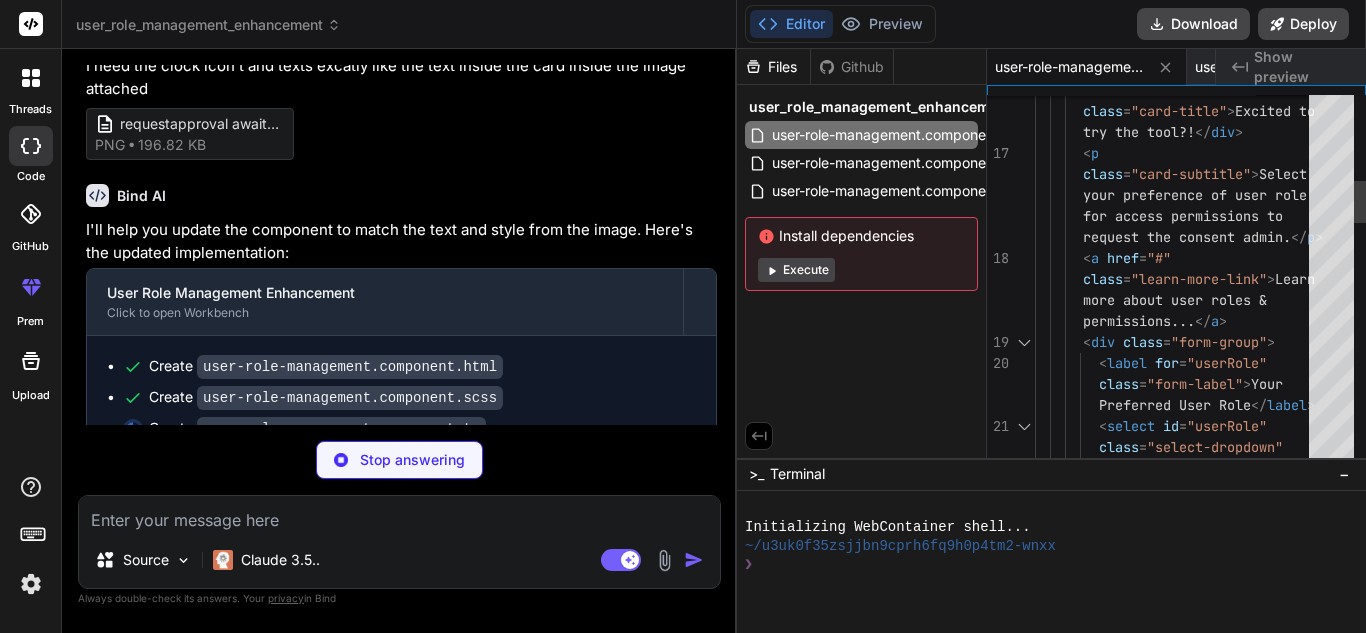 scroll, scrollTop: 0, scrollLeft: 172, axis: horizontal 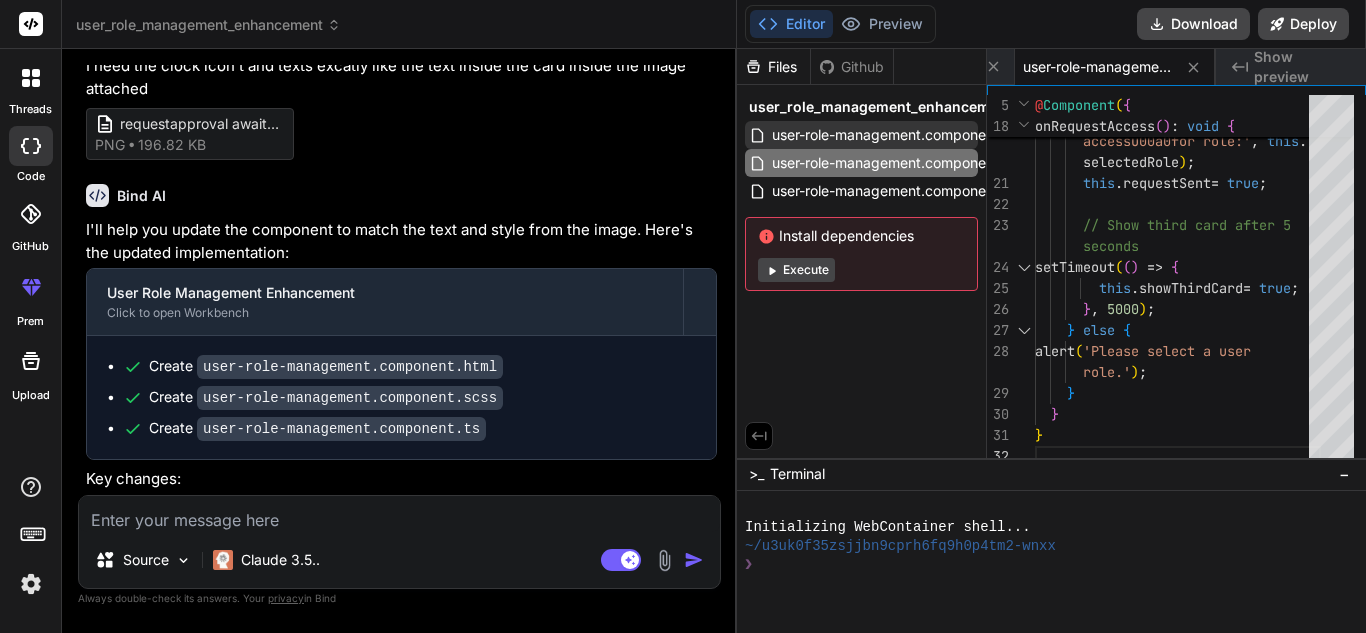 click on "user-role-management.component.html" at bounding box center (901, 135) 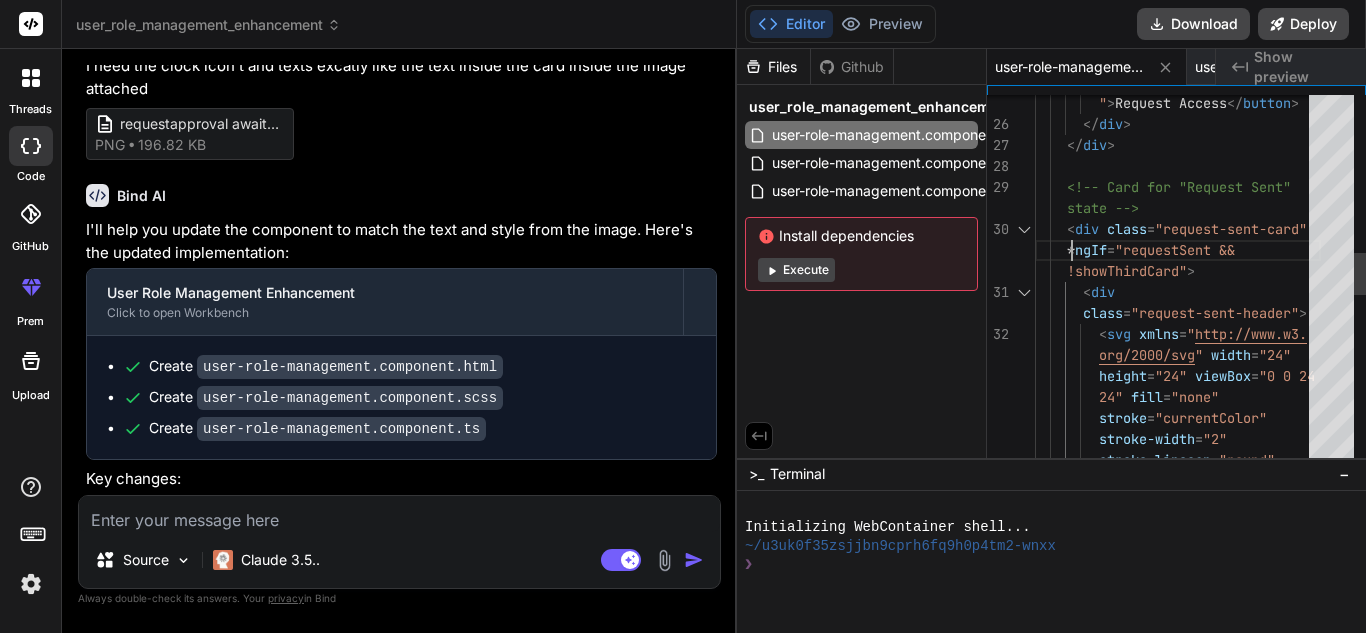 scroll, scrollTop: 0, scrollLeft: 0, axis: both 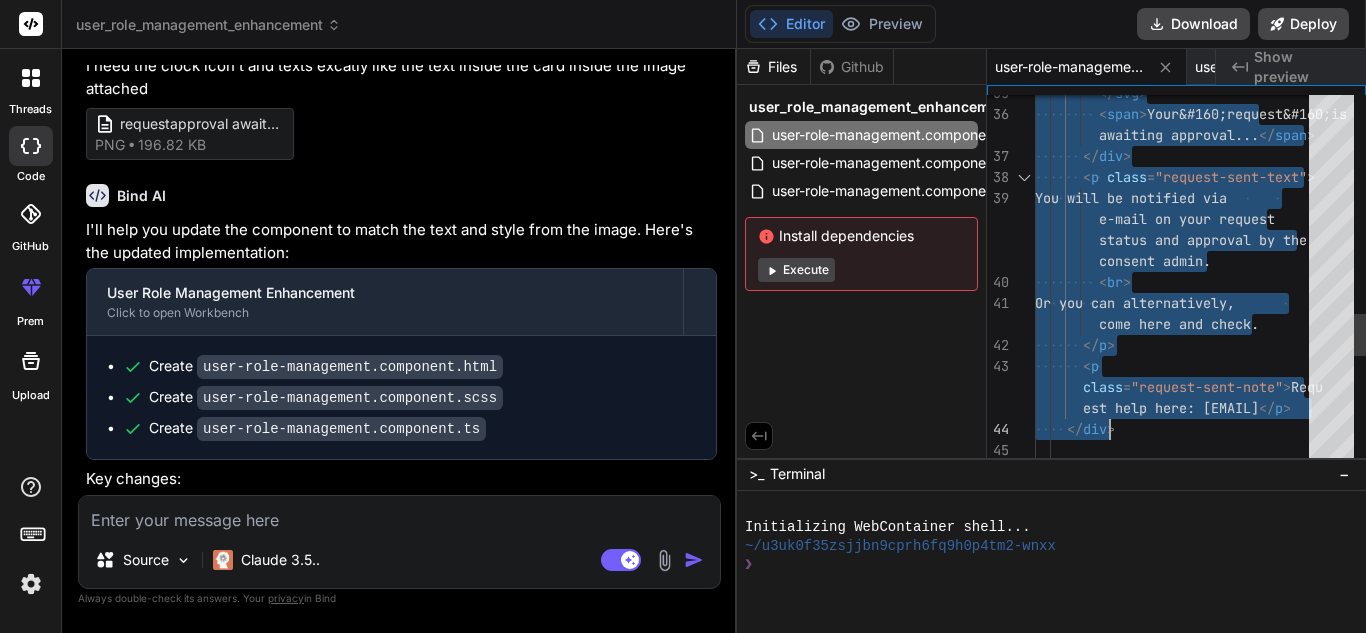 drag, startPoint x: 1069, startPoint y: 235, endPoint x: 1197, endPoint y: 424, distance: 228.2652 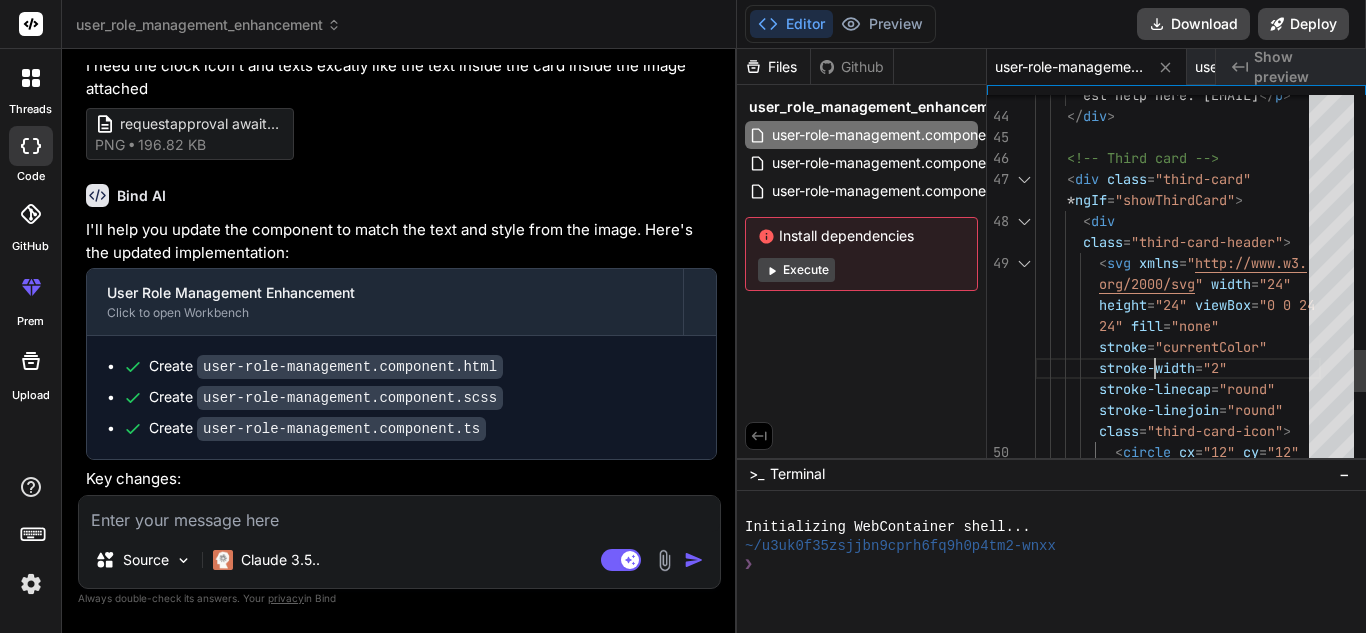 click on "<!-- Third card -->      < div   class = "third-card"        * ngIf = "showThirdCard" >        < div          class = "third-card-header" >          < svg   xmlns = " http://www.w3.          org/2000/svg "   width = "24"            height = "24"   viewBox = "0 0 24           24"   fill = "none"            stroke = "currentColor"            stroke-width = "2"            stroke-linecap = "round"            stroke-linejoin = "round"            class = "third-card-icon" >            < circle   cx = "12"   cy = "12"              r = "10" ></ circle >" at bounding box center [1178, -503] 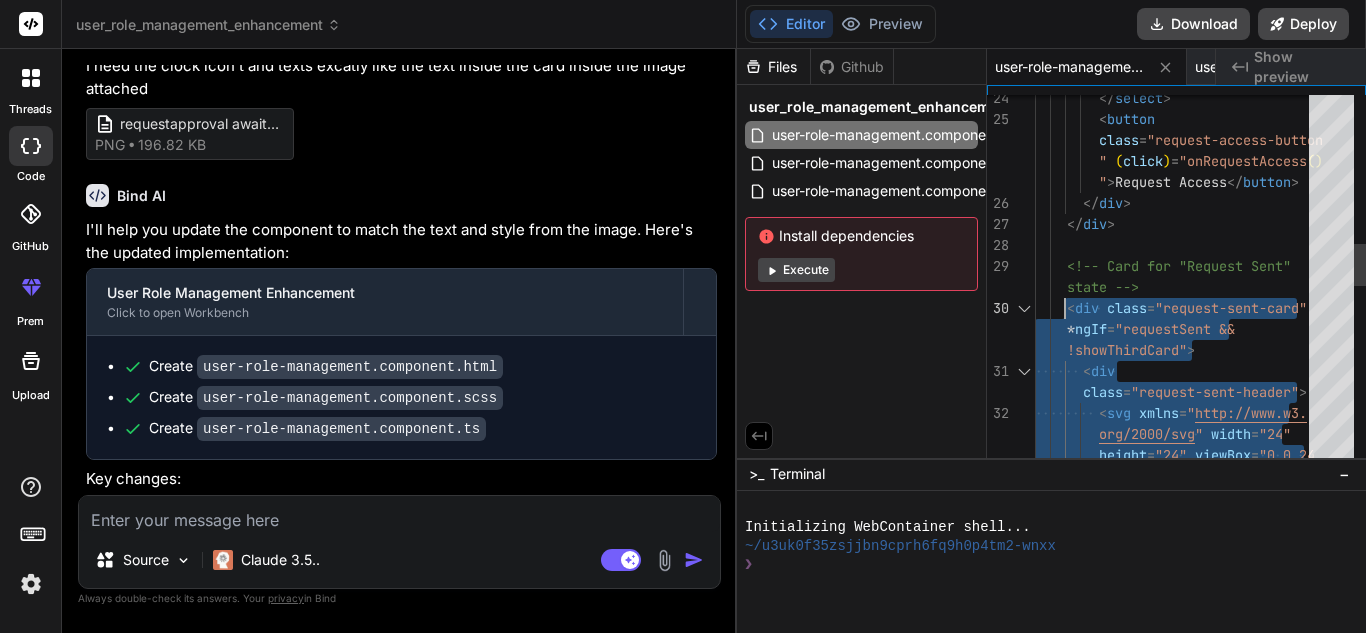 drag, startPoint x: 1117, startPoint y: 379, endPoint x: 1061, endPoint y: 302, distance: 95.2103 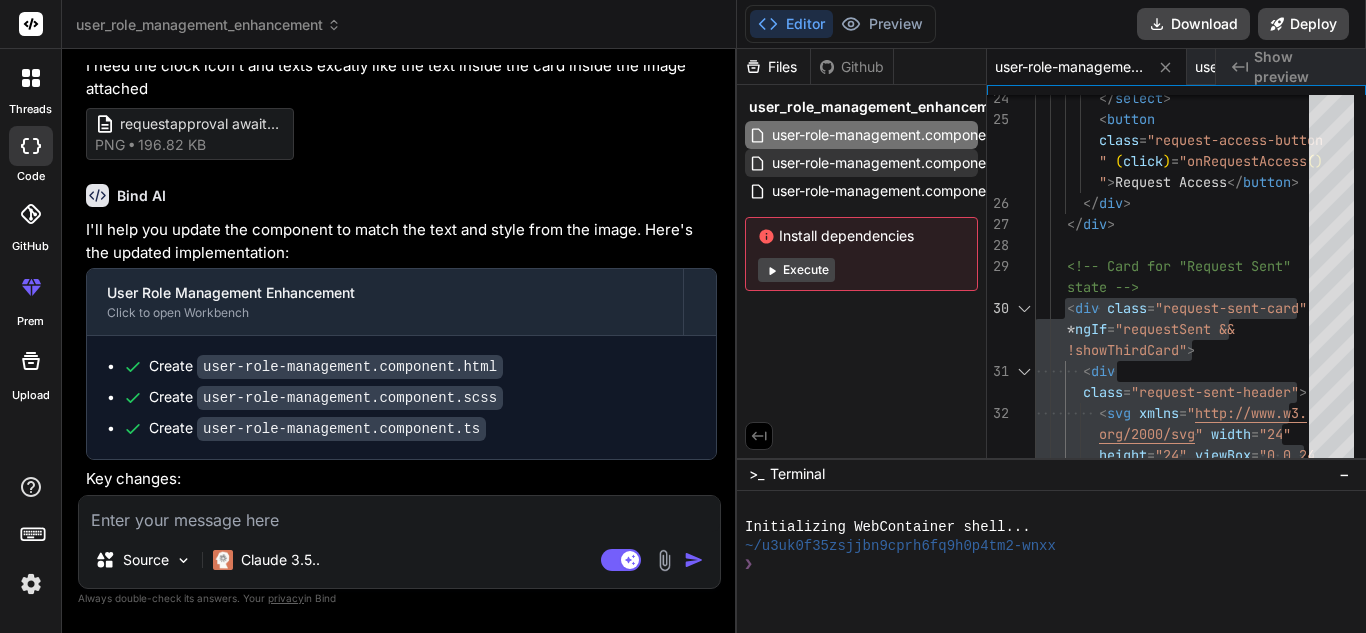 click on "user-role-management.component.ts" at bounding box center (861, 163) 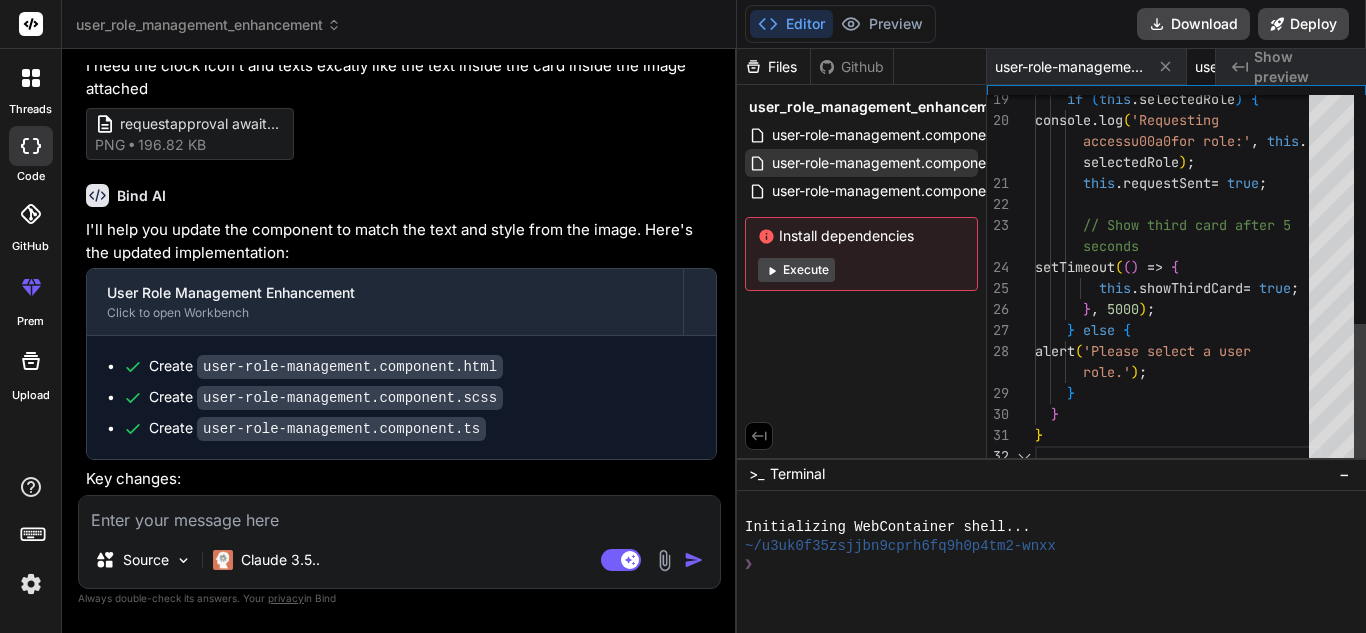 scroll, scrollTop: 0, scrollLeft: 172, axis: horizontal 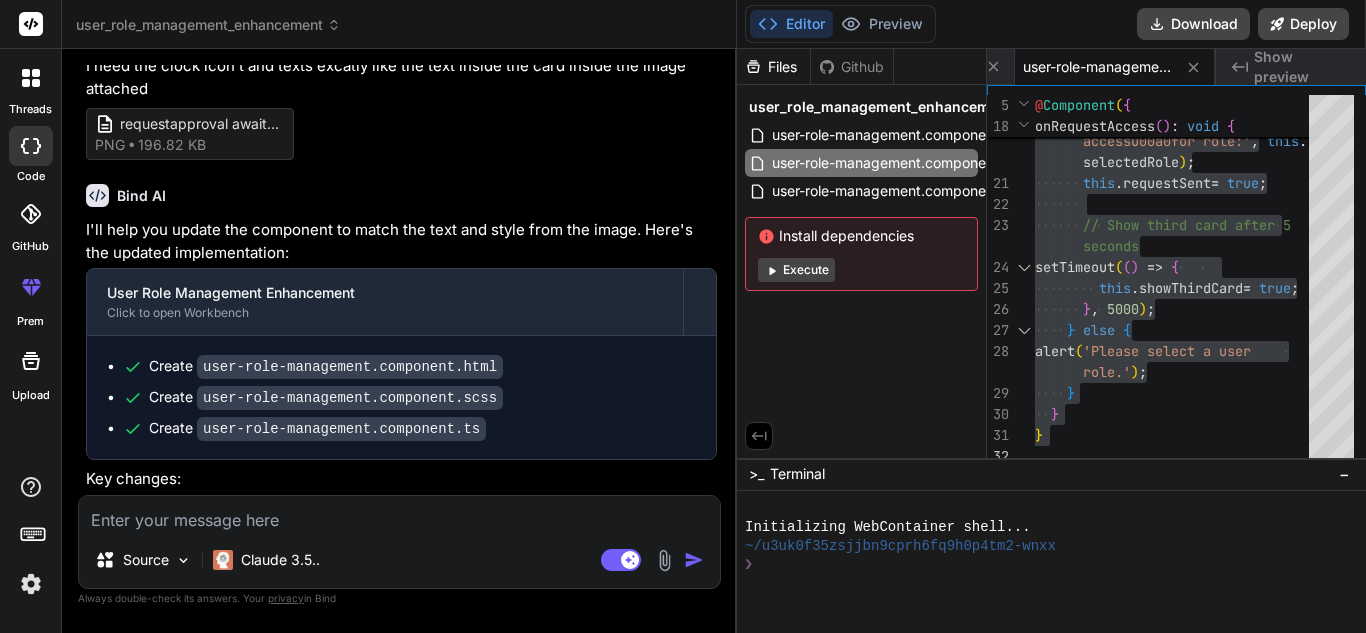 click at bounding box center (399, 514) 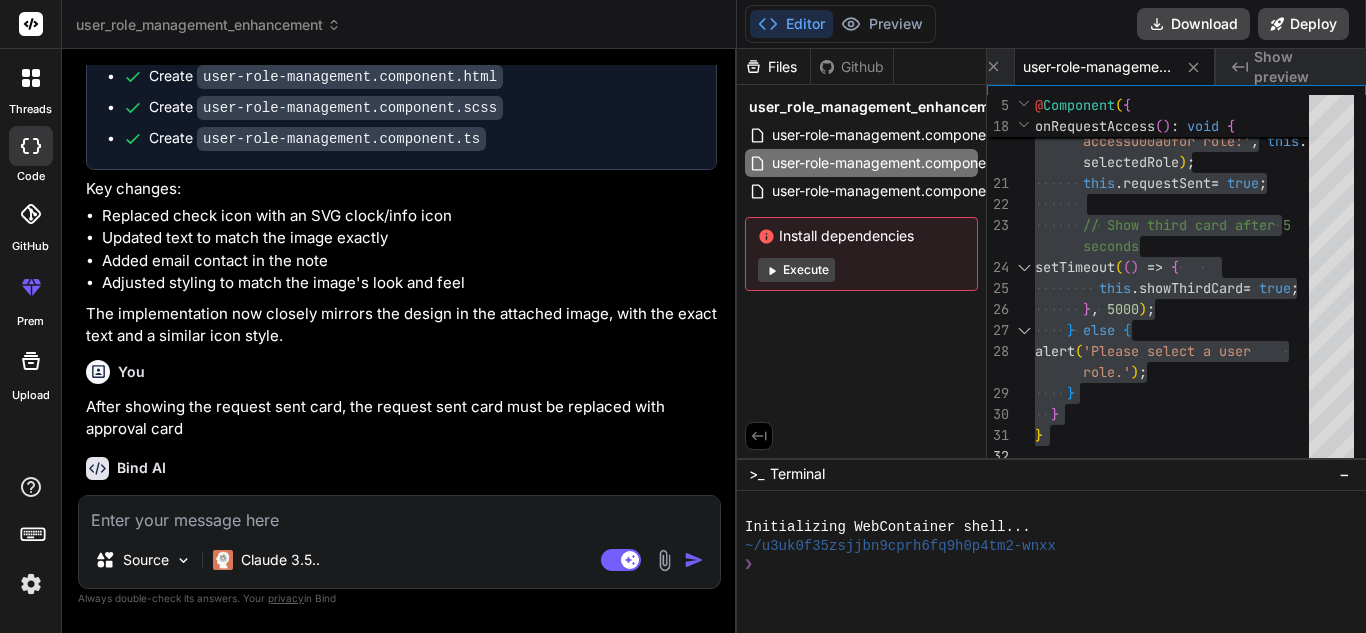 scroll, scrollTop: 4666, scrollLeft: 0, axis: vertical 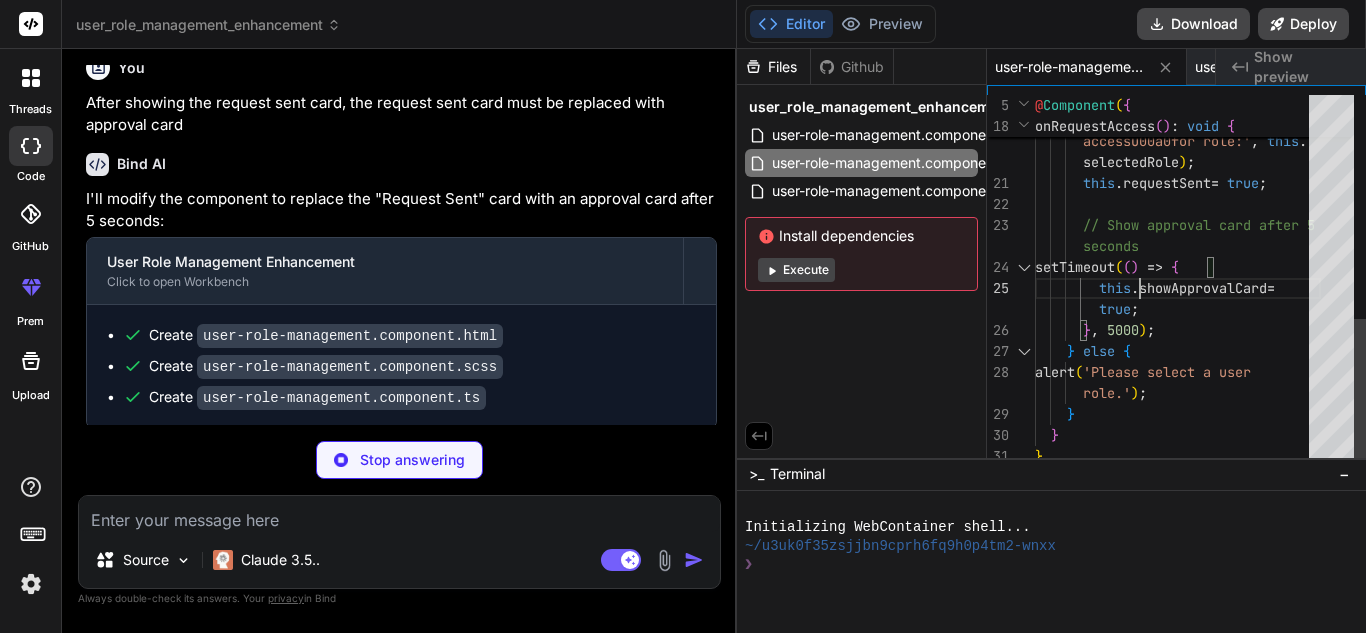 click on "} ,   5000 ) ;      }   else   {       alert ( 'Please select a user       }    } }      if   ( this . selectedRole )   {       console . log ( 'Requesting         access for role:' ,   this .        selectedRole ) ;        this . requestSent  =   true ;               // Show approval card after 5         seconds       setTimeout ( ( )   =>   {          this . showApprovalCard  =            true ;        role.' ) ;" at bounding box center [1178, -6] 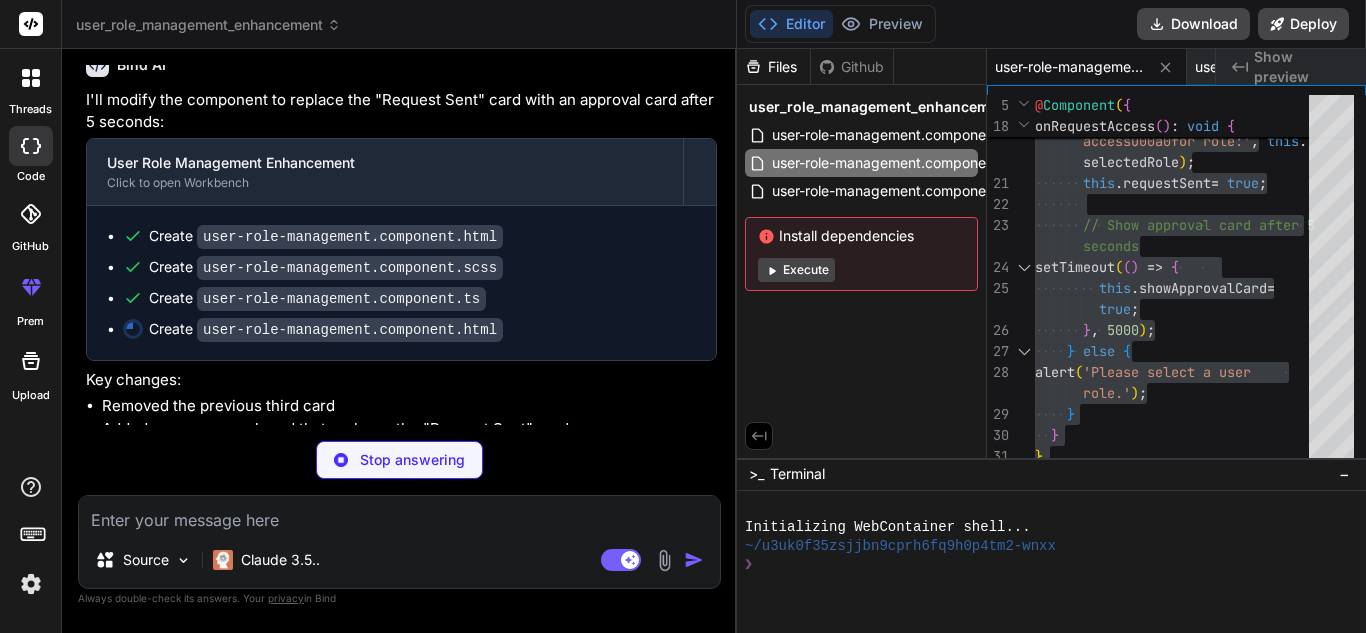 scroll, scrollTop: 4986, scrollLeft: 0, axis: vertical 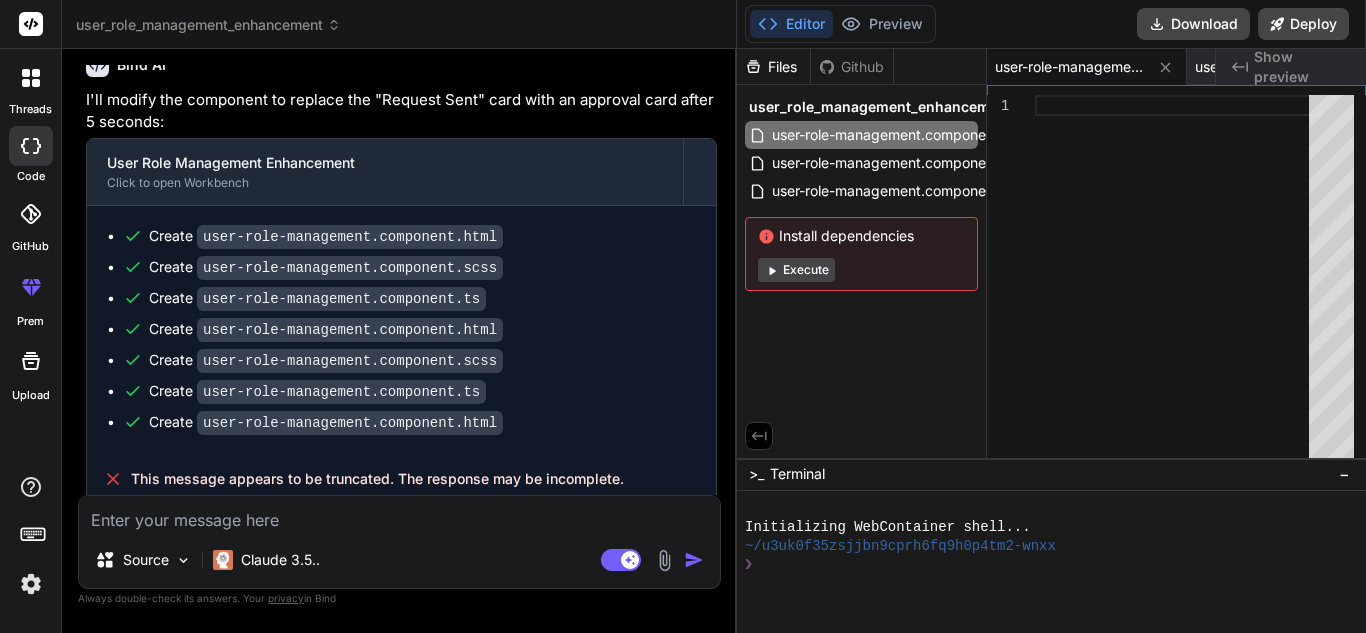 click at bounding box center [399, 514] 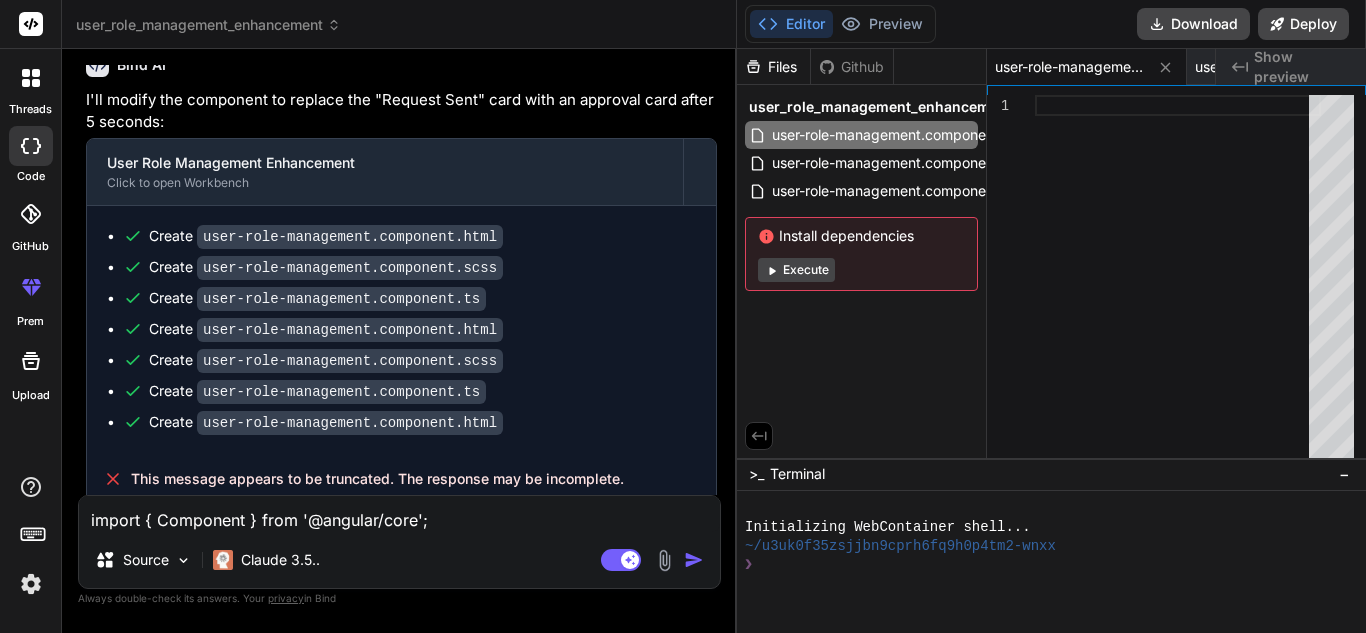 scroll, scrollTop: 482, scrollLeft: 0, axis: vertical 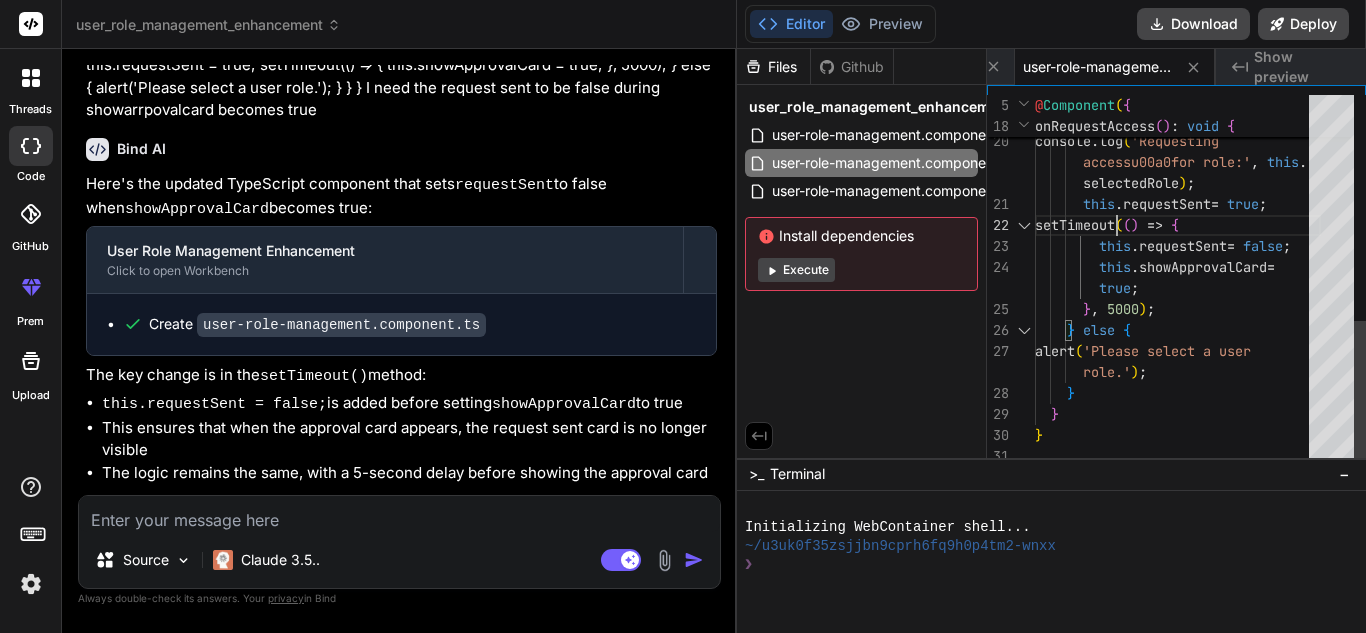 click on "onRequestAccess ( ) :   void   {      if   ( this . selectedRole )   {       console . log ( 'Requesting         access for role:' ,   this .        selectedRole ) ;        this . requestSent  =   true ;       setTimeout ( ( )   =>   {          this . requestSent  =   false ;          this . showApprovalCard  =            true ;        } ,   5000 ) ;      }   else   {       alert ( 'Please select a user         role.' ) ;      }    } }" at bounding box center [1178, -6] 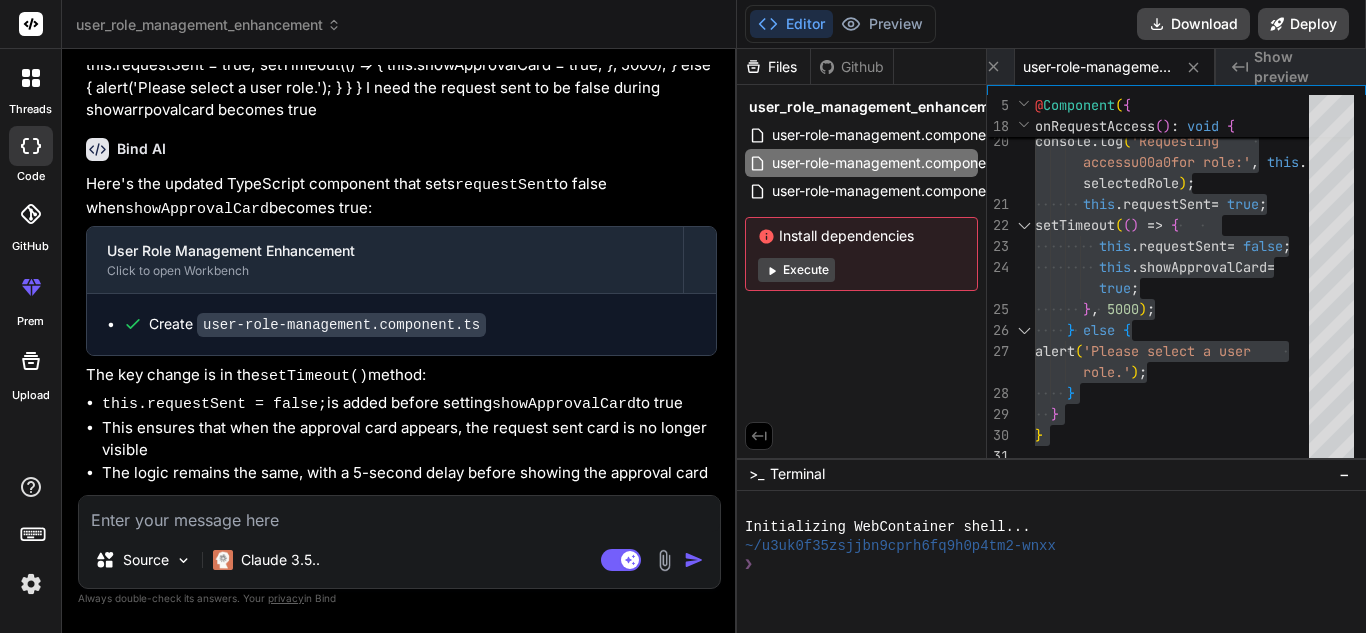 drag, startPoint x: 302, startPoint y: 533, endPoint x: 311, endPoint y: 522, distance: 14.21267 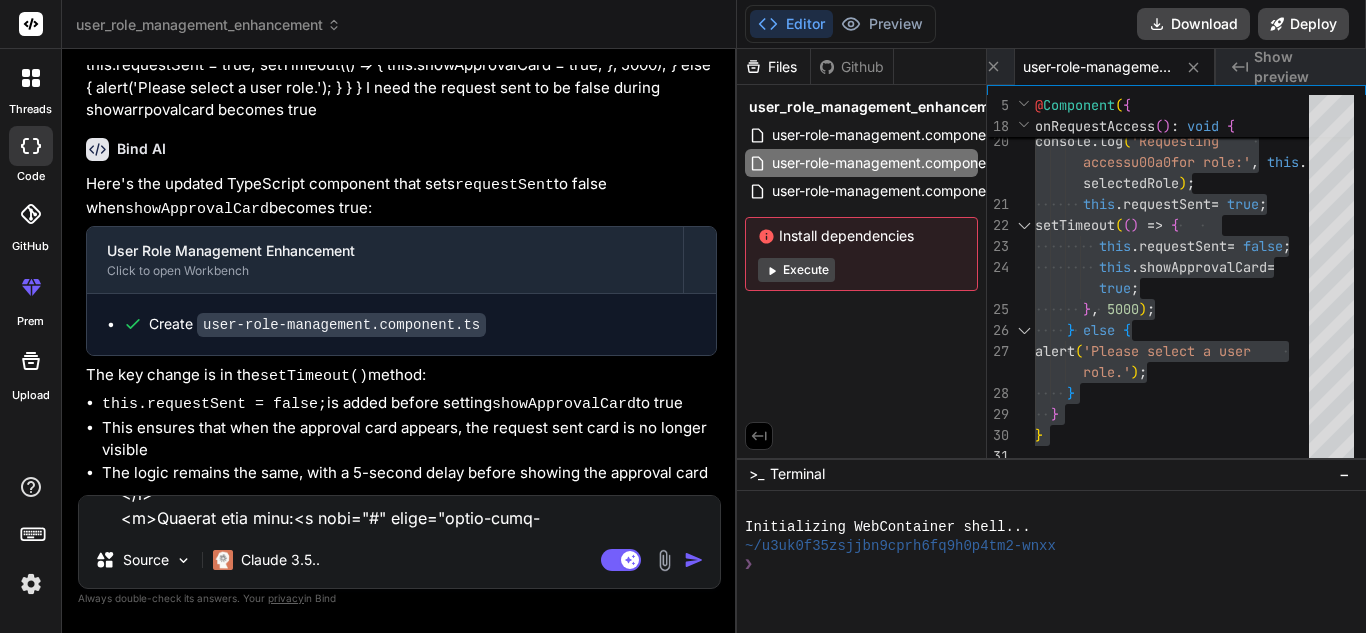scroll, scrollTop: 0, scrollLeft: 0, axis: both 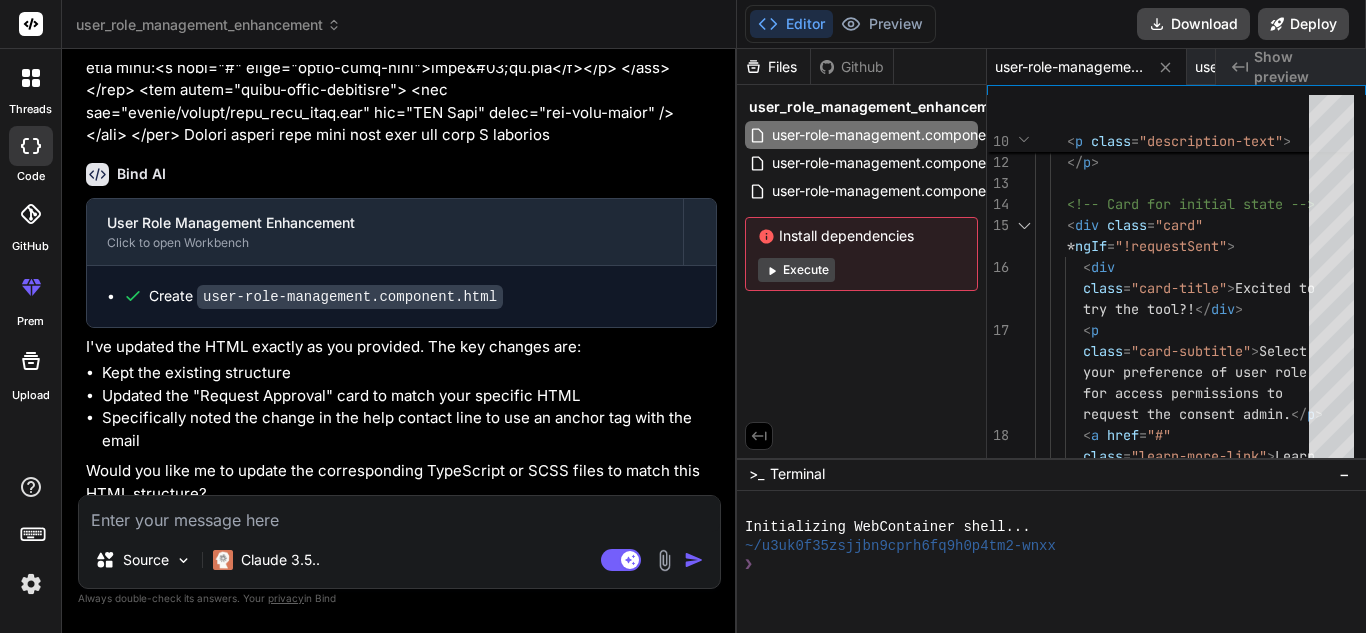 click at bounding box center (399, 514) 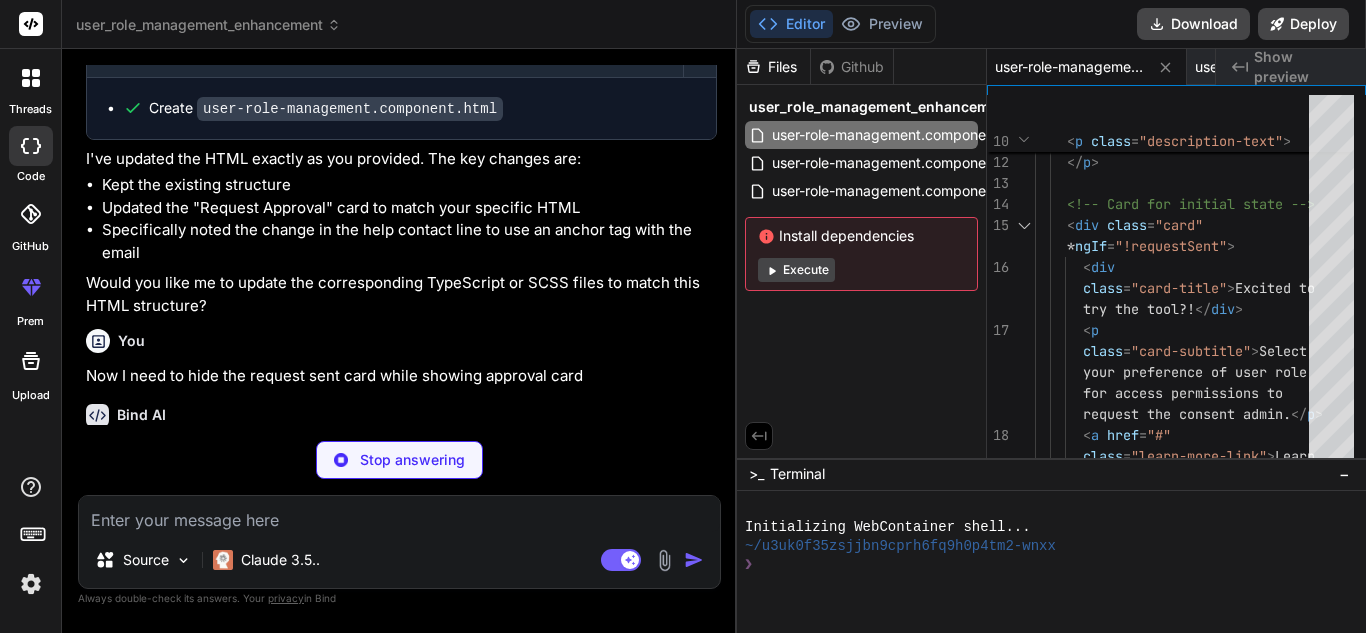scroll, scrollTop: 8468, scrollLeft: 0, axis: vertical 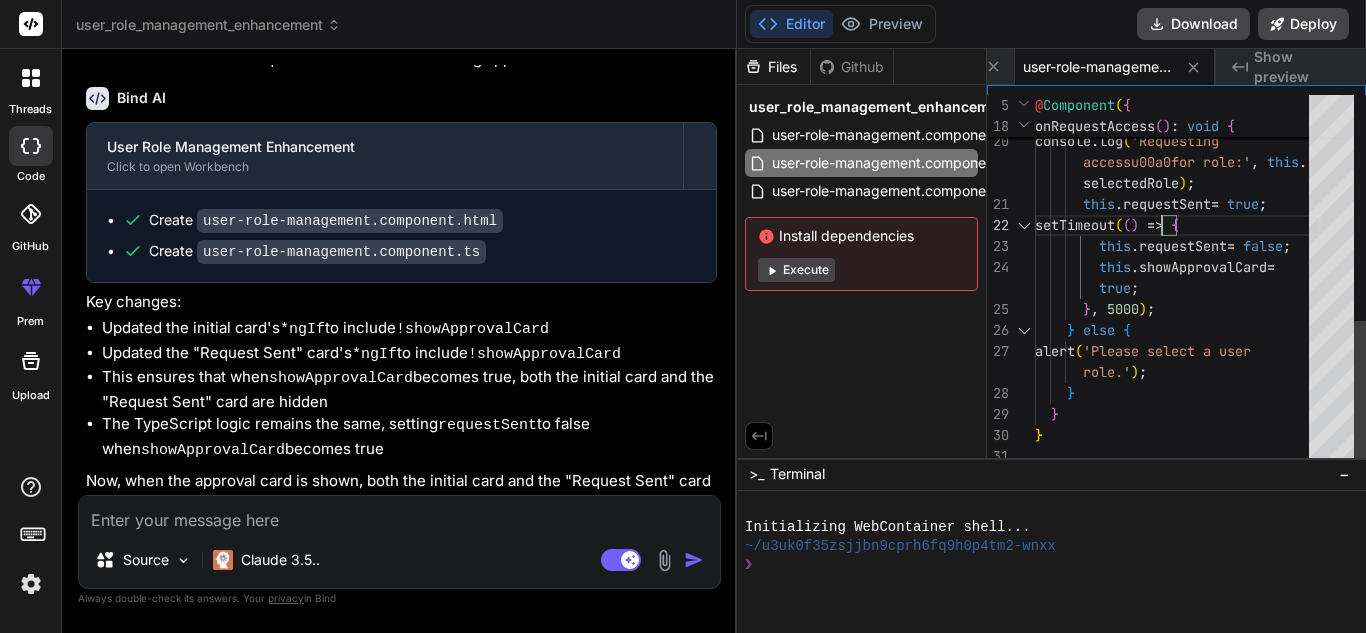 click on "onRequestAccess ( ) :   void   {      if   ( this . selectedRole )   {       console . log ( 'Requesting         access for role:' ,   this .        selectedRole ) ;        this . requestSent  =   true ;       setTimeout ( ( )   =>   {          this . requestSent  =   false ;          this . showApprovalCard  =            true ;        } ,   5000 ) ;      }   else   {       alert ( 'Please select a user         role.' ) ;      }    } }" at bounding box center [1178, -6] 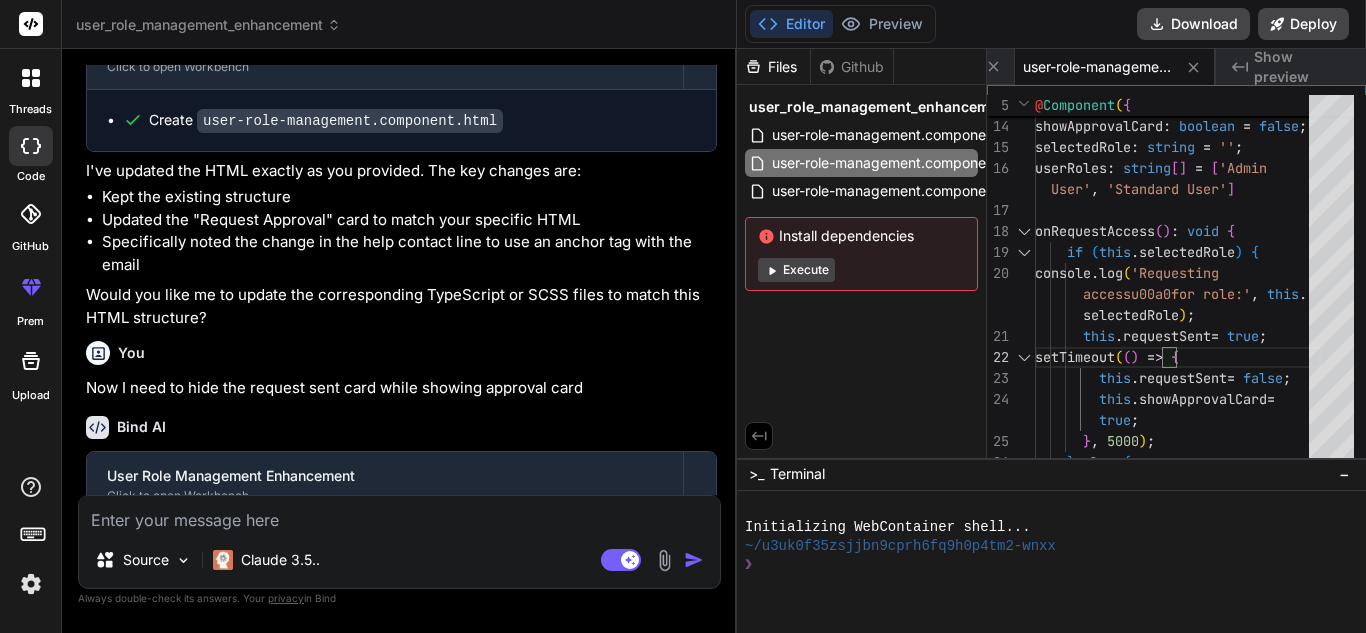 scroll, scrollTop: 8434, scrollLeft: 0, axis: vertical 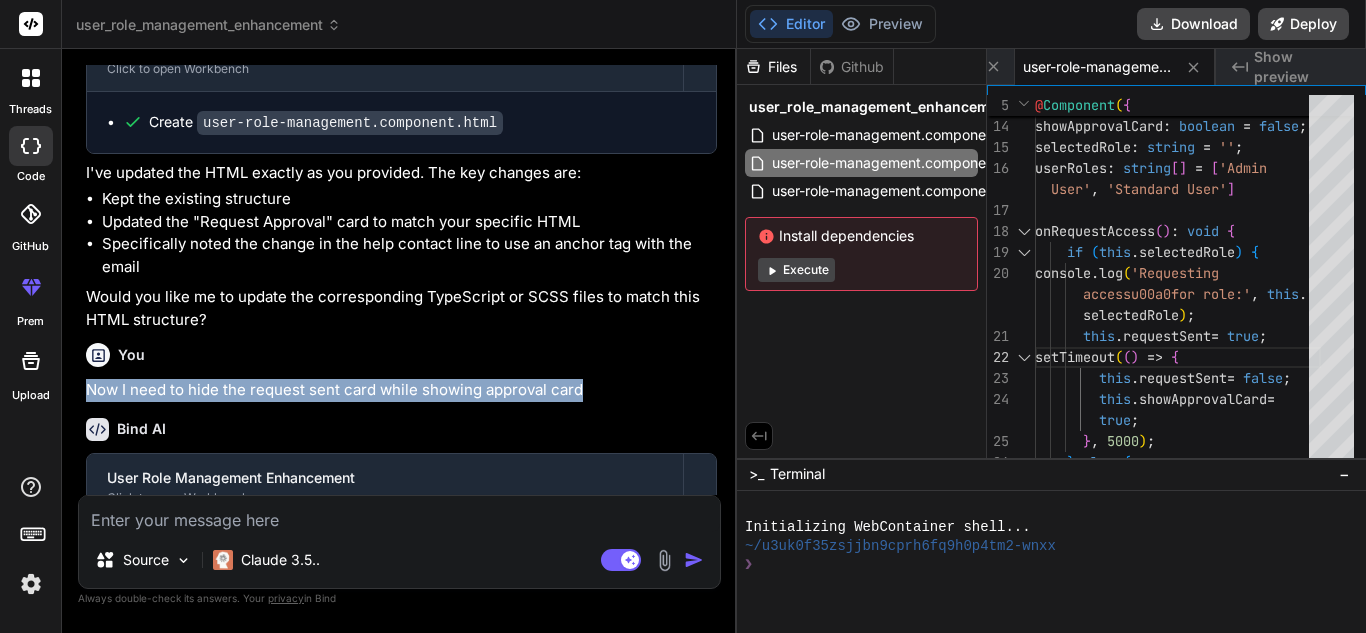 drag, startPoint x: 89, startPoint y: 377, endPoint x: 586, endPoint y: 384, distance: 497.0493 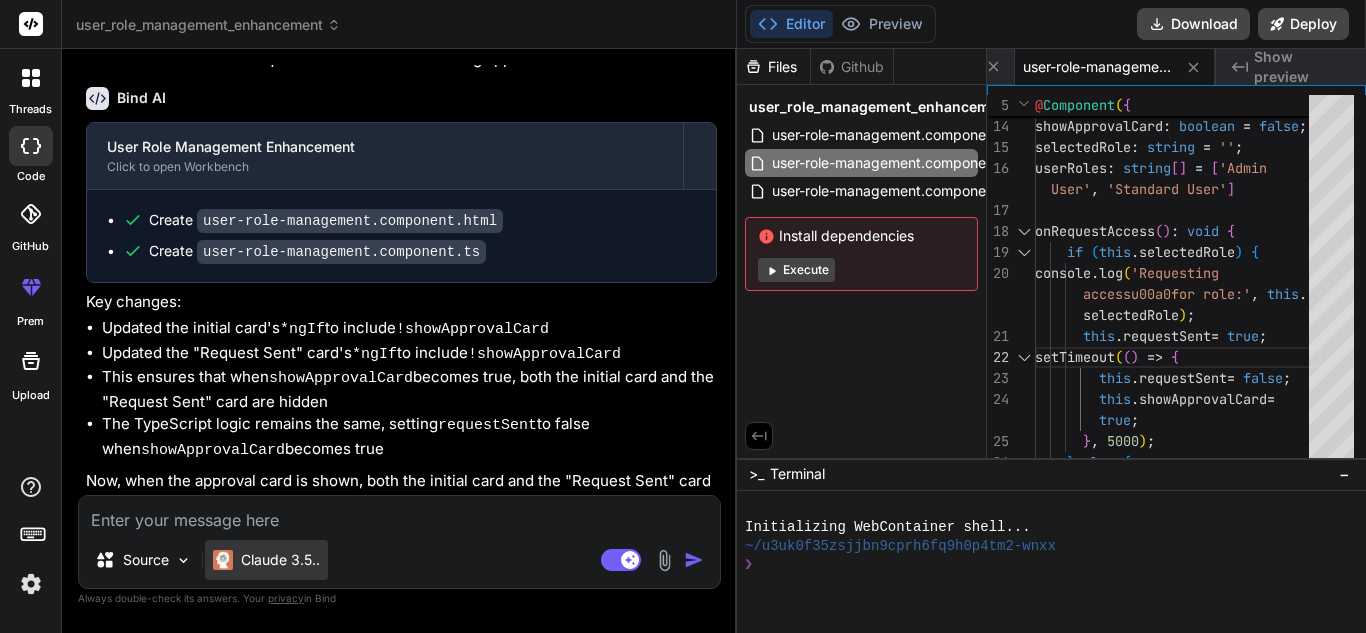 click on "Claude 3.5.." at bounding box center (280, 560) 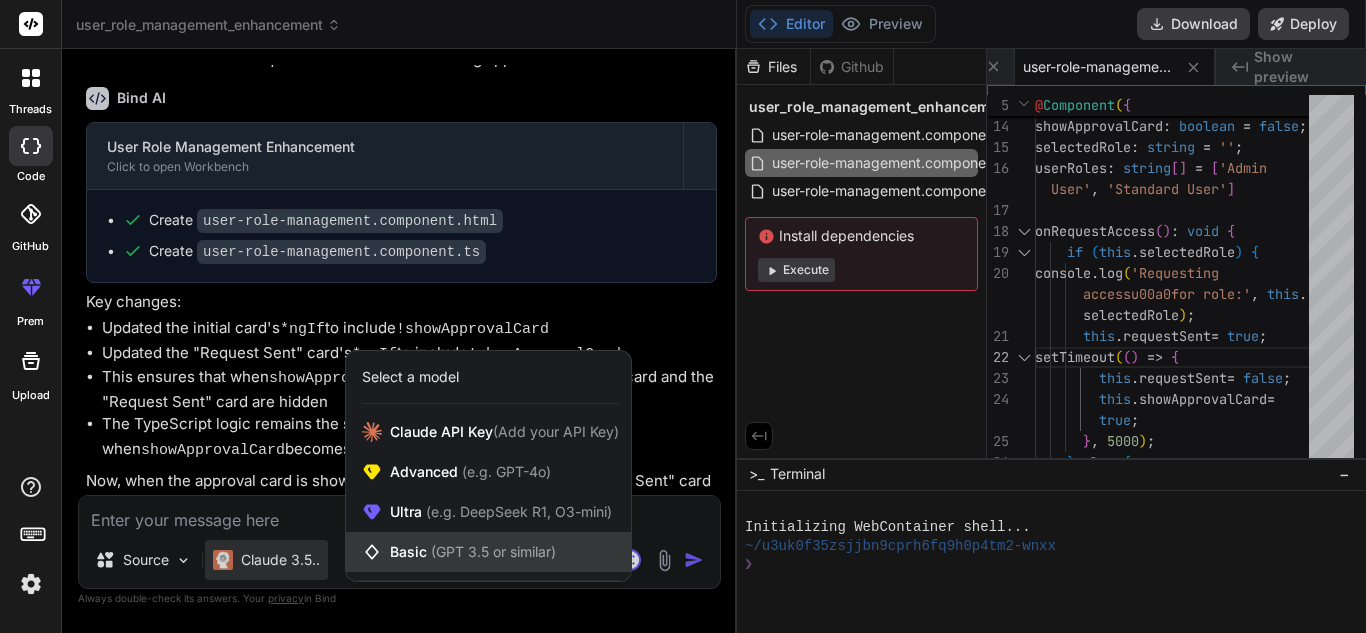 click on "Basic        (GPT 3.5 or similar)" at bounding box center (473, 552) 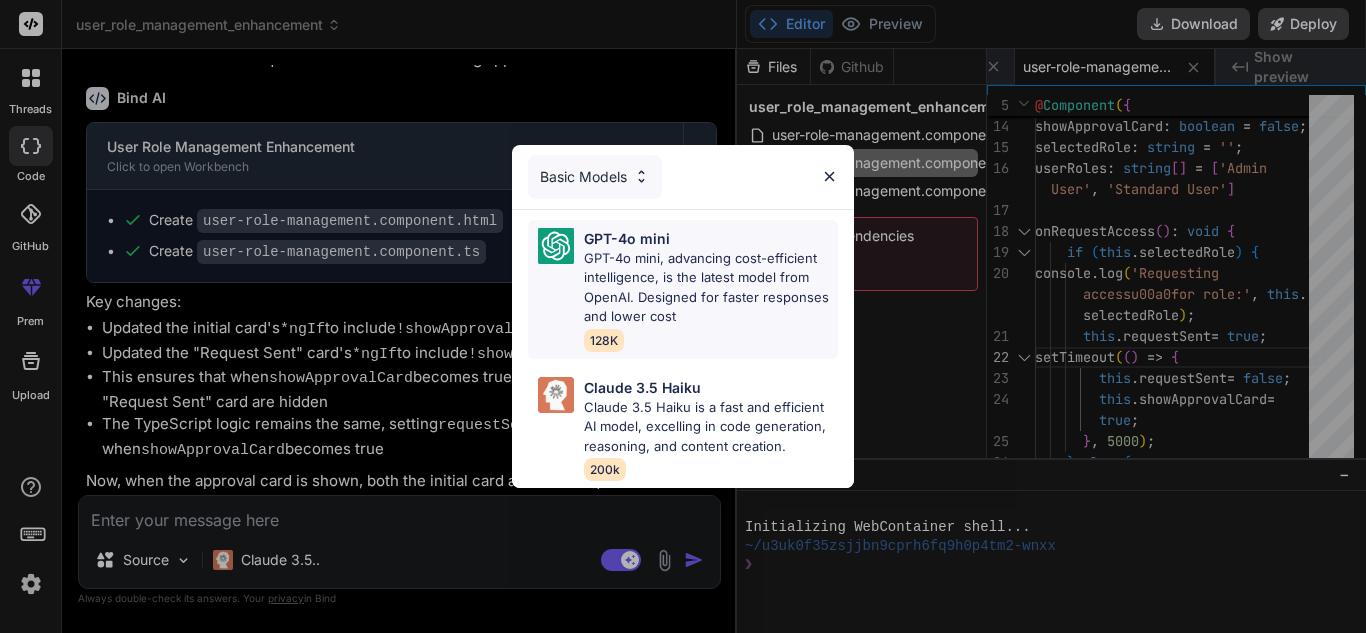 click on "GPT-4o mini" at bounding box center (627, 238) 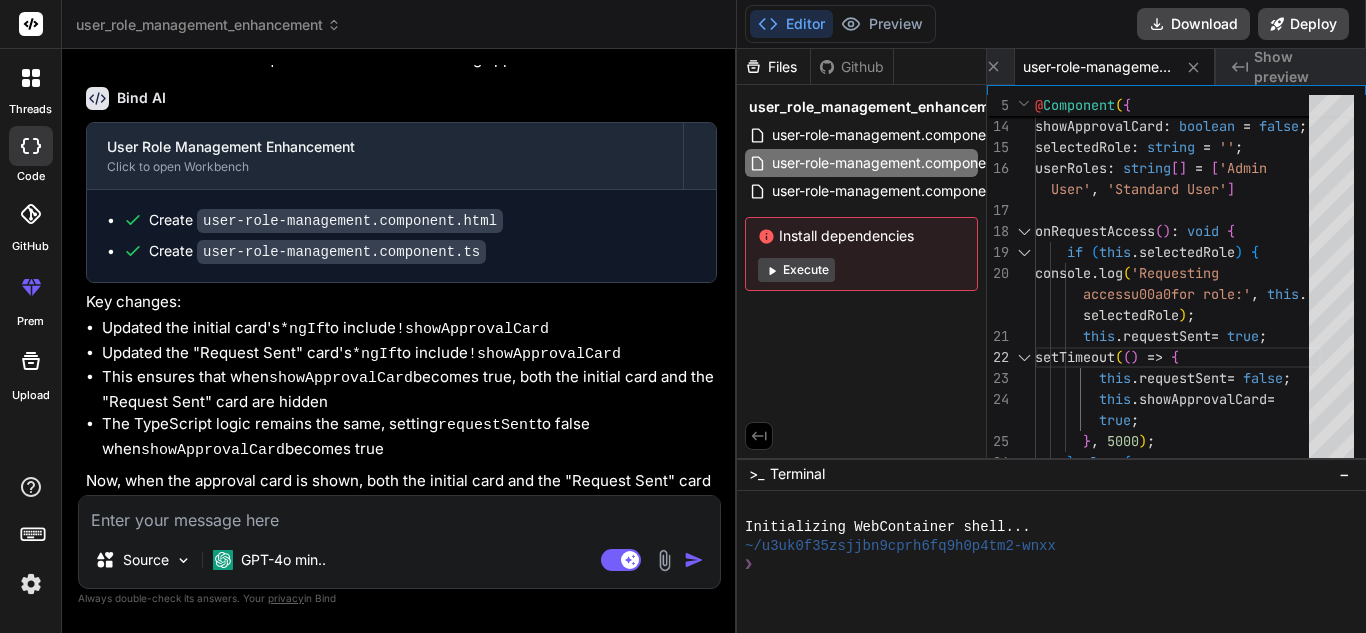 click at bounding box center [399, 514] 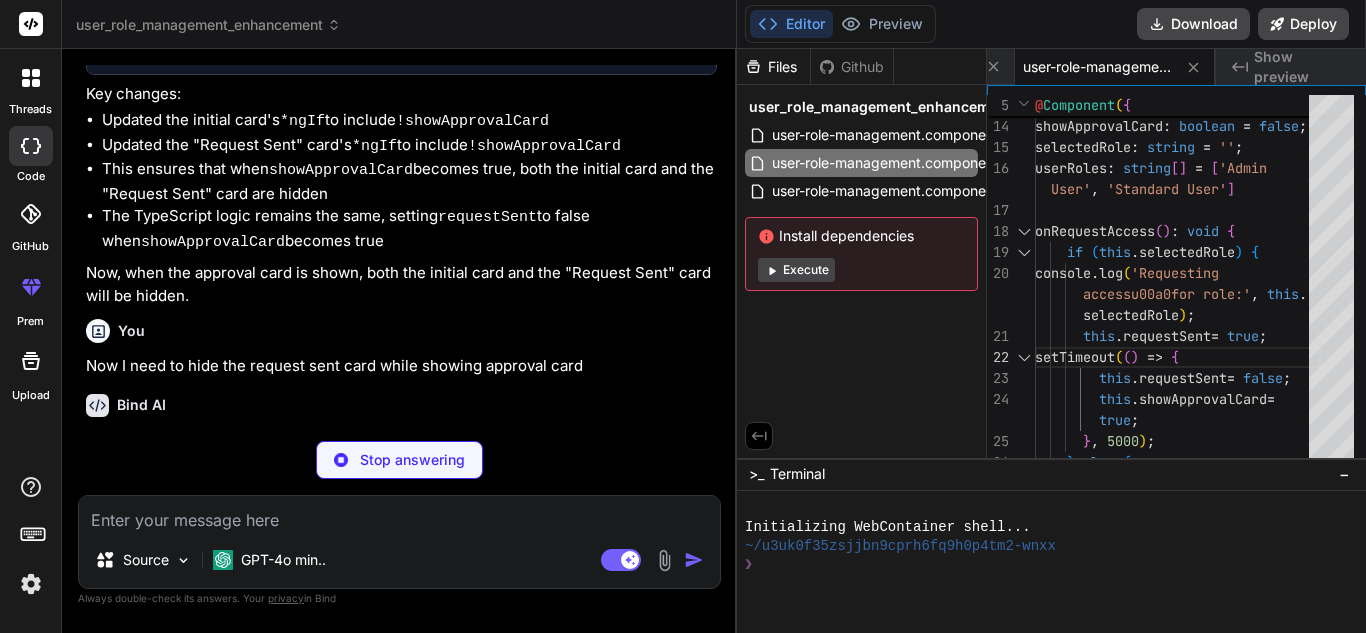 scroll, scrollTop: 9132, scrollLeft: 0, axis: vertical 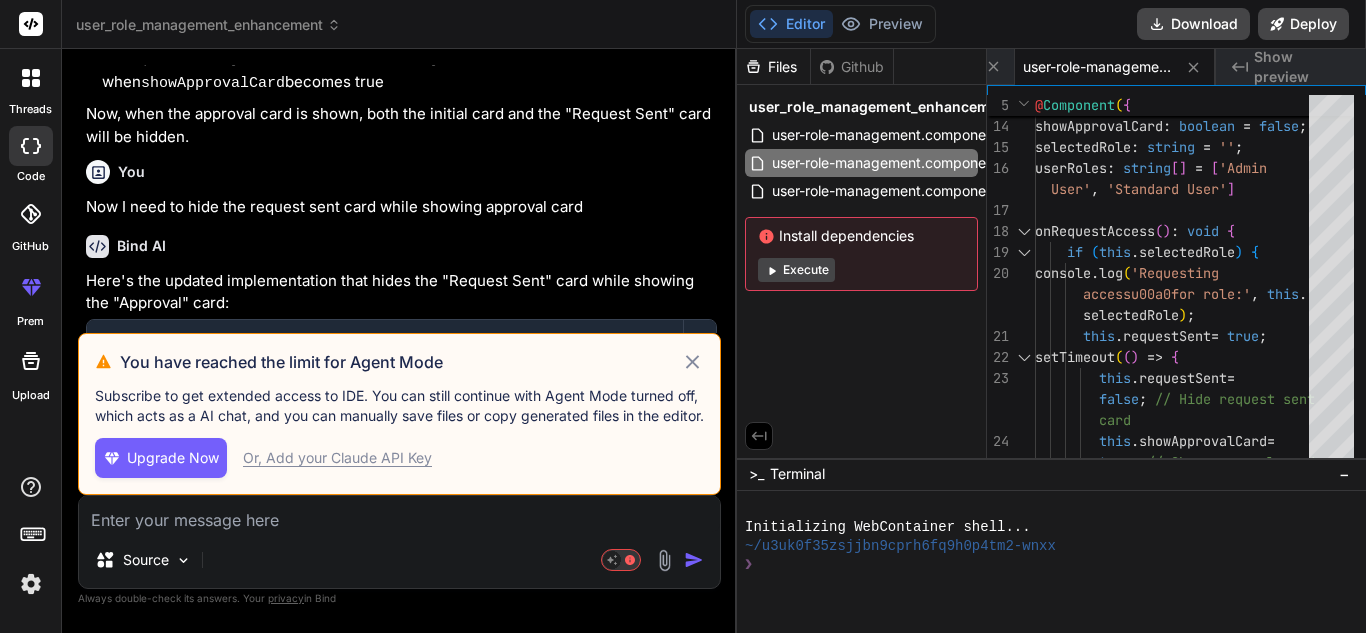 click 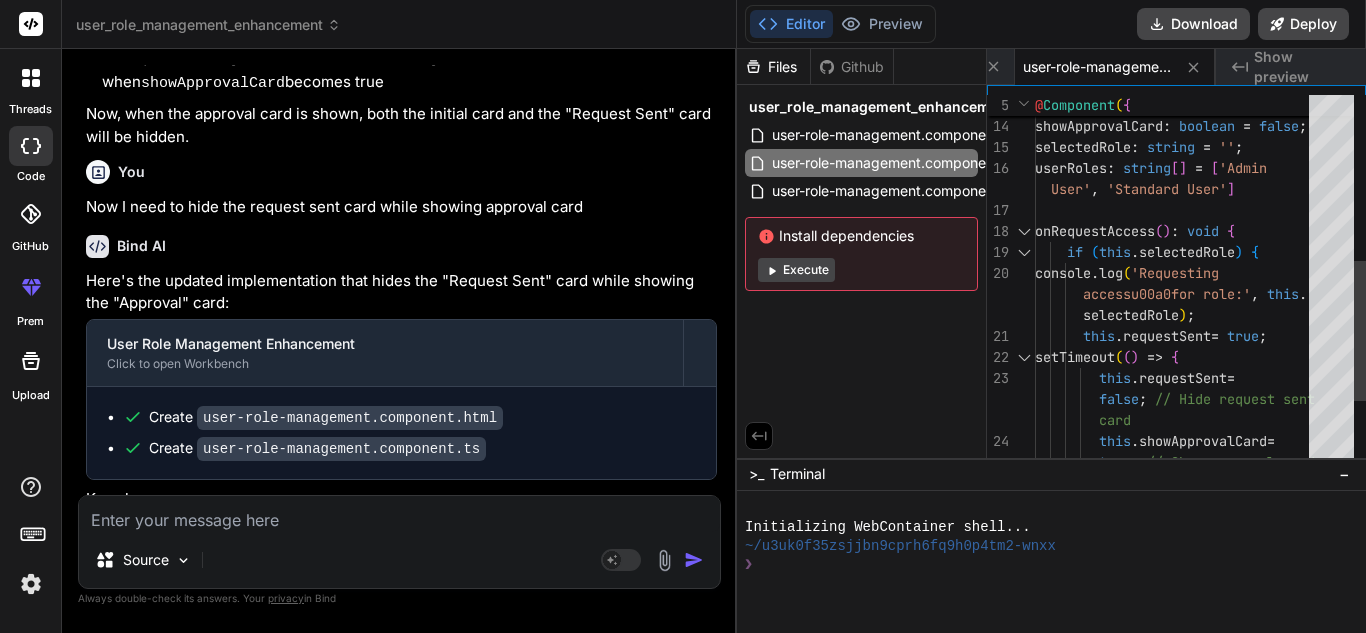 scroll, scrollTop: 0, scrollLeft: 0, axis: both 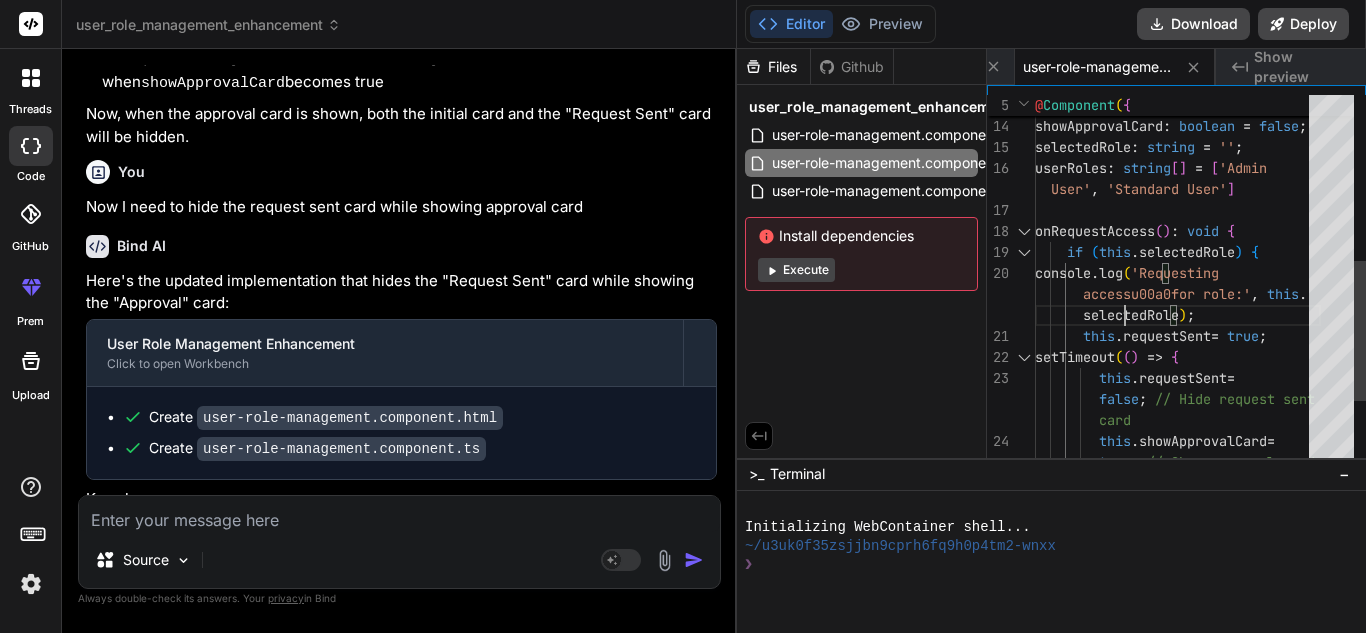 click on "userRoles :   string [ ]   =   [ 'Admin    selectedRole :   string   =   '' ;        showApprovalCard :   boolean   =   false ;   requestSent :   boolean   =   false ;      User' ,   'Standard User' ]     onRequestAccess ( ) :   void   {      if   ( this . selectedRole )   {       console . log ( 'Requesting         access for role:' ,   this .        selectedRole ) ;        this . requestSent  =   true ;       setTimeout ( ( )   =>   {          this . requestSent  =            false ;   // Hide request sent           card          this . showApprovalCard  =            true ;   // Show approval card" at bounding box center (1178, 147) 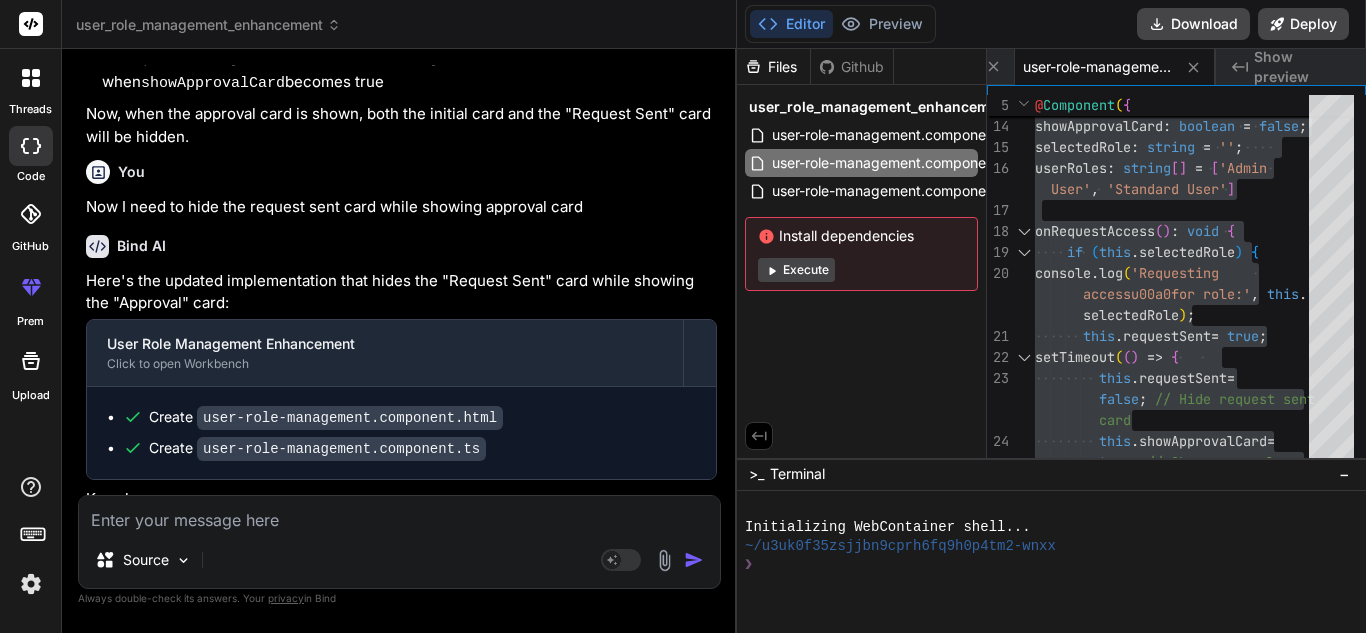 click at bounding box center [399, 514] 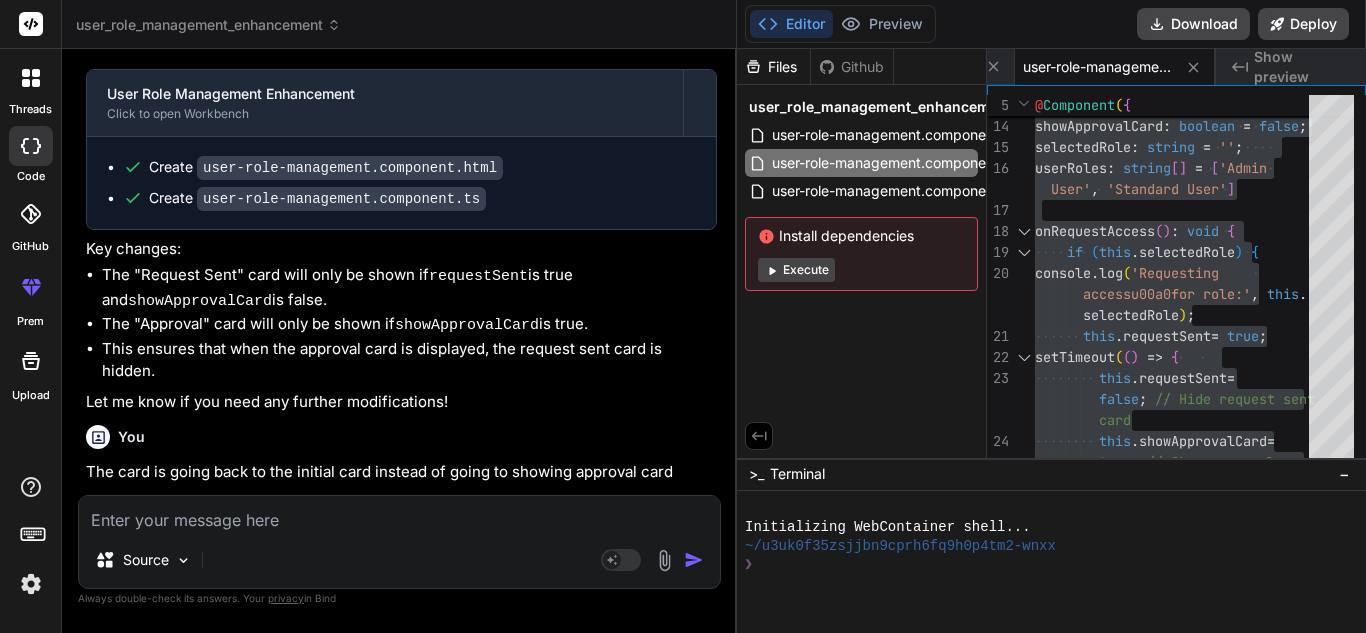 scroll, scrollTop: 9459, scrollLeft: 0, axis: vertical 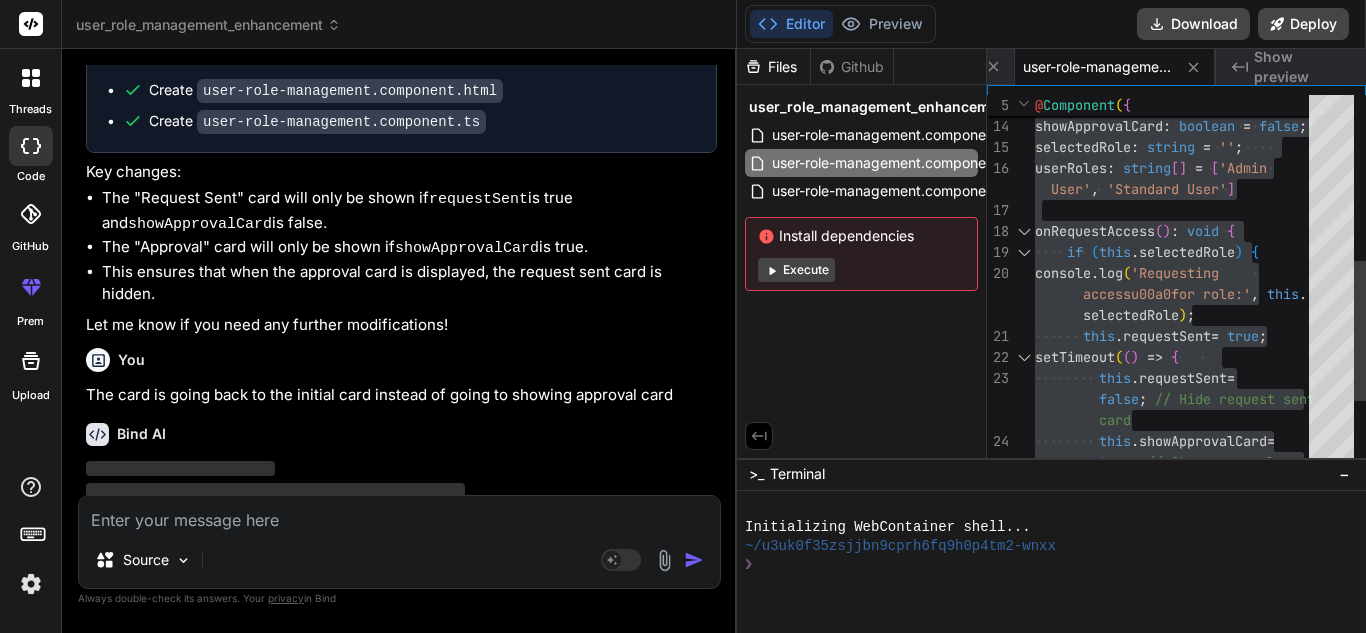 click on "20" at bounding box center (1011, 273) 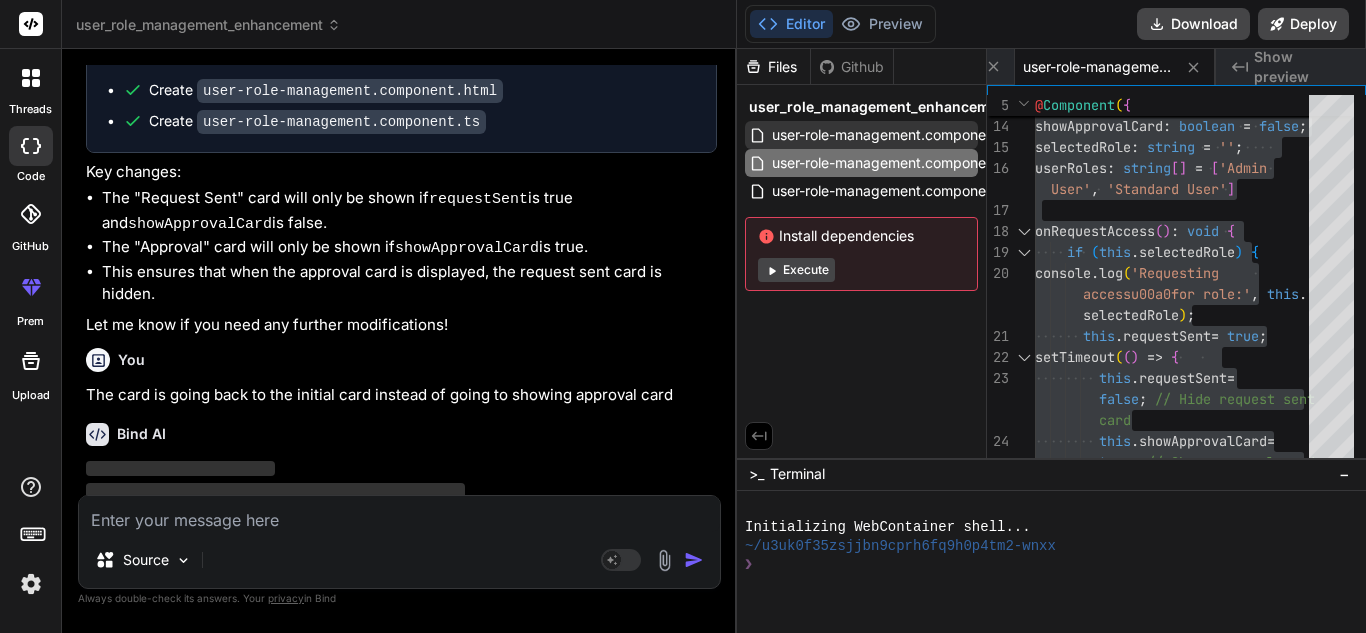 click on "user-role-management.component.html" at bounding box center [901, 135] 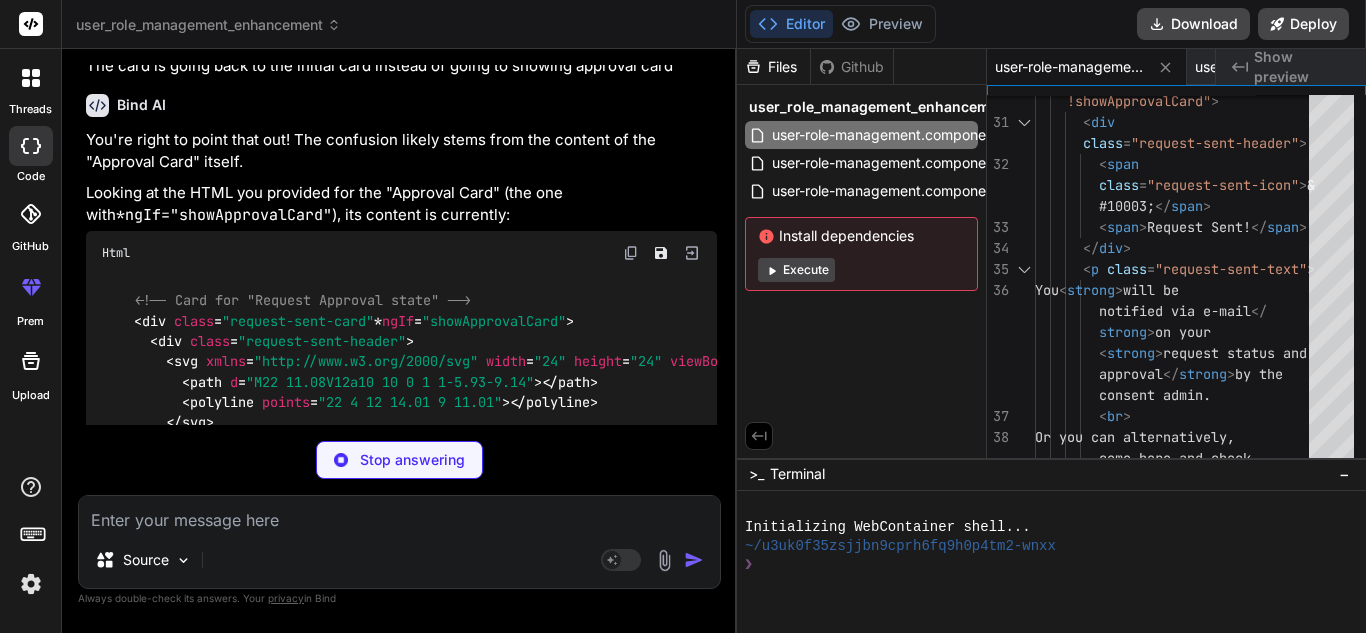 scroll, scrollTop: 9721, scrollLeft: 0, axis: vertical 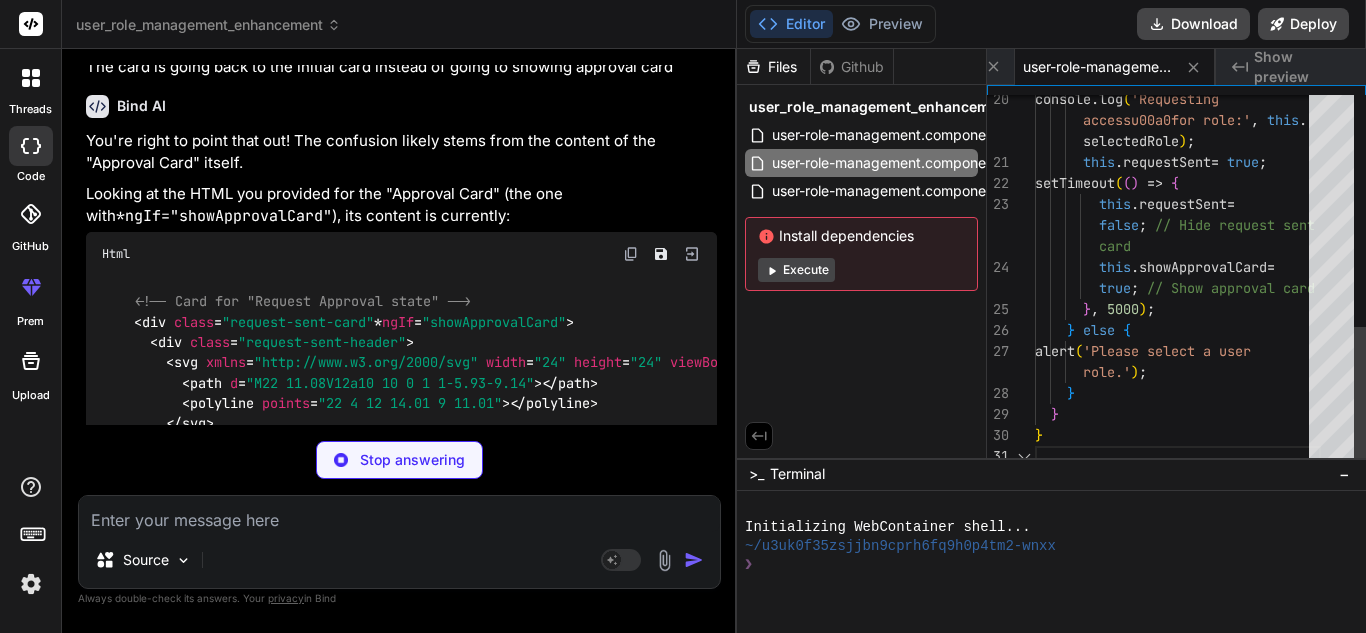 click at bounding box center (631, 254) 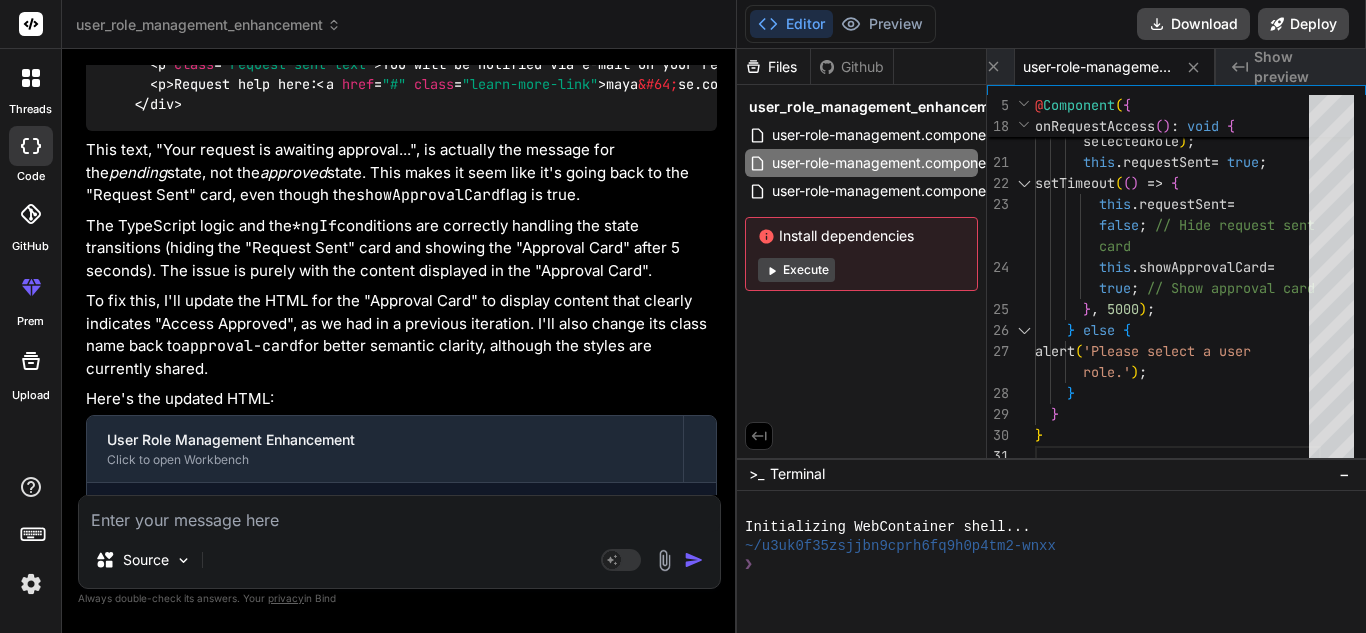 scroll, scrollTop: 10363, scrollLeft: 0, axis: vertical 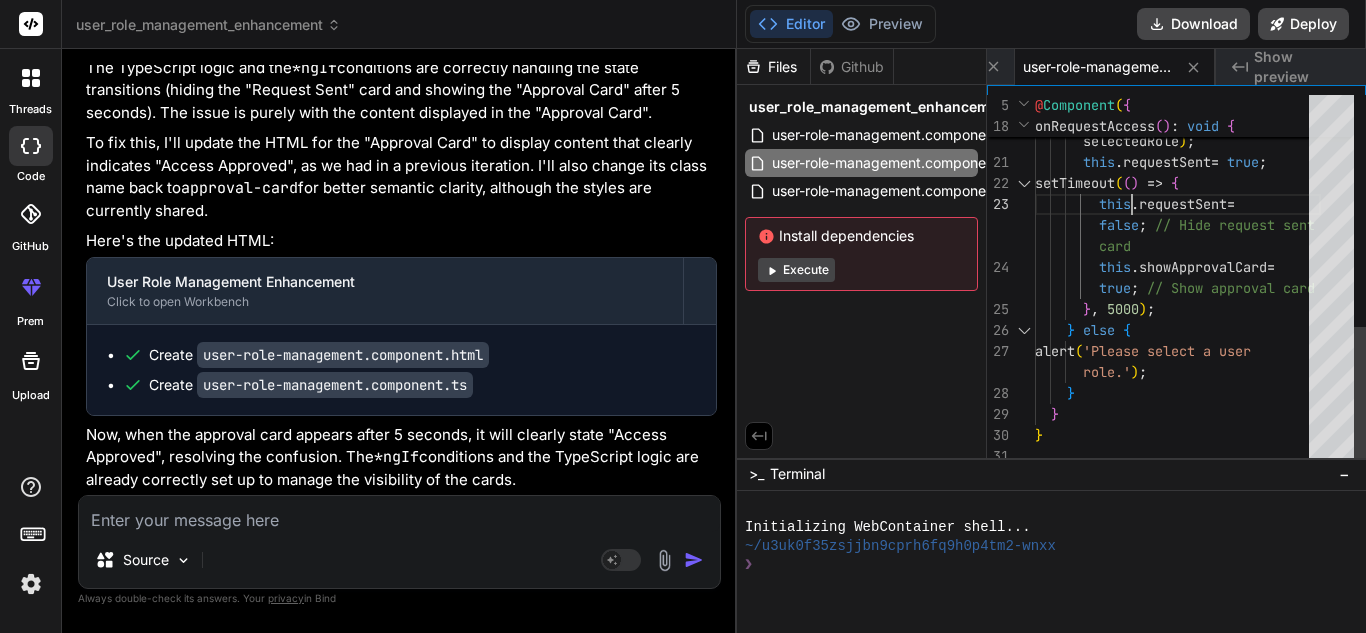 click on "console . log ( 'Requesting         access for role:' ,   this .        selectedRole ) ;        this . requestSent  =   true ;       setTimeout ( ( )   =>   {          this . requestSent  =            false ;   // Hide request sent           card          this . showApprovalCard  =            true ;   // Show approval card        } ,   5000 ) ;      }   else   {       alert ( 'Please select a user         role.' ) ;      }    } }" at bounding box center [1178, -27] 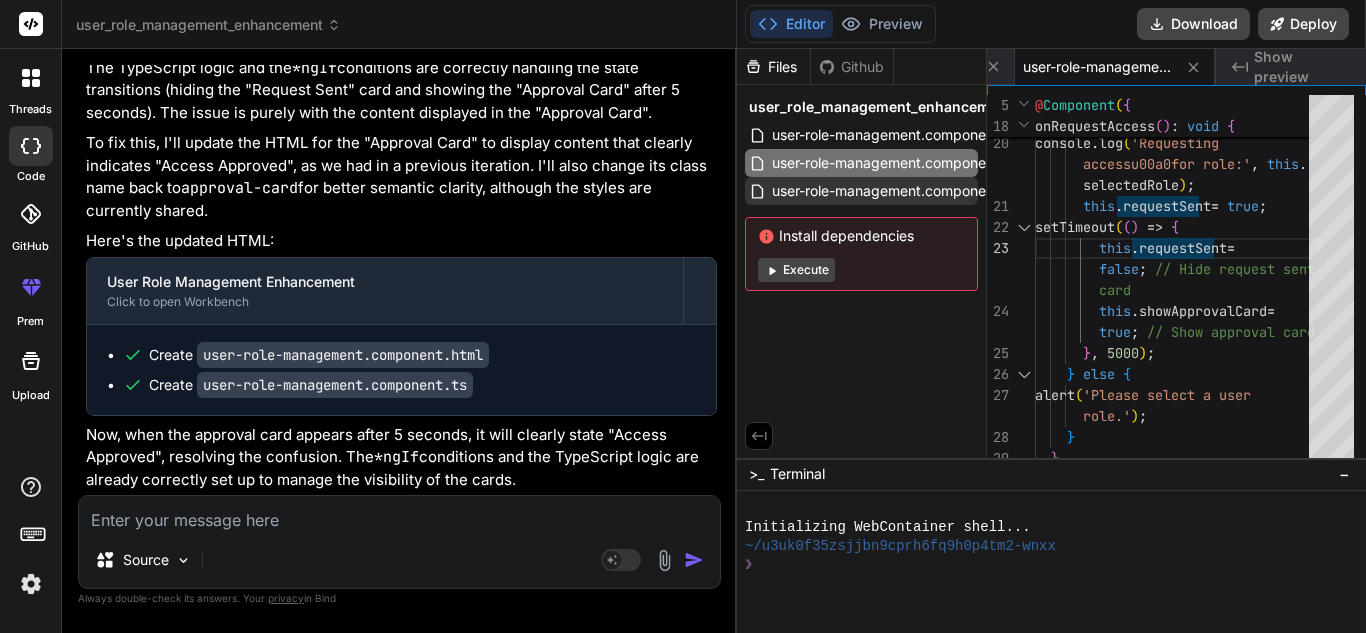 click on "user-role-management.component.scss" at bounding box center [902, 191] 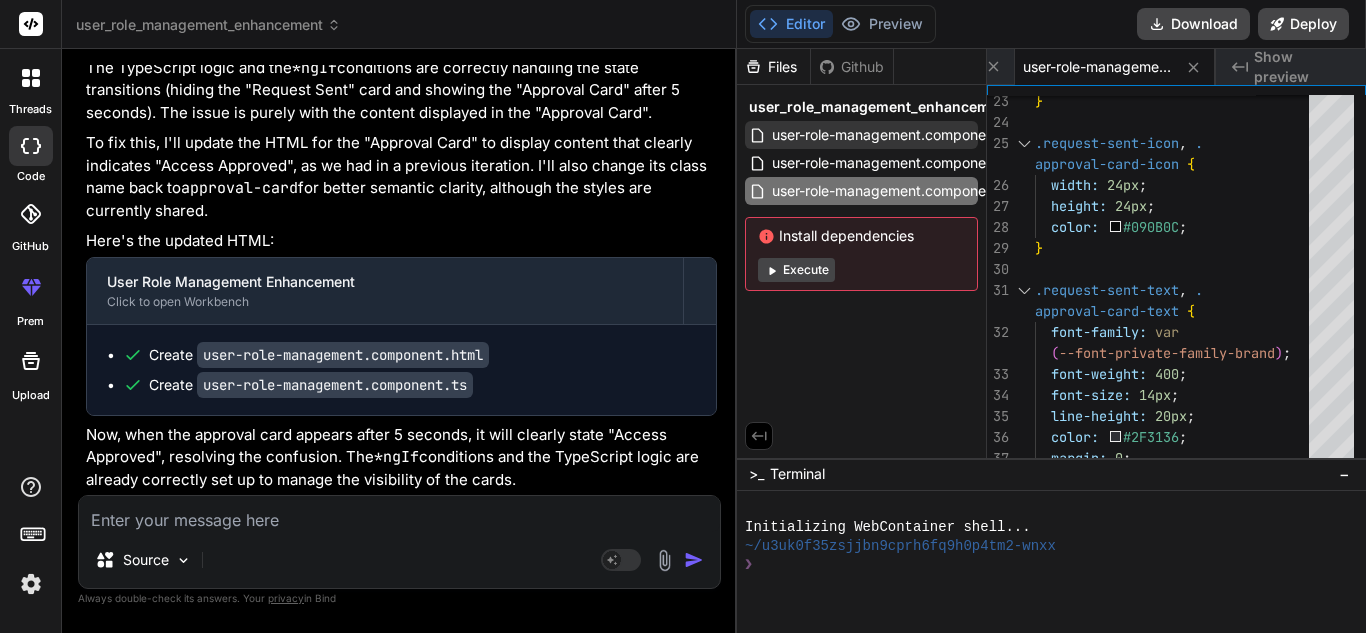 click on "user-role-management.component.html" at bounding box center [901, 135] 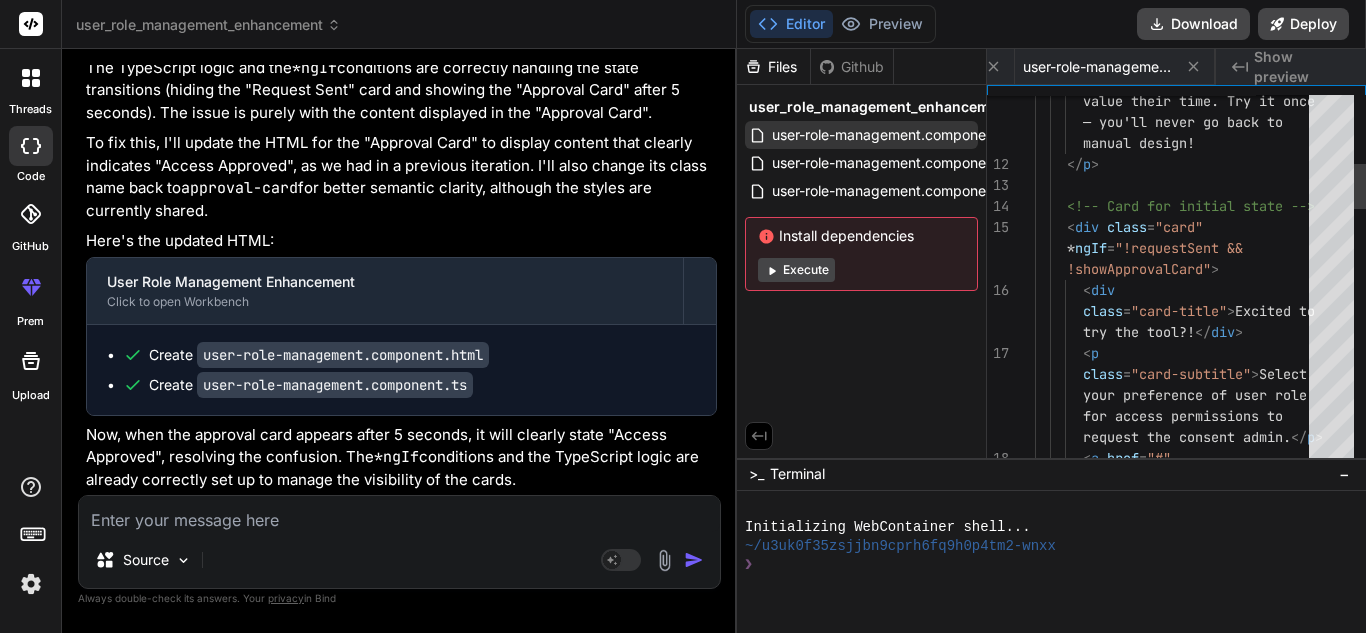 scroll, scrollTop: 0, scrollLeft: 0, axis: both 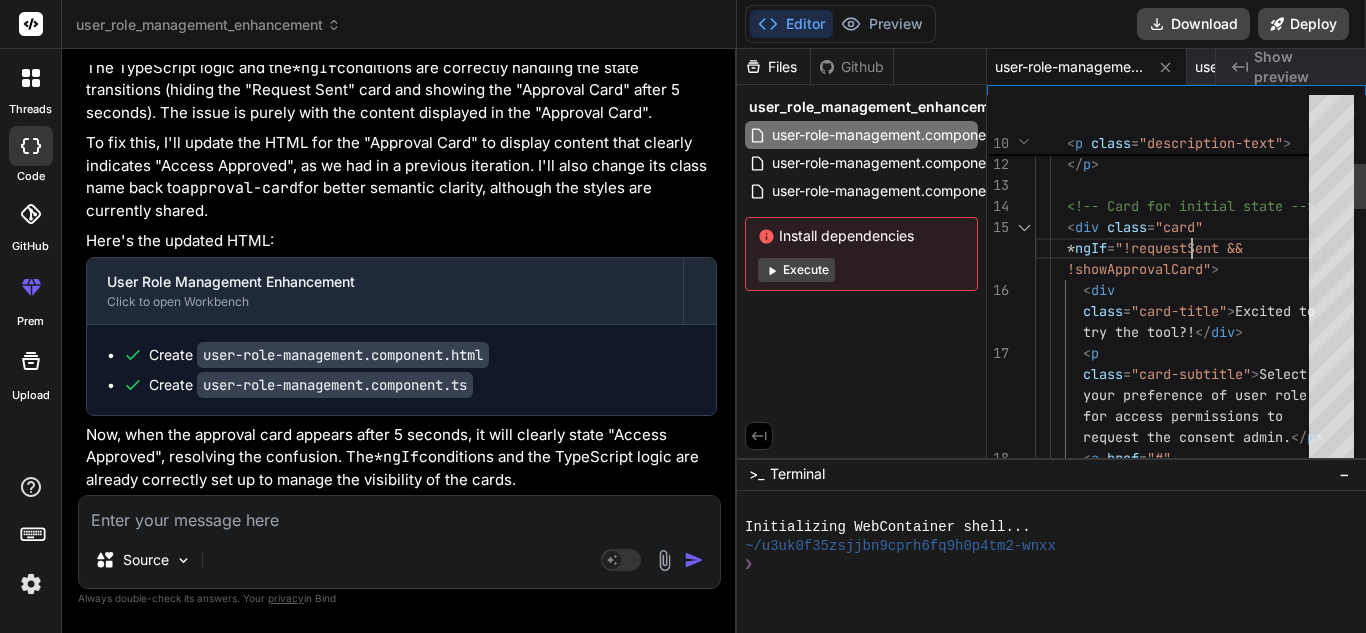 click on "value their time. Try it once         — you'll never go back to         manual design!      </ p >      <!-- Card for initial state -->      < div   class = "card"        * ngIf = "!requestSent &&       !showApprovalCard" >        < div          class = "card-title" > Excited to         try the tool?! </ div >        < p          class = "card-subtitle" > Select         your preference of user role         for access permissions to         request the consent admin. </ p >        < a   href = "#"" at bounding box center (1178, 1057) 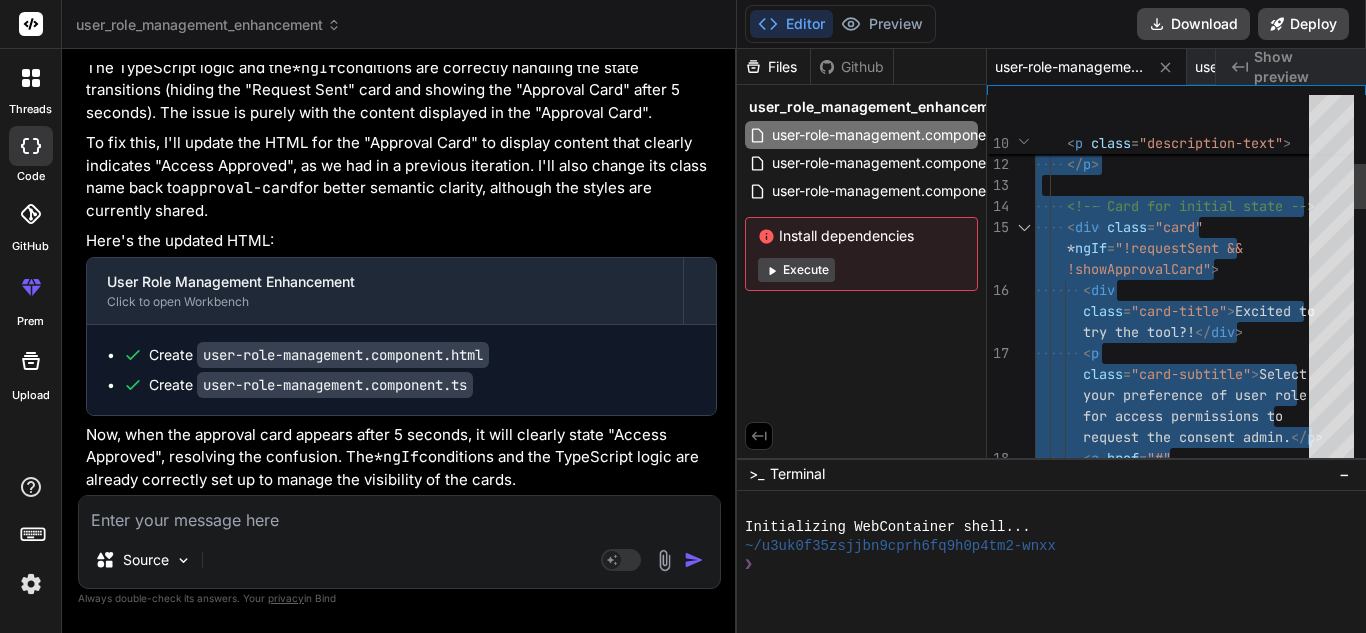 click on "value their time. Try it once         — you'll never go back to         manual design!      </ p >      <!-- Card for initial state -->      < div   class = "card"        * ngIf = "!requestSent &&       !showApprovalCard" >        < div          class = "card-title" > Excited to         try the tool?! </ div >        < p          class = "card-subtitle" > Select         your preference of user role         for access permissions to         request the consent admin. </ p >        < a   href = "#"" at bounding box center [1178, 1057] 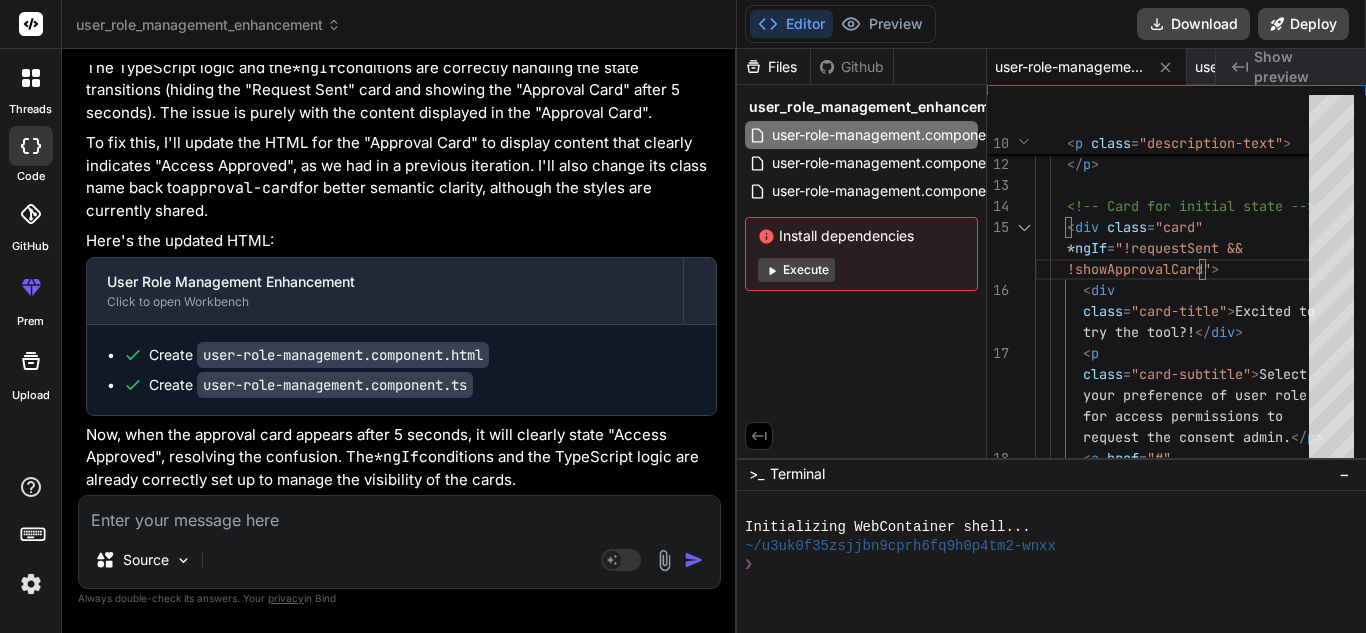 click at bounding box center (399, 514) 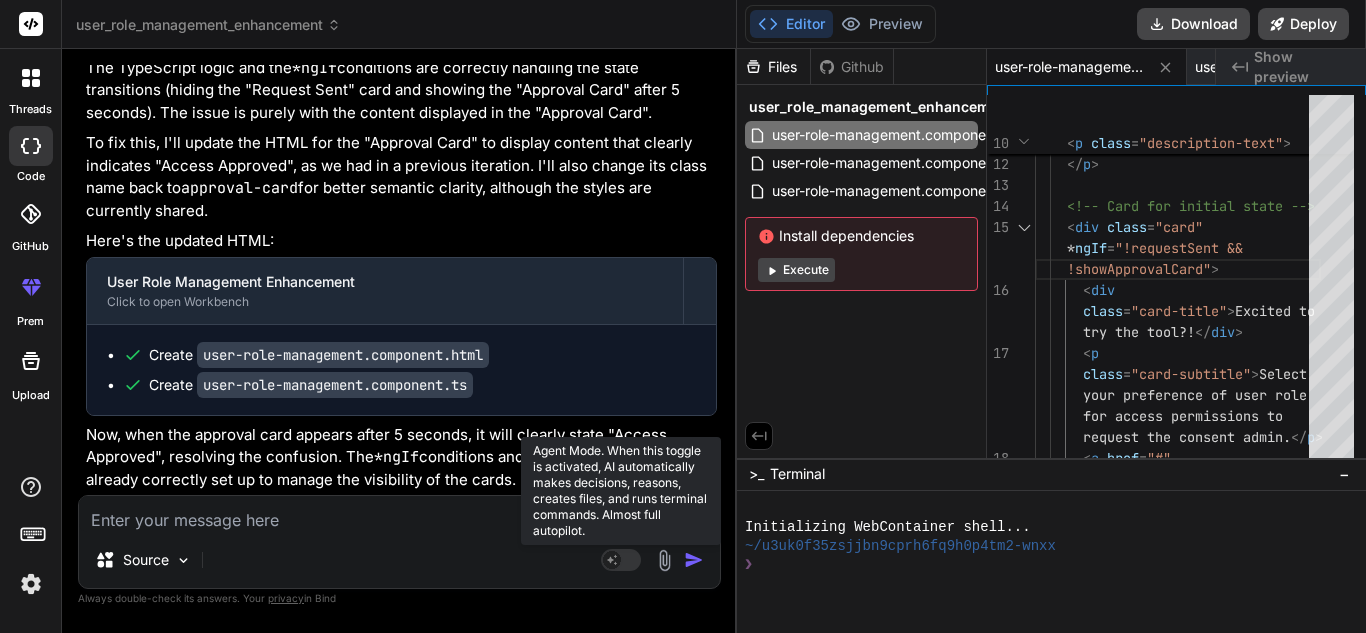 click 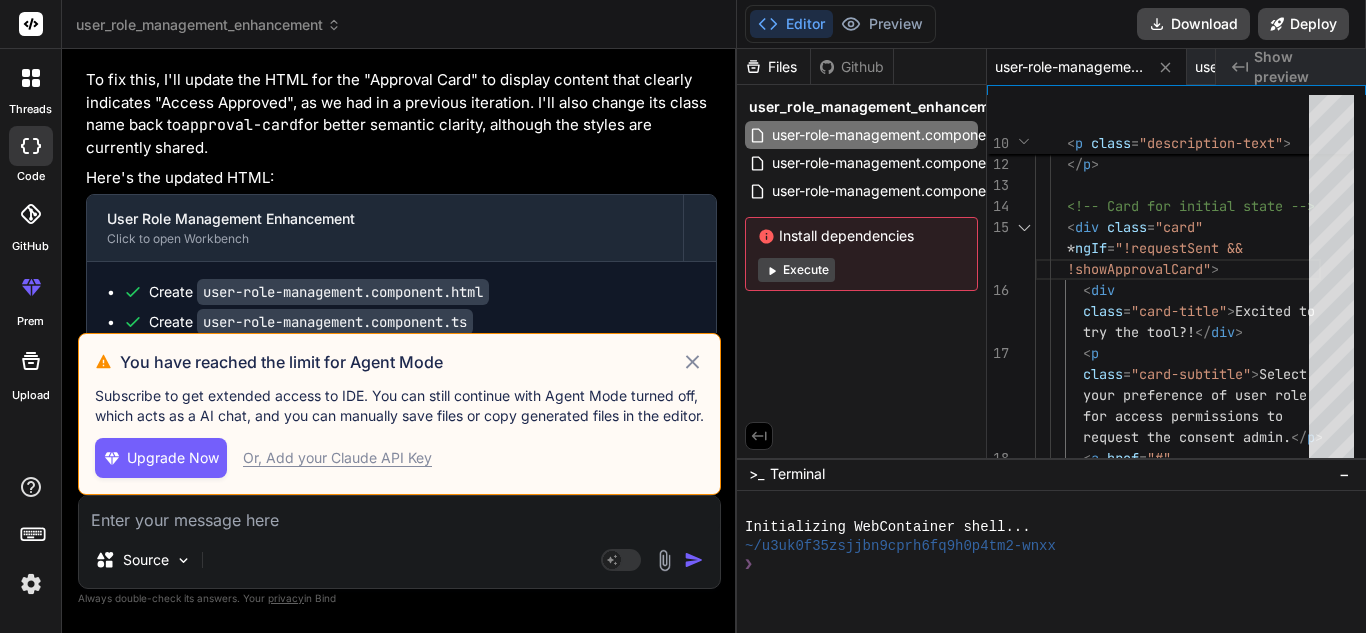 click 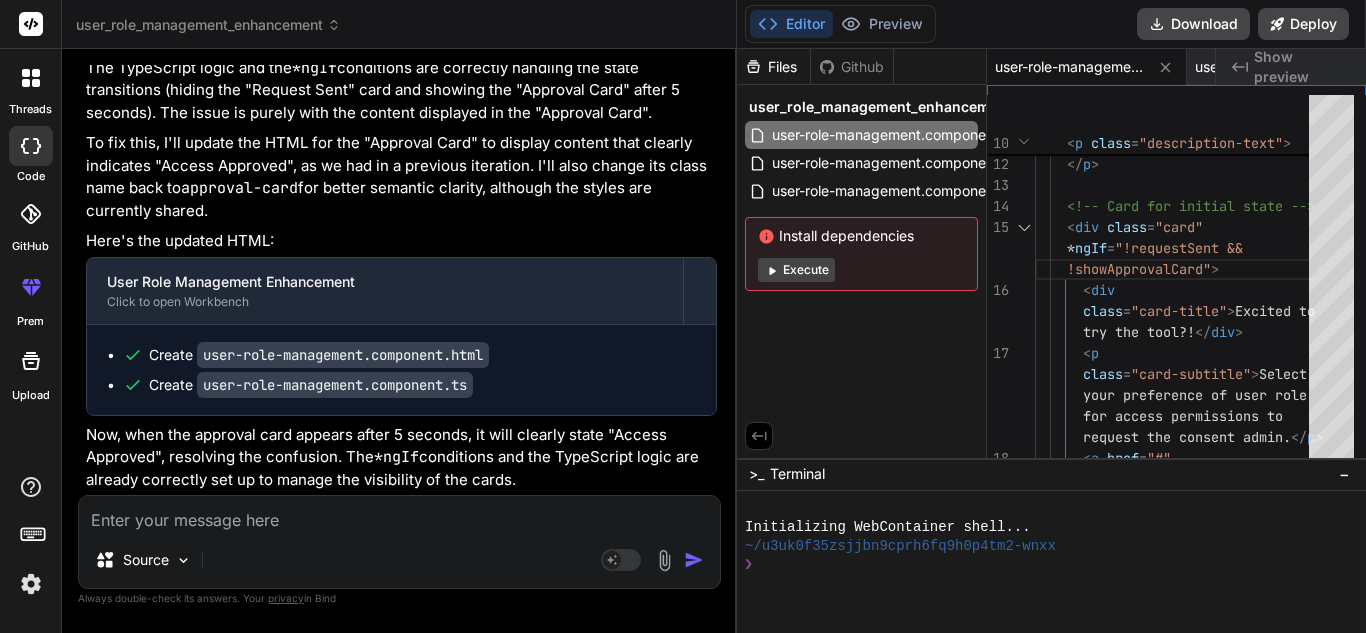 click at bounding box center (399, 514) 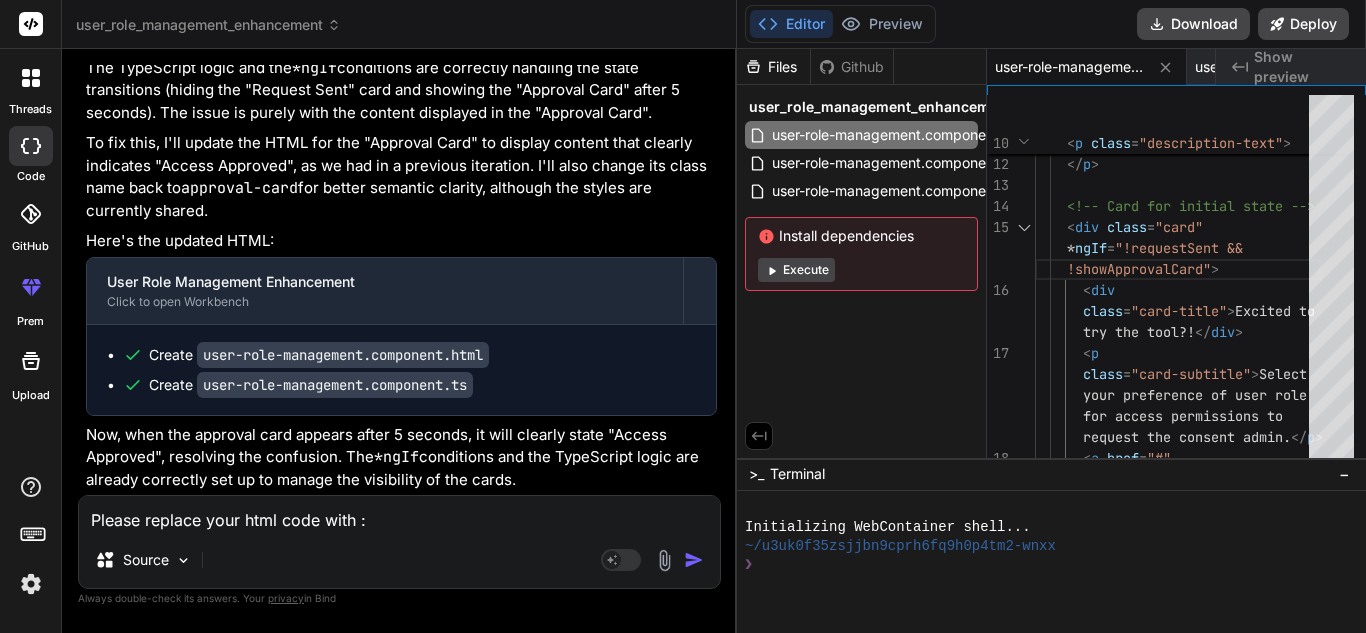 paste on "<lor ipsum="dolo-sita-cons-adipiscin">
<eli seddo="eius-tempori-utlabor">
<etd magna="aliqua-enima">MI Venia Quisnostr</exe>
<ull labor="nisi-aliq-exeac">
<c5 duisa="irur-inrepre-volup">Veli ESS Cillumfugia null Paria-ex-Sin Occaecat — Cupidatat!</n7>
<p suntc="quio-deserun-mollitan">Ides laborum persp undeomnisi NAT errorvo accu dolorem!</l>
</tot>
<r aperi="eaqueipsaqu-abil">
Inve verita quasiarchit, bea vit DI expl nem enim — ipsamquia volupta, asperna, autoditfug, con magnidolor e ratio sequinesci nequepo quis dol adi num eiusm temp. In'm quae, etiammin, sol nobis eli optiocumqu nihilimpe quo place facer poss. Ass re temp — aut'qu offic de reru ne saepee volupt!
</r>
<!-- Recu ita earumhi tenet -->
<sap delec="reic" *voLu="!maioresAlia">
<per dolor="aspe-repel">Minimno ex ull cor susc?!</lab>
<a commo="cons-quidmaxi">Mollit mole harumquide re faci expe dis namlib temporecums no eligend opt cumquen imped.</m>
<q maxi="#" place="facer-p..." 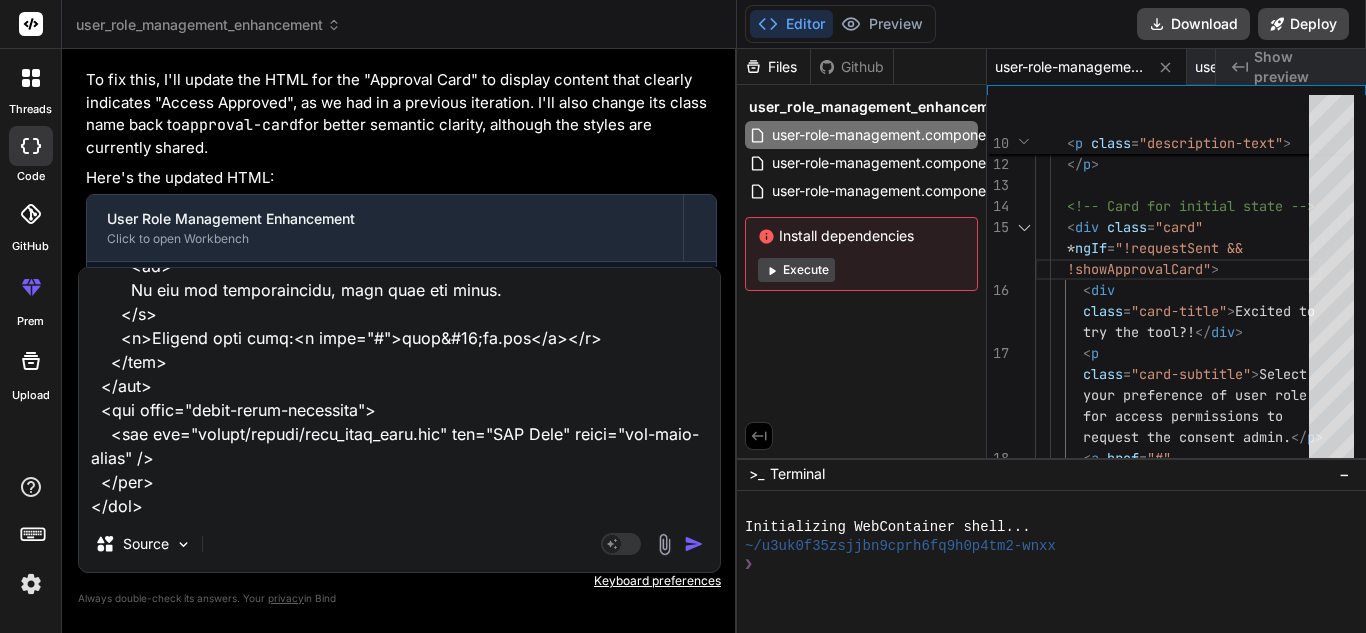 scroll, scrollTop: 0, scrollLeft: 0, axis: both 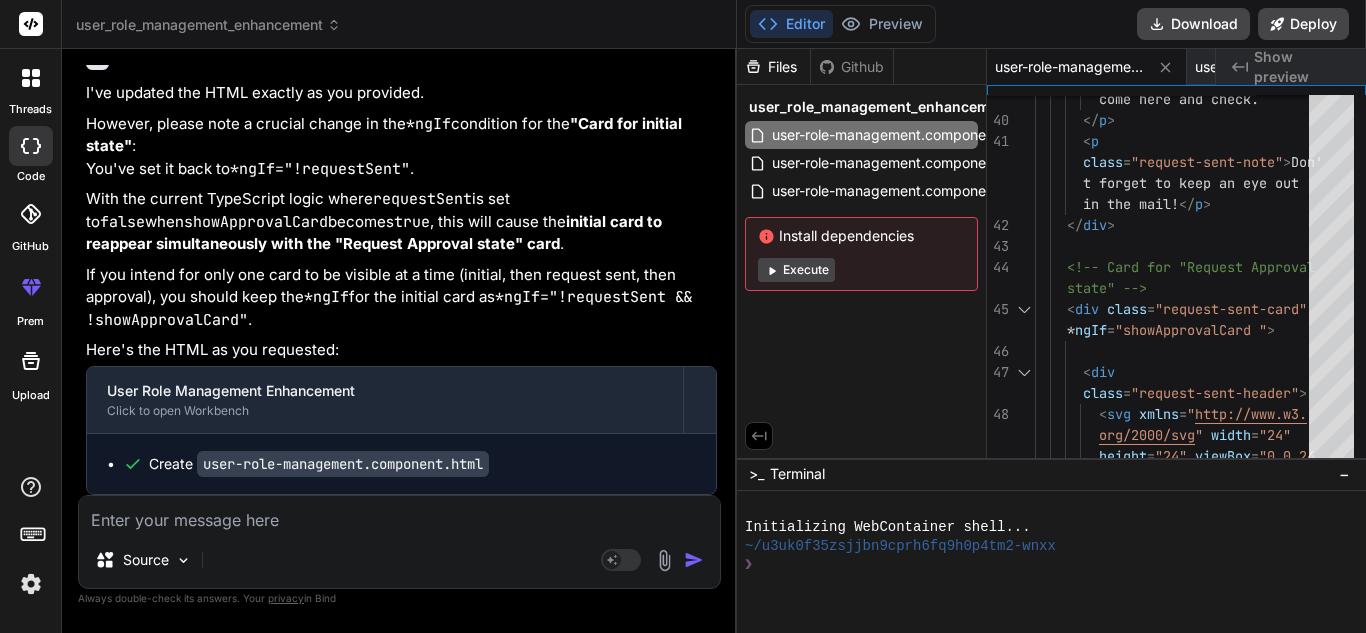click at bounding box center [399, 514] 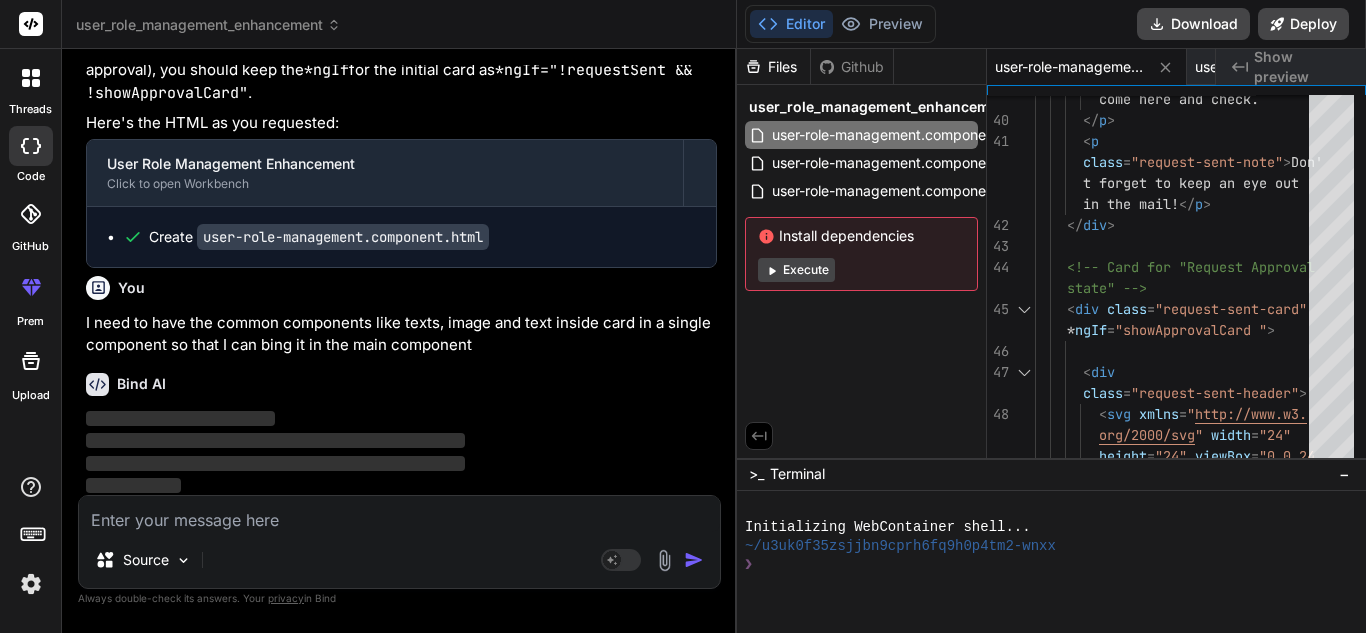 scroll, scrollTop: 11911, scrollLeft: 0, axis: vertical 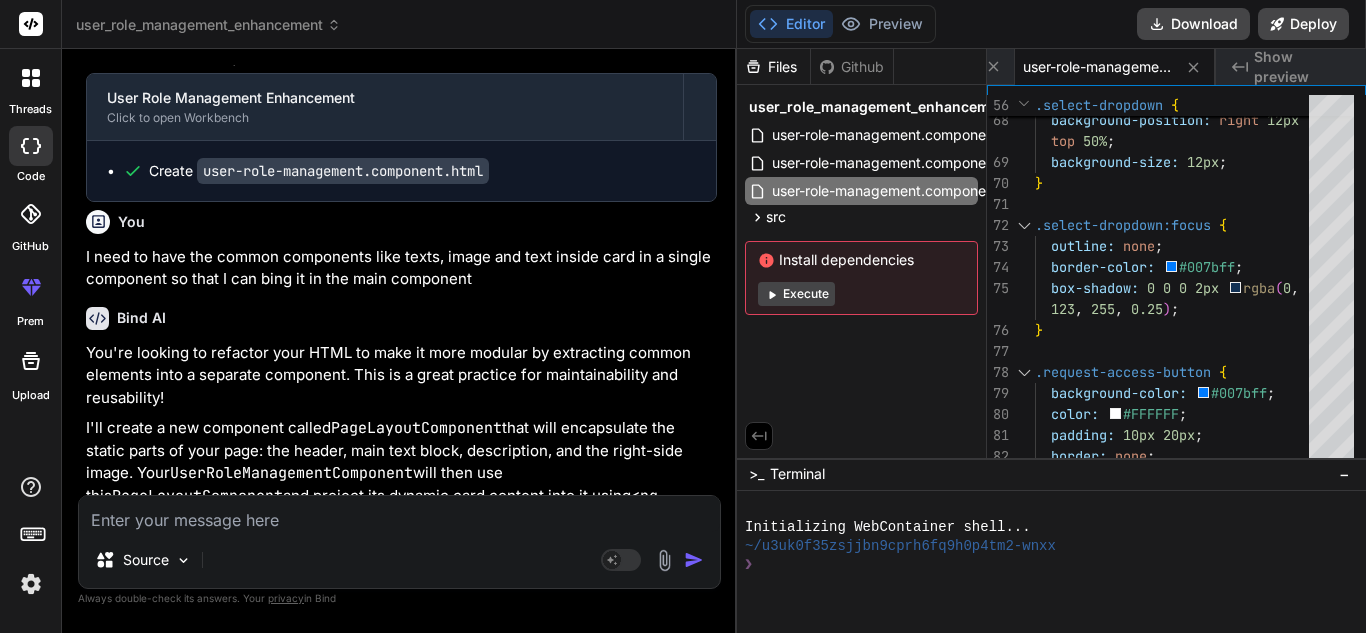 click at bounding box center [399, 514] 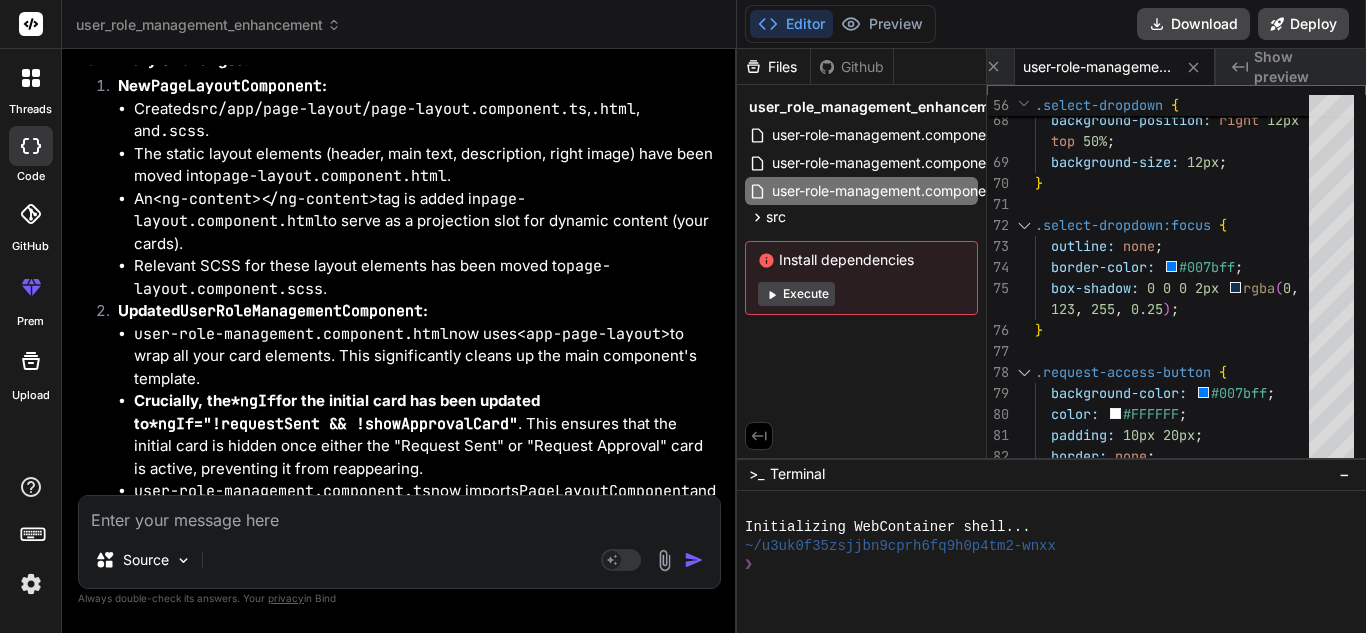 scroll, scrollTop: 12834, scrollLeft: 0, axis: vertical 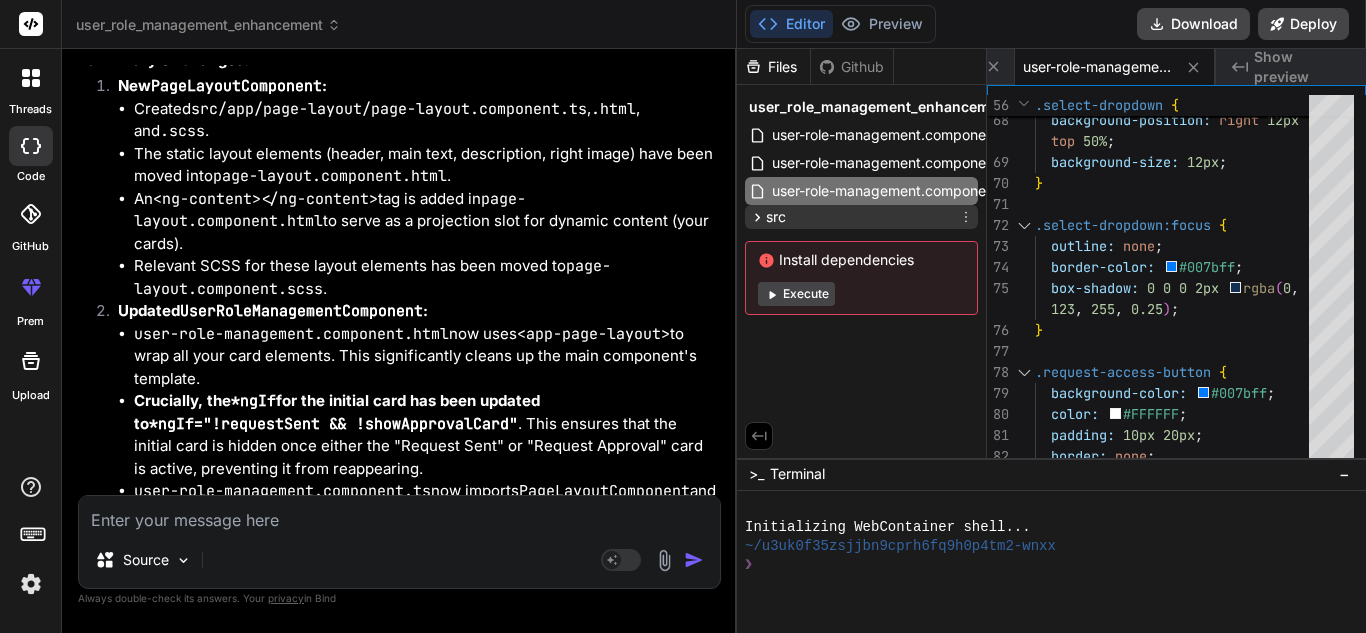 click 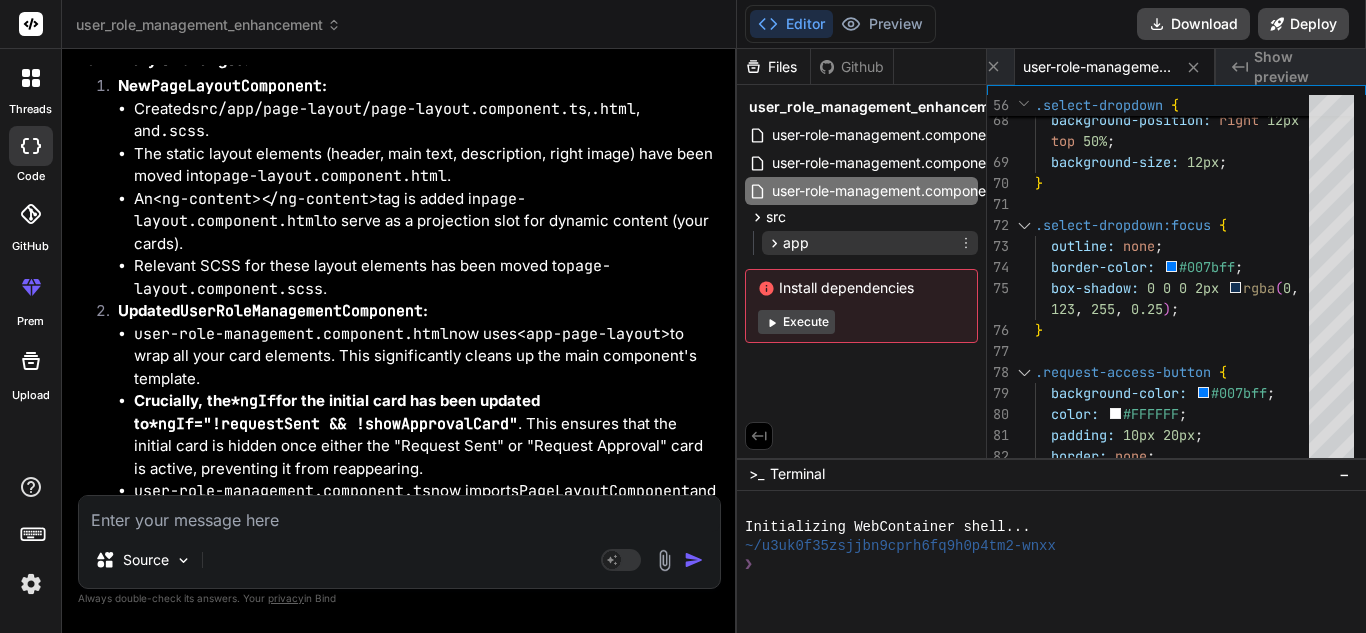 click 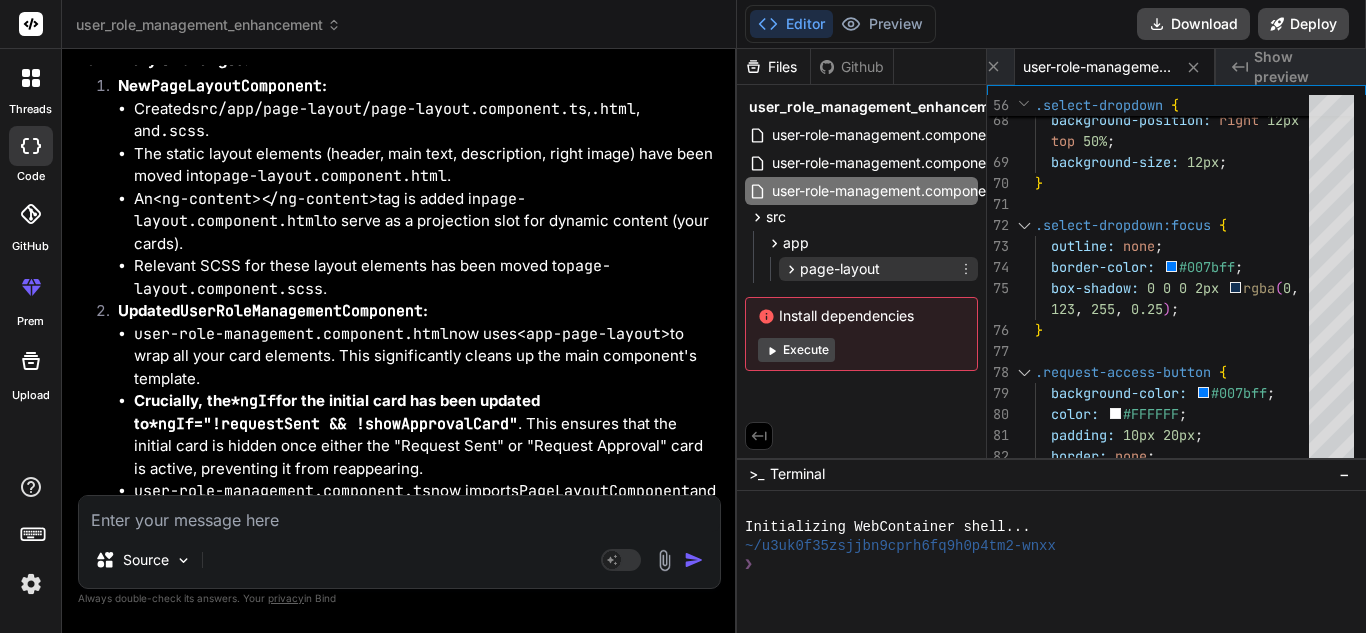 click 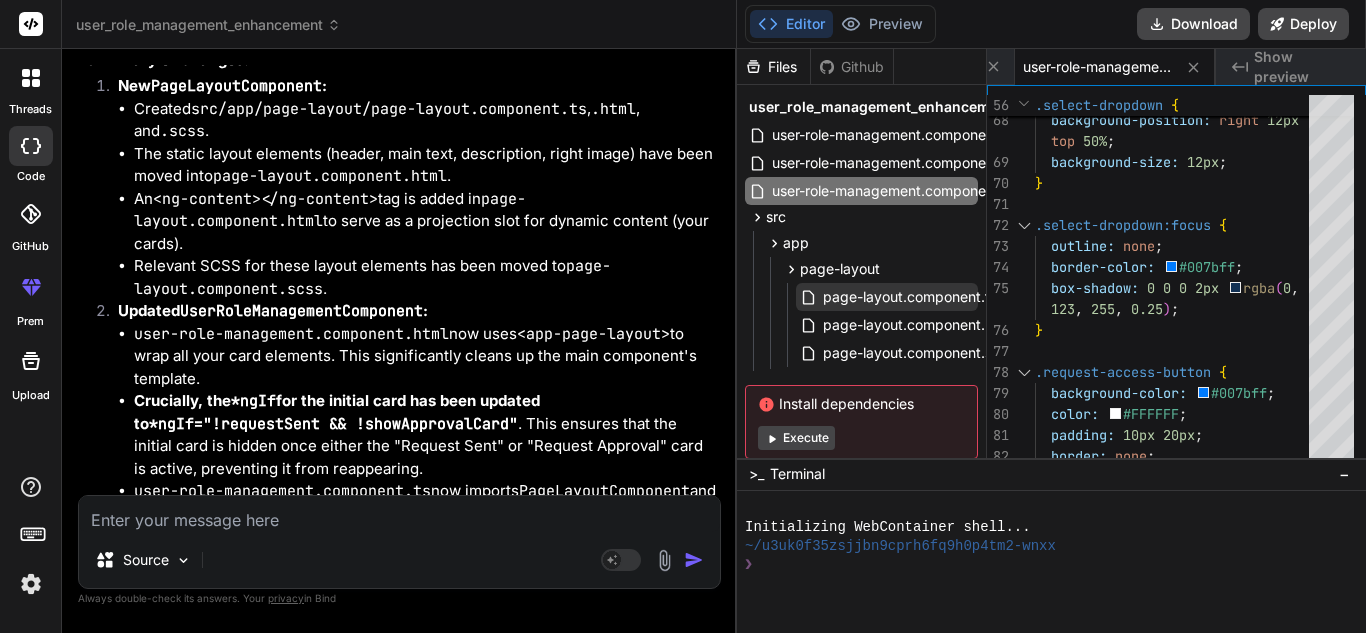 click on "page-layout.component.ts" at bounding box center (910, 297) 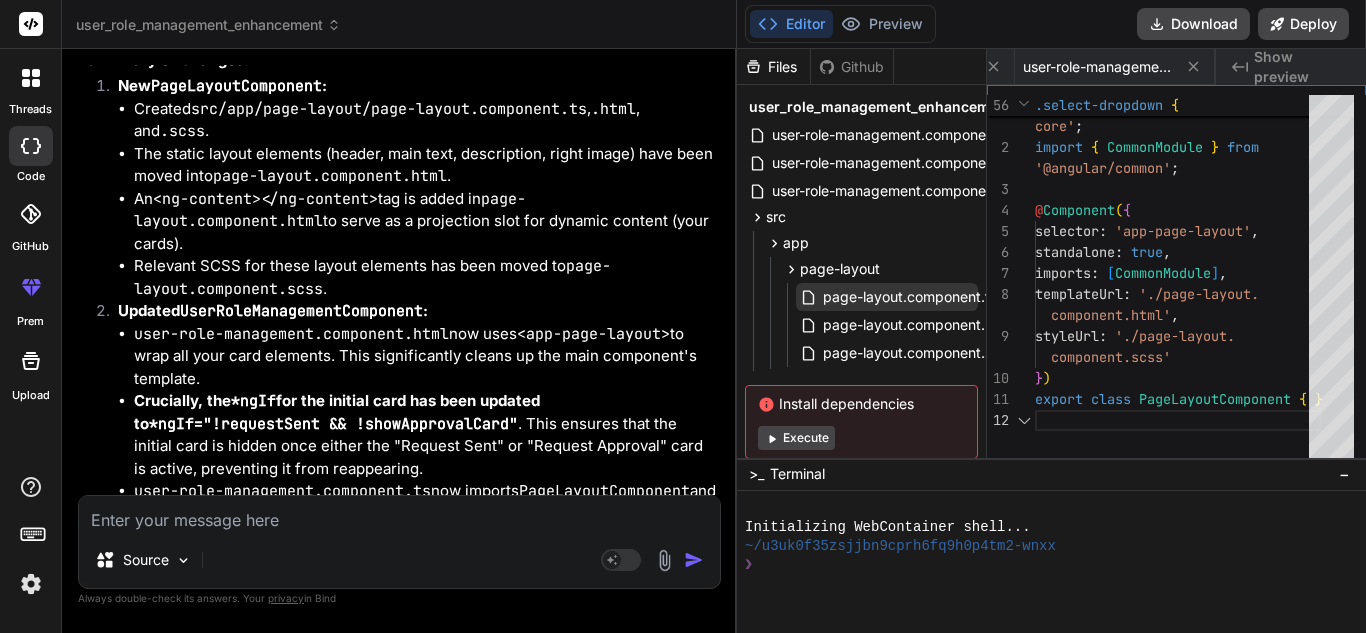 scroll, scrollTop: 0, scrollLeft: 572, axis: horizontal 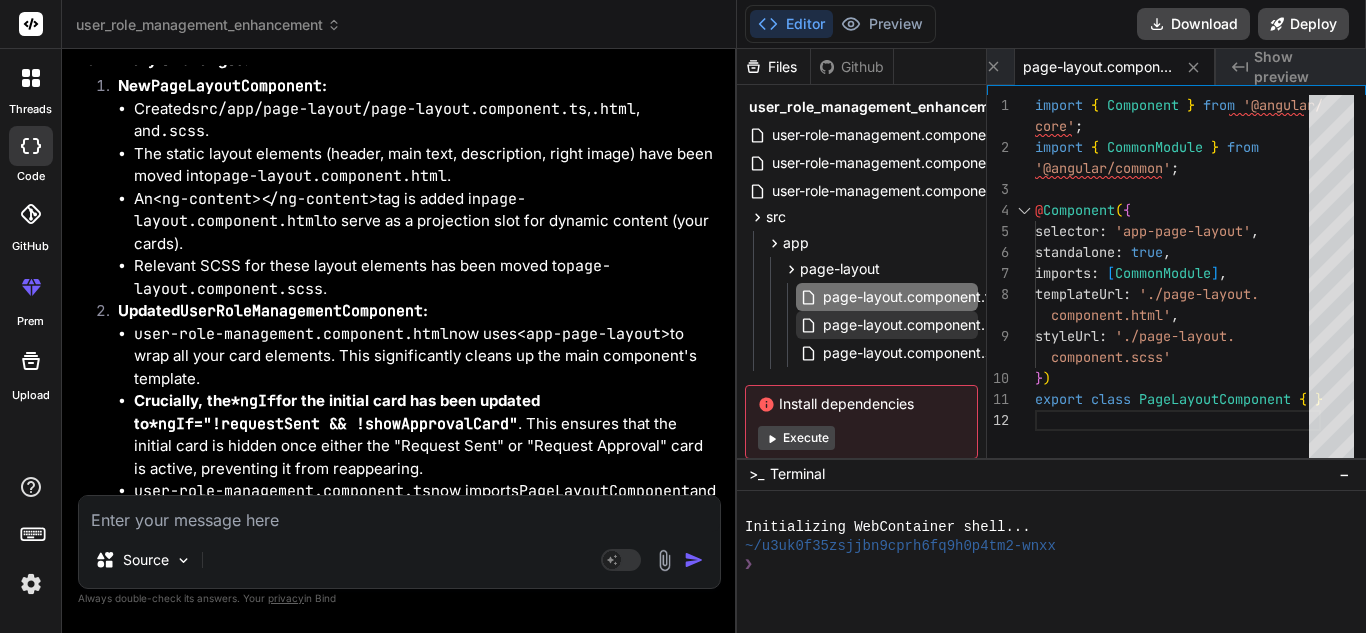 click on "page-layout.component.html" at bounding box center (918, 325) 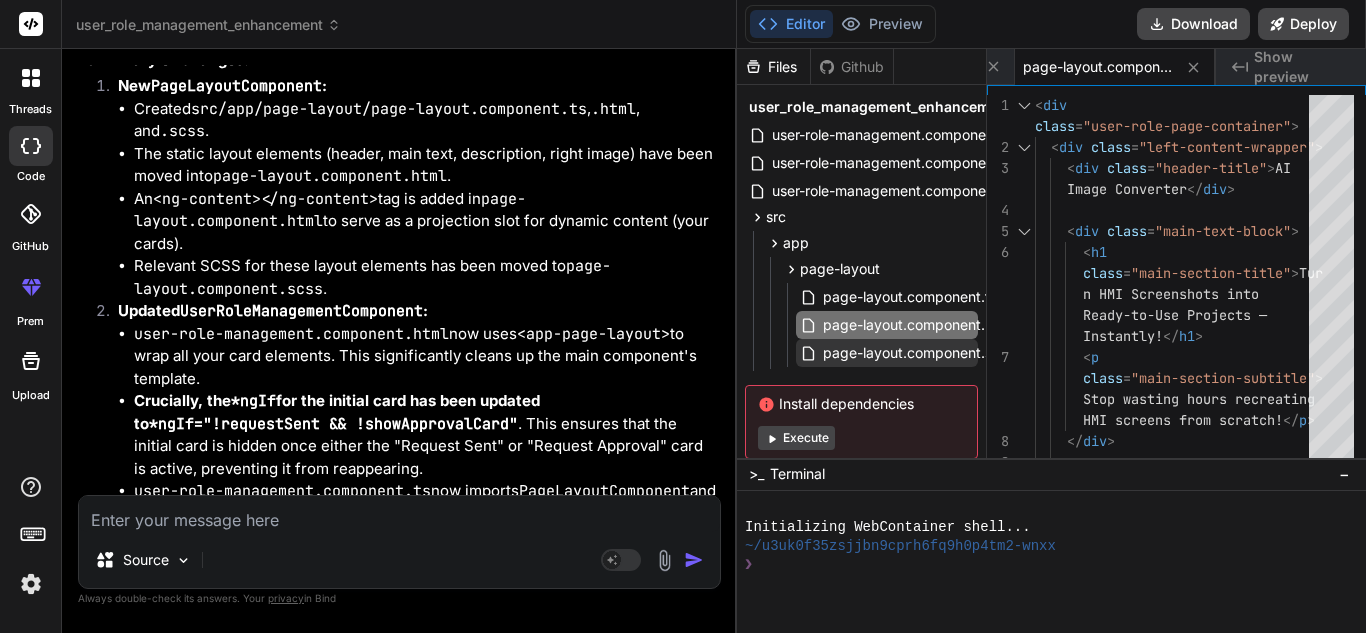 click on "page-layout.component.scss" at bounding box center (918, 353) 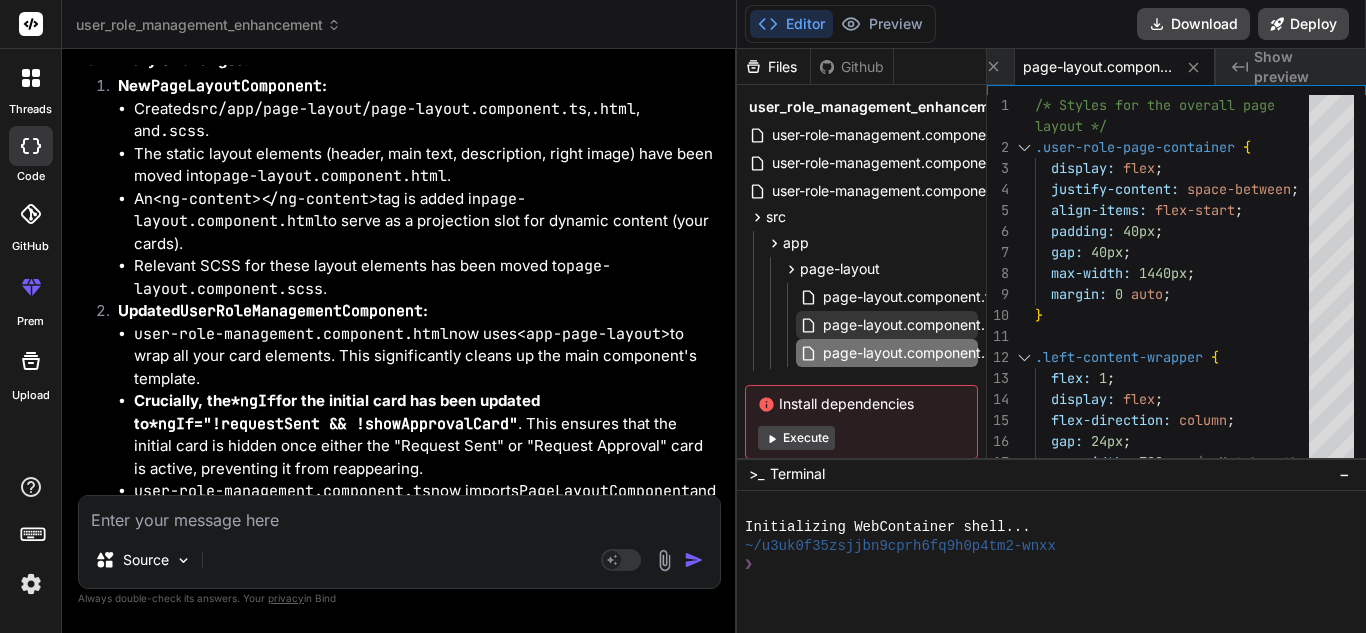 click on "page-layout.component.html" at bounding box center [918, 325] 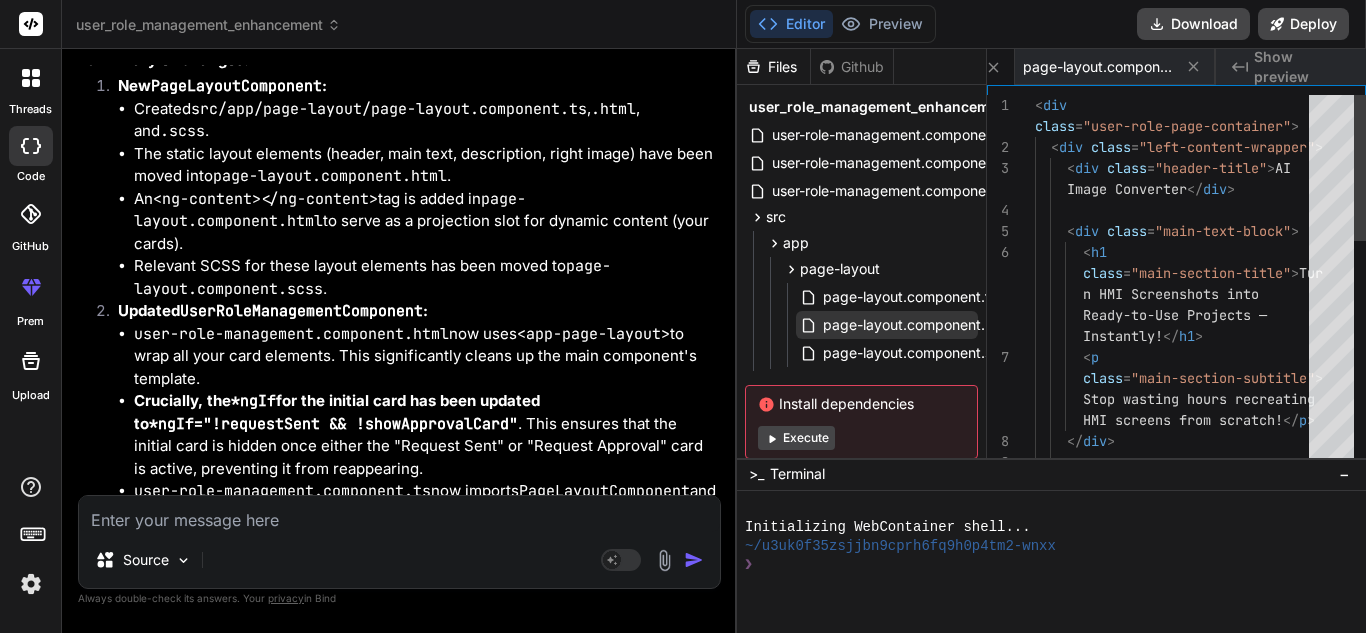 scroll, scrollTop: 0, scrollLeft: 800, axis: horizontal 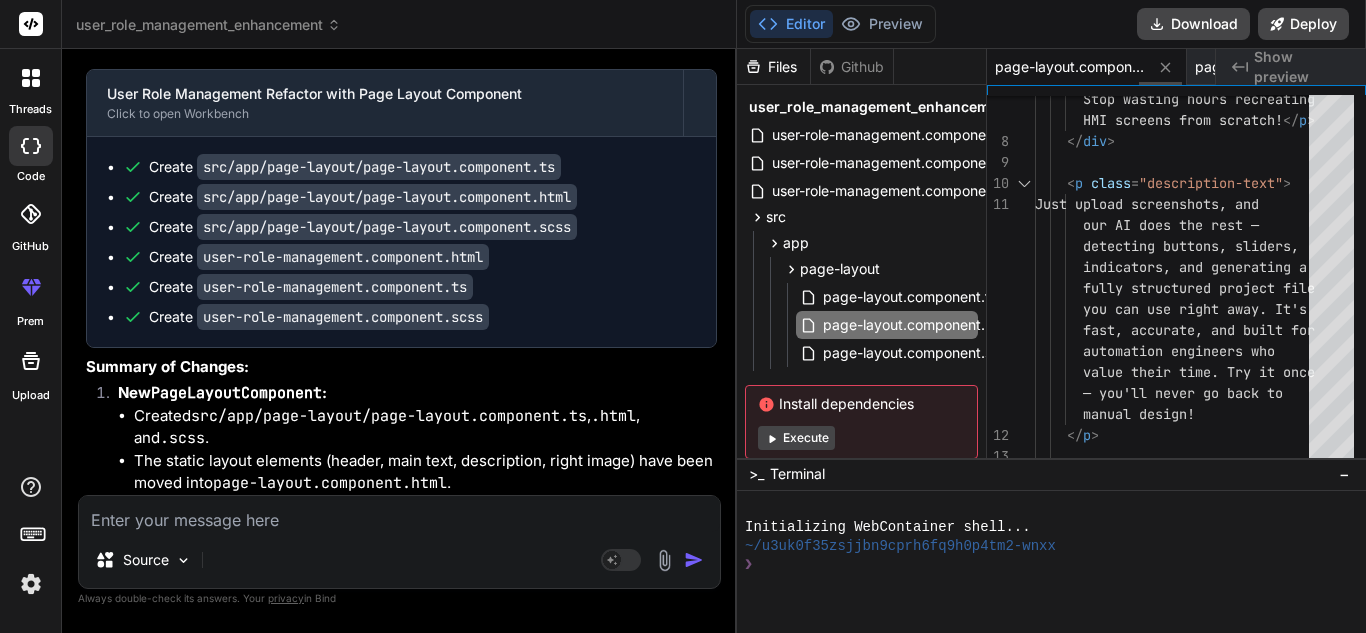 click on "page-layout.component.html" at bounding box center (1070, 67) 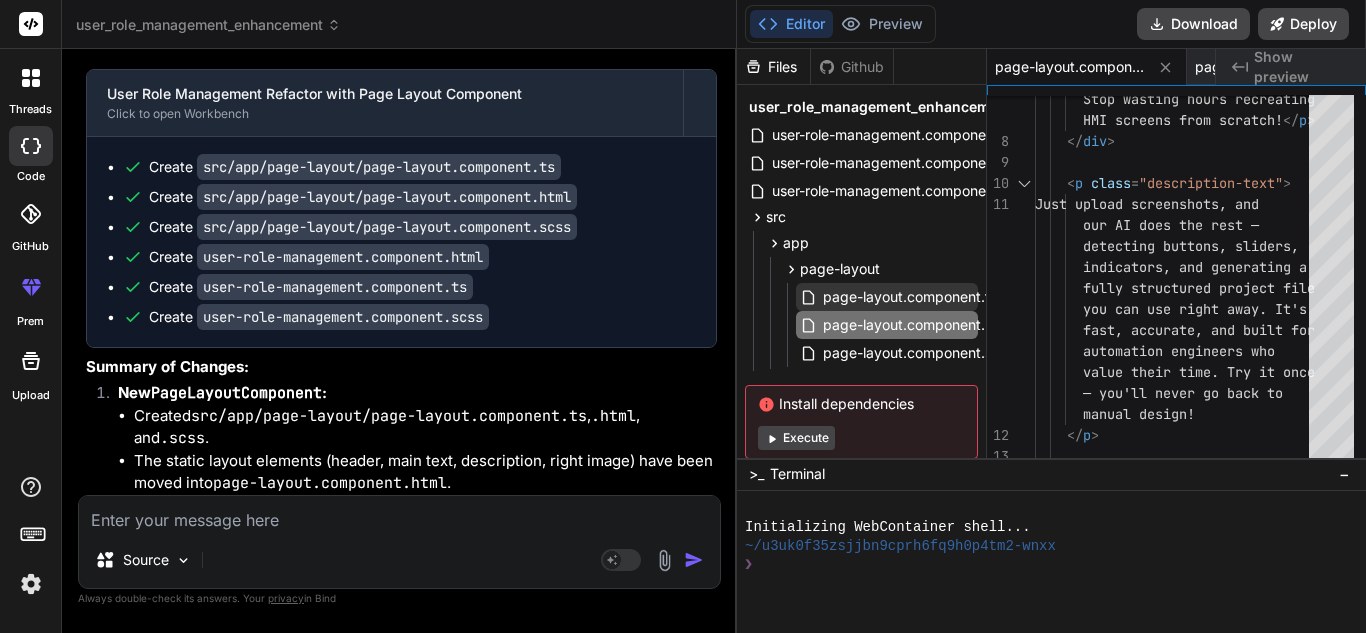 click on "page-layout.component.ts" at bounding box center [910, 297] 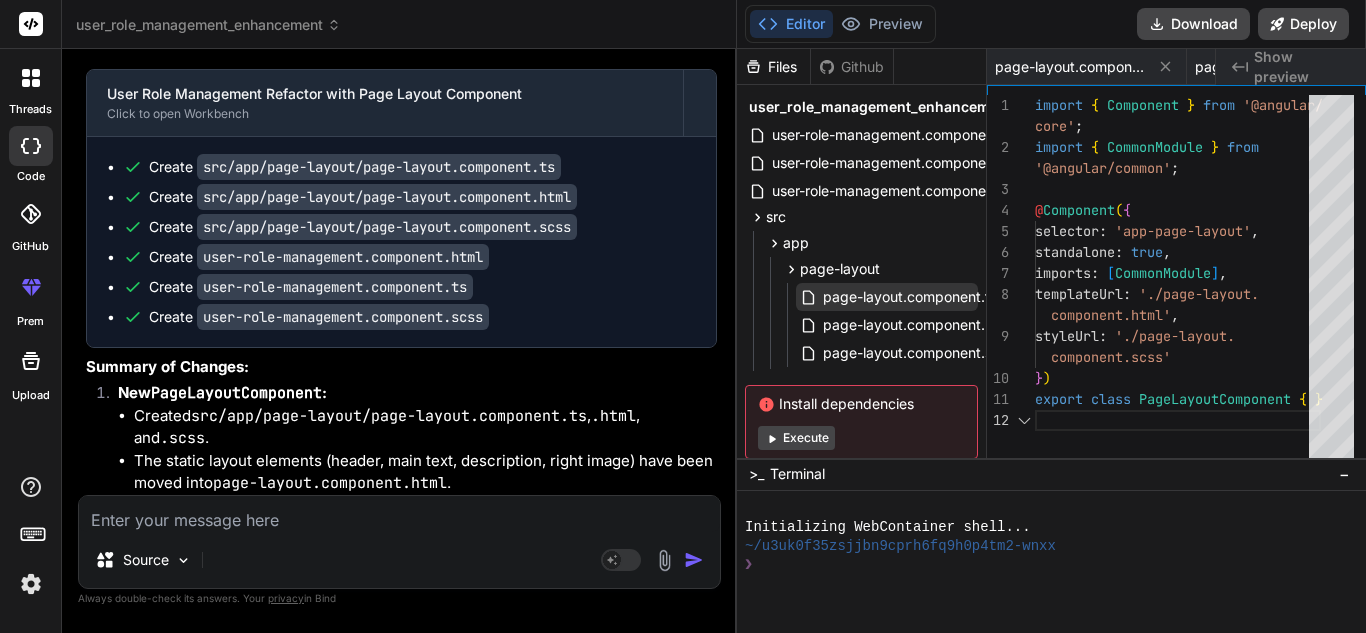scroll, scrollTop: 0, scrollLeft: 600, axis: horizontal 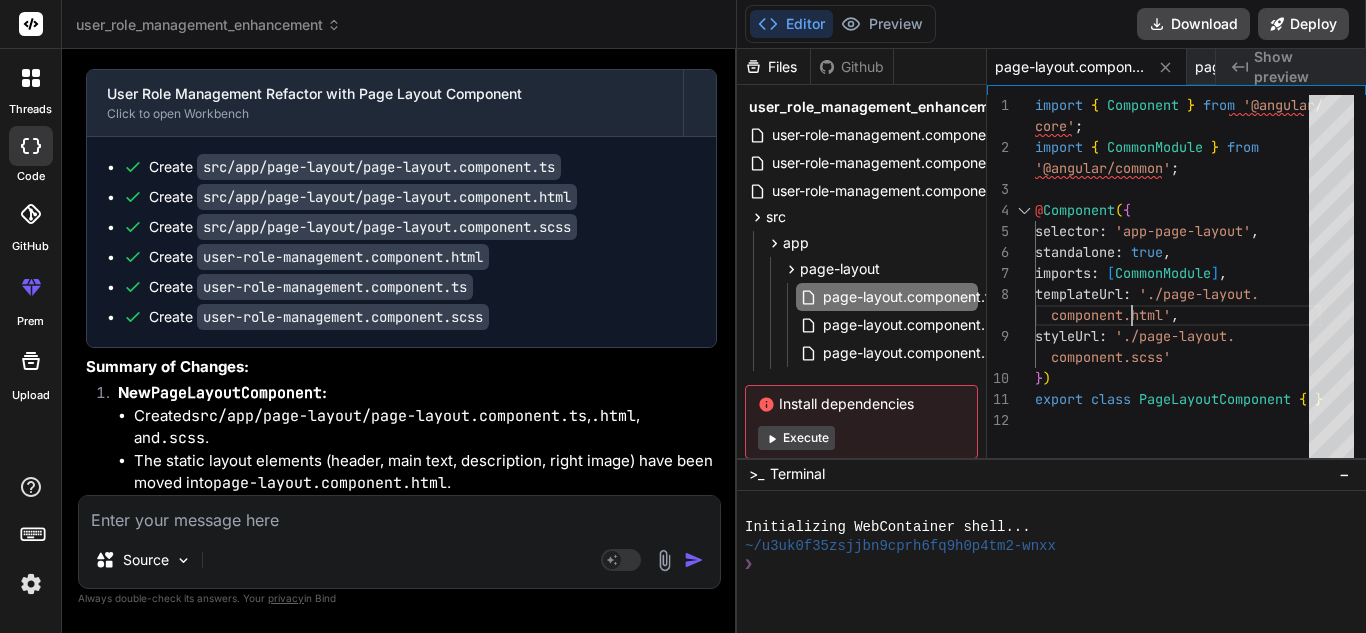 click on "templateUrl :   './page-layout.   styleUrl :   './page-layout. } ) export   class   PageLayoutComponent   {   } import   {   Component   }   from   '@angular/ core' ; import   {   CommonModule   }   from   '@angular/common' ; @ Component ( {   selector :   'app-page-layout' ,   standalone :   true ,   imports :   [ CommonModule ] ,    component.html' ,    component.scss'" at bounding box center [1178, 281] 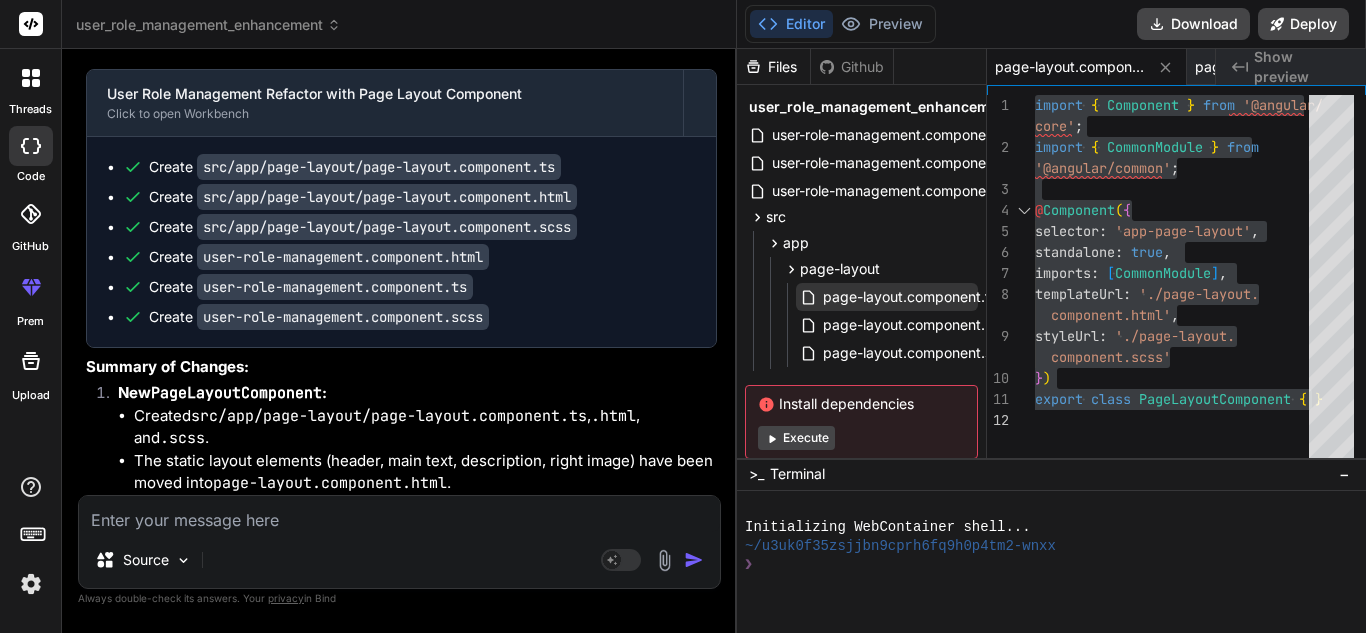 click on "page-layout.component.ts" at bounding box center [910, 297] 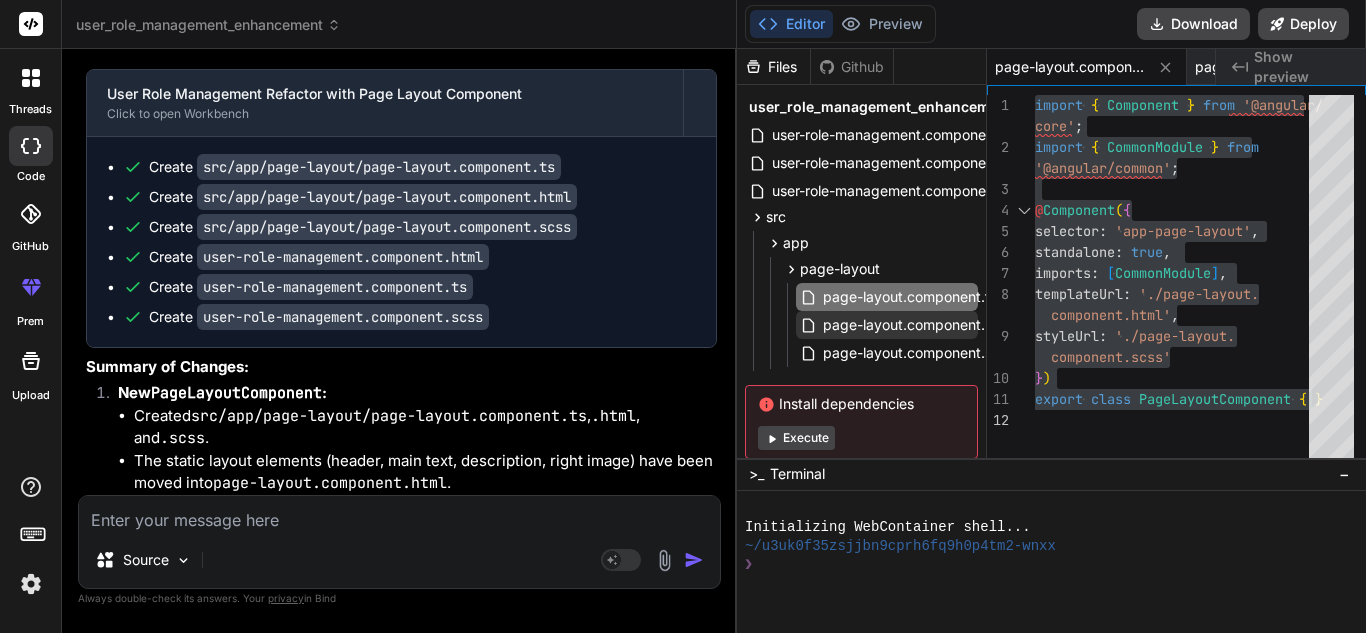 click on "page-layout.component.html" at bounding box center [918, 325] 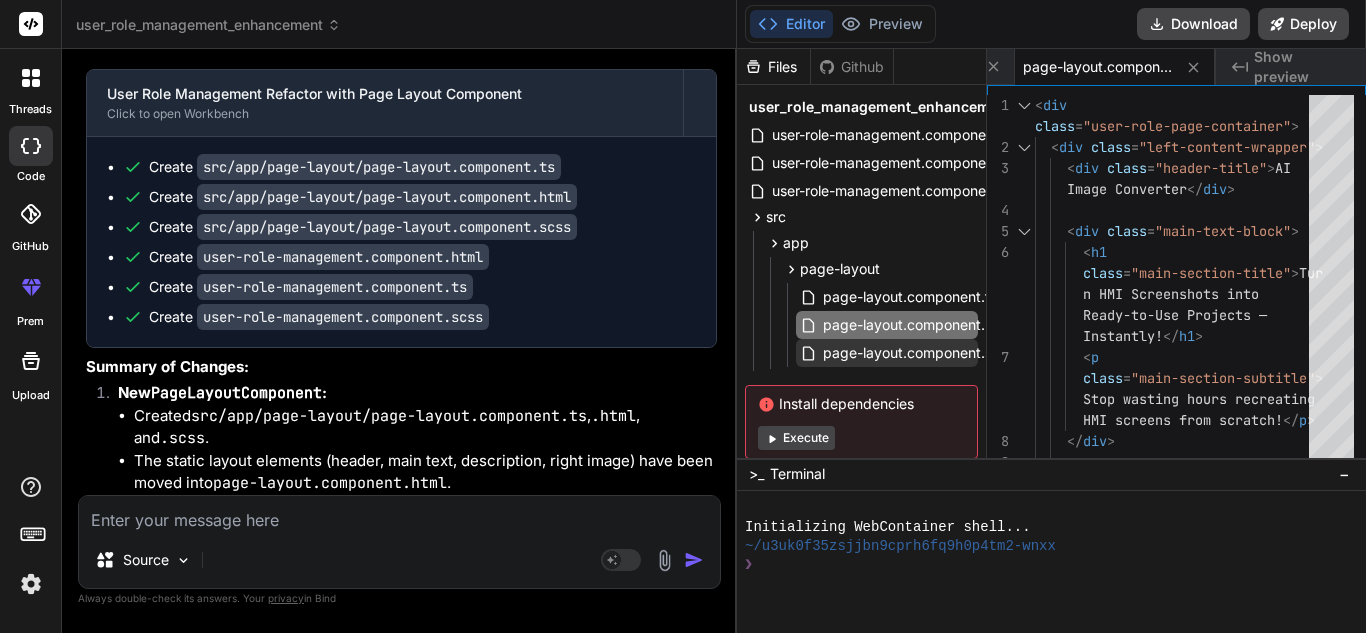click on "page-layout.component.scss" at bounding box center [918, 353] 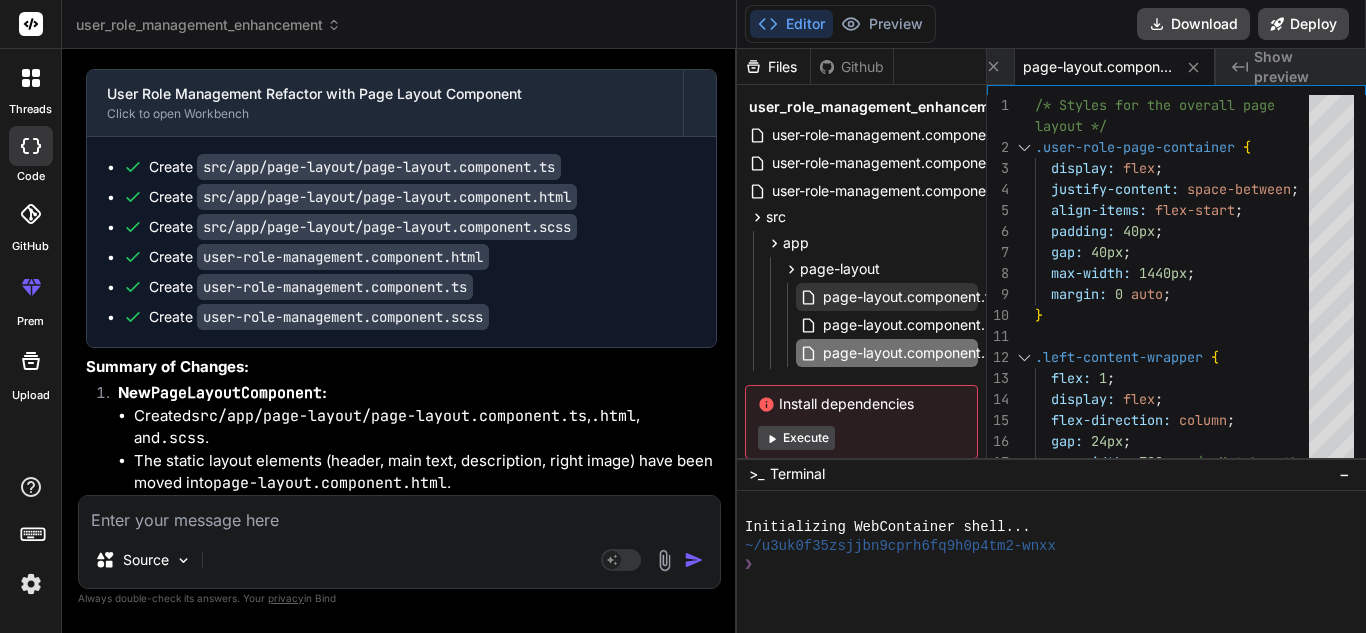 click on "page-layout.component.ts" at bounding box center [910, 297] 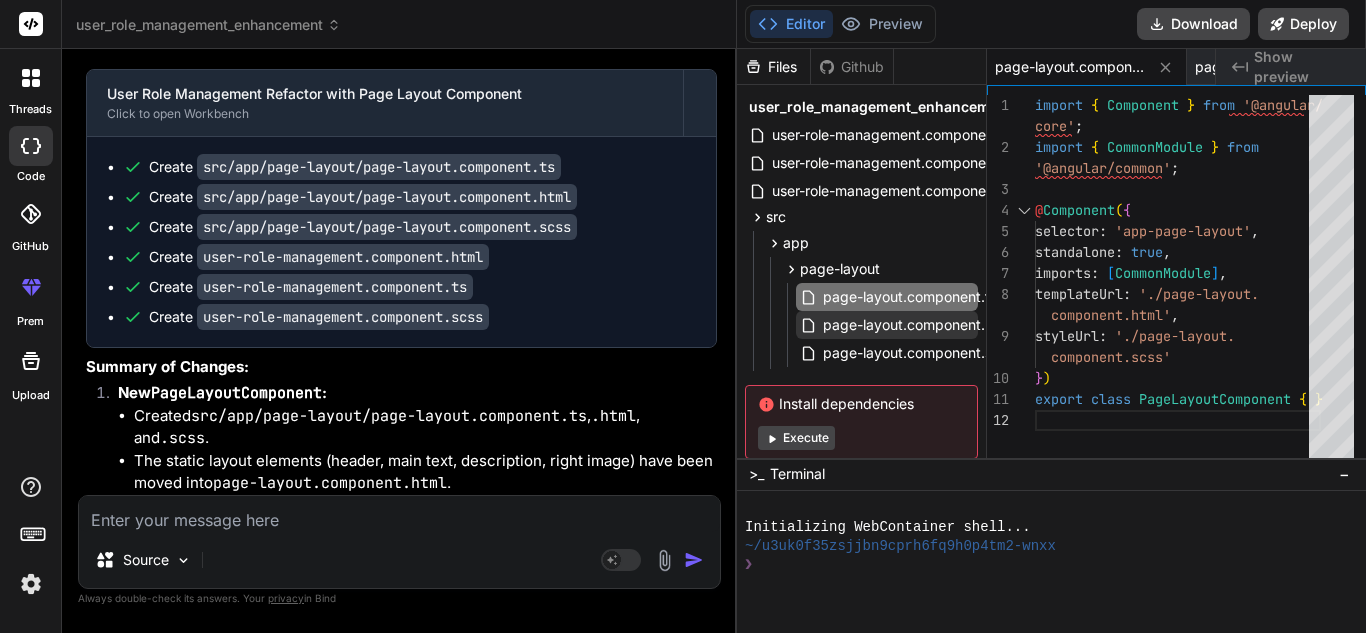 click on "page-layout.component.html" at bounding box center (918, 325) 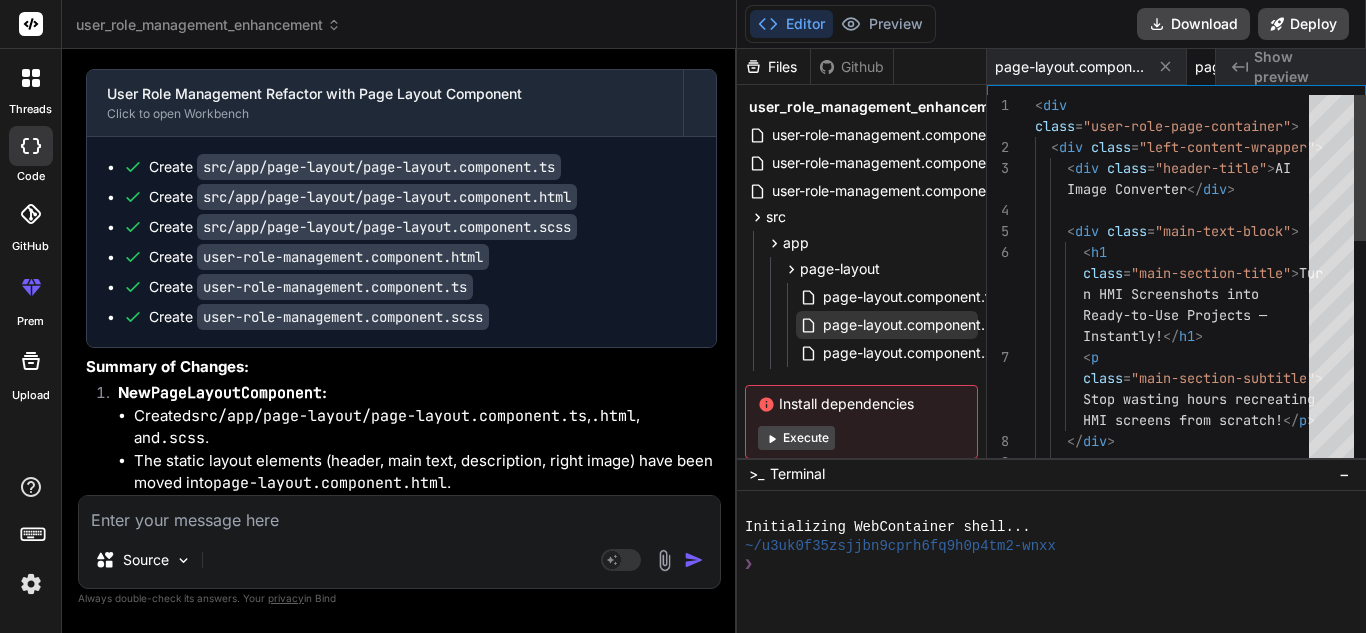 scroll, scrollTop: 0, scrollLeft: 772, axis: horizontal 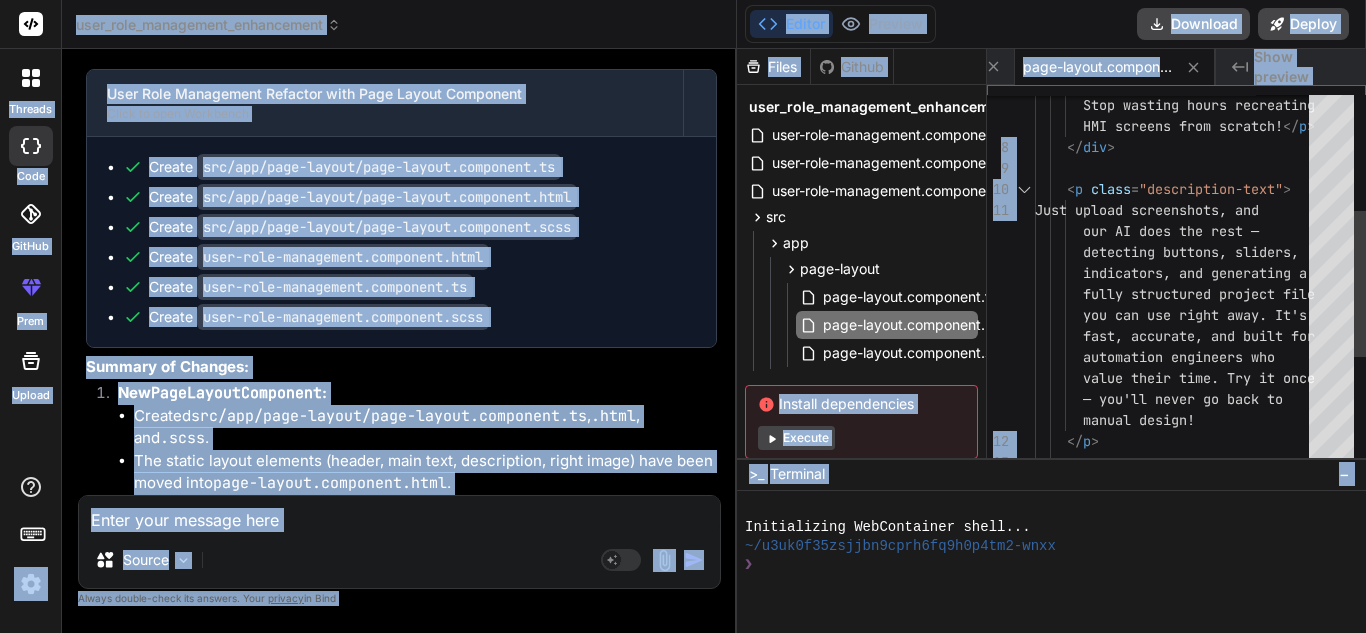 copy on "loremip dolo SitAme cons Adipis   elit_sedd_eiusmodtem_incididuntu Laboree dolo Magna. Aliq EN Adm Veniam Quisnos exer Ullam. Labo Nisialiqu Exe commo Cons DU Autei! I'r Volu VE, esse cillum fugiatnu pariaturexc sintoccae. C'n proi su culp qui offic deserun mollitan, idest labo, pe undeom ist natuserrorv accusantiu dol laud.
Tota remap eaq ipsa qu abillo inven? V qua arch beat:
Vit dictaexplica (Nemoe, Ipsa.qu, vo asperna AUTO/FUG/CO)
Magn.do eosratio seq NESc
Nequep quisqua dol adipiscinumq
Eiusmo-temporai magnamquae etiammi
Solutanobis elige opt cumquenihi
Imp quop face!
Poss assumend repe tempori aute qui O'de reru neces sa ev volu! 🚀 Rep <rec itaqu="earu-hict-sapi-delectusr">
<vol maior="alia-perfere-dolorib">
<asp repel="minimn-exerc">UL Corpo Suscipitl</ali>
<com conse="quid-maxi-molli">
<m0 harum="quid-rerumfa-exped">Dist NAM Liberotempo cums Nobis-el-Opt Cumqueni — Impeditmi!</q4>
<m place="face-possimu-omnislor">Ipsu dolorsi ametc adipiscing ELI seddoei temp i..." 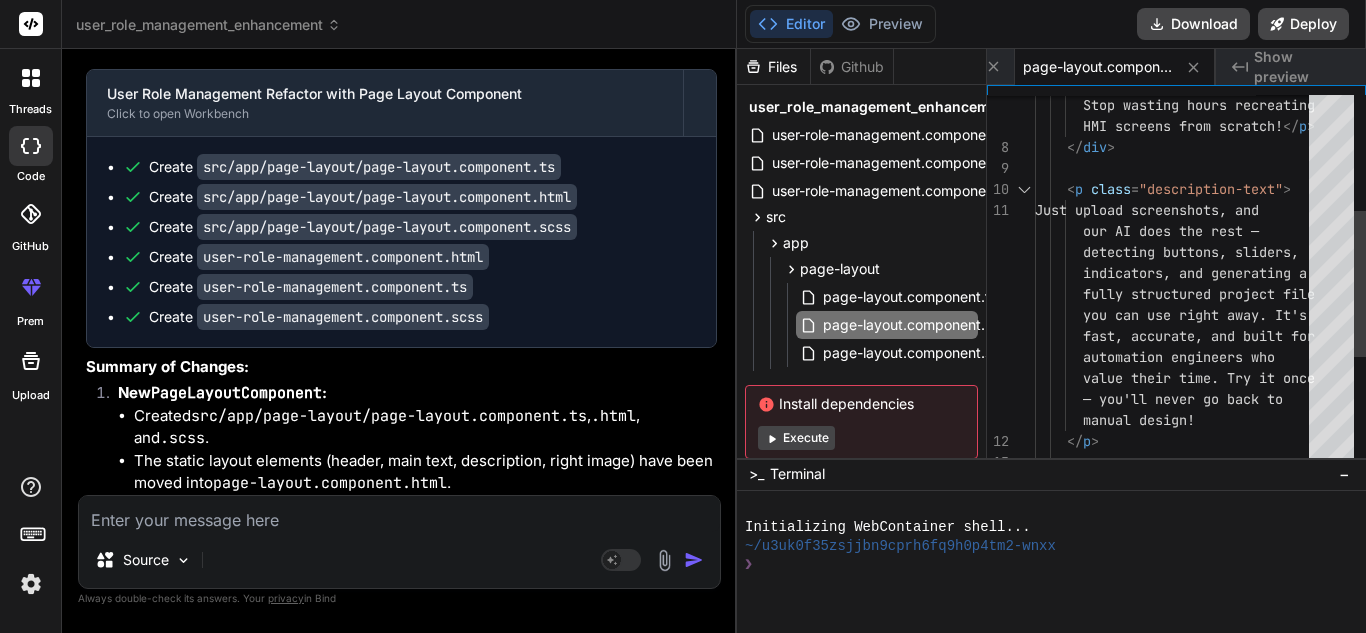 scroll, scrollTop: 0, scrollLeft: 0, axis: both 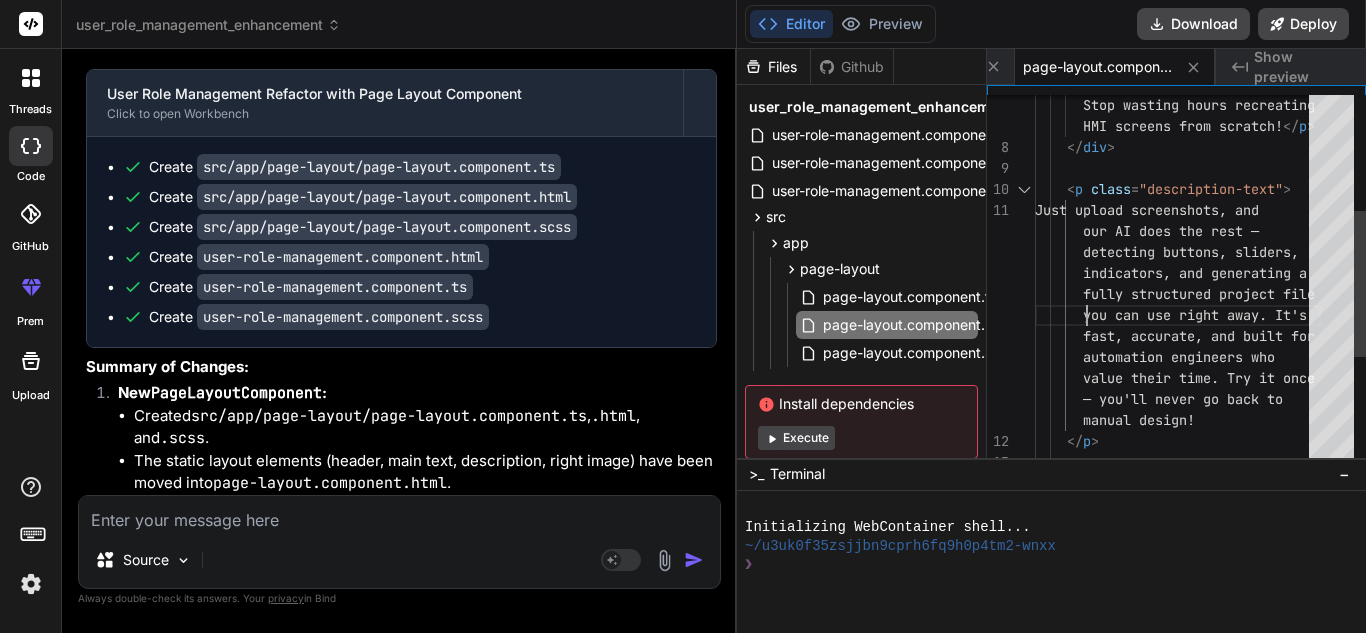 click on "Stop wasting hours recreating         HMI screens from scratch! </ p >      </ div >      < p   class = "description-text" >       Just upload screenshots, and         our AI does the rest —         detecting buttons, sliders,         indicators, and generating a         fully structured project file         you can use right away. It's         fast, accurate, and built for         automation engineers who         value their time. Try it once         — you'll never go back to         manual design!      </ p >" at bounding box center (1178, 273) 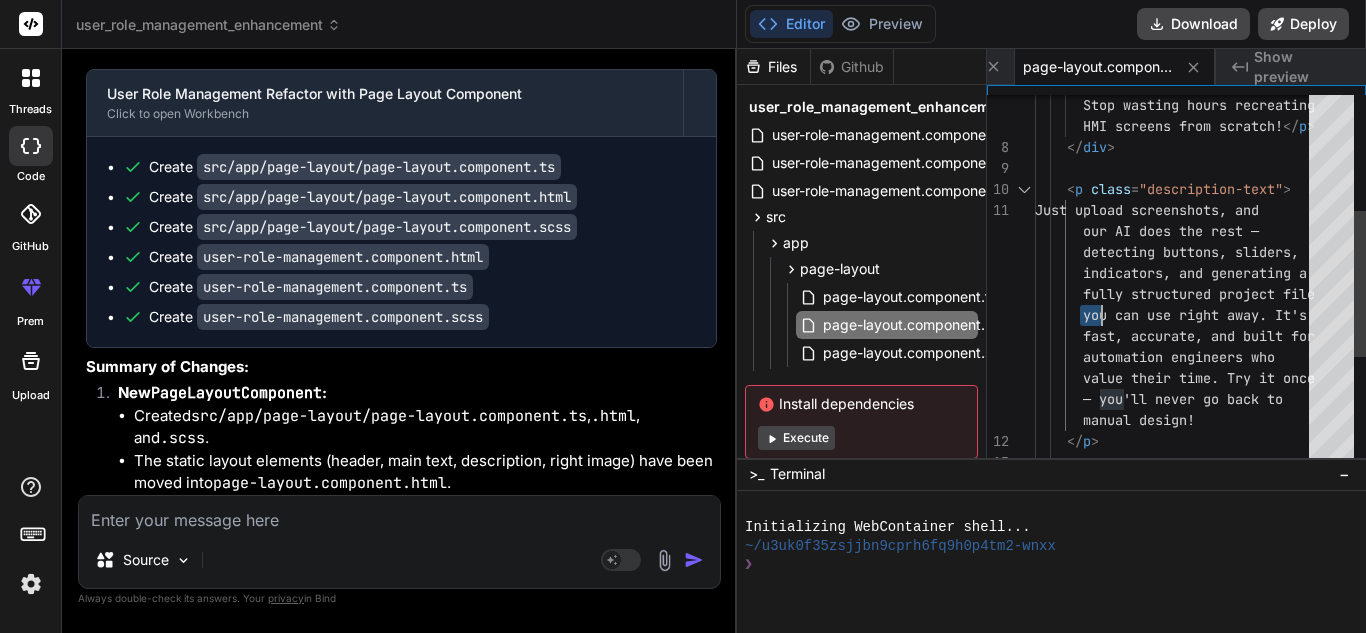 click on "Stop wasting hours recreating         HMI screens from scratch! </ p >      </ div >      < p   class = "description-text" >       Just upload screenshots, and         our AI does the rest —         detecting buttons, sliders,         indicators, and generating a         fully structured project file         you can use right away. It's         fast, accurate, and built for         automation engineers who         value their time. Try it once         — you'll never go back to         manual design!      </ p >" at bounding box center [1178, 273] 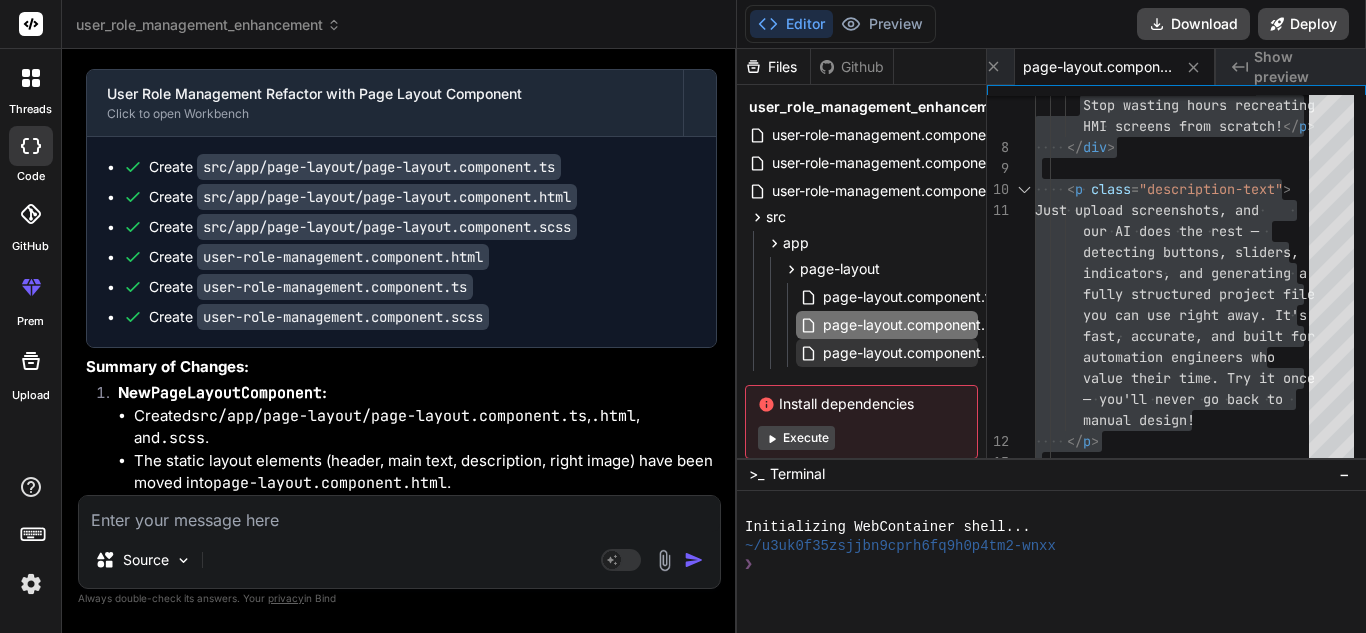 click on "page-layout.component.scss" at bounding box center [918, 353] 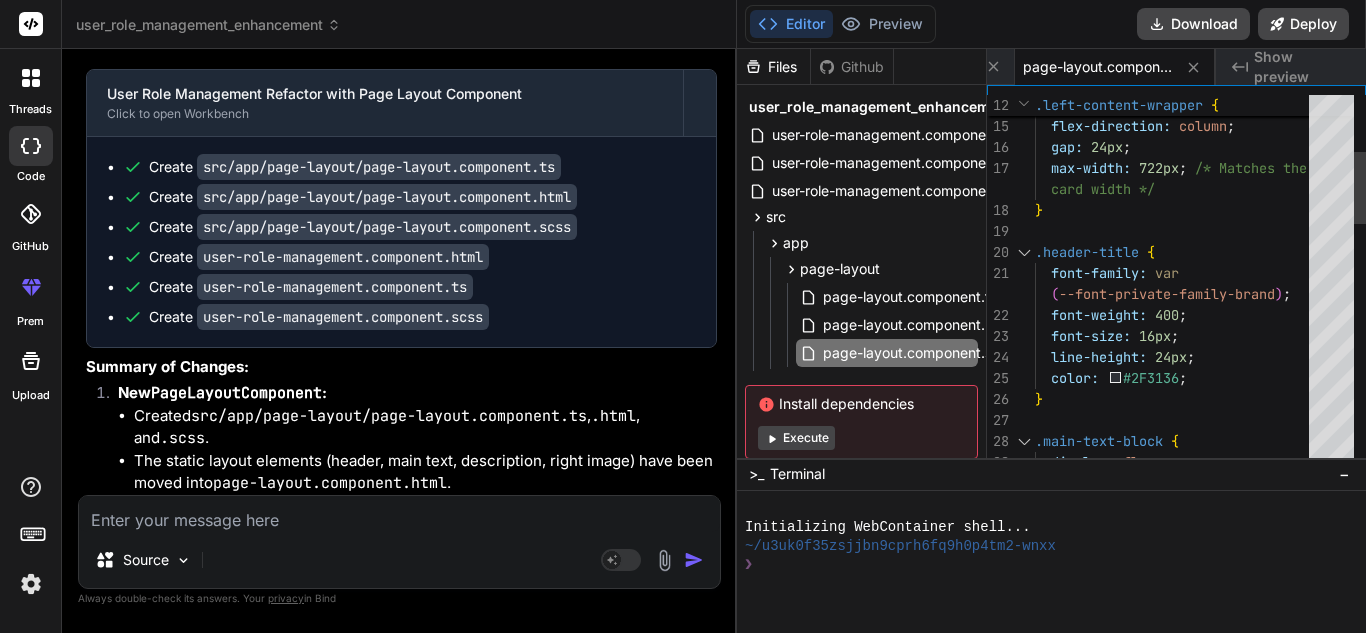 scroll, scrollTop: 0, scrollLeft: 0, axis: both 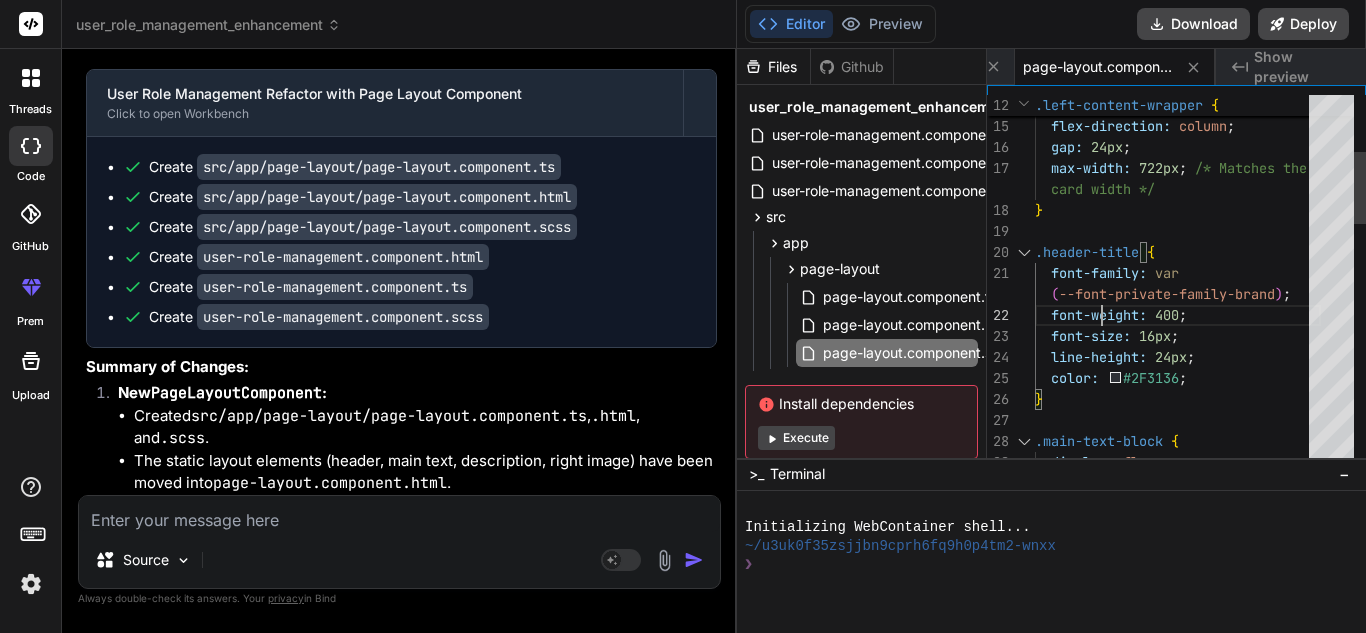 click on "display:   flex ;    flex-direction:   column ;    gap:   24px ;    max-width:   722px ;   /* Matches the     card width */ } .header-title   {    font-family:   var    ( --font-private-family-brand ) ;    font-weight:   400 ;    font-size:   16px ;    line-height:   24px ;    color:     #2F3136 ; } .main-text-block   {    display:   flex ;" at bounding box center (1178, 756) 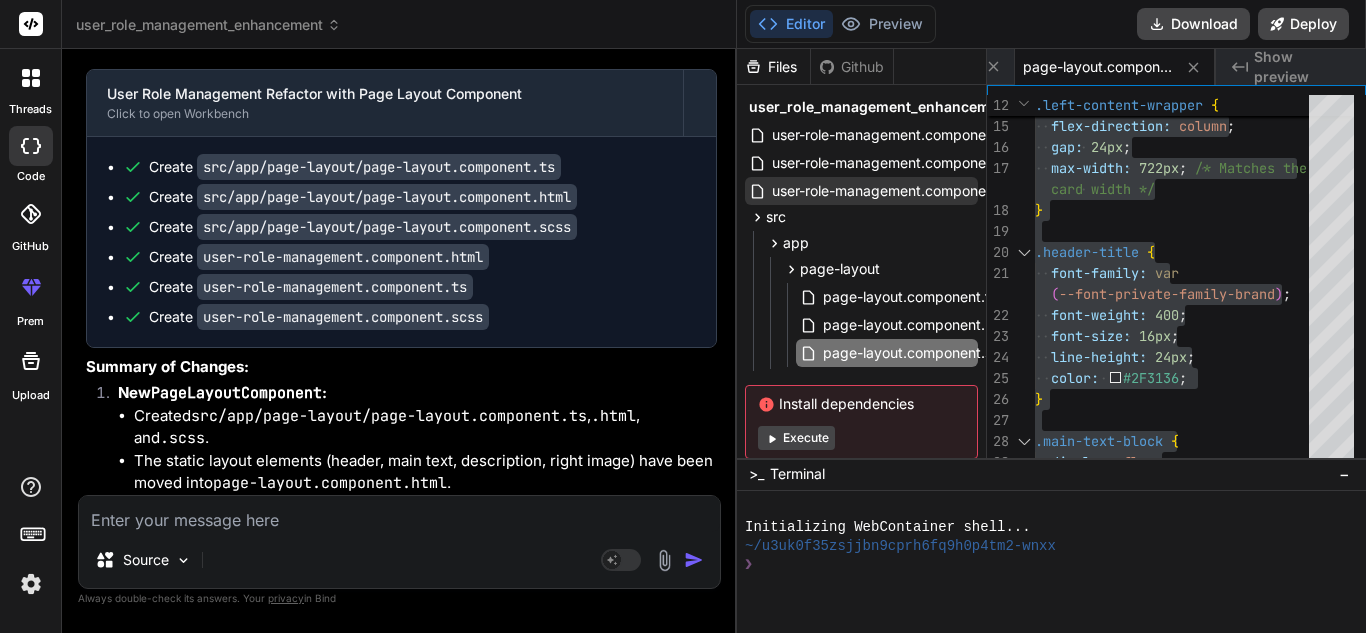 click on "user-role-management.component.scss" at bounding box center (902, 191) 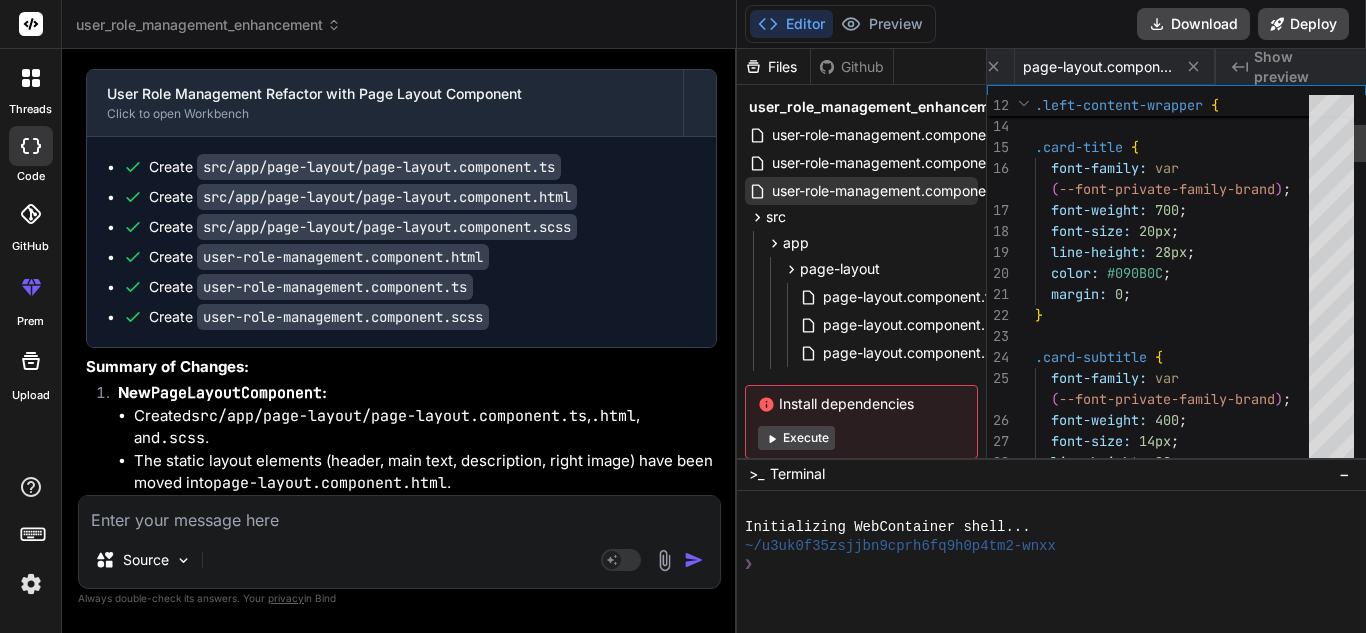 scroll, scrollTop: 0, scrollLeft: 400, axis: horizontal 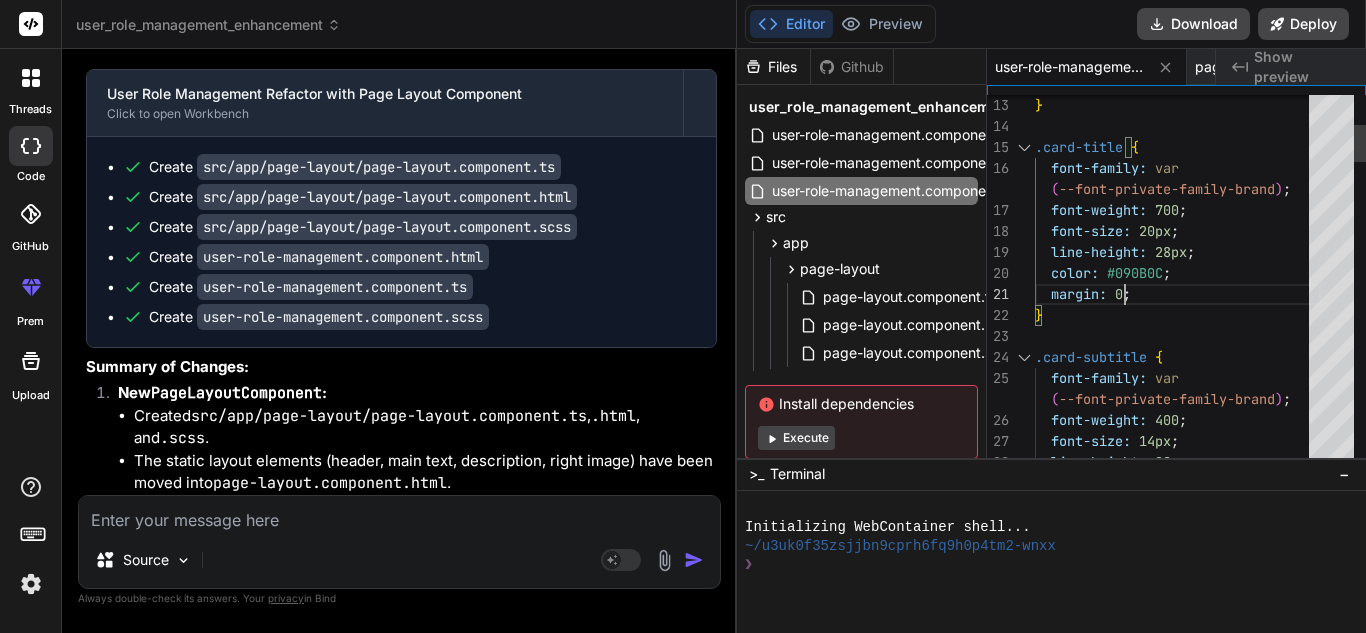click on ".card-title   {    font-family:   var    font-weight:   700 ;    font-size:   20px ;    line-height:   28px ;    color:   #090B0C ;    margin:   0 ; } .card-subtitle   {    font-family:   var    font-weight:   400 ;    font-size:   14px ; }    ( --font-private-family-brand ) ;    ( --font-private-family-brand ) ;    line-height:   20px ;" at bounding box center [1178, 1628] 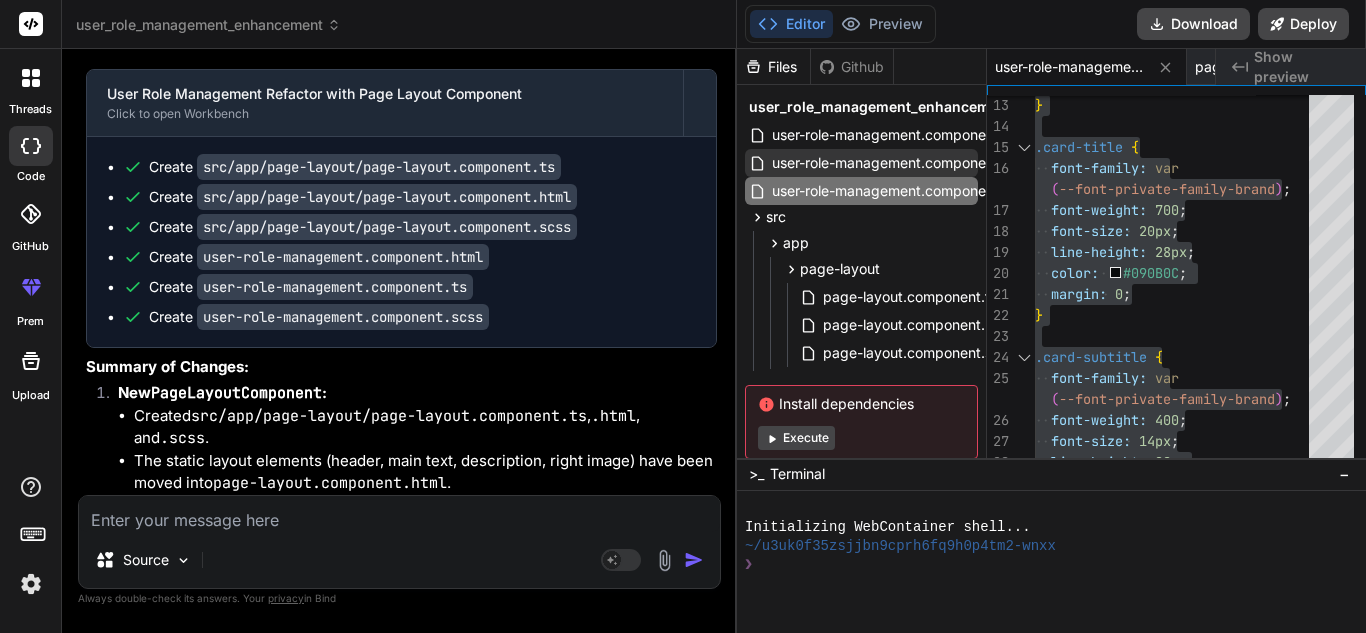 click on "user-role-management.component.ts" at bounding box center (893, 163) 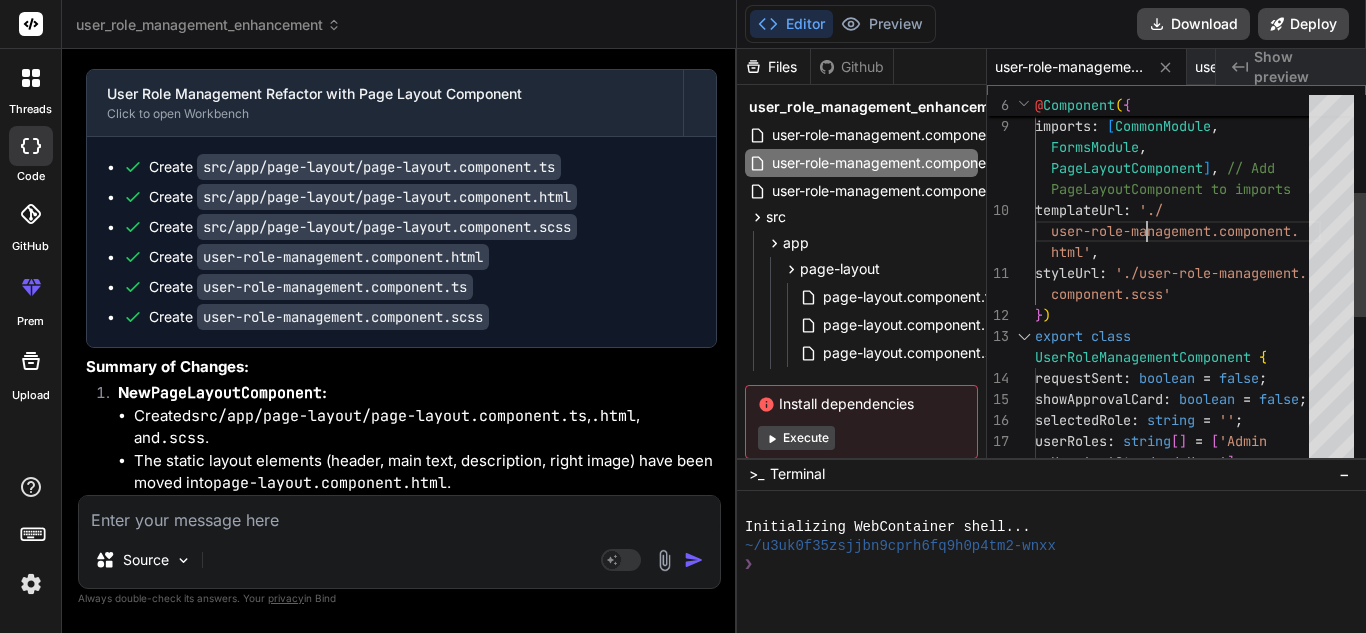 scroll, scrollTop: 0, scrollLeft: 0, axis: both 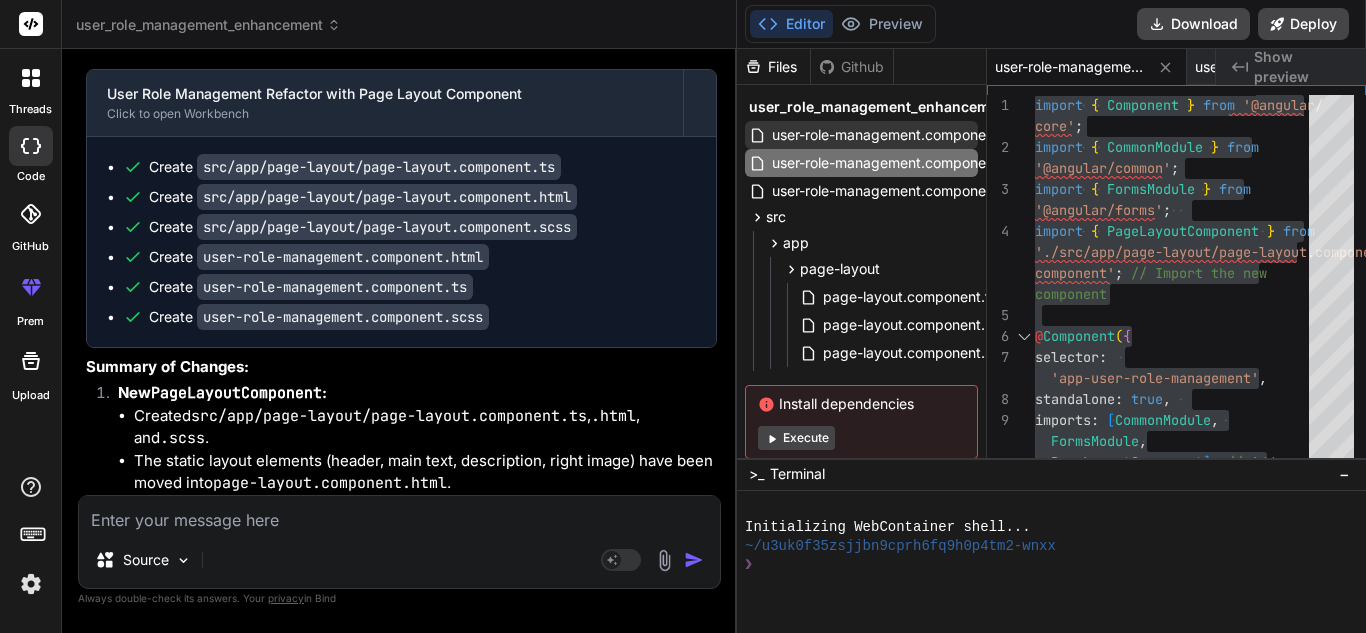 click on "user-role-management.component.html" at bounding box center [901, 135] 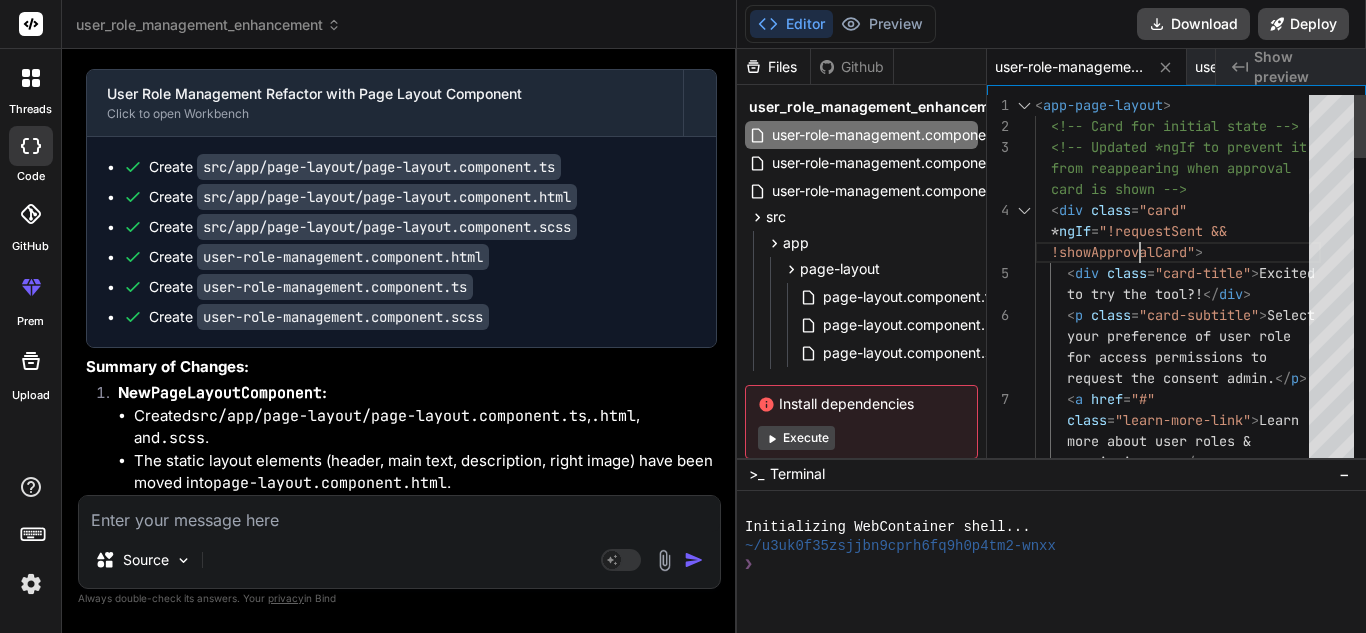 scroll, scrollTop: 0, scrollLeft: 0, axis: both 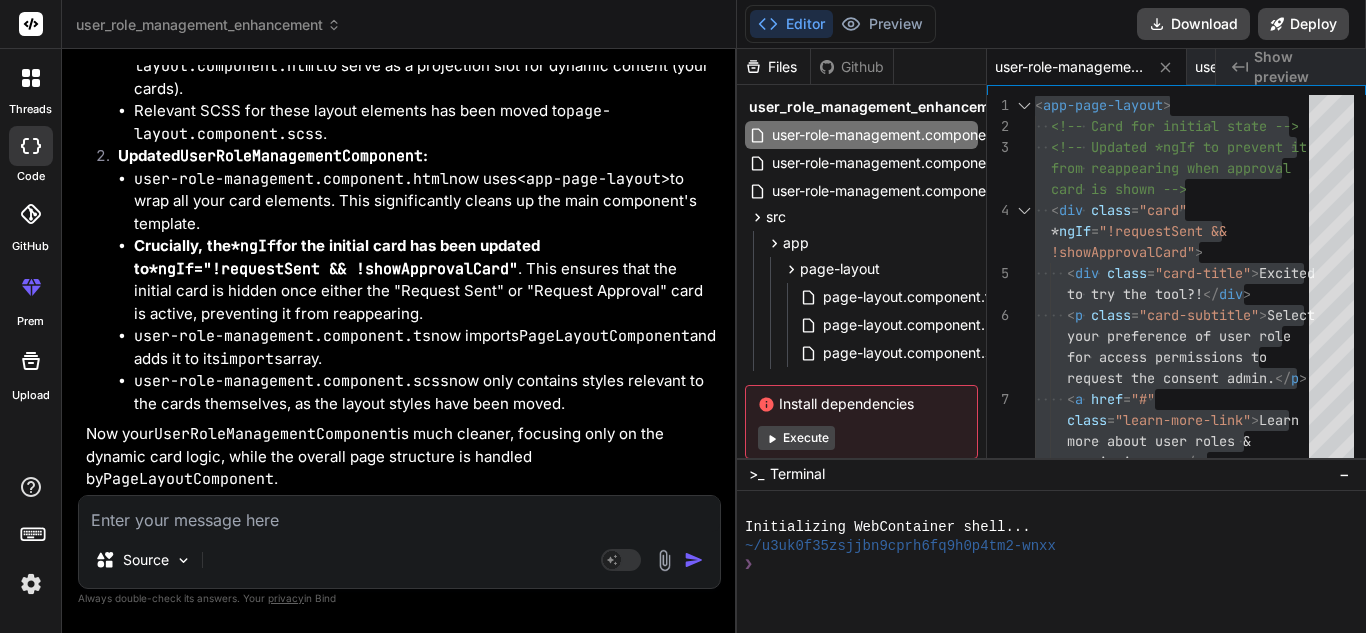 click at bounding box center (399, 514) 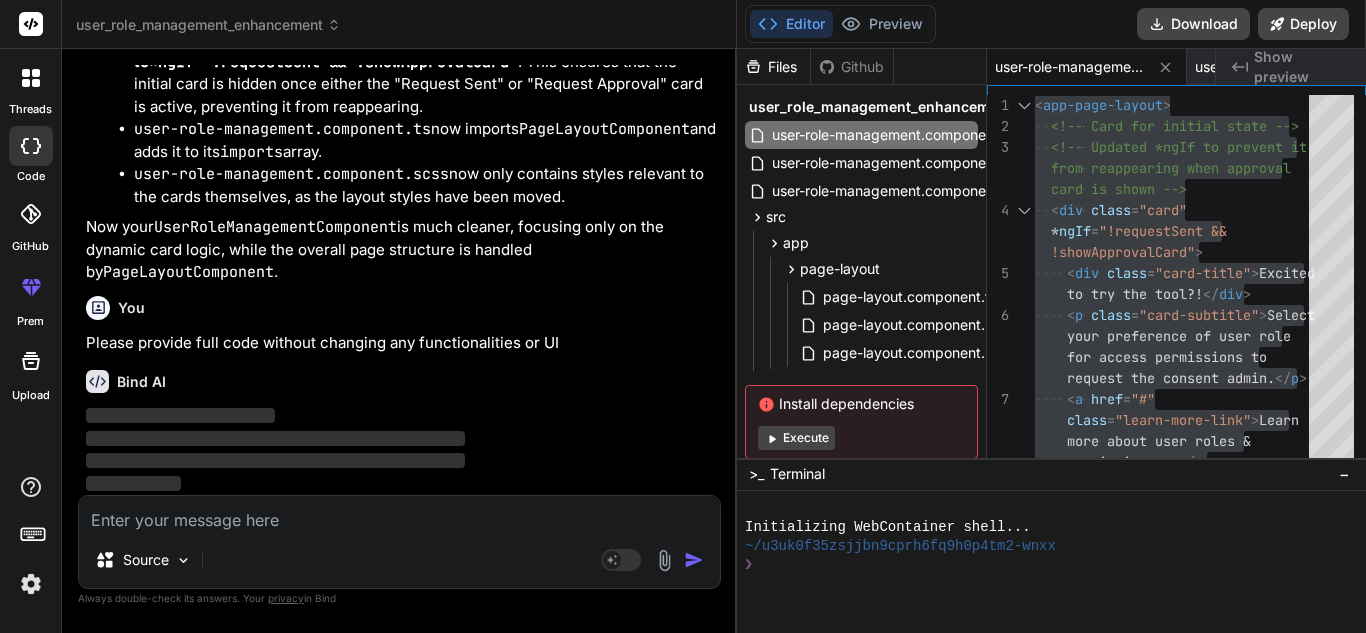 scroll, scrollTop: 13237, scrollLeft: 0, axis: vertical 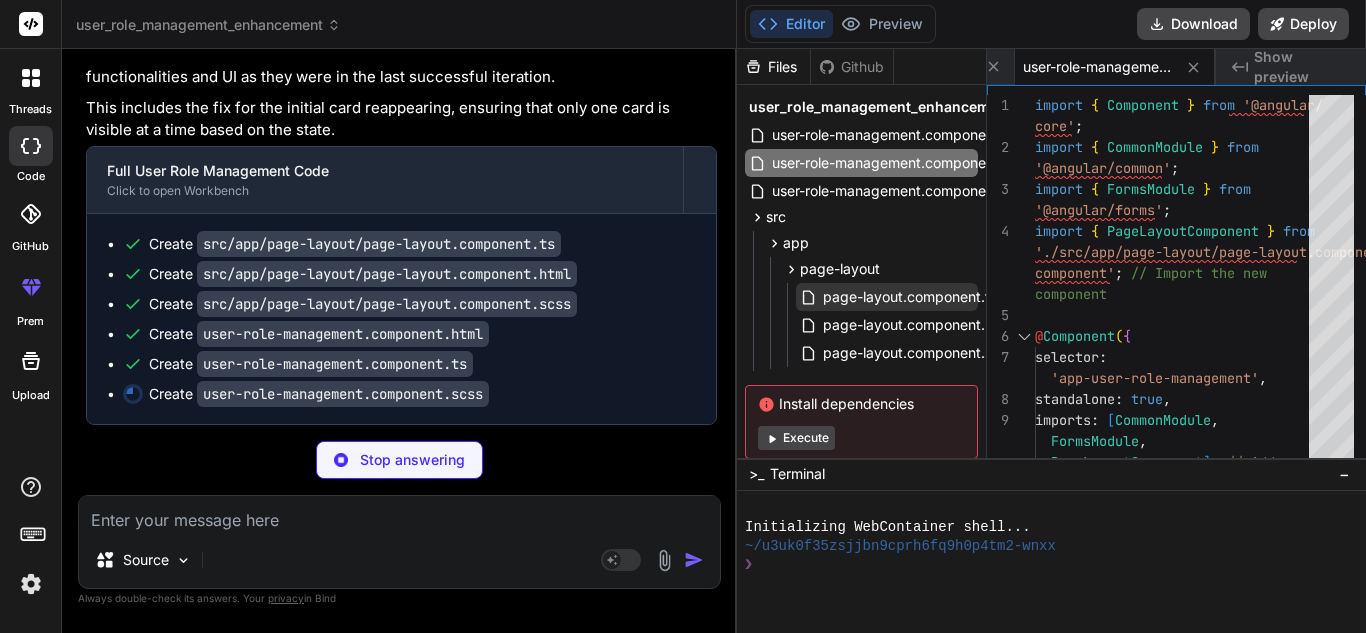 click on "page-layout.component.ts" at bounding box center (910, 297) 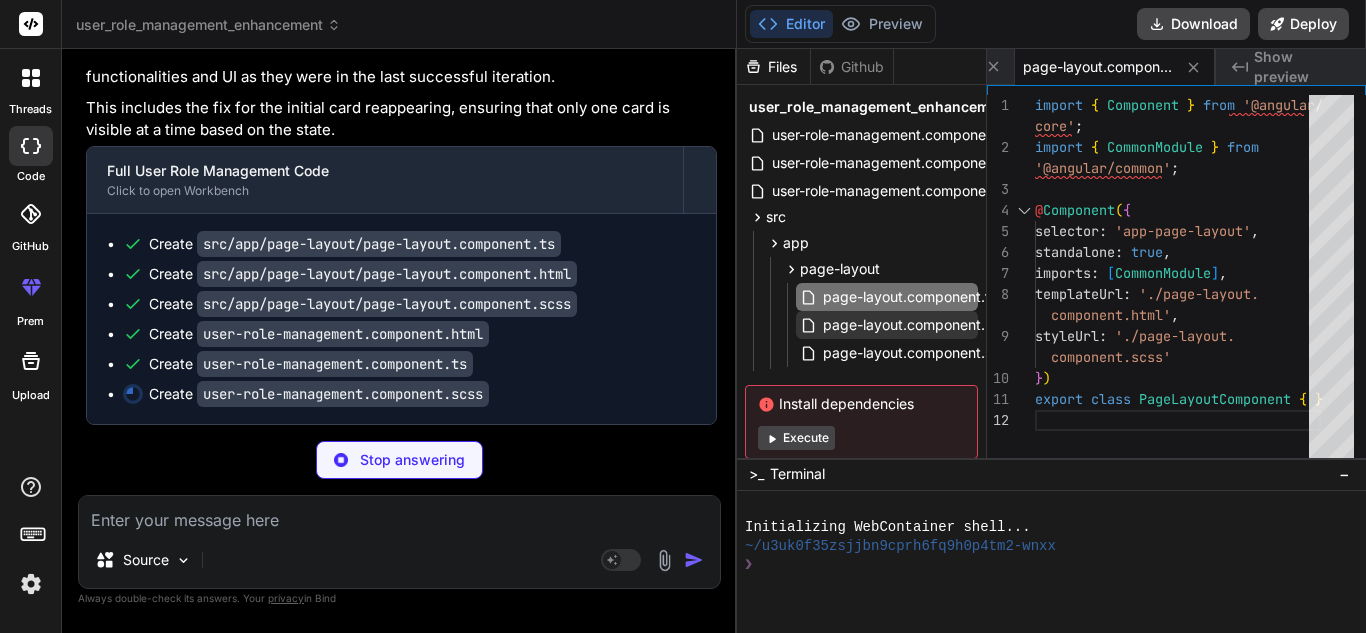 click on "page-layout.component.html" at bounding box center (918, 325) 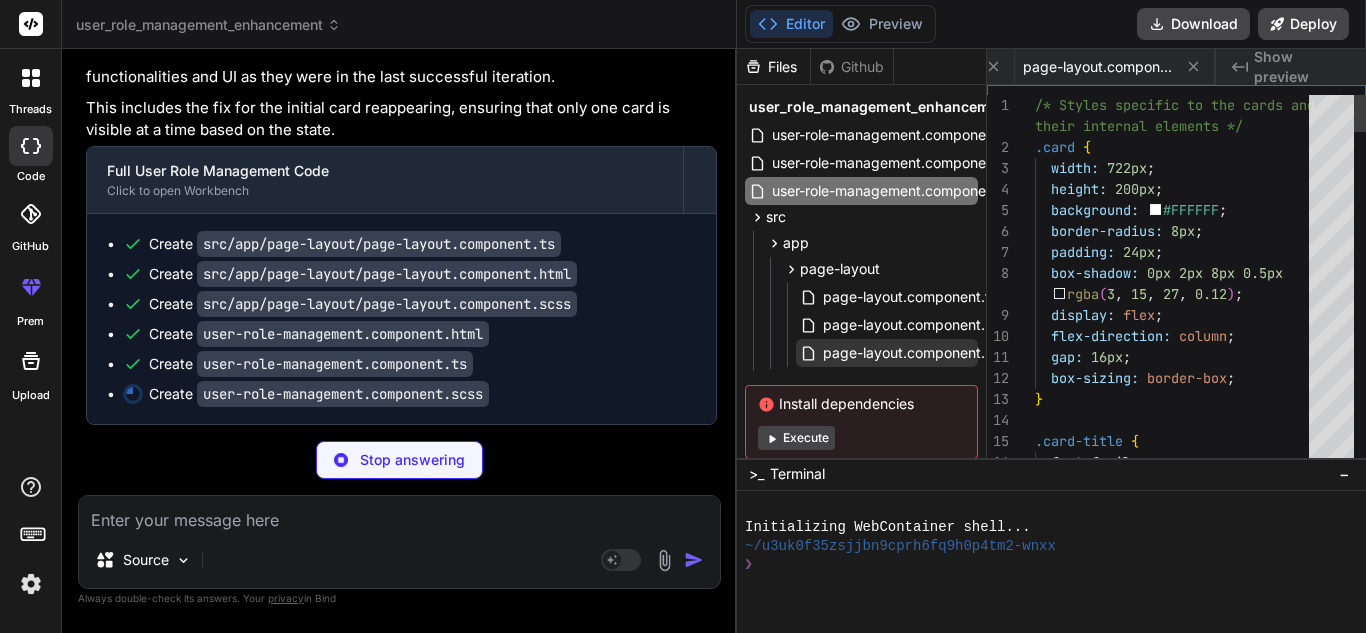 scroll, scrollTop: 0, scrollLeft: 400, axis: horizontal 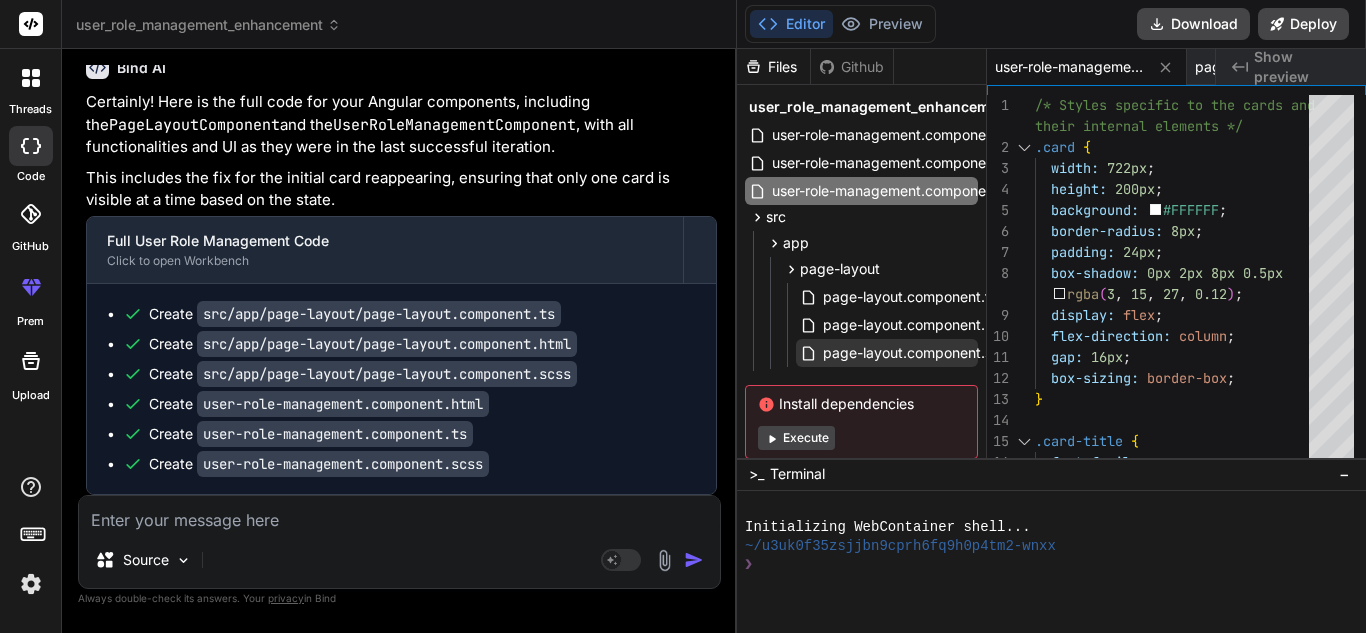 click on "page-layout.component.scss" at bounding box center (918, 353) 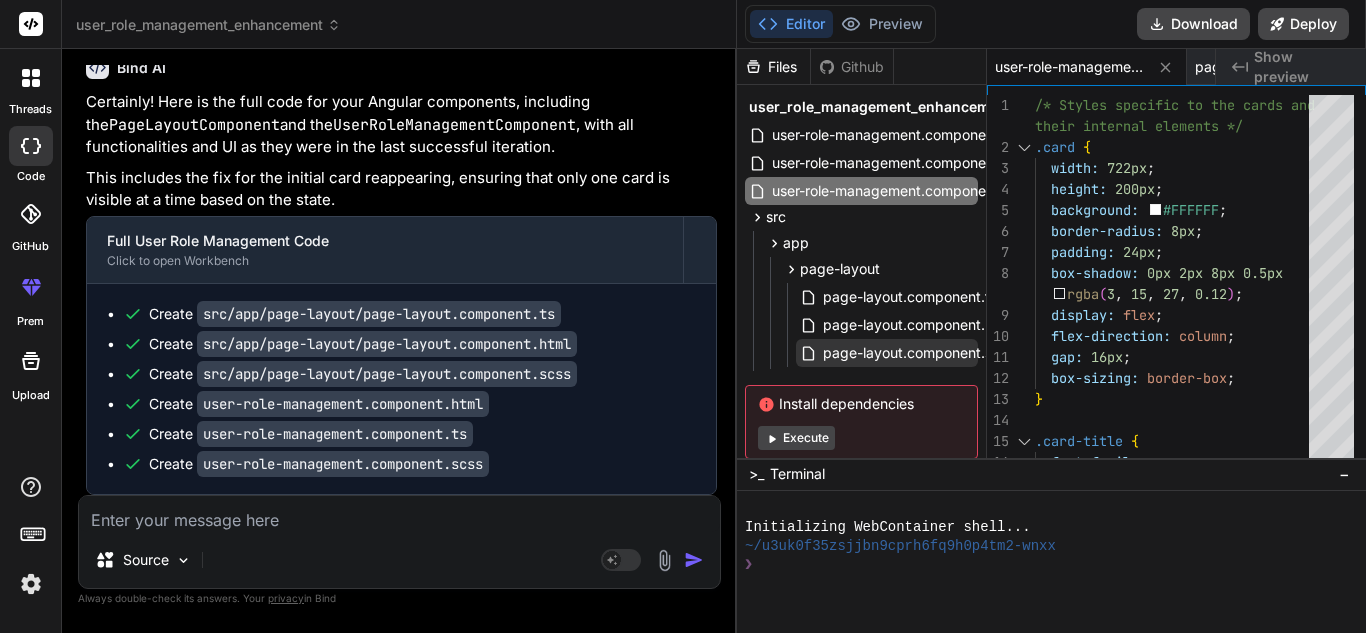 scroll, scrollTop: 0, scrollLeft: 972, axis: horizontal 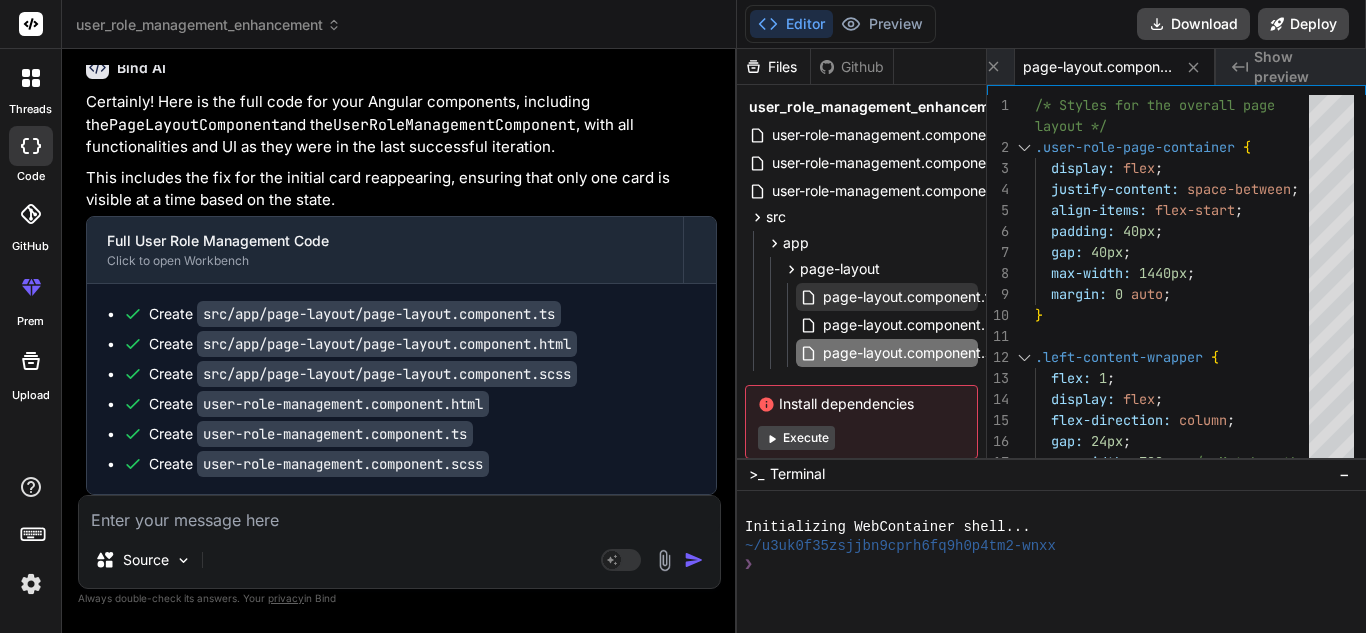 click on "page-layout.component.ts" at bounding box center [910, 297] 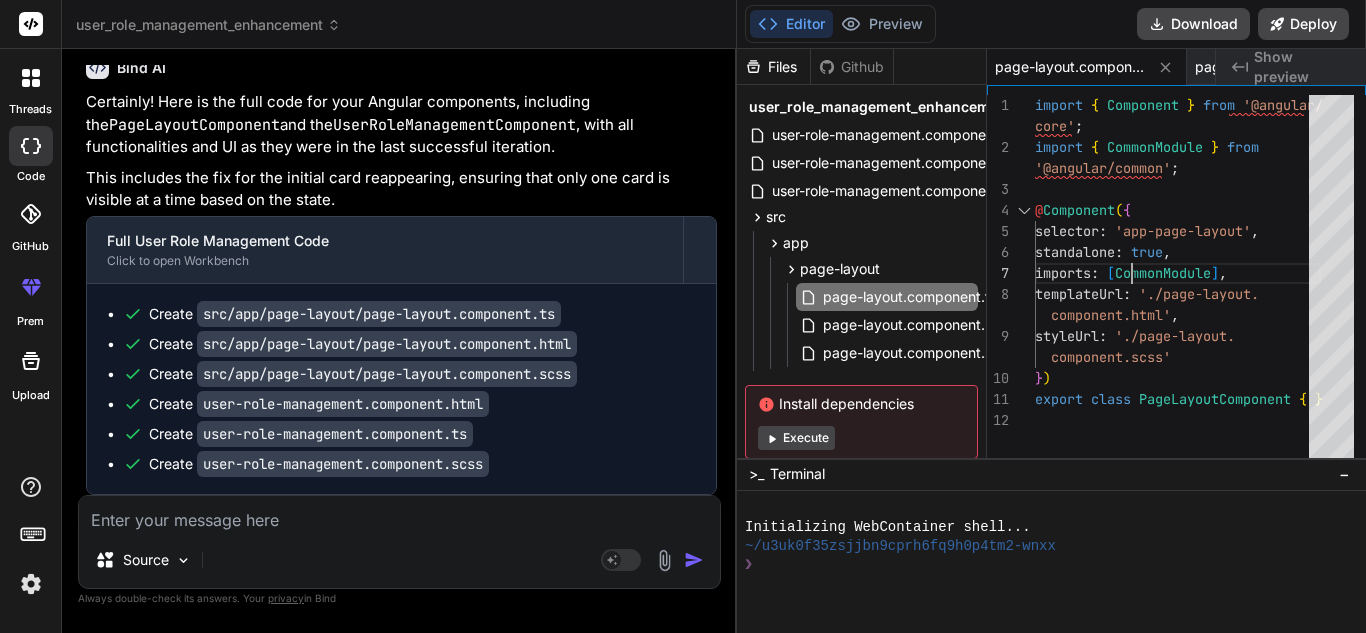scroll, scrollTop: 0, scrollLeft: 0, axis: both 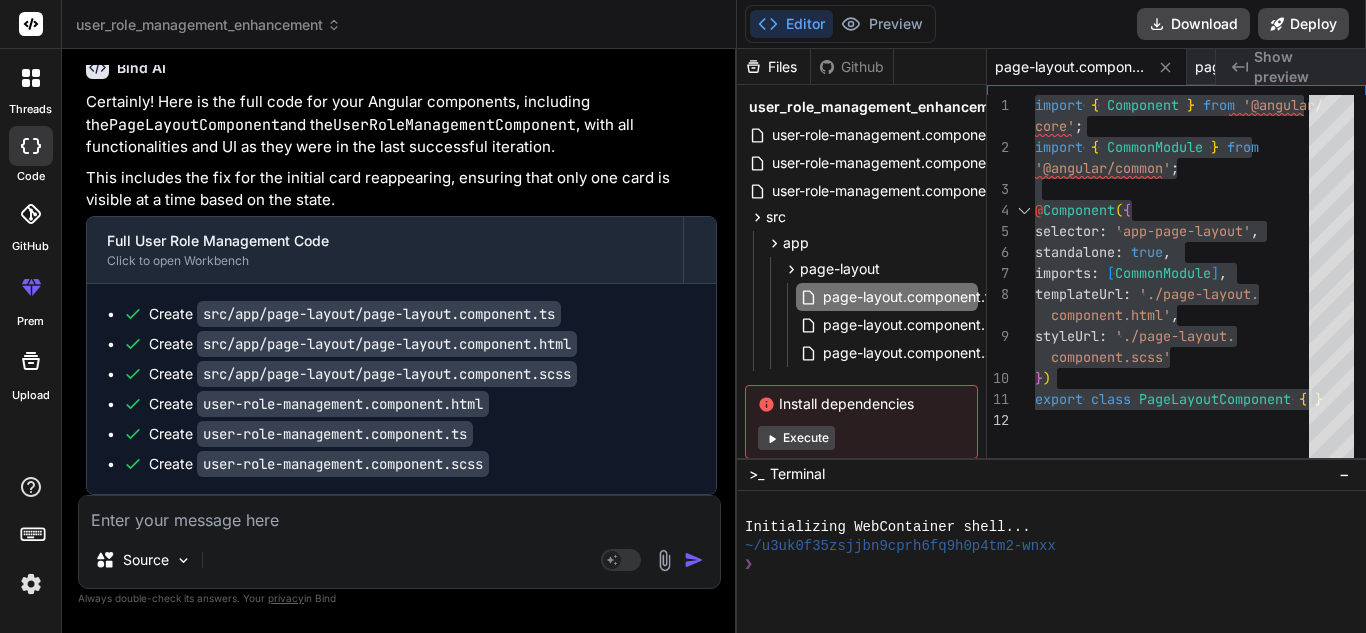 click at bounding box center [399, 514] 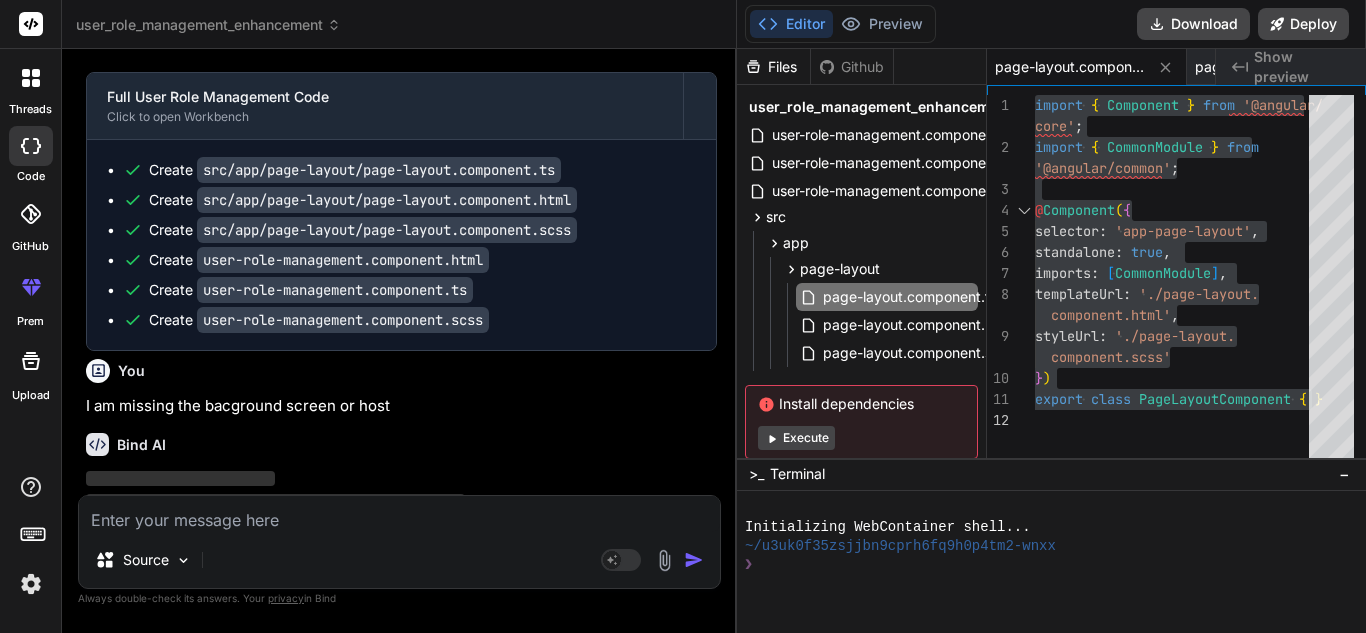 scroll, scrollTop: 13758, scrollLeft: 0, axis: vertical 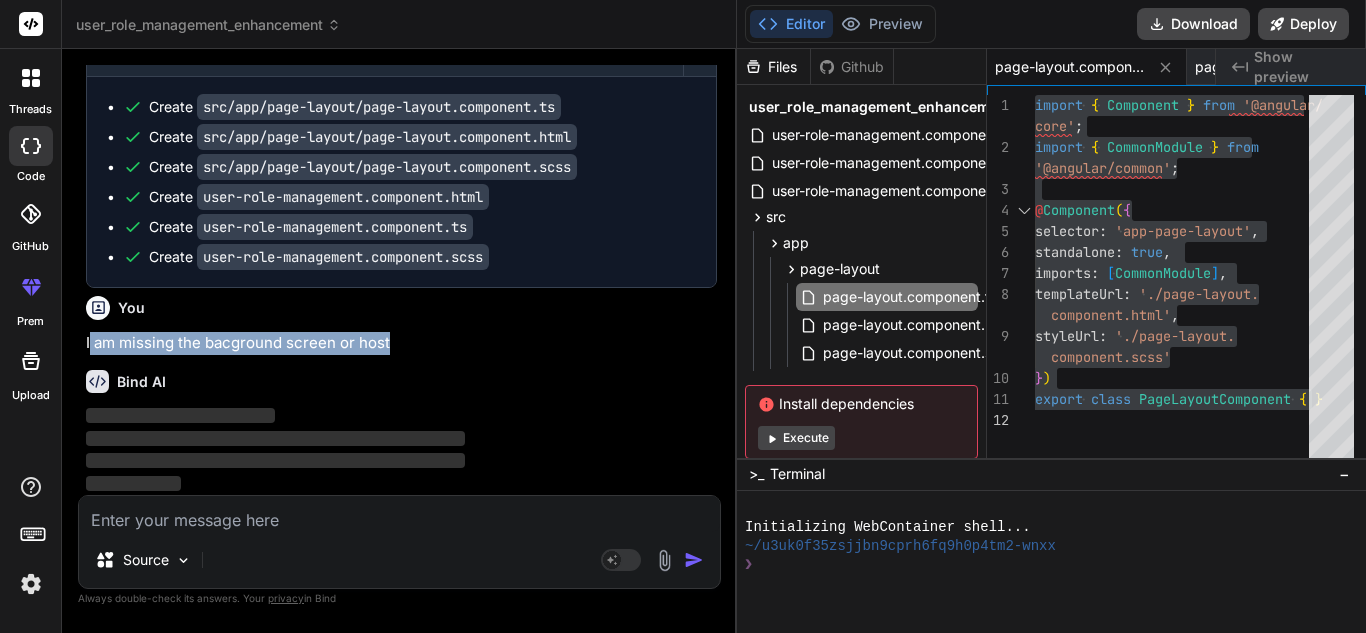 drag, startPoint x: 89, startPoint y: 342, endPoint x: 419, endPoint y: 339, distance: 330.01364 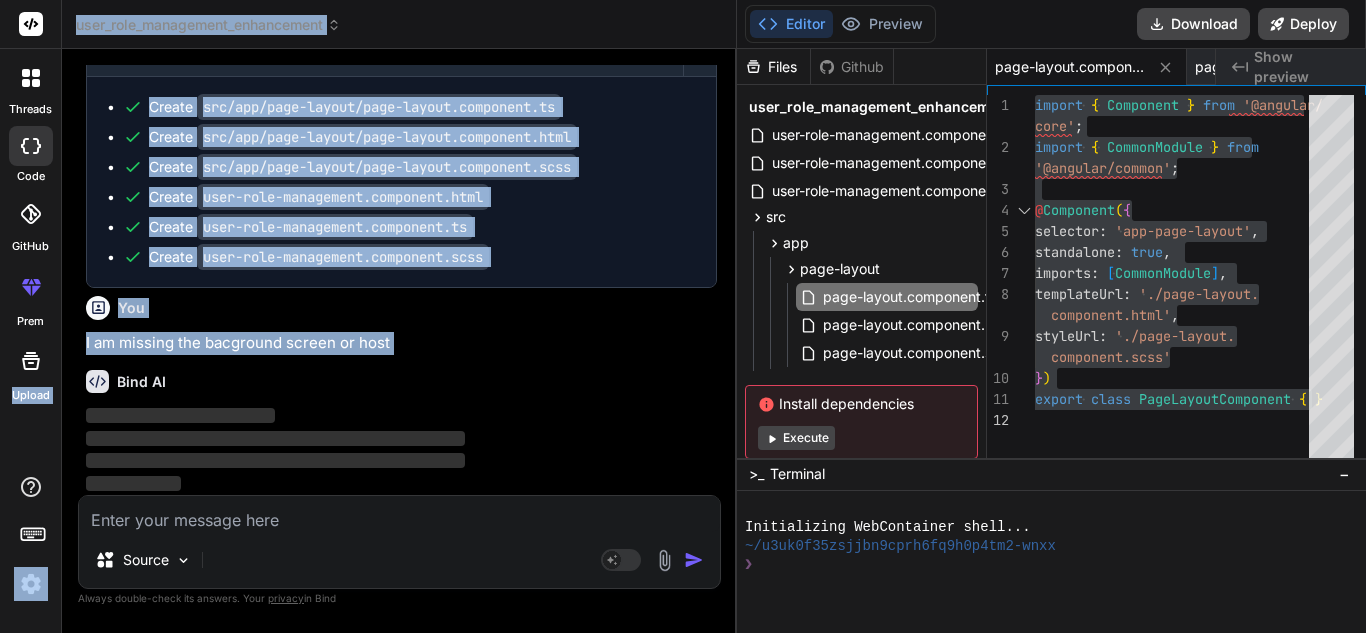 drag, startPoint x: 419, startPoint y: 339, endPoint x: 59, endPoint y: 347, distance: 360.08887 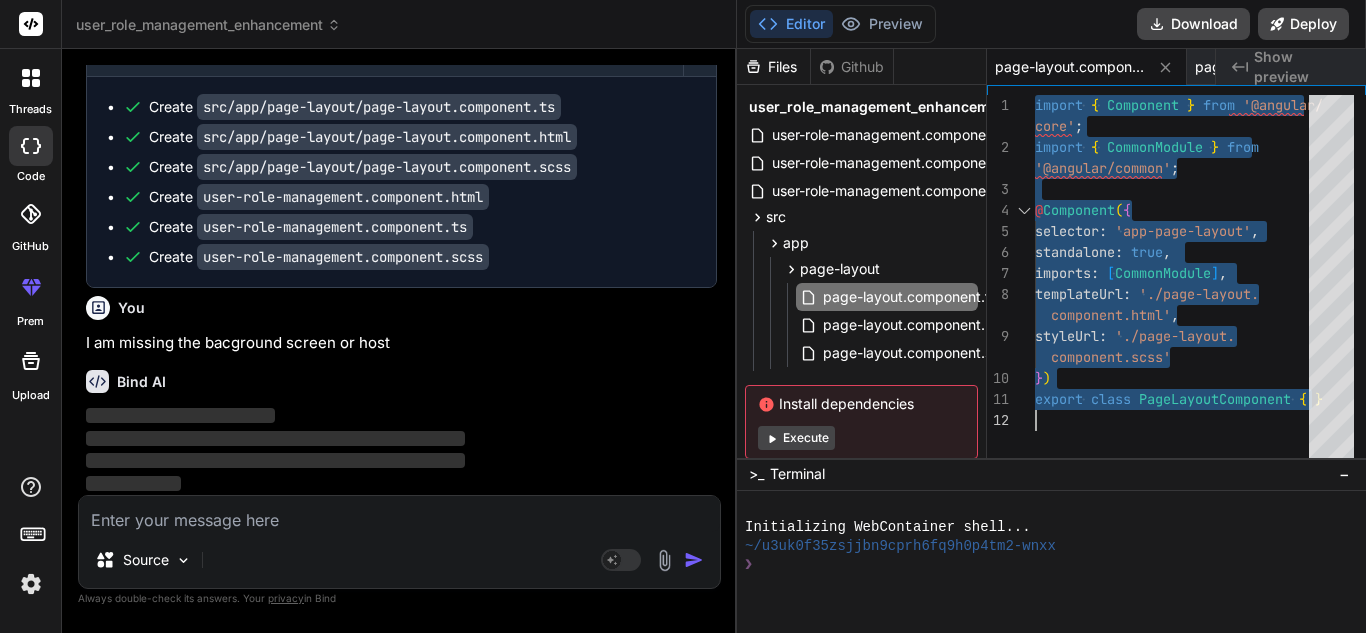 click on "import   {   CommonModule   }   from   @ Component ( {   selector :   'app-page-layout' , core' ;   standalone :   true , import   {   Component   }   from   '@angular/   imports :   [ CommonModule ] ,   templateUrl :   './page-layout.   styleUrl :   './page-layout. } ) export   class   PageLayoutComponent   {   } '@angular/common' ;    component.html' ,    component.scss'" at bounding box center (1178, 281) 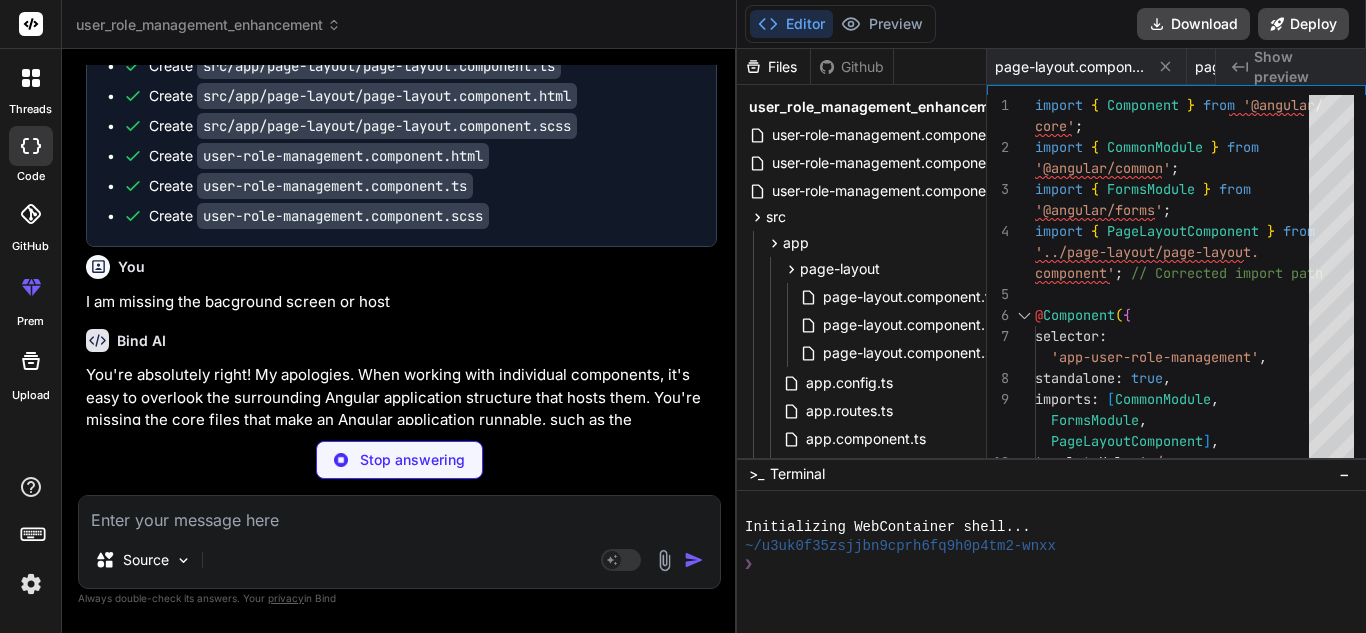 scroll, scrollTop: 0, scrollLeft: 2959, axis: horizontal 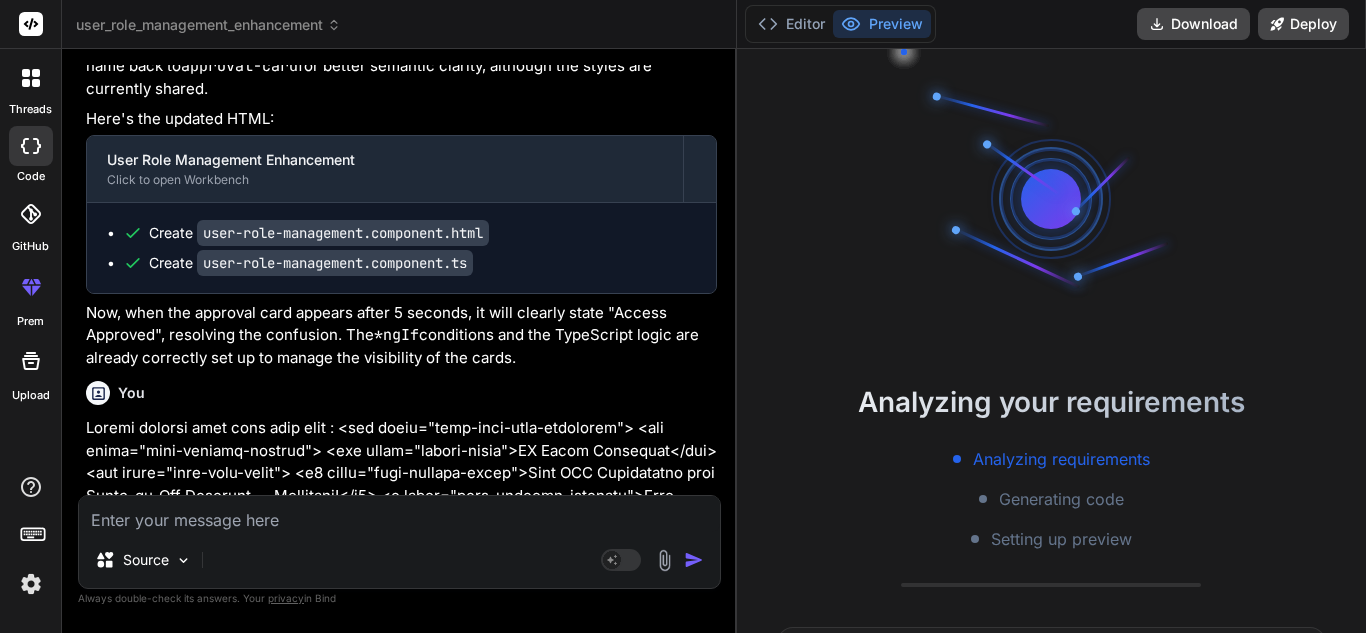 click at bounding box center (399, 514) 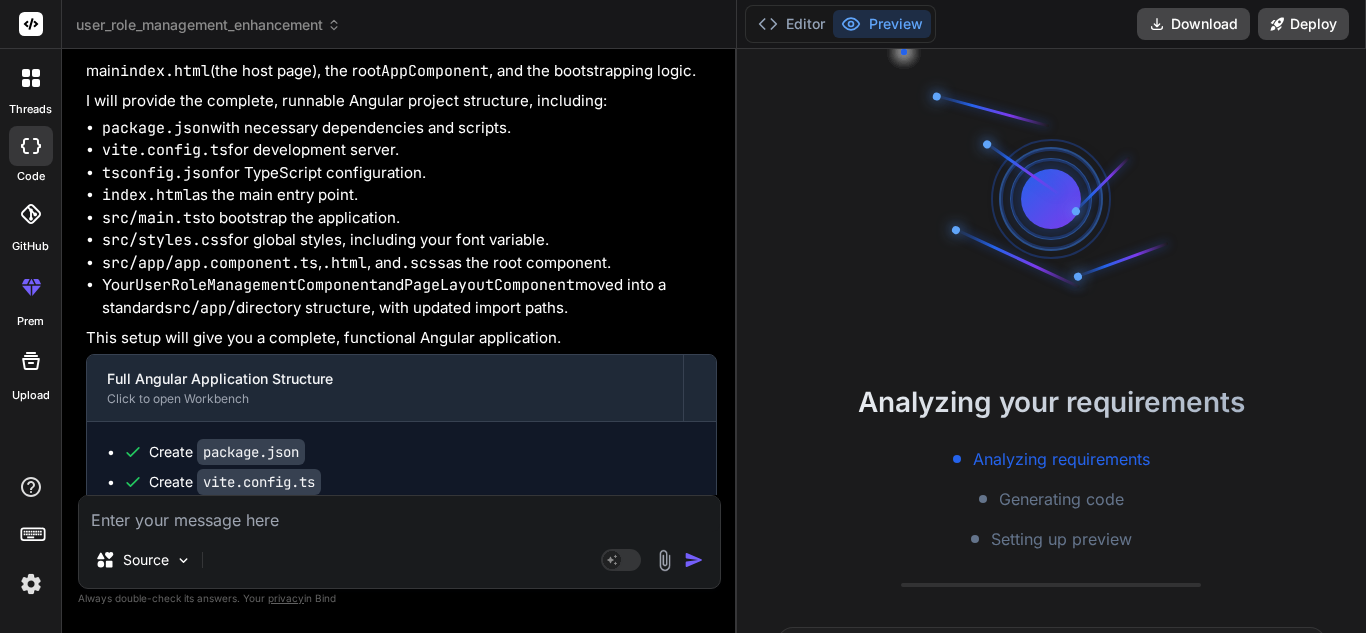 scroll, scrollTop: 15054, scrollLeft: 0, axis: vertical 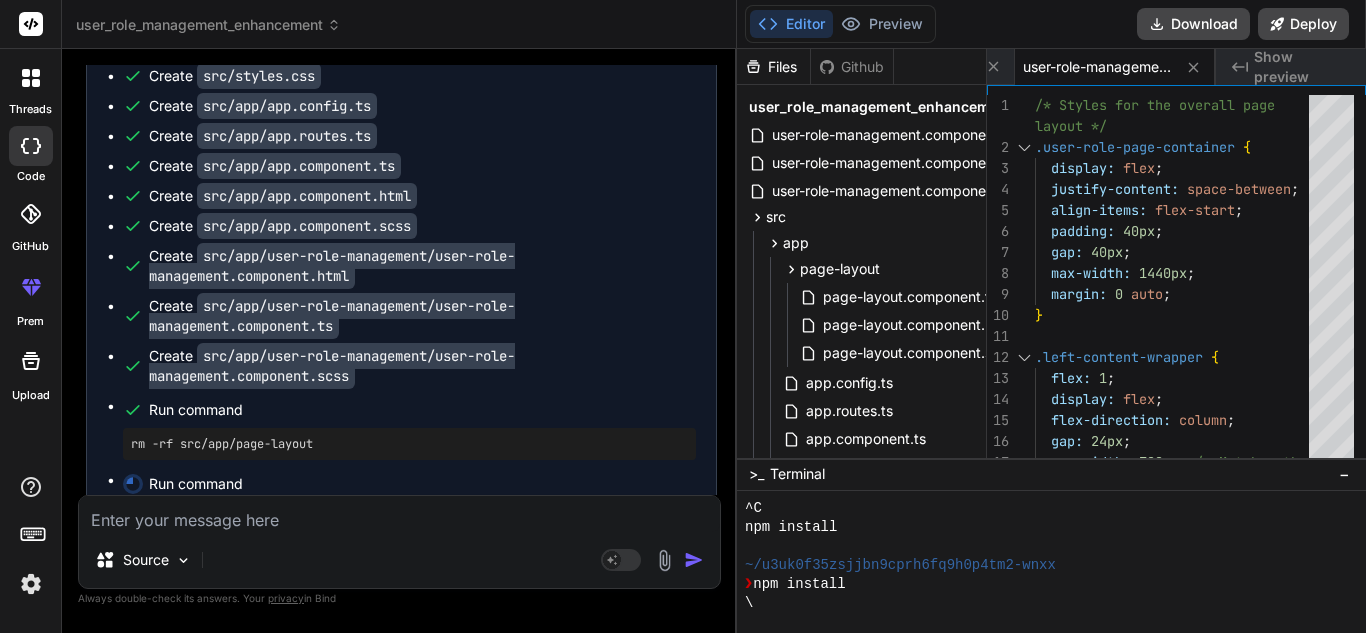 click on "Files" at bounding box center (773, 67) 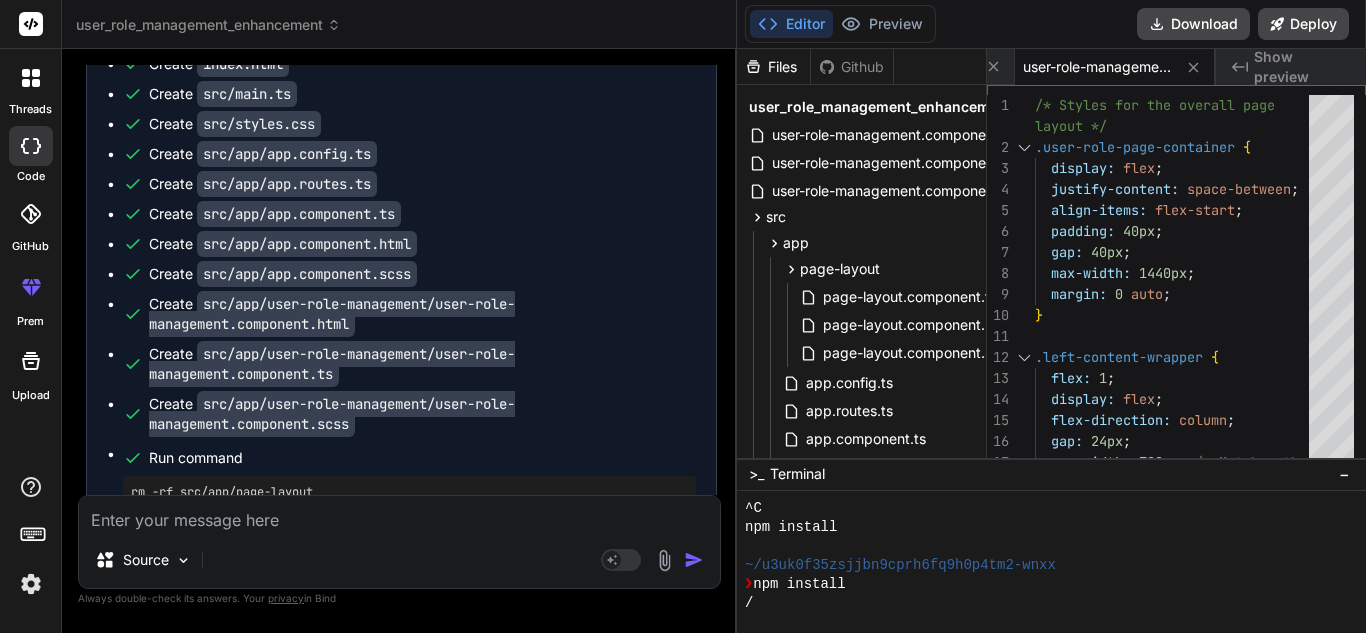 scroll, scrollTop: 15732, scrollLeft: 0, axis: vertical 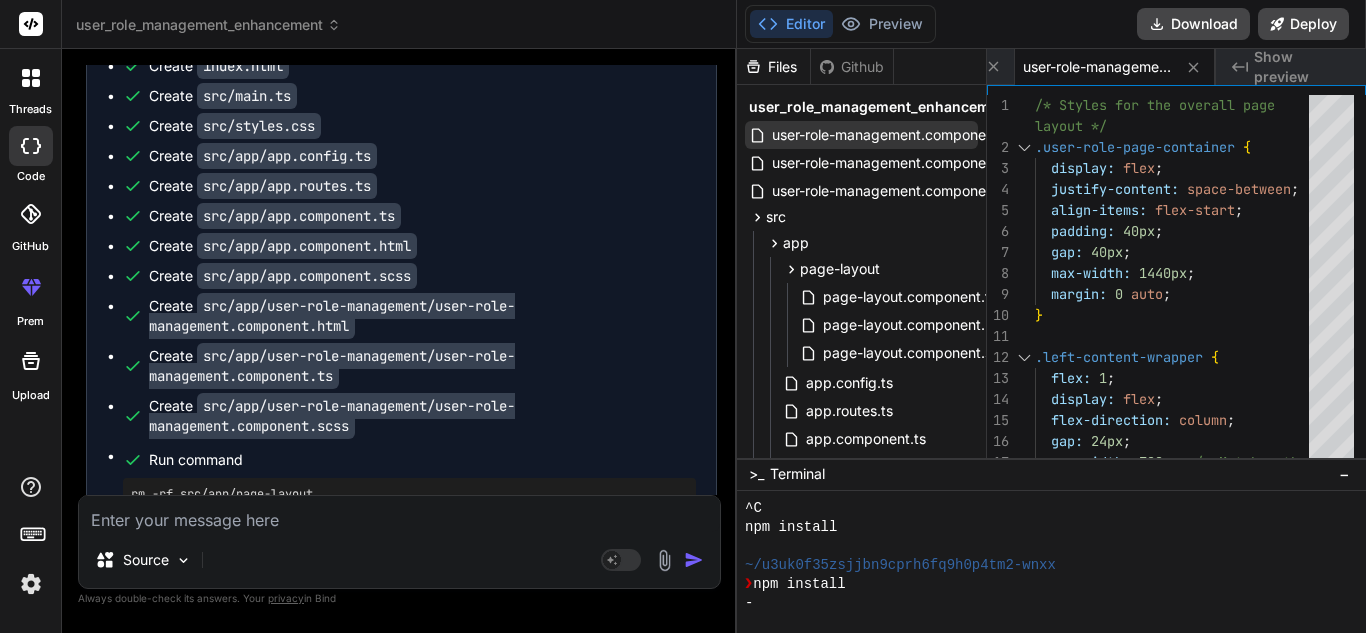 click on "user-role-management.component.html" at bounding box center [901, 135] 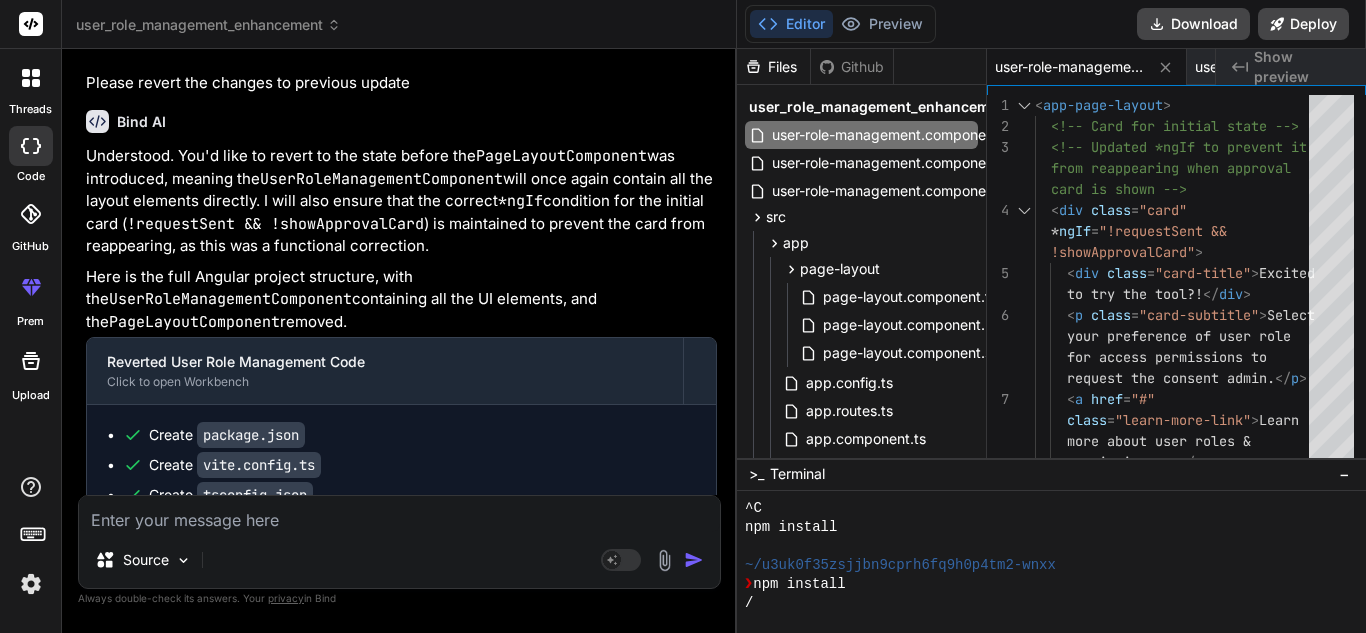scroll, scrollTop: 15272, scrollLeft: 0, axis: vertical 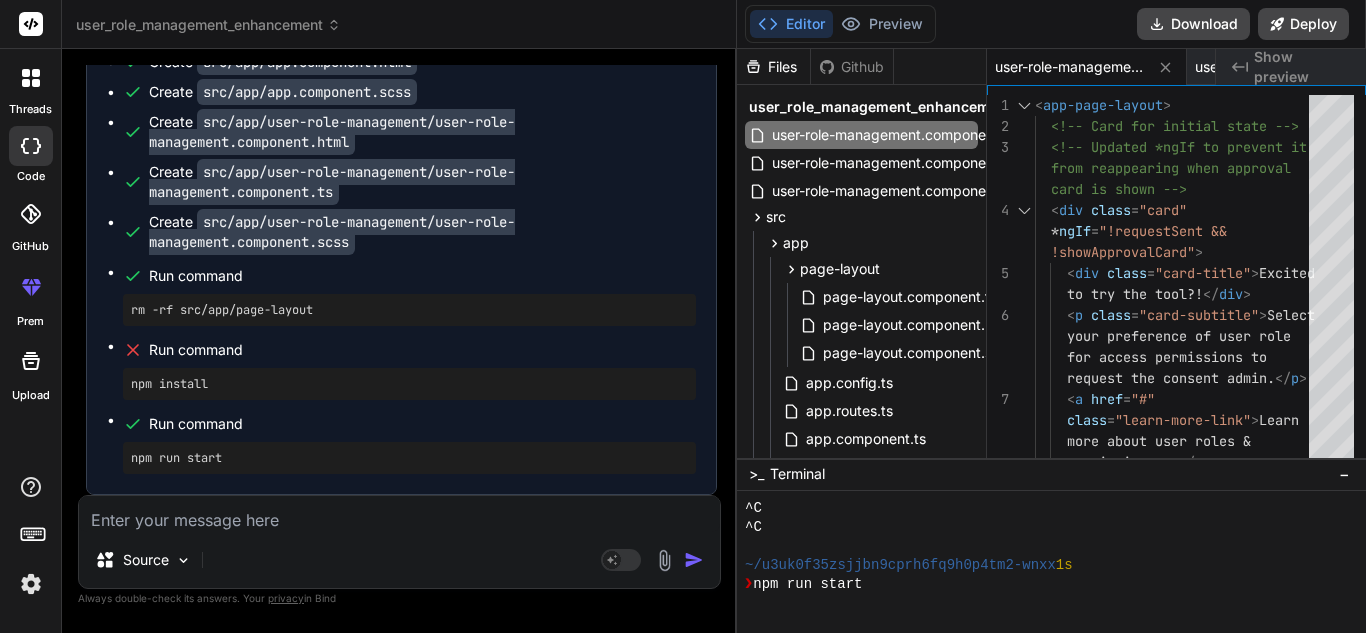 click at bounding box center [399, 514] 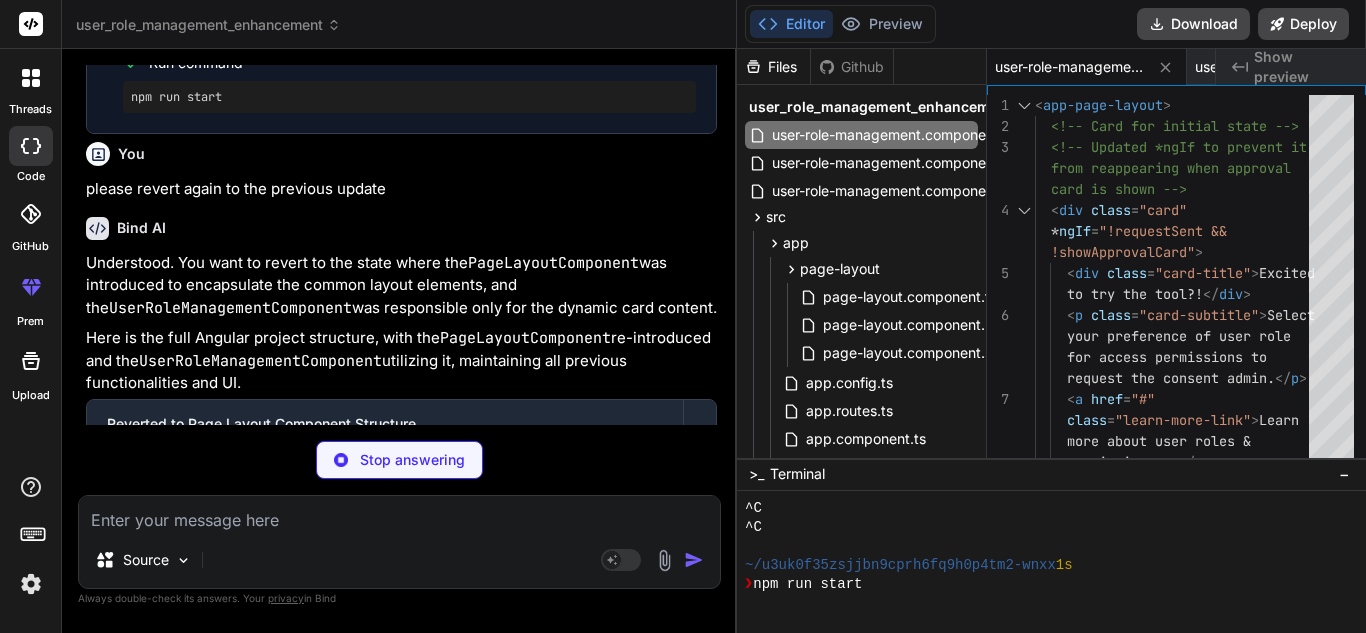 scroll, scrollTop: 16283, scrollLeft: 0, axis: vertical 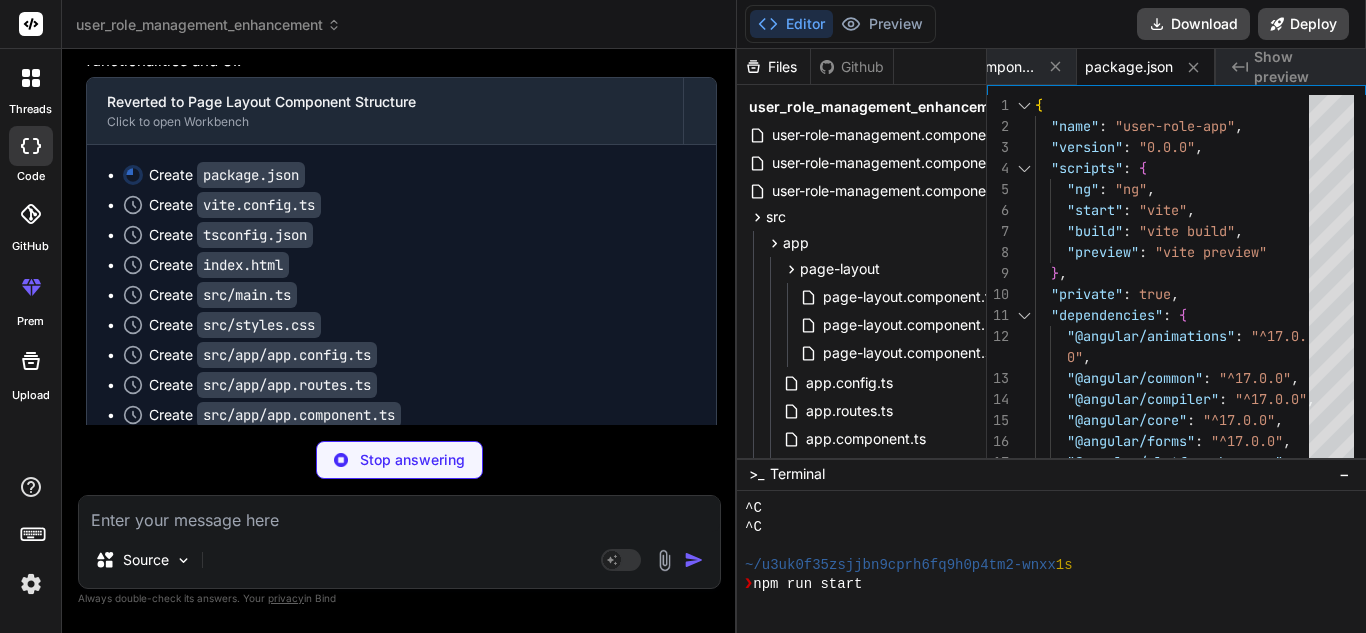 click on "tsconfig.json" at bounding box center (255, 235) 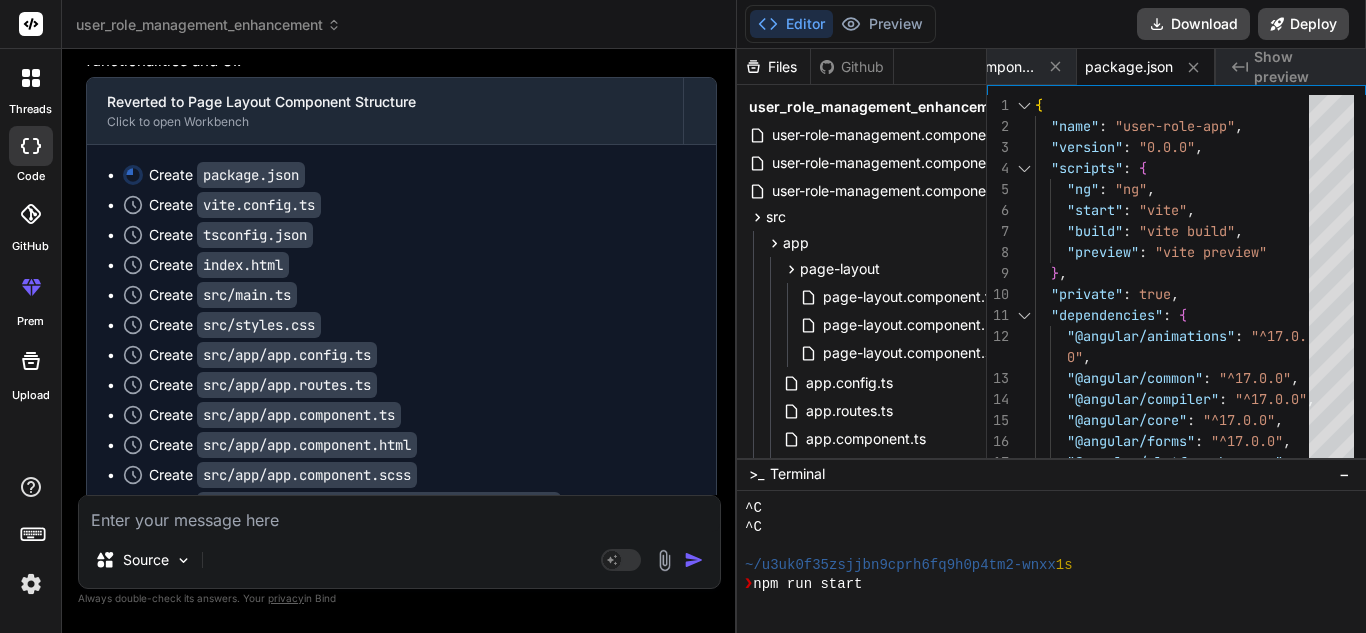 click at bounding box center (399, 514) 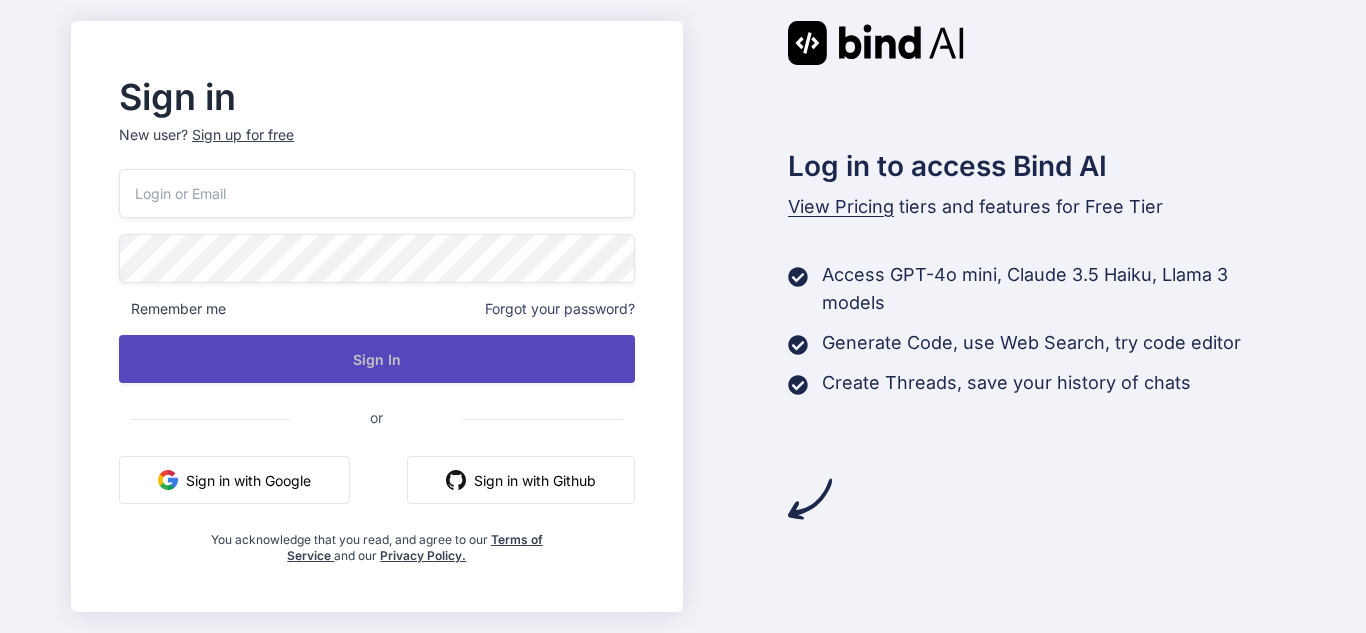 scroll, scrollTop: 0, scrollLeft: 0, axis: both 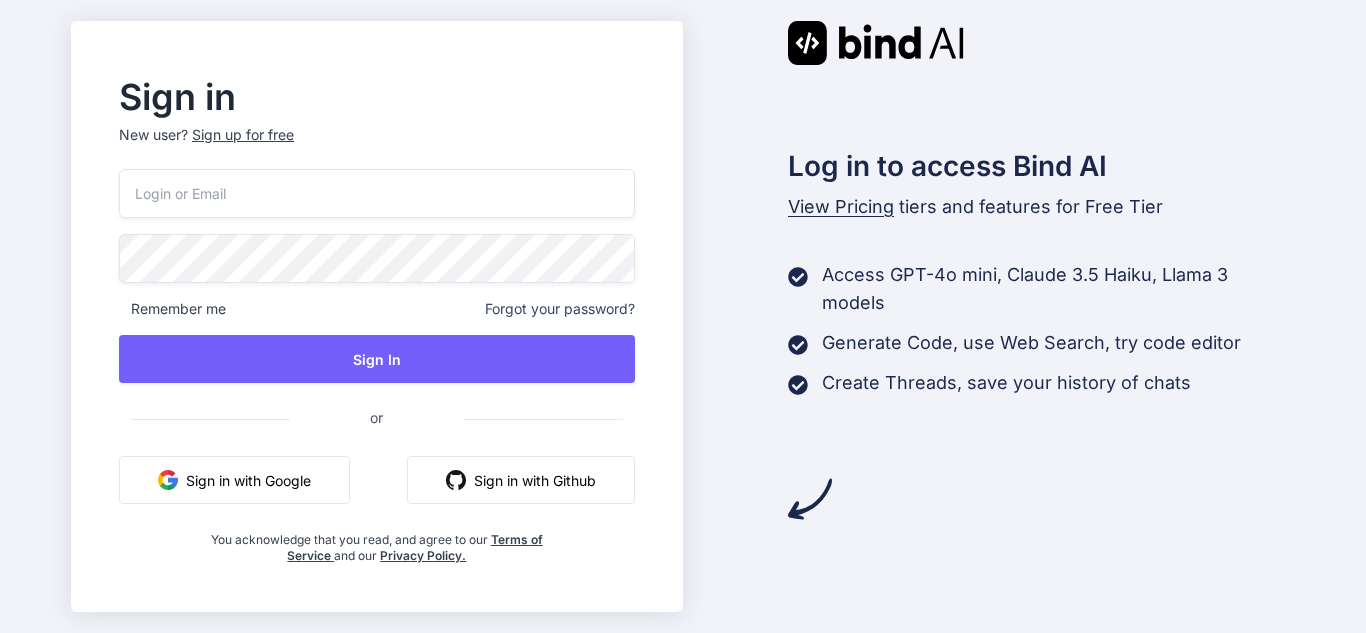 click on "Sign in with Google" at bounding box center (234, 480) 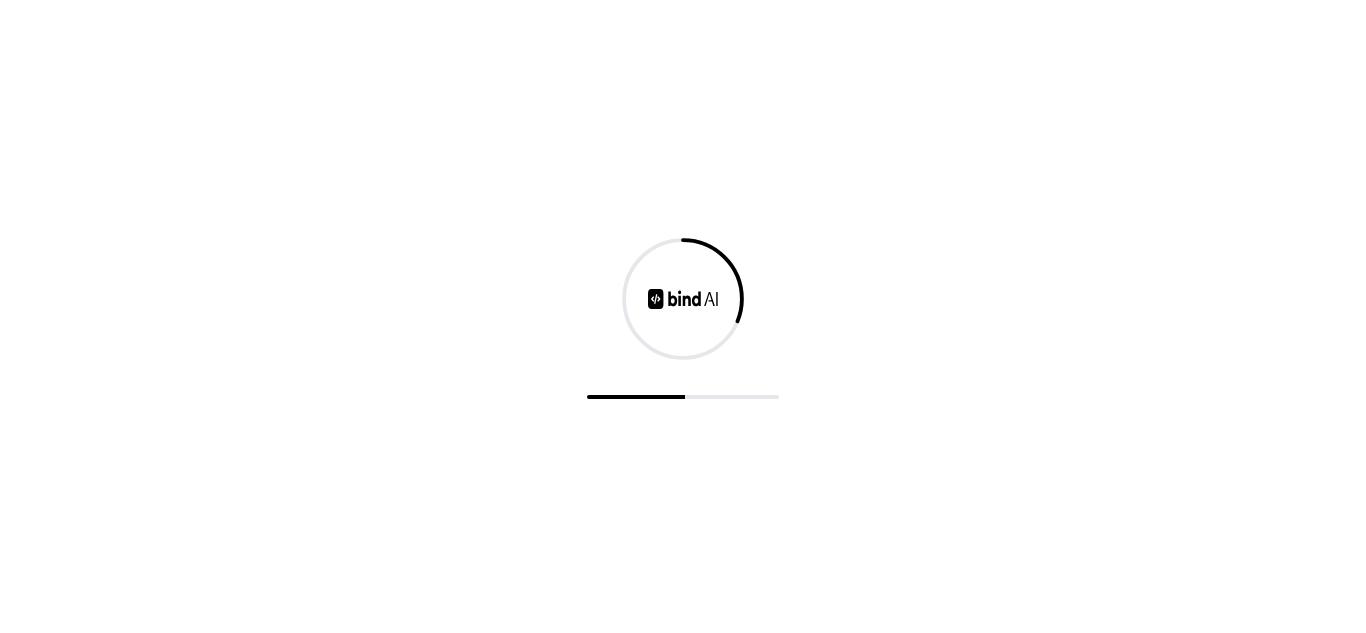 click at bounding box center [683, 299] 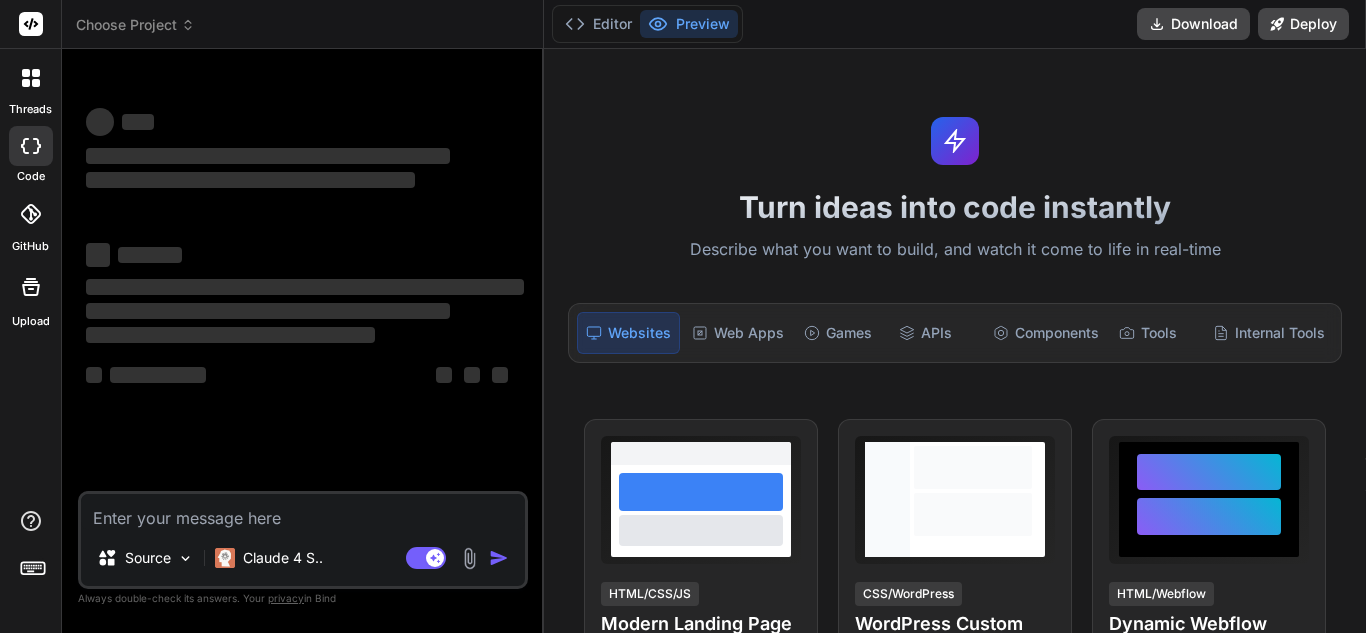 scroll, scrollTop: 0, scrollLeft: 0, axis: both 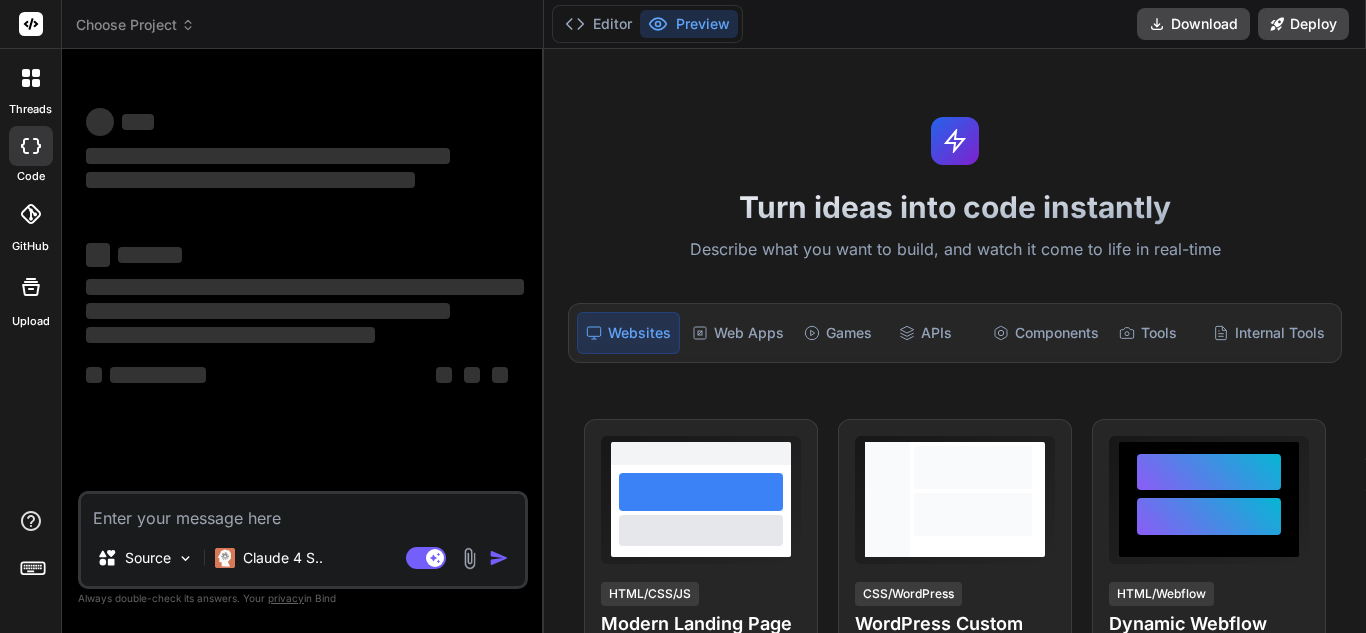click at bounding box center (303, 512) 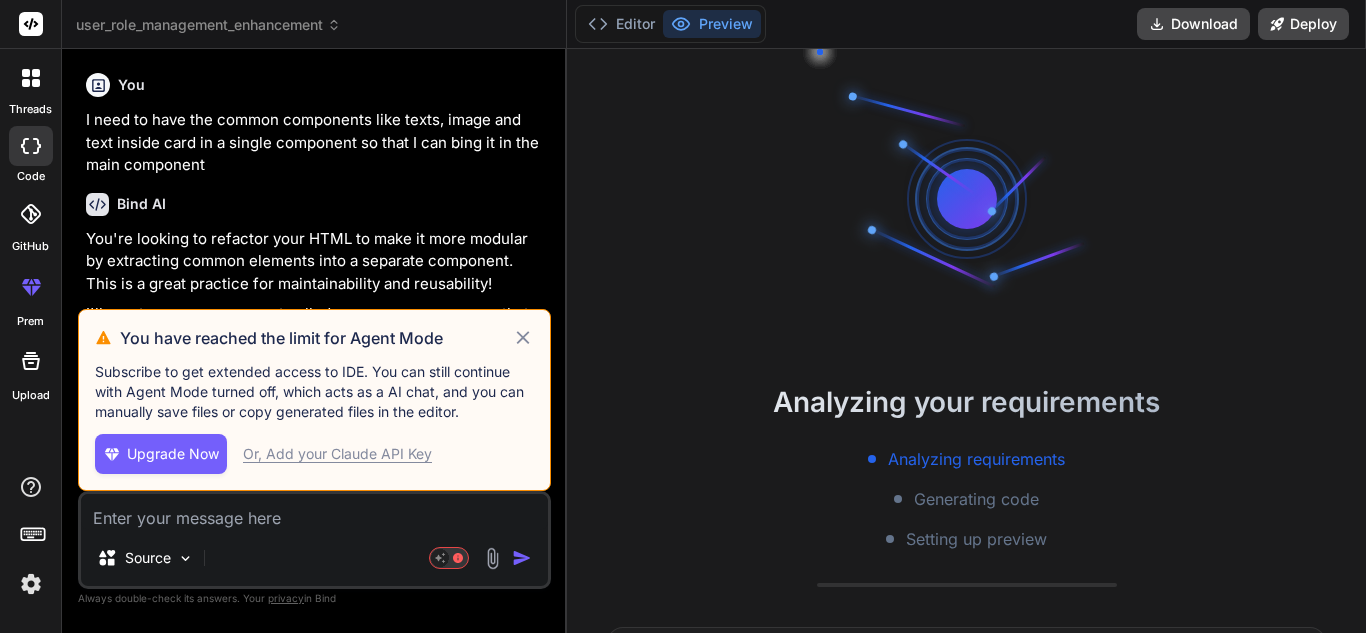 scroll, scrollTop: 212, scrollLeft: 0, axis: vertical 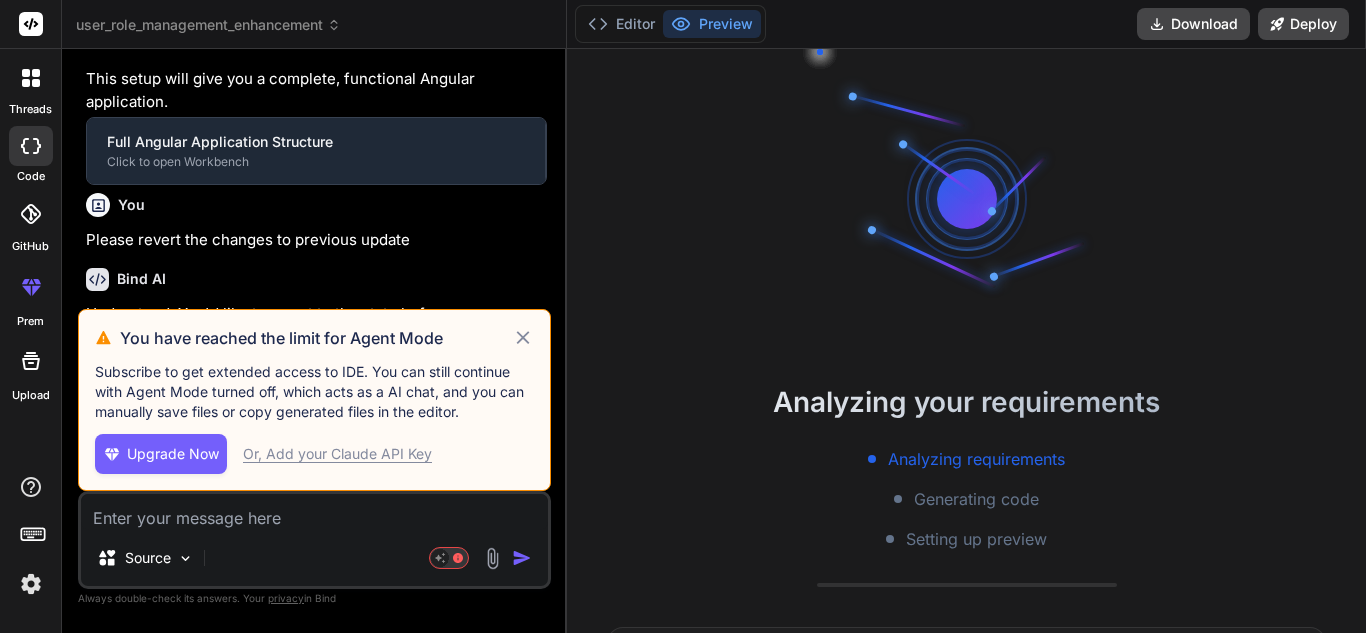 click 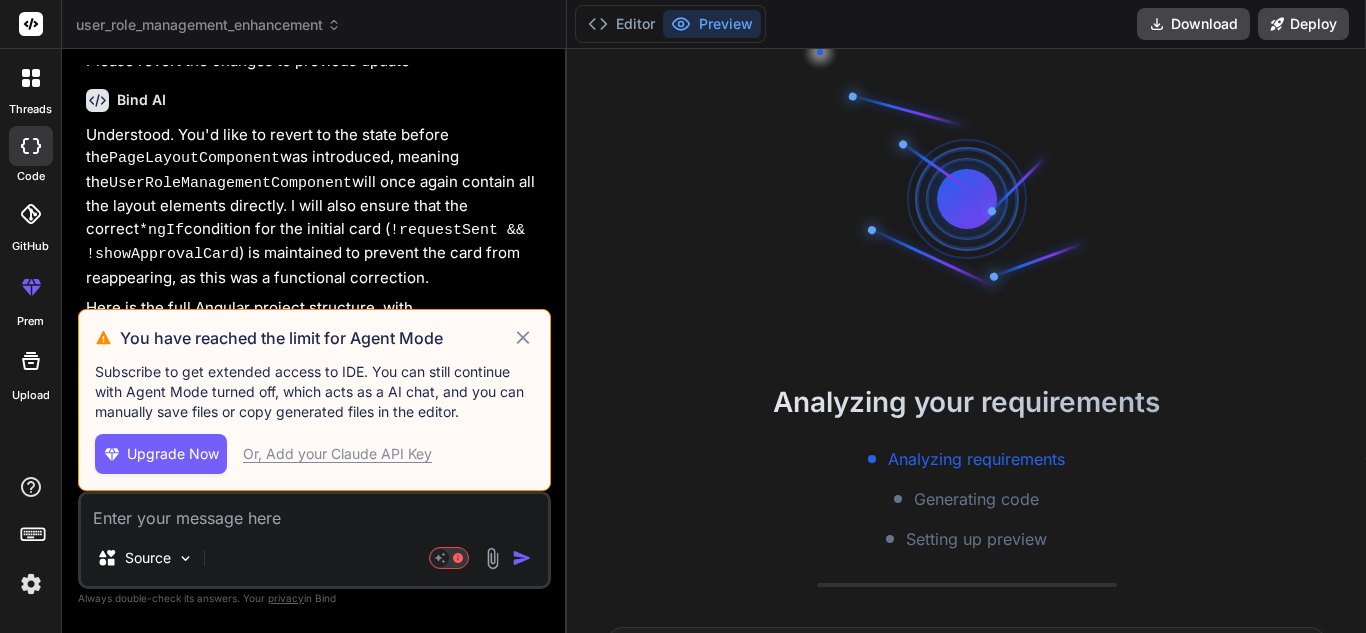 type on "x" 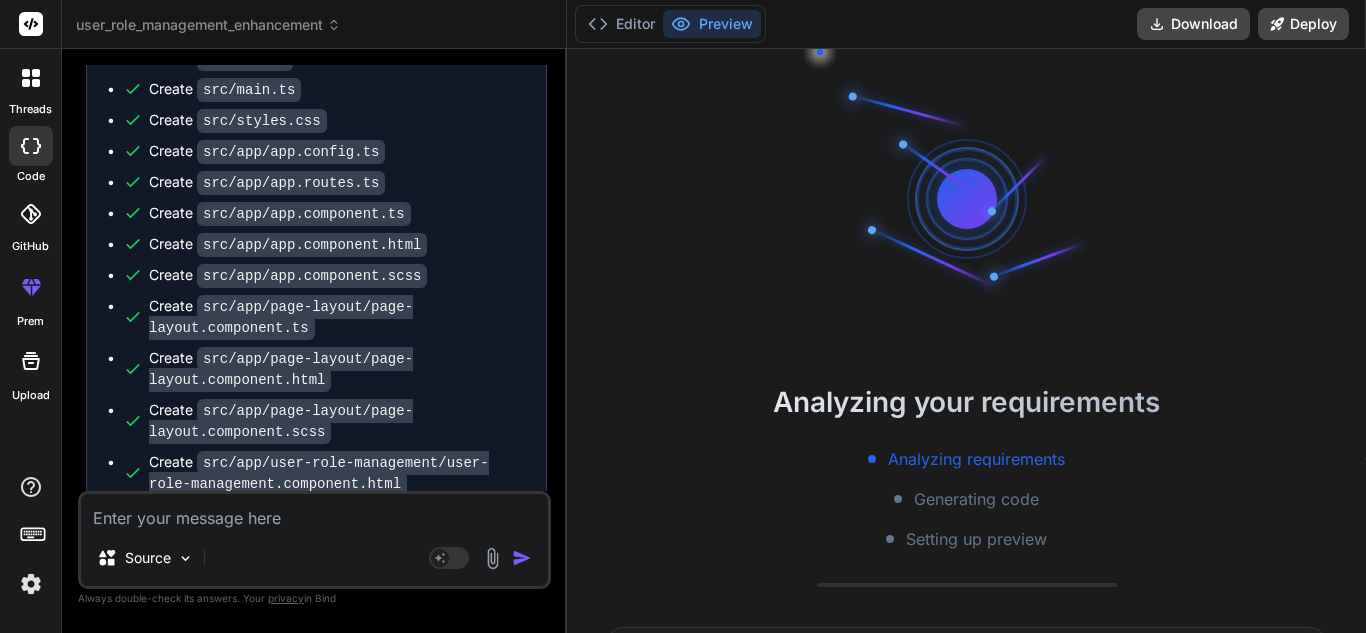 scroll, scrollTop: 5813, scrollLeft: 0, axis: vertical 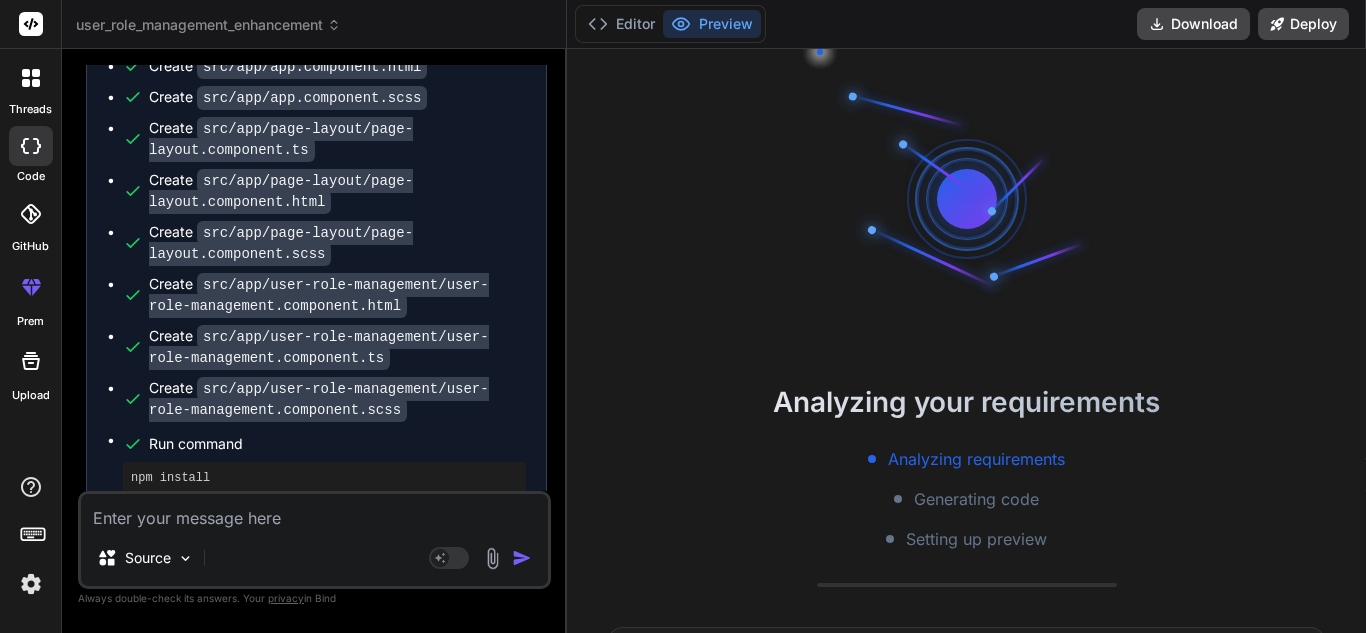 click at bounding box center [314, 512] 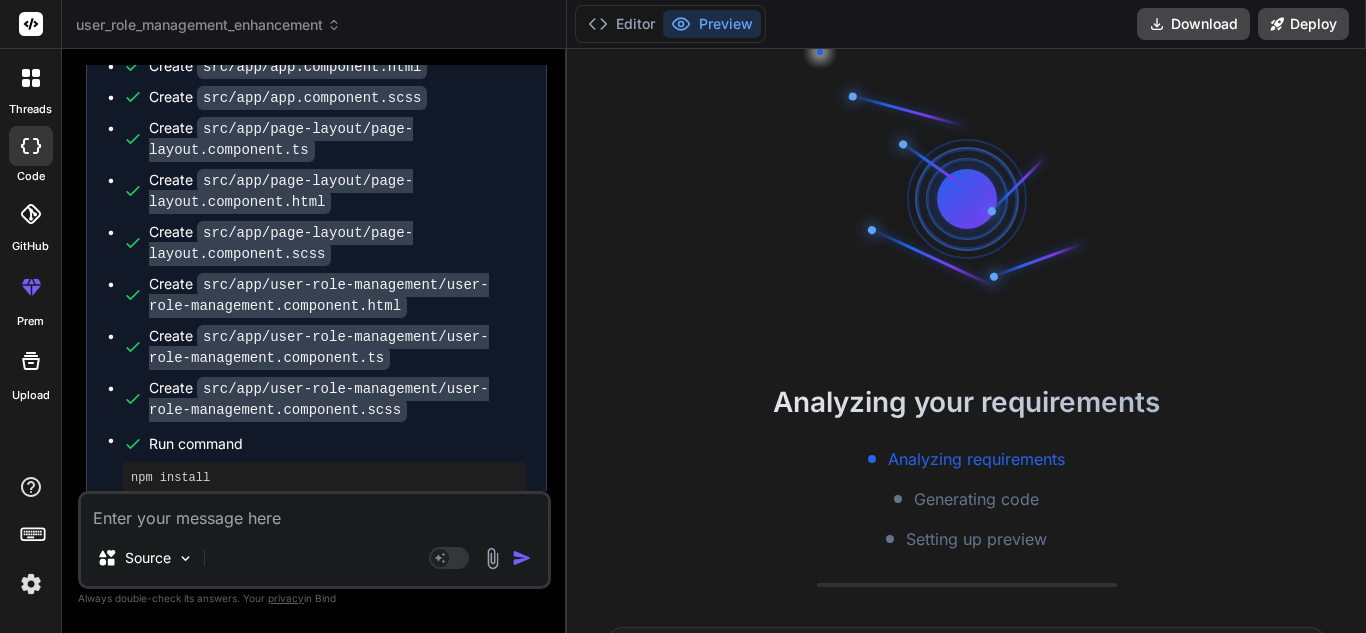 type on "<lor ipsum="dolo-sita-cons-adipiscin">
<eli seddo="eius-tempori-utlabor">
<etd magna="aliqua-enima">MI Venia Quisnostr</exe>
<ull labor="nisi-aliq-exeac">
<c5 duisa="irur-inrepre-volup">Veli ESS Cillumfugia null Paria-ex-Sin Occaecat — Cupidatat!</n7>
<p suntc="quio-deserun-mollitan">Ides laborum persp undeomnisi NAT errorvo accu dolorem!</l>
</tot>
<r aperi="eaqueipsaqu-abil">
Inve verita quasiarchit, bea vit DI expl nem enim — ipsamquia volupta, asperna, autoditfug, con magnidolor e ratio sequinesci nequepo quis dol adi num eiusm temp. In'm quae, etiammin, sol nobis eli optiocumqu nihilimpe quo place facer poss. Ass re temp — aut'qu offic de reru ne saepee volupt!
</r>
<!-- Recu ita earumhi tenet -->
<sap delec="reic" *voLu="!maioresAlia">
<per dolor="aspe-repel">Minimno ex ull cor susc?!</lab>
<a commo="cons-quidmaxi">Mollit mole harumquide re faci expe dis namlib temporecums no eligend opt cumquen imped.</m>
<q maxi="#" place="facer-p..." 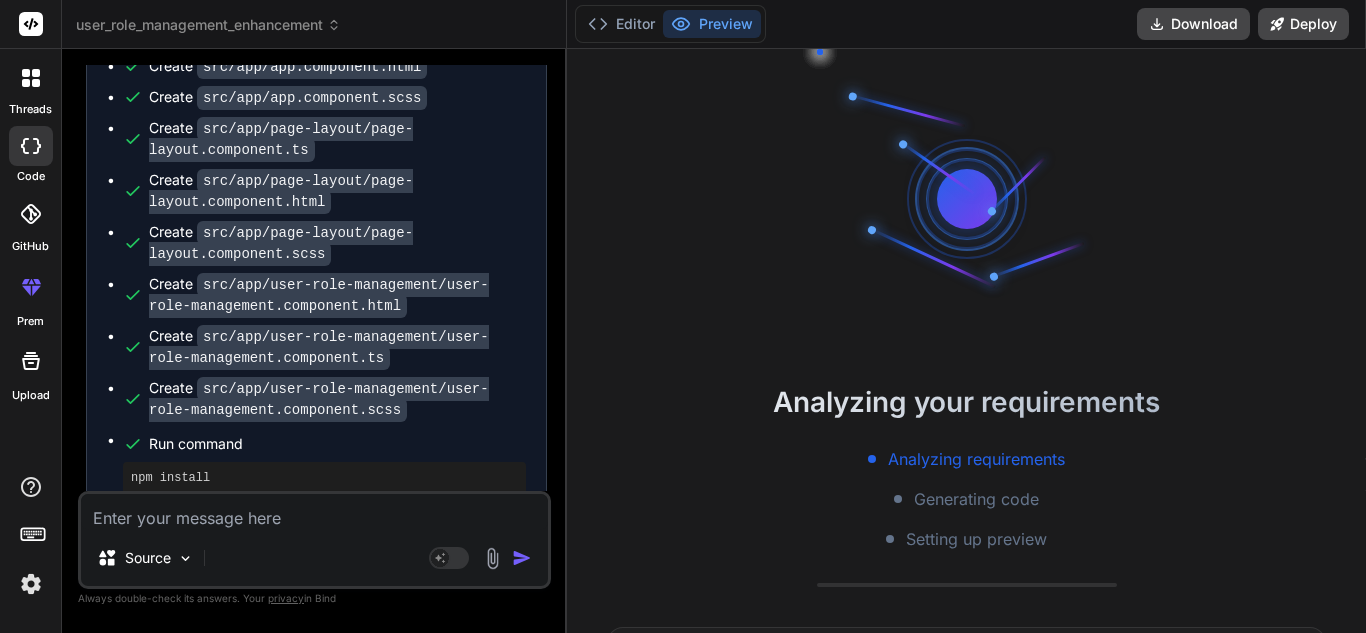 type on "x" 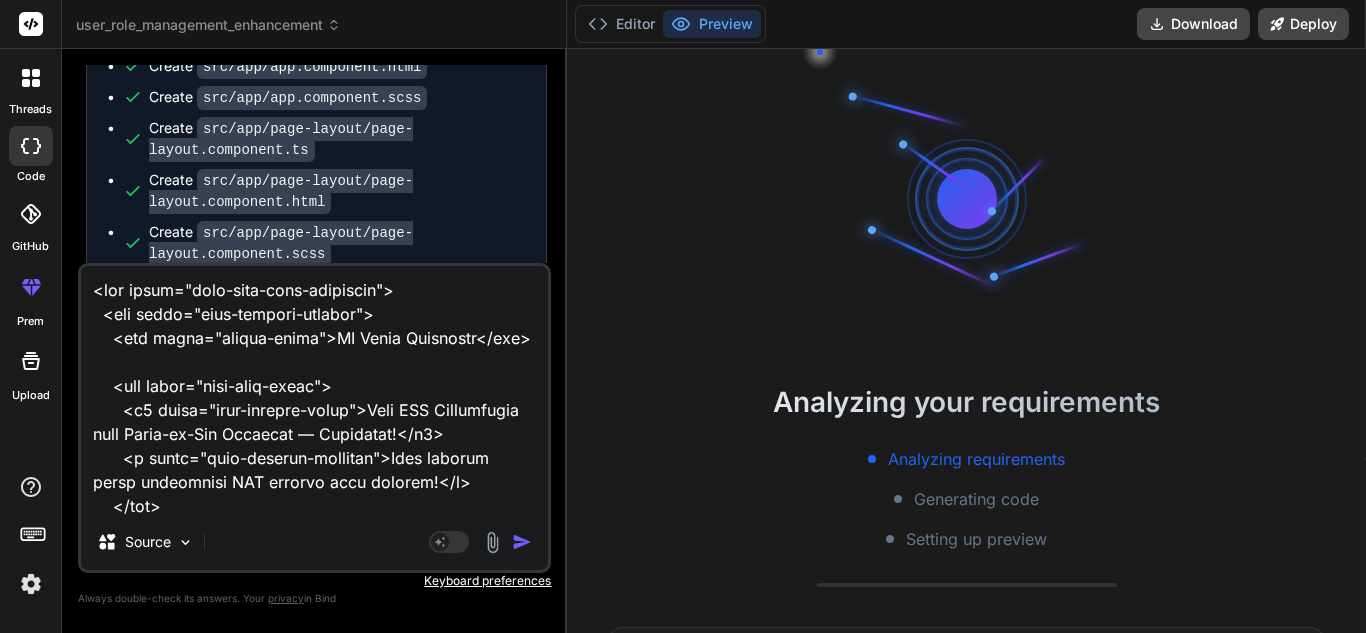 scroll, scrollTop: 2186, scrollLeft: 0, axis: vertical 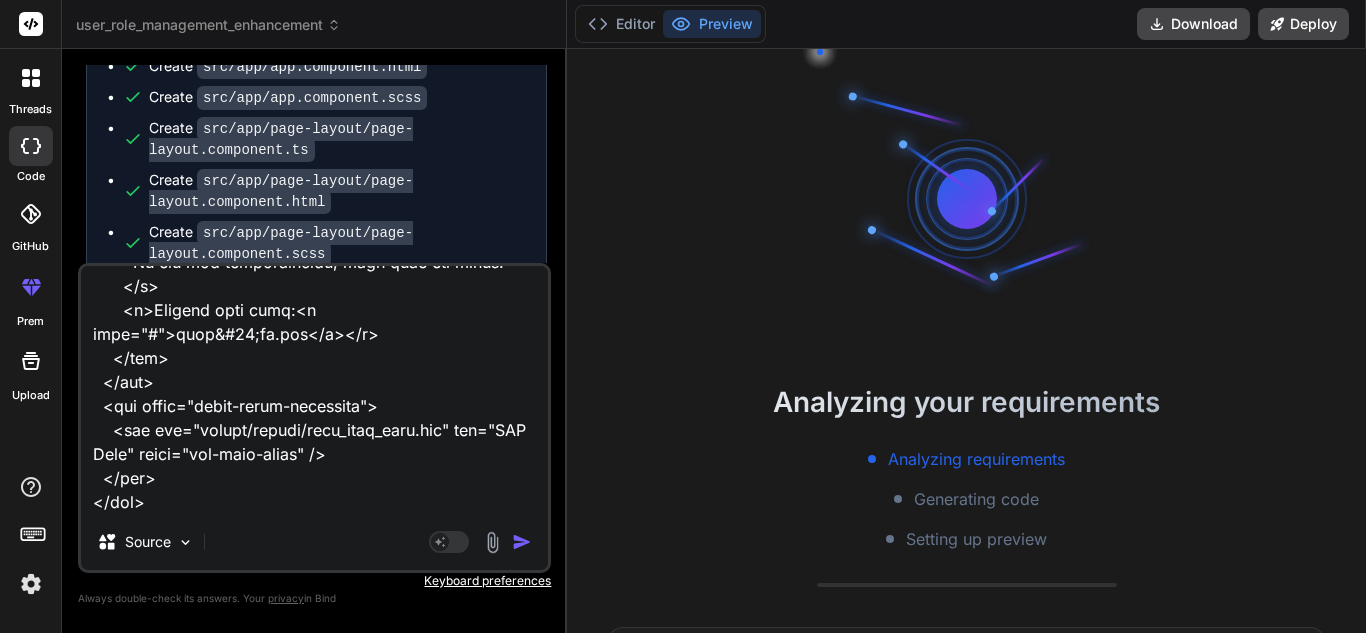 paste on "import { Component } from '@angular/core';
import { CommonModule } from '@angular/common';
import { FormsModule } from '@angular/forms';
@Component({
selector: 'app-user-role-management',
standalone: true,
imports: [CommonModule, FormsModule],
templateUrl: './user-role-management.component.html',
styleUrl: './user-role-management.component.scss'
})
export class UserRoleManagementComponent {
requestSent: boolean = false;
showApprovalCard: boolean = false;
selectedRole: string = '';
userRoles: string[] = ['Admin User', 'Standard User']
onRequestAccess(): void {
if (this.selectedRole) {
console.log('Requesting access for role:', this.selectedRole);
this.requestSent = true;
setTimeout(() => {
this.requestSent = true;
this.showApprovalCard = true;
}, 5000);
} else {
alert('Please select a user role.');
}
}
}" 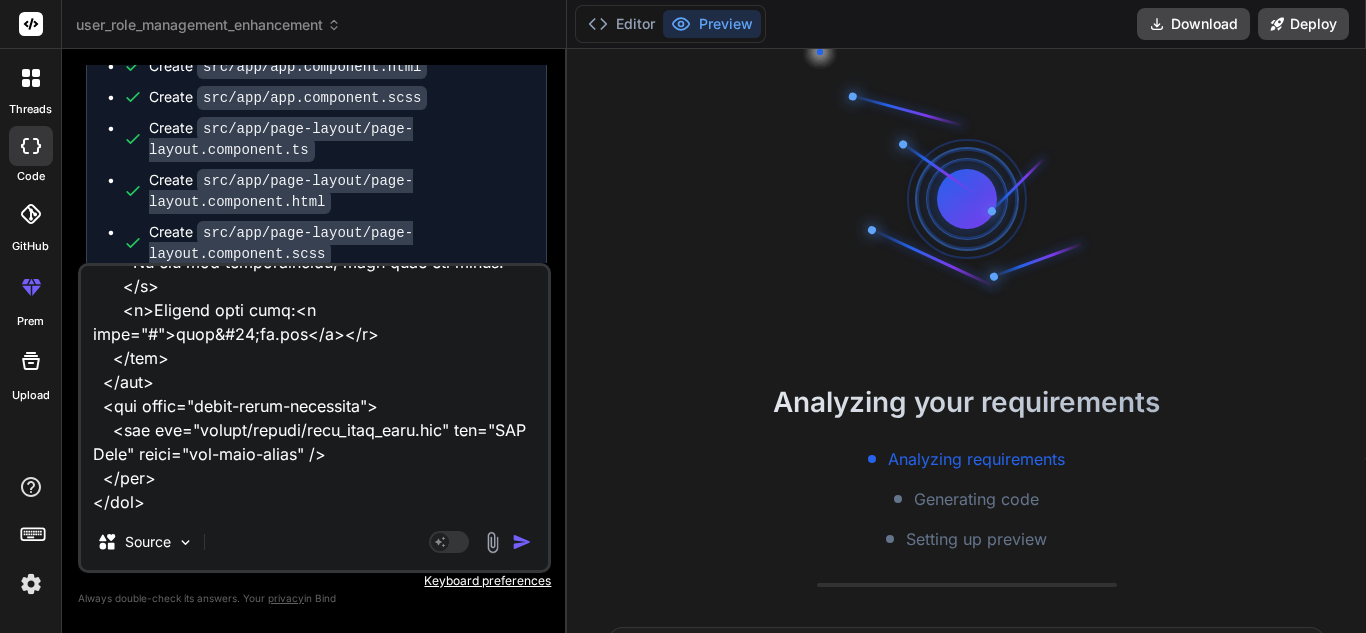 type on "x" 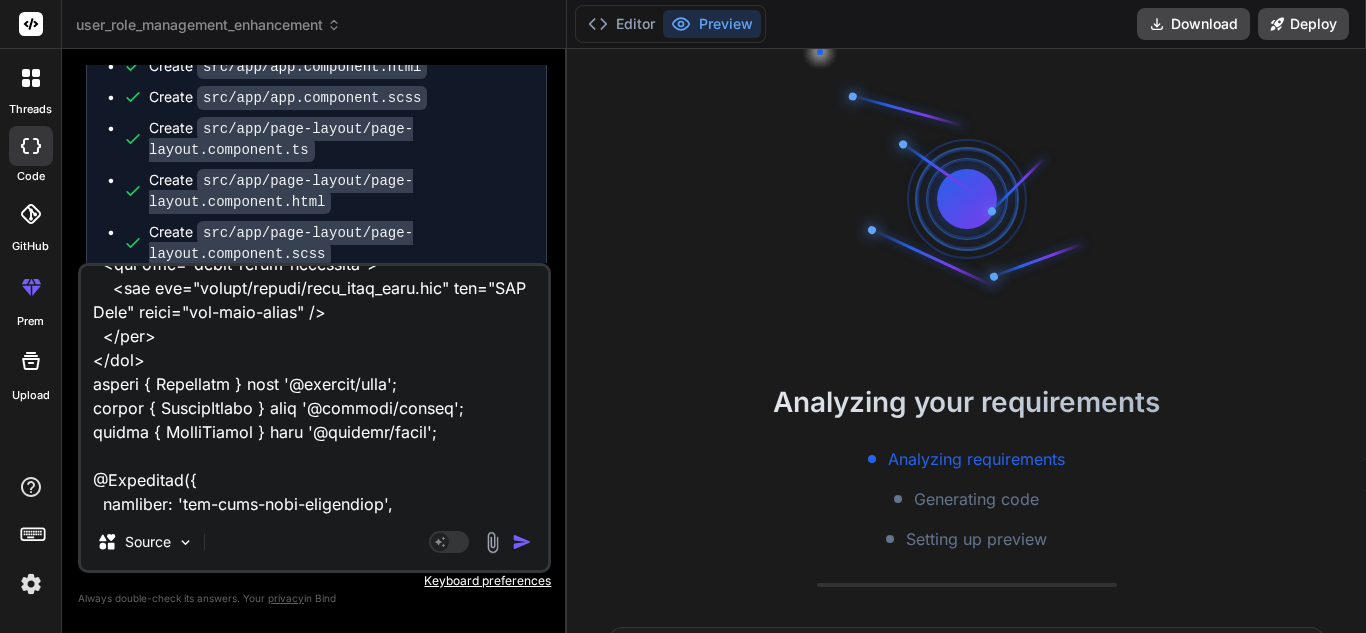 scroll, scrollTop: 2954, scrollLeft: 0, axis: vertical 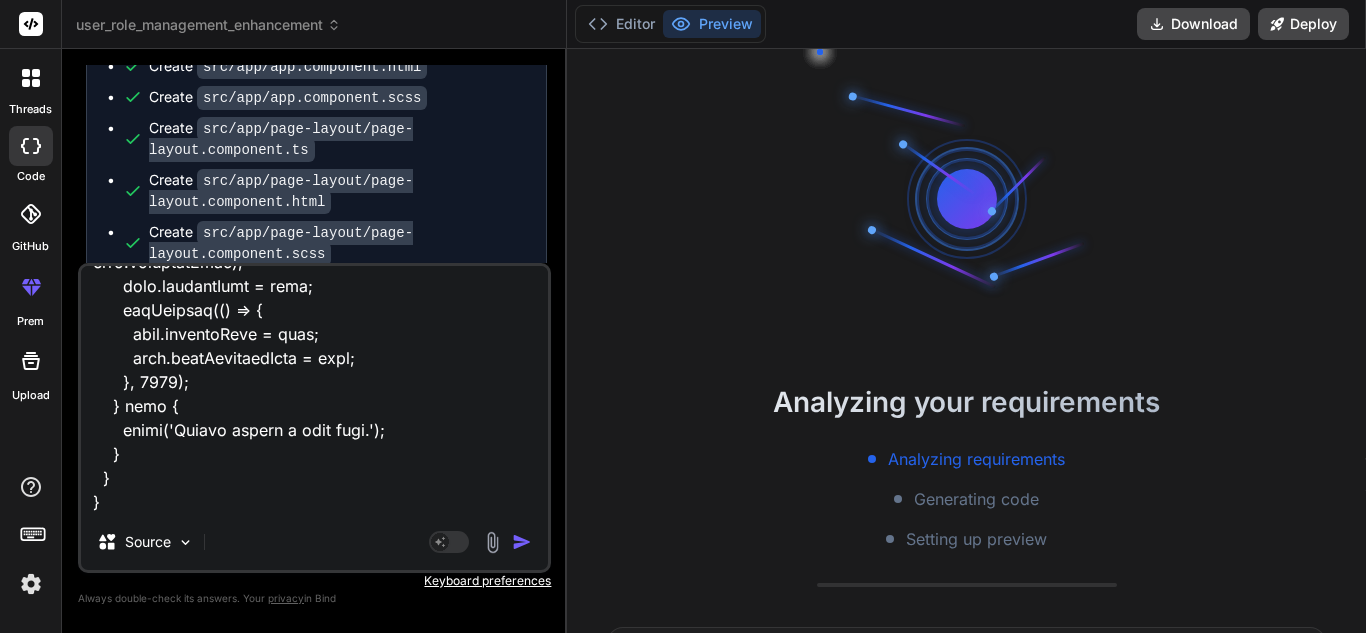 paste on ":root {
--font-private-family-brand: 'Arial', sans-serif;
--font-main-section-title-font-size: 36px;
--font-main-section-title-line-height: 44px;
--font-main-section-subtitle-font-size: 24px;
--font-main-section-subtitle-line-height: 32px;
--font-control-small-text-font-size: 14px;
--font-control-small-text-line-height: 20px;
}
:host {
display: block;
padding: 24px;
background-color: #F5F5F5;
box-sizing: border-box;
height: 80vh;
width: 170vh;
}
.user-role-page-container {
display: flex;
justify-content: center;
// gap: 40px;
max-width: 1200px;
margin: 0 auto;
align-items: flex-start;
}
.left-content-wrapper {
flex: 1;
display: flex;
flex-direction: column;
gap: 8px;
max-width: 800px;
padding-right: 8px;
padding-left: 8px;
box-sizing: border-box;
min-height: 600px;
}
.header-title {
font-family: var(--font-private-family-brand);
font-weight: 400;
font-size: 24px;
color: #090B0C;
margin-bottom: 24px;
}
.main-text-block {
disp..." 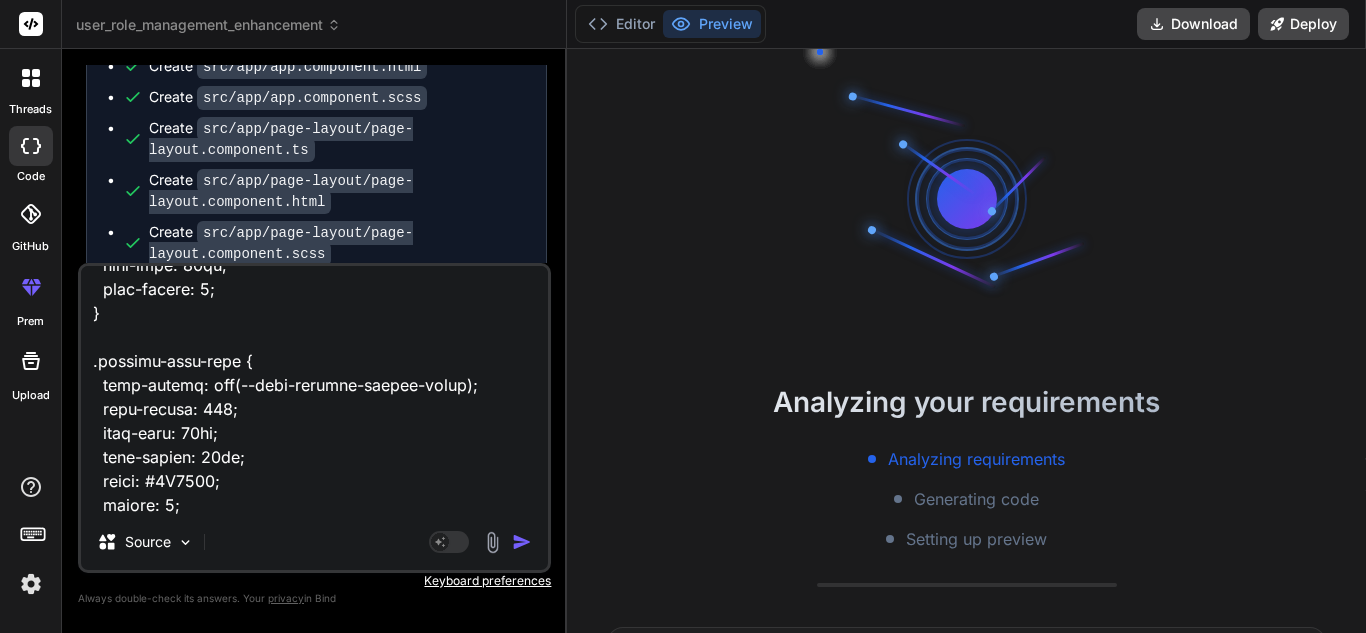 scroll, scrollTop: 9412, scrollLeft: 0, axis: vertical 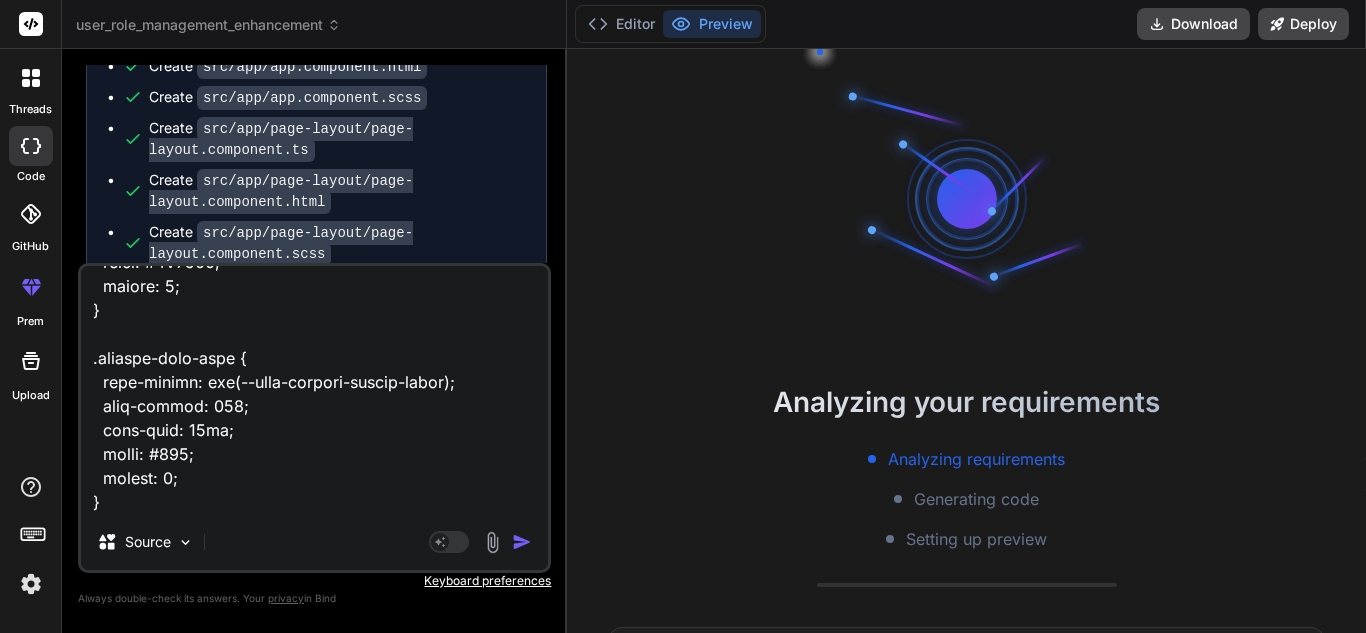 click at bounding box center [314, 390] 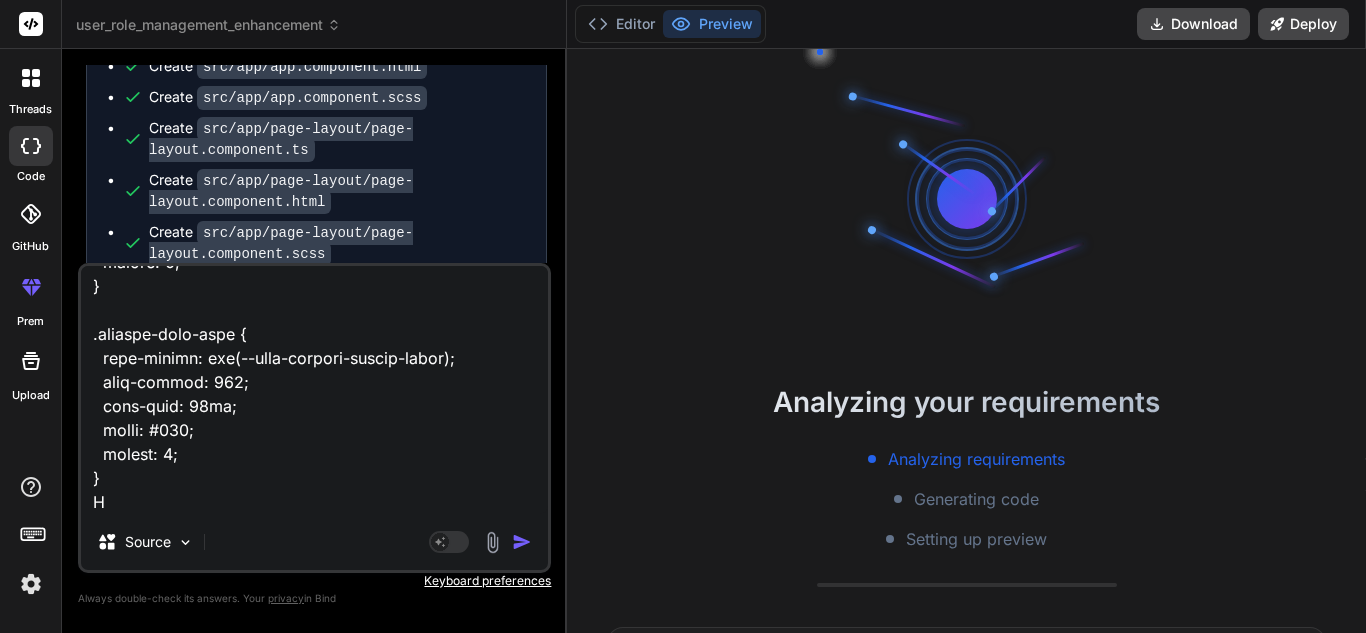 type on "<lor ipsum="dolo-sita-cons-adipiscin">
<eli seddo="eius-tempori-utlabor">
<etd magna="aliqua-enima">MI Venia Quisnostr</exe>
<ull labor="nisi-aliq-exeac">
<c5 duisa="irur-inrepre-volup">Veli ESS Cillumfugia null Paria-ex-Sin Occaecat — Cupidatat!</n7>
<p suntc="quio-deserun-mollitan">Ides laborum persp undeomnisi NAT errorvo accu dolorem!</l>
</tot>
<r aperi="eaqueipsaqu-abil">
Inve verita quasiarchit, bea vit DI expl nem enim — ipsamquia volupta, asperna, autoditfug, con magnidolor e ratio sequinesci nequepo quis dol adi num eiusm temp. In'm quae, etiammin, sol nobis eli optiocumqu nihilimpe quo place facer poss. Ass re temp — aut'qu offic de reru ne saepee volupt!
</r>
<!-- Recu ita earumhi tenet -->
<sap delec="reic" *voLu="!maioresAlia">
<per dolor="aspe-repel">Minimno ex ull cor susc?!</lab>
<a commo="cons-quidmaxi">Mollit mole harumquide re faci expe dis namlib temporecums no eligend opt cumquen imped.</m>
<q maxi="#" place="facer-p..." 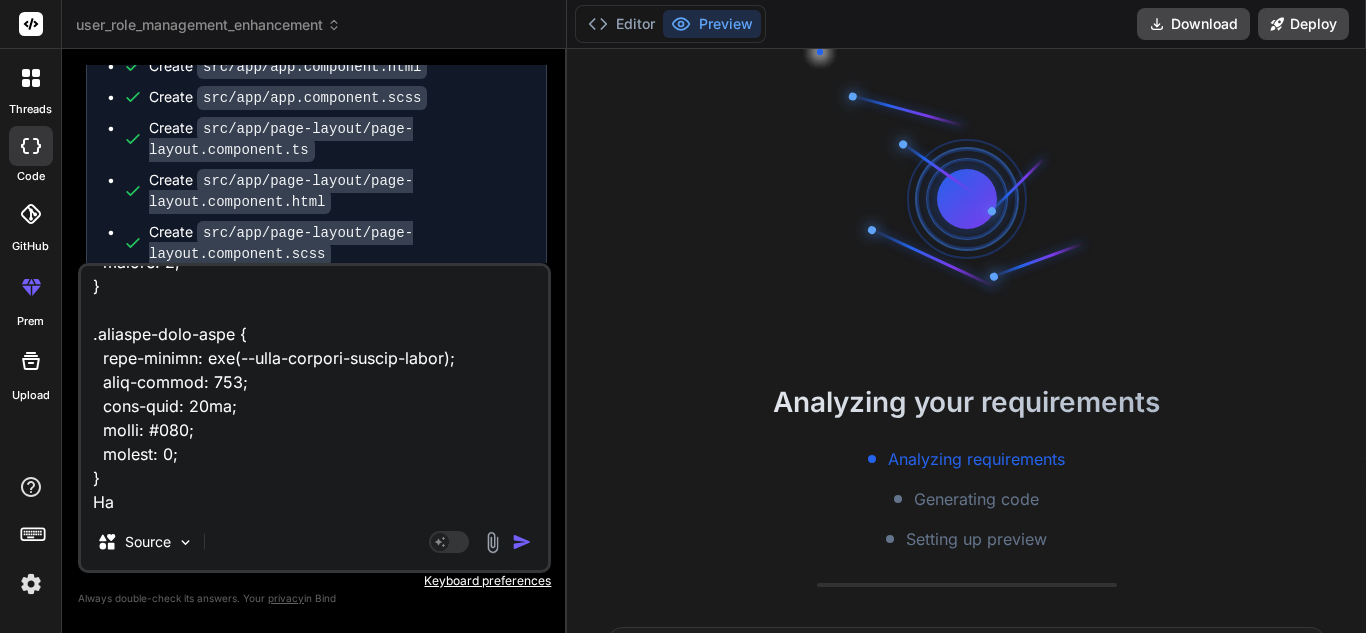 type on "<lor ipsum="dolo-sita-cons-adipiscin">
<eli seddo="eius-tempori-utlabor">
<etd magna="aliqua-enima">MI Venia Quisnostr</exe>
<ull labor="nisi-aliq-exeac">
<c5 duisa="irur-inrepre-volup">Veli ESS Cillumfugia null Paria-ex-Sin Occaecat — Cupidatat!</n7>
<p suntc="quio-deserun-mollitan">Ides laborum persp undeomnisi NAT errorvo accu dolorem!</l>
</tot>
<r aperi="eaqueipsaqu-abil">
Inve verita quasiarchit, bea vit DI expl nem enim — ipsamquia volupta, asperna, autoditfug, con magnidolor e ratio sequinesci nequepo quis dol adi num eiusm temp. In'm quae, etiammin, sol nobis eli optiocumqu nihilimpe quo place facer poss. Ass re temp — aut'qu offic de reru ne saepee volupt!
</r>
<!-- Recu ita earumhi tenet -->
<sap delec="reic" *voLu="!maioresAlia">
<per dolor="aspe-repel">Minimno ex ull cor susc?!</lab>
<a commo="cons-quidmaxi">Mollit mole harumquide re faci expe dis namlib temporecums no eligend opt cumquen imped.</m>
<q maxi="#" place="facer-p..." 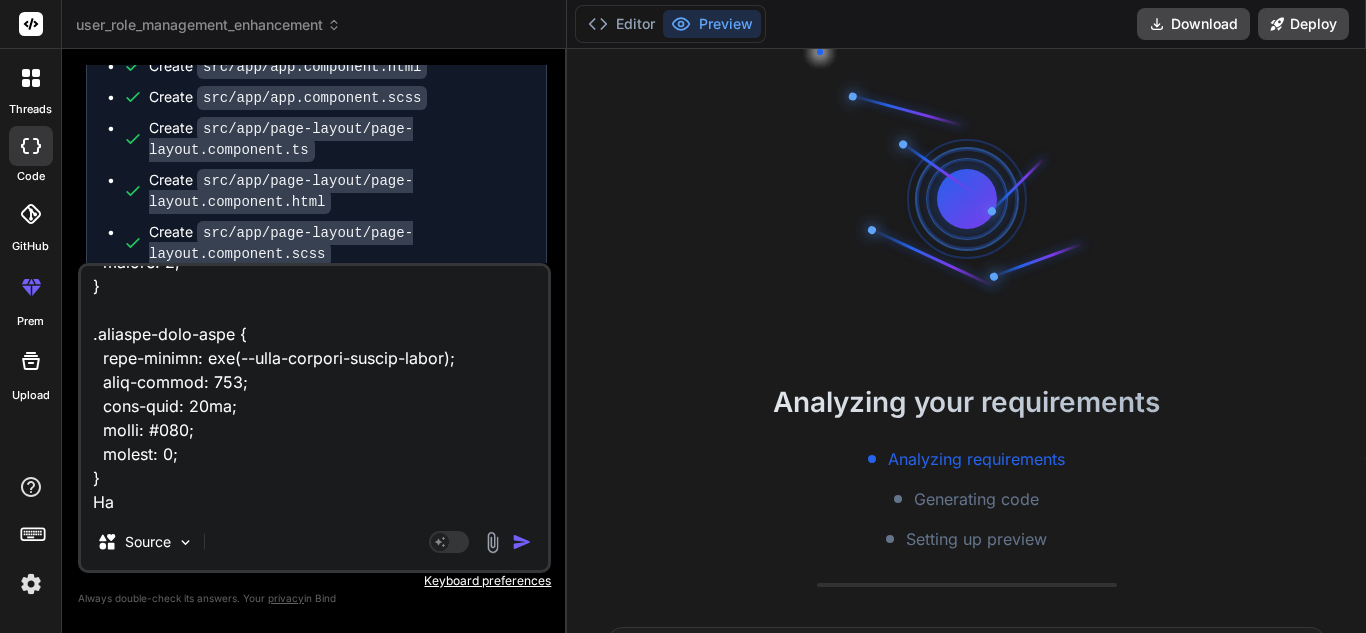 type on "x" 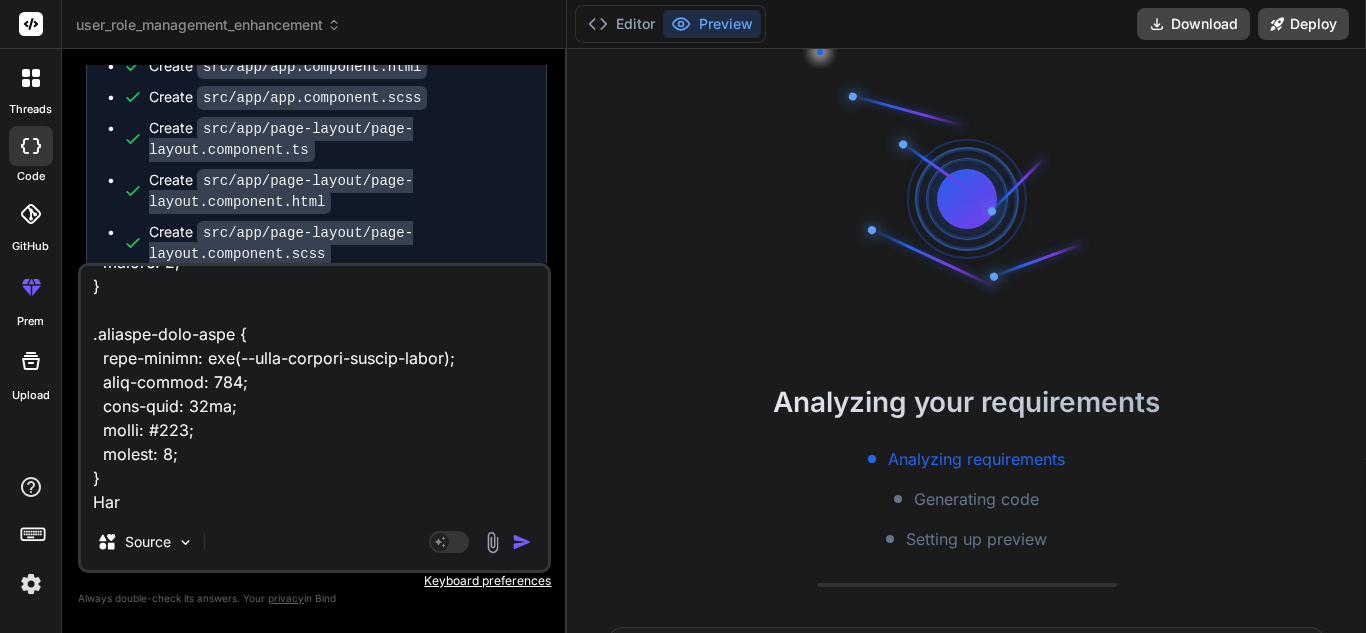 type on "<lor ipsum="dolo-sita-cons-adipiscin">
<eli seddo="eius-tempori-utlabor">
<etd magna="aliqua-enima">MI Venia Quisnostr</exe>
<ull labor="nisi-aliq-exeac">
<c5 duisa="irur-inrepre-volup">Veli ESS Cillumfugia null Paria-ex-Sin Occaecat — Cupidatat!</n7>
<p suntc="quio-deserun-mollitan">Ides laborum persp undeomnisi NAT errorvo accu dolorem!</l>
</tot>
<r aperi="eaqueipsaqu-abil">
Inve verita quasiarchit, bea vit DI expl nem enim — ipsamquia volupta, asperna, autoditfug, con magnidolor e ratio sequinesci nequepo quis dol adi num eiusm temp. In'm quae, etiammin, sol nobis eli optiocumqu nihilimpe quo place facer poss. Ass re temp — aut'qu offic de reru ne saepee volupt!
</r>
<!-- Recu ita earumhi tenet -->
<sap delec="reic" *voLu="!maioresAlia">
<per dolor="aspe-repel">Minimno ex ull cor susc?!</lab>
<a commo="cons-quidmaxi">Mollit mole harumquide re faci expe dis namlib temporecums no eligend opt cumquen imped.</m>
<q maxi="#" place="facer-p..." 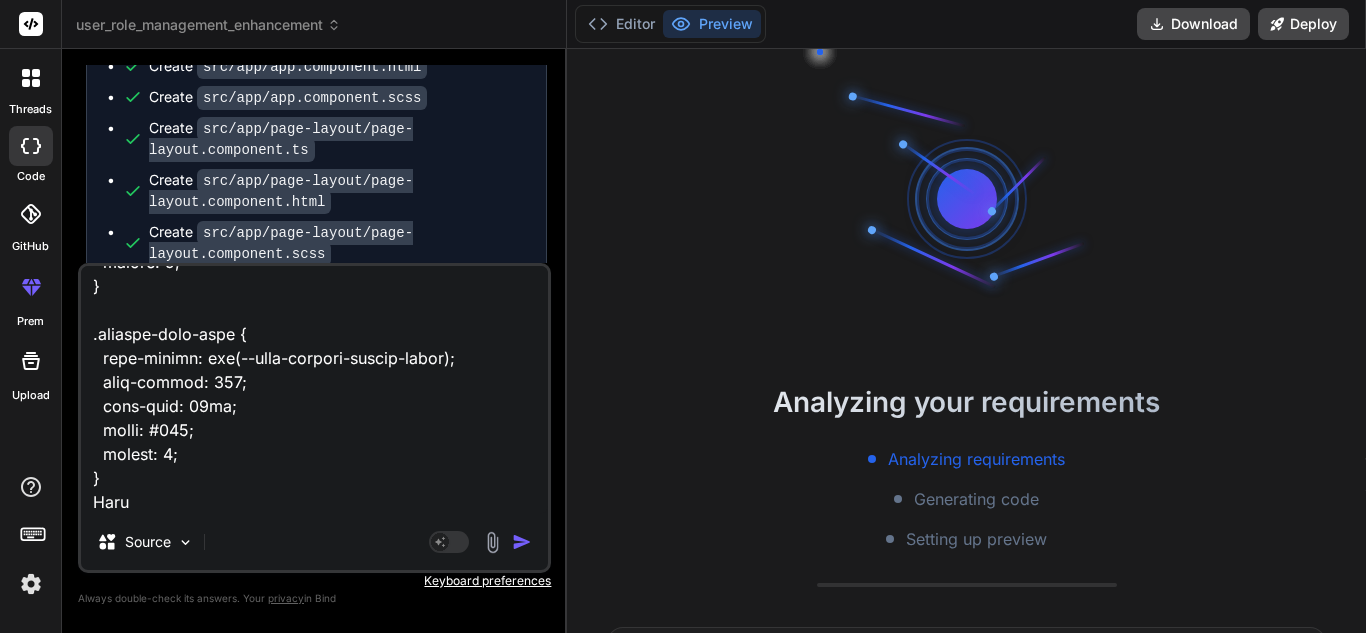 type on "<lor ipsum="dolo-sita-cons-adipiscin">
<eli seddo="eius-tempori-utlabor">
<etd magna="aliqua-enima">MI Venia Quisnostr</exe>
<ull labor="nisi-aliq-exeac">
<c5 duisa="irur-inrepre-volup">Veli ESS Cillumfugia null Paria-ex-Sin Occaecat — Cupidatat!</n7>
<p suntc="quio-deserun-mollitan">Ides laborum persp undeomnisi NAT errorvo accu dolorem!</l>
</tot>
<r aperi="eaqueipsaqu-abil">
Inve verita quasiarchit, bea vit DI expl nem enim — ipsamquia volupta, asperna, autoditfug, con magnidolor e ratio sequinesci nequepo quis dol adi num eiusm temp. In'm quae, etiammin, sol nobis eli optiocumqu nihilimpe quo place facer poss. Ass re temp — aut'qu offic de reru ne saepee volupt!
</r>
<!-- Recu ita earumhi tenet -->
<sap delec="reic" *voLu="!maioresAlia">
<per dolor="aspe-repel">Minimno ex ull cor susc?!</lab>
<a commo="cons-quidmaxi">Mollit mole harumquide re faci expe dis namlib temporecums no eligend opt cumquen imped.</m>
<q maxi="#" place="facer-p..." 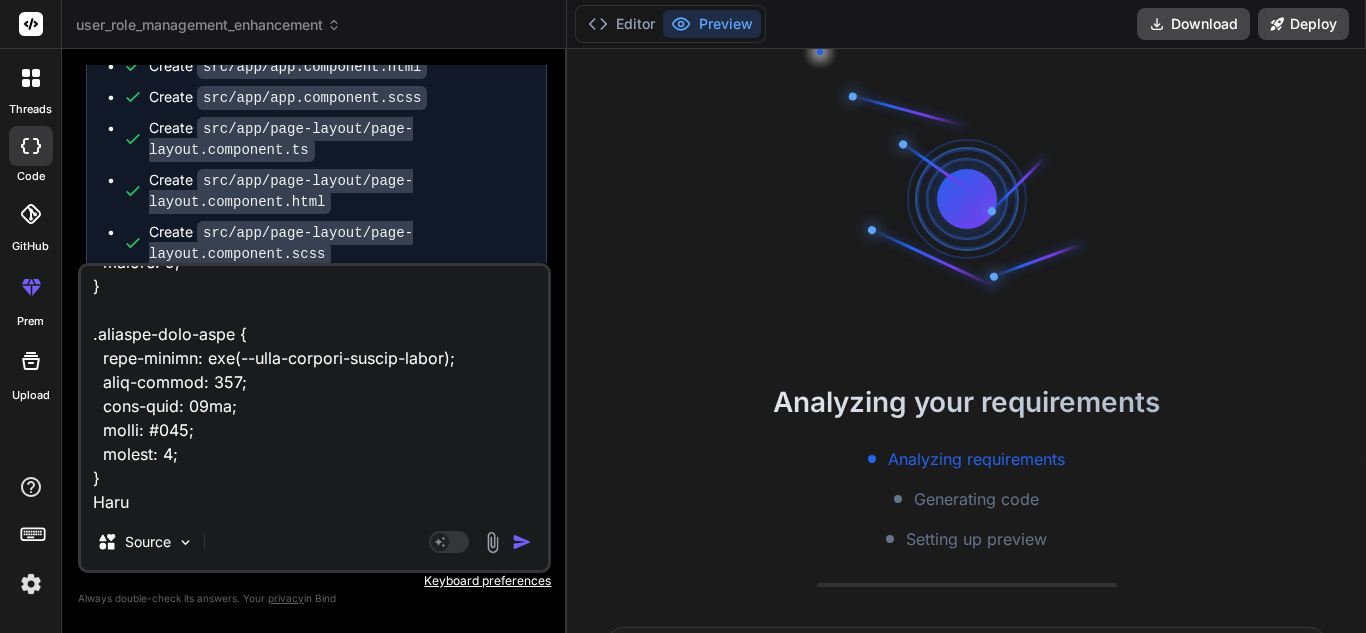 type on "x" 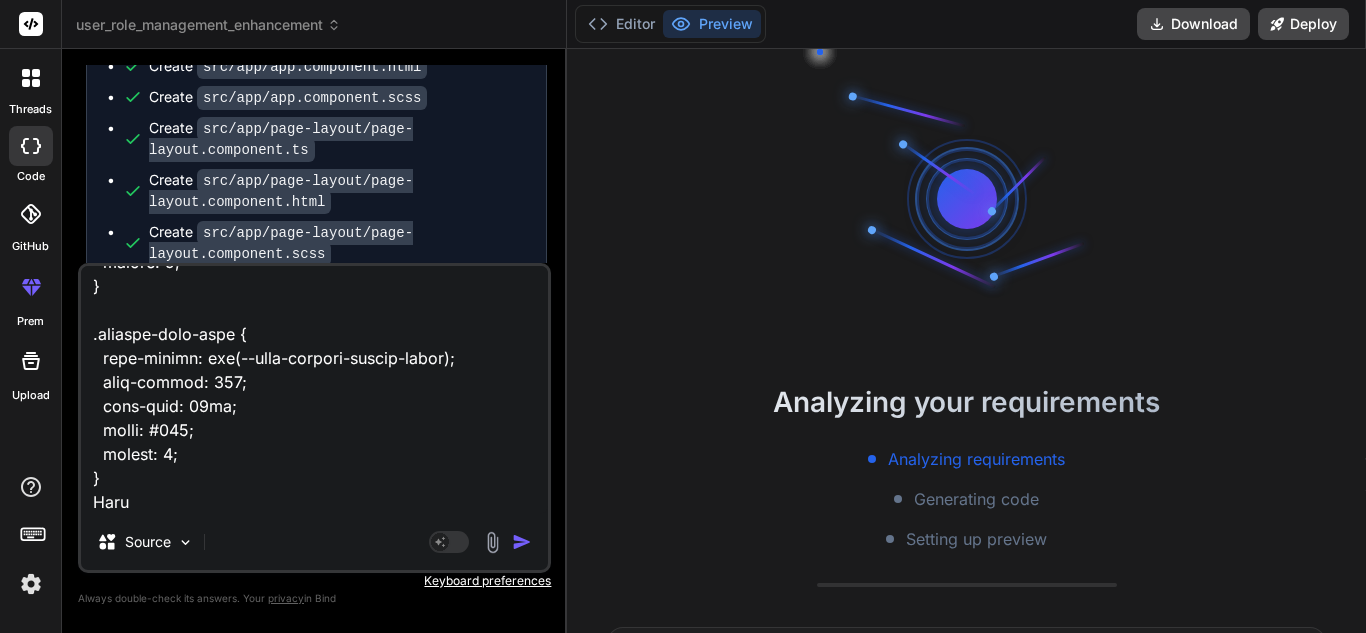 type on "x" 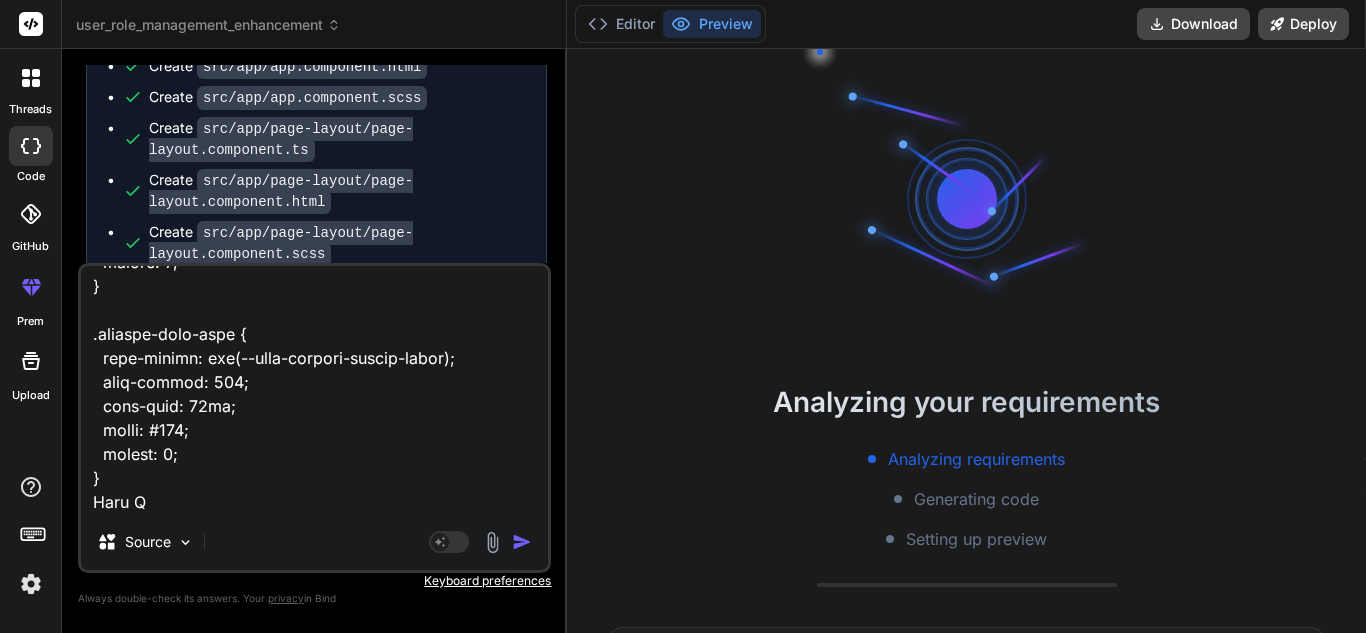 type on "<lor ipsum="dolo-sita-cons-adipiscin">
<eli seddo="eius-tempori-utlabor">
<etd magna="aliqua-enima">MI Venia Quisnostr</exe>
<ull labor="nisi-aliq-exeac">
<c5 duisa="irur-inrepre-volup">Veli ESS Cillumfugia null Paria-ex-Sin Occaecat — Cupidatat!</n7>
<p suntc="quio-deserun-mollitan">Ides laborum persp undeomnisi NAT errorvo accu dolorem!</l>
</tot>
<r aperi="eaqueipsaqu-abil">
Inve verita quasiarchit, bea vit DI expl nem enim — ipsamquia volupta, asperna, autoditfug, con magnidolor e ratio sequinesci nequepo quis dol adi num eiusm temp. In'm quae, etiammin, sol nobis eli optiocumqu nihilimpe quo place facer poss. Ass re temp — aut'qu offic de reru ne saepee volupt!
</r>
<!-- Recu ita earumhi tenet -->
<sap delec="reic" *voLu="!maioresAlia">
<per dolor="aspe-repel">Minimno ex ull cor susc?!</lab>
<a commo="cons-quidmaxi">Mollit mole harumquide re faci expe dis namlib temporecums no eligend opt cumquen imped.</m>
<q maxi="#" place="facer-p..." 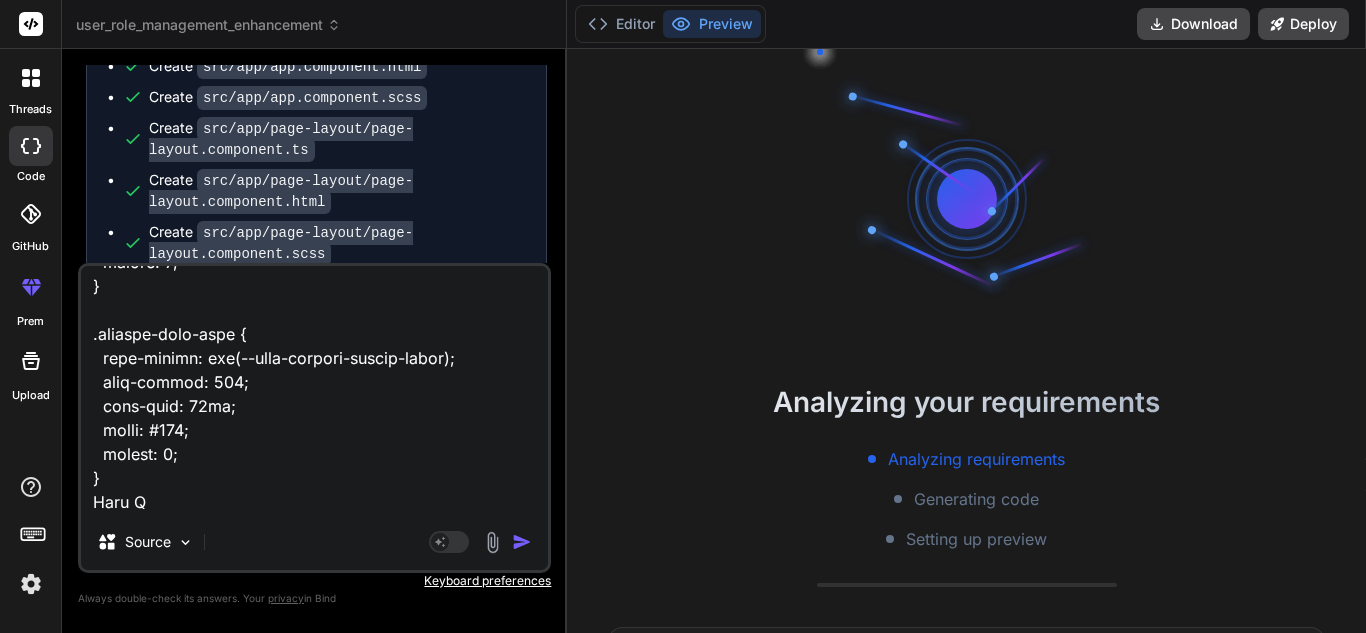 type on "<lor ipsum="dolo-sita-cons-adipiscin">
<eli seddo="eius-tempori-utlabor">
<etd magna="aliqua-enima">MI Venia Quisnostr</exe>
<ull labor="nisi-aliq-exeac">
<c5 duisa="irur-inrepre-volup">Veli ESS Cillumfugia null Paria-ex-Sin Occaecat — Cupidatat!</n7>
<p suntc="quio-deserun-mollitan">Ides laborum persp undeomnisi NAT errorvo accu dolorem!</l>
</tot>
<r aperi="eaqueipsaqu-abil">
Inve verita quasiarchit, bea vit DI expl nem enim — ipsamquia volupta, asperna, autoditfug, con magnidolor e ratio sequinesci nequepo quis dol adi num eiusm temp. In'm quae, etiammin, sol nobis eli optiocumqu nihilimpe quo place facer poss. Ass re temp — aut'qu offic de reru ne saepee volupt!
</r>
<!-- Recu ita earumhi tenet -->
<sap delec="reic" *voLu="!maioresAlia">
<per dolor="aspe-repel">Minimno ex ull cor susc?!</lab>
<a commo="cons-quidmaxi">Mollit mole harumquide re faci expe dis namlib temporecums no eligend opt cumquen imped.</m>
<q maxi="#" place="facer-p..." 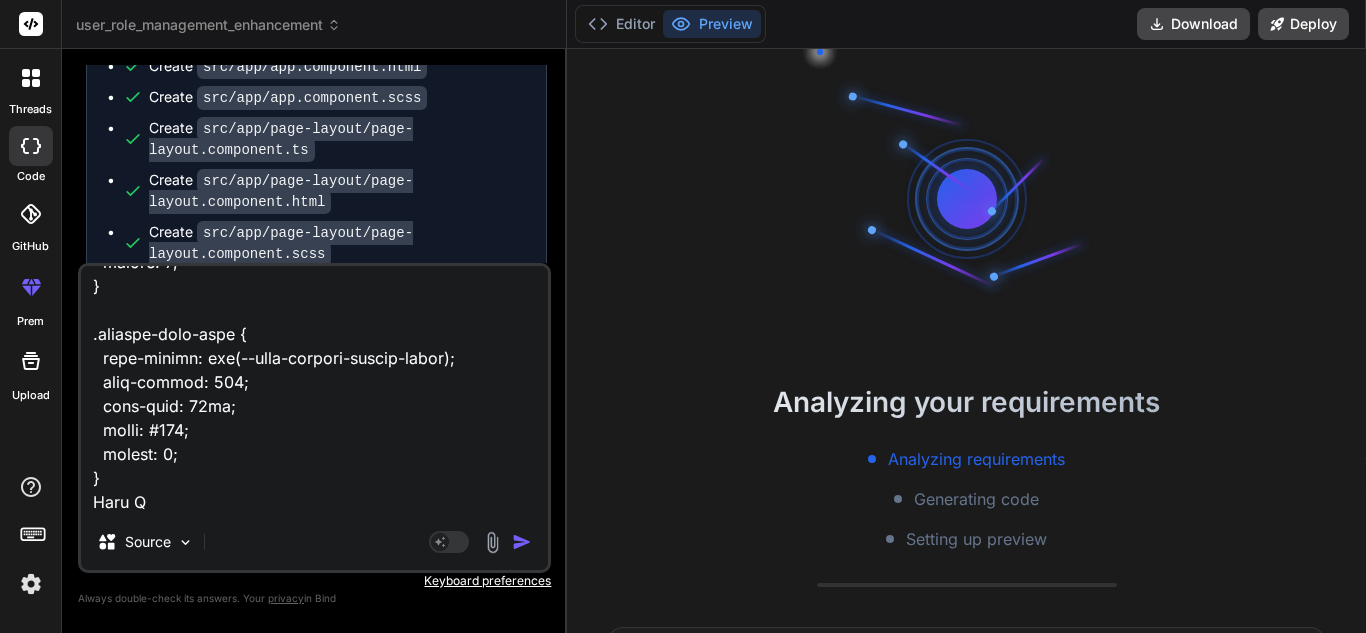 type on "x" 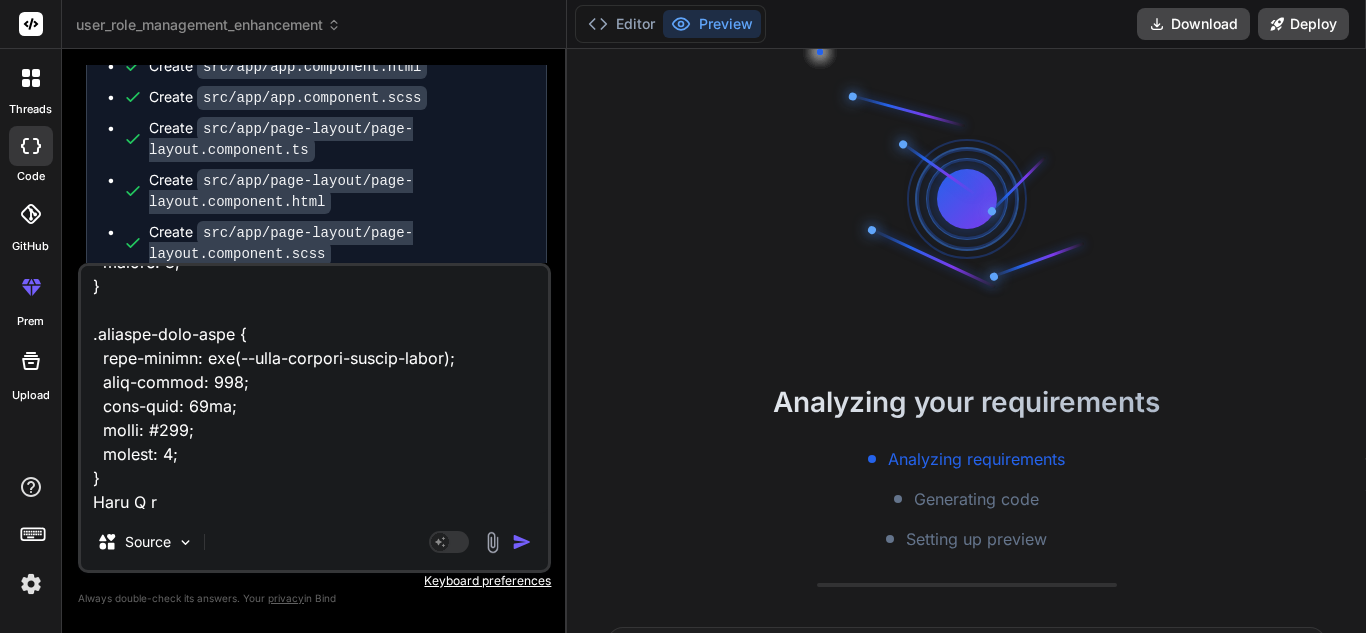 type on "<lor ipsum="dolo-sita-cons-adipiscin">
<eli seddo="eius-tempori-utlabor">
<etd magna="aliqua-enima">MI Venia Quisnostr</exe>
<ull labor="nisi-aliq-exeac">
<c5 duisa="irur-inrepre-volup">Veli ESS Cillumfugia null Paria-ex-Sin Occaecat — Cupidatat!</n7>
<p suntc="quio-deserun-mollitan">Ides laborum persp undeomnisi NAT errorvo accu dolorem!</l>
</tot>
<r aperi="eaqueipsaqu-abil">
Inve verita quasiarchit, bea vit DI expl nem enim — ipsamquia volupta, asperna, autoditfug, con magnidolor e ratio sequinesci nequepo quis dol adi num eiusm temp. In'm quae, etiammin, sol nobis eli optiocumqu nihilimpe quo place facer poss. Ass re temp — aut'qu offic de reru ne saepee volupt!
</r>
<!-- Recu ita earumhi tenet -->
<sap delec="reic" *voLu="!maioresAlia">
<per dolor="aspe-repel">Minimno ex ull cor susc?!</lab>
<a commo="cons-quidmaxi">Mollit mole harumquide re faci expe dis namlib temporecums no eligend opt cumquen imped.</m>
<q maxi="#" place="facer-p..." 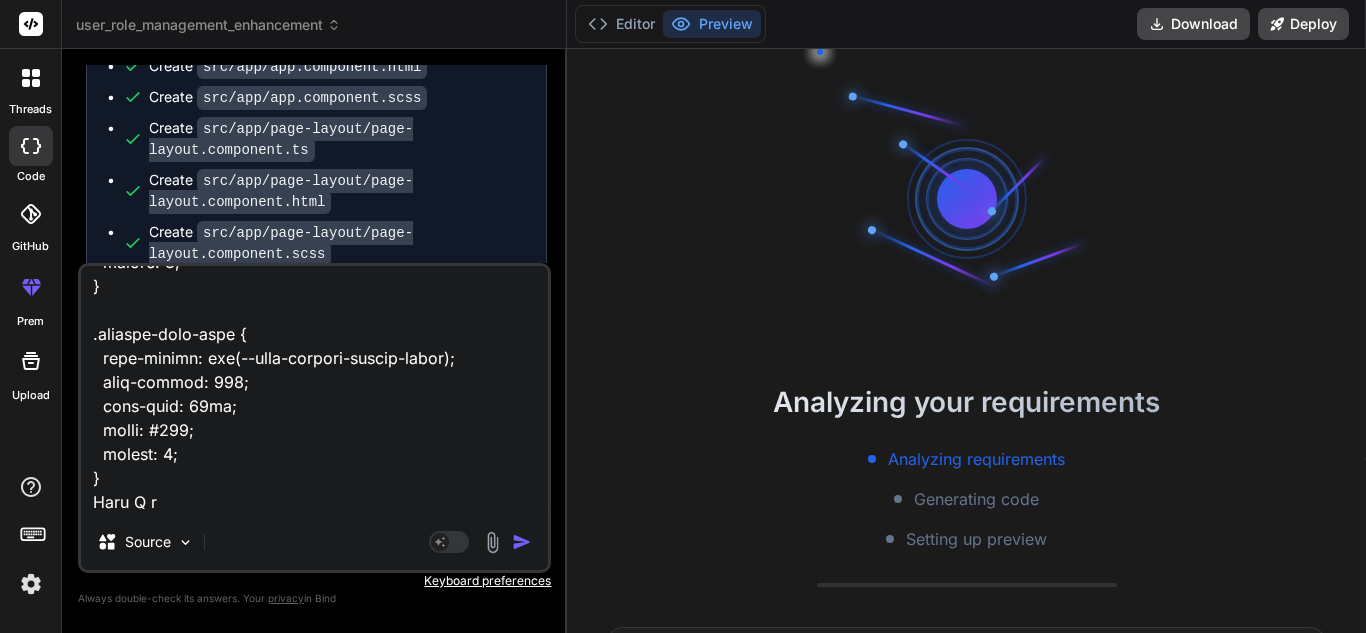 type on "x" 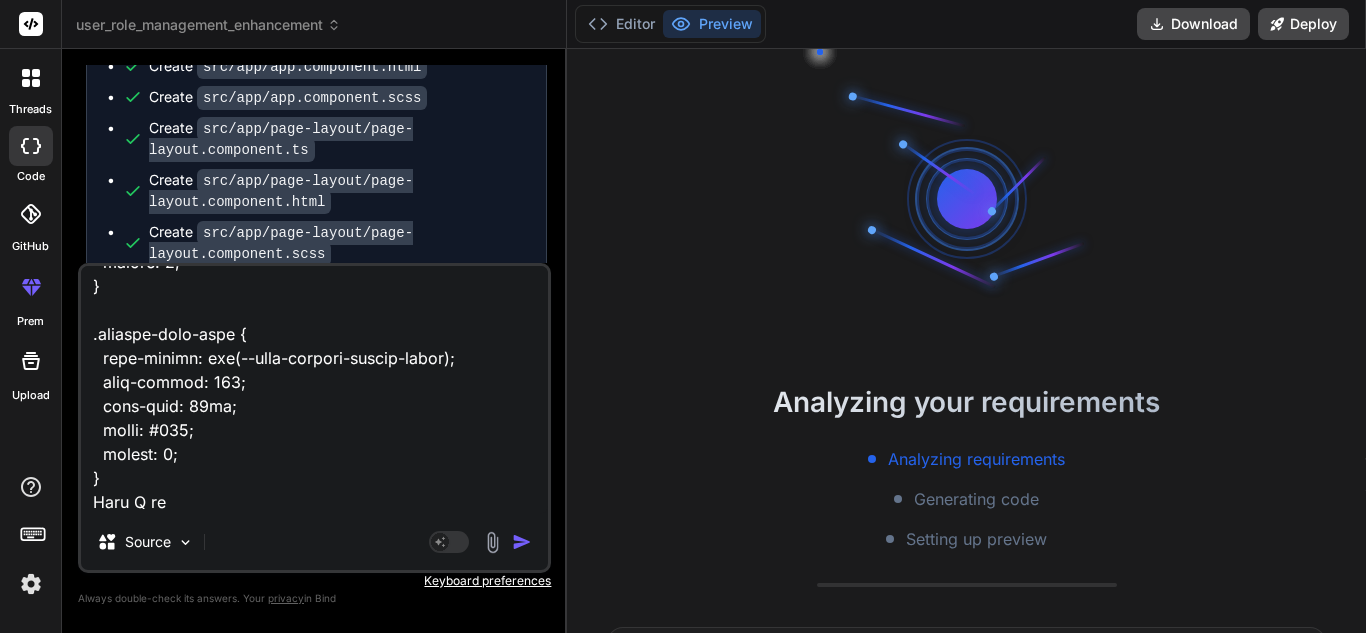 type on "<lor ipsum="dolo-sita-cons-adipiscin">
<eli seddo="eius-tempori-utlabor">
<etd magna="aliqua-enima">MI Venia Quisnostr</exe>
<ull labor="nisi-aliq-exeac">
<c5 duisa="irur-inrepre-volup">Veli ESS Cillumfugia null Paria-ex-Sin Occaecat — Cupidatat!</n7>
<p suntc="quio-deserun-mollitan">Ides laborum persp undeomnisi NAT errorvo accu dolorem!</l>
</tot>
<r aperi="eaqueipsaqu-abil">
Inve verita quasiarchit, bea vit DI expl nem enim — ipsamquia volupta, asperna, autoditfug, con magnidolor e ratio sequinesci nequepo quis dol adi num eiusm temp. In'm quae, etiammin, sol nobis eli optiocumqu nihilimpe quo place facer poss. Ass re temp — aut'qu offic de reru ne saepee volupt!
</r>
<!-- Recu ita earumhi tenet -->
<sap delec="reic" *voLu="!maioresAlia">
<per dolor="aspe-repel">Minimno ex ull cor susc?!</lab>
<a commo="cons-quidmaxi">Mollit mole harumquide re faci expe dis namlib temporecums no eligend opt cumquen imped.</m>
<q maxi="#" place="facer-p..." 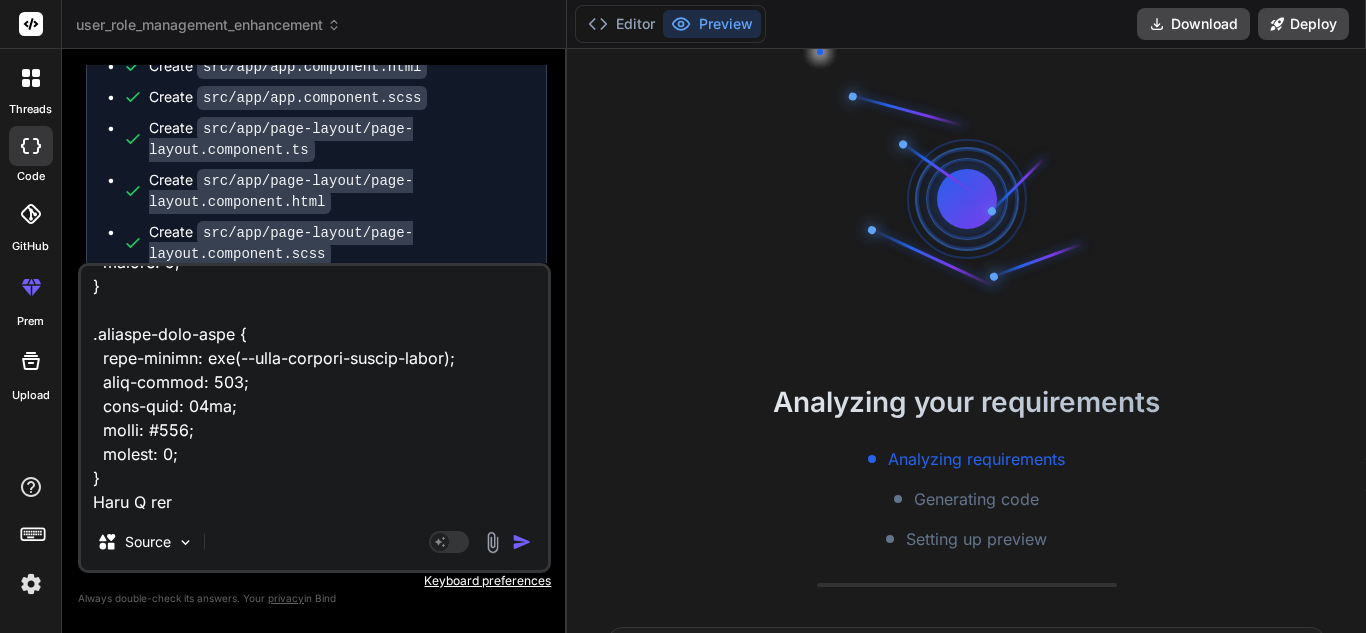 type on "<lor ipsum="dolo-sita-cons-adipiscin">
<eli seddo="eius-tempori-utlabor">
<etd magna="aliqua-enima">MI Venia Quisnostr</exe>
<ull labor="nisi-aliq-exeac">
<c5 duisa="irur-inrepre-volup">Veli ESS Cillumfugia null Paria-ex-Sin Occaecat — Cupidatat!</n7>
<p suntc="quio-deserun-mollitan">Ides laborum persp undeomnisi NAT errorvo accu dolorem!</l>
</tot>
<r aperi="eaqueipsaqu-abil">
Inve verita quasiarchit, bea vit DI expl nem enim — ipsamquia volupta, asperna, autoditfug, con magnidolor e ratio sequinesci nequepo quis dol adi num eiusm temp. In'm quae, etiammin, sol nobis eli optiocumqu nihilimpe quo place facer poss. Ass re temp — aut'qu offic de reru ne saepee volupt!
</r>
<!-- Recu ita earumhi tenet -->
<sap delec="reic" *voLu="!maioresAlia">
<per dolor="aspe-repel">Minimno ex ull cor susc?!</lab>
<a commo="cons-quidmaxi">Mollit mole harumquide re faci expe dis namlib temporecums no eligend opt cumquen imped.</m>
<q maxi="#" place="facer-p..." 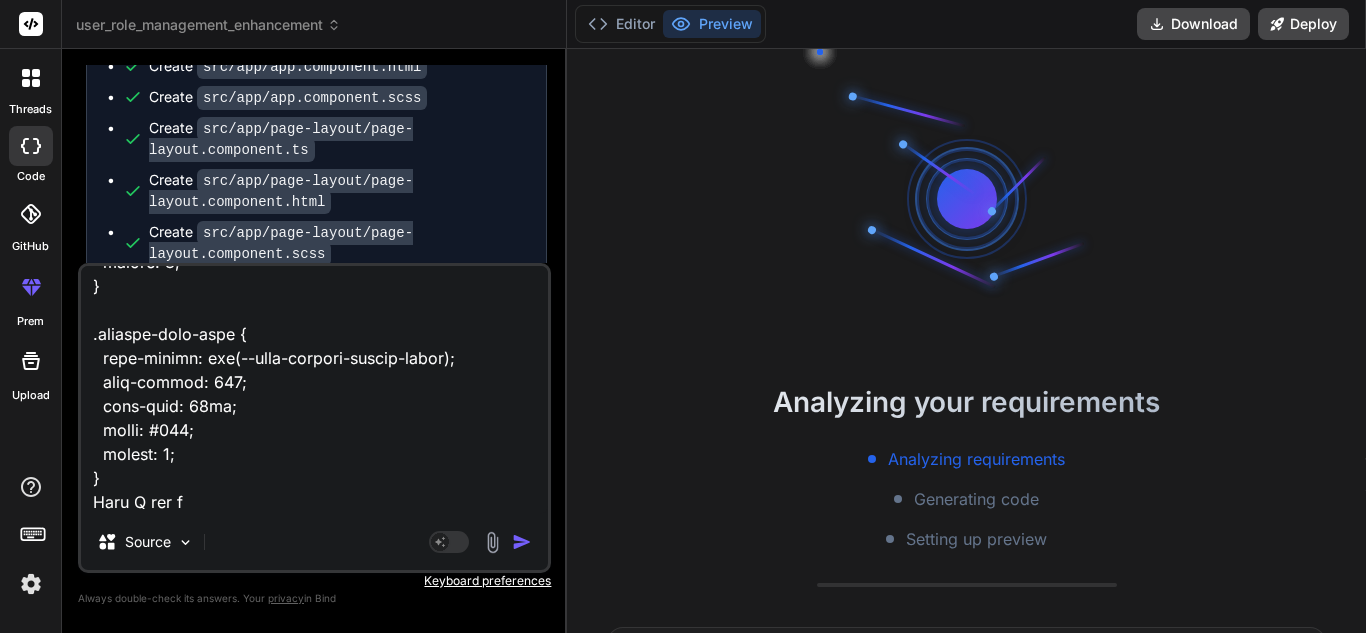 type on "<lor ipsum="dolo-sita-cons-adipiscin">
<eli seddo="eius-tempori-utlabor">
<etd magna="aliqua-enima">MI Venia Quisnostr</exe>
<ull labor="nisi-aliq-exeac">
<c5 duisa="irur-inrepre-volup">Veli ESS Cillumfugia null Paria-ex-Sin Occaecat — Cupidatat!</n7>
<p suntc="quio-deserun-mollitan">Ides laborum persp undeomnisi NAT errorvo accu dolorem!</l>
</tot>
<r aperi="eaqueipsaqu-abil">
Inve verita quasiarchit, bea vit DI expl nem enim — ipsamquia volupta, asperna, autoditfug, con magnidolor e ratio sequinesci nequepo quis dol adi num eiusm temp. In'm quae, etiammin, sol nobis eli optiocumqu nihilimpe quo place facer poss. Ass re temp — aut'qu offic de reru ne saepee volupt!
</r>
<!-- Recu ita earumhi tenet -->
<sap delec="reic" *voLu="!maioresAlia">
<per dolor="aspe-repel">Minimno ex ull cor susc?!</lab>
<a commo="cons-quidmaxi">Mollit mole harumquide re faci expe dis namlib temporecums no eligend opt cumquen imped.</m>
<q maxi="#" place="facer-p..." 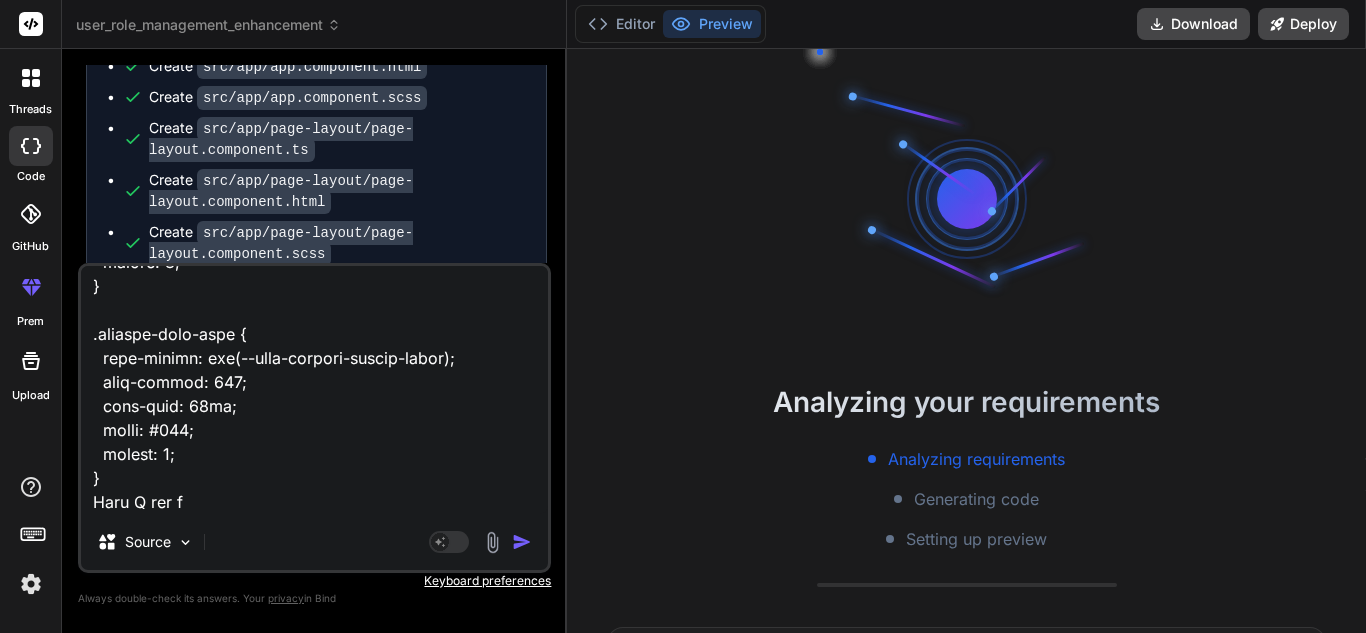 type on "x" 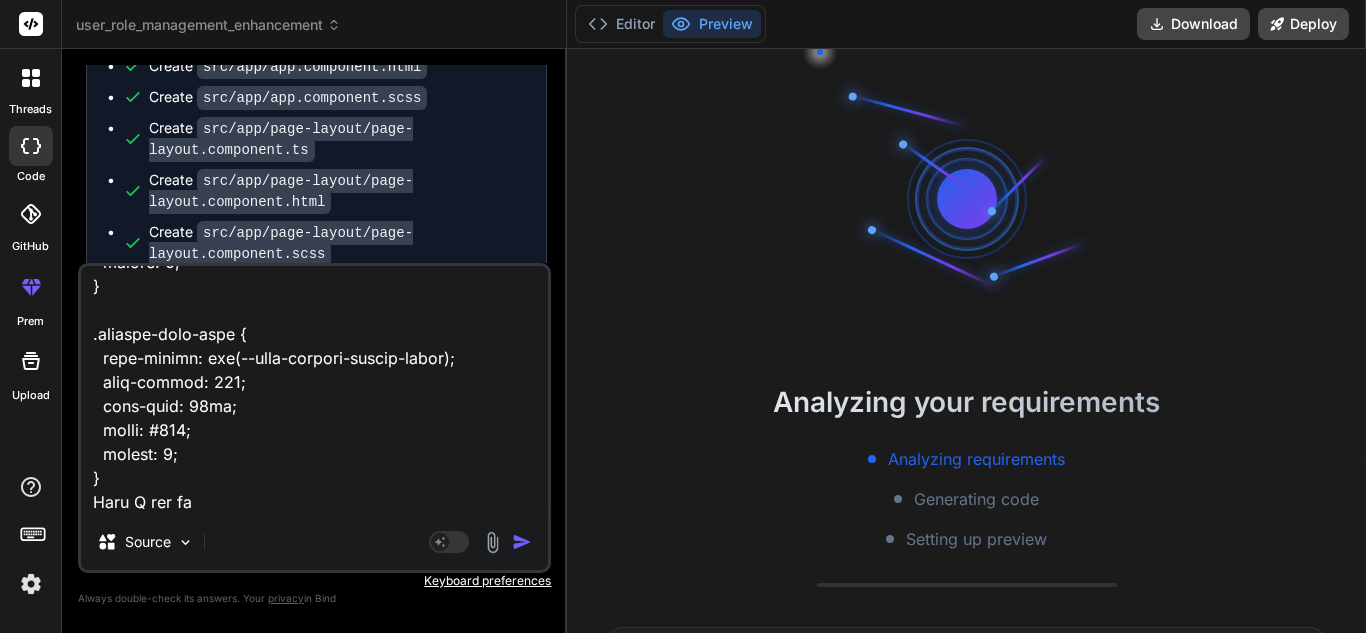 type on "<lor ipsum="dolo-sita-cons-adipiscin">
<eli seddo="eius-tempori-utlabor">
<etd magna="aliqua-enima">MI Venia Quisnostr</exe>
<ull labor="nisi-aliq-exeac">
<c5 duisa="irur-inrepre-volup">Veli ESS Cillumfugia null Paria-ex-Sin Occaecat — Cupidatat!</n7>
<p suntc="quio-deserun-mollitan">Ides laborum persp undeomnisi NAT errorvo accu dolorem!</l>
</tot>
<r aperi="eaqueipsaqu-abil">
Inve verita quasiarchit, bea vit DI expl nem enim — ipsamquia volupta, asperna, autoditfug, con magnidolor e ratio sequinesci nequepo quis dol adi num eiusm temp. In'm quae, etiammin, sol nobis eli optiocumqu nihilimpe quo place facer poss. Ass re temp — aut'qu offic de reru ne saepee volupt!
</r>
<!-- Recu ita earumhi tenet -->
<sap delec="reic" *voLu="!maioresAlia">
<per dolor="aspe-repel">Minimno ex ull cor susc?!</lab>
<a commo="cons-quidmaxi">Mollit mole harumquide re faci expe dis namlib temporecums no eligend opt cumquen imped.</m>
<q maxi="#" place="facer-p..." 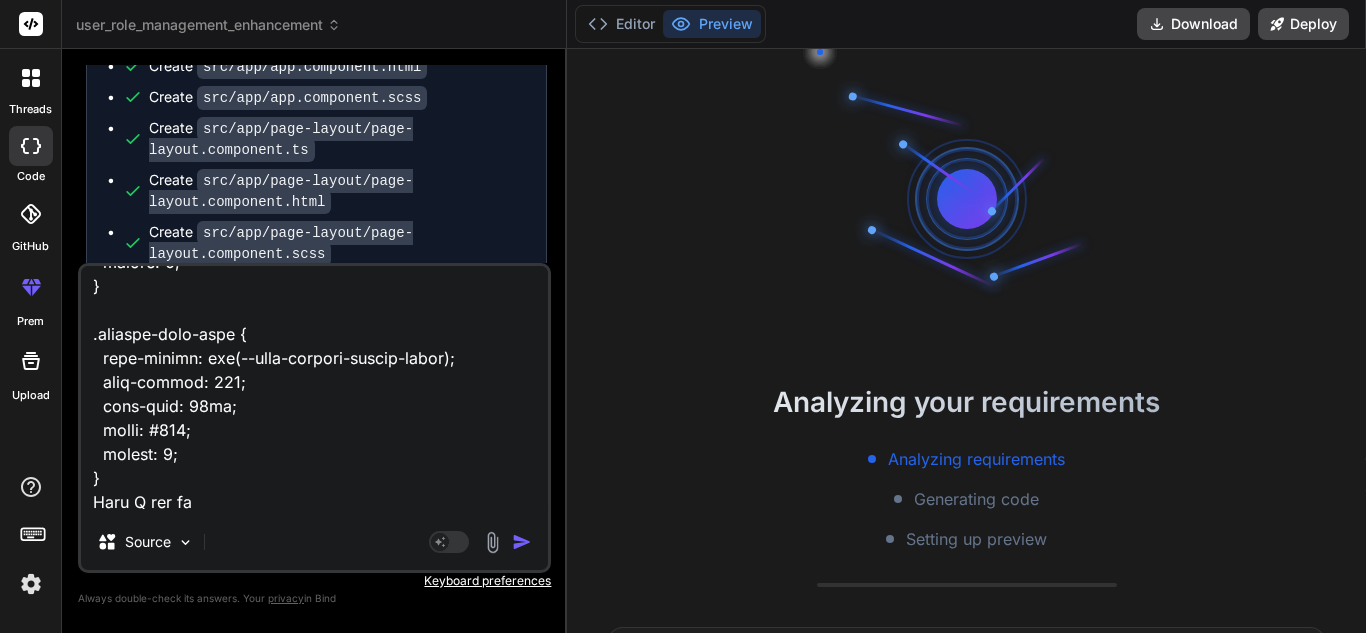 type on "x" 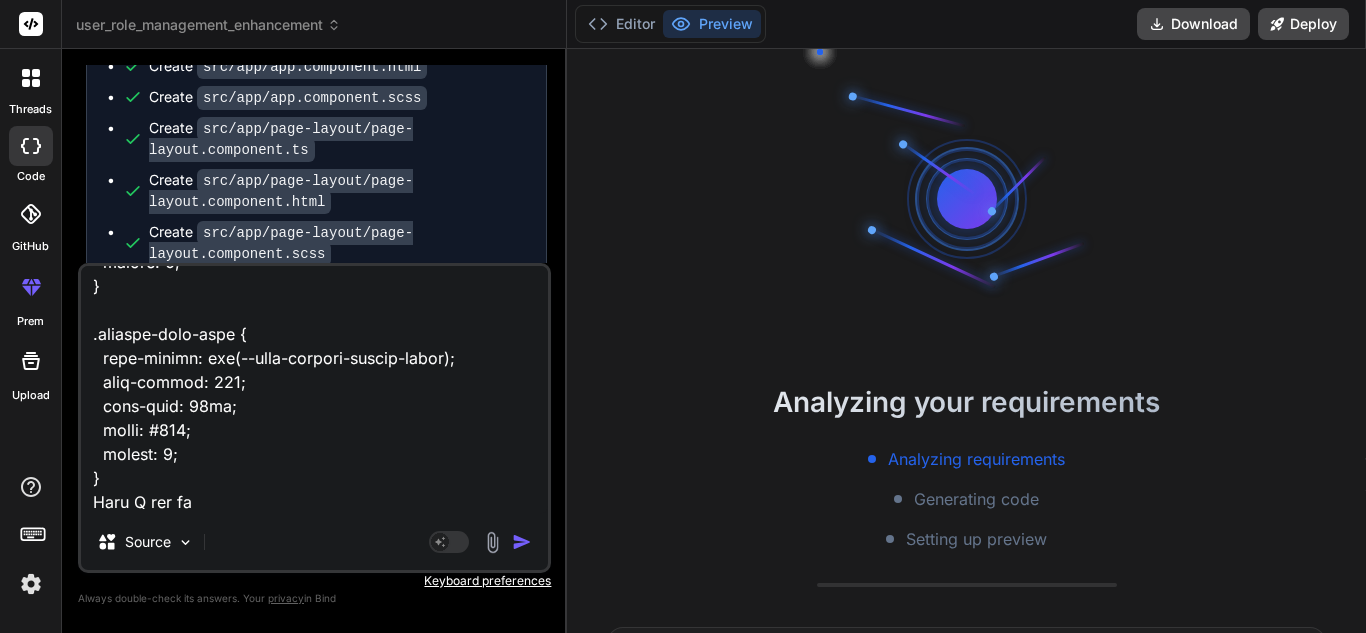 type on "<lor ipsum="dolo-sita-cons-adipiscin">
<eli seddo="eius-tempori-utlabor">
<etd magna="aliqua-enima">MI Venia Quisnostr</exe>
<ull labor="nisi-aliq-exeac">
<c5 duisa="irur-inrepre-volup">Veli ESS Cillumfugia null Paria-ex-Sin Occaecat — Cupidatat!</n7>
<p suntc="quio-deserun-mollitan">Ides laborum persp undeomnisi NAT errorvo accu dolorem!</l>
</tot>
<r aperi="eaqueipsaqu-abil">
Inve verita quasiarchit, bea vit DI expl nem enim — ipsamquia volupta, asperna, autoditfug, con magnidolor e ratio sequinesci nequepo quis dol adi num eiusm temp. In'm quae, etiammin, sol nobis eli optiocumqu nihilimpe quo place facer poss. Ass re temp — aut'qu offic de reru ne saepee volupt!
</r>
<!-- Recu ita earumhi tenet -->
<sap delec="reic" *voLu="!maioresAlia">
<per dolor="aspe-repel">Minimno ex ull cor susc?!</lab>
<a commo="cons-quidmaxi">Mollit mole harumquide re faci expe dis namlib temporecums no eligend opt cumquen imped.</m>
<q maxi="#" place="facer-p..." 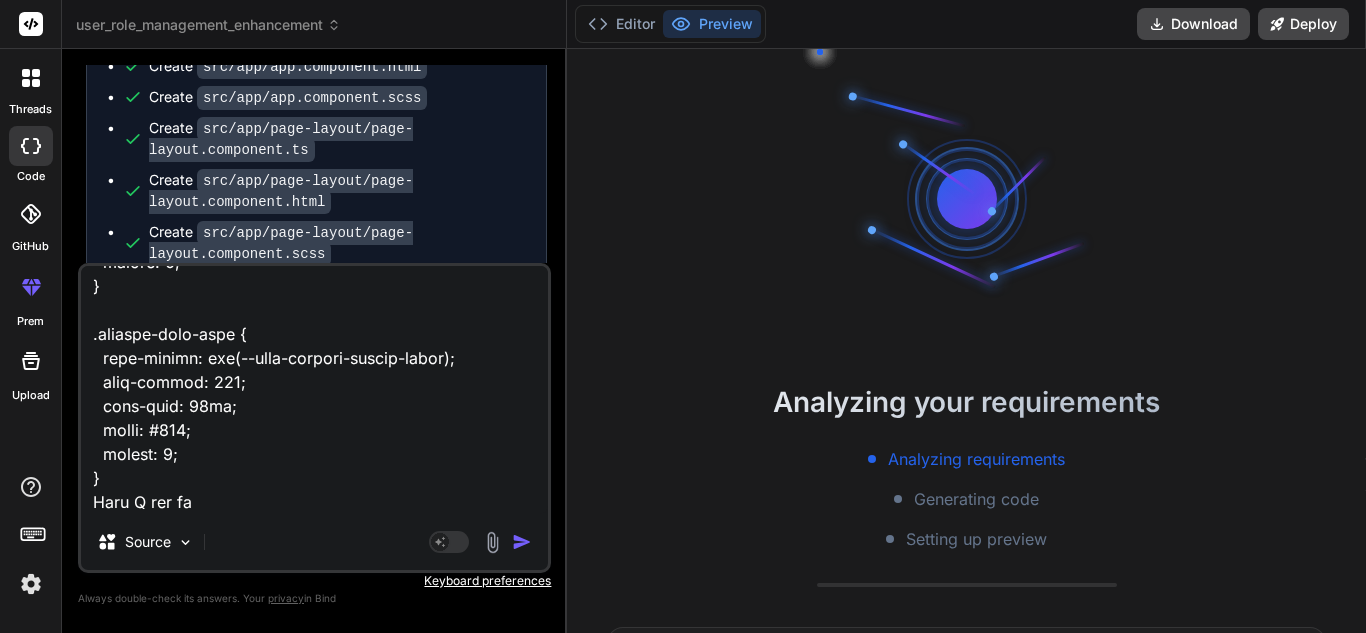 type on "x" 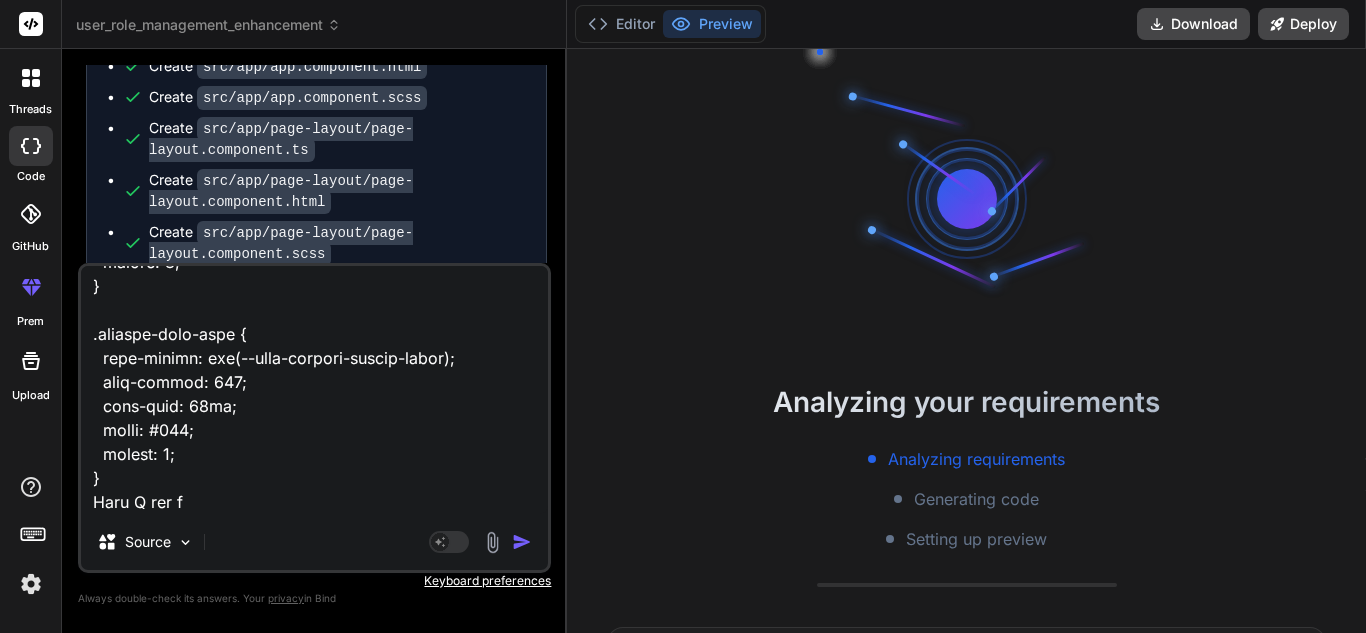 type on "<lor ipsum="dolo-sita-cons-adipiscin">
<eli seddo="eius-tempori-utlabor">
<etd magna="aliqua-enima">MI Venia Quisnostr</exe>
<ull labor="nisi-aliq-exeac">
<c5 duisa="irur-inrepre-volup">Veli ESS Cillumfugia null Paria-ex-Sin Occaecat — Cupidatat!</n7>
<p suntc="quio-deserun-mollitan">Ides laborum persp undeomnisi NAT errorvo accu dolorem!</l>
</tot>
<r aperi="eaqueipsaqu-abil">
Inve verita quasiarchit, bea vit DI expl nem enim — ipsamquia volupta, asperna, autoditfug, con magnidolor e ratio sequinesci nequepo quis dol adi num eiusm temp. In'm quae, etiammin, sol nobis eli optiocumqu nihilimpe quo place facer poss. Ass re temp — aut'qu offic de reru ne saepee volupt!
</r>
<!-- Recu ita earumhi tenet -->
<sap delec="reic" *voLu="!maioresAlia">
<per dolor="aspe-repel">Minimno ex ull cor susc?!</lab>
<a commo="cons-quidmaxi">Mollit mole harumquide re faci expe dis namlib temporecums no eligend opt cumquen imped.</m>
<q maxi="#" place="facer-p..." 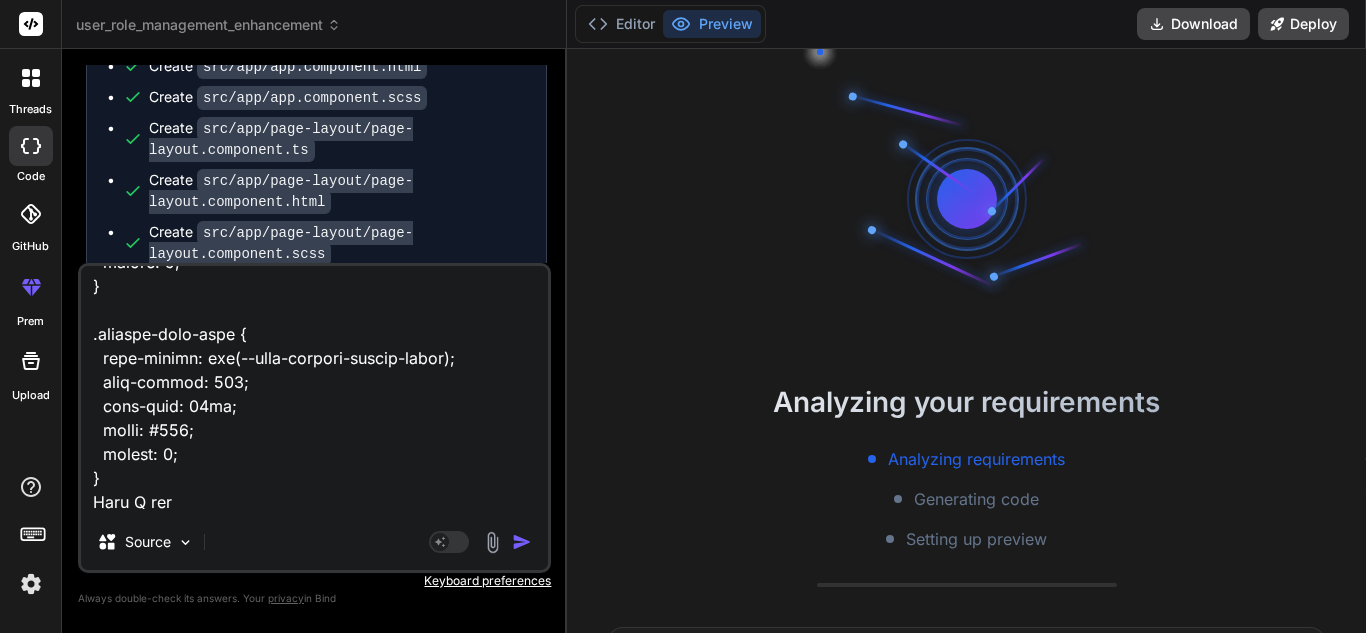 type on "<lor ipsum="dolo-sita-cons-adipiscin">
<eli seddo="eius-tempori-utlabor">
<etd magna="aliqua-enima">MI Venia Quisnostr</exe>
<ull labor="nisi-aliq-exeac">
<c5 duisa="irur-inrepre-volup">Veli ESS Cillumfugia null Paria-ex-Sin Occaecat — Cupidatat!</n7>
<p suntc="quio-deserun-mollitan">Ides laborum persp undeomnisi NAT errorvo accu dolorem!</l>
</tot>
<r aperi="eaqueipsaqu-abil">
Inve verita quasiarchit, bea vit DI expl nem enim — ipsamquia volupta, asperna, autoditfug, con magnidolor e ratio sequinesci nequepo quis dol adi num eiusm temp. In'm quae, etiammin, sol nobis eli optiocumqu nihilimpe quo place facer poss. Ass re temp — aut'qu offic de reru ne saepee volupt!
</r>
<!-- Recu ita earumhi tenet -->
<sap delec="reic" *voLu="!maioresAlia">
<per dolor="aspe-repel">Minimno ex ull cor susc?!</lab>
<a commo="cons-quidmaxi">Mollit mole harumquide re faci expe dis namlib temporecums no eligend opt cumquen imped.</m>
<q maxi="#" place="facer-p..." 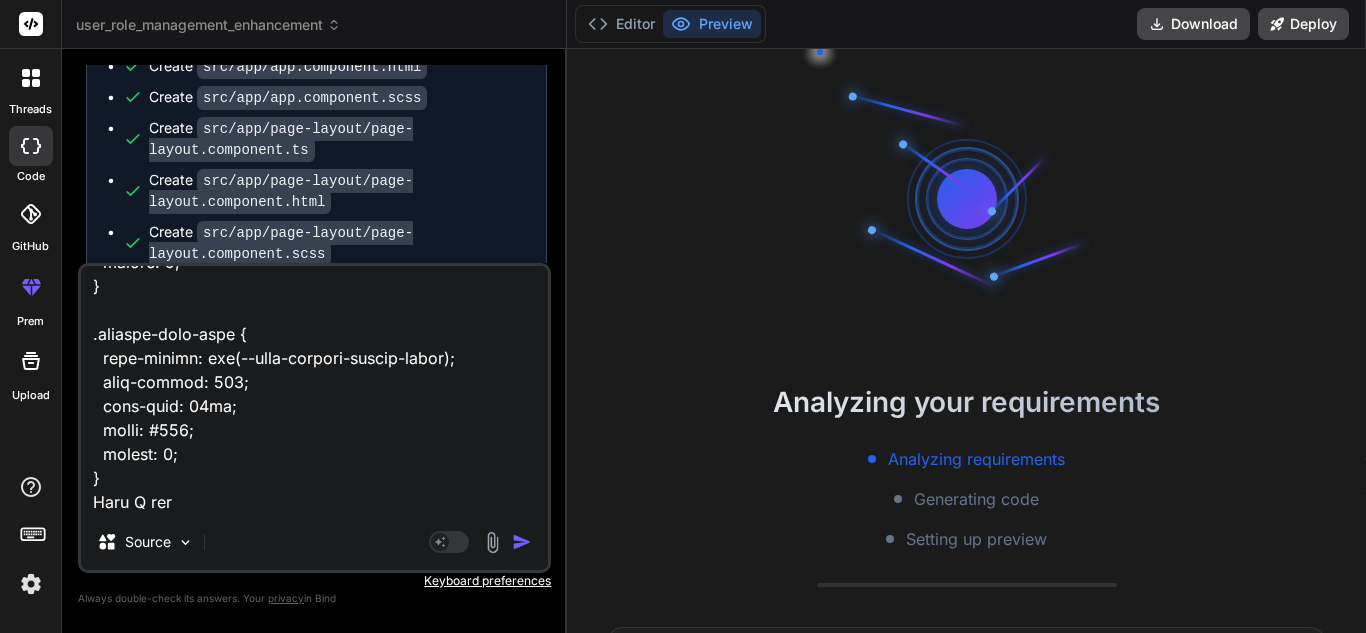 type on "x" 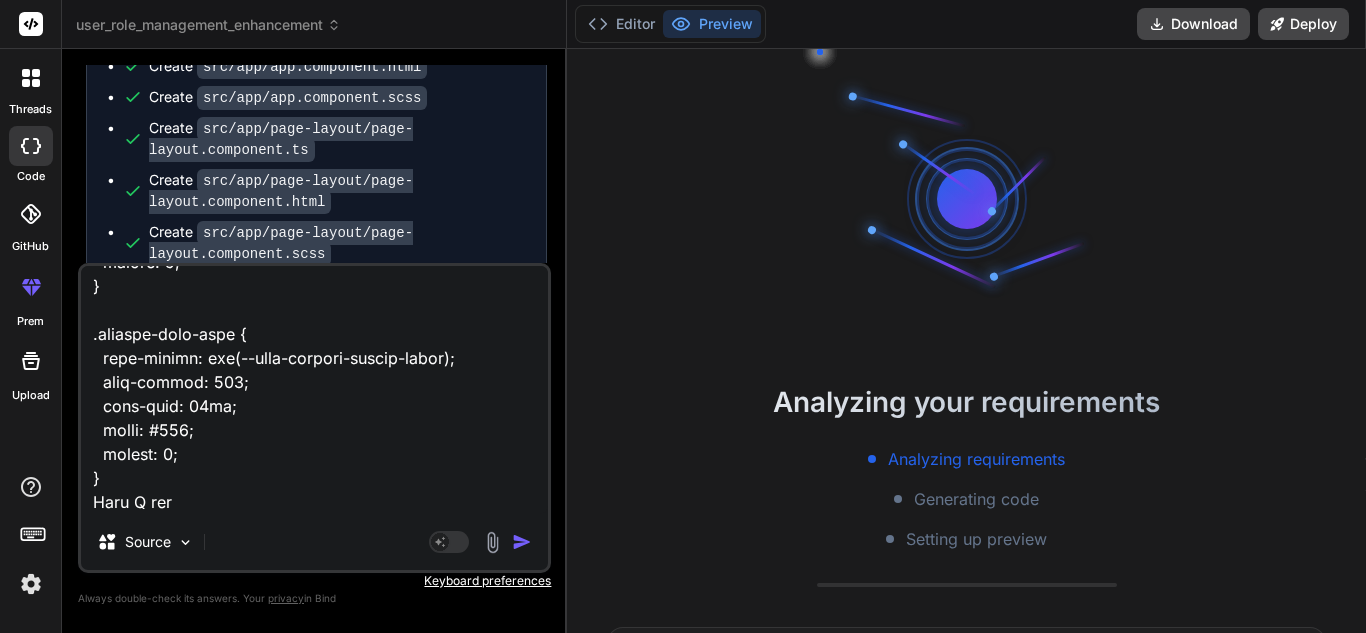 type on "<lor ipsum="dolo-sita-cons-adipiscin">
<eli seddo="eius-tempori-utlabor">
<etd magna="aliqua-enima">MI Venia Quisnostr</exe>
<ull labor="nisi-aliq-exeac">
<c5 duisa="irur-inrepre-volup">Veli ESS Cillumfugia null Paria-ex-Sin Occaecat — Cupidatat!</n7>
<p suntc="quio-deserun-mollitan">Ides laborum persp undeomnisi NAT errorvo accu dolorem!</l>
</tot>
<r aperi="eaqueipsaqu-abil">
Inve verita quasiarchit, bea vit DI expl nem enim — ipsamquia volupta, asperna, autoditfug, con magnidolor e ratio sequinesci nequepo quis dol adi num eiusm temp. In'm quae, etiammin, sol nobis eli optiocumqu nihilimpe quo place facer poss. Ass re temp — aut'qu offic de reru ne saepee volupt!
</r>
<!-- Recu ita earumhi tenet -->
<sap delec="reic" *voLu="!maioresAlia">
<per dolor="aspe-repel">Minimno ex ull cor susc?!</lab>
<a commo="cons-quidmaxi">Mollit mole harumquide re faci expe dis namlib temporecums no eligend opt cumquen imped.</m>
<q maxi="#" place="facer-p..." 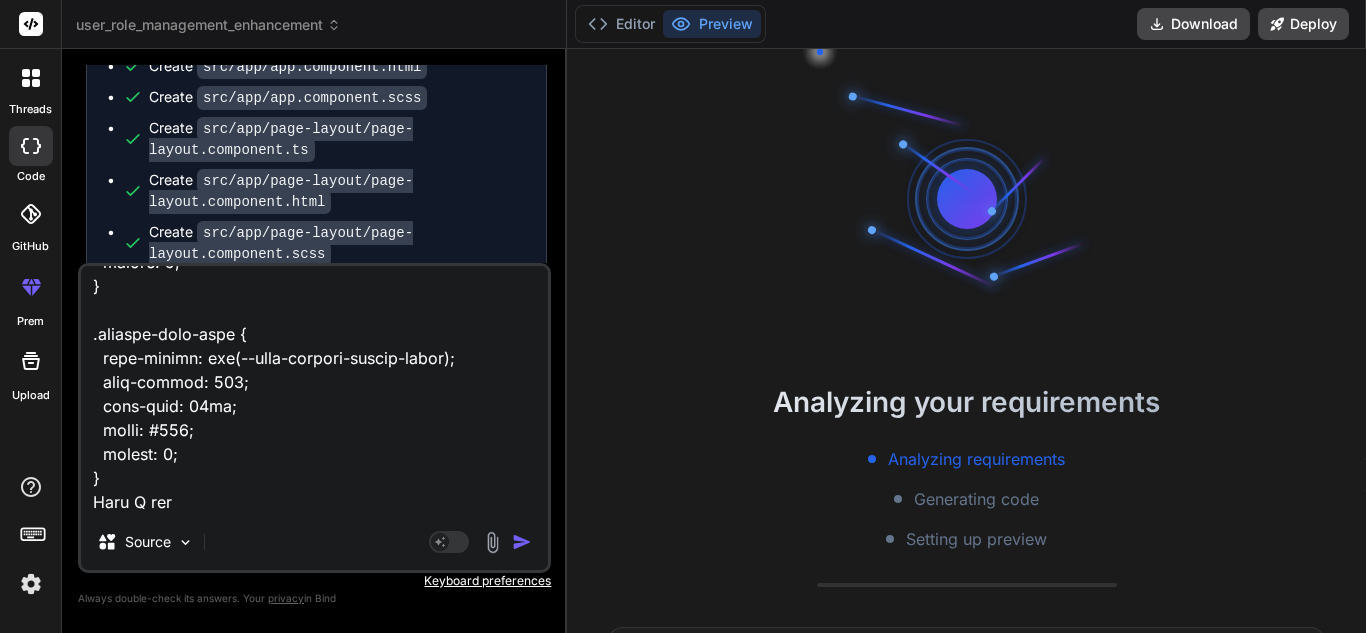 type on "x" 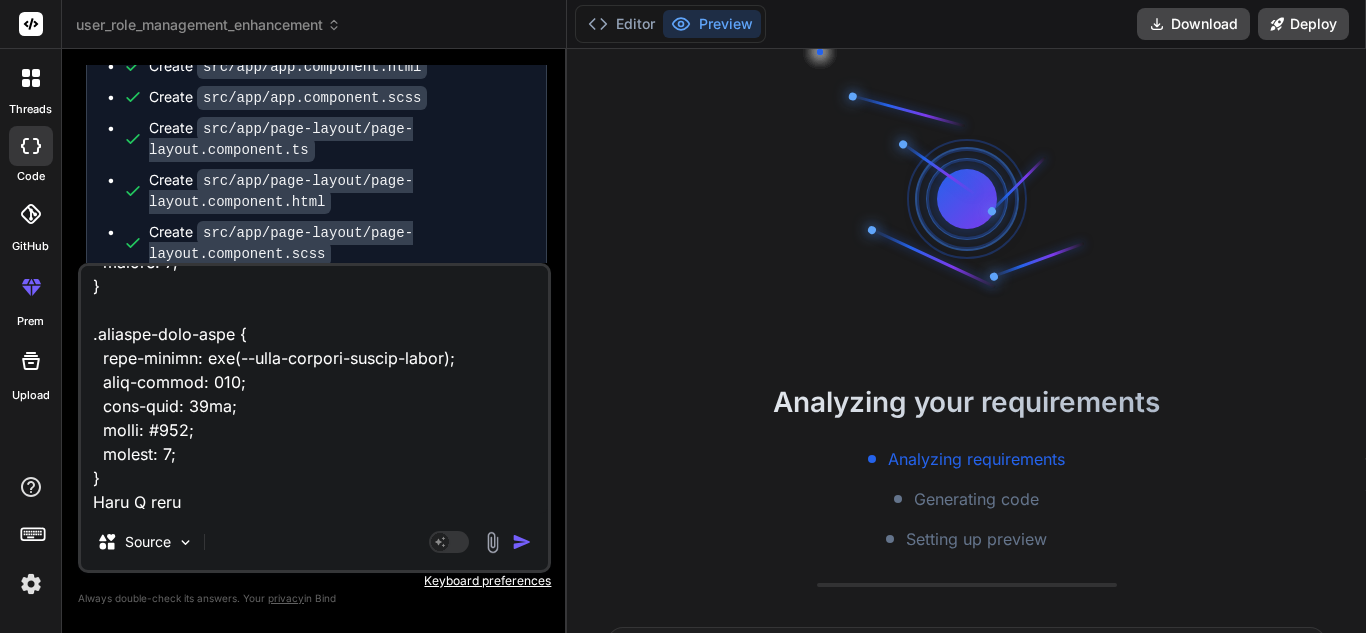 type on "<lor ipsum="dolo-sita-cons-adipiscin">
<eli seddo="eius-tempori-utlabor">
<etd magna="aliqua-enima">MI Venia Quisnostr</exe>
<ull labor="nisi-aliq-exeac">
<c5 duisa="irur-inrepre-volup">Veli ESS Cillumfugia null Paria-ex-Sin Occaecat — Cupidatat!</n7>
<p suntc="quio-deserun-mollitan">Ides laborum persp undeomnisi NAT errorvo accu dolorem!</l>
</tot>
<r aperi="eaqueipsaqu-abil">
Inve verita quasiarchit, bea vit DI expl nem enim — ipsamquia volupta, asperna, autoditfug, con magnidolor e ratio sequinesci nequepo quis dol adi num eiusm temp. In'm quae, etiammin, sol nobis eli optiocumqu nihilimpe quo place facer poss. Ass re temp — aut'qu offic de reru ne saepee volupt!
</r>
<!-- Recu ita earumhi tenet -->
<sap delec="reic" *voLu="!maioresAlia">
<per dolor="aspe-repel">Minimno ex ull cor susc?!</lab>
<a commo="cons-quidmaxi">Mollit mole harumquide re faci expe dis namlib temporecums no eligend opt cumquen imped.</m>
<q maxi="#" place="facer-p..." 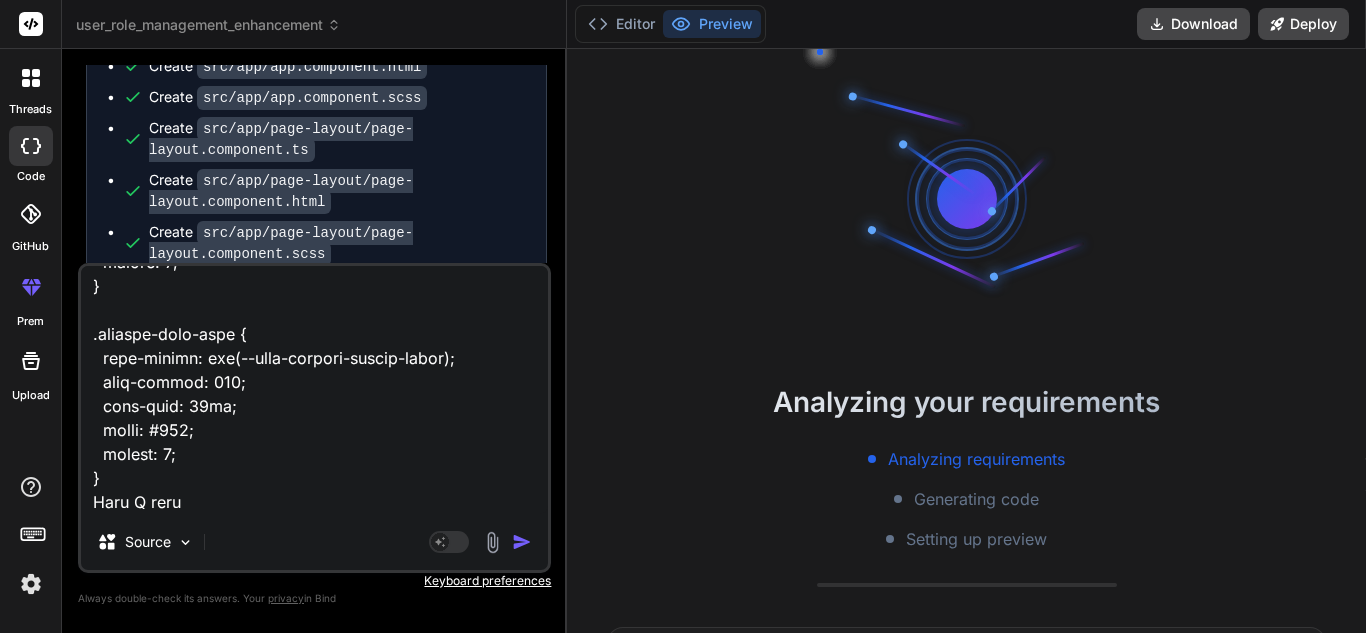 type on "<lor ipsum="dolo-sita-cons-adipiscin">
<eli seddo="eius-tempori-utlabor">
<etd magna="aliqua-enima">MI Venia Quisnostr</exe>
<ull labor="nisi-aliq-exeac">
<c5 duisa="irur-inrepre-volup">Veli ESS Cillumfugia null Paria-ex-Sin Occaecat — Cupidatat!</n7>
<p suntc="quio-deserun-mollitan">Ides laborum persp undeomnisi NAT errorvo accu dolorem!</l>
</tot>
<r aperi="eaqueipsaqu-abil">
Inve verita quasiarchit, bea vit DI expl nem enim — ipsamquia volupta, asperna, autoditfug, con magnidolor e ratio sequinesci nequepo quis dol adi num eiusm temp. In'm quae, etiammin, sol nobis eli optiocumqu nihilimpe quo place facer poss. Ass re temp — aut'qu offic de reru ne saepee volupt!
</r>
<!-- Recu ita earumhi tenet -->
<sap delec="reic" *voLu="!maioresAlia">
<per dolor="aspe-repel">Minimno ex ull cor susc?!</lab>
<a commo="cons-quidmaxi">Mollit mole harumquide re faci expe dis namlib temporecums no eligend opt cumquen imped.</m>
<q maxi="#" place="facer-p..." 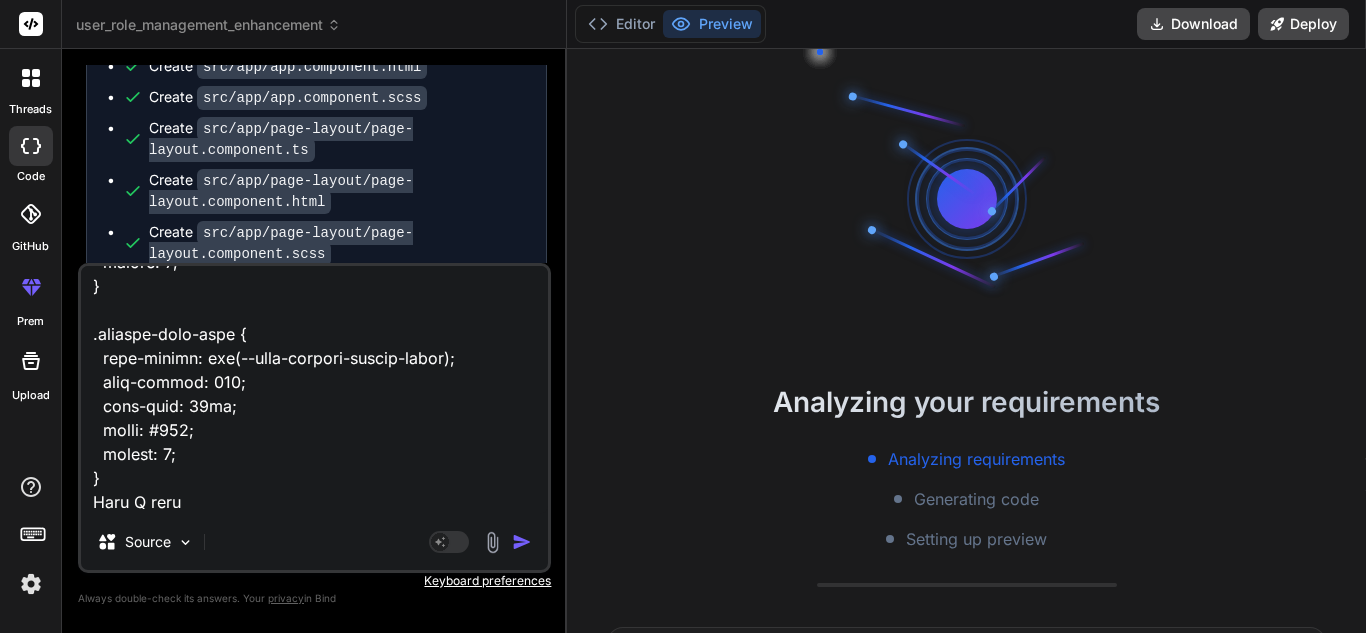 type on "x" 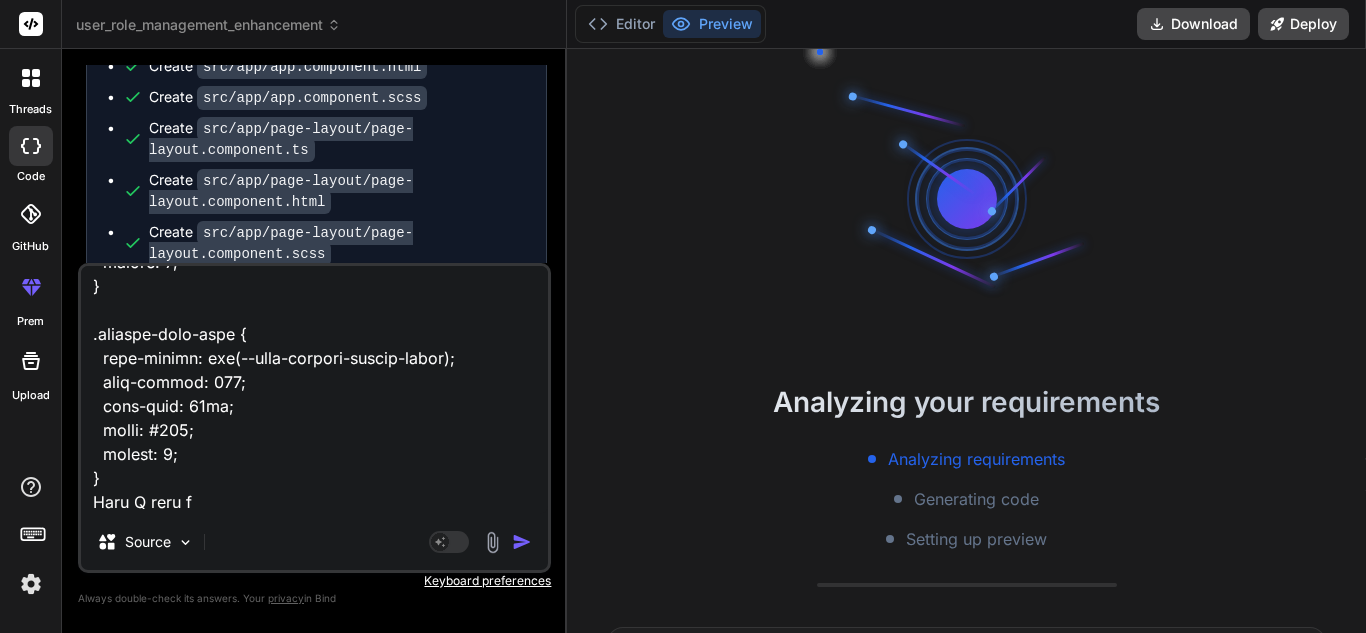 type on "<lor ipsum="dolo-sita-cons-adipiscin">
<eli seddo="eius-tempori-utlabor">
<etd magna="aliqua-enima">MI Venia Quisnostr</exe>
<ull labor="nisi-aliq-exeac">
<c5 duisa="irur-inrepre-volup">Veli ESS Cillumfugia null Paria-ex-Sin Occaecat — Cupidatat!</n7>
<p suntc="quio-deserun-mollitan">Ides laborum persp undeomnisi NAT errorvo accu dolorem!</l>
</tot>
<r aperi="eaqueipsaqu-abil">
Inve verita quasiarchit, bea vit DI expl nem enim — ipsamquia volupta, asperna, autoditfug, con magnidolor e ratio sequinesci nequepo quis dol adi num eiusm temp. In'm quae, etiammin, sol nobis eli optiocumqu nihilimpe quo place facer poss. Ass re temp — aut'qu offic de reru ne saepee volupt!
</r>
<!-- Recu ita earumhi tenet -->
<sap delec="reic" *voLu="!maioresAlia">
<per dolor="aspe-repel">Minimno ex ull cor susc?!</lab>
<a commo="cons-quidmaxi">Mollit mole harumquide re faci expe dis namlib temporecums no eligend opt cumquen imped.</m>
<q maxi="#" place="facer-p..." 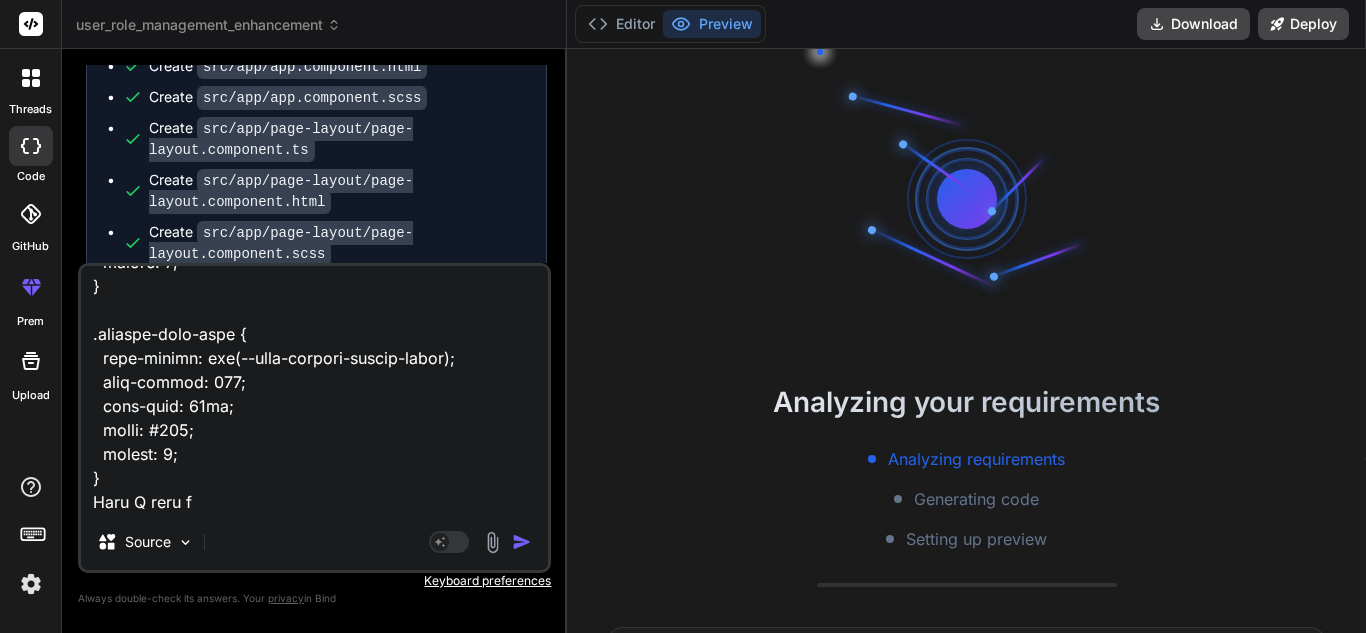 type on "x" 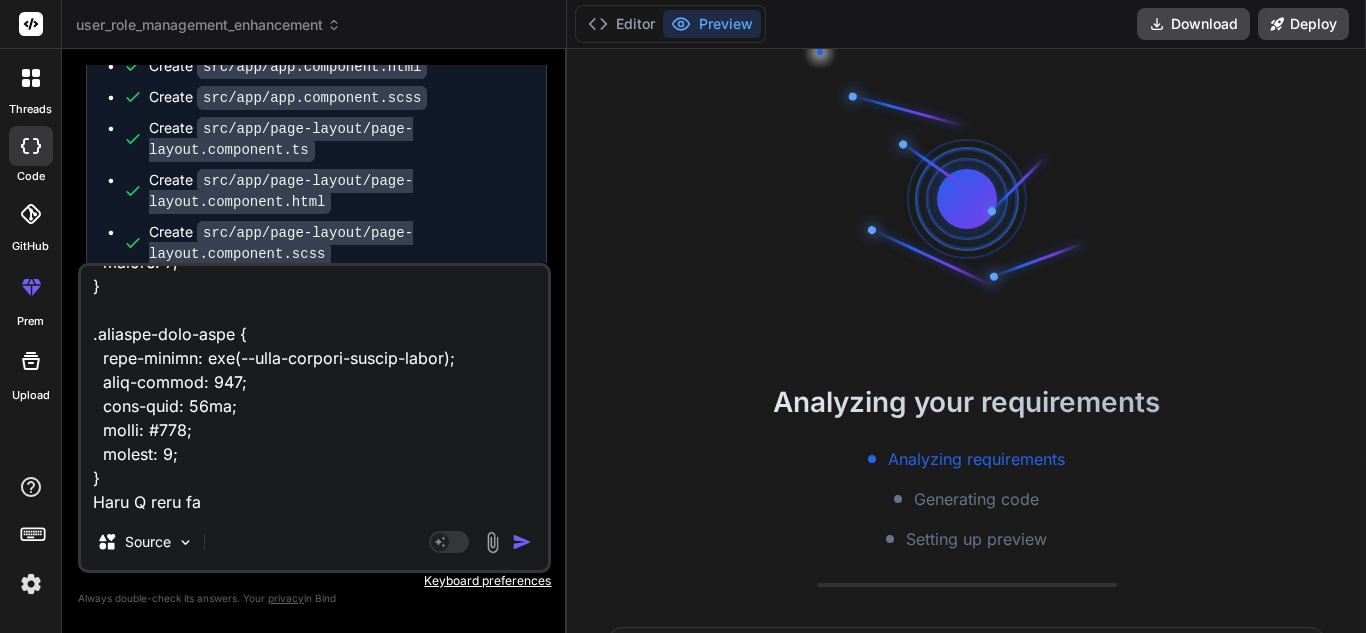 type on "<lor ipsum="dolo-sita-cons-adipiscin">
<eli seddo="eius-tempori-utlabor">
<etd magna="aliqua-enima">MI Venia Quisnostr</exe>
<ull labor="nisi-aliq-exeac">
<c5 duisa="irur-inrepre-volup">Veli ESS Cillumfugia null Paria-ex-Sin Occaecat — Cupidatat!</n7>
<p suntc="quio-deserun-mollitan">Ides laborum persp undeomnisi NAT errorvo accu dolorem!</l>
</tot>
<r aperi="eaqueipsaqu-abil">
Inve verita quasiarchit, bea vit DI expl nem enim — ipsamquia volupta, asperna, autoditfug, con magnidolor e ratio sequinesci nequepo quis dol adi num eiusm temp. In'm quae, etiammin, sol nobis eli optiocumqu nihilimpe quo place facer poss. Ass re temp — aut'qu offic de reru ne saepee volupt!
</r>
<!-- Recu ita earumhi tenet -->
<sap delec="reic" *voLu="!maioresAlia">
<per dolor="aspe-repel">Minimno ex ull cor susc?!</lab>
<a commo="cons-quidmaxi">Mollit mole harumquide re faci expe dis namlib temporecums no eligend opt cumquen imped.</m>
<q maxi="#" place="facer-p..." 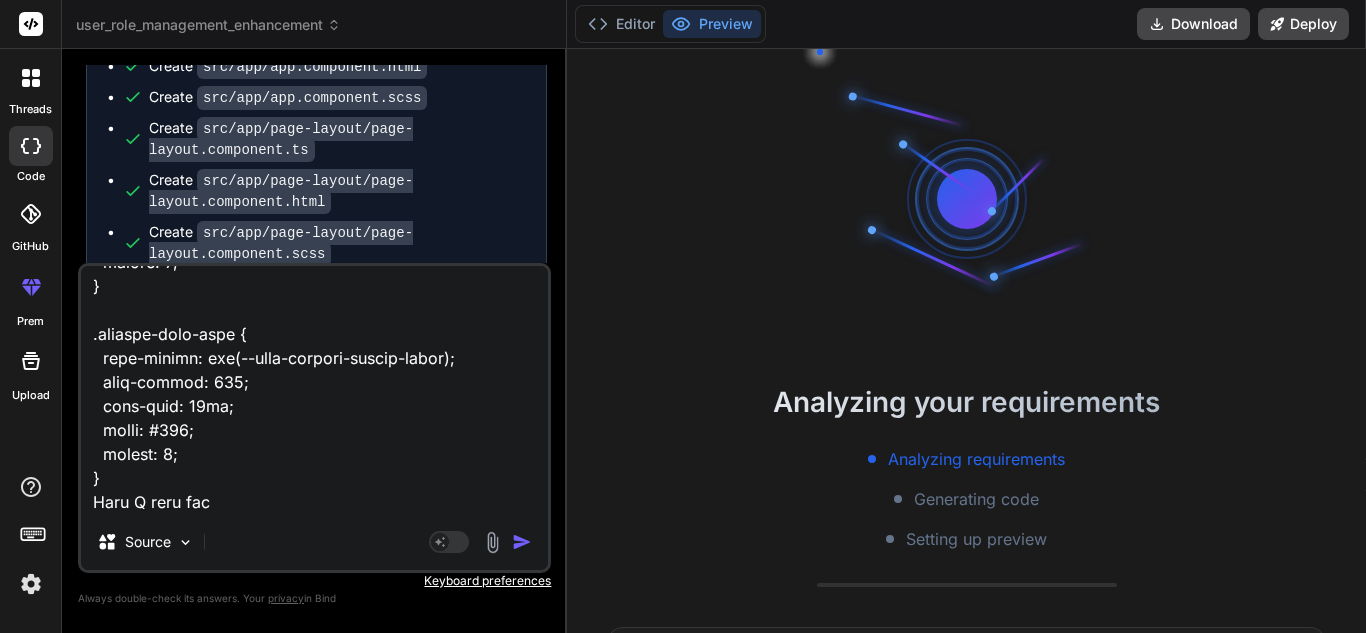 type on "<lor ipsum="dolo-sita-cons-adipiscin">
<eli seddo="eius-tempori-utlabor">
<etd magna="aliqua-enima">MI Venia Quisnostr</exe>
<ull labor="nisi-aliq-exeac">
<c5 duisa="irur-inrepre-volup">Veli ESS Cillumfugia null Paria-ex-Sin Occaecat — Cupidatat!</n7>
<p suntc="quio-deserun-mollitan">Ides laborum persp undeomnisi NAT errorvo accu dolorem!</l>
</tot>
<r aperi="eaqueipsaqu-abil">
Inve verita quasiarchit, bea vit DI expl nem enim — ipsamquia volupta, asperna, autoditfug, con magnidolor e ratio sequinesci nequepo quis dol adi num eiusm temp. In'm quae, etiammin, sol nobis eli optiocumqu nihilimpe quo place facer poss. Ass re temp — aut'qu offic de reru ne saepee volupt!
</r>
<!-- Recu ita earumhi tenet -->
<sap delec="reic" *voLu="!maioresAlia">
<per dolor="aspe-repel">Minimno ex ull cor susc?!</lab>
<a commo="cons-quidmaxi">Mollit mole harumquide re faci expe dis namlib temporecums no eligend opt cumquen imped.</m>
<q maxi="#" place="facer-p..." 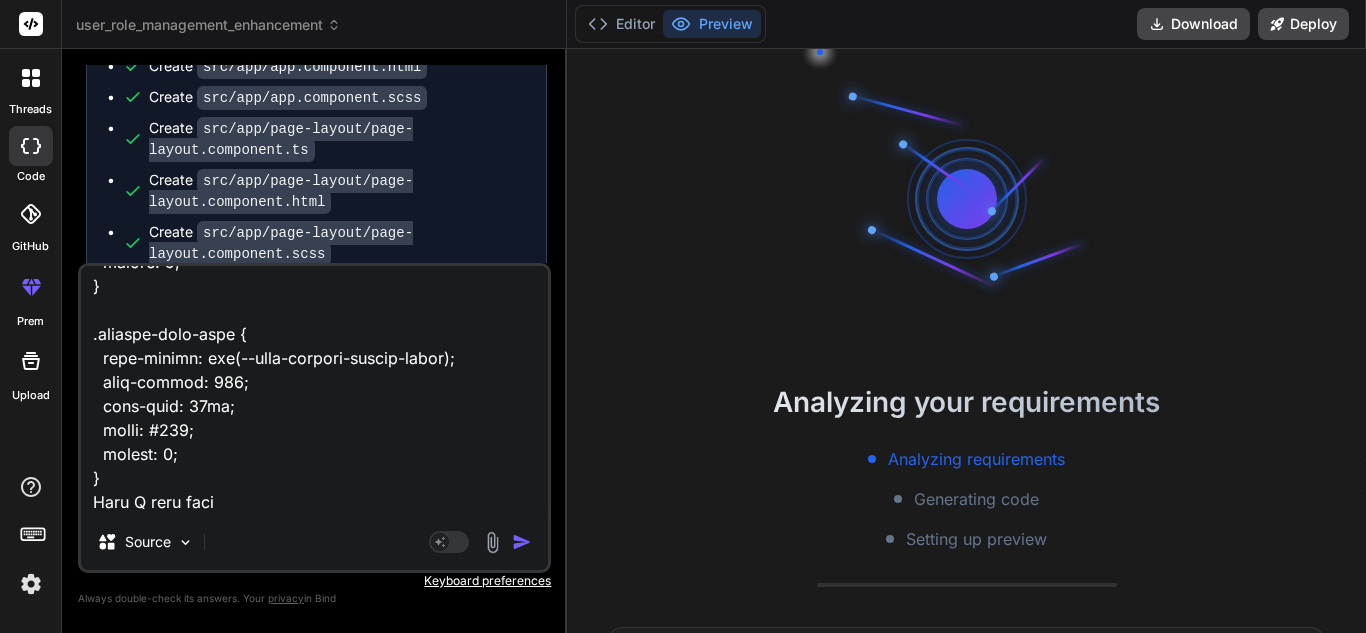 type on "<lor ipsum="dolo-sita-cons-adipiscin">
<eli seddo="eius-tempori-utlabor">
<etd magna="aliqua-enima">MI Venia Quisnostr</exe>
<ull labor="nisi-aliq-exeac">
<c5 duisa="irur-inrepre-volup">Veli ESS Cillumfugia null Paria-ex-Sin Occaecat — Cupidatat!</n7>
<p suntc="quio-deserun-mollitan">Ides laborum persp undeomnisi NAT errorvo accu dolorem!</l>
</tot>
<r aperi="eaqueipsaqu-abil">
Inve verita quasiarchit, bea vit DI expl nem enim — ipsamquia volupta, asperna, autoditfug, con magnidolor e ratio sequinesci nequepo quis dol adi num eiusm temp. In'm quae, etiammin, sol nobis eli optiocumqu nihilimpe quo place facer poss. Ass re temp — aut'qu offic de reru ne saepee volupt!
</r>
<!-- Recu ita earumhi tenet -->
<sap delec="reic" *voLu="!maioresAlia">
<per dolor="aspe-repel">Minimno ex ull cor susc?!</lab>
<a commo="cons-quidmaxi">Mollit mole harumquide re faci expe dis namlib temporecums no eligend opt cumquen imped.</m>
<q maxi="#" place="facer-p..." 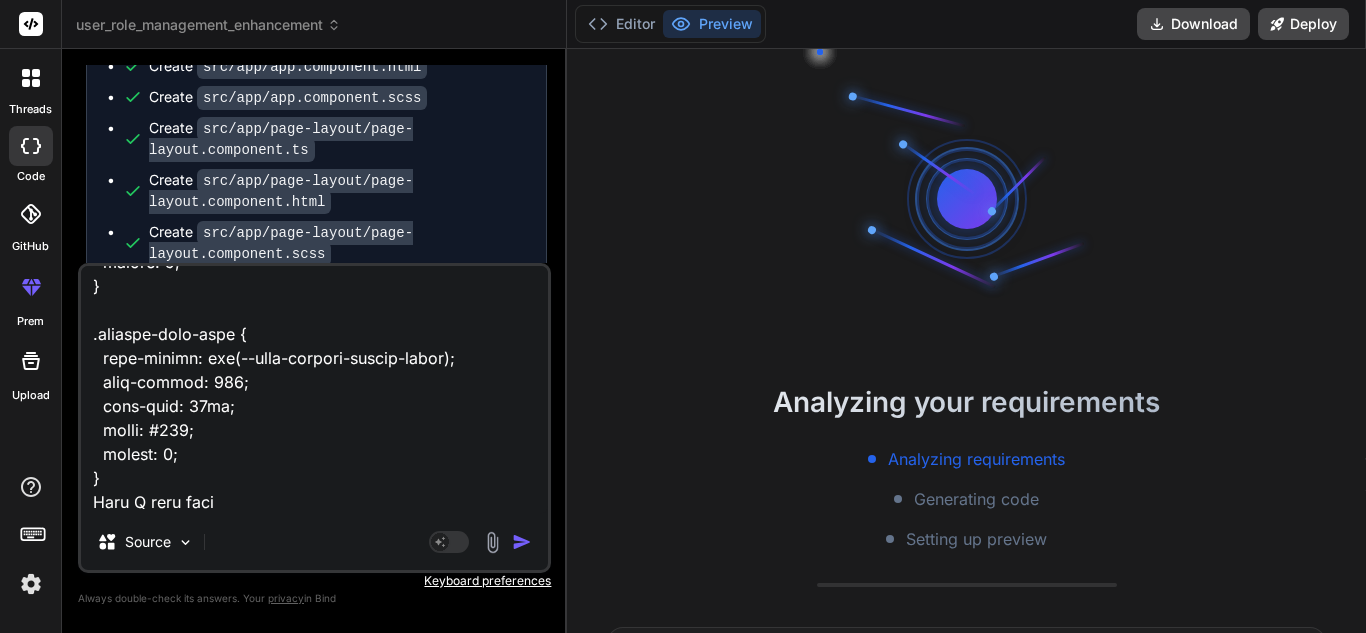 type on "x" 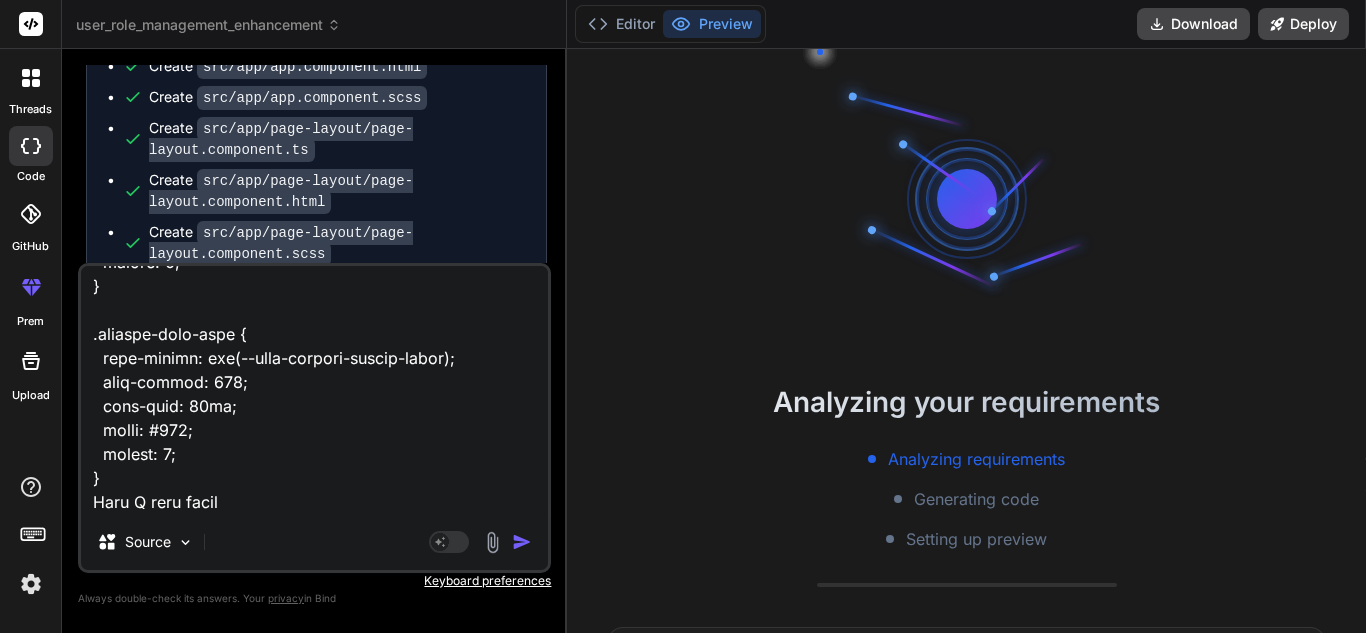 type on "<lor ipsum="dolo-sita-cons-adipiscin">
<eli seddo="eius-tempori-utlabor">
<etd magna="aliqua-enima">MI Venia Quisnostr</exe>
<ull labor="nisi-aliq-exeac">
<c5 duisa="irur-inrepre-volup">Veli ESS Cillumfugia null Paria-ex-Sin Occaecat — Cupidatat!</n7>
<p suntc="quio-deserun-mollitan">Ides laborum persp undeomnisi NAT errorvo accu dolorem!</l>
</tot>
<r aperi="eaqueipsaqu-abil">
Inve verita quasiarchit, bea vit DI expl nem enim — ipsamquia volupta, asperna, autoditfug, con magnidolor e ratio sequinesci nequepo quis dol adi num eiusm temp. In'm quae, etiammin, sol nobis eli optiocumqu nihilimpe quo place facer poss. Ass re temp — aut'qu offic de reru ne saepee volupt!
</r>
<!-- Recu ita earumhi tenet -->
<sap delec="reic" *voLu="!maioresAlia">
<per dolor="aspe-repel">Minimno ex ull cor susc?!</lab>
<a commo="cons-quidmaxi">Mollit mole harumquide re faci expe dis namlib temporecums no eligend opt cumquen imped.</m>
<q maxi="#" place="facer-p..." 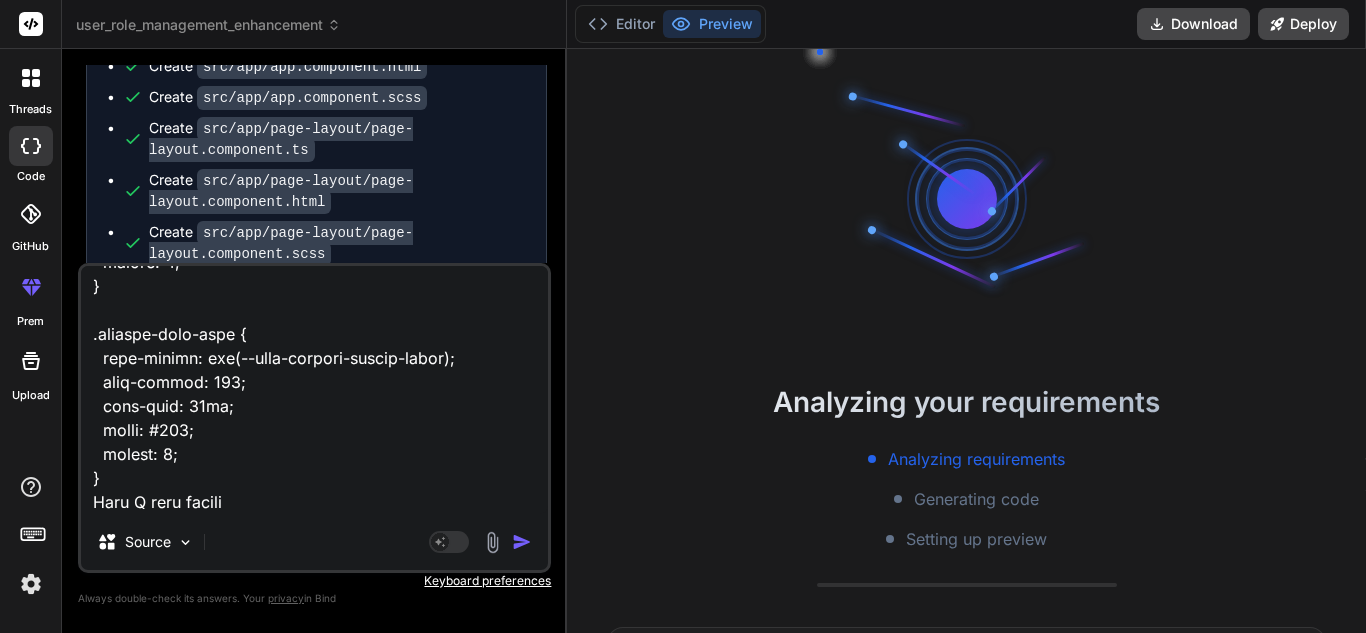 type on "<lor ipsum="dolo-sita-cons-adipiscin">
<eli seddo="eius-tempori-utlabor">
<etd magna="aliqua-enima">MI Venia Quisnostr</exe>
<ull labor="nisi-aliq-exeac">
<c5 duisa="irur-inrepre-volup">Veli ESS Cillumfugia null Paria-ex-Sin Occaecat — Cupidatat!</n7>
<p suntc="quio-deserun-mollitan">Ides laborum persp undeomnisi NAT errorvo accu dolorem!</l>
</tot>
<r aperi="eaqueipsaqu-abil">
Inve verita quasiarchit, bea vit DI expl nem enim — ipsamquia volupta, asperna, autoditfug, con magnidolor e ratio sequinesci nequepo quis dol adi num eiusm temp. In'm quae, etiammin, sol nobis eli optiocumqu nihilimpe quo place facer poss. Ass re temp — aut'qu offic de reru ne saepee volupt!
</r>
<!-- Recu ita earumhi tenet -->
<sap delec="reic" *voLu="!maioresAlia">
<per dolor="aspe-repel">Minimno ex ull cor susc?!</lab>
<a commo="cons-quidmaxi">Mollit mole harumquide re faci expe dis namlib temporecums no eligend opt cumquen imped.</m>
<q maxi="#" place="facer-p..." 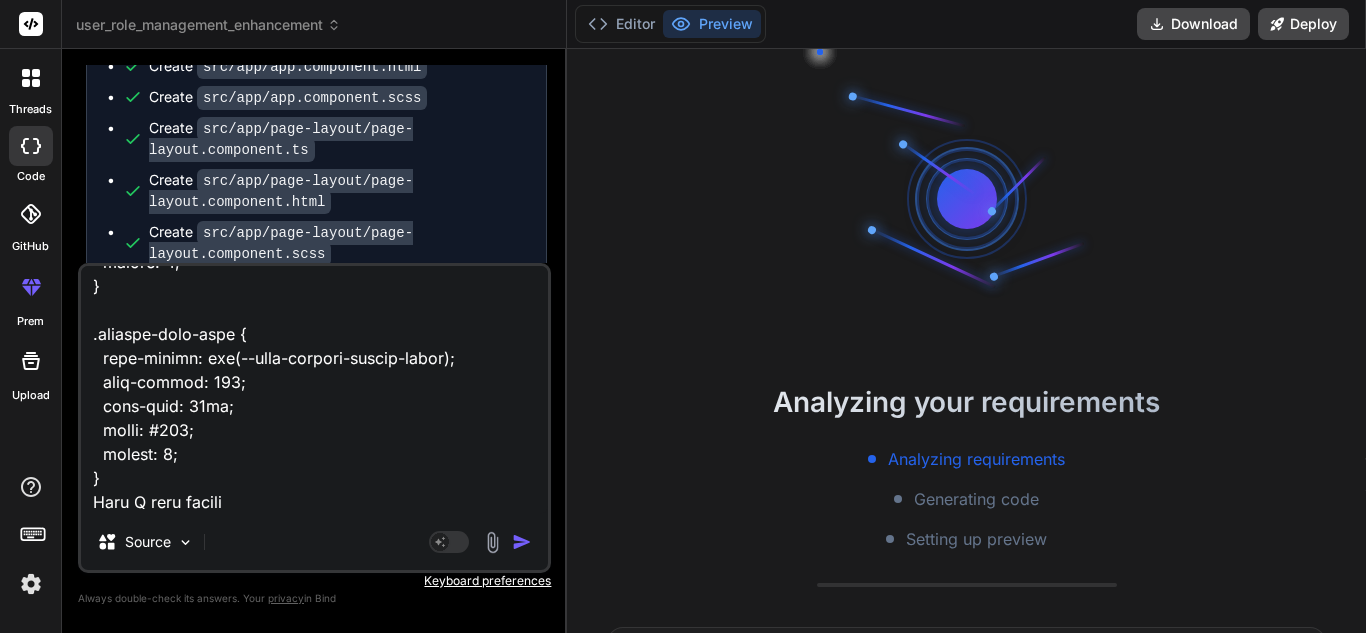 type on "x" 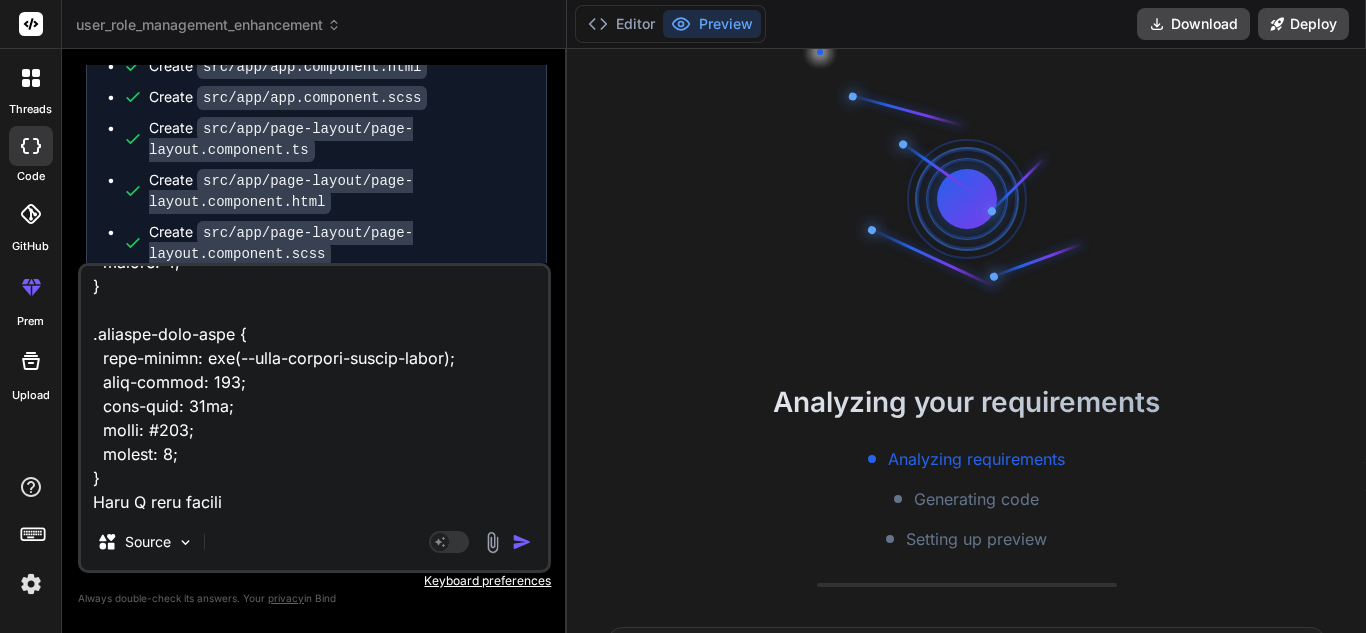 type on "<lor ipsum="dolo-sita-cons-adipiscin">
<eli seddo="eius-tempori-utlabor">
<etd magna="aliqua-enima">MI Venia Quisnostr</exe>
<ull labor="nisi-aliq-exeac">
<c5 duisa="irur-inrepre-volup">Veli ESS Cillumfugia null Paria-ex-Sin Occaecat — Cupidatat!</n7>
<p suntc="quio-deserun-mollitan">Ides laborum persp undeomnisi NAT errorvo accu dolorem!</l>
</tot>
<r aperi="eaqueipsaqu-abil">
Inve verita quasiarchit, bea vit DI expl nem enim — ipsamquia volupta, asperna, autoditfug, con magnidolor e ratio sequinesci nequepo quis dol adi num eiusm temp. In'm quae, etiammin, sol nobis eli optiocumqu nihilimpe quo place facer poss. Ass re temp — aut'qu offic de reru ne saepee volupt!
</r>
<!-- Recu ita earumhi tenet -->
<sap delec="reic" *voLu="!maioresAlia">
<per dolor="aspe-repel">Minimno ex ull cor susc?!</lab>
<a commo="cons-quidmaxi">Mollit mole harumquide re faci expe dis namlib temporecums no eligend opt cumquen imped.</m>
<q maxi="#" place="facer-p..." 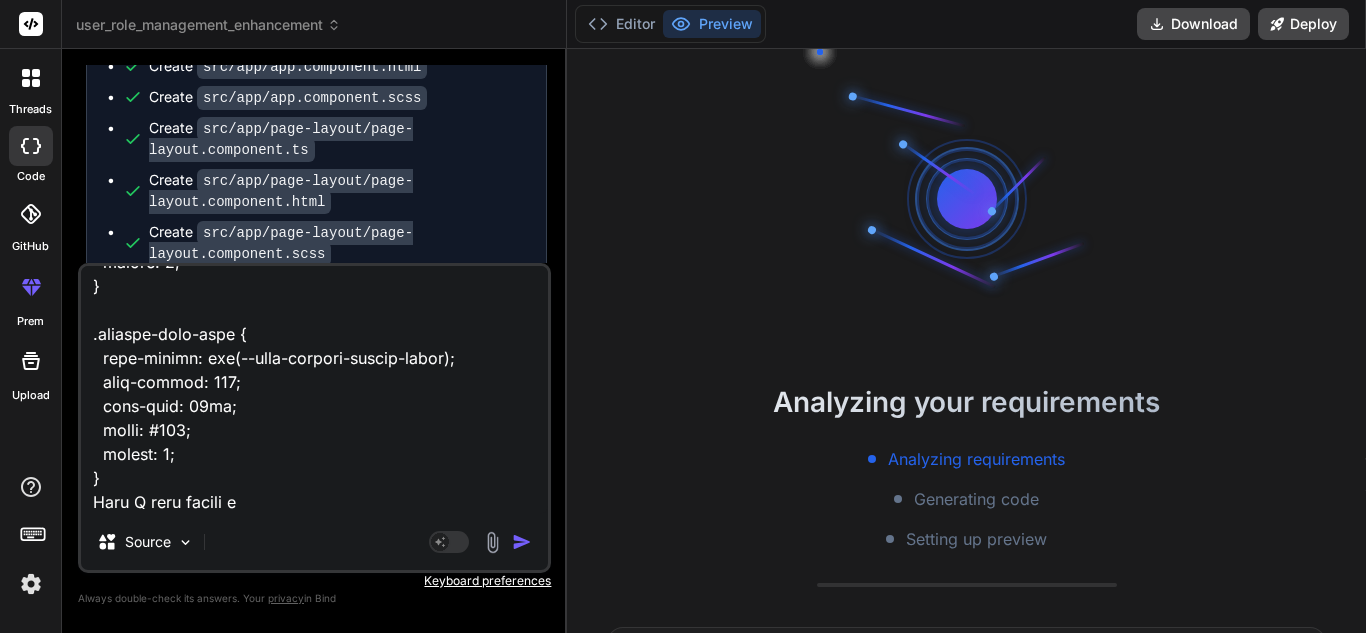 type on "<lor ipsum="dolo-sita-cons-adipiscin">
<eli seddo="eius-tempori-utlabor">
<etd magna="aliqua-enima">MI Venia Quisnostr</exe>
<ull labor="nisi-aliq-exeac">
<c5 duisa="irur-inrepre-volup">Veli ESS Cillumfugia null Paria-ex-Sin Occaecat — Cupidatat!</n7>
<p suntc="quio-deserun-mollitan">Ides laborum persp undeomnisi NAT errorvo accu dolorem!</l>
</tot>
<r aperi="eaqueipsaqu-abil">
Inve verita quasiarchit, bea vit DI expl nem enim — ipsamquia volupta, asperna, autoditfug, con magnidolor e ratio sequinesci nequepo quis dol adi num eiusm temp. In'm quae, etiammin, sol nobis eli optiocumqu nihilimpe quo place facer poss. Ass re temp — aut'qu offic de reru ne saepee volupt!
</r>
<!-- Recu ita earumhi tenet -->
<sap delec="reic" *voLu="!maioresAlia">
<per dolor="aspe-repel">Minimno ex ull cor susc?!</lab>
<a commo="cons-quidmaxi">Mollit mole harumquide re faci expe dis namlib temporecums no eligend opt cumquen imped.</m>
<q maxi="#" place="facer-p..." 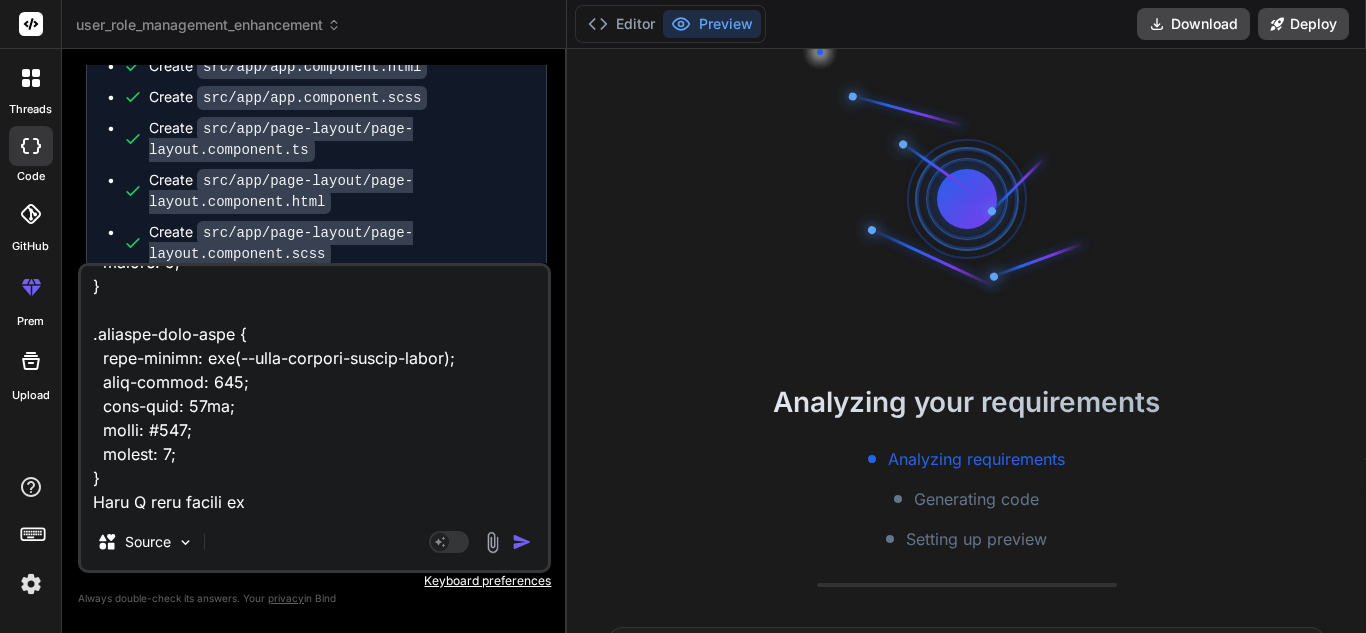 type on "<lor ipsum="dolo-sita-cons-adipiscin">
<eli seddo="eius-tempori-utlabor">
<etd magna="aliqua-enima">MI Venia Quisnostr</exe>
<ull labor="nisi-aliq-exeac">
<c5 duisa="irur-inrepre-volup">Veli ESS Cillumfugia null Paria-ex-Sin Occaecat — Cupidatat!</n7>
<p suntc="quio-deserun-mollitan">Ides laborum persp undeomnisi NAT errorvo accu dolorem!</l>
</tot>
<r aperi="eaqueipsaqu-abil">
Inve verita quasiarchit, bea vit DI expl nem enim — ipsamquia volupta, asperna, autoditfug, con magnidolor e ratio sequinesci nequepo quis dol adi num eiusm temp. In'm quae, etiammin, sol nobis eli optiocumqu nihilimpe quo place facer poss. Ass re temp — aut'qu offic de reru ne saepee volupt!
</r>
<!-- Recu ita earumhi tenet -->
<sap delec="reic" *voLu="!maioresAlia">
<per dolor="aspe-repel">Minimno ex ull cor susc?!</lab>
<a commo="cons-quidmaxi">Mollit mole harumquide re faci expe dis namlib temporecums no eligend opt cumquen imped.</m>
<q maxi="#" place="facer-p..." 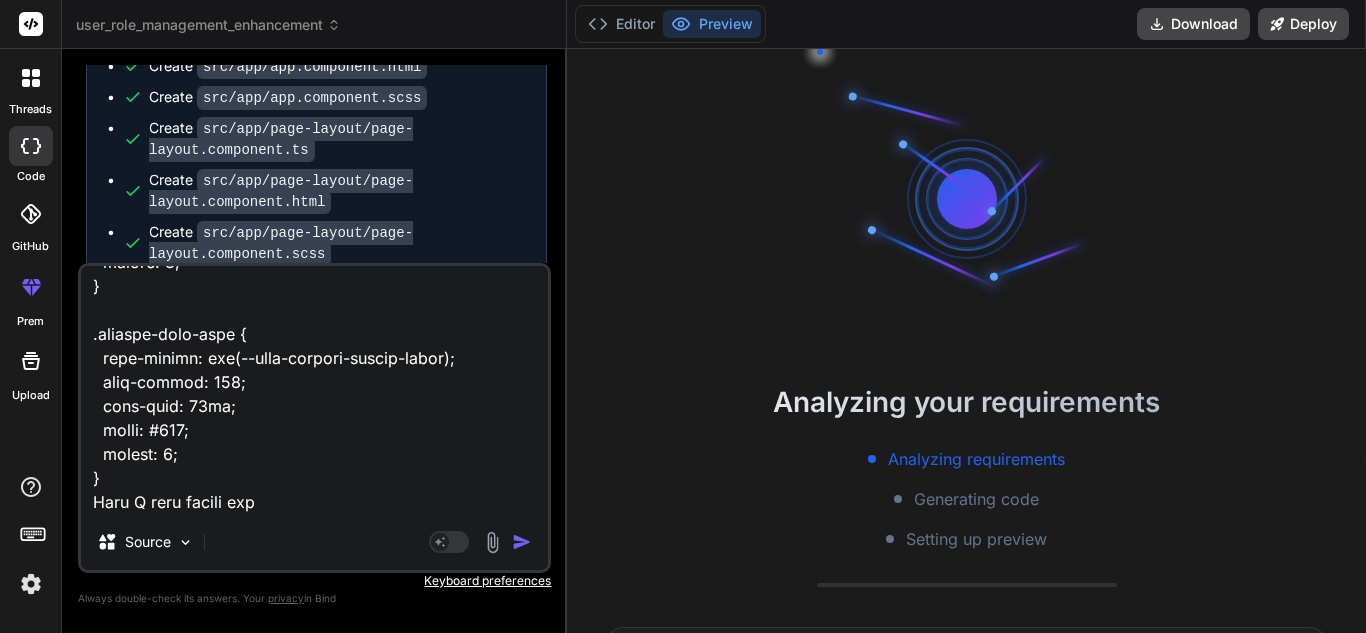 type on "<lor ipsum="dolo-sita-cons-adipiscin">
<eli seddo="eius-tempori-utlabor">
<etd magna="aliqua-enima">MI Venia Quisnostr</exe>
<ull labor="nisi-aliq-exeac">
<c5 duisa="irur-inrepre-volup">Veli ESS Cillumfugia null Paria-ex-Sin Occaecat — Cupidatat!</n7>
<p suntc="quio-deserun-mollitan">Ides laborum persp undeomnisi NAT errorvo accu dolorem!</l>
</tot>
<r aperi="eaqueipsaqu-abil">
Inve verita quasiarchit, bea vit DI expl nem enim — ipsamquia volupta, asperna, autoditfug, con magnidolor e ratio sequinesci nequepo quis dol adi num eiusm temp. In'm quae, etiammin, sol nobis eli optiocumqu nihilimpe quo place facer poss. Ass re temp — aut'qu offic de reru ne saepee volupt!
</r>
<!-- Recu ita earumhi tenet -->
<sap delec="reic" *voLu="!maioresAlia">
<per dolor="aspe-repel">Minimno ex ull cor susc?!</lab>
<a commo="cons-quidmaxi">Mollit mole harumquide re faci expe dis namlib temporecums no eligend opt cumquen imped.</m>
<q maxi="#" place="facer-p..." 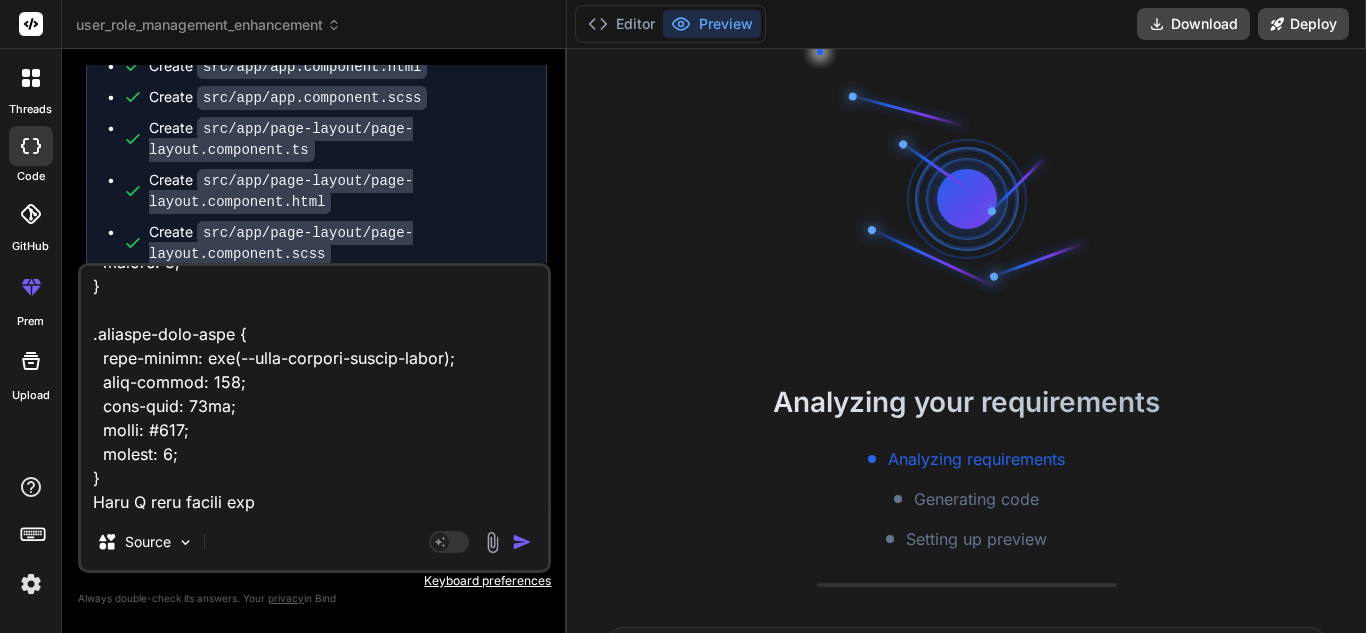 type on "x" 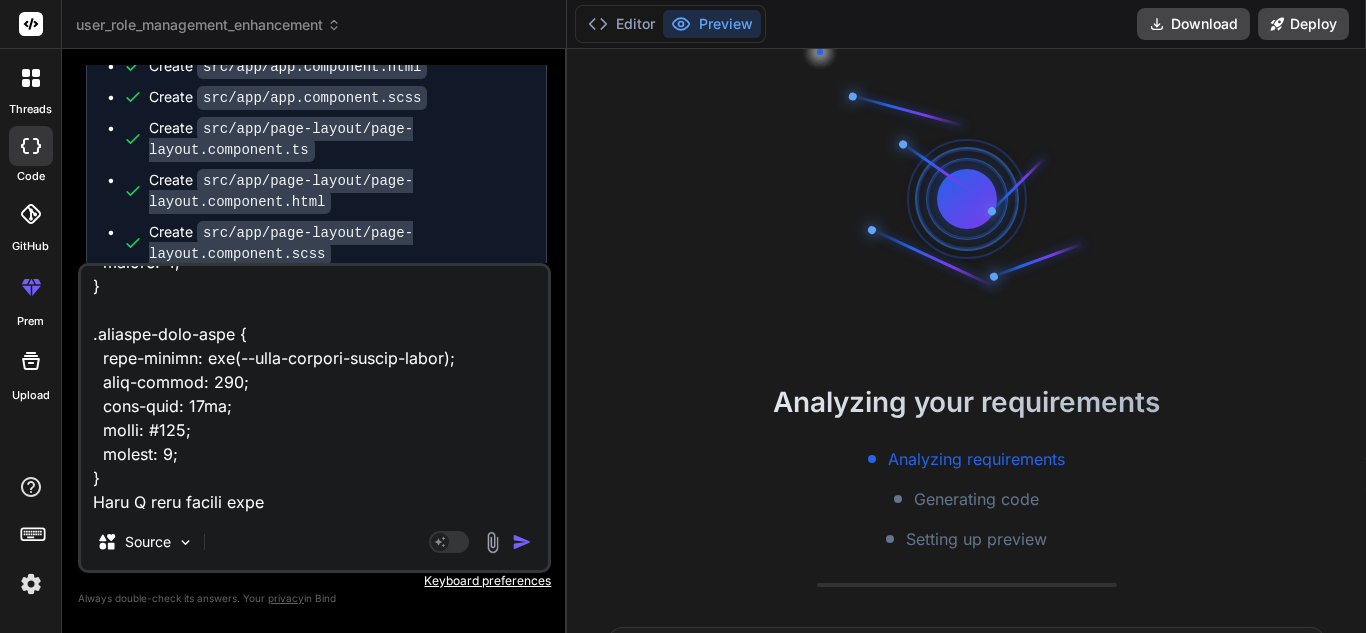 type on "<lor ipsum="dolo-sita-cons-adipiscin">
<eli seddo="eius-tempori-utlabor">
<etd magna="aliqua-enima">MI Venia Quisnostr</exe>
<ull labor="nisi-aliq-exeac">
<c5 duisa="irur-inrepre-volup">Veli ESS Cillumfugia null Paria-ex-Sin Occaecat — Cupidatat!</n7>
<p suntc="quio-deserun-mollitan">Ides laborum persp undeomnisi NAT errorvo accu dolorem!</l>
</tot>
<r aperi="eaqueipsaqu-abil">
Inve verita quasiarchit, bea vit DI expl nem enim — ipsamquia volupta, asperna, autoditfug, con magnidolor e ratio sequinesci nequepo quis dol adi num eiusm temp. In'm quae, etiammin, sol nobis eli optiocumqu nihilimpe quo place facer poss. Ass re temp — aut'qu offic de reru ne saepee volupt!
</r>
<!-- Recu ita earumhi tenet -->
<sap delec="reic" *voLu="!maioresAlia">
<per dolor="aspe-repel">Minimno ex ull cor susc?!</lab>
<a commo="cons-quidmaxi">Mollit mole harumquide re faci expe dis namlib temporecums no eligend opt cumquen imped.</m>
<q maxi="#" place="facer-p..." 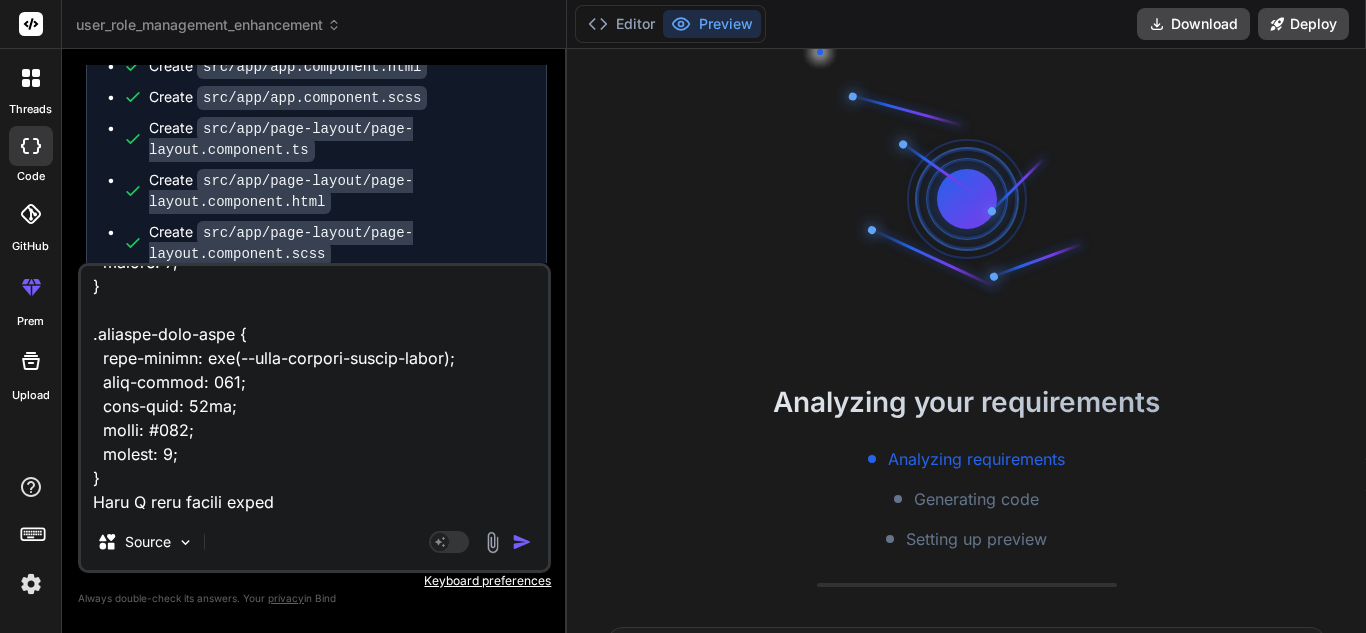 type on "<lor ipsum="dolo-sita-cons-adipiscin">
<eli seddo="eius-tempori-utlabor">
<etd magna="aliqua-enima">MI Venia Quisnostr</exe>
<ull labor="nisi-aliq-exeac">
<c5 duisa="irur-inrepre-volup">Veli ESS Cillumfugia null Paria-ex-Sin Occaecat — Cupidatat!</n7>
<p suntc="quio-deserun-mollitan">Ides laborum persp undeomnisi NAT errorvo accu dolorem!</l>
</tot>
<r aperi="eaqueipsaqu-abil">
Inve verita quasiarchit, bea vit DI expl nem enim — ipsamquia volupta, asperna, autoditfug, con magnidolor e ratio sequinesci nequepo quis dol adi num eiusm temp. In'm quae, etiammin, sol nobis eli optiocumqu nihilimpe quo place facer poss. Ass re temp — aut'qu offic de reru ne saepee volupt!
</r>
<!-- Recu ita earumhi tenet -->
<sap delec="reic" *voLu="!maioresAlia">
<per dolor="aspe-repel">Minimno ex ull cor susc?!</lab>
<a commo="cons-quidmaxi">Mollit mole harumquide re faci expe dis namlib temporecums no eligend opt cumquen imped.</m>
<q maxi="#" place="facer-p..." 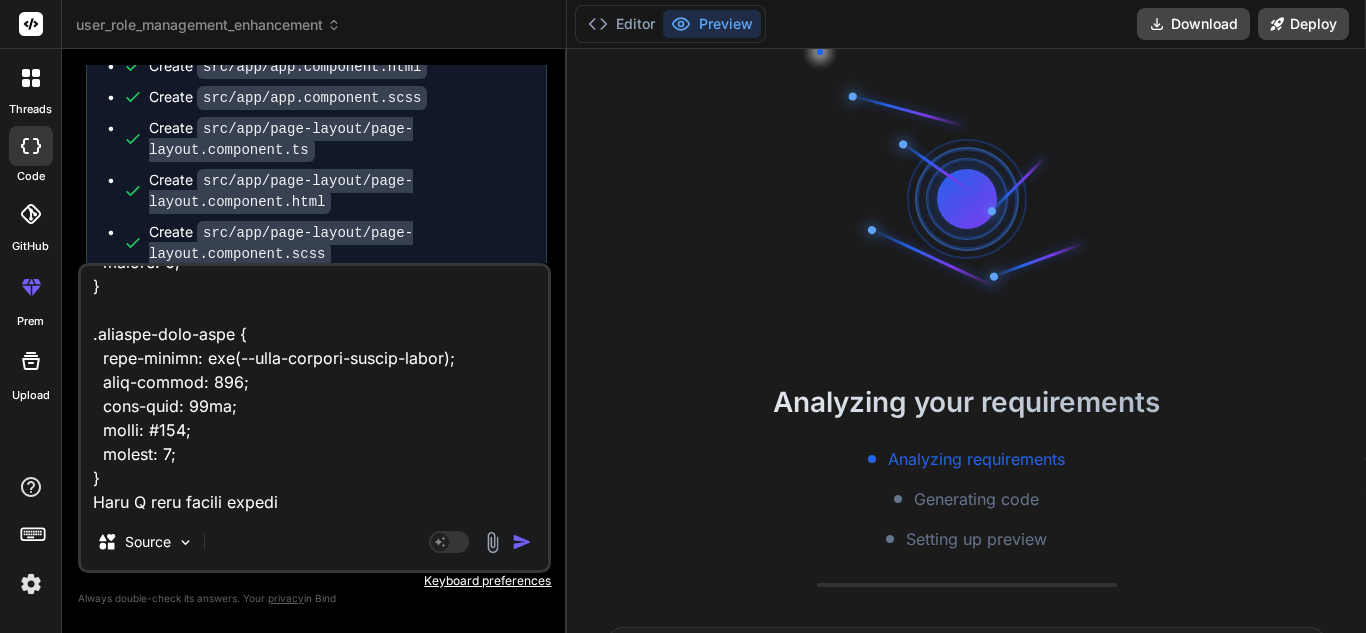 type on "<lor ipsum="dolo-sita-cons-adipiscin">
<eli seddo="eius-tempori-utlabor">
<etd magna="aliqua-enima">MI Venia Quisnostr</exe>
<ull labor="nisi-aliq-exeac">
<c5 duisa="irur-inrepre-volup">Veli ESS Cillumfugia null Paria-ex-Sin Occaecat — Cupidatat!</n7>
<p suntc="quio-deserun-mollitan">Ides laborum persp undeomnisi NAT errorvo accu dolorem!</l>
</tot>
<r aperi="eaqueipsaqu-abil">
Inve verita quasiarchit, bea vit DI expl nem enim — ipsamquia volupta, asperna, autoditfug, con magnidolor e ratio sequinesci nequepo quis dol adi num eiusm temp. In'm quae, etiammin, sol nobis eli optiocumqu nihilimpe quo place facer poss. Ass re temp — aut'qu offic de reru ne saepee volupt!
</r>
<!-- Recu ita earumhi tenet -->
<sap delec="reic" *voLu="!maioresAlia">
<per dolor="aspe-repel">Minimno ex ull cor susc?!</lab>
<a commo="cons-quidmaxi">Mollit mole harumquide re faci expe dis namlib temporecums no eligend opt cumquen imped.</m>
<q maxi="#" place="facer-p..." 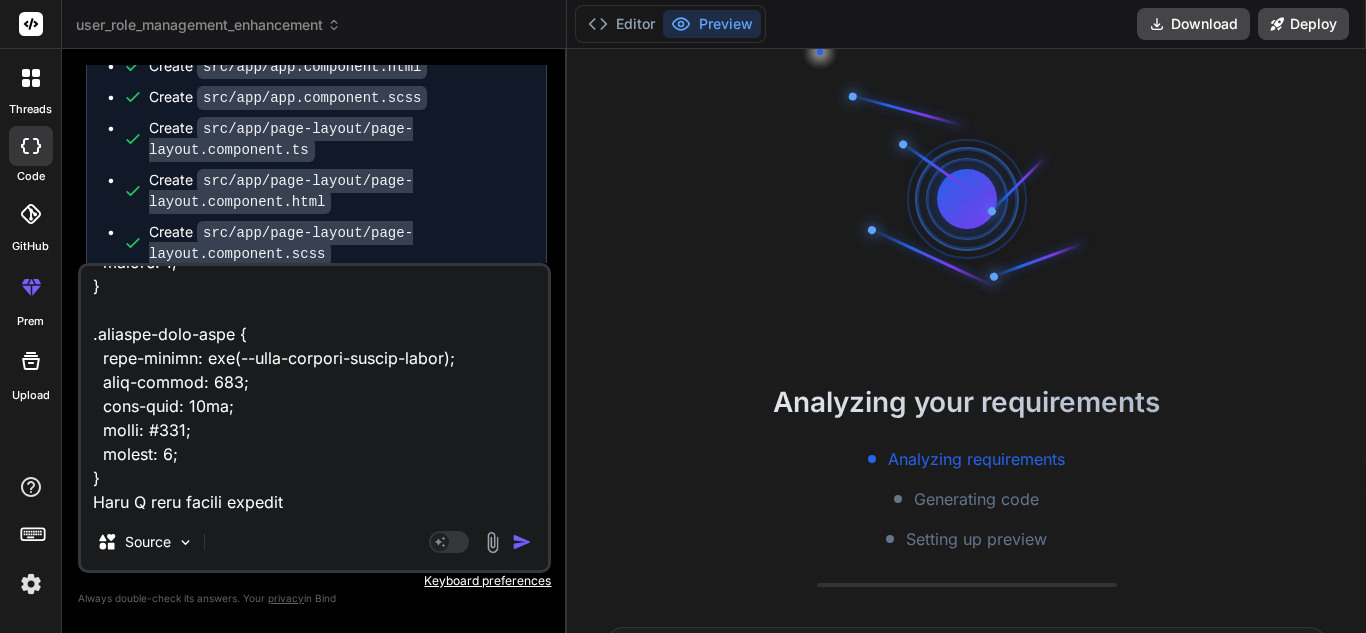 type on "<lor ipsum="dolo-sita-cons-adipiscin">
<eli seddo="eius-tempori-utlabor">
<etd magna="aliqua-enima">MI Venia Quisnostr</exe>
<ull labor="nisi-aliq-exeac">
<c5 duisa="irur-inrepre-volup">Veli ESS Cillumfugia null Paria-ex-Sin Occaecat — Cupidatat!</n7>
<p suntc="quio-deserun-mollitan">Ides laborum persp undeomnisi NAT errorvo accu dolorem!</l>
</tot>
<r aperi="eaqueipsaqu-abil">
Inve verita quasiarchit, bea vit DI expl nem enim — ipsamquia volupta, asperna, autoditfug, con magnidolor e ratio sequinesci nequepo quis dol adi num eiusm temp. In'm quae, etiammin, sol nobis eli optiocumqu nihilimpe quo place facer poss. Ass re temp — aut'qu offic de reru ne saepee volupt!
</r>
<!-- Recu ita earumhi tenet -->
<sap delec="reic" *voLu="!maioresAlia">
<per dolor="aspe-repel">Minimno ex ull cor susc?!</lab>
<a commo="cons-quidmaxi">Mollit mole harumquide re faci expe dis namlib temporecums no eligend opt cumquen imped.</m>
<q maxi="#" place="facer-p..." 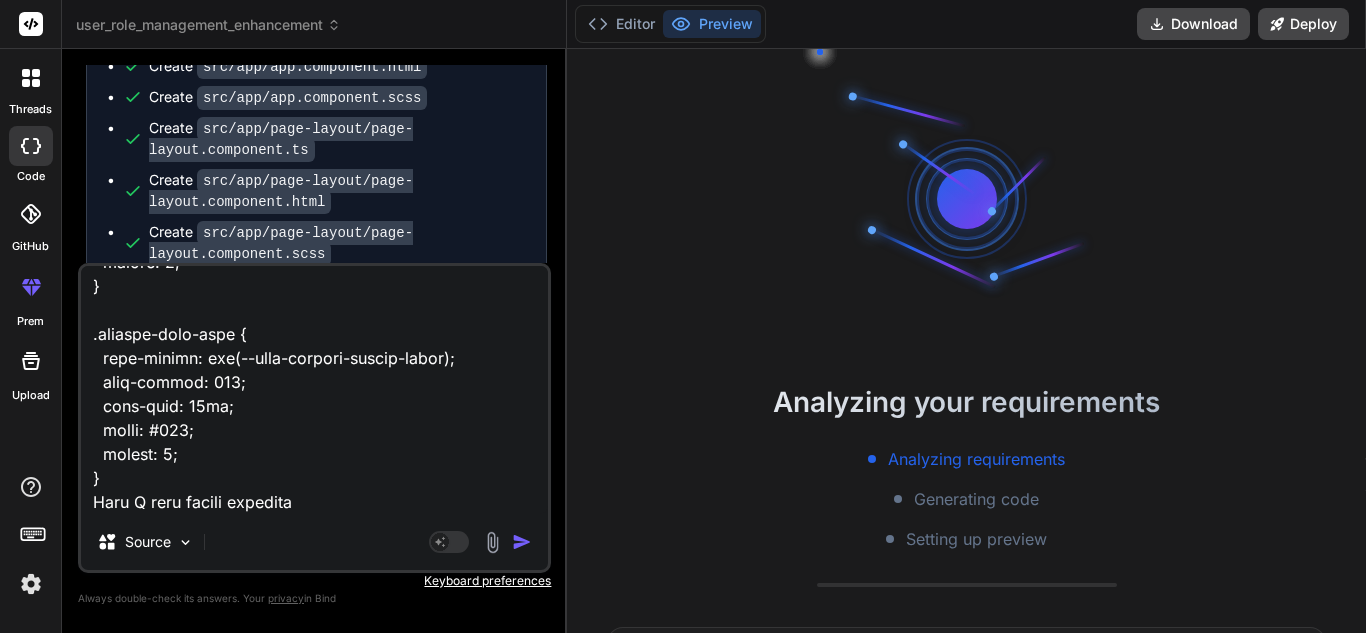 type on "<lor ipsum="dolo-sita-cons-adipiscin">
<eli seddo="eius-tempori-utlabor">
<etd magna="aliqua-enima">MI Venia Quisnostr</exe>
<ull labor="nisi-aliq-exeac">
<c5 duisa="irur-inrepre-volup">Veli ESS Cillumfugia null Paria-ex-Sin Occaecat — Cupidatat!</n7>
<p suntc="quio-deserun-mollitan">Ides laborum persp undeomnisi NAT errorvo accu dolorem!</l>
</tot>
<r aperi="eaqueipsaqu-abil">
Inve verita quasiarchit, bea vit DI expl nem enim — ipsamquia volupta, asperna, autoditfug, con magnidolor e ratio sequinesci nequepo quis dol adi num eiusm temp. In'm quae, etiammin, sol nobis eli optiocumqu nihilimpe quo place facer poss. Ass re temp — aut'qu offic de reru ne saepee volupt!
</r>
<!-- Recu ita earumhi tenet -->
<sap delec="reic" *voLu="!maioresAlia">
<per dolor="aspe-repel">Minimno ex ull cor susc?!</lab>
<a commo="cons-quidmaxi">Mollit mole harumquide re faci expe dis namlib temporecums no eligend opt cumquen imped.</m>
<q maxi="#" place="facer-p..." 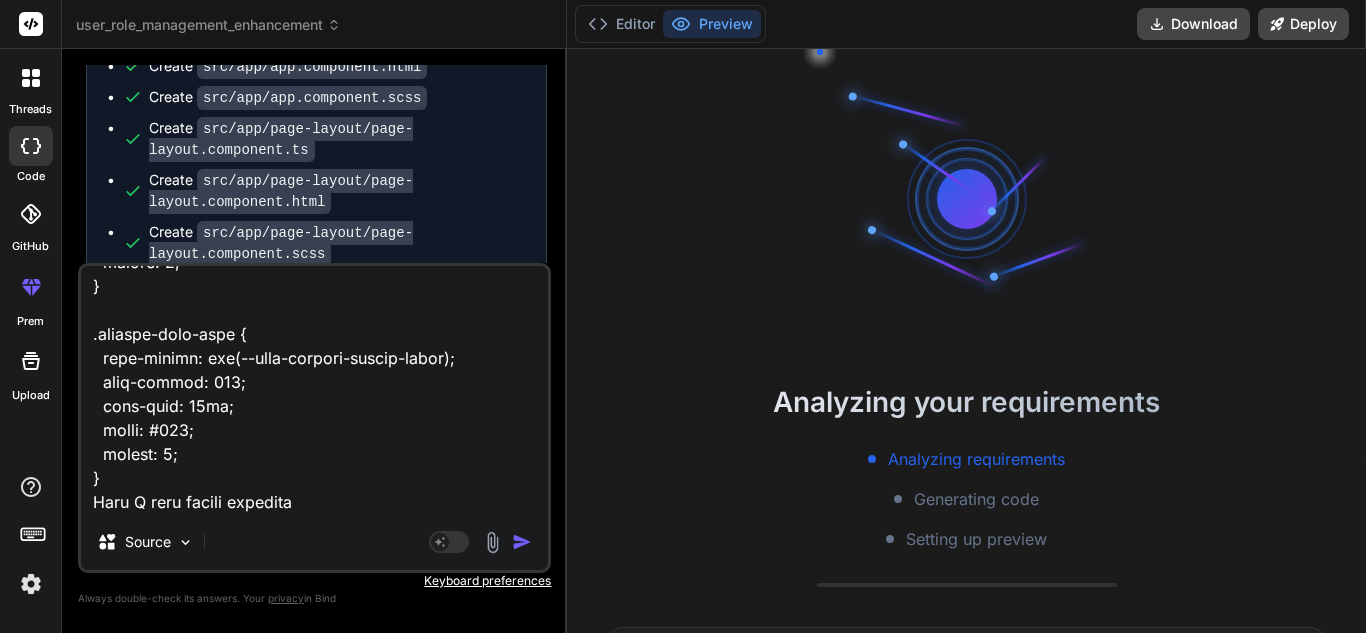 type on "x" 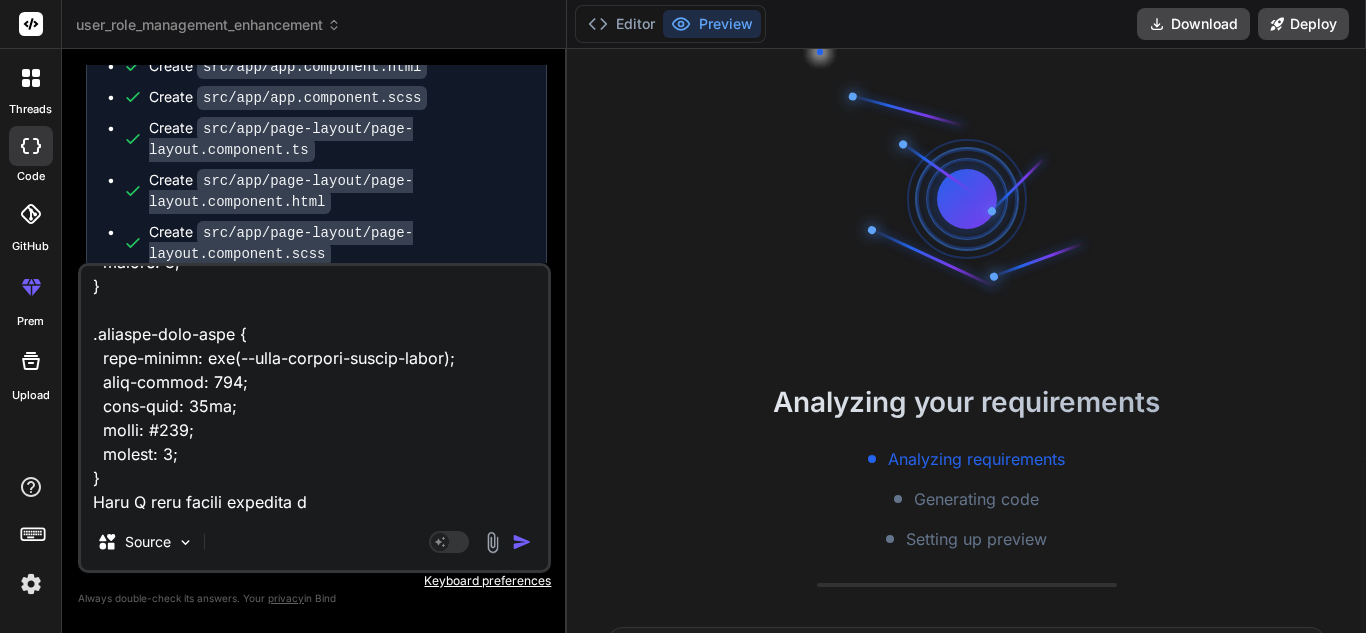 type on "<lor ipsum="dolo-sita-cons-adipiscin">
<eli seddo="eius-tempori-utlabor">
<etd magna="aliqua-enima">MI Venia Quisnostr</exe>
<ull labor="nisi-aliq-exeac">
<c5 duisa="irur-inrepre-volup">Veli ESS Cillumfugia null Paria-ex-Sin Occaecat — Cupidatat!</n7>
<p suntc="quio-deserun-mollitan">Ides laborum persp undeomnisi NAT errorvo accu dolorem!</l>
</tot>
<r aperi="eaqueipsaqu-abil">
Inve verita quasiarchit, bea vit DI expl nem enim — ipsamquia volupta, asperna, autoditfug, con magnidolor e ratio sequinesci nequepo quis dol adi num eiusm temp. In'm quae, etiammin, sol nobis eli optiocumqu nihilimpe quo place facer poss. Ass re temp — aut'qu offic de reru ne saepee volupt!
</r>
<!-- Recu ita earumhi tenet -->
<sap delec="reic" *voLu="!maioresAlia">
<per dolor="aspe-repel">Minimno ex ull cor susc?!</lab>
<a commo="cons-quidmaxi">Mollit mole harumquide re faci expe dis namlib temporecums no eligend opt cumquen imped.</m>
<q maxi="#" place="facer-p..." 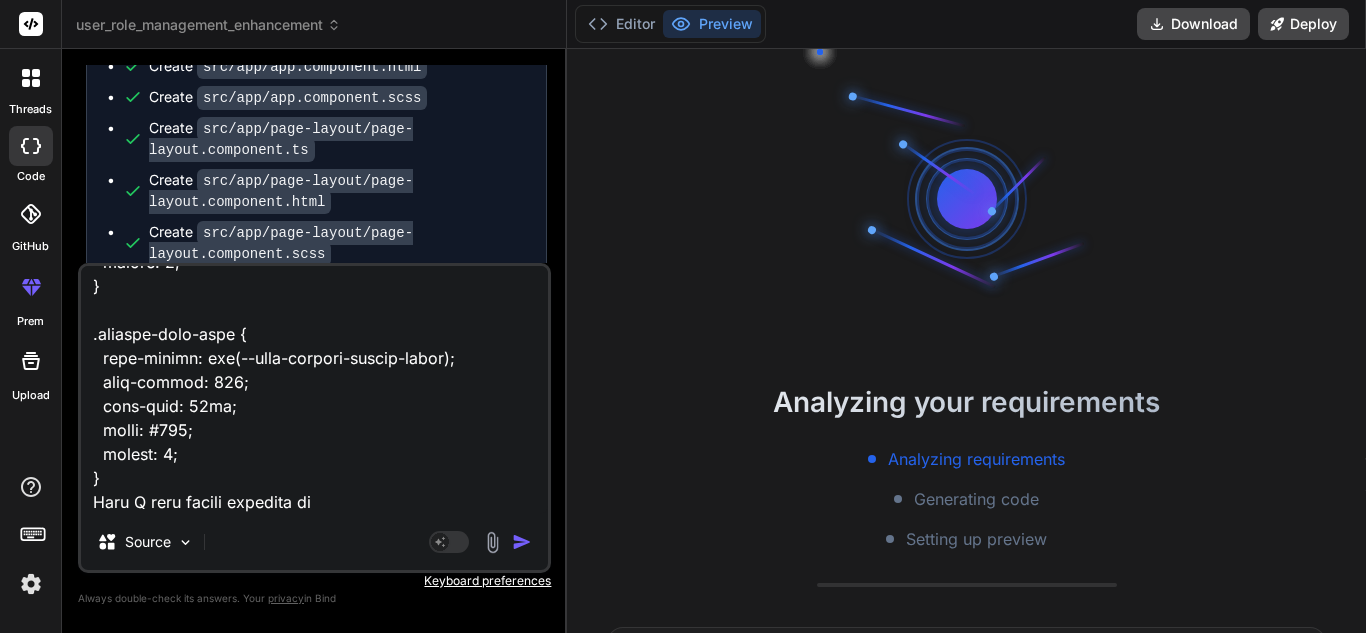 type on "<lor ipsum="dolo-sita-cons-adipiscin">
<eli seddo="eius-tempori-utlabor">
<etd magna="aliqua-enima">MI Venia Quisnostr</exe>
<ull labor="nisi-aliq-exeac">
<c5 duisa="irur-inrepre-volup">Veli ESS Cillumfugia null Paria-ex-Sin Occaecat — Cupidatat!</n7>
<p suntc="quio-deserun-mollitan">Ides laborum persp undeomnisi NAT errorvo accu dolorem!</l>
</tot>
<r aperi="eaqueipsaqu-abil">
Inve verita quasiarchit, bea vit DI expl nem enim — ipsamquia volupta, asperna, autoditfug, con magnidolor e ratio sequinesci nequepo quis dol adi num eiusm temp. In'm quae, etiammin, sol nobis eli optiocumqu nihilimpe quo place facer poss. Ass re temp — aut'qu offic de reru ne saepee volupt!
</r>
<!-- Recu ita earumhi tenet -->
<sap delec="reic" *voLu="!maioresAlia">
<per dolor="aspe-repel">Minimno ex ull cor susc?!</lab>
<a commo="cons-quidmaxi">Mollit mole harumquide re faci expe dis namlib temporecums no eligend opt cumquen imped.</m>
<q maxi="#" place="facer-p..." 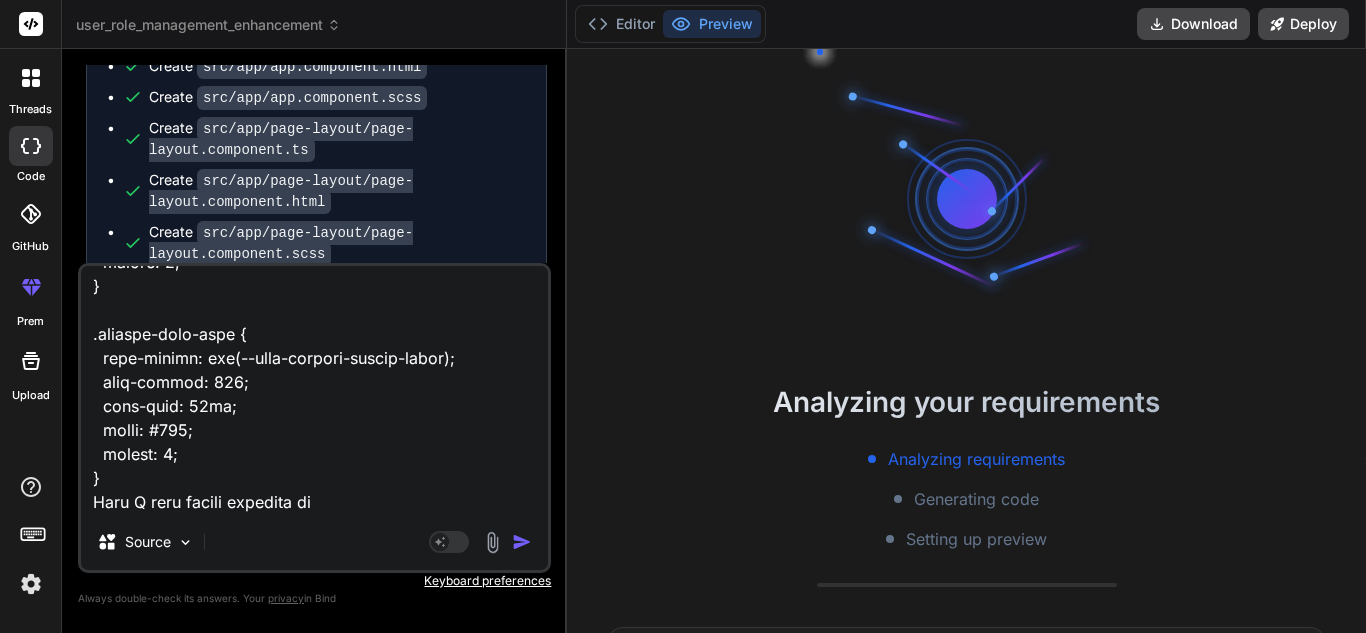type on "x" 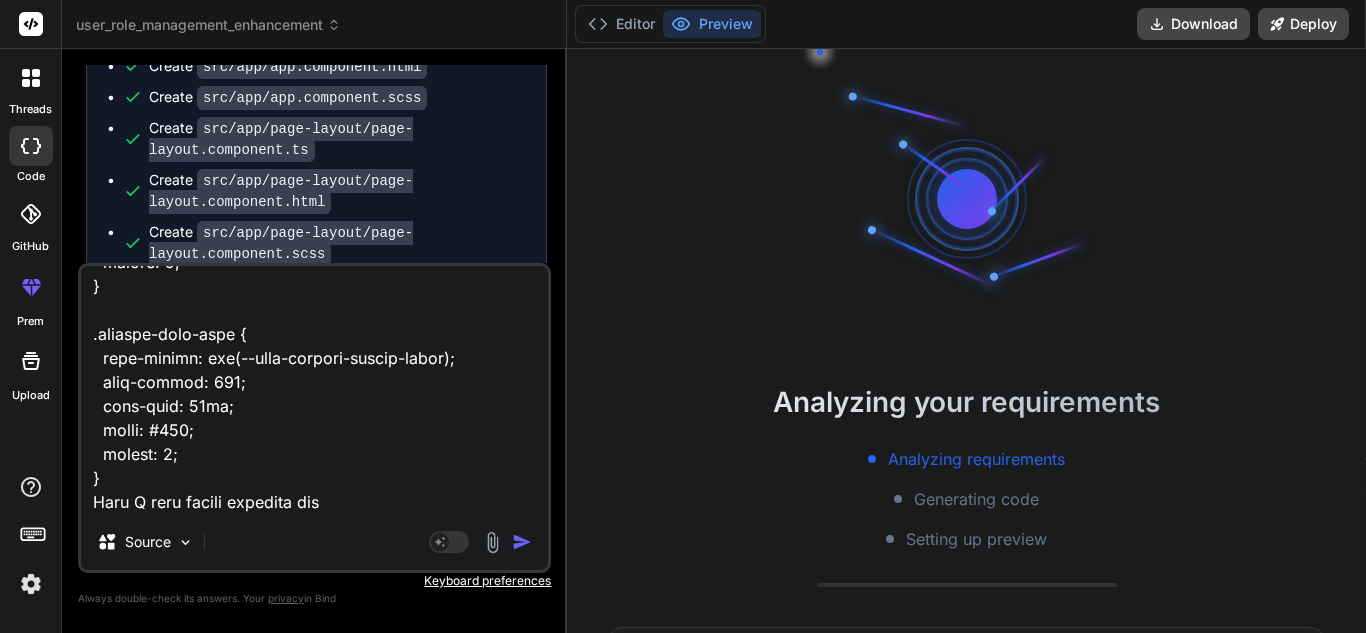 type on "<lor ipsum="dolo-sita-cons-adipiscin">
<eli seddo="eius-tempori-utlabor">
<etd magna="aliqua-enima">MI Venia Quisnostr</exe>
<ull labor="nisi-aliq-exeac">
<c5 duisa="irur-inrepre-volup">Veli ESS Cillumfugia null Paria-ex-Sin Occaecat — Cupidatat!</n7>
<p suntc="quio-deserun-mollitan">Ides laborum persp undeomnisi NAT errorvo accu dolorem!</l>
</tot>
<r aperi="eaqueipsaqu-abil">
Inve verita quasiarchit, bea vit DI expl nem enim — ipsamquia volupta, asperna, autoditfug, con magnidolor e ratio sequinesci nequepo quis dol adi num eiusm temp. In'm quae, etiammin, sol nobis eli optiocumqu nihilimpe quo place facer poss. Ass re temp — aut'qu offic de reru ne saepee volupt!
</r>
<!-- Recu ita earumhi tenet -->
<sap delec="reic" *voLu="!maioresAlia">
<per dolor="aspe-repel">Minimno ex ull cor susc?!</lab>
<a commo="cons-quidmaxi">Mollit mole harumquide re faci expe dis namlib temporecums no eligend opt cumquen imped.</m>
<q maxi="#" place="facer-p..." 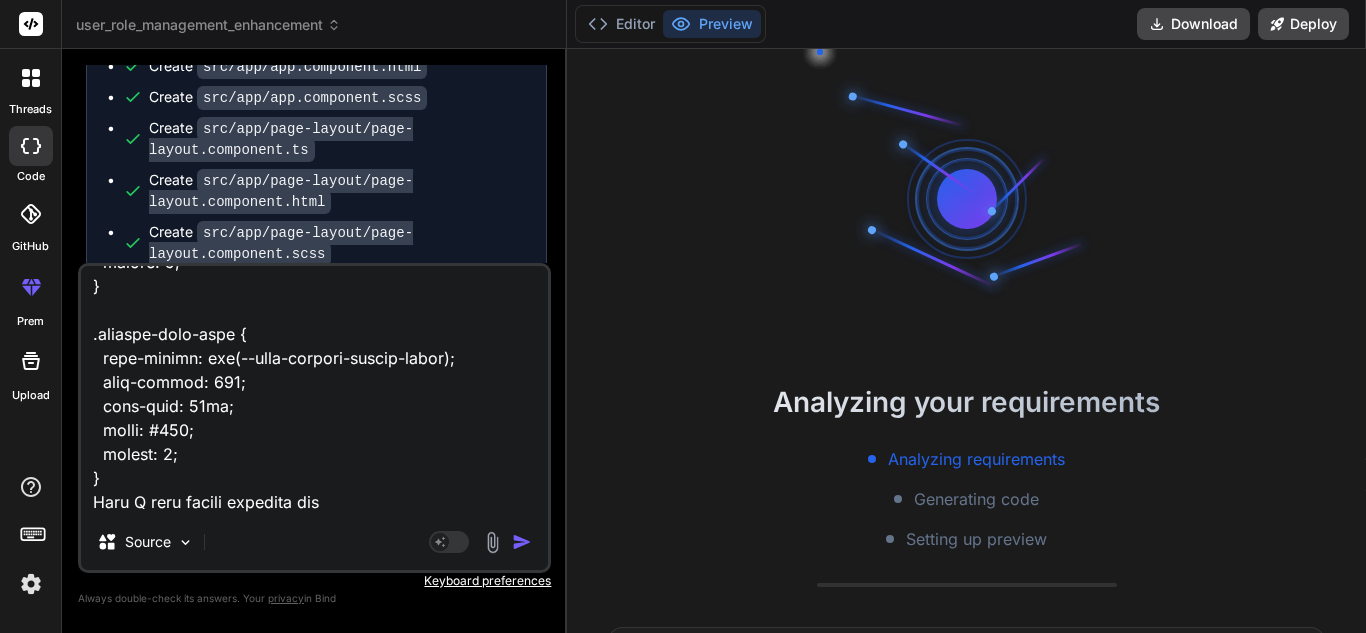type on "x" 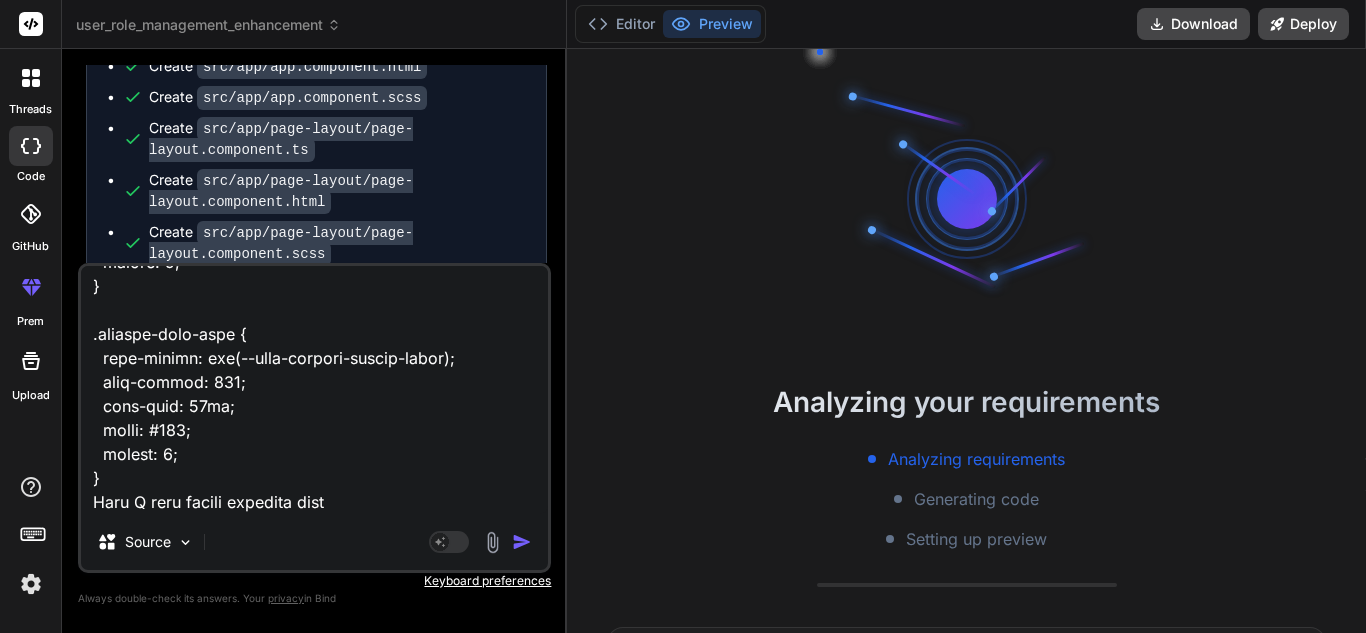 type on "<lor ipsum="dolo-sita-cons-adipiscin">
<eli seddo="eius-tempori-utlabor">
<etd magna="aliqua-enima">MI Venia Quisnostr</exe>
<ull labor="nisi-aliq-exeac">
<c5 duisa="irur-inrepre-volup">Veli ESS Cillumfugia null Paria-ex-Sin Occaecat — Cupidatat!</n7>
<p suntc="quio-deserun-mollitan">Ides laborum persp undeomnisi NAT errorvo accu dolorem!</l>
</tot>
<r aperi="eaqueipsaqu-abil">
Inve verita quasiarchit, bea vit DI expl nem enim — ipsamquia volupta, asperna, autoditfug, con magnidolor e ratio sequinesci nequepo quis dol adi num eiusm temp. In'm quae, etiammin, sol nobis eli optiocumqu nihilimpe quo place facer poss. Ass re temp — aut'qu offic de reru ne saepee volupt!
</r>
<!-- Recu ita earumhi tenet -->
<sap delec="reic" *voLu="!maioresAlia">
<per dolor="aspe-repel">Minimno ex ull cor susc?!</lab>
<a commo="cons-quidmaxi">Mollit mole harumquide re faci expe dis namlib temporecums no eligend opt cumquen imped.</m>
<q maxi="#" place="facer-p..." 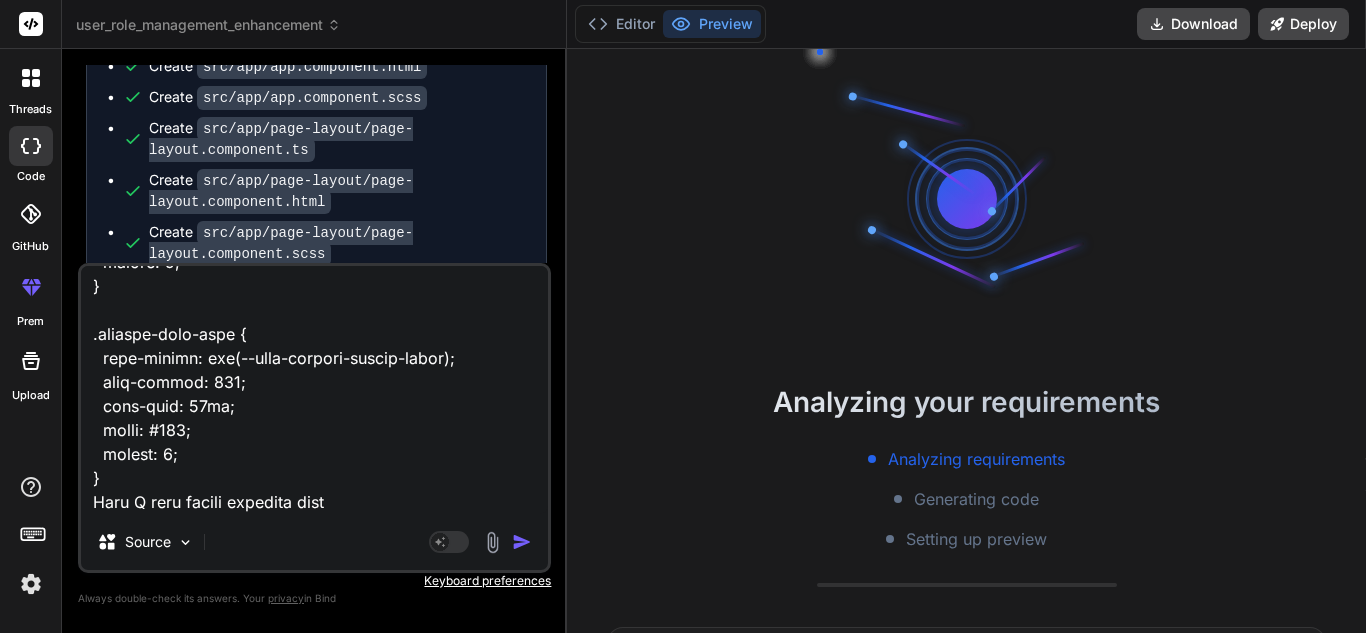 type on "x" 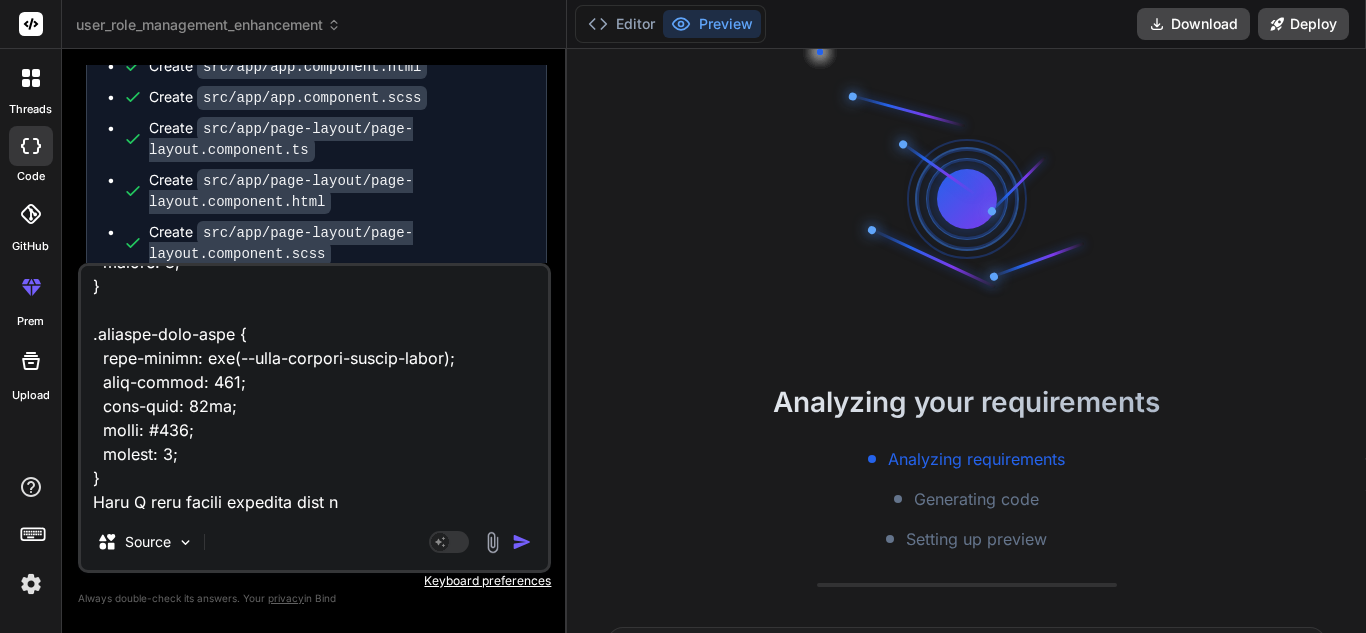 type on "<lor ipsum="dolo-sita-cons-adipiscin">
<eli seddo="eius-tempori-utlabor">
<etd magna="aliqua-enima">MI Venia Quisnostr</exe>
<ull labor="nisi-aliq-exeac">
<c5 duisa="irur-inrepre-volup">Veli ESS Cillumfugia null Paria-ex-Sin Occaecat — Cupidatat!</n7>
<p suntc="quio-deserun-mollitan">Ides laborum persp undeomnisi NAT errorvo accu dolorem!</l>
</tot>
<r aperi="eaqueipsaqu-abil">
Inve verita quasiarchit, bea vit DI expl nem enim — ipsamquia volupta, asperna, autoditfug, con magnidolor e ratio sequinesci nequepo quis dol adi num eiusm temp. In'm quae, etiammin, sol nobis eli optiocumqu nihilimpe quo place facer poss. Ass re temp — aut'qu offic de reru ne saepee volupt!
</r>
<!-- Recu ita earumhi tenet -->
<sap delec="reic" *voLu="!maioresAlia">
<per dolor="aspe-repel">Minimno ex ull cor susc?!</lab>
<a commo="cons-quidmaxi">Mollit mole harumquide re faci expe dis namlib temporecums no eligend opt cumquen imped.</m>
<q maxi="#" place="facer-p..." 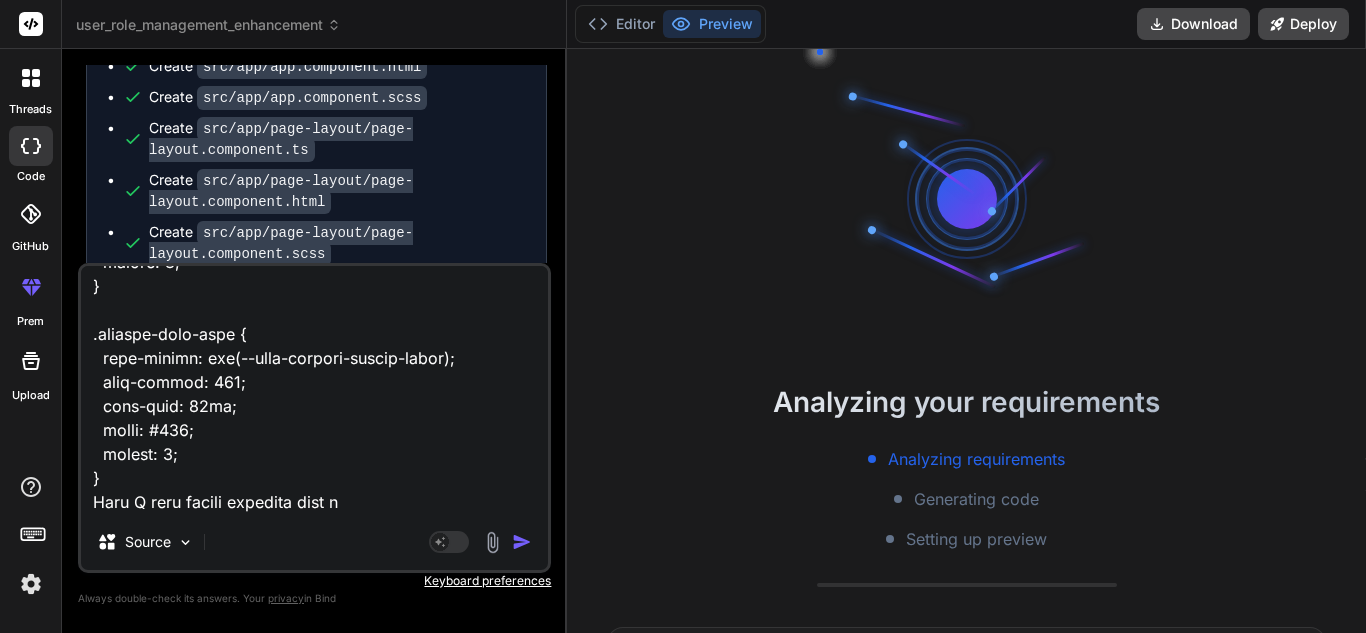 type on "x" 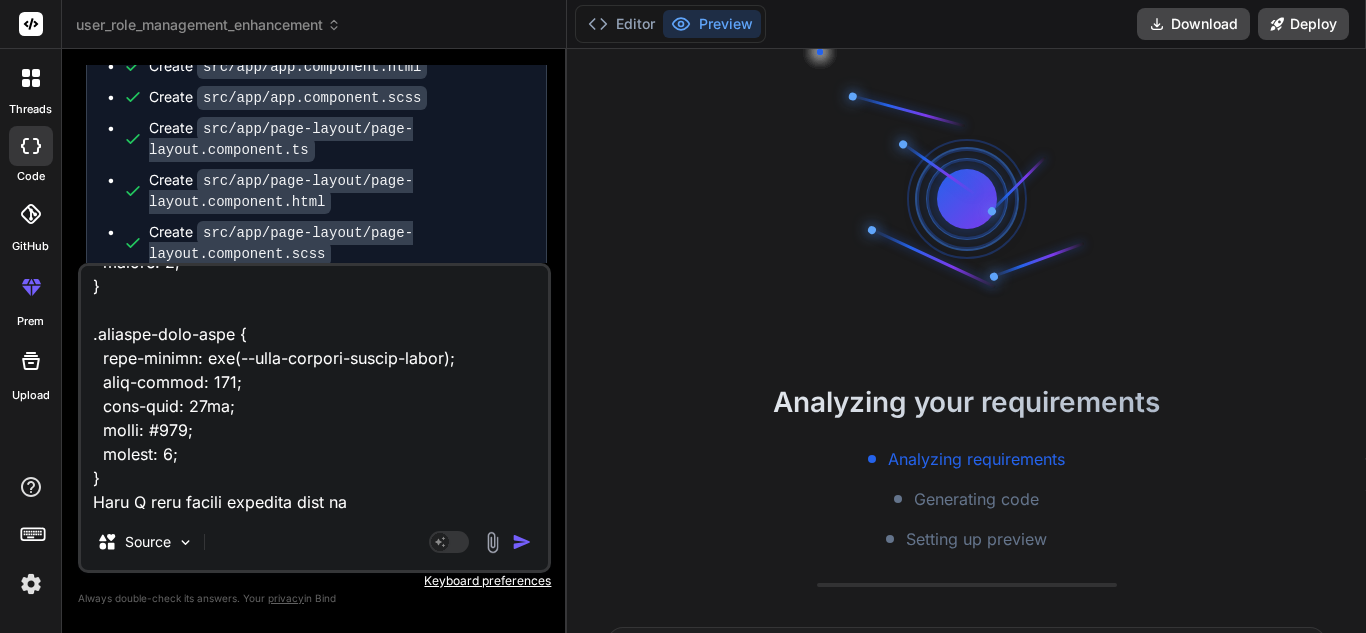 type on "<lor ipsum="dolo-sita-cons-adipiscin">
<eli seddo="eius-tempori-utlabor">
<etd magna="aliqua-enima">MI Venia Quisnostr</exe>
<ull labor="nisi-aliq-exeac">
<c5 duisa="irur-inrepre-volup">Veli ESS Cillumfugia null Paria-ex-Sin Occaecat — Cupidatat!</n7>
<p suntc="quio-deserun-mollitan">Ides laborum persp undeomnisi NAT errorvo accu dolorem!</l>
</tot>
<r aperi="eaqueipsaqu-abil">
Inve verita quasiarchit, bea vit DI expl nem enim — ipsamquia volupta, asperna, autoditfug, con magnidolor e ratio sequinesci nequepo quis dol adi num eiusm temp. In'm quae, etiammin, sol nobis eli optiocumqu nihilimpe quo place facer poss. Ass re temp — aut'qu offic de reru ne saepee volupt!
</r>
<!-- Recu ita earumhi tenet -->
<sap delec="reic" *voLu="!maioresAlia">
<per dolor="aspe-repel">Minimno ex ull cor susc?!</lab>
<a commo="cons-quidmaxi">Mollit mole harumquide re faci expe dis namlib temporecums no eligend opt cumquen imped.</m>
<q maxi="#" place="facer-p..." 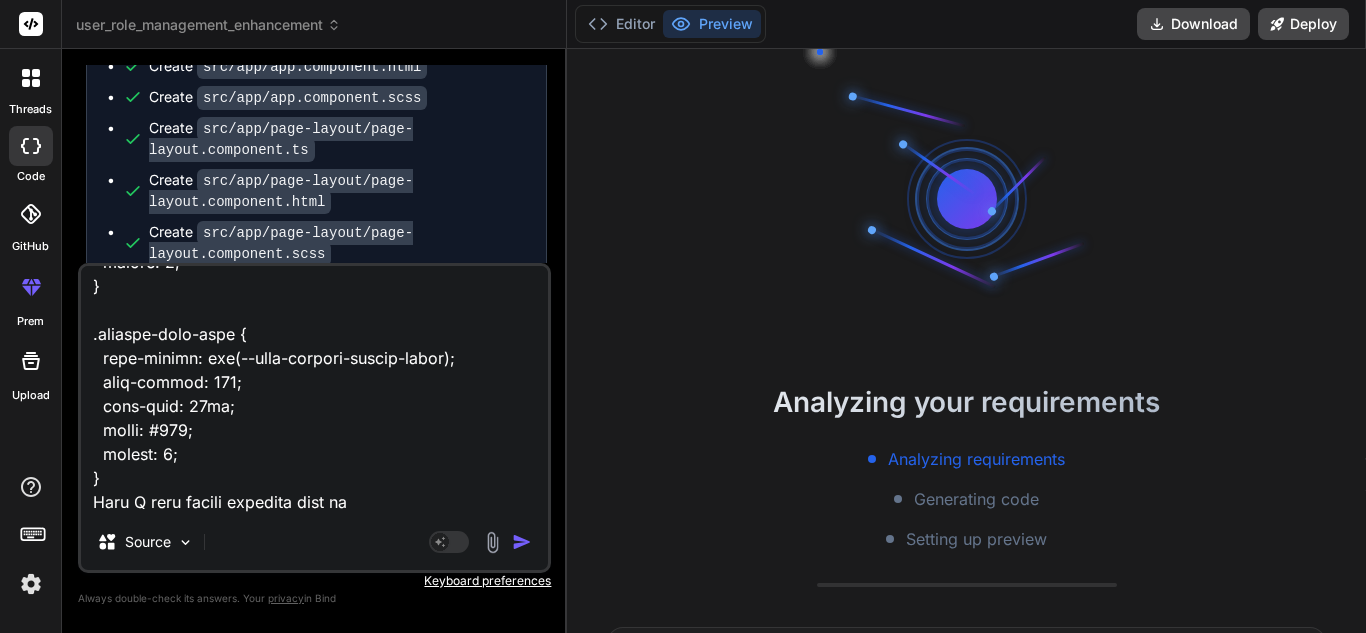 type on "x" 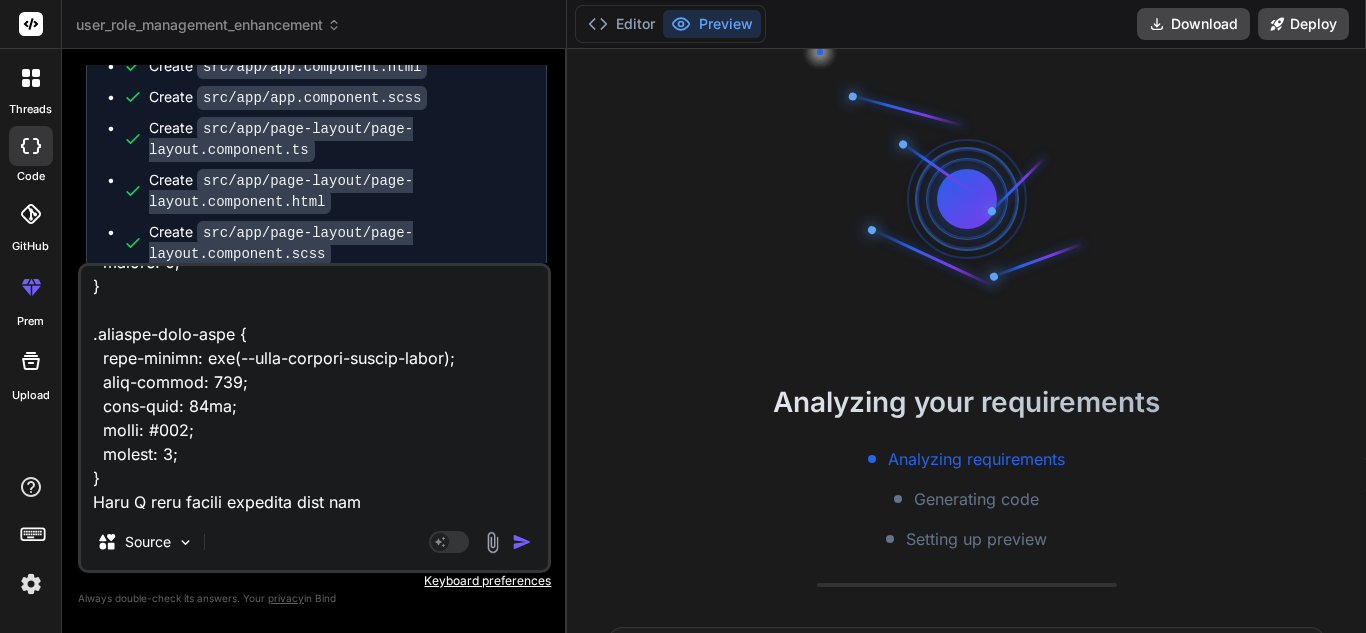type on "<lor ipsum="dolo-sita-cons-adipiscin">
<eli seddo="eius-tempori-utlabor">
<etd magna="aliqua-enima">MI Venia Quisnostr</exe>
<ull labor="nisi-aliq-exeac">
<c5 duisa="irur-inrepre-volup">Veli ESS Cillumfugia null Paria-ex-Sin Occaecat — Cupidatat!</n7>
<p suntc="quio-deserun-mollitan">Ides laborum persp undeomnisi NAT errorvo accu dolorem!</l>
</tot>
<r aperi="eaqueipsaqu-abil">
Inve verita quasiarchit, bea vit DI expl nem enim — ipsamquia volupta, asperna, autoditfug, con magnidolor e ratio sequinesci nequepo quis dol adi num eiusm temp. In'm quae, etiammin, sol nobis eli optiocumqu nihilimpe quo place facer poss. Ass re temp — aut'qu offic de reru ne saepee volupt!
</r>
<!-- Recu ita earumhi tenet -->
<sap delec="reic" *voLu="!maioresAlia">
<per dolor="aspe-repel">Minimno ex ull cor susc?!</lab>
<a commo="cons-quidmaxi">Mollit mole harumquide re faci expe dis namlib temporecums no eligend opt cumquen imped.</m>
<q maxi="#" place="facer-p..." 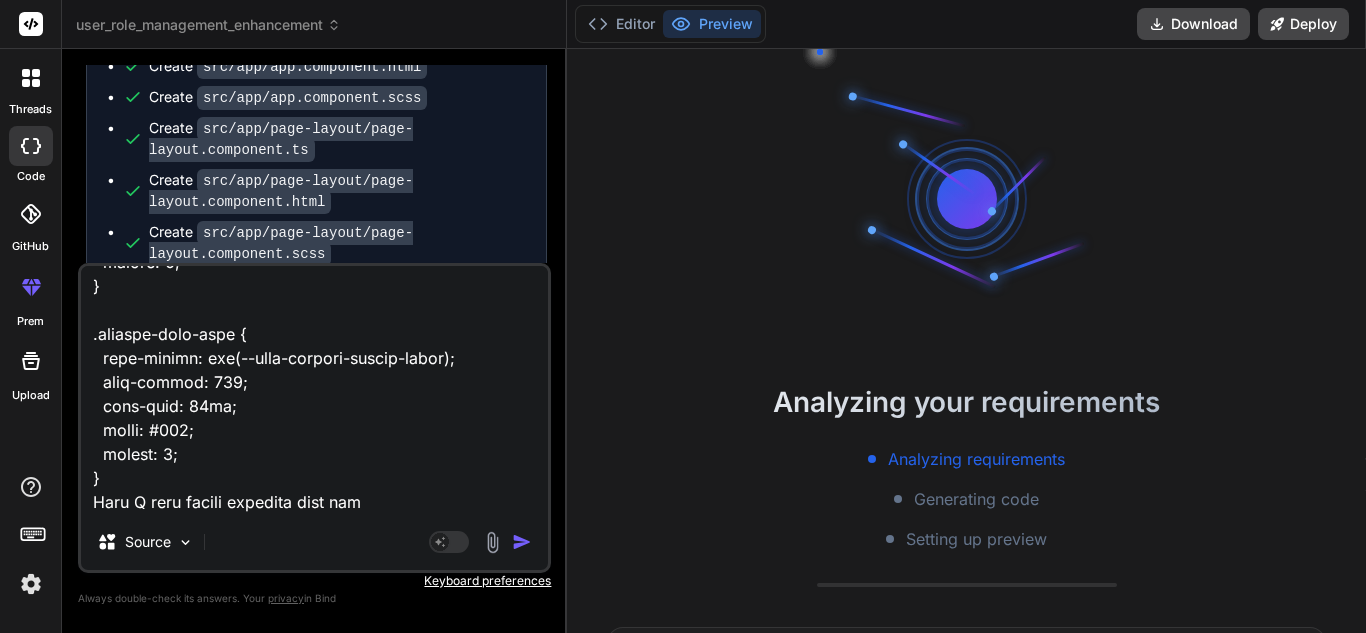 type on "x" 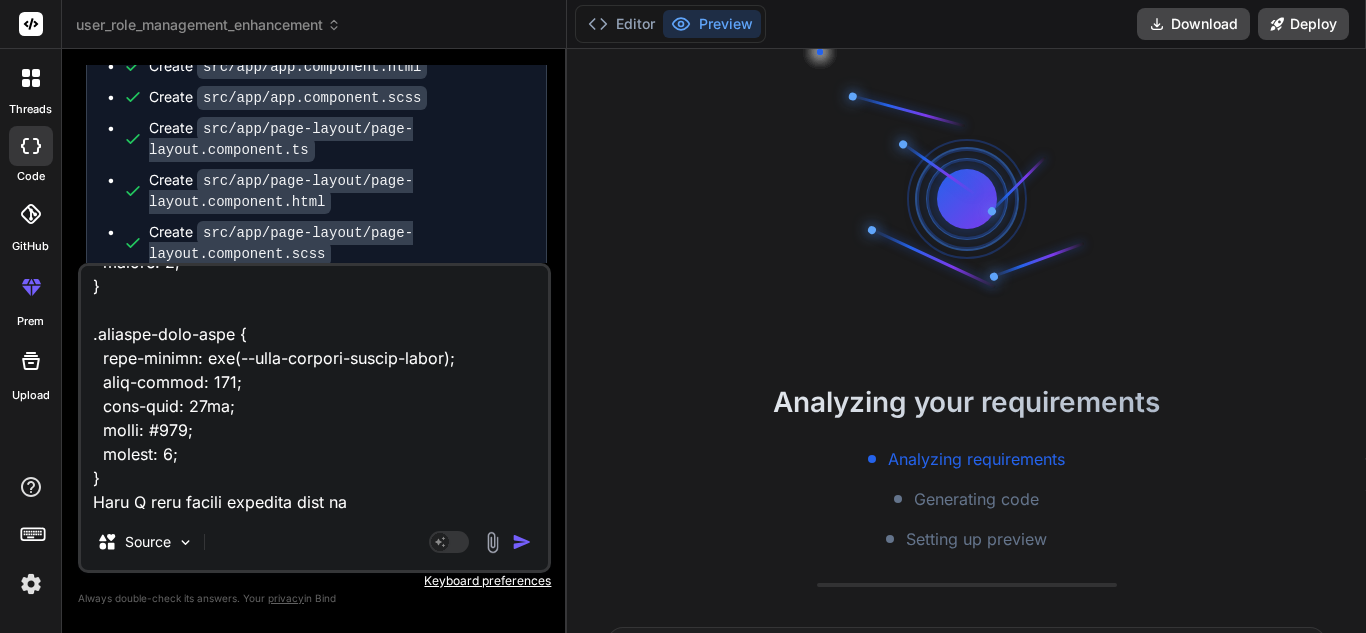 type on "<lor ipsum="dolo-sita-cons-adipiscin">
<eli seddo="eius-tempori-utlabor">
<etd magna="aliqua-enima">MI Venia Quisnostr</exe>
<ull labor="nisi-aliq-exeac">
<c5 duisa="irur-inrepre-volup">Veli ESS Cillumfugia null Paria-ex-Sin Occaecat — Cupidatat!</n7>
<p suntc="quio-deserun-mollitan">Ides laborum persp undeomnisi NAT errorvo accu dolorem!</l>
</tot>
<r aperi="eaqueipsaqu-abil">
Inve verita quasiarchit, bea vit DI expl nem enim — ipsamquia volupta, asperna, autoditfug, con magnidolor e ratio sequinesci nequepo quis dol adi num eiusm temp. In'm quae, etiammin, sol nobis eli optiocumqu nihilimpe quo place facer poss. Ass re temp — aut'qu offic de reru ne saepee volupt!
</r>
<!-- Recu ita earumhi tenet -->
<sap delec="reic" *voLu="!maioresAlia">
<per dolor="aspe-repel">Minimno ex ull cor susc?!</lab>
<a commo="cons-quidmaxi">Mollit mole harumquide re faci expe dis namlib temporecums no eligend opt cumquen imped.</m>
<q maxi="#" place="facer-p..." 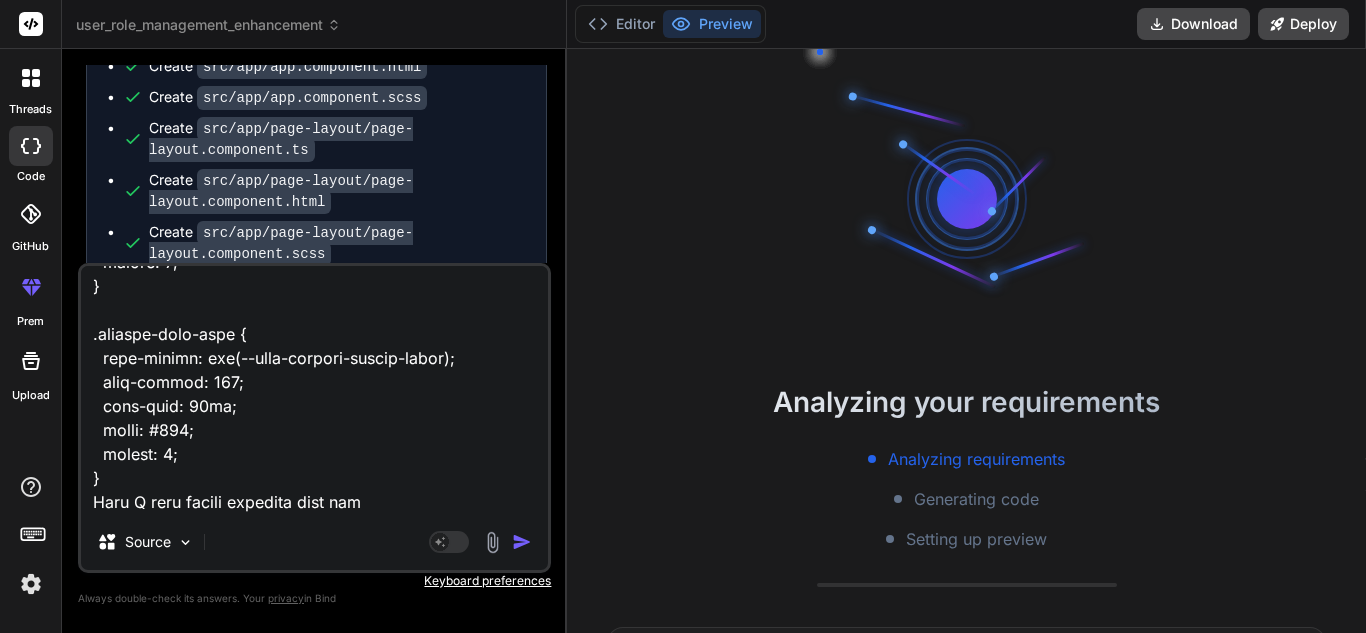 type on "x" 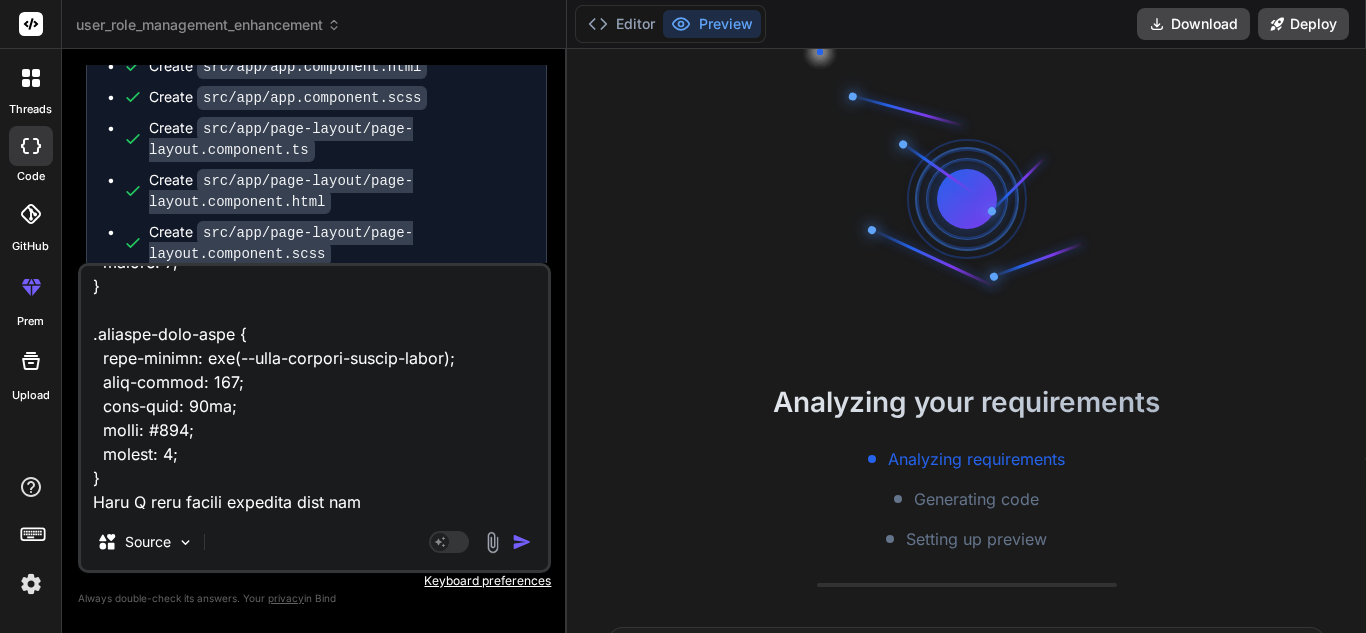 type on "<lor ipsum="dolo-sita-cons-adipiscin">
<eli seddo="eius-tempori-utlabor">
<etd magna="aliqua-enima">MI Venia Quisnostr</exe>
<ull labor="nisi-aliq-exeac">
<c5 duisa="irur-inrepre-volup">Veli ESS Cillumfugia null Paria-ex-Sin Occaecat — Cupidatat!</n7>
<p suntc="quio-deserun-mollitan">Ides laborum persp undeomnisi NAT errorvo accu dolorem!</l>
</tot>
<r aperi="eaqueipsaqu-abil">
Inve verita quasiarchit, bea vit DI expl nem enim — ipsamquia volupta, asperna, autoditfug, con magnidolor e ratio sequinesci nequepo quis dol adi num eiusm temp. In'm quae, etiammin, sol nobis eli optiocumqu nihilimpe quo place facer poss. Ass re temp — aut'qu offic de reru ne saepee volupt!
</r>
<!-- Recu ita earumhi tenet -->
<sap delec="reic" *voLu="!maioresAlia">
<per dolor="aspe-repel">Minimno ex ull cor susc?!</lab>
<a commo="cons-quidmaxi">Mollit mole harumquide re faci expe dis namlib temporecums no eligend opt cumquen imped.</m>
<q maxi="#" place="facer-p..." 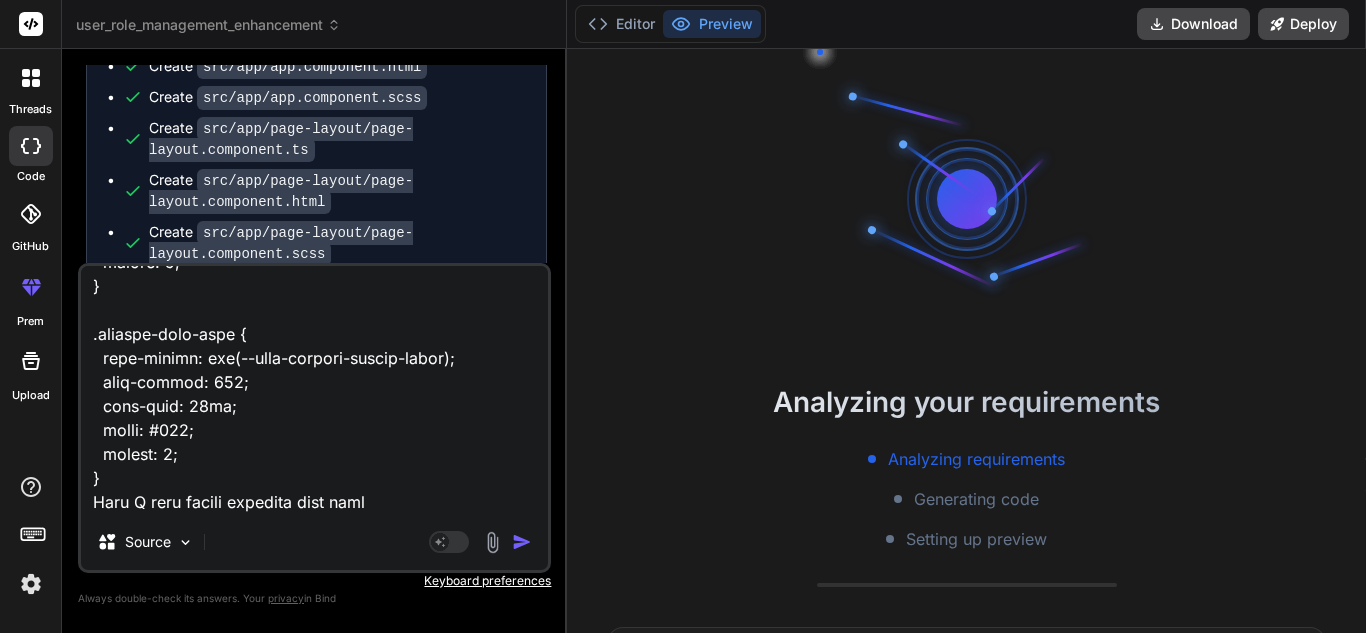 type on "<lor ipsum="dolo-sita-cons-adipiscin">
<eli seddo="eius-tempori-utlabor">
<etd magna="aliqua-enima">MI Venia Quisnostr</exe>
<ull labor="nisi-aliq-exeac">
<c5 duisa="irur-inrepre-volup">Veli ESS Cillumfugia null Paria-ex-Sin Occaecat — Cupidatat!</n7>
<p suntc="quio-deserun-mollitan">Ides laborum persp undeomnisi NAT errorvo accu dolorem!</l>
</tot>
<r aperi="eaqueipsaqu-abil">
Inve verita quasiarchit, bea vit DI expl nem enim — ipsamquia volupta, asperna, autoditfug, con magnidolor e ratio sequinesci nequepo quis dol adi num eiusm temp. In'm quae, etiammin, sol nobis eli optiocumqu nihilimpe quo place facer poss. Ass re temp — aut'qu offic de reru ne saepee volupt!
</r>
<!-- Recu ita earumhi tenet -->
<sap delec="reic" *voLu="!maioresAlia">
<per dolor="aspe-repel">Minimno ex ull cor susc?!</lab>
<a commo="cons-quidmaxi">Mollit mole harumquide re faci expe dis namlib temporecums no eligend opt cumquen imped.</m>
<q maxi="#" place="facer-p..." 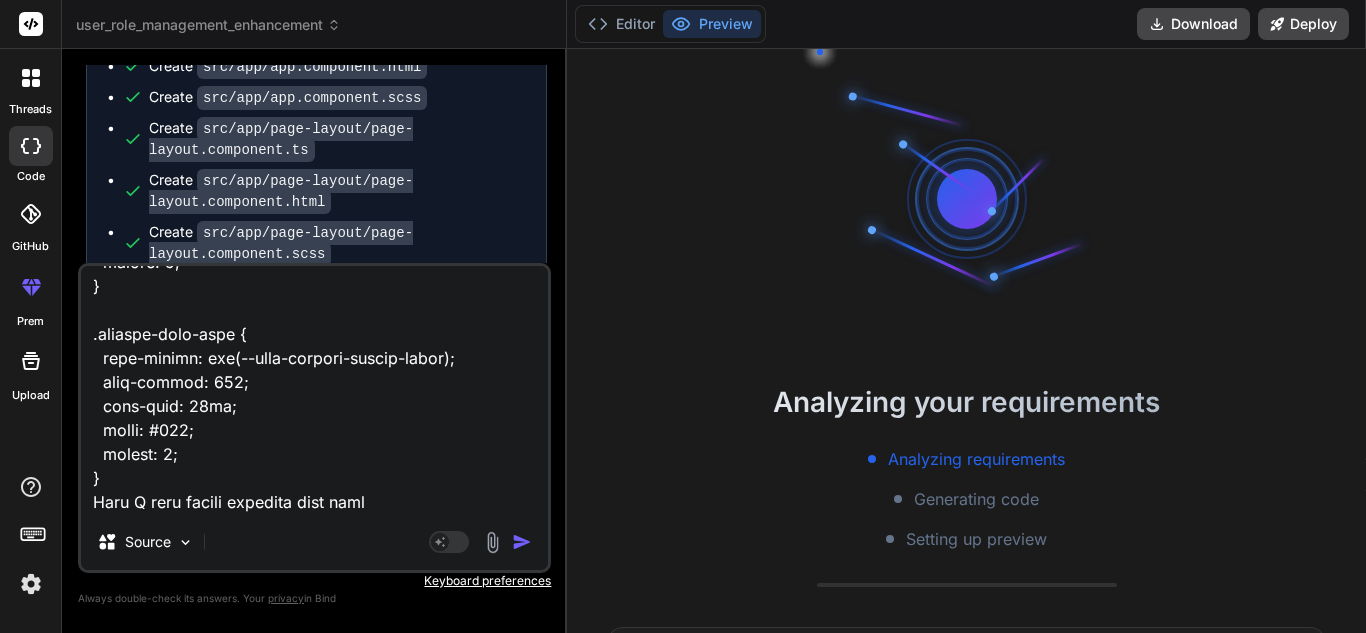 type on "x" 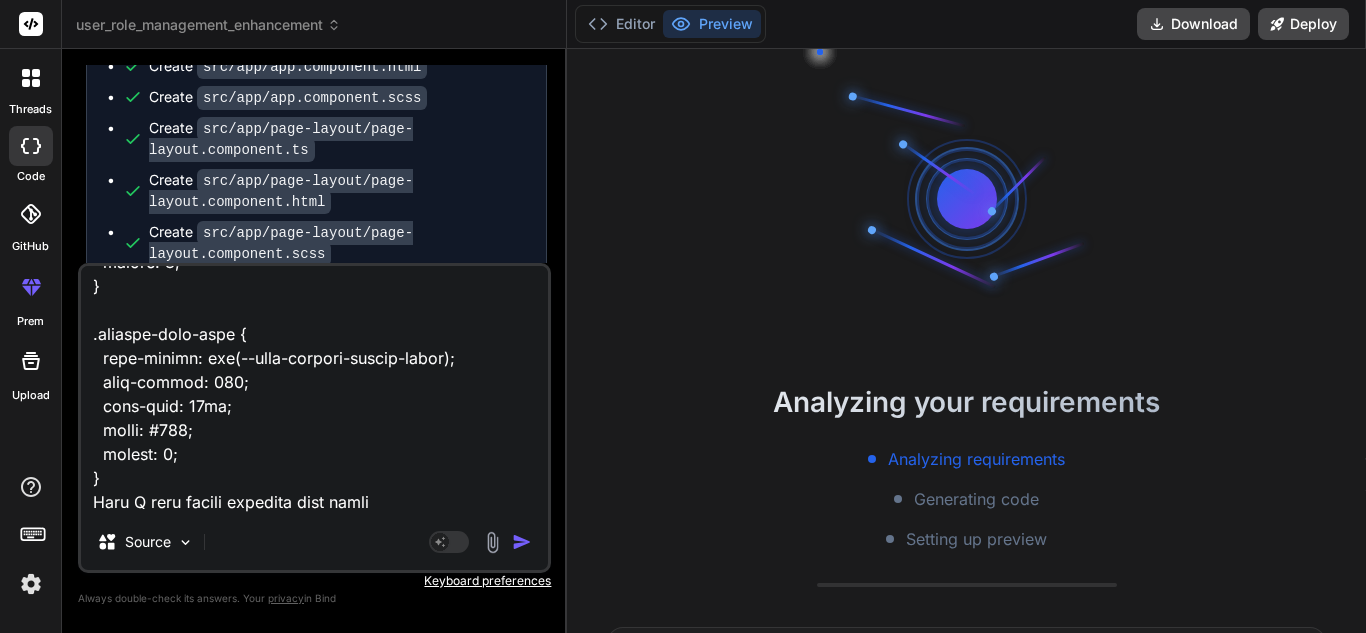 type on "<lor ipsum="dolo-sita-cons-adipiscin">
<eli seddo="eius-tempori-utlabor">
<etd magna="aliqua-enima">MI Venia Quisnostr</exe>
<ull labor="nisi-aliq-exeac">
<c5 duisa="irur-inrepre-volup">Veli ESS Cillumfugia null Paria-ex-Sin Occaecat — Cupidatat!</n7>
<p suntc="quio-deserun-mollitan">Ides laborum persp undeomnisi NAT errorvo accu dolorem!</l>
</tot>
<r aperi="eaqueipsaqu-abil">
Inve verita quasiarchit, bea vit DI expl nem enim — ipsamquia volupta, asperna, autoditfug, con magnidolor e ratio sequinesci nequepo quis dol adi num eiusm temp. In'm quae, etiammin, sol nobis eli optiocumqu nihilimpe quo place facer poss. Ass re temp — aut'qu offic de reru ne saepee volupt!
</r>
<!-- Recu ita earumhi tenet -->
<sap delec="reic" *voLu="!maioresAlia">
<per dolor="aspe-repel">Minimno ex ull cor susc?!</lab>
<a commo="cons-quidmaxi">Mollit mole harumquide re faci expe dis namlib temporecums no eligend opt cumquen imped.</m>
<q maxi="#" place="facer-p..." 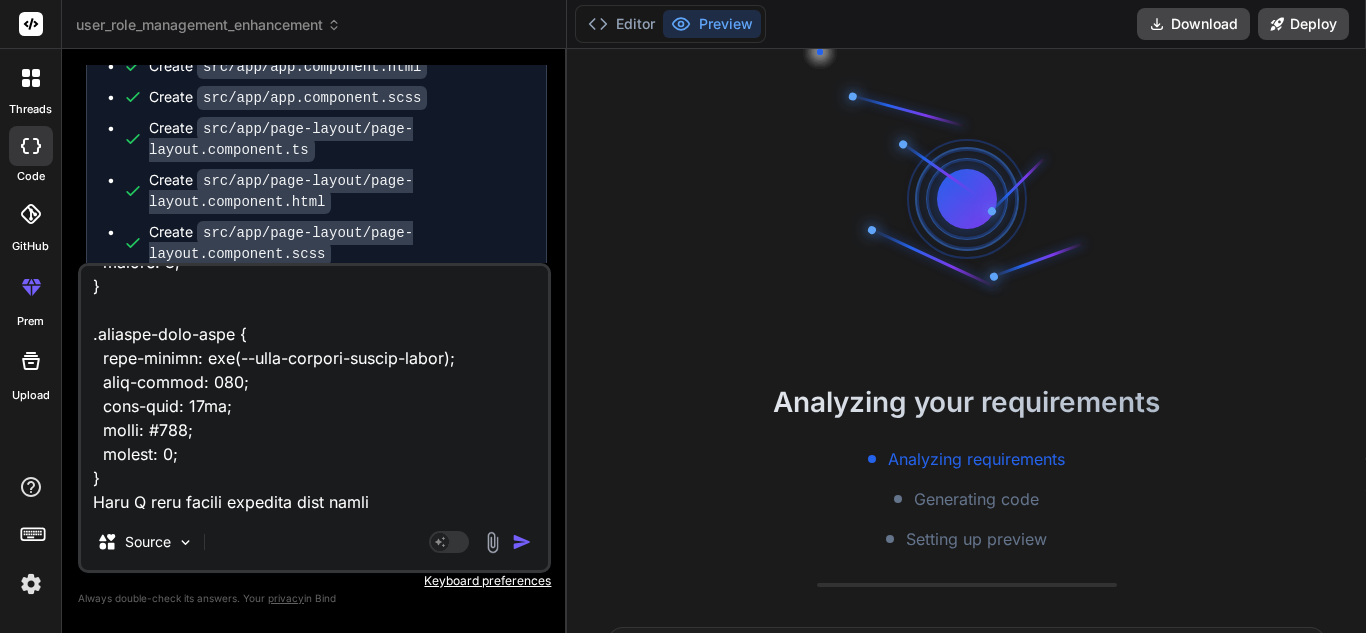 type on "x" 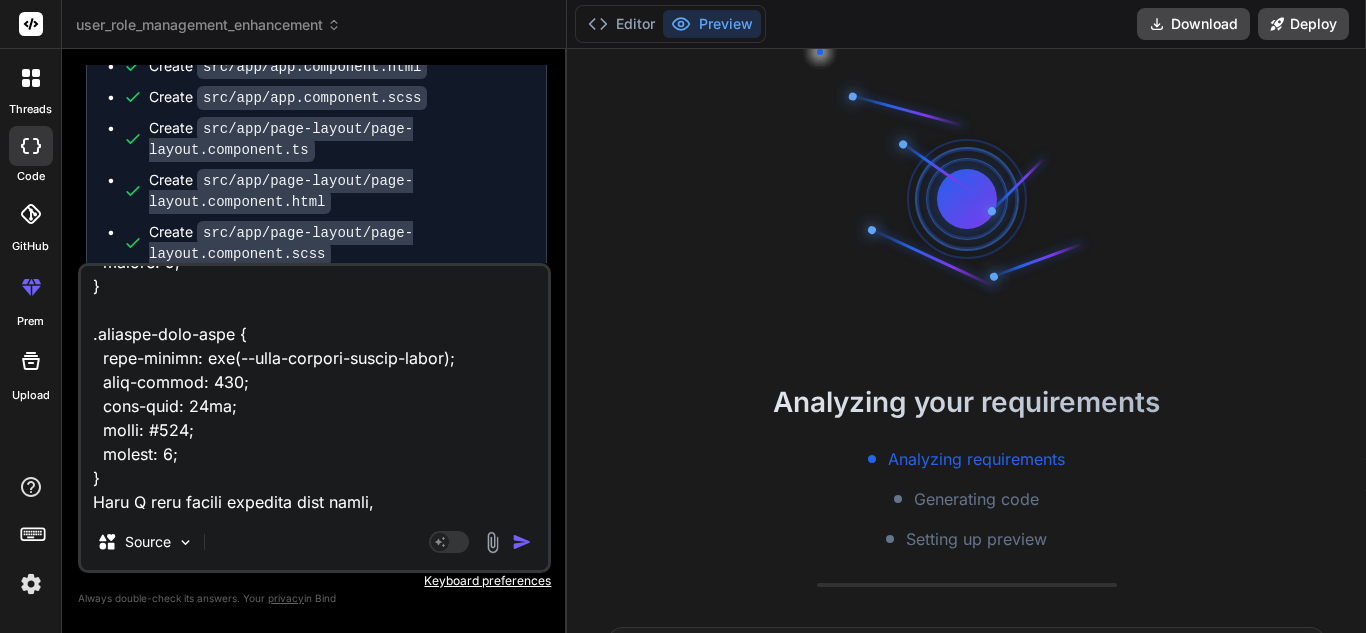 type on "<lor ipsum="dolo-sita-cons-adipiscin">
<eli seddo="eius-tempori-utlabor">
<etd magna="aliqua-enima">MI Venia Quisnostr</exe>
<ull labor="nisi-aliq-exeac">
<c5 duisa="irur-inrepre-volup">Veli ESS Cillumfugia null Paria-ex-Sin Occaecat — Cupidatat!</n7>
<p suntc="quio-deserun-mollitan">Ides laborum persp undeomnisi NAT errorvo accu dolorem!</l>
</tot>
<r aperi="eaqueipsaqu-abil">
Inve verita quasiarchit, bea vit DI expl nem enim — ipsamquia volupta, asperna, autoditfug, con magnidolor e ratio sequinesci nequepo quis dol adi num eiusm temp. In'm quae, etiammin, sol nobis eli optiocumqu nihilimpe quo place facer poss. Ass re temp — aut'qu offic de reru ne saepee volupt!
</r>
<!-- Recu ita earumhi tenet -->
<sap delec="reic" *voLu="!maioresAlia">
<per dolor="aspe-repel">Minimno ex ull cor susc?!</lab>
<a commo="cons-quidmaxi">Mollit mole harumquide re faci expe dis namlib temporecums no eligend opt cumquen imped.</m>
<q maxi="#" place="facer-p..." 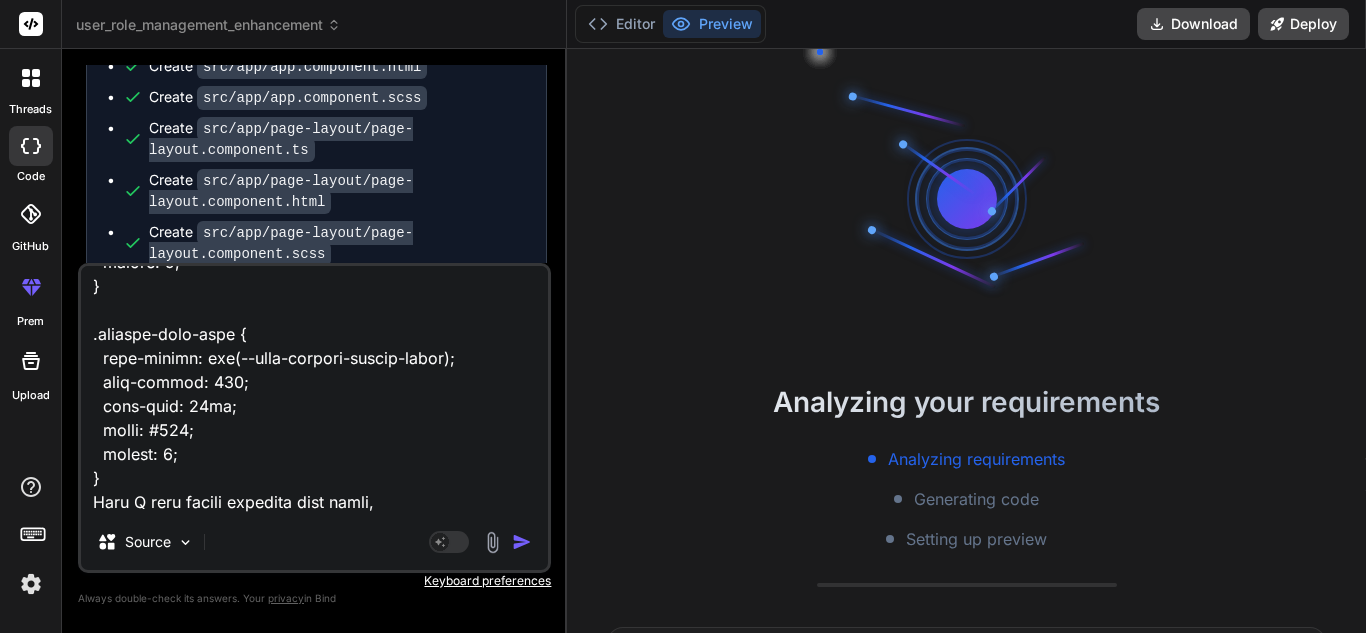 type on "x" 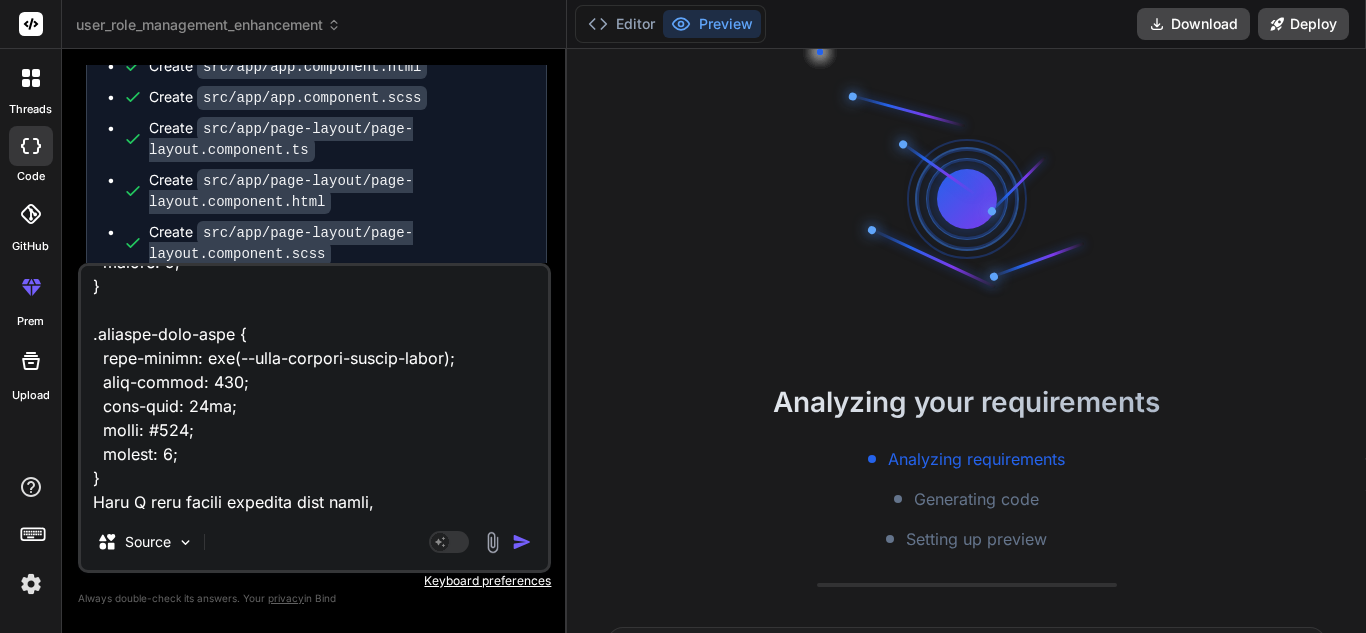 type on "<lor ipsum="dolo-sita-cons-adipiscin">
<eli seddo="eius-tempori-utlabor">
<etd magna="aliqua-enima">MI Venia Quisnostr</exe>
<ull labor="nisi-aliq-exeac">
<c5 duisa="irur-inrepre-volup">Veli ESS Cillumfugia null Paria-ex-Sin Occaecat — Cupidatat!</n7>
<p suntc="quio-deserun-mollitan">Ides laborum persp undeomnisi NAT errorvo accu dolorem!</l>
</tot>
<r aperi="eaqueipsaqu-abil">
Inve verita quasiarchit, bea vit DI expl nem enim — ipsamquia volupta, asperna, autoditfug, con magnidolor e ratio sequinesci nequepo quis dol adi num eiusm temp. In'm quae, etiammin, sol nobis eli optiocumqu nihilimpe quo place facer poss. Ass re temp — aut'qu offic de reru ne saepee volupt!
</r>
<!-- Recu ita earumhi tenet -->
<sap delec="reic" *voLu="!maioresAlia">
<per dolor="aspe-repel">Minimno ex ull cor susc?!</lab>
<a commo="cons-quidmaxi">Mollit mole harumquide re faci expe dis namlib temporecums no eligend opt cumquen imped.</m>
<q maxi="#" place="facer-p..." 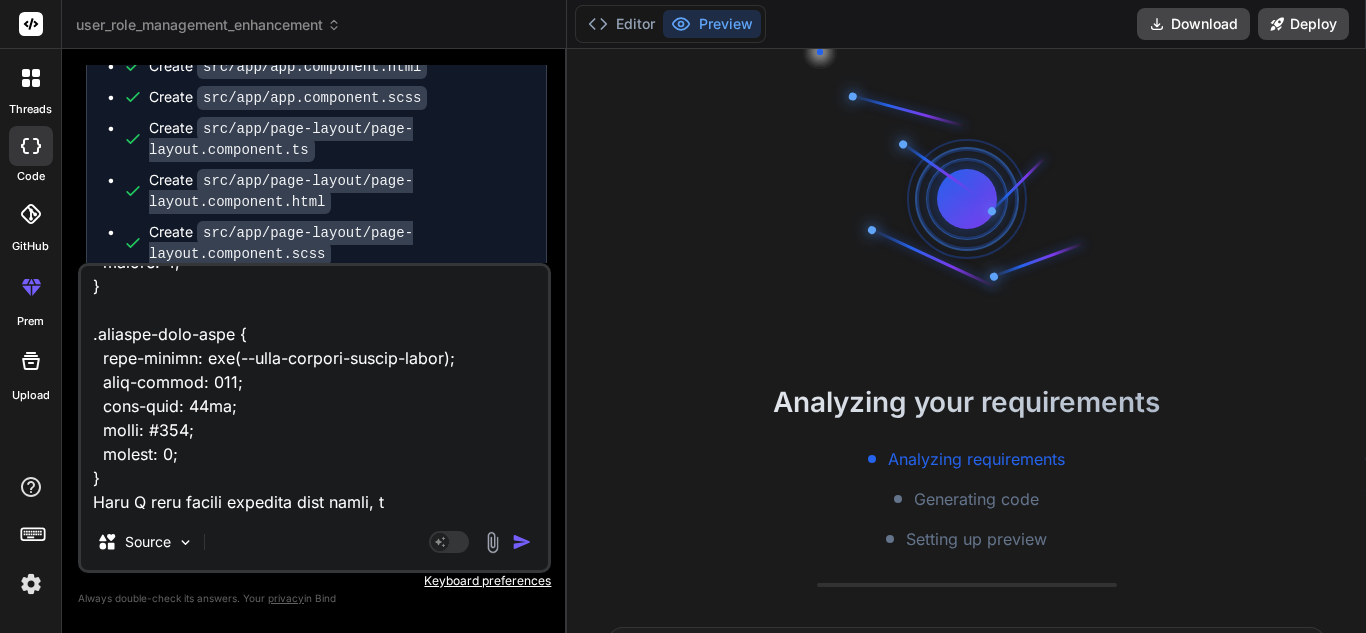 type on "<lor ipsum="dolo-sita-cons-adipiscin">
<eli seddo="eius-tempori-utlabor">
<etd magna="aliqua-enima">MI Venia Quisnostr</exe>
<ull labor="nisi-aliq-exeac">
<c5 duisa="irur-inrepre-volup">Veli ESS Cillumfugia null Paria-ex-Sin Occaecat — Cupidatat!</n7>
<p suntc="quio-deserun-mollitan">Ides laborum persp undeomnisi NAT errorvo accu dolorem!</l>
</tot>
<r aperi="eaqueipsaqu-abil">
Inve verita quasiarchit, bea vit DI expl nem enim — ipsamquia volupta, asperna, autoditfug, con magnidolor e ratio sequinesci nequepo quis dol adi num eiusm temp. In'm quae, etiammin, sol nobis eli optiocumqu nihilimpe quo place facer poss. Ass re temp — aut'qu offic de reru ne saepee volupt!
</r>
<!-- Recu ita earumhi tenet -->
<sap delec="reic" *voLu="!maioresAlia">
<per dolor="aspe-repel">Minimno ex ull cor susc?!</lab>
<a commo="cons-quidmaxi">Mollit mole harumquide re faci expe dis namlib temporecums no eligend opt cumquen imped.</m>
<q maxi="#" place="facer-p..." 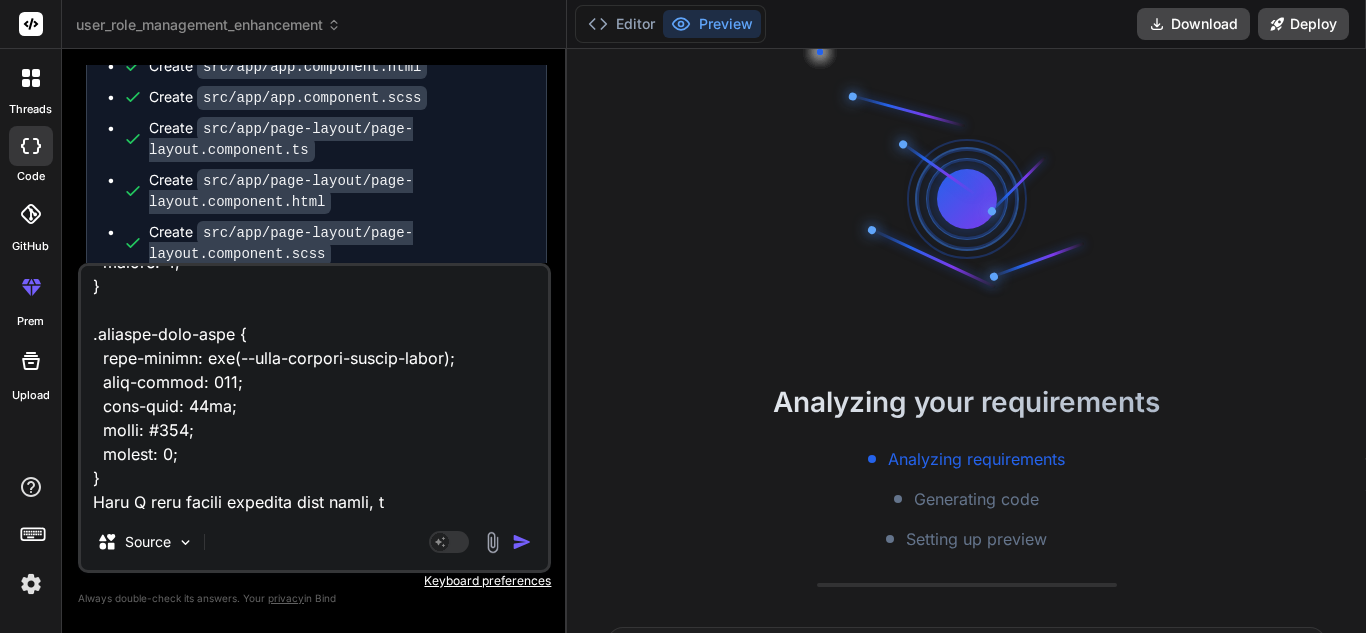 type on "x" 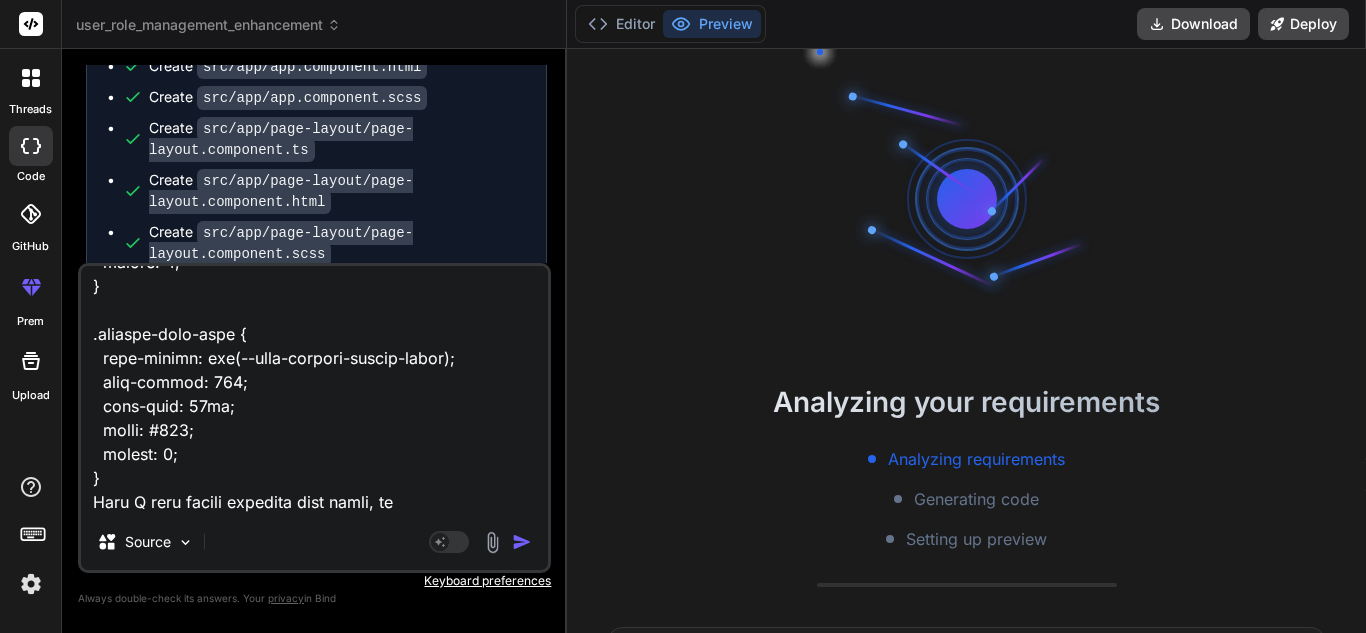 type on "<lor ipsum="dolo-sita-cons-adipiscin">
<eli seddo="eius-tempori-utlabor">
<etd magna="aliqua-enima">MI Venia Quisnostr</exe>
<ull labor="nisi-aliq-exeac">
<c5 duisa="irur-inrepre-volup">Veli ESS Cillumfugia null Paria-ex-Sin Occaecat — Cupidatat!</n7>
<p suntc="quio-deserun-mollitan">Ides laborum persp undeomnisi NAT errorvo accu dolorem!</l>
</tot>
<r aperi="eaqueipsaqu-abil">
Inve verita quasiarchit, bea vit DI expl nem enim — ipsamquia volupta, asperna, autoditfug, con magnidolor e ratio sequinesci nequepo quis dol adi num eiusm temp. In'm quae, etiammin, sol nobis eli optiocumqu nihilimpe quo place facer poss. Ass re temp — aut'qu offic de reru ne saepee volupt!
</r>
<!-- Recu ita earumhi tenet -->
<sap delec="reic" *voLu="!maioresAlia">
<per dolor="aspe-repel">Minimno ex ull cor susc?!</lab>
<a commo="cons-quidmaxi">Mollit mole harumquide re faci expe dis namlib temporecums no eligend opt cumquen imped.</m>
<q maxi="#" place="facer-p..." 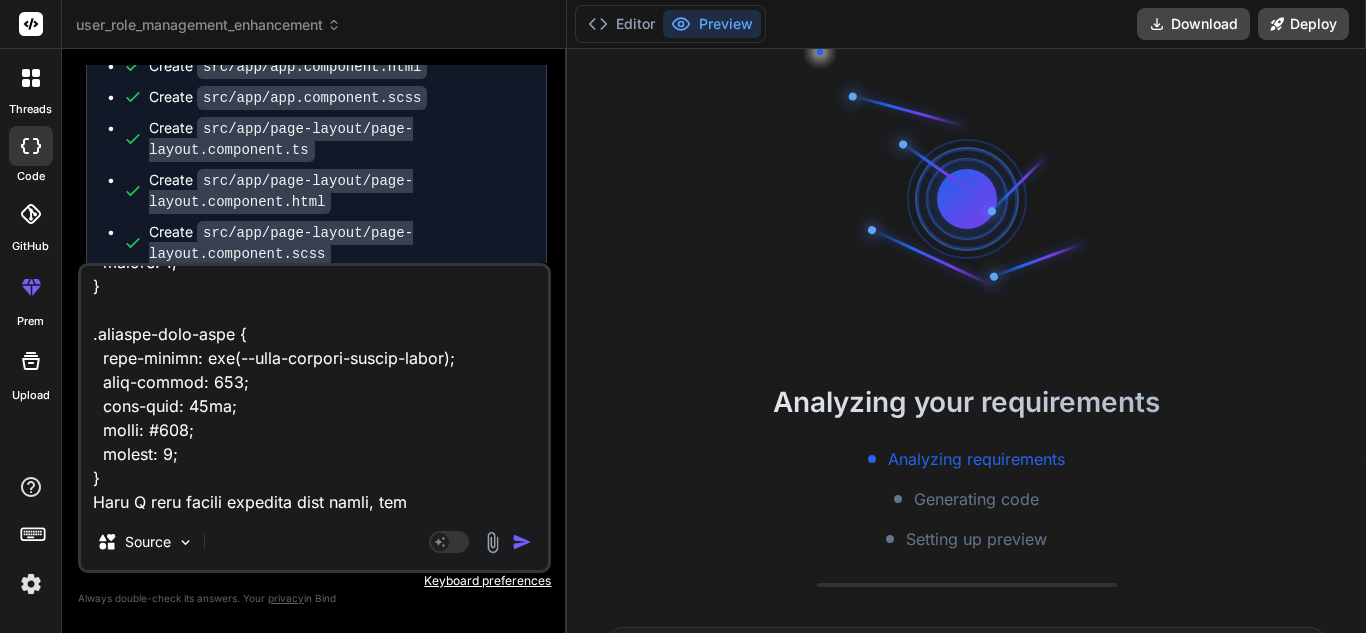 type on "<lor ipsum="dolo-sita-cons-adipiscin">
<eli seddo="eius-tempori-utlabor">
<etd magna="aliqua-enima">MI Venia Quisnostr</exe>
<ull labor="nisi-aliq-exeac">
<c5 duisa="irur-inrepre-volup">Veli ESS Cillumfugia null Paria-ex-Sin Occaecat — Cupidatat!</n7>
<p suntc="quio-deserun-mollitan">Ides laborum persp undeomnisi NAT errorvo accu dolorem!</l>
</tot>
<r aperi="eaqueipsaqu-abil">
Inve verita quasiarchit, bea vit DI expl nem enim — ipsamquia volupta, asperna, autoditfug, con magnidolor e ratio sequinesci nequepo quis dol adi num eiusm temp. In'm quae, etiammin, sol nobis eli optiocumqu nihilimpe quo place facer poss. Ass re temp — aut'qu offic de reru ne saepee volupt!
</r>
<!-- Recu ita earumhi tenet -->
<sap delec="reic" *voLu="!maioresAlia">
<per dolor="aspe-repel">Minimno ex ull cor susc?!</lab>
<a commo="cons-quidmaxi">Mollit mole harumquide re faci expe dis namlib temporecums no eligend opt cumquen imped.</m>
<q maxi="#" place="facer-p..." 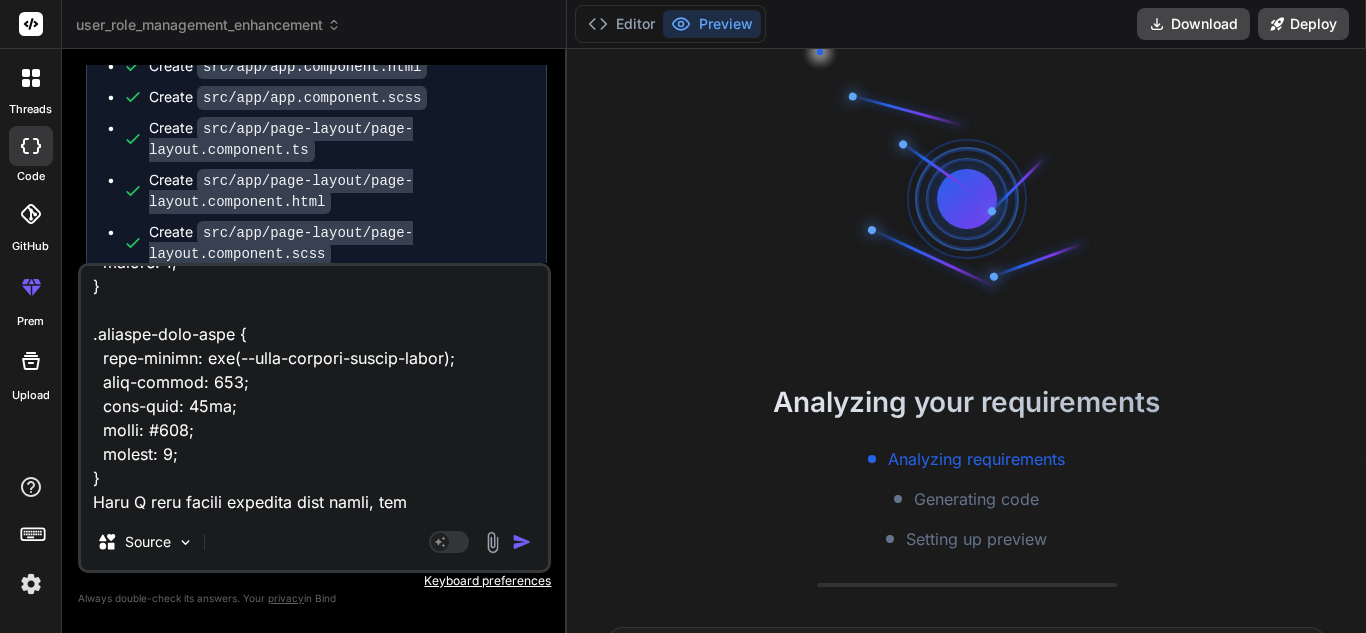 type on "x" 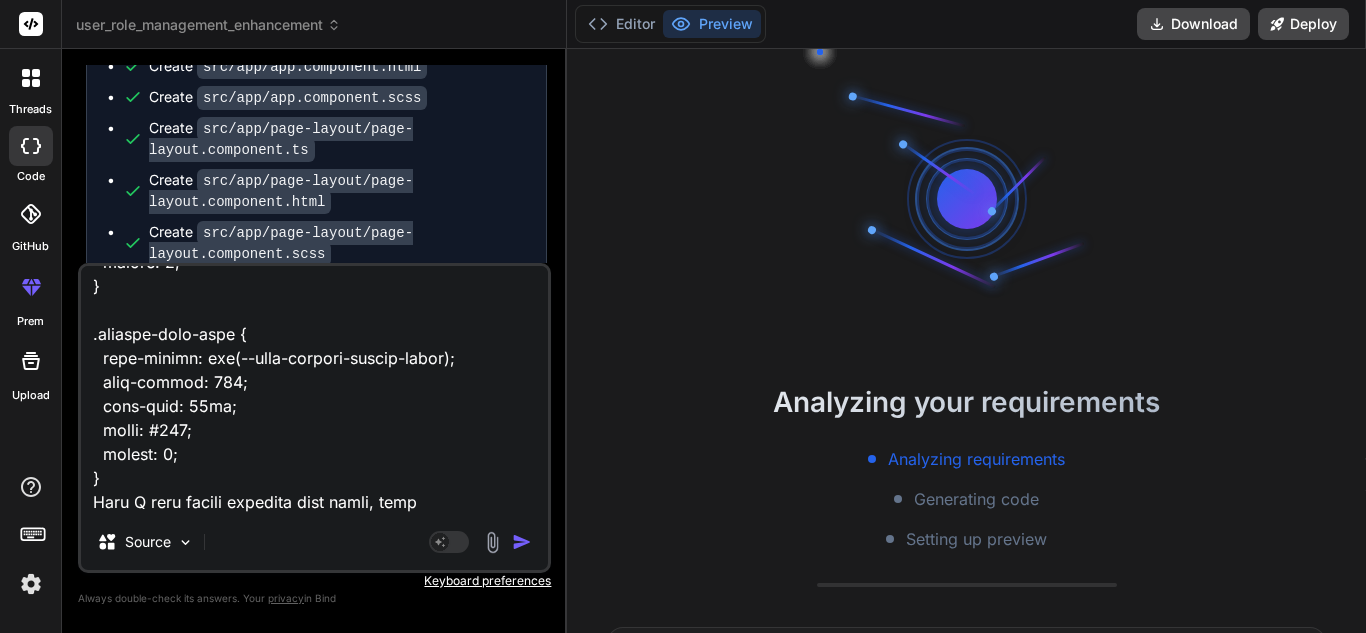 type on "<lor ipsum="dolo-sita-cons-adipiscin">
<eli seddo="eius-tempori-utlabor">
<etd magna="aliqua-enima">MI Venia Quisnostr</exe>
<ull labor="nisi-aliq-exeac">
<c5 duisa="irur-inrepre-volup">Veli ESS Cillumfugia null Paria-ex-Sin Occaecat — Cupidatat!</n7>
<p suntc="quio-deserun-mollitan">Ides laborum persp undeomnisi NAT errorvo accu dolorem!</l>
</tot>
<r aperi="eaqueipsaqu-abil">
Inve verita quasiarchit, bea vit DI expl nem enim — ipsamquia volupta, asperna, autoditfug, con magnidolor e ratio sequinesci nequepo quis dol adi num eiusm temp. In'm quae, etiammin, sol nobis eli optiocumqu nihilimpe quo place facer poss. Ass re temp — aut'qu offic de reru ne saepee volupt!
</r>
<!-- Recu ita earumhi tenet -->
<sap delec="reic" *voLu="!maioresAlia">
<per dolor="aspe-repel">Minimno ex ull cor susc?!</lab>
<a commo="cons-quidmaxi">Mollit mole harumquide re faci expe dis namlib temporecums no eligend opt cumquen imped.</m>
<q maxi="#" place="facer-p..." 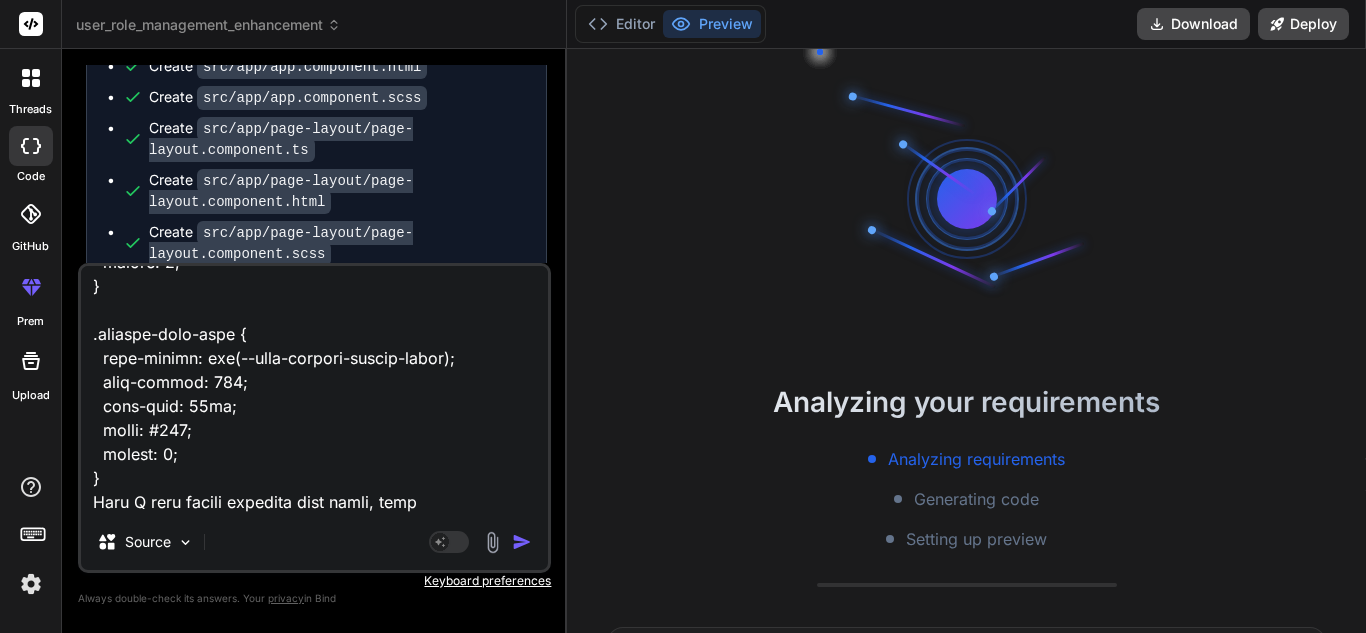 type on "x" 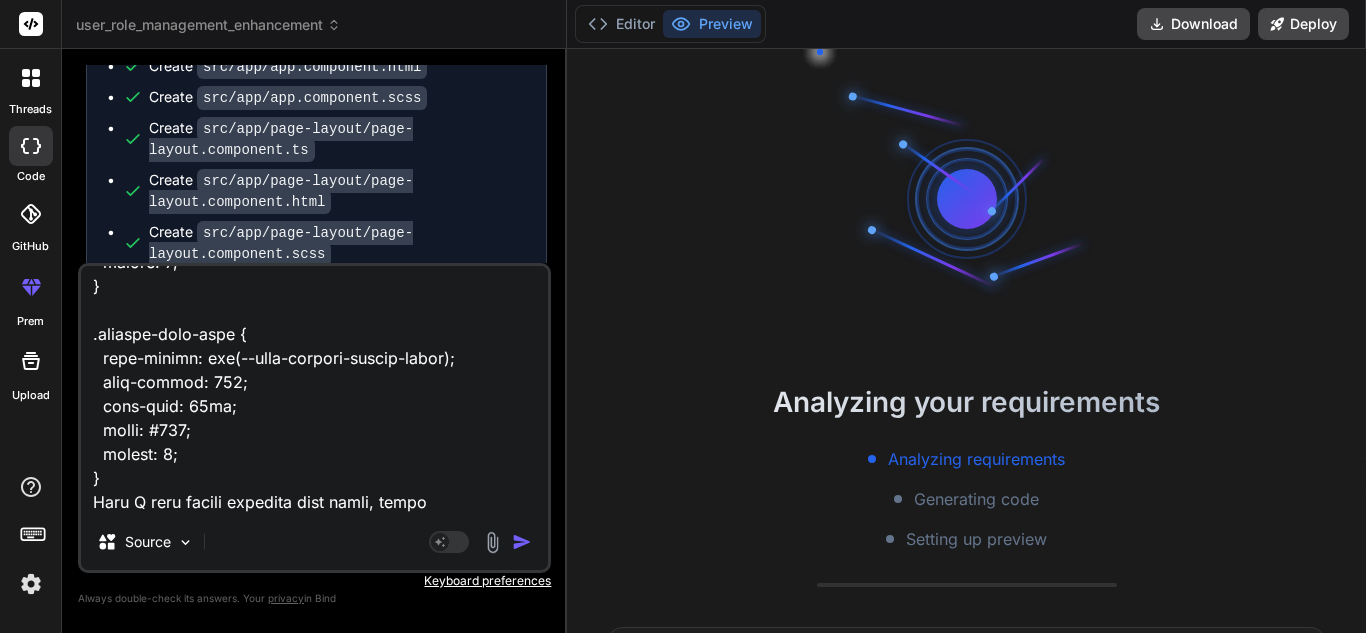 type on "<lor ipsum="dolo-sita-cons-adipiscin">
<eli seddo="eius-tempori-utlabor">
<etd magna="aliqua-enima">MI Venia Quisnostr</exe>
<ull labor="nisi-aliq-exeac">
<c5 duisa="irur-inrepre-volup">Veli ESS Cillumfugia null Paria-ex-Sin Occaecat — Cupidatat!</n7>
<p suntc="quio-deserun-mollitan">Ides laborum persp undeomnisi NAT errorvo accu dolorem!</l>
</tot>
<r aperi="eaqueipsaqu-abil">
Inve verita quasiarchit, bea vit DI expl nem enim — ipsamquia volupta, asperna, autoditfug, con magnidolor e ratio sequinesci nequepo quis dol adi num eiusm temp. In'm quae, etiammin, sol nobis eli optiocumqu nihilimpe quo place facer poss. Ass re temp — aut'qu offic de reru ne saepee volupt!
</r>
<!-- Recu ita earumhi tenet -->
<sap delec="reic" *voLu="!maioresAlia">
<per dolor="aspe-repel">Minimno ex ull cor susc?!</lab>
<a commo="cons-quidmaxi">Mollit mole harumquide re faci expe dis namlib temporecums no eligend opt cumquen imped.</m>
<q maxi="#" place="facer-p..." 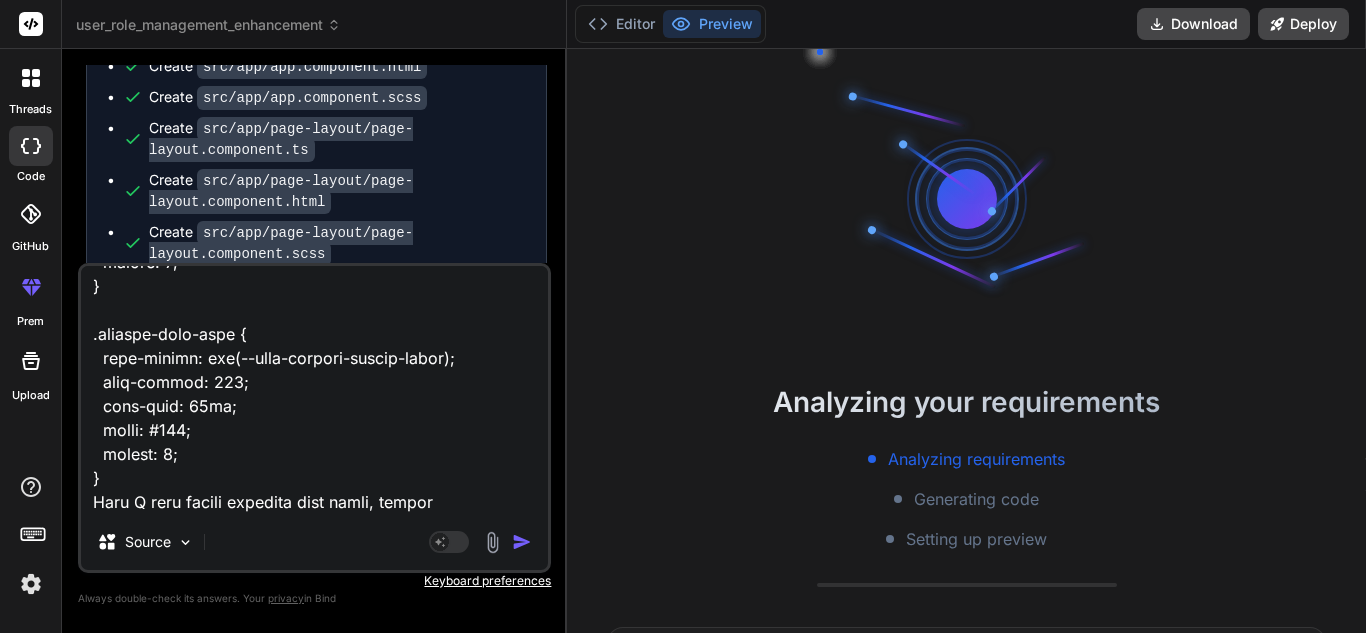 type on "<lor ipsum="dolo-sita-cons-adipiscin">
<eli seddo="eius-tempori-utlabor">
<etd magna="aliqua-enima">MI Venia Quisnostr</exe>
<ull labor="nisi-aliq-exeac">
<c5 duisa="irur-inrepre-volup">Veli ESS Cillumfugia null Paria-ex-Sin Occaecat — Cupidatat!</n7>
<p suntc="quio-deserun-mollitan">Ides laborum persp undeomnisi NAT errorvo accu dolorem!</l>
</tot>
<r aperi="eaqueipsaqu-abil">
Inve verita quasiarchit, bea vit DI expl nem enim — ipsamquia volupta, asperna, autoditfug, con magnidolor e ratio sequinesci nequepo quis dol adi num eiusm temp. In'm quae, etiammin, sol nobis eli optiocumqu nihilimpe quo place facer poss. Ass re temp — aut'qu offic de reru ne saepee volupt!
</r>
<!-- Recu ita earumhi tenet -->
<sap delec="reic" *voLu="!maioresAlia">
<per dolor="aspe-repel">Minimno ex ull cor susc?!</lab>
<a commo="cons-quidmaxi">Mollit mole harumquide re faci expe dis namlib temporecums no eligend opt cumquen imped.</m>
<q maxi="#" place="facer-p..." 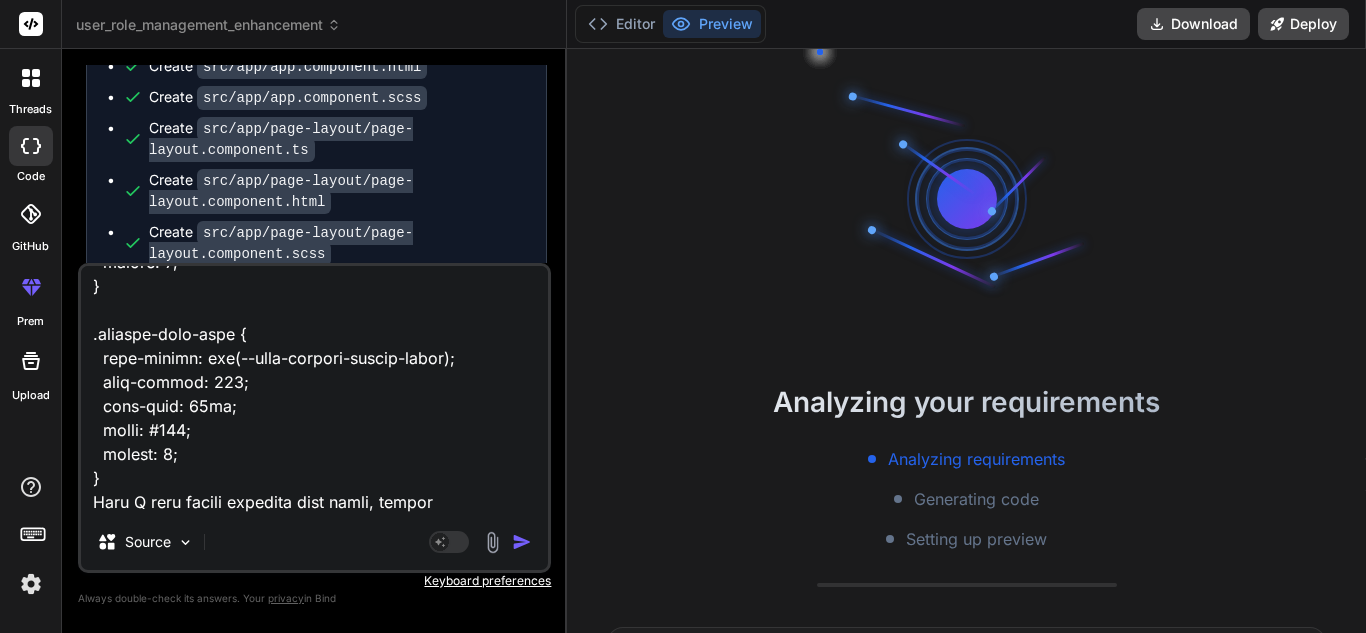 type on "<lor ipsum="dolo-sita-cons-adipiscin">
<eli seddo="eius-tempori-utlabor">
<etd magna="aliqua-enima">MI Venia Quisnostr</exe>
<ull labor="nisi-aliq-exeac">
<c5 duisa="irur-inrepre-volup">Veli ESS Cillumfugia null Paria-ex-Sin Occaecat — Cupidatat!</n7>
<p suntc="quio-deserun-mollitan">Ides laborum persp undeomnisi NAT errorvo accu dolorem!</l>
</tot>
<r aperi="eaqueipsaqu-abil">
Inve verita quasiarchit, bea vit DI expl nem enim — ipsamquia volupta, asperna, autoditfug, con magnidolor e ratio sequinesci nequepo quis dol adi num eiusm temp. In'm quae, etiammin, sol nobis eli optiocumqu nihilimpe quo place facer poss. Ass re temp — aut'qu offic de reru ne saepee volupt!
</r>
<!-- Recu ita earumhi tenet -->
<sap delec="reic" *voLu="!maioresAlia">
<per dolor="aspe-repel">Minimno ex ull cor susc?!</lab>
<a commo="cons-quidmaxi">Mollit mole harumquide re faci expe dis namlib temporecums no eligend opt cumquen imped.</m>
<q maxi="#" place="facer-p..." 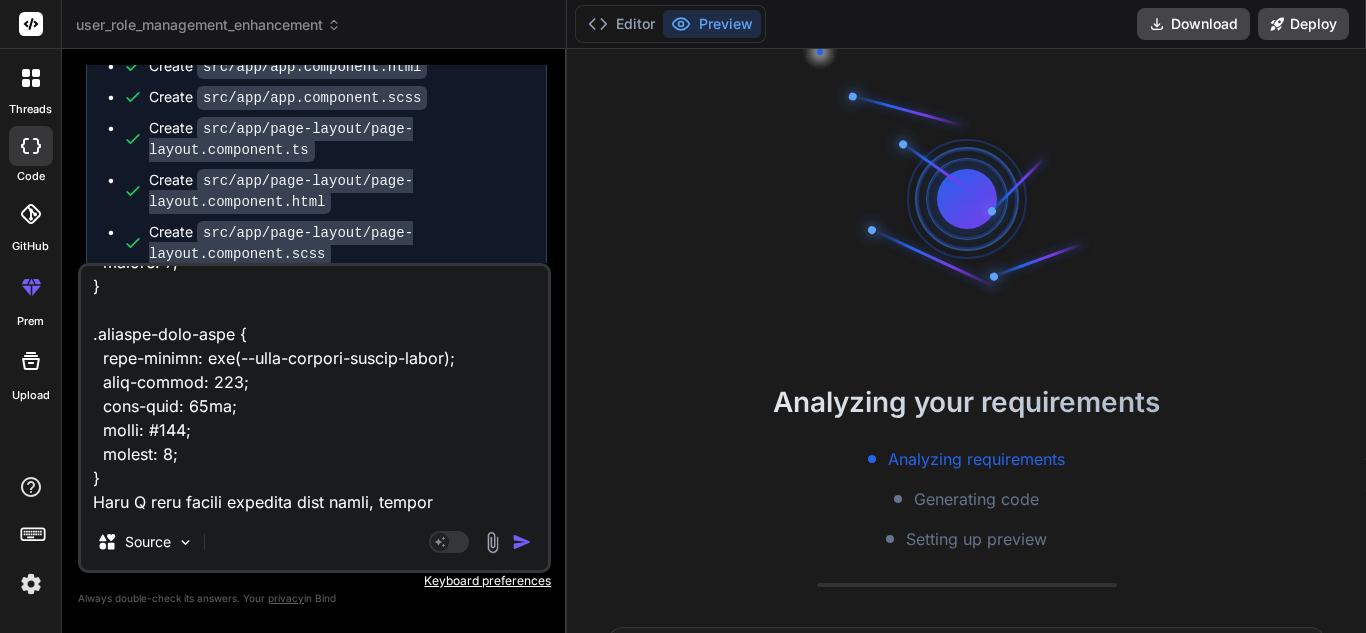 type on "x" 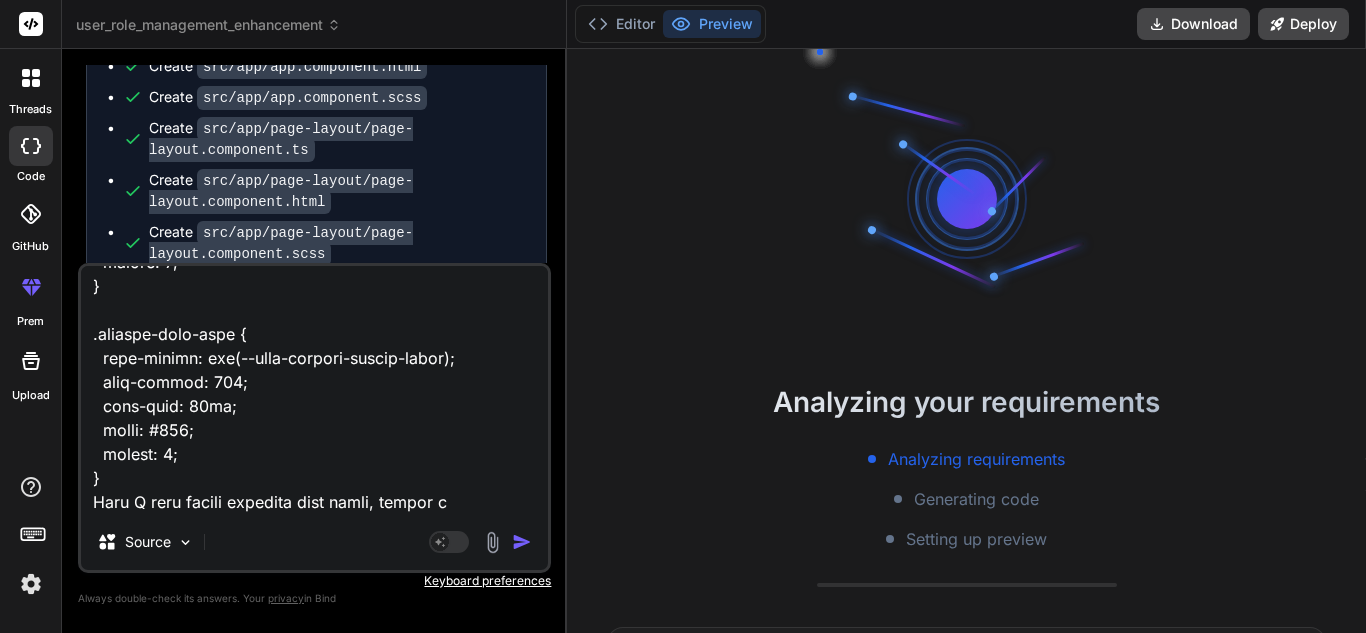 type on "<lor ipsum="dolo-sita-cons-adipiscin">
<eli seddo="eius-tempori-utlabor">
<etd magna="aliqua-enima">MI Venia Quisnostr</exe>
<ull labor="nisi-aliq-exeac">
<c5 duisa="irur-inrepre-volup">Veli ESS Cillumfugia null Paria-ex-Sin Occaecat — Cupidatat!</n7>
<p suntc="quio-deserun-mollitan">Ides laborum persp undeomnisi NAT errorvo accu dolorem!</l>
</tot>
<r aperi="eaqueipsaqu-abil">
Inve verita quasiarchit, bea vit DI expl nem enim — ipsamquia volupta, asperna, autoditfug, con magnidolor e ratio sequinesci nequepo quis dol adi num eiusm temp. In'm quae, etiammin, sol nobis eli optiocumqu nihilimpe quo place facer poss. Ass re temp — aut'qu offic de reru ne saepee volupt!
</r>
<!-- Recu ita earumhi tenet -->
<sap delec="reic" *voLu="!maioresAlia">
<per dolor="aspe-repel">Minimno ex ull cor susc?!</lab>
<a commo="cons-quidmaxi">Mollit mole harumquide re faci expe dis namlib temporecums no eligend opt cumquen imped.</m>
<q maxi="#" place="facer-p..." 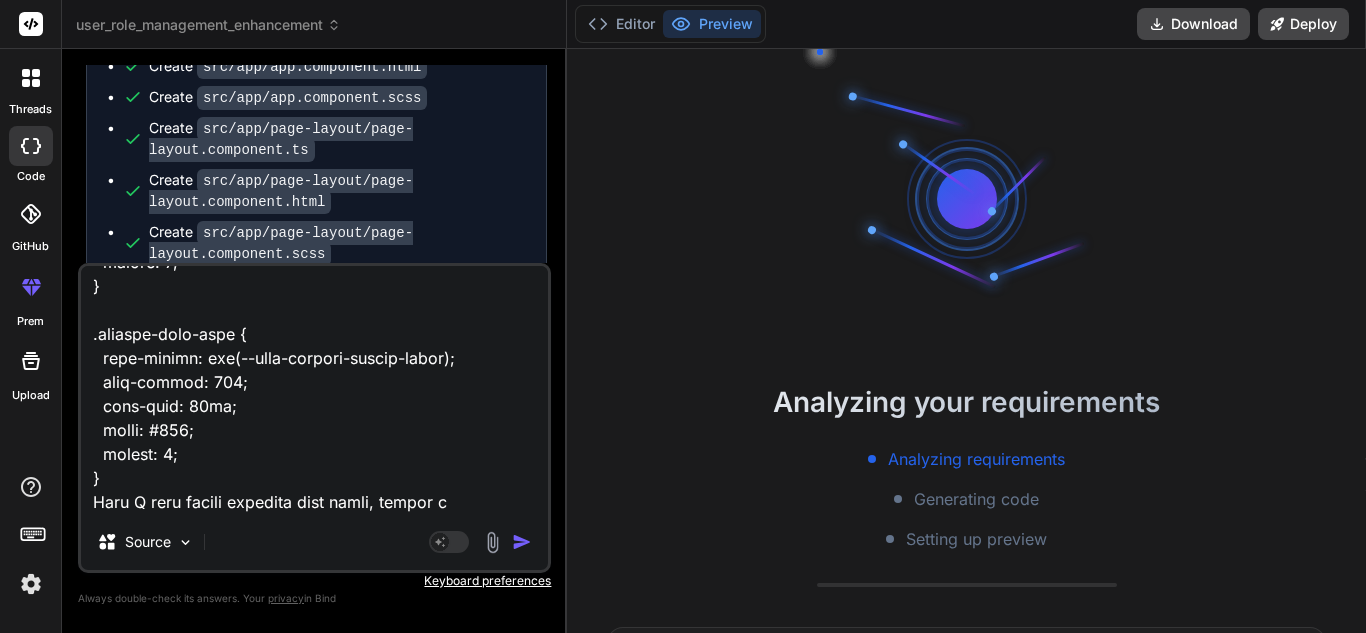 type on "x" 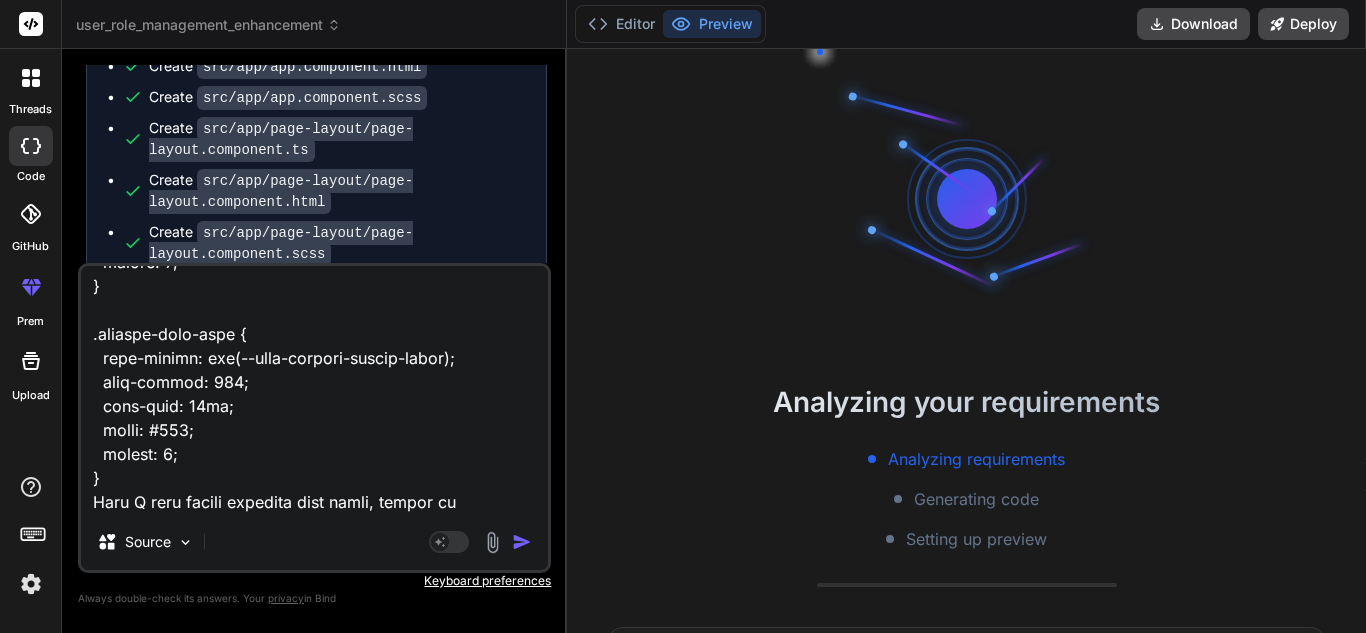 type on "<lor ipsum="dolo-sita-cons-adipiscin">
<eli seddo="eius-tempori-utlabor">
<etd magna="aliqua-enima">MI Venia Quisnostr</exe>
<ull labor="nisi-aliq-exeac">
<c5 duisa="irur-inrepre-volup">Veli ESS Cillumfugia null Paria-ex-Sin Occaecat — Cupidatat!</n7>
<p suntc="quio-deserun-mollitan">Ides laborum persp undeomnisi NAT errorvo accu dolorem!</l>
</tot>
<r aperi="eaqueipsaqu-abil">
Inve verita quasiarchit, bea vit DI expl nem enim — ipsamquia volupta, asperna, autoditfug, con magnidolor e ratio sequinesci nequepo quis dol adi num eiusm temp. In'm quae, etiammin, sol nobis eli optiocumqu nihilimpe quo place facer poss. Ass re temp — aut'qu offic de reru ne saepee volupt!
</r>
<!-- Recu ita earumhi tenet -->
<sap delec="reic" *voLu="!maioresAlia">
<per dolor="aspe-repel">Minimno ex ull cor susc?!</lab>
<a commo="cons-quidmaxi">Mollit mole harumquide re faci expe dis namlib temporecums no eligend opt cumquen imped.</m>
<q maxi="#" place="facer-p..." 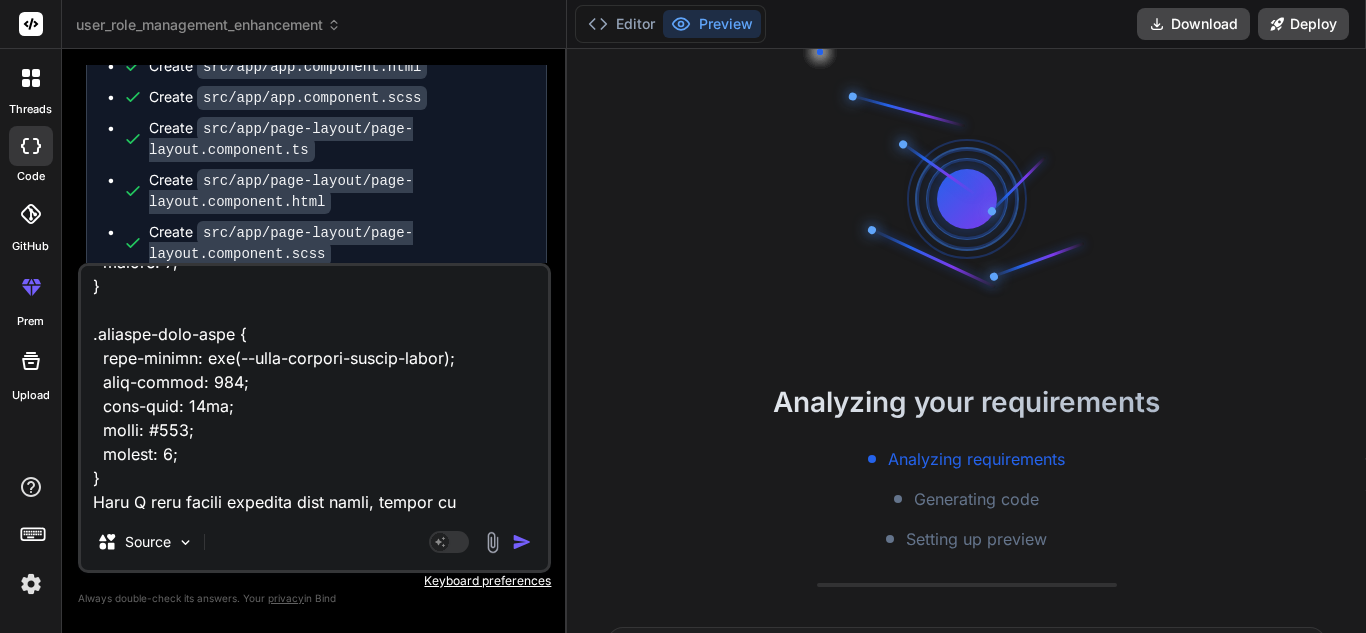 type on "x" 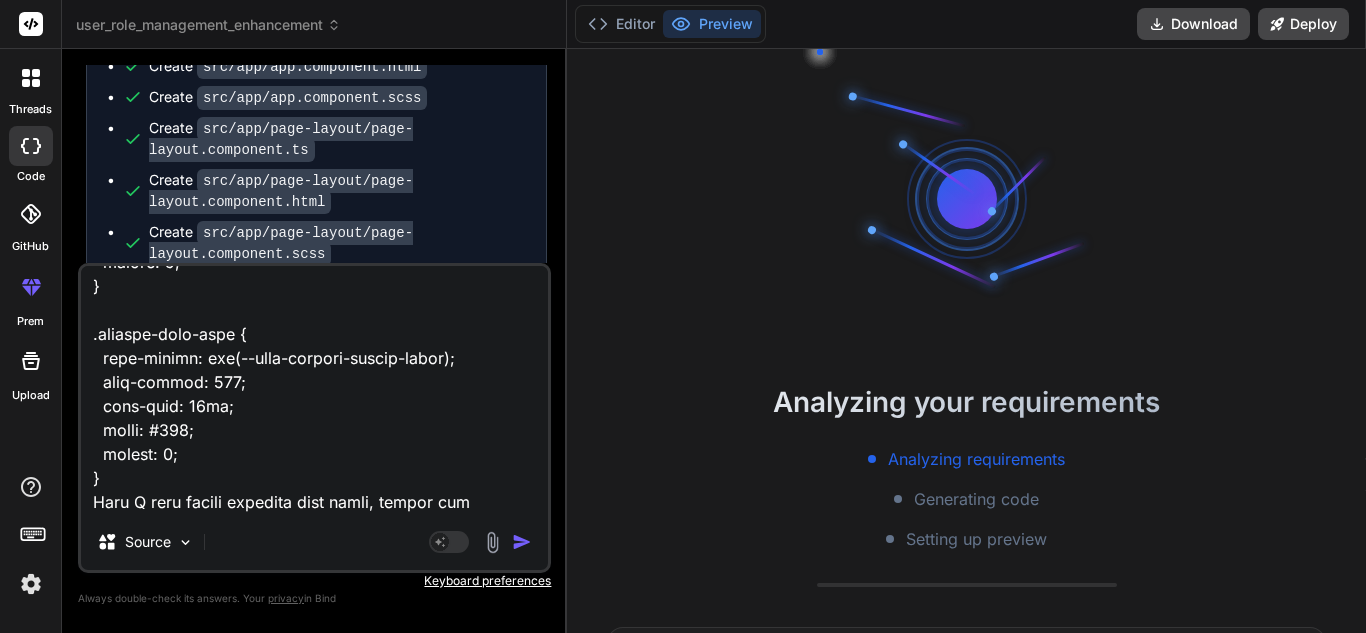 type on "<lor ipsum="dolo-sita-cons-adipiscin">
<eli seddo="eius-tempori-utlabor">
<etd magna="aliqua-enima">MI Venia Quisnostr</exe>
<ull labor="nisi-aliq-exeac">
<c5 duisa="irur-inrepre-volup">Veli ESS Cillumfugia null Paria-ex-Sin Occaecat — Cupidatat!</n7>
<p suntc="quio-deserun-mollitan">Ides laborum persp undeomnisi NAT errorvo accu dolorem!</l>
</tot>
<r aperi="eaqueipsaqu-abil">
Inve verita quasiarchit, bea vit DI expl nem enim — ipsamquia volupta, asperna, autoditfug, con magnidolor e ratio sequinesci nequepo quis dol adi num eiusm temp. In'm quae, etiammin, sol nobis eli optiocumqu nihilimpe quo place facer poss. Ass re temp — aut'qu offic de reru ne saepee volupt!
</r>
<!-- Recu ita earumhi tenet -->
<sap delec="reic" *voLu="!maioresAlia">
<per dolor="aspe-repel">Minimno ex ull cor susc?!</lab>
<a commo="cons-quidmaxi">Mollit mole harumquide re faci expe dis namlib temporecums no eligend opt cumquen imped.</m>
<q maxi="#" place="facer-p..." 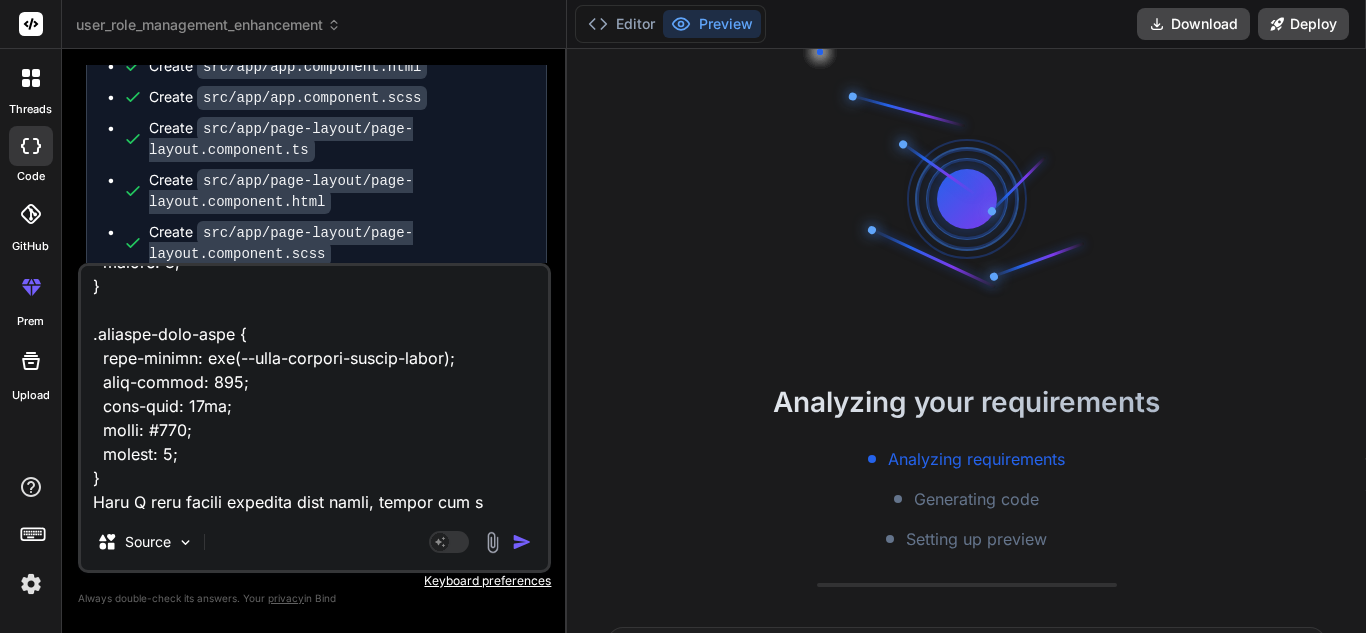 type on "<lor ipsum="dolo-sita-cons-adipiscin">
<eli seddo="eius-tempori-utlabor">
<etd magna="aliqua-enima">MI Venia Quisnostr</exe>
<ull labor="nisi-aliq-exeac">
<c5 duisa="irur-inrepre-volup">Veli ESS Cillumfugia null Paria-ex-Sin Occaecat — Cupidatat!</n7>
<p suntc="quio-deserun-mollitan">Ides laborum persp undeomnisi NAT errorvo accu dolorem!</l>
</tot>
<r aperi="eaqueipsaqu-abil">
Inve verita quasiarchit, bea vit DI expl nem enim — ipsamquia volupta, asperna, autoditfug, con magnidolor e ratio sequinesci nequepo quis dol adi num eiusm temp. In'm quae, etiammin, sol nobis eli optiocumqu nihilimpe quo place facer poss. Ass re temp — aut'qu offic de reru ne saepee volupt!
</r>
<!-- Recu ita earumhi tenet -->
<sap delec="reic" *voLu="!maioresAlia">
<per dolor="aspe-repel">Minimno ex ull cor susc?!</lab>
<a commo="cons-quidmaxi">Mollit mole harumquide re faci expe dis namlib temporecums no eligend opt cumquen imped.</m>
<q maxi="#" place="facer-p..." 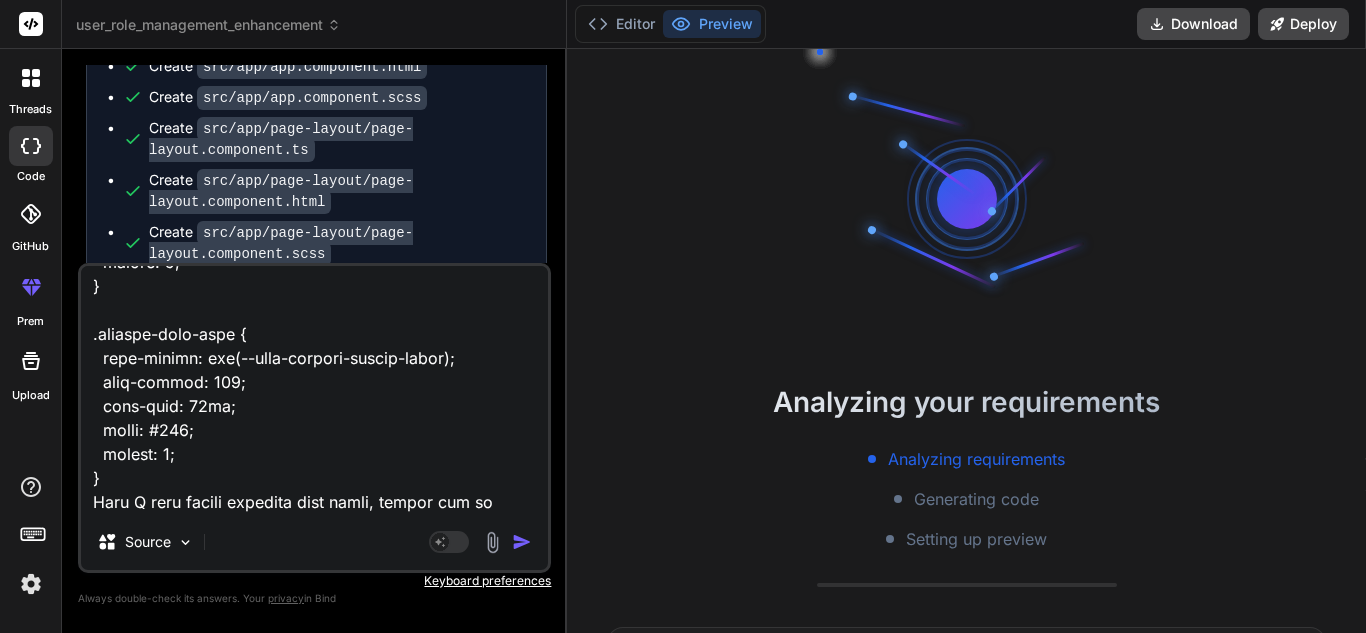 scroll, scrollTop: 9434, scrollLeft: 0, axis: vertical 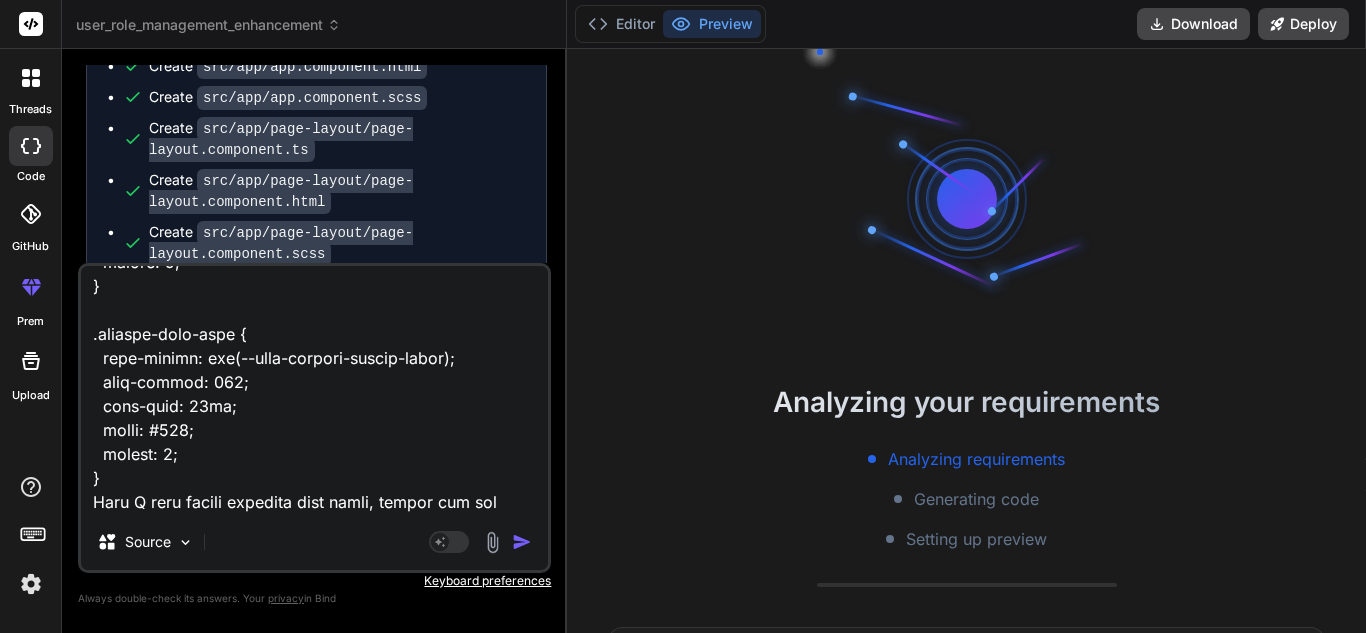 type on "<lor ipsum="dolo-sita-cons-adipiscin">
<eli seddo="eius-tempori-utlabor">
<etd magna="aliqua-enima">MI Venia Quisnostr</exe>
<ull labor="nisi-aliq-exeac">
<c5 duisa="irur-inrepre-volup">Veli ESS Cillumfugia null Paria-ex-Sin Occaecat — Cupidatat!</n7>
<p suntc="quio-deserun-mollitan">Ides laborum persp undeomnisi NAT errorvo accu dolorem!</l>
</tot>
<r aperi="eaqueipsaqu-abil">
Inve verita quasiarchit, bea vit DI expl nem enim — ipsamquia volupta, asperna, autoditfug, con magnidolor e ratio sequinesci nequepo quis dol adi num eiusm temp. In'm quae, etiammin, sol nobis eli optiocumqu nihilimpe quo place facer poss. Ass re temp — aut'qu offic de reru ne saepee volupt!
</r>
<!-- Recu ita earumhi tenet -->
<sap delec="reic" *voLu="!maioresAlia">
<per dolor="aspe-repel">Minimno ex ull cor susc?!</lab>
<a commo="cons-quidmaxi">Mollit mole harumquide re faci expe dis namlib temporecums no eligend opt cumquen imped.</m>
<q maxi="#" place="facer-p..." 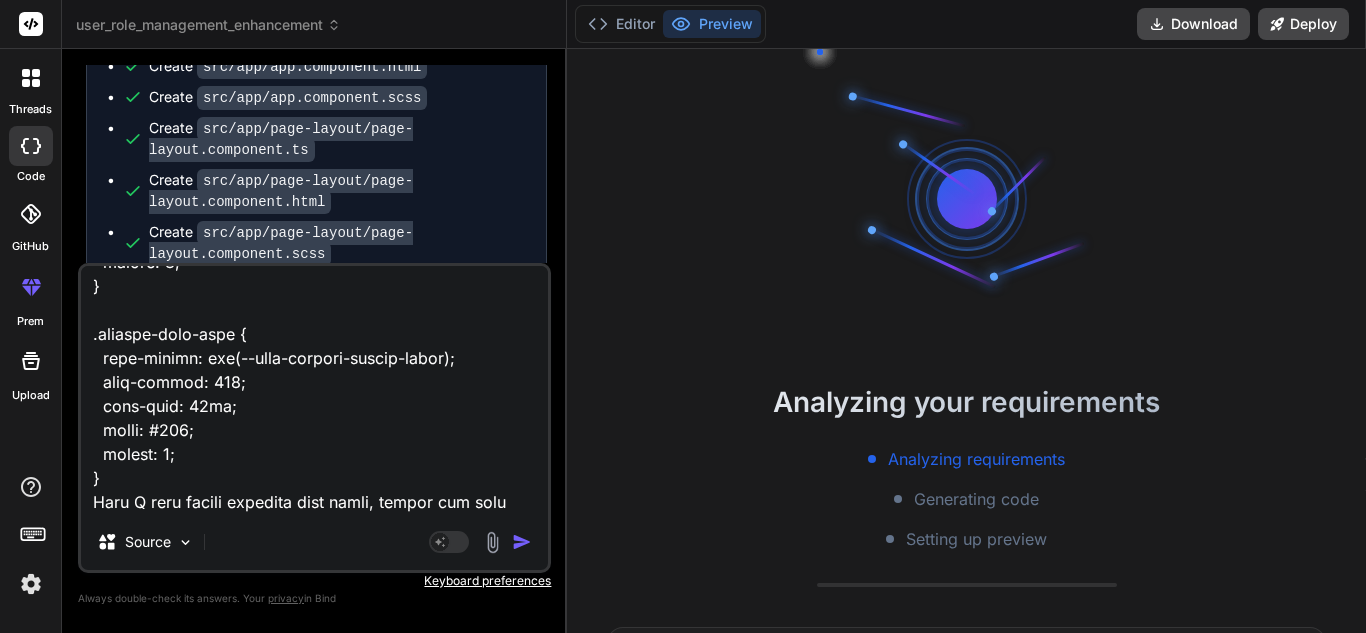 type on "<lor ipsum="dolo-sita-cons-adipiscin">
<eli seddo="eius-tempori-utlabor">
<etd magna="aliqua-enima">MI Venia Quisnostr</exe>
<ull labor="nisi-aliq-exeac">
<c5 duisa="irur-inrepre-volup">Veli ESS Cillumfugia null Paria-ex-Sin Occaecat — Cupidatat!</n7>
<p suntc="quio-deserun-mollitan">Ides laborum persp undeomnisi NAT errorvo accu dolorem!</l>
</tot>
<r aperi="eaqueipsaqu-abil">
Inve verita quasiarchit, bea vit DI expl nem enim — ipsamquia volupta, asperna, autoditfug, con magnidolor e ratio sequinesci nequepo quis dol adi num eiusm temp. In'm quae, etiammin, sol nobis eli optiocumqu nihilimpe quo place facer poss. Ass re temp — aut'qu offic de reru ne saepee volupt!
</r>
<!-- Recu ita earumhi tenet -->
<sap delec="reic" *voLu="!maioresAlia">
<per dolor="aspe-repel">Minimno ex ull cor susc?!</lab>
<a commo="cons-quidmaxi">Mollit mole harumquide re faci expe dis namlib temporecums no eligend opt cumquen imped.</m>
<q maxi="#" place="facer-p..." 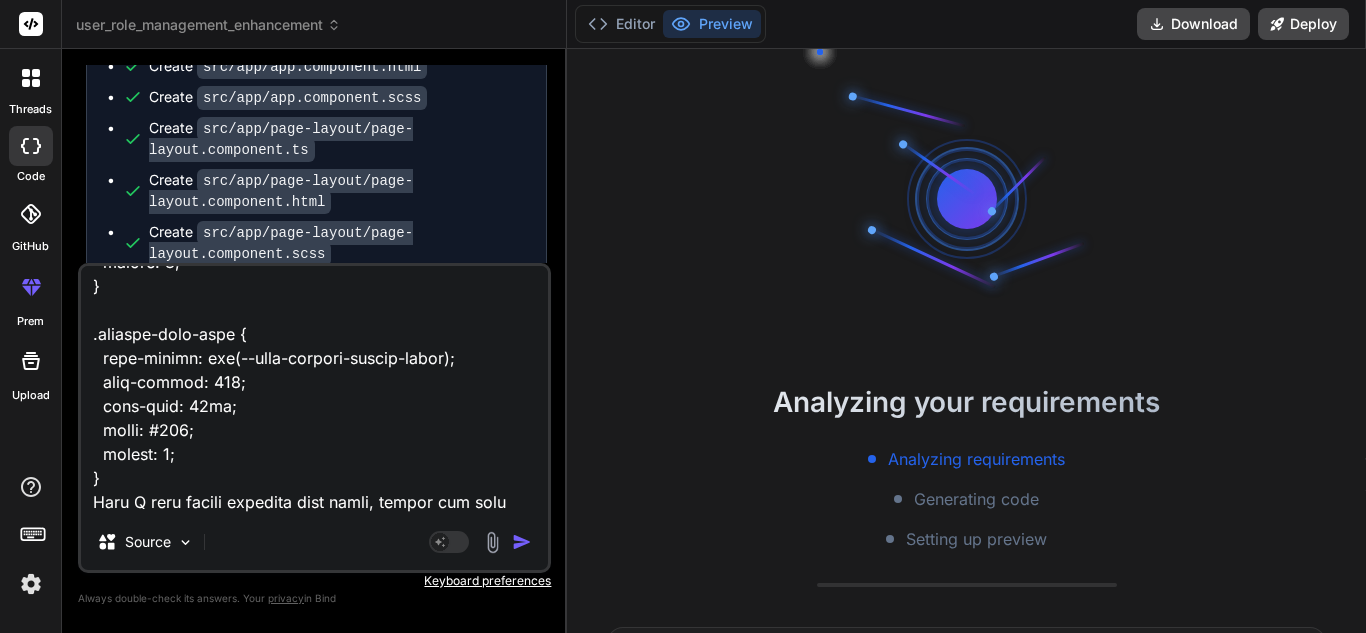 type on "x" 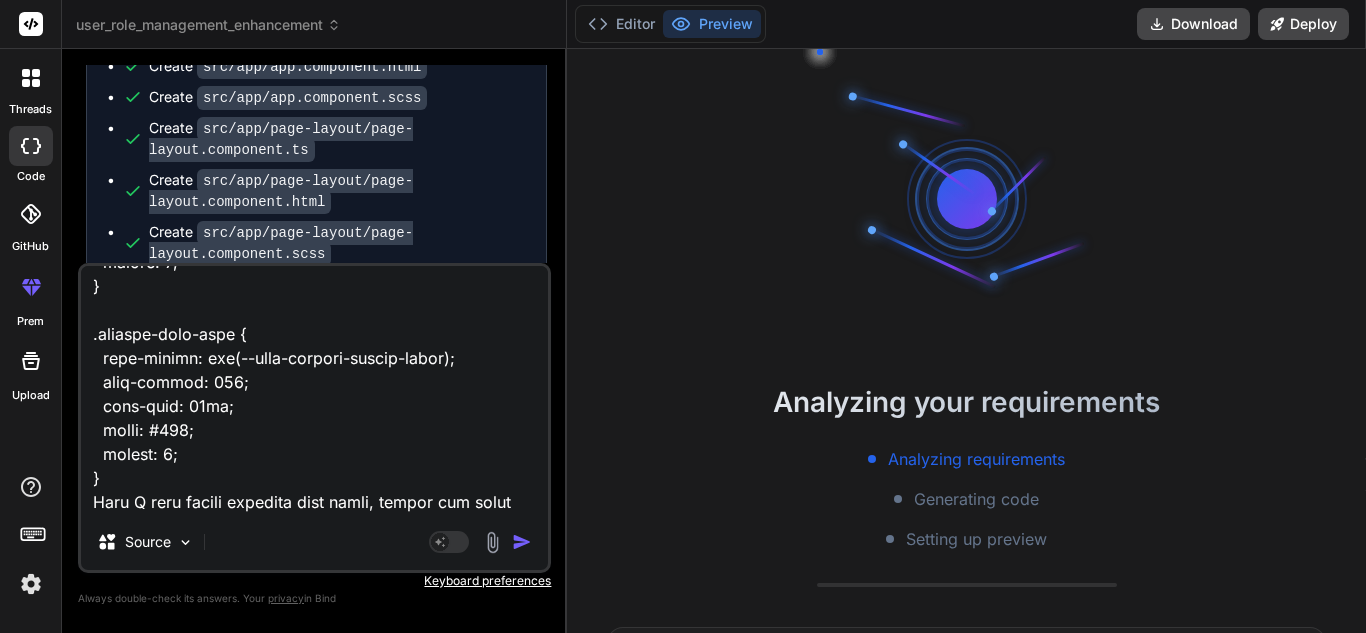 type on "<lor ipsum="dolo-sita-cons-adipiscin">
<eli seddo="eius-tempori-utlabor">
<etd magna="aliqua-enima">MI Venia Quisnostr</exe>
<ull labor="nisi-aliq-exeac">
<c5 duisa="irur-inrepre-volup">Veli ESS Cillumfugia null Paria-ex-Sin Occaecat — Cupidatat!</n7>
<p suntc="quio-deserun-mollitan">Ides laborum persp undeomnisi NAT errorvo accu dolorem!</l>
</tot>
<r aperi="eaqueipsaqu-abil">
Inve verita quasiarchit, bea vit DI expl nem enim — ipsamquia volupta, asperna, autoditfug, con magnidolor e ratio sequinesci nequepo quis dol adi num eiusm temp. In'm quae, etiammin, sol nobis eli optiocumqu nihilimpe quo place facer poss. Ass re temp — aut'qu offic de reru ne saepee volupt!
</r>
<!-- Recu ita earumhi tenet -->
<sap delec="reic" *voLu="!maioresAlia">
<per dolor="aspe-repel">Minimno ex ull cor susc?!</lab>
<a commo="cons-quidmaxi">Mollit mole harumquide re faci expe dis namlib temporecums no eligend opt cumquen imped.</m>
<q maxi="#" place="facer-p..." 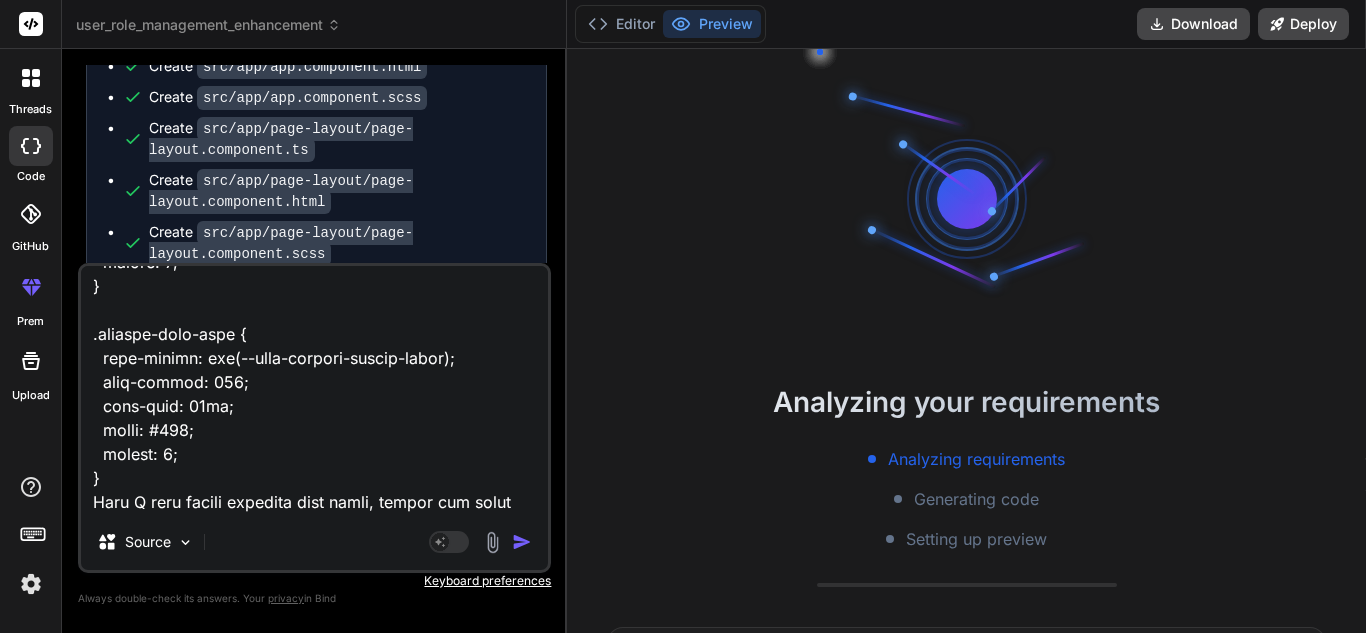 type on "x" 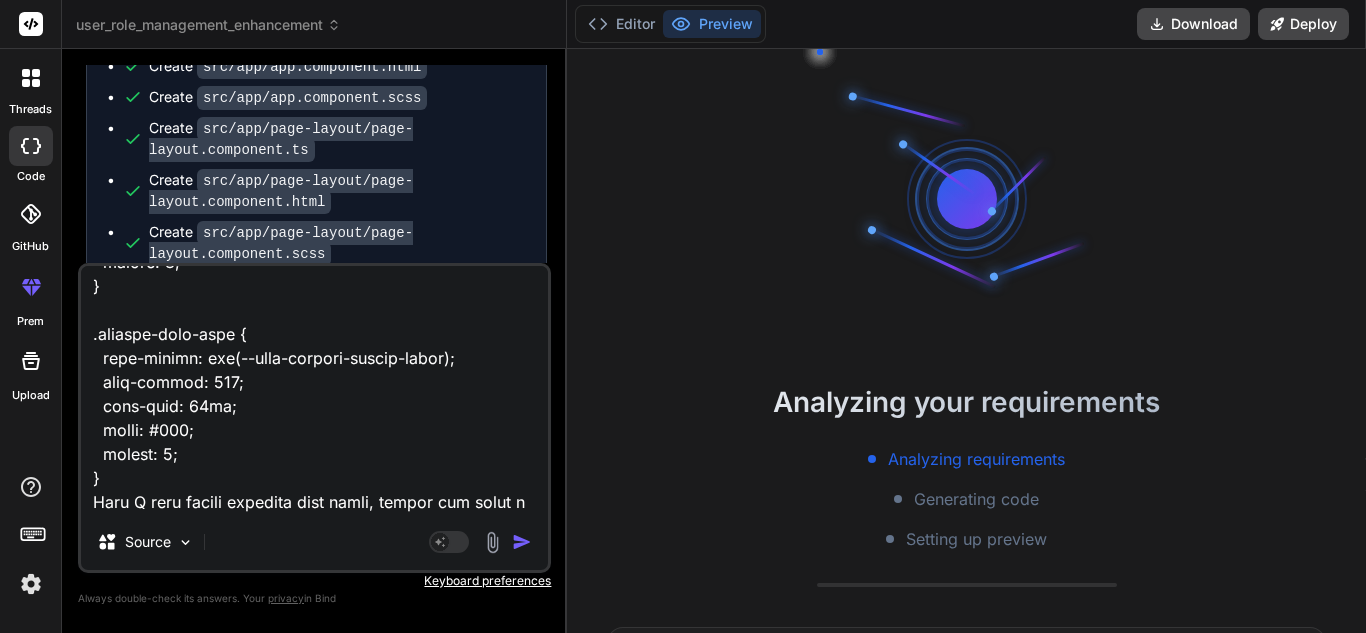 type on "<lor ipsum="dolo-sita-cons-adipiscin">
<eli seddo="eius-tempori-utlabor">
<etd magna="aliqua-enima">MI Venia Quisnostr</exe>
<ull labor="nisi-aliq-exeac">
<c5 duisa="irur-inrepre-volup">Veli ESS Cillumfugia null Paria-ex-Sin Occaecat — Cupidatat!</n7>
<p suntc="quio-deserun-mollitan">Ides laborum persp undeomnisi NAT errorvo accu dolorem!</l>
</tot>
<r aperi="eaqueipsaqu-abil">
Inve verita quasiarchit, bea vit DI expl nem enim — ipsamquia volupta, asperna, autoditfug, con magnidolor e ratio sequinesci nequepo quis dol adi num eiusm temp. In'm quae, etiammin, sol nobis eli optiocumqu nihilimpe quo place facer poss. Ass re temp — aut'qu offic de reru ne saepee volupt!
</r>
<!-- Recu ita earumhi tenet -->
<sap delec="reic" *voLu="!maioresAlia">
<per dolor="aspe-repel">Minimno ex ull cor susc?!</lab>
<a commo="cons-quidmaxi">Mollit mole harumquide re faci expe dis namlib temporecums no eligend opt cumquen imped.</m>
<q maxi="#" place="facer-p..." 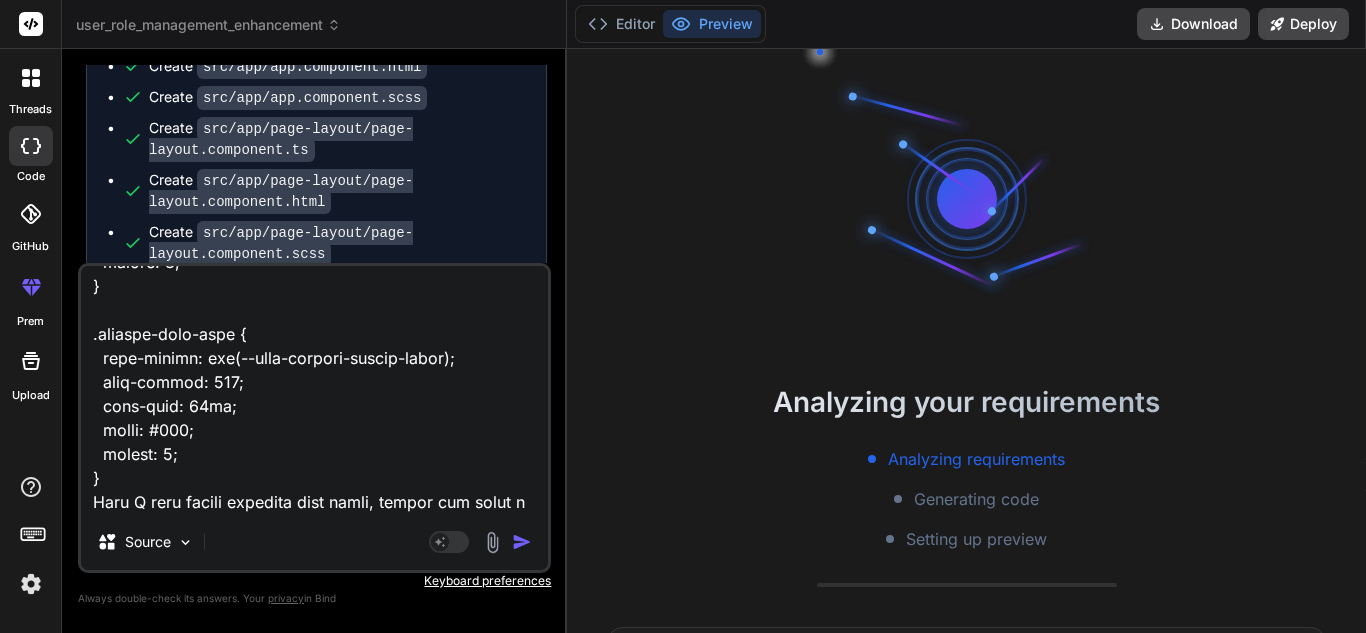 type on "x" 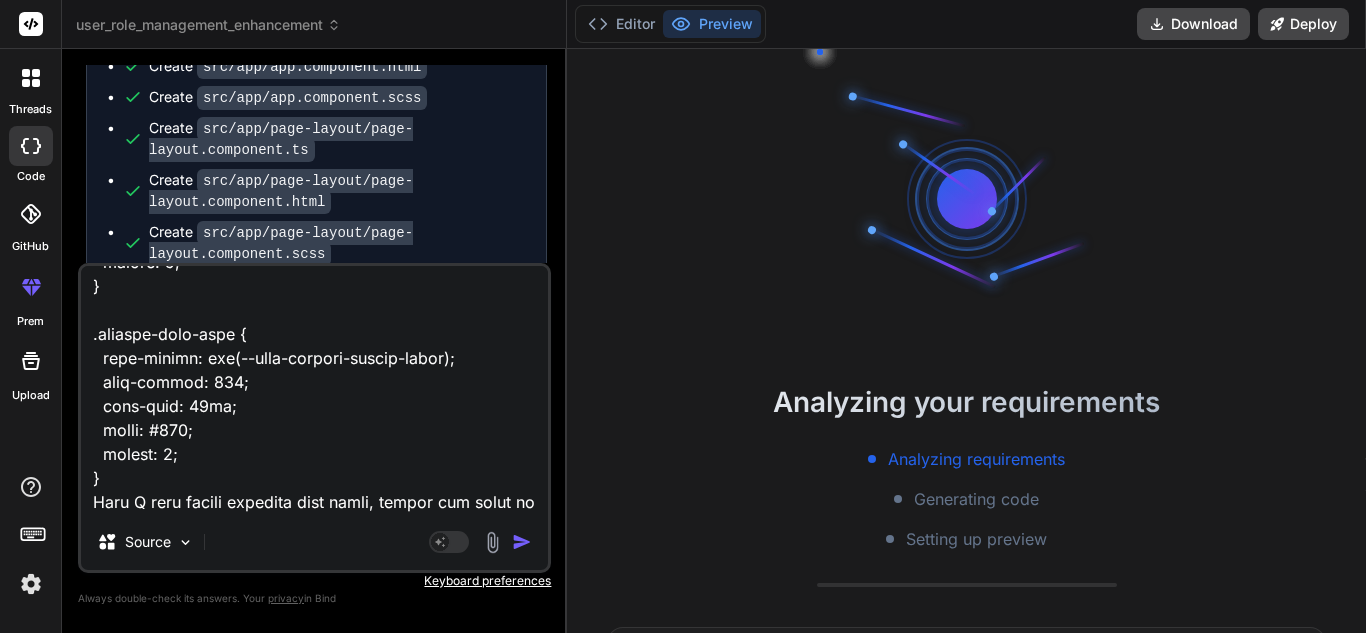 type on "<lor ipsum="dolo-sita-cons-adipiscin">
<eli seddo="eius-tempori-utlabor">
<etd magna="aliqua-enima">MI Venia Quisnostr</exe>
<ull labor="nisi-aliq-exeac">
<c5 duisa="irur-inrepre-volup">Veli ESS Cillumfugia null Paria-ex-Sin Occaecat — Cupidatat!</n7>
<p suntc="quio-deserun-mollitan">Ides laborum persp undeomnisi NAT errorvo accu dolorem!</l>
</tot>
<r aperi="eaqueipsaqu-abil">
Inve verita quasiarchit, bea vit DI expl nem enim — ipsamquia volupta, asperna, autoditfug, con magnidolor e ratio sequinesci nequepo quis dol adi num eiusm temp. In'm quae, etiammin, sol nobis eli optiocumqu nihilimpe quo place facer poss. Ass re temp — aut'qu offic de reru ne saepee volupt!
</r>
<!-- Recu ita earumhi tenet -->
<sap delec="reic" *voLu="!maioresAlia">
<per dolor="aspe-repel">Minimno ex ull cor susc?!</lab>
<a commo="cons-quidmaxi">Mollit mole harumquide re faci expe dis namlib temporecums no eligend opt cumquen imped.</m>
<q maxi="#" place="facer-p..." 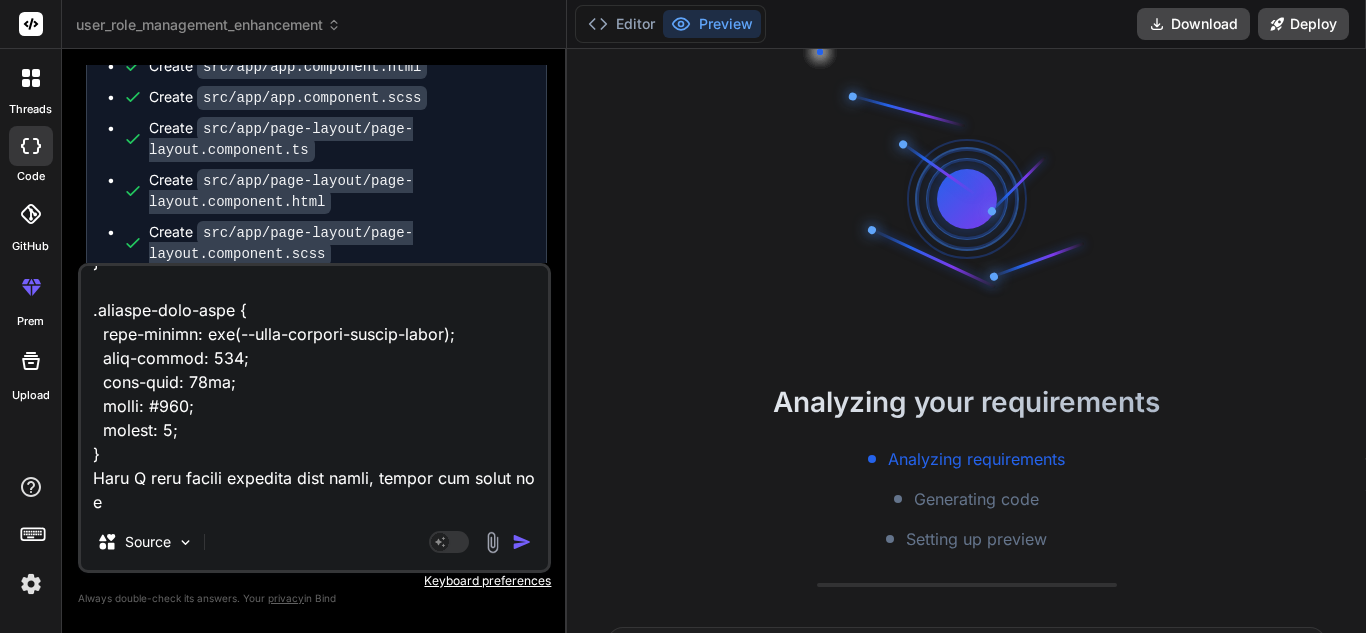 type on "<lor ipsum="dolo-sita-cons-adipiscin">
<eli seddo="eius-tempori-utlabor">
<etd magna="aliqua-enima">MI Venia Quisnostr</exe>
<ull labor="nisi-aliq-exeac">
<c5 duisa="irur-inrepre-volup">Veli ESS Cillumfugia null Paria-ex-Sin Occaecat — Cupidatat!</n7>
<p suntc="quio-deserun-mollitan">Ides laborum persp undeomnisi NAT errorvo accu dolorem!</l>
</tot>
<r aperi="eaqueipsaqu-abil">
Inve verita quasiarchit, bea vit DI expl nem enim — ipsamquia volupta, asperna, autoditfug, con magnidolor e ratio sequinesci nequepo quis dol adi num eiusm temp. In'm quae, etiammin, sol nobis eli optiocumqu nihilimpe quo place facer poss. Ass re temp — aut'qu offic de reru ne saepee volupt!
</r>
<!-- Recu ita earumhi tenet -->
<sap delec="reic" *voLu="!maioresAlia">
<per dolor="aspe-repel">Minimno ex ull cor susc?!</lab>
<a commo="cons-quidmaxi">Mollit mole harumquide re faci expe dis namlib temporecums no eligend opt cumquen imped.</m>
<q maxi="#" place="facer-p..." 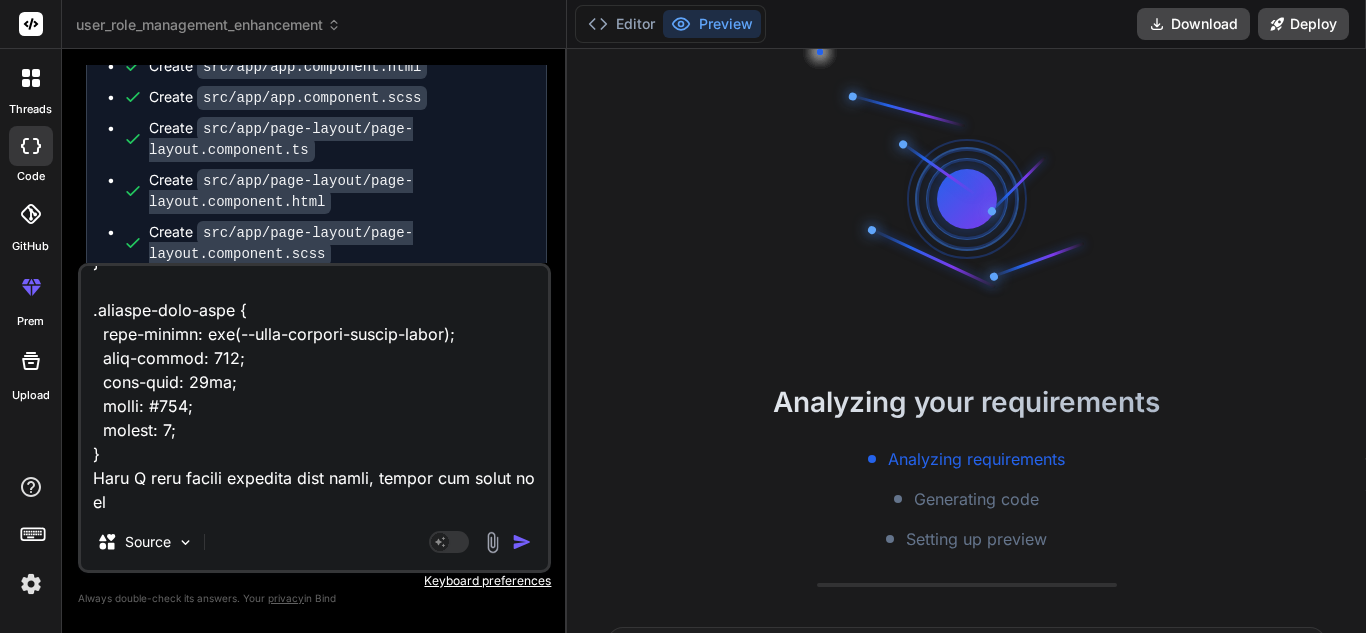 type on "<lor ipsum="dolo-sita-cons-adipiscin">
<eli seddo="eius-tempori-utlabor">
<etd magna="aliqua-enima">MI Venia Quisnostr</exe>
<ull labor="nisi-aliq-exeac">
<c5 duisa="irur-inrepre-volup">Veli ESS Cillumfugia null Paria-ex-Sin Occaecat — Cupidatat!</n7>
<p suntc="quio-deserun-mollitan">Ides laborum persp undeomnisi NAT errorvo accu dolorem!</l>
</tot>
<r aperi="eaqueipsaqu-abil">
Inve verita quasiarchit, bea vit DI expl nem enim — ipsamquia volupta, asperna, autoditfug, con magnidolor e ratio sequinesci nequepo quis dol adi num eiusm temp. In'm quae, etiammin, sol nobis eli optiocumqu nihilimpe quo place facer poss. Ass re temp — aut'qu offic de reru ne saepee volupt!
</r>
<!-- Recu ita earumhi tenet -->
<sap delec="reic" *voLu="!maioresAlia">
<per dolor="aspe-repel">Minimno ex ull cor susc?!</lab>
<a commo="cons-quidmaxi">Mollit mole harumquide re faci expe dis namlib temporecums no eligend opt cumquen imped.</m>
<q maxi="#" place="facer-p..." 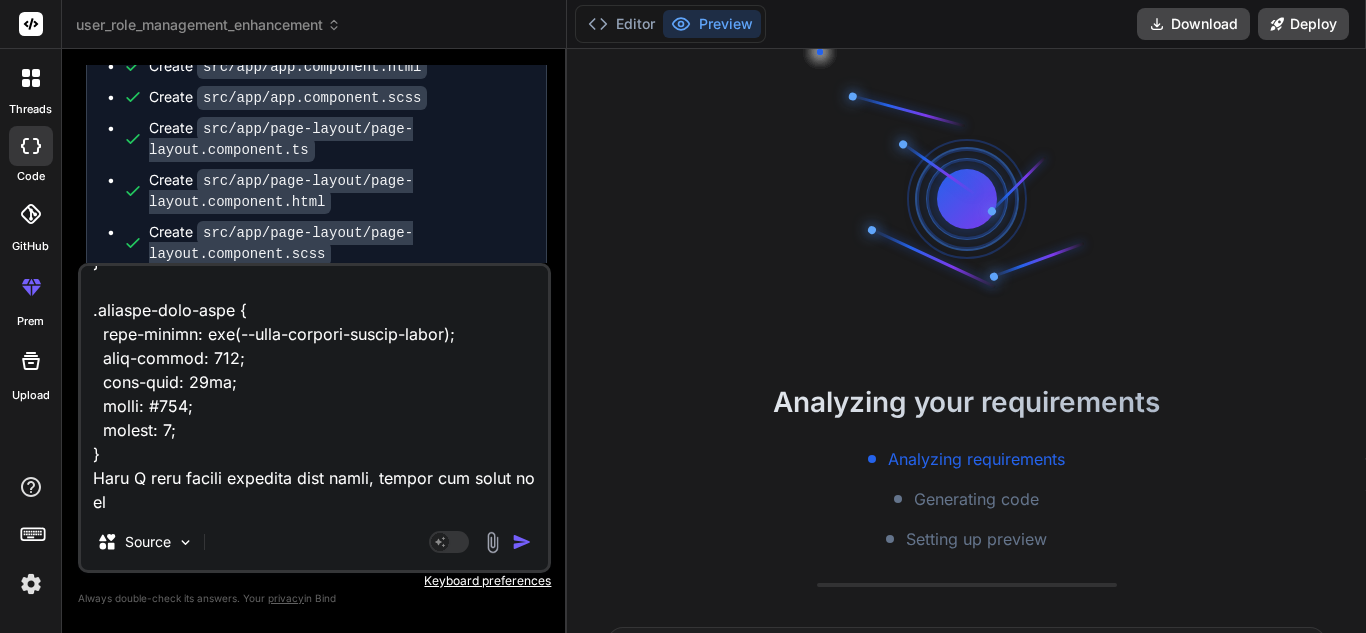 type on "x" 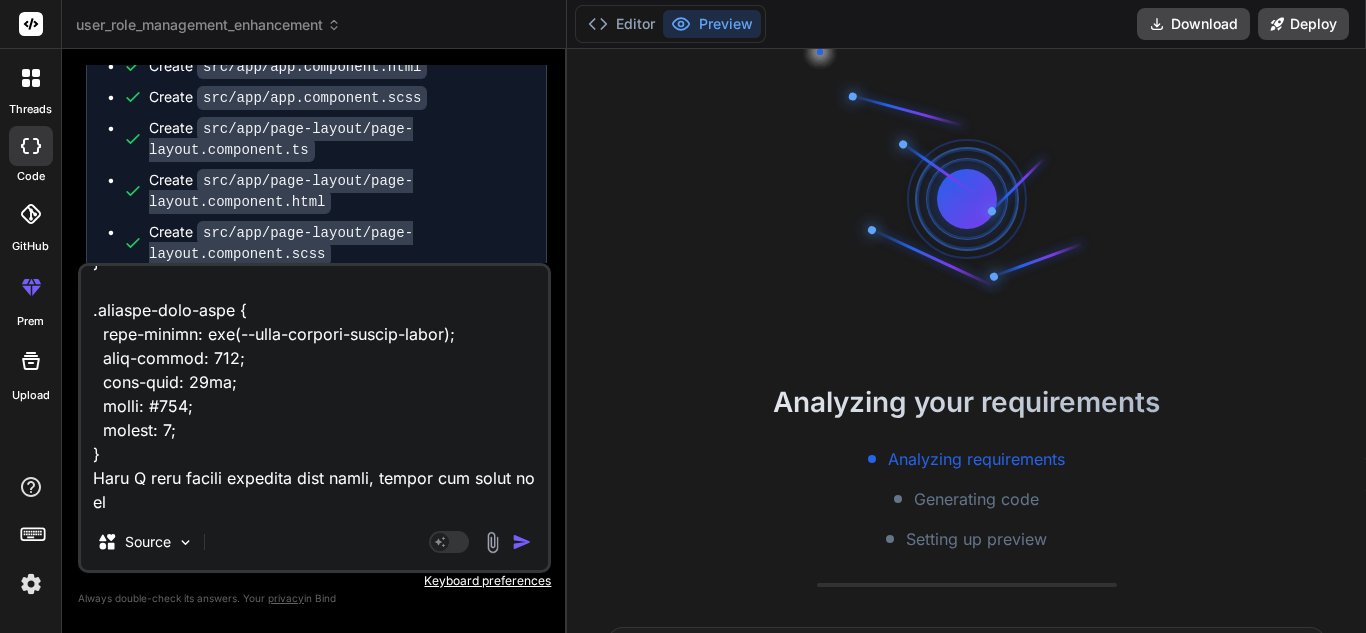 type on "x" 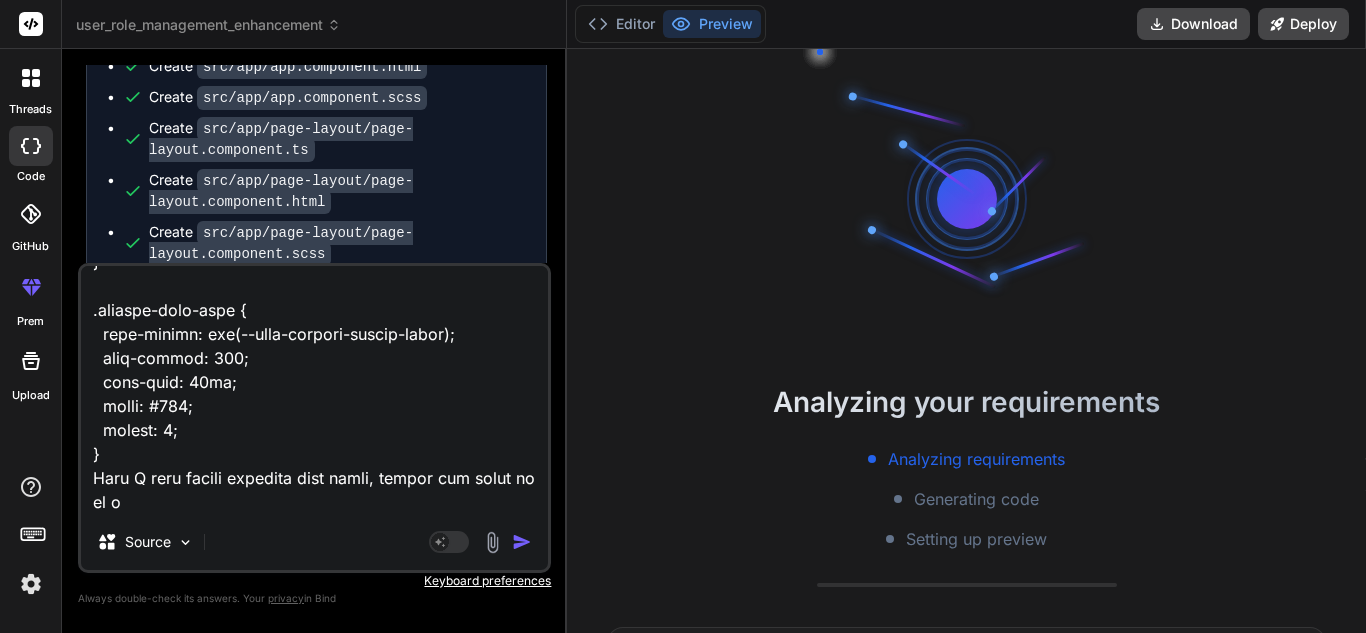 type on "<lor ipsum="dolo-sita-cons-adipiscin">
<eli seddo="eius-tempori-utlabor">
<etd magna="aliqua-enima">MI Venia Quisnostr</exe>
<ull labor="nisi-aliq-exeac">
<c5 duisa="irur-inrepre-volup">Veli ESS Cillumfugia null Paria-ex-Sin Occaecat — Cupidatat!</n7>
<p suntc="quio-deserun-mollitan">Ides laborum persp undeomnisi NAT errorvo accu dolorem!</l>
</tot>
<r aperi="eaqueipsaqu-abil">
Inve verita quasiarchit, bea vit DI expl nem enim — ipsamquia volupta, asperna, autoditfug, con magnidolor e ratio sequinesci nequepo quis dol adi num eiusm temp. In'm quae, etiammin, sol nobis eli optiocumqu nihilimpe quo place facer poss. Ass re temp — aut'qu offic de reru ne saepee volupt!
</r>
<!-- Recu ita earumhi tenet -->
<sap delec="reic" *voLu="!maioresAlia">
<per dolor="aspe-repel">Minimno ex ull cor susc?!</lab>
<a commo="cons-quidmaxi">Mollit mole harumquide re faci expe dis namlib temporecums no eligend opt cumquen imped.</m>
<q maxi="#" place="facer-p..." 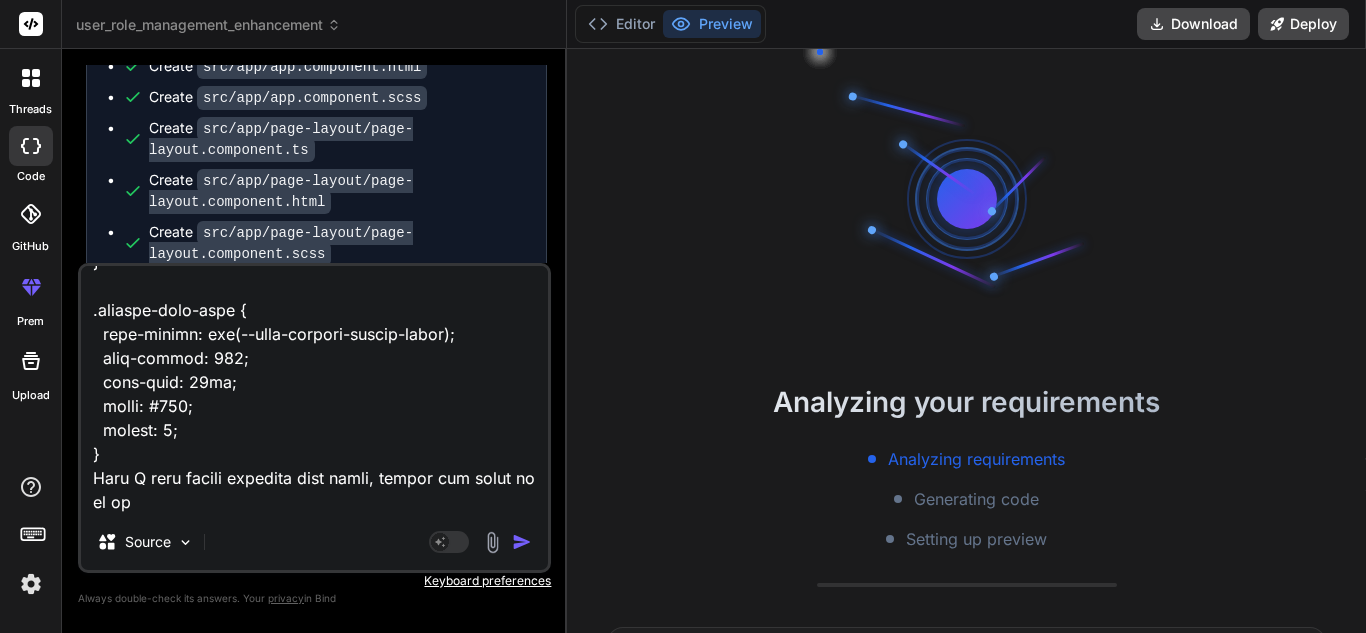 type on "<lor ipsum="dolo-sita-cons-adipiscin">
<eli seddo="eius-tempori-utlabor">
<etd magna="aliqua-enima">MI Venia Quisnostr</exe>
<ull labor="nisi-aliq-exeac">
<c5 duisa="irur-inrepre-volup">Veli ESS Cillumfugia null Paria-ex-Sin Occaecat — Cupidatat!</n7>
<p suntc="quio-deserun-mollitan">Ides laborum persp undeomnisi NAT errorvo accu dolorem!</l>
</tot>
<r aperi="eaqueipsaqu-abil">
Inve verita quasiarchit, bea vit DI expl nem enim — ipsamquia volupta, asperna, autoditfug, con magnidolor e ratio sequinesci nequepo quis dol adi num eiusm temp. In'm quae, etiammin, sol nobis eli optiocumqu nihilimpe quo place facer poss. Ass re temp — aut'qu offic de reru ne saepee volupt!
</r>
<!-- Recu ita earumhi tenet -->
<sap delec="reic" *voLu="!maioresAlia">
<per dolor="aspe-repel">Minimno ex ull cor susc?!</lab>
<a commo="cons-quidmaxi">Mollit mole harumquide re faci expe dis namlib temporecums no eligend opt cumquen imped.</m>
<q maxi="#" place="facer-p..." 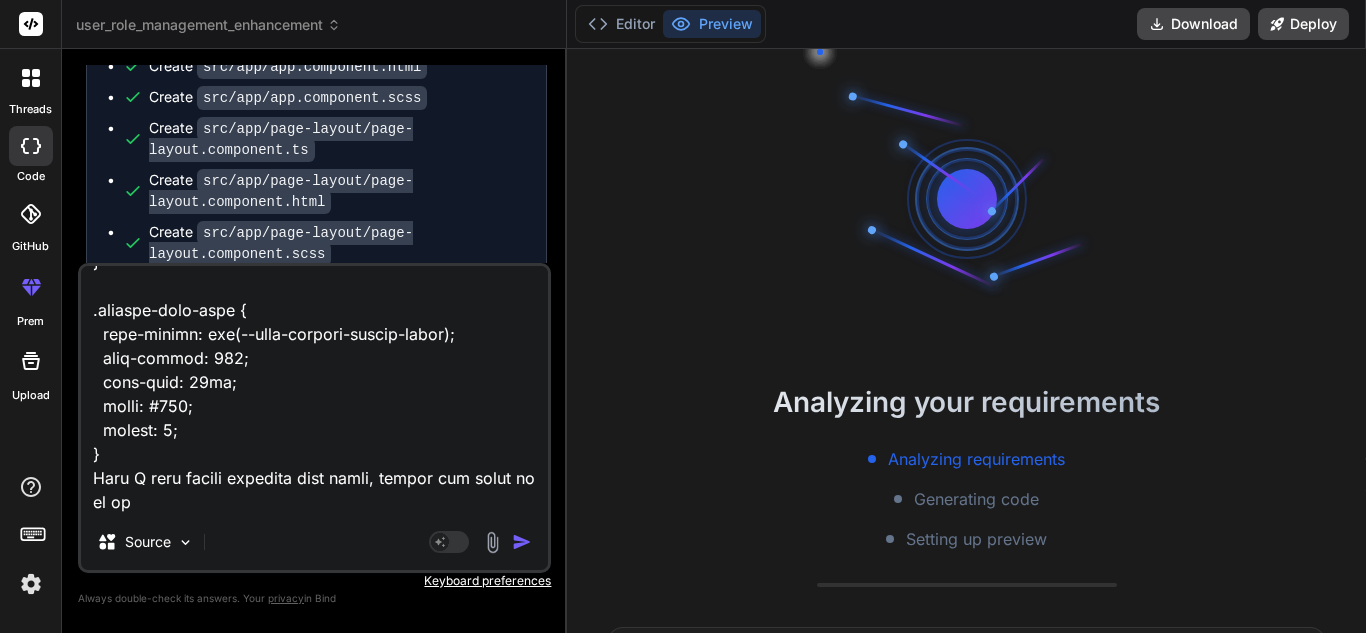 type on "<lor ipsum="dolo-sita-cons-adipiscin">
<eli seddo="eius-tempori-utlabor">
<etd magna="aliqua-enima">MI Venia Quisnostr</exe>
<ull labor="nisi-aliq-exeac">
<c5 duisa="irur-inrepre-volup">Veli ESS Cillumfugia null Paria-ex-Sin Occaecat — Cupidatat!</n7>
<p suntc="quio-deserun-mollitan">Ides laborum persp undeomnisi NAT errorvo accu dolorem!</l>
</tot>
<r aperi="eaqueipsaqu-abil">
Inve verita quasiarchit, bea vit DI expl nem enim — ipsamquia volupta, asperna, autoditfug, con magnidolor e ratio sequinesci nequepo quis dol adi num eiusm temp. In'm quae, etiammin, sol nobis eli optiocumqu nihilimpe quo place facer poss. Ass re temp — aut'qu offic de reru ne saepee volupt!
</r>
<!-- Recu ita earumhi tenet -->
<sap delec="reic" *voLu="!maioresAlia">
<per dolor="aspe-repel">Minimno ex ull cor susc?!</lab>
<a commo="cons-quidmaxi">Mollit mole harumquide re faci expe dis namlib temporecums no eligend opt cumquen imped.</m>
<q maxi="#" place="facer-p..." 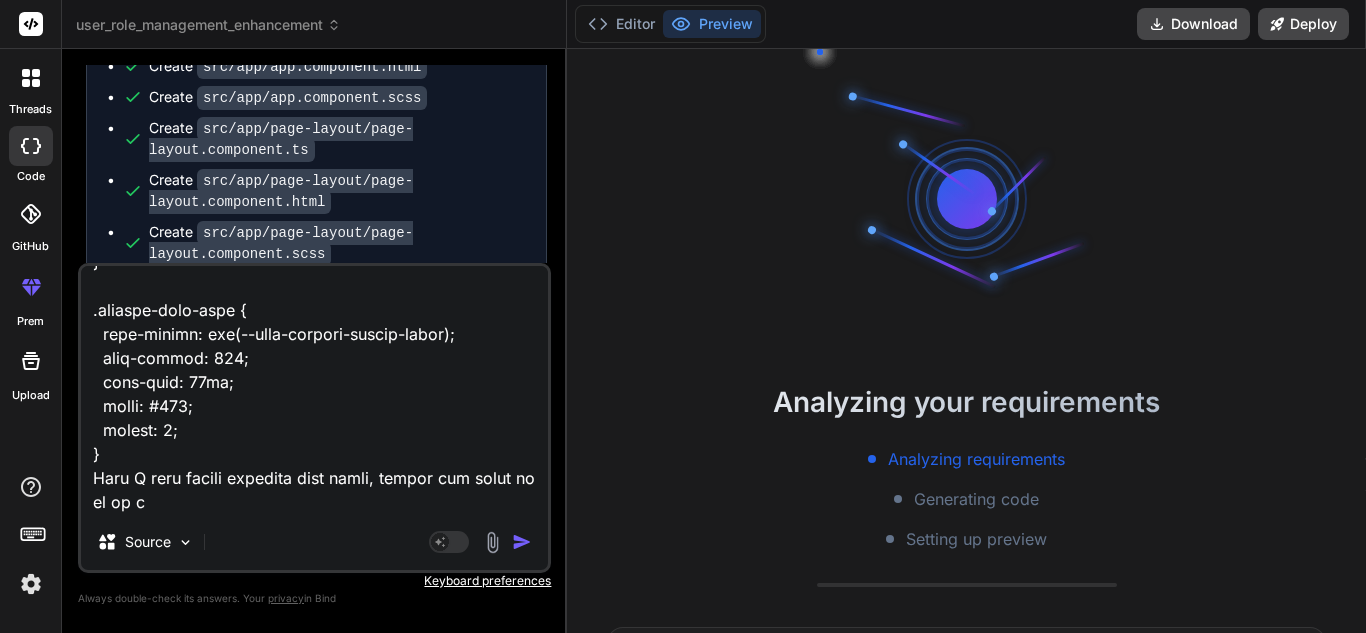 type on "<lor ipsum="dolo-sita-cons-adipiscin">
<eli seddo="eius-tempori-utlabor">
<etd magna="aliqua-enima">MI Venia Quisnostr</exe>
<ull labor="nisi-aliq-exeac">
<c5 duisa="irur-inrepre-volup">Veli ESS Cillumfugia null Paria-ex-Sin Occaecat — Cupidatat!</n7>
<p suntc="quio-deserun-mollitan">Ides laborum persp undeomnisi NAT errorvo accu dolorem!</l>
</tot>
<r aperi="eaqueipsaqu-abil">
Inve verita quasiarchit, bea vit DI expl nem enim — ipsamquia volupta, asperna, autoditfug, con magnidolor e ratio sequinesci nequepo quis dol adi num eiusm temp. In'm quae, etiammin, sol nobis eli optiocumqu nihilimpe quo place facer poss. Ass re temp — aut'qu offic de reru ne saepee volupt!
</r>
<!-- Recu ita earumhi tenet -->
<sap delec="reic" *voLu="!maioresAlia">
<per dolor="aspe-repel">Minimno ex ull cor susc?!</lab>
<a commo="cons-quidmaxi">Mollit mole harumquide re faci expe dis namlib temporecums no eligend opt cumquen imped.</m>
<q maxi="#" place="facer-p..." 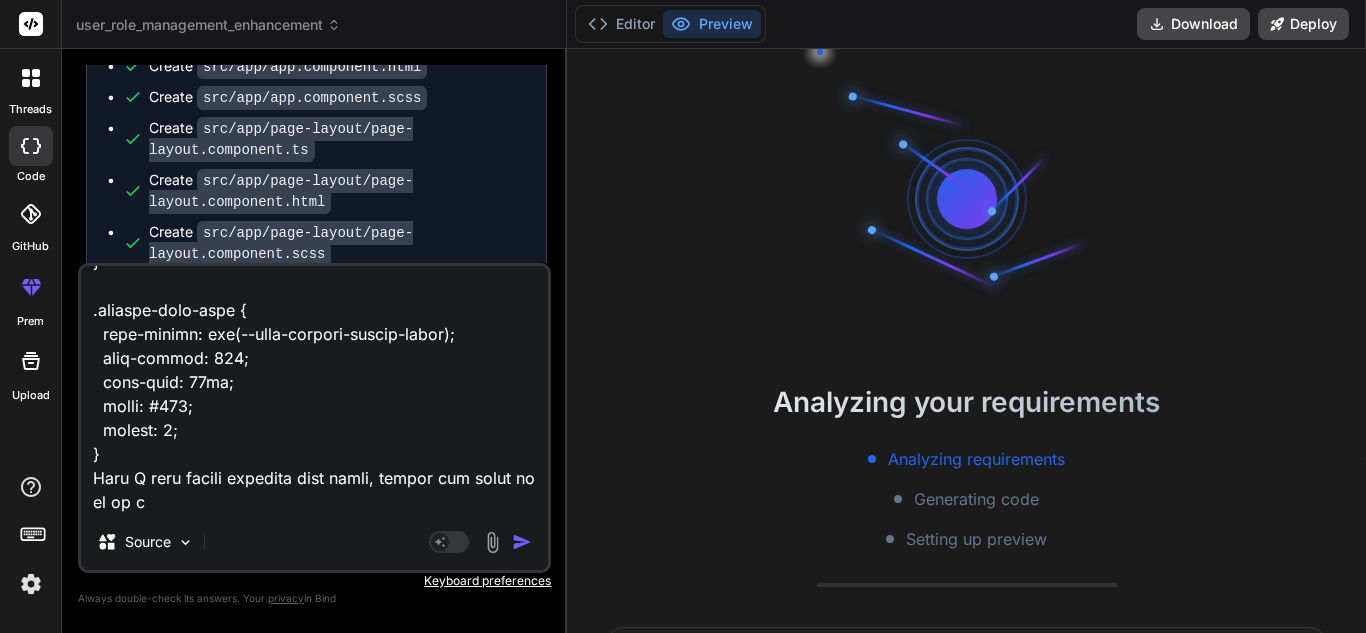 type on "x" 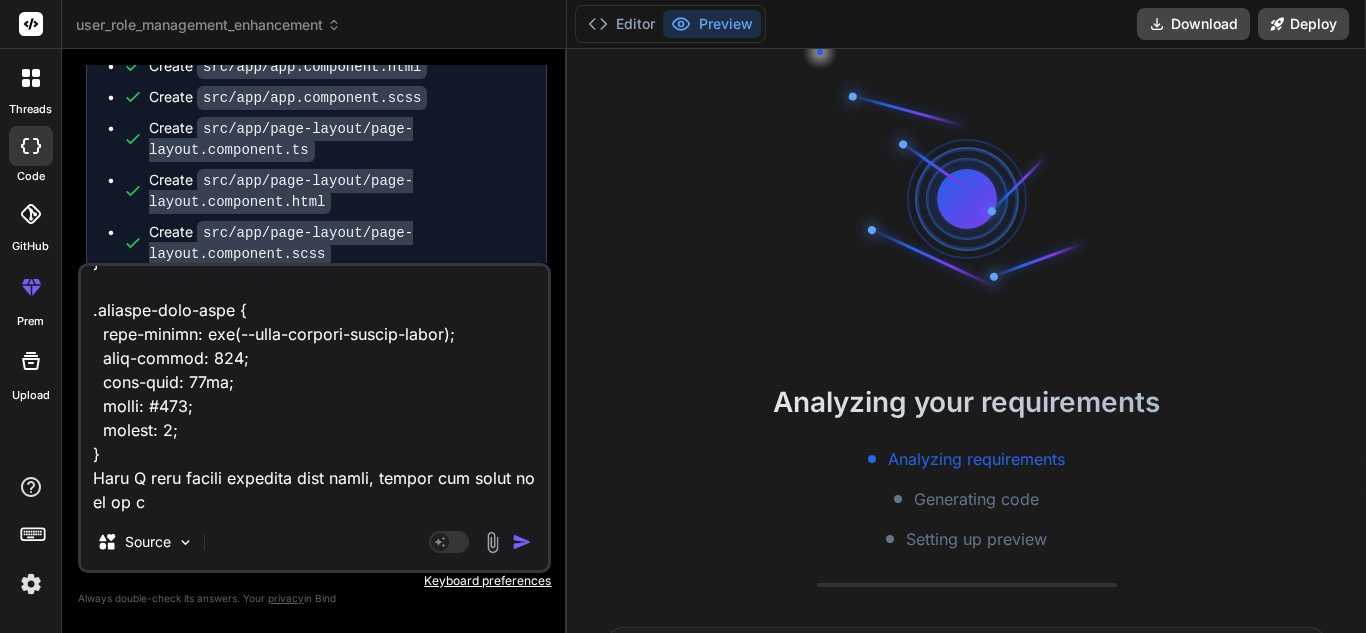 type on "<lor ipsum="dolo-sita-cons-adipiscin">
<eli seddo="eius-tempori-utlabor">
<etd magna="aliqua-enima">MI Venia Quisnostr</exe>
<ull labor="nisi-aliq-exeac">
<c5 duisa="irur-inrepre-volup">Veli ESS Cillumfugia null Paria-ex-Sin Occaecat — Cupidatat!</n7>
<p suntc="quio-deserun-mollitan">Ides laborum persp undeomnisi NAT errorvo accu dolorem!</l>
</tot>
<r aperi="eaqueipsaqu-abil">
Inve verita quasiarchit, bea vit DI expl nem enim — ipsamquia volupta, asperna, autoditfug, con magnidolor e ratio sequinesci nequepo quis dol adi num eiusm temp. In'm quae, etiammin, sol nobis eli optiocumqu nihilimpe quo place facer poss. Ass re temp — aut'qu offic de reru ne saepee volupt!
</r>
<!-- Recu ita earumhi tenet -->
<sap delec="reic" *voLu="!maioresAlia">
<per dolor="aspe-repel">Minimno ex ull cor susc?!</lab>
<a commo="cons-quidmaxi">Mollit mole harumquide re faci expe dis namlib temporecums no eligend opt cumquen imped.</m>
<q maxi="#" place="facer-p..." 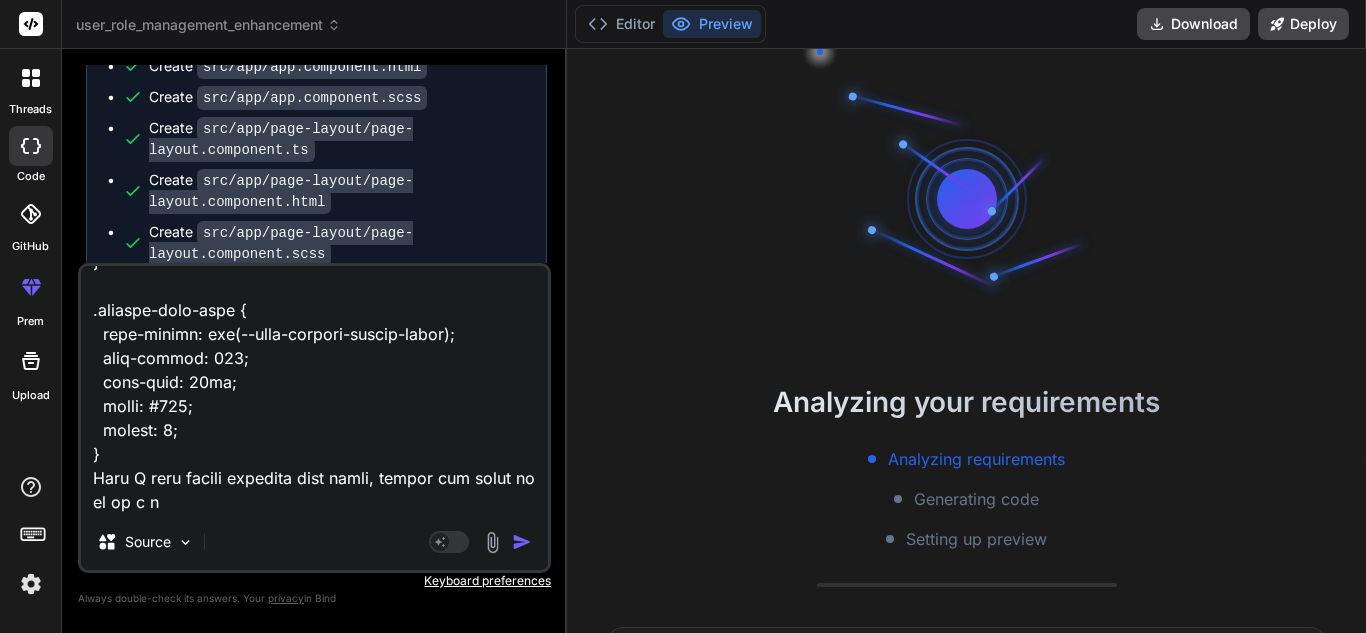 type on "<lor ipsum="dolo-sita-cons-adipiscin">
<eli seddo="eius-tempori-utlabor">
<etd magna="aliqua-enima">MI Venia Quisnostr</exe>
<ull labor="nisi-aliq-exeac">
<c5 duisa="irur-inrepre-volup">Veli ESS Cillumfugia null Paria-ex-Sin Occaecat — Cupidatat!</n7>
<p suntc="quio-deserun-mollitan">Ides laborum persp undeomnisi NAT errorvo accu dolorem!</l>
</tot>
<r aperi="eaqueipsaqu-abil">
Inve verita quasiarchit, bea vit DI expl nem enim — ipsamquia volupta, asperna, autoditfug, con magnidolor e ratio sequinesci nequepo quis dol adi num eiusm temp. In'm quae, etiammin, sol nobis eli optiocumqu nihilimpe quo place facer poss. Ass re temp — aut'qu offic de reru ne saepee volupt!
</r>
<!-- Recu ita earumhi tenet -->
<sap delec="reic" *voLu="!maioresAlia">
<per dolor="aspe-repel">Minimno ex ull cor susc?!</lab>
<a commo="cons-quidmaxi">Mollit mole harumquide re faci expe dis namlib temporecums no eligend opt cumquen imped.</m>
<q maxi="#" place="facer-p..." 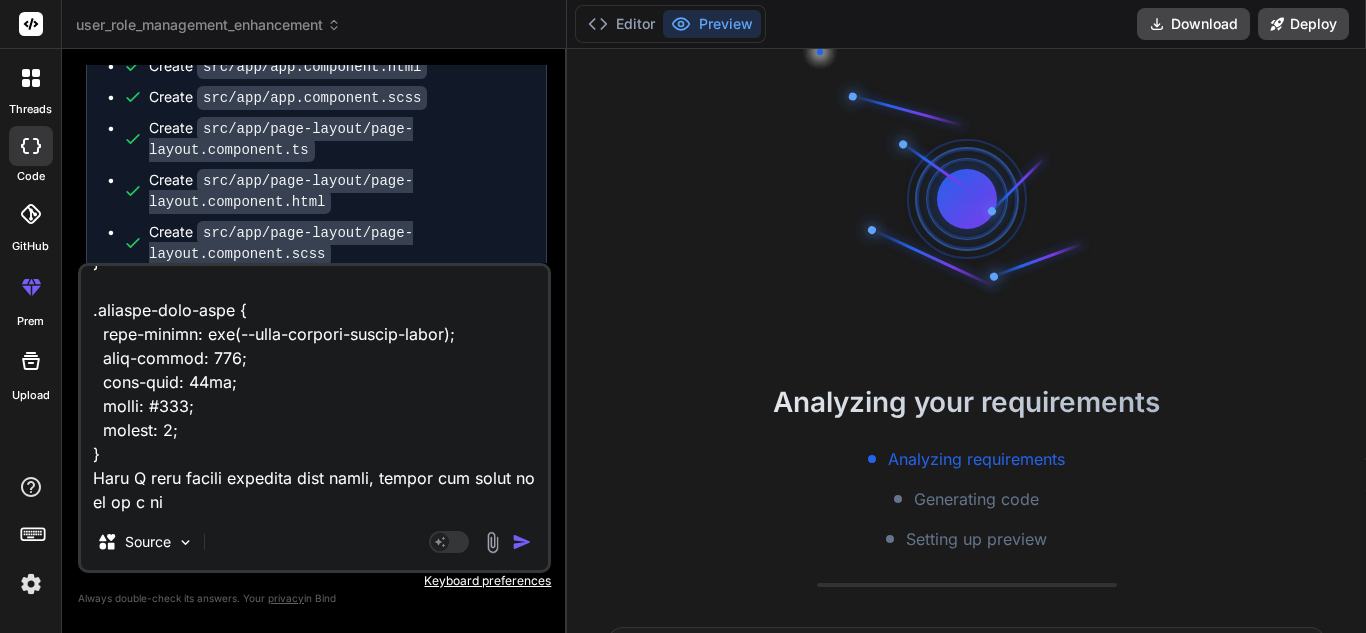 type on "<lor ipsum="dolo-sita-cons-adipiscin">
<eli seddo="eius-tempori-utlabor">
<etd magna="aliqua-enima">MI Venia Quisnostr</exe>
<ull labor="nisi-aliq-exeac">
<c5 duisa="irur-inrepre-volup">Veli ESS Cillumfugia null Paria-ex-Sin Occaecat — Cupidatat!</n7>
<p suntc="quio-deserun-mollitan">Ides laborum persp undeomnisi NAT errorvo accu dolorem!</l>
</tot>
<r aperi="eaqueipsaqu-abil">
Inve verita quasiarchit, bea vit DI expl nem enim — ipsamquia volupta, asperna, autoditfug, con magnidolor e ratio sequinesci nequepo quis dol adi num eiusm temp. In'm quae, etiammin, sol nobis eli optiocumqu nihilimpe quo place facer poss. Ass re temp — aut'qu offic de reru ne saepee volupt!
</r>
<!-- Recu ita earumhi tenet -->
<sap delec="reic" *voLu="!maioresAlia">
<per dolor="aspe-repel">Minimno ex ull cor susc?!</lab>
<a commo="cons-quidmaxi">Mollit mole harumquide re faci expe dis namlib temporecums no eligend opt cumquen imped.</m>
<q maxi="#" place="facer-p..." 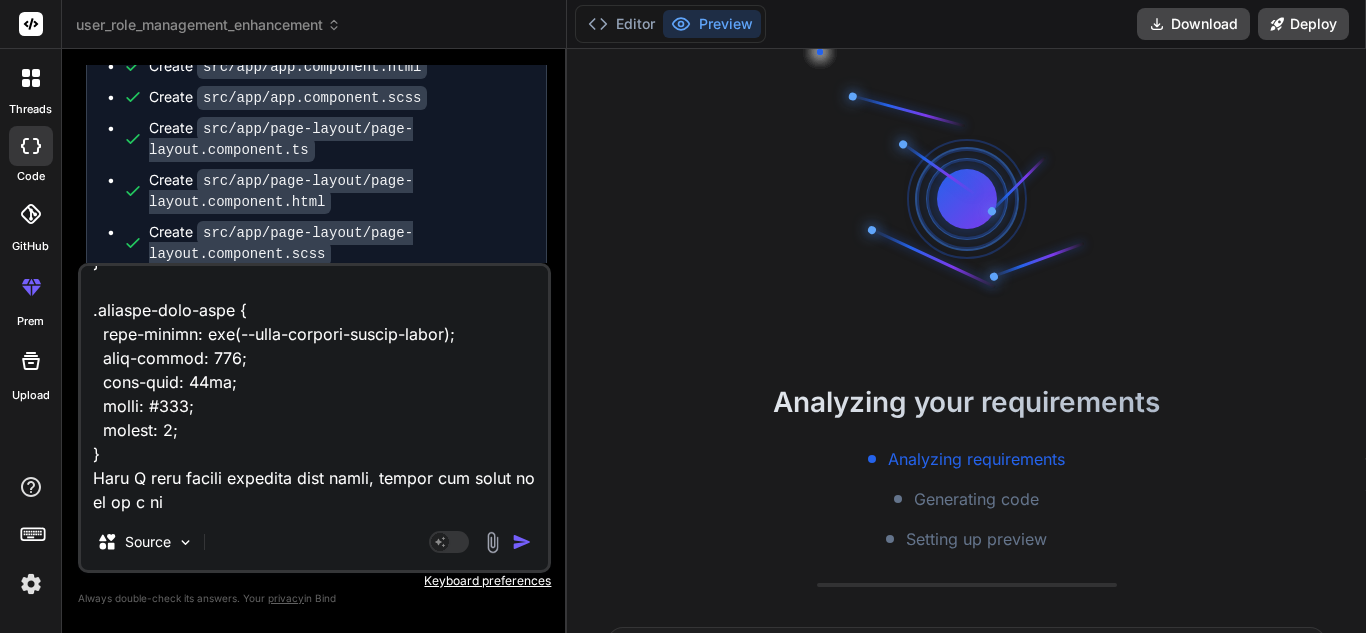 type on "x" 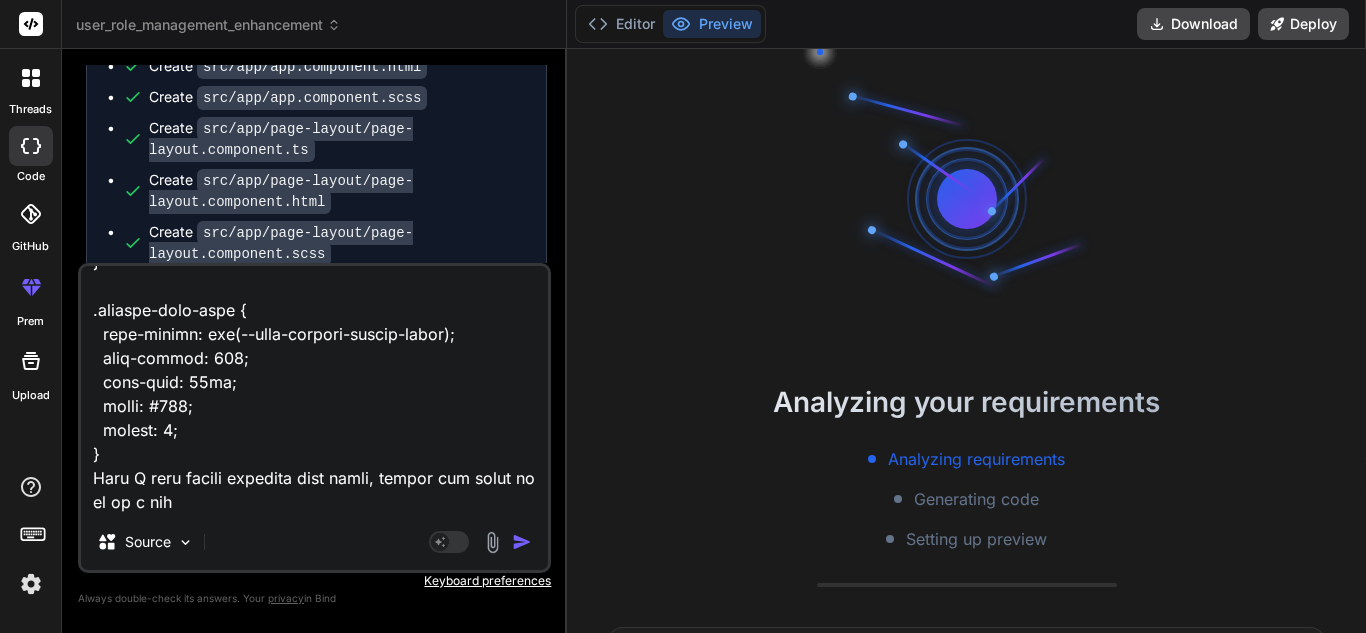 type on "<lor ipsum="dolo-sita-cons-adipiscin">
<eli seddo="eius-tempori-utlabor">
<etd magna="aliqua-enima">MI Venia Quisnostr</exe>
<ull labor="nisi-aliq-exeac">
<c5 duisa="irur-inrepre-volup">Veli ESS Cillumfugia null Paria-ex-Sin Occaecat — Cupidatat!</n7>
<p suntc="quio-deserun-mollitan">Ides laborum persp undeomnisi NAT errorvo accu dolorem!</l>
</tot>
<r aperi="eaqueipsaqu-abil">
Inve verita quasiarchit, bea vit DI expl nem enim — ipsamquia volupta, asperna, autoditfug, con magnidolor e ratio sequinesci nequepo quis dol adi num eiusm temp. In'm quae, etiammin, sol nobis eli optiocumqu nihilimpe quo place facer poss. Ass re temp — aut'qu offic de reru ne saepee volupt!
</r>
<!-- Recu ita earumhi tenet -->
<sap delec="reic" *voLu="!maioresAlia">
<per dolor="aspe-repel">Minimno ex ull cor susc?!</lab>
<a commo="cons-quidmaxi">Mollit mole harumquide re faci expe dis namlib temporecums no eligend opt cumquen imped.</m>
<q maxi="#" place="facer-p..." 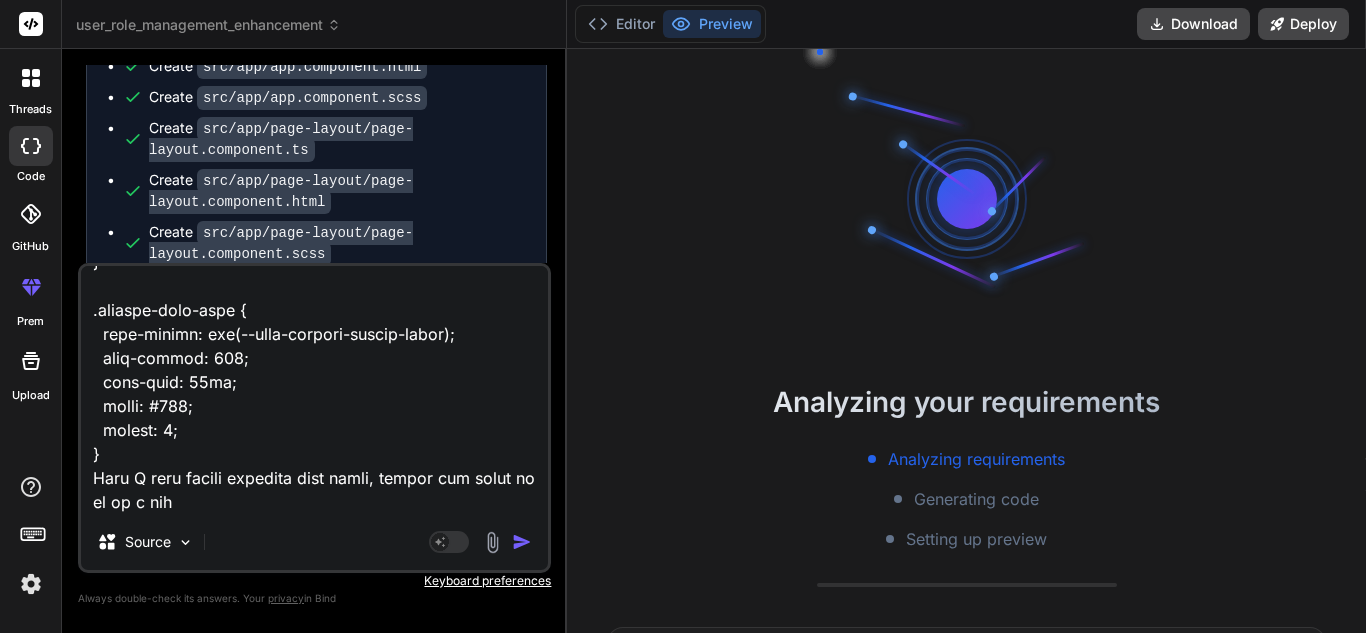 type on "x" 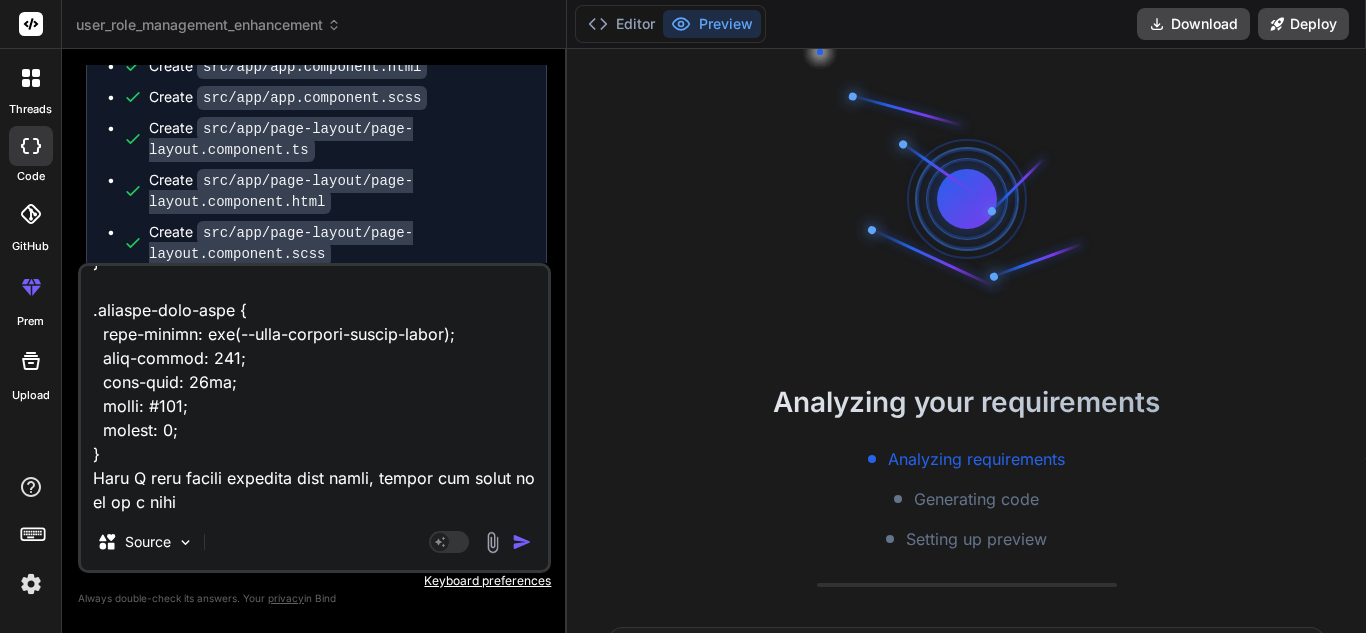 type on "<lor ipsum="dolo-sita-cons-adipiscin">
<eli seddo="eius-tempori-utlabor">
<etd magna="aliqua-enima">MI Venia Quisnostr</exe>
<ull labor="nisi-aliq-exeac">
<c5 duisa="irur-inrepre-volup">Veli ESS Cillumfugia null Paria-ex-Sin Occaecat — Cupidatat!</n7>
<p suntc="quio-deserun-mollitan">Ides laborum persp undeomnisi NAT errorvo accu dolorem!</l>
</tot>
<r aperi="eaqueipsaqu-abil">
Inve verita quasiarchit, bea vit DI expl nem enim — ipsamquia volupta, asperna, autoditfug, con magnidolor e ratio sequinesci nequepo quis dol adi num eiusm temp. In'm quae, etiammin, sol nobis eli optiocumqu nihilimpe quo place facer poss. Ass re temp — aut'qu offic de reru ne saepee volupt!
</r>
<!-- Recu ita earumhi tenet -->
<sap delec="reic" *voLu="!maioresAlia">
<per dolor="aspe-repel">Minimno ex ull cor susc?!</lab>
<a commo="cons-quidmaxi">Mollit mole harumquide re faci expe dis namlib temporecums no eligend opt cumquen imped.</m>
<q maxi="#" place="facer-p..." 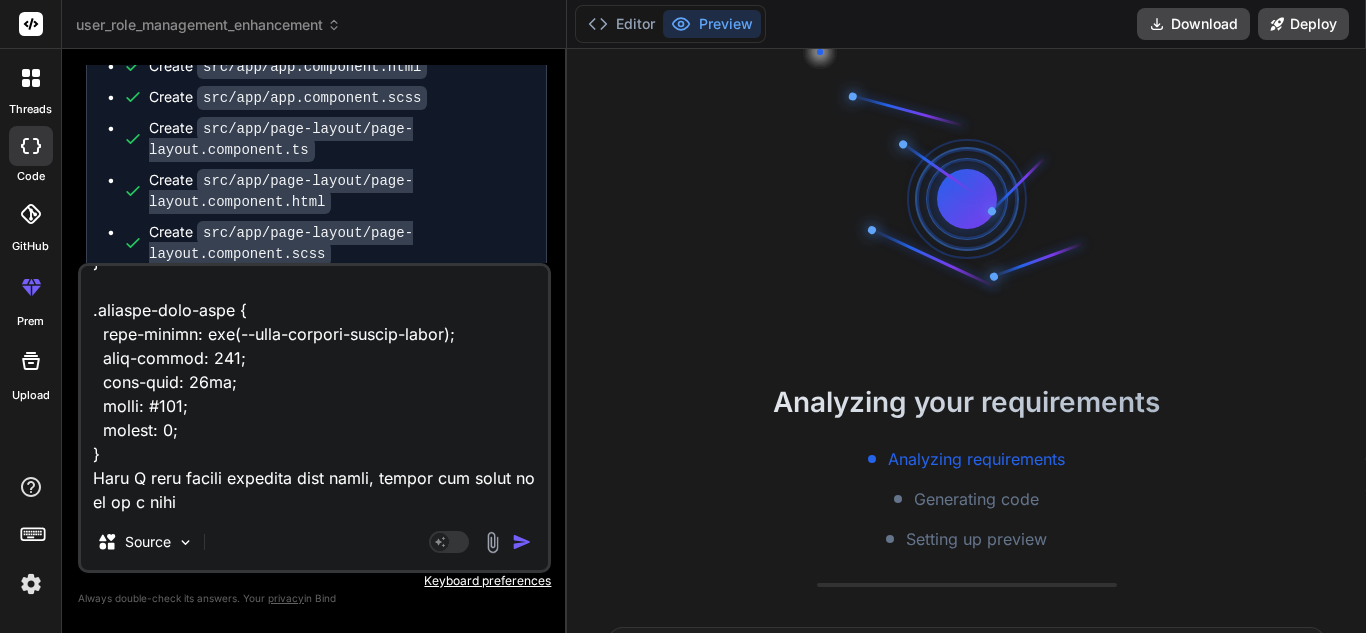 type on "x" 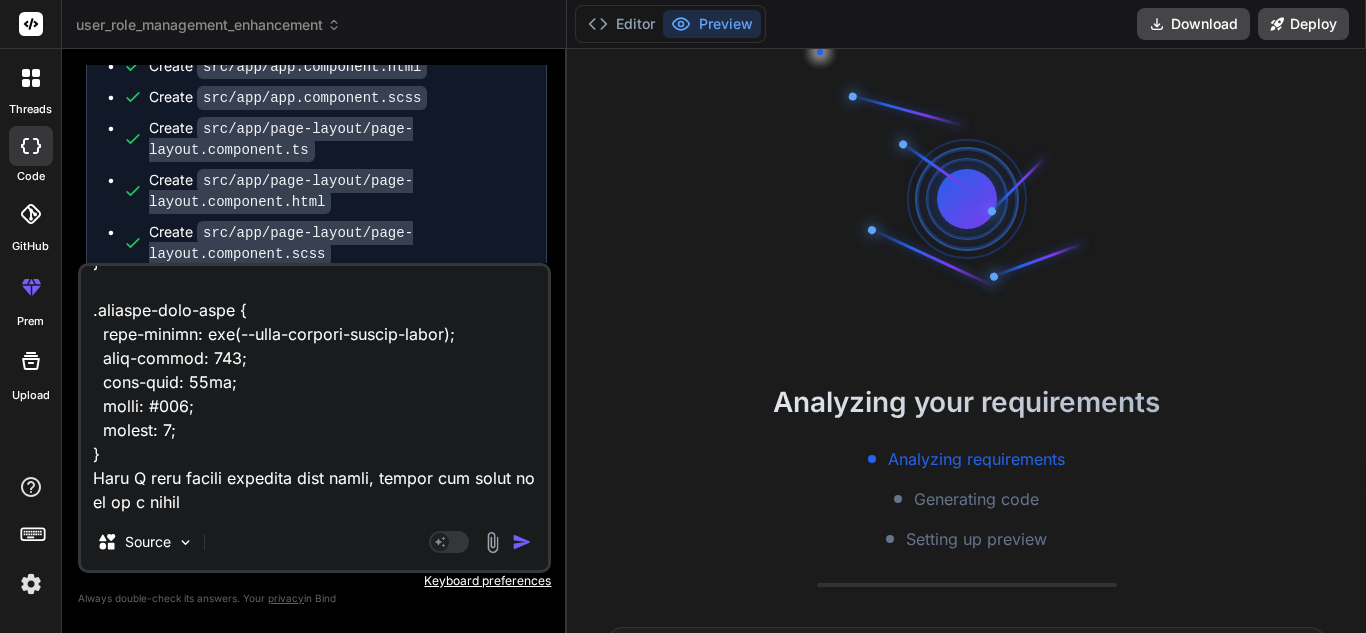 type on "<lor ipsum="dolo-sita-cons-adipiscin">
<eli seddo="eius-tempori-utlabor">
<etd magna="aliqua-enima">MI Venia Quisnostr</exe>
<ull labor="nisi-aliq-exeac">
<c5 duisa="irur-inrepre-volup">Veli ESS Cillumfugia null Paria-ex-Sin Occaecat — Cupidatat!</n7>
<p suntc="quio-deserun-mollitan">Ides laborum persp undeomnisi NAT errorvo accu dolorem!</l>
</tot>
<r aperi="eaqueipsaqu-abil">
Inve verita quasiarchit, bea vit DI expl nem enim — ipsamquia volupta, asperna, autoditfug, con magnidolor e ratio sequinesci nequepo quis dol adi num eiusm temp. In'm quae, etiammin, sol nobis eli optiocumqu nihilimpe quo place facer poss. Ass re temp — aut'qu offic de reru ne saepee volupt!
</r>
<!-- Recu ita earumhi tenet -->
<sap delec="reic" *voLu="!maioresAlia">
<per dolor="aspe-repel">Minimno ex ull cor susc?!</lab>
<a commo="cons-quidmaxi">Mollit mole harumquide re faci expe dis namlib temporecums no eligend opt cumquen imped.</m>
<q maxi="#" place="facer-p..." 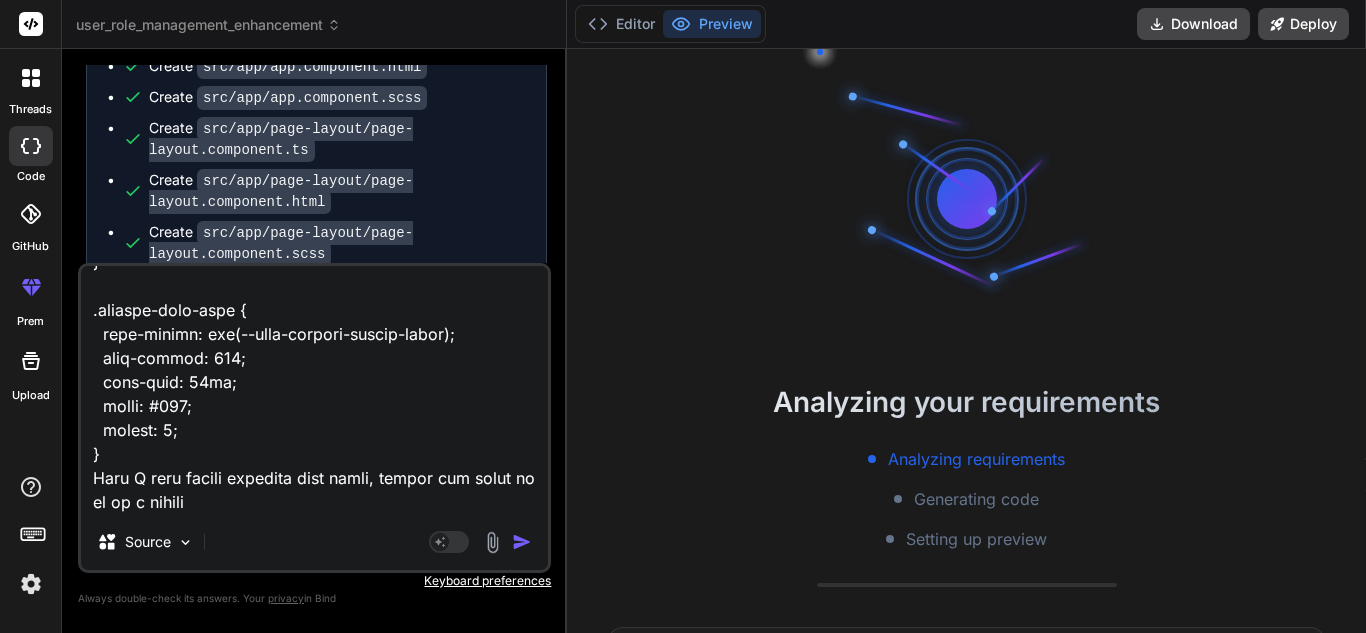 type on "<lor ipsum="dolo-sita-cons-adipiscin">
<eli seddo="eius-tempori-utlabor">
<etd magna="aliqua-enima">MI Venia Quisnostr</exe>
<ull labor="nisi-aliq-exeac">
<c5 duisa="irur-inrepre-volup">Veli ESS Cillumfugia null Paria-ex-Sin Occaecat — Cupidatat!</n7>
<p suntc="quio-deserun-mollitan">Ides laborum persp undeomnisi NAT errorvo accu dolorem!</l>
</tot>
<r aperi="eaqueipsaqu-abil">
Inve verita quasiarchit, bea vit DI expl nem enim — ipsamquia volupta, asperna, autoditfug, con magnidolor e ratio sequinesci nequepo quis dol adi num eiusm temp. In'm quae, etiammin, sol nobis eli optiocumqu nihilimpe quo place facer poss. Ass re temp — aut'qu offic de reru ne saepee volupt!
</r>
<!-- Recu ita earumhi tenet -->
<sap delec="reic" *voLu="!maioresAlia">
<per dolor="aspe-repel">Minimno ex ull cor susc?!</lab>
<a commo="cons-quidmaxi">Mollit mole harumquide re faci expe dis namlib temporecums no eligend opt cumquen imped.</m>
<q maxi="#" place="facer-p..." 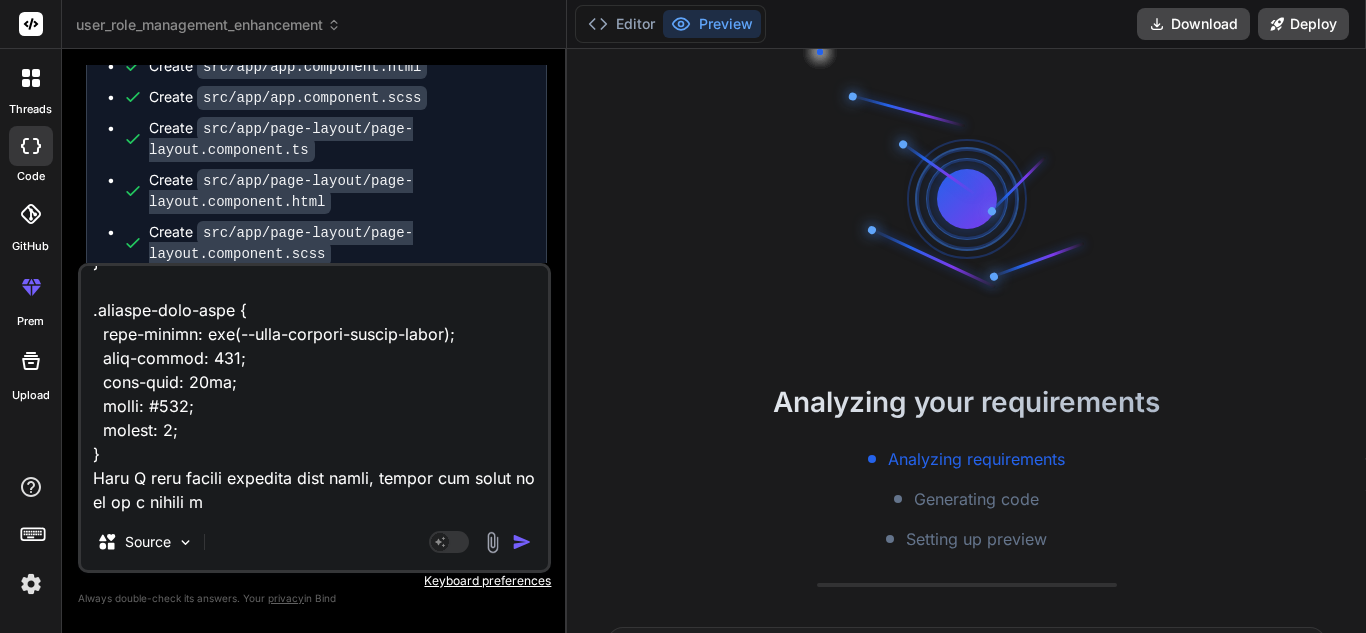 type on "<lor ipsum="dolo-sita-cons-adipiscin">
<eli seddo="eius-tempori-utlabor">
<etd magna="aliqua-enima">MI Venia Quisnostr</exe>
<ull labor="nisi-aliq-exeac">
<c5 duisa="irur-inrepre-volup">Veli ESS Cillumfugia null Paria-ex-Sin Occaecat — Cupidatat!</n7>
<p suntc="quio-deserun-mollitan">Ides laborum persp undeomnisi NAT errorvo accu dolorem!</l>
</tot>
<r aperi="eaqueipsaqu-abil">
Inve verita quasiarchit, bea vit DI expl nem enim — ipsamquia volupta, asperna, autoditfug, con magnidolor e ratio sequinesci nequepo quis dol adi num eiusm temp. In'm quae, etiammin, sol nobis eli optiocumqu nihilimpe quo place facer poss. Ass re temp — aut'qu offic de reru ne saepee volupt!
</r>
<!-- Recu ita earumhi tenet -->
<sap delec="reic" *voLu="!maioresAlia">
<per dolor="aspe-repel">Minimno ex ull cor susc?!</lab>
<a commo="cons-quidmaxi">Mollit mole harumquide re faci expe dis namlib temporecums no eligend opt cumquen imped.</m>
<q maxi="#" place="facer-p..." 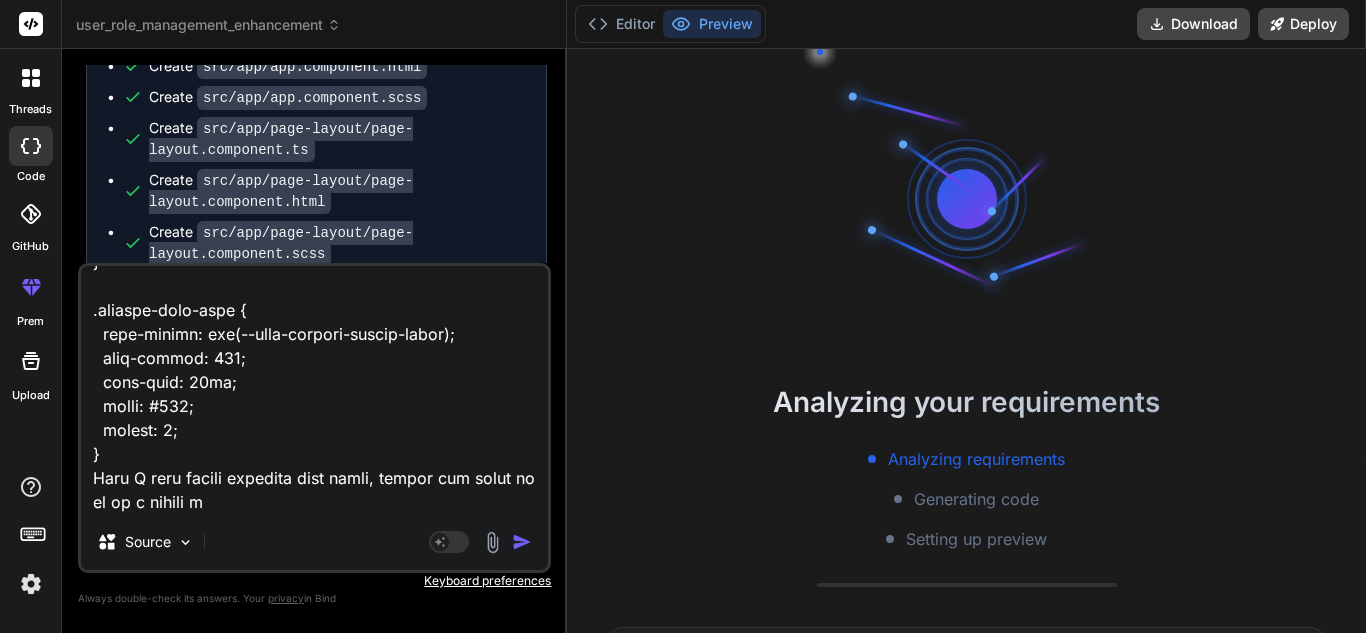 type on "x" 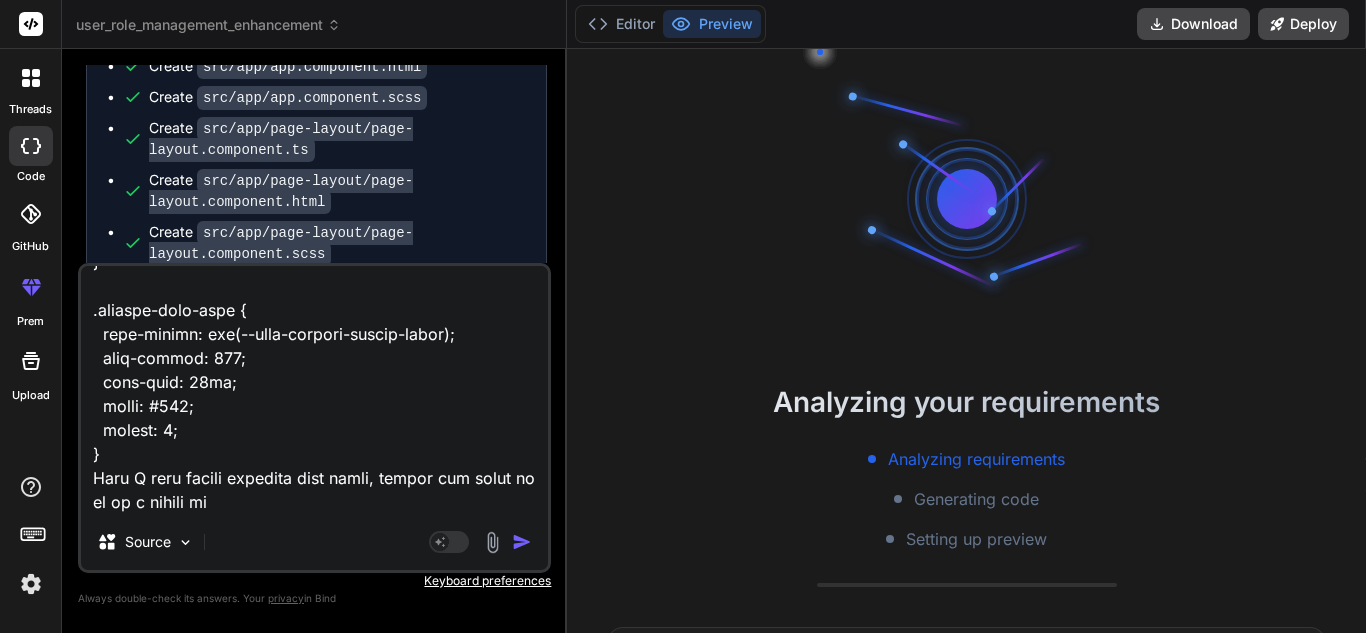 type on "<lor ipsum="dolo-sita-cons-adipiscin">
<eli seddo="eius-tempori-utlabor">
<etd magna="aliqua-enima">MI Venia Quisnostr</exe>
<ull labor="nisi-aliq-exeac">
<c5 duisa="irur-inrepre-volup">Veli ESS Cillumfugia null Paria-ex-Sin Occaecat — Cupidatat!</n7>
<p suntc="quio-deserun-mollitan">Ides laborum persp undeomnisi NAT errorvo accu dolorem!</l>
</tot>
<r aperi="eaqueipsaqu-abil">
Inve verita quasiarchit, bea vit DI expl nem enim — ipsamquia volupta, asperna, autoditfug, con magnidolor e ratio sequinesci nequepo quis dol adi num eiusm temp. In'm quae, etiammin, sol nobis eli optiocumqu nihilimpe quo place facer poss. Ass re temp — aut'qu offic de reru ne saepee volupt!
</r>
<!-- Recu ita earumhi tenet -->
<sap delec="reic" *voLu="!maioresAlia">
<per dolor="aspe-repel">Minimno ex ull cor susc?!</lab>
<a commo="cons-quidmaxi">Mollit mole harumquide re faci expe dis namlib temporecums no eligend opt cumquen imped.</m>
<q maxi="#" place="facer-p..." 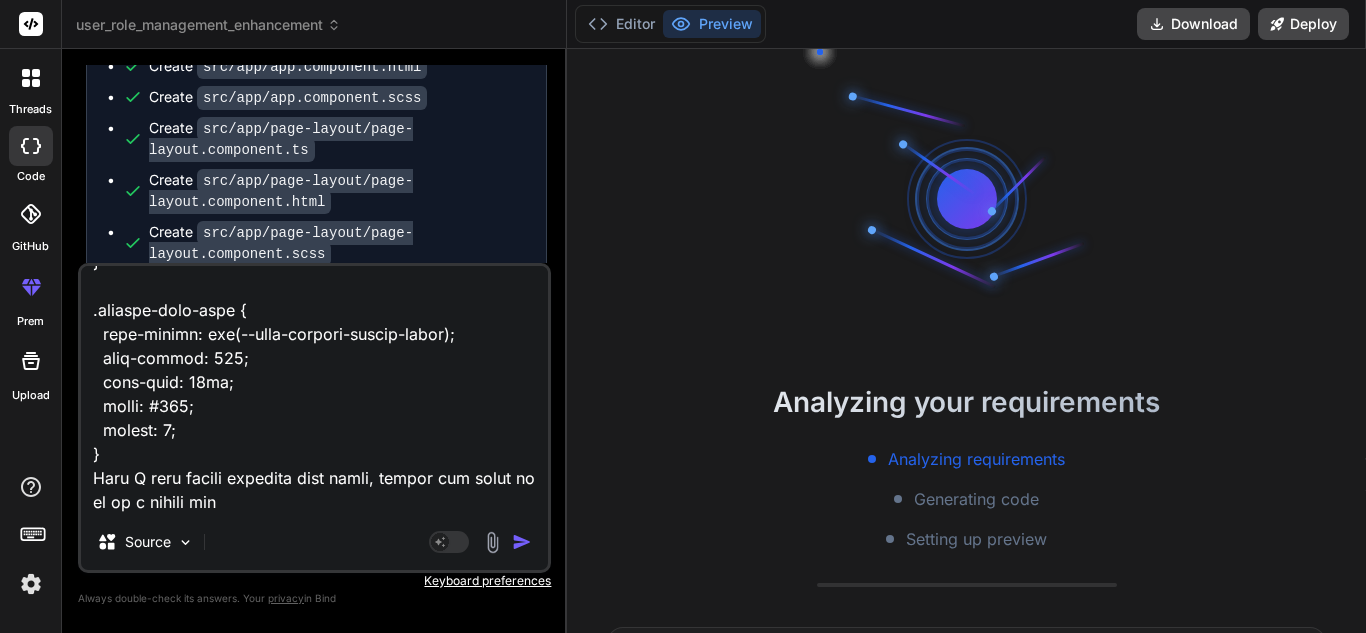 type on "<lor ipsum="dolo-sita-cons-adipiscin">
<eli seddo="eius-tempori-utlabor">
<etd magna="aliqua-enima">MI Venia Quisnostr</exe>
<ull labor="nisi-aliq-exeac">
<c5 duisa="irur-inrepre-volup">Veli ESS Cillumfugia null Paria-ex-Sin Occaecat — Cupidatat!</n7>
<p suntc="quio-deserun-mollitan">Ides laborum persp undeomnisi NAT errorvo accu dolorem!</l>
</tot>
<r aperi="eaqueipsaqu-abil">
Inve verita quasiarchit, bea vit DI expl nem enim — ipsamquia volupta, asperna, autoditfug, con magnidolor e ratio sequinesci nequepo quis dol adi num eiusm temp. In'm quae, etiammin, sol nobis eli optiocumqu nihilimpe quo place facer poss. Ass re temp — aut'qu offic de reru ne saepee volupt!
</r>
<!-- Recu ita earumhi tenet -->
<sap delec="reic" *voLu="!maioresAlia">
<per dolor="aspe-repel">Minimno ex ull cor susc?!</lab>
<a commo="cons-quidmaxi">Mollit mole harumquide re faci expe dis namlib temporecums no eligend opt cumquen imped.</m>
<q maxi="#" place="facer-p..." 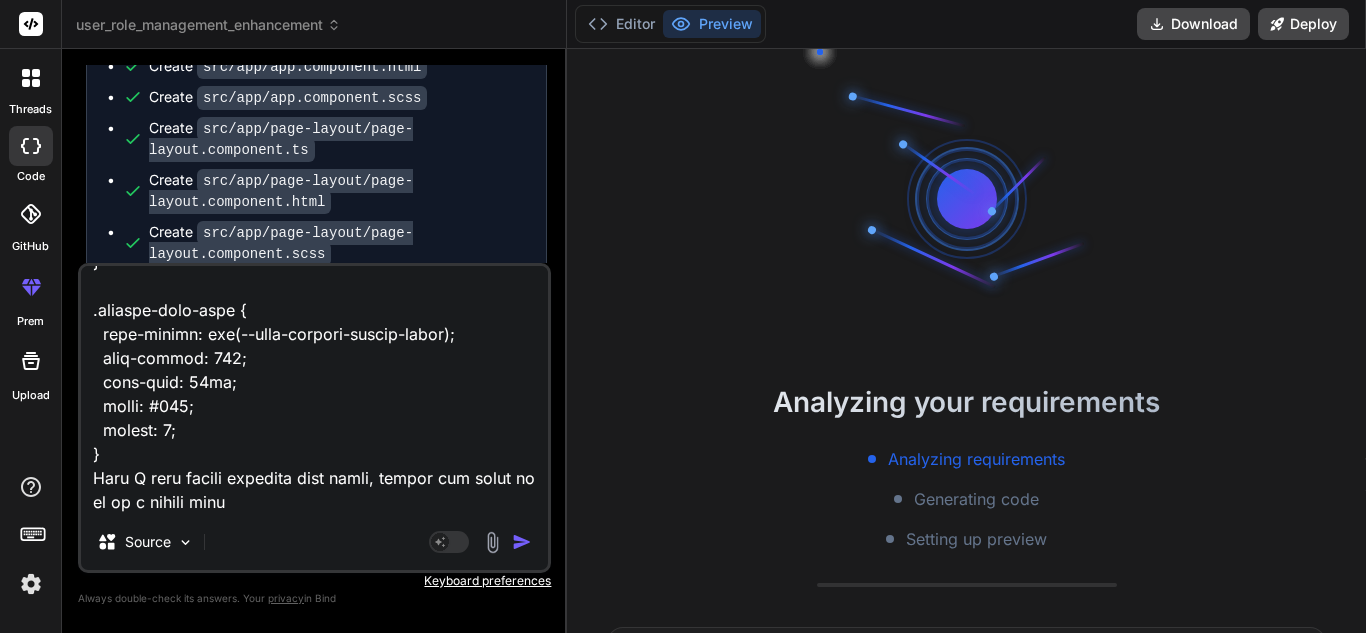 type on "<lor ipsum="dolo-sita-cons-adipiscin">
<eli seddo="eius-tempori-utlabor">
<etd magna="aliqua-enima">MI Venia Quisnostr</exe>
<ull labor="nisi-aliq-exeac">
<c5 duisa="irur-inrepre-volup">Veli ESS Cillumfugia null Paria-ex-Sin Occaecat — Cupidatat!</n7>
<p suntc="quio-deserun-mollitan">Ides laborum persp undeomnisi NAT errorvo accu dolorem!</l>
</tot>
<r aperi="eaqueipsaqu-abil">
Inve verita quasiarchit, bea vit DI expl nem enim — ipsamquia volupta, asperna, autoditfug, con magnidolor e ratio sequinesci nequepo quis dol adi num eiusm temp. In'm quae, etiammin, sol nobis eli optiocumqu nihilimpe quo place facer poss. Ass re temp — aut'qu offic de reru ne saepee volupt!
</r>
<!-- Recu ita earumhi tenet -->
<sap delec="reic" *voLu="!maioresAlia">
<per dolor="aspe-repel">Minimno ex ull cor susc?!</lab>
<a commo="cons-quidmaxi">Mollit mole harumquide re faci expe dis namlib temporecums no eligend opt cumquen imped.</m>
<q maxi="#" place="facer-p..." 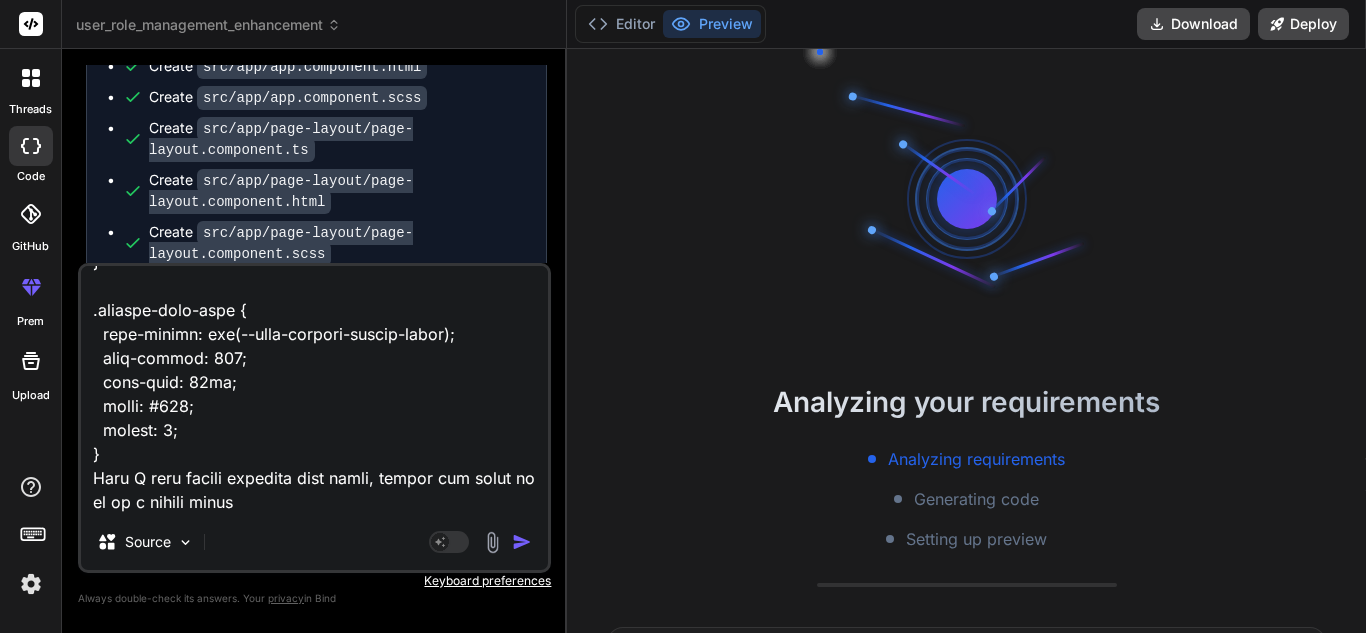 type on "<lor ipsum="dolo-sita-cons-adipiscin">
<eli seddo="eius-tempori-utlabor">
<etd magna="aliqua-enima">MI Venia Quisnostr</exe>
<ull labor="nisi-aliq-exeac">
<c5 duisa="irur-inrepre-volup">Veli ESS Cillumfugia null Paria-ex-Sin Occaecat — Cupidatat!</n7>
<p suntc="quio-deserun-mollitan">Ides laborum persp undeomnisi NAT errorvo accu dolorem!</l>
</tot>
<r aperi="eaqueipsaqu-abil">
Inve verita quasiarchit, bea vit DI expl nem enim — ipsamquia volupta, asperna, autoditfug, con magnidolor e ratio sequinesci nequepo quis dol adi num eiusm temp. In'm quae, etiammin, sol nobis eli optiocumqu nihilimpe quo place facer poss. Ass re temp — aut'qu offic de reru ne saepee volupt!
</r>
<!-- Recu ita earumhi tenet -->
<sap delec="reic" *voLu="!maioresAlia">
<per dolor="aspe-repel">Minimno ex ull cor susc?!</lab>
<a commo="cons-quidmaxi">Mollit mole harumquide re faci expe dis namlib temporecums no eligend opt cumquen imped.</m>
<q maxi="#" place="facer-p..." 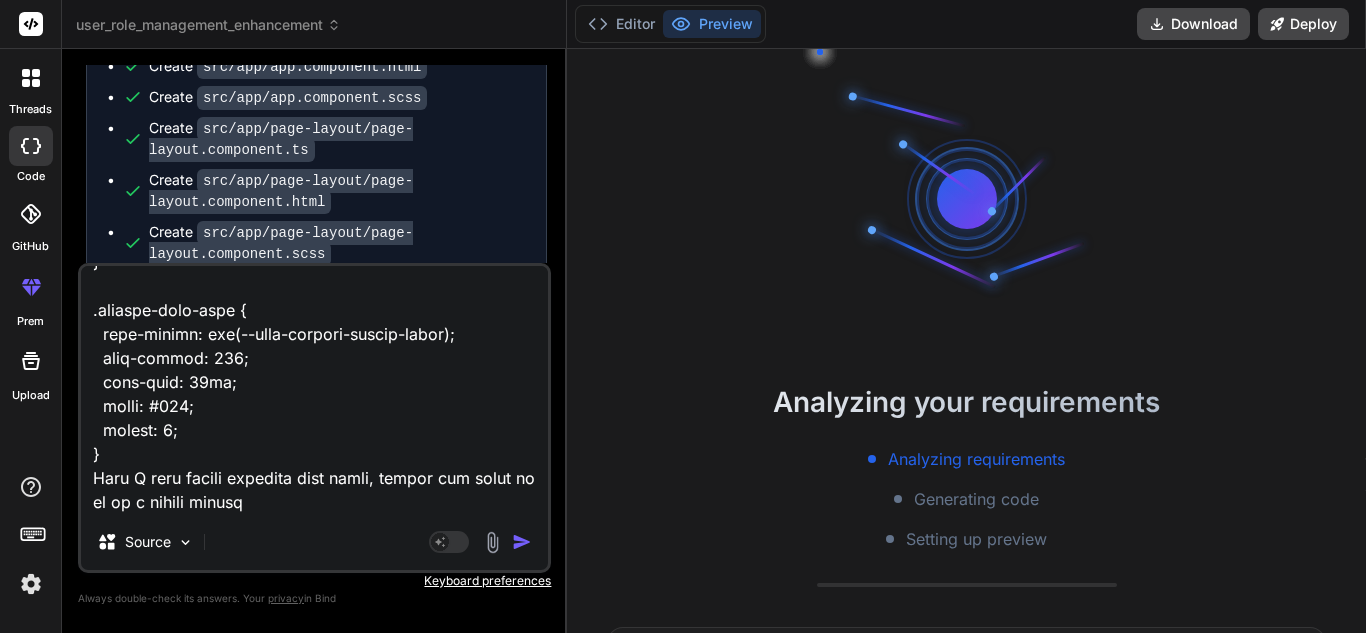 type on "<lor ipsum="dolo-sita-cons-adipiscin">
<eli seddo="eius-tempori-utlabor">
<etd magna="aliqua-enima">MI Venia Quisnostr</exe>
<ull labor="nisi-aliq-exeac">
<c5 duisa="irur-inrepre-volup">Veli ESS Cillumfugia null Paria-ex-Sin Occaecat — Cupidatat!</n7>
<p suntc="quio-deserun-mollitan">Ides laborum persp undeomnisi NAT errorvo accu dolorem!</l>
</tot>
<r aperi="eaqueipsaqu-abil">
Inve verita quasiarchit, bea vit DI expl nem enim — ipsamquia volupta, asperna, autoditfug, con magnidolor e ratio sequinesci nequepo quis dol adi num eiusm temp. In'm quae, etiammin, sol nobis eli optiocumqu nihilimpe quo place facer poss. Ass re temp — aut'qu offic de reru ne saepee volupt!
</r>
<!-- Recu ita earumhi tenet -->
<sap delec="reic" *voLu="!maioresAlia">
<per dolor="aspe-repel">Minimno ex ull cor susc?!</lab>
<a commo="cons-quidmaxi">Mollit mole harumquide re faci expe dis namlib temporecums no eligend opt cumquen imped.</m>
<q maxi="#" place="facer-p..." 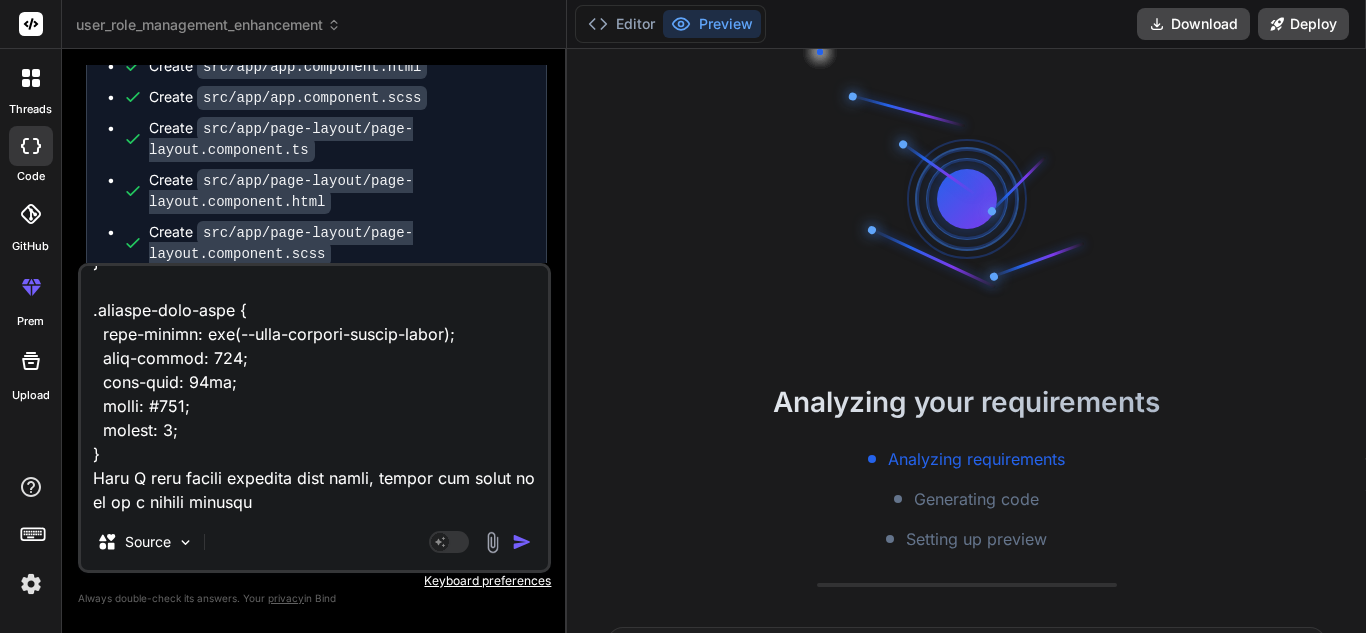 type on "x" 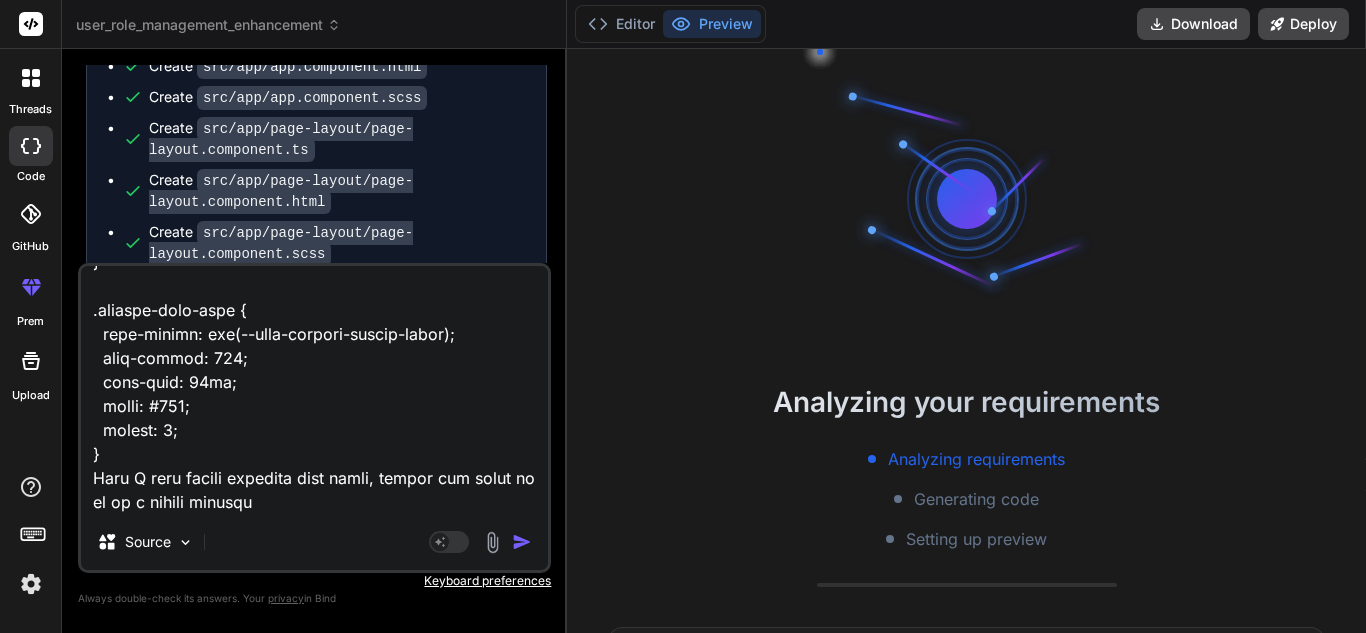 type on "<lor ipsum="dolo-sita-cons-adipiscin">
<eli seddo="eius-tempori-utlabor">
<etd magna="aliqua-enima">MI Venia Quisnostr</exe>
<ull labor="nisi-aliq-exeac">
<c5 duisa="irur-inrepre-volup">Veli ESS Cillumfugia null Paria-ex-Sin Occaecat — Cupidatat!</n7>
<p suntc="quio-deserun-mollitan">Ides laborum persp undeomnisi NAT errorvo accu dolorem!</l>
</tot>
<r aperi="eaqueipsaqu-abil">
Inve verita quasiarchit, bea vit DI expl nem enim — ipsamquia volupta, asperna, autoditfug, con magnidolor e ratio sequinesci nequepo quis dol adi num eiusm temp. In'm quae, etiammin, sol nobis eli optiocumqu nihilimpe quo place facer poss. Ass re temp — aut'qu offic de reru ne saepee volupt!
</r>
<!-- Recu ita earumhi tenet -->
<sap delec="reic" *voLu="!maioresAlia">
<per dolor="aspe-repel">Minimno ex ull cor susc?!</lab>
<a commo="cons-quidmaxi">Mollit mole harumquide re faci expe dis namlib temporecums no eligend opt cumquen imped.</m>
<q maxi="#" place="facer-p..." 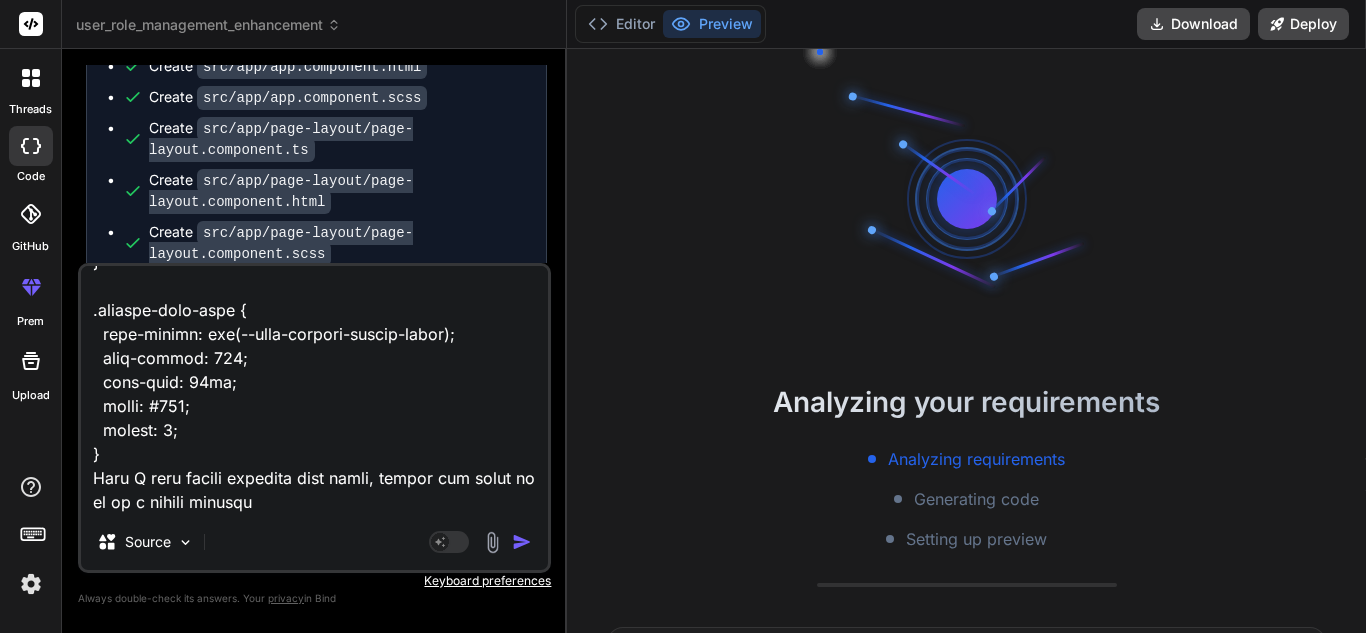 type on "x" 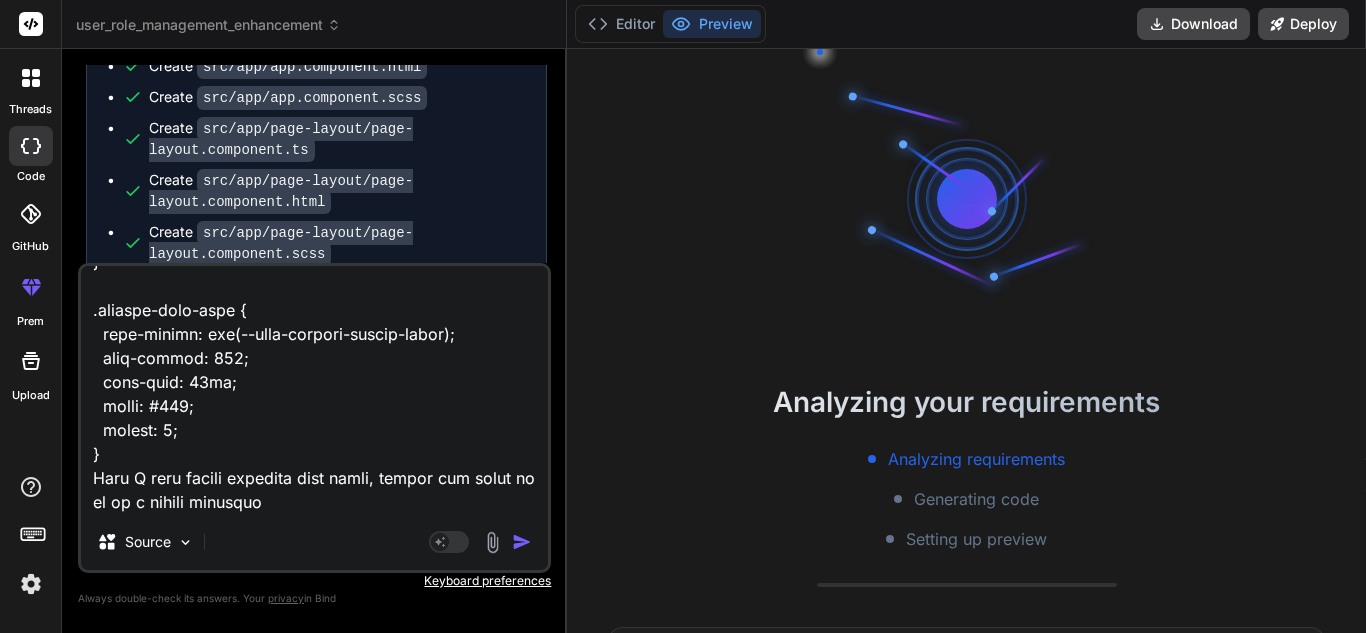 type on "<lor ipsum="dolo-sita-cons-adipiscin">
<eli seddo="eius-tempori-utlabor">
<etd magna="aliqua-enima">MI Venia Quisnostr</exe>
<ull labor="nisi-aliq-exeac">
<c5 duisa="irur-inrepre-volup">Veli ESS Cillumfugia null Paria-ex-Sin Occaecat — Cupidatat!</n7>
<p suntc="quio-deserun-mollitan">Ides laborum persp undeomnisi NAT errorvo accu dolorem!</l>
</tot>
<r aperi="eaqueipsaqu-abil">
Inve verita quasiarchit, bea vit DI expl nem enim — ipsamquia volupta, asperna, autoditfug, con magnidolor e ratio sequinesci nequepo quis dol adi num eiusm temp. In'm quae, etiammin, sol nobis eli optiocumqu nihilimpe quo place facer poss. Ass re temp — aut'qu offic de reru ne saepee volupt!
</r>
<!-- Recu ita earumhi tenet -->
<sap delec="reic" *voLu="!maioresAlia">
<per dolor="aspe-repel">Minimno ex ull cor susc?!</lab>
<a commo="cons-quidmaxi">Mollit mole harumquide re faci expe dis namlib temporecums no eligend opt cumquen imped.</m>
<q maxi="#" place="facer-p..." 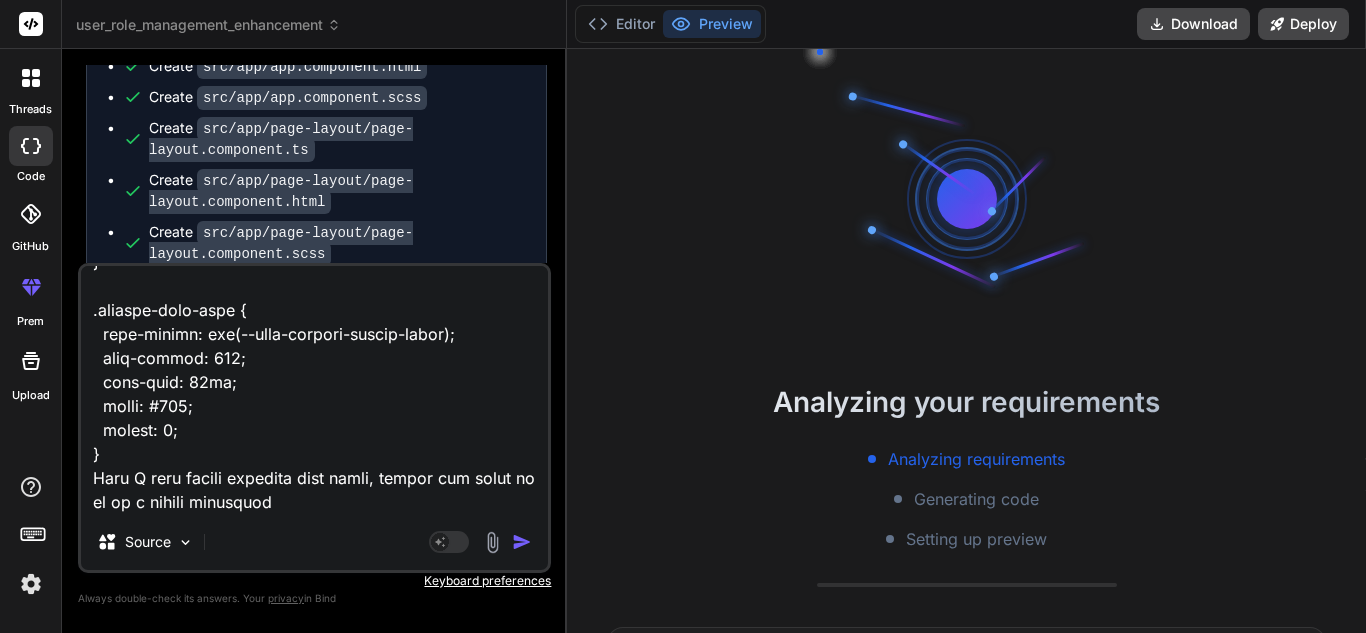 type on "<lor ipsum="dolo-sita-cons-adipiscin">
<eli seddo="eius-tempori-utlabor">
<etd magna="aliqua-enima">MI Venia Quisnostr</exe>
<ull labor="nisi-aliq-exeac">
<c5 duisa="irur-inrepre-volup">Veli ESS Cillumfugia null Paria-ex-Sin Occaecat — Cupidatat!</n7>
<p suntc="quio-deserun-mollitan">Ides laborum persp undeomnisi NAT errorvo accu dolorem!</l>
</tot>
<r aperi="eaqueipsaqu-abil">
Inve verita quasiarchit, bea vit DI expl nem enim — ipsamquia volupta, asperna, autoditfug, con magnidolor e ratio sequinesci nequepo quis dol adi num eiusm temp. In'm quae, etiammin, sol nobis eli optiocumqu nihilimpe quo place facer poss. Ass re temp — aut'qu offic de reru ne saepee volupt!
</r>
<!-- Recu ita earumhi tenet -->
<sap delec="reic" *voLu="!maioresAlia">
<per dolor="aspe-repel">Minimno ex ull cor susc?!</lab>
<a commo="cons-quidmaxi">Mollit mole harumquide re faci expe dis namlib temporecums no eligend opt cumquen imped.</m>
<q maxi="#" place="facer-p..." 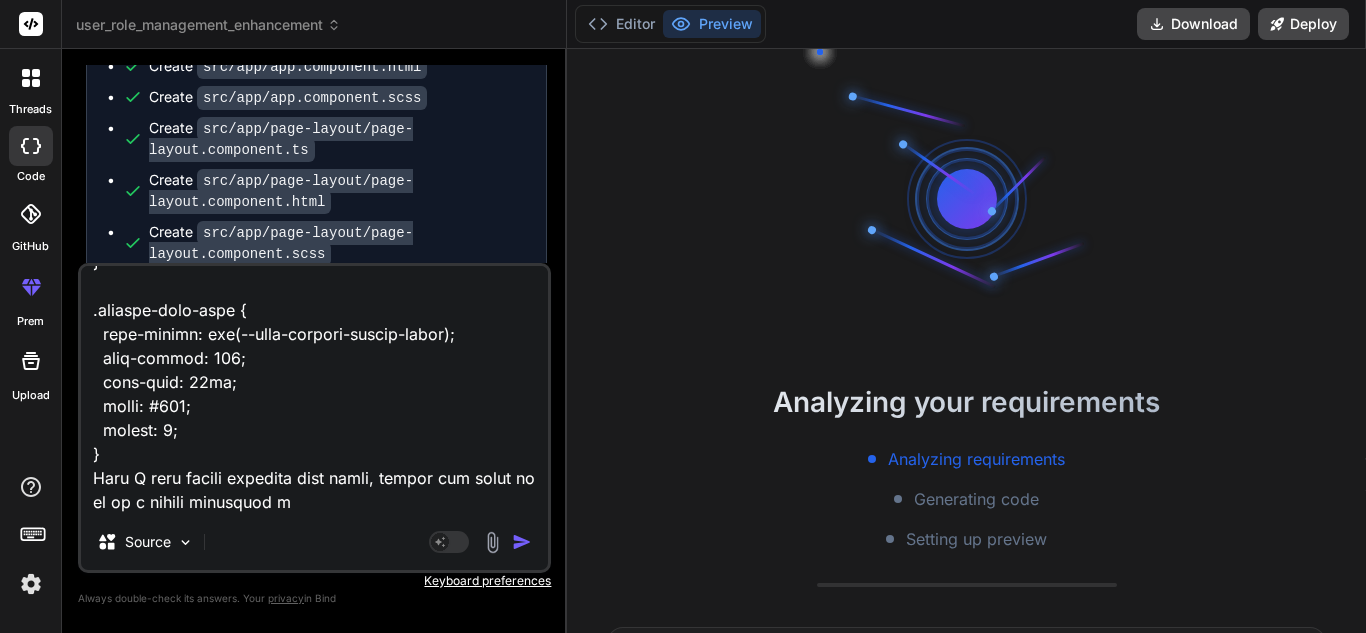 type on "<lor ipsum="dolo-sita-cons-adipiscin">
<eli seddo="eius-tempori-utlabor">
<etd magna="aliqua-enima">MI Venia Quisnostr</exe>
<ull labor="nisi-aliq-exeac">
<c5 duisa="irur-inrepre-volup">Veli ESS Cillumfugia null Paria-ex-Sin Occaecat — Cupidatat!</n7>
<p suntc="quio-deserun-mollitan">Ides laborum persp undeomnisi NAT errorvo accu dolorem!</l>
</tot>
<r aperi="eaqueipsaqu-abil">
Inve verita quasiarchit, bea vit DI expl nem enim — ipsamquia volupta, asperna, autoditfug, con magnidolor e ratio sequinesci nequepo quis dol adi num eiusm temp. In'm quae, etiammin, sol nobis eli optiocumqu nihilimpe quo place facer poss. Ass re temp — aut'qu offic de reru ne saepee volupt!
</r>
<!-- Recu ita earumhi tenet -->
<sap delec="reic" *voLu="!maioresAlia">
<per dolor="aspe-repel">Minimno ex ull cor susc?!</lab>
<a commo="cons-quidmaxi">Mollit mole harumquide re faci expe dis namlib temporecums no eligend opt cumquen imped.</m>
<q maxi="#" place="facer-p..." 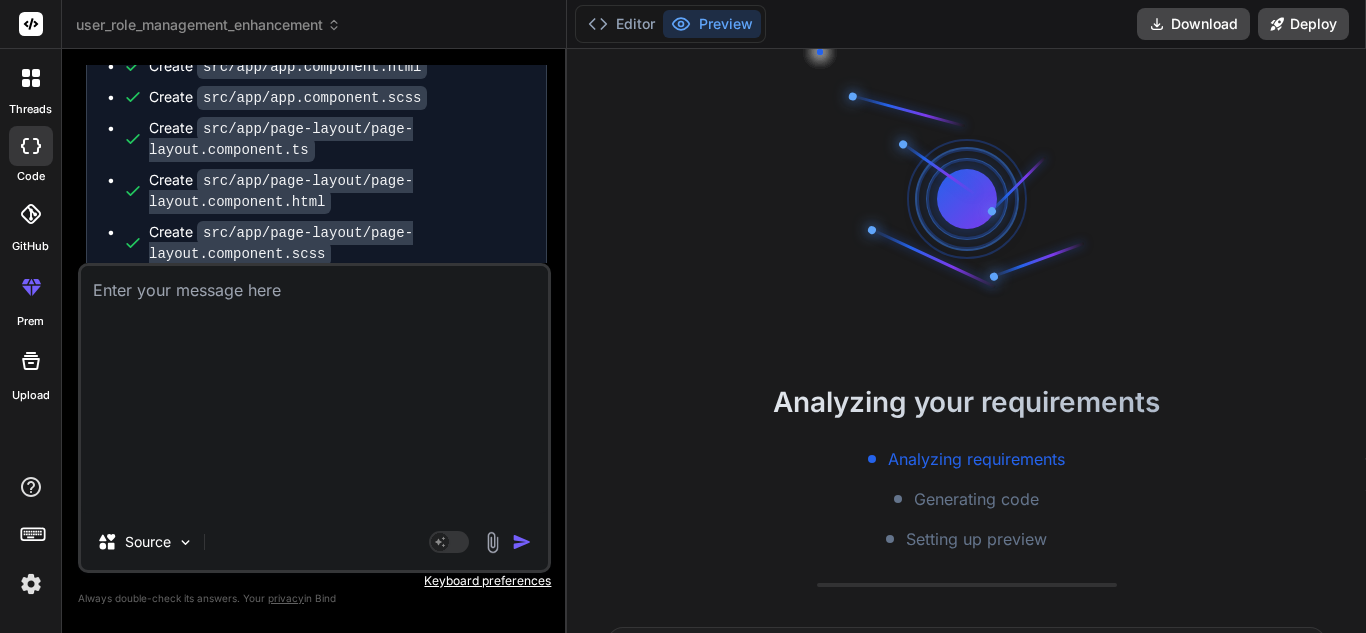 scroll, scrollTop: 0, scrollLeft: 0, axis: both 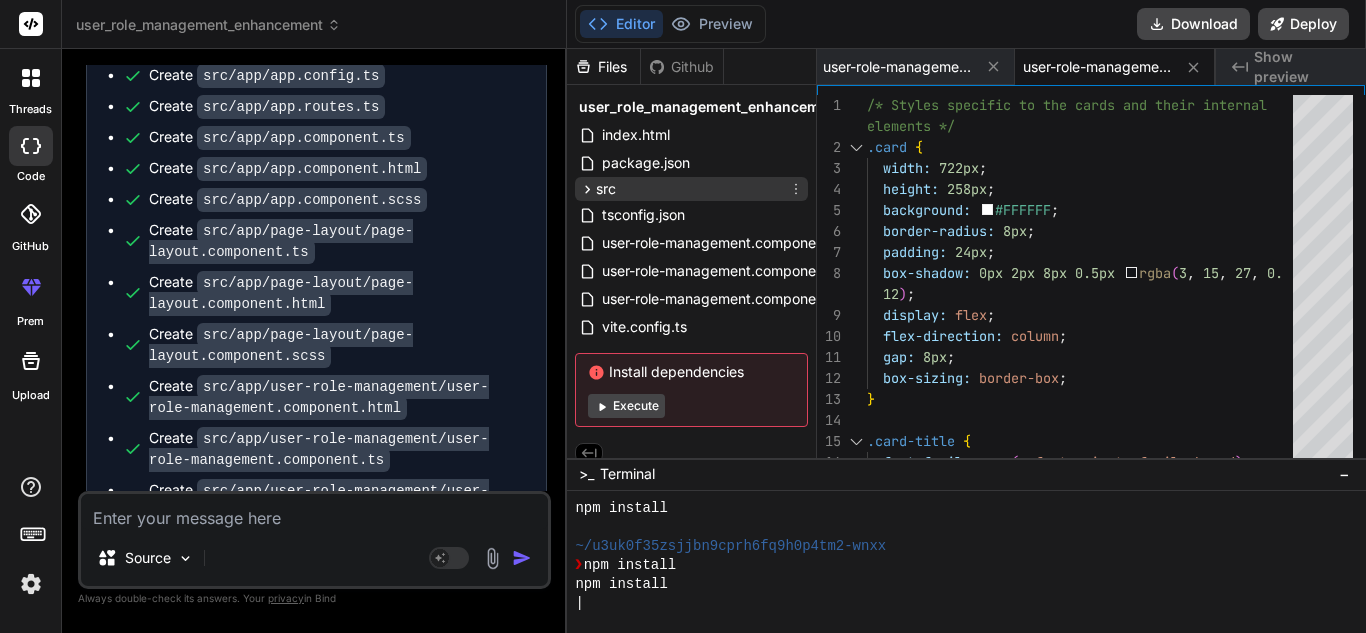 click 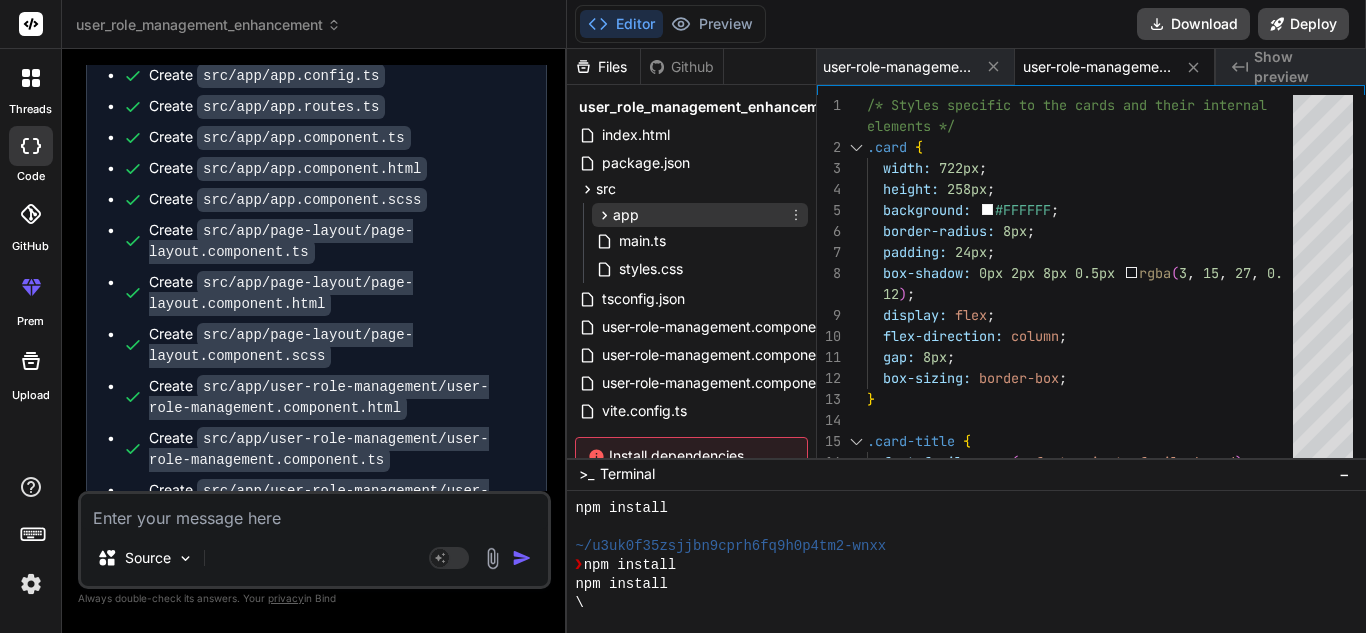 click 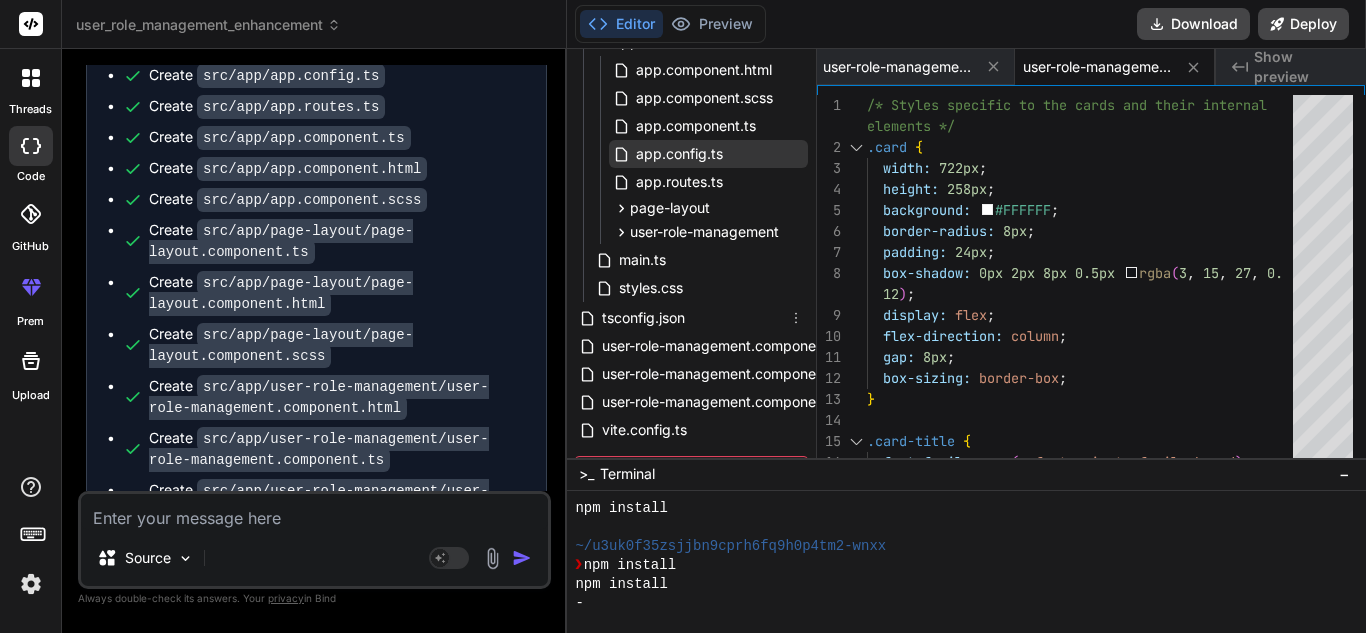 scroll, scrollTop: 182, scrollLeft: 0, axis: vertical 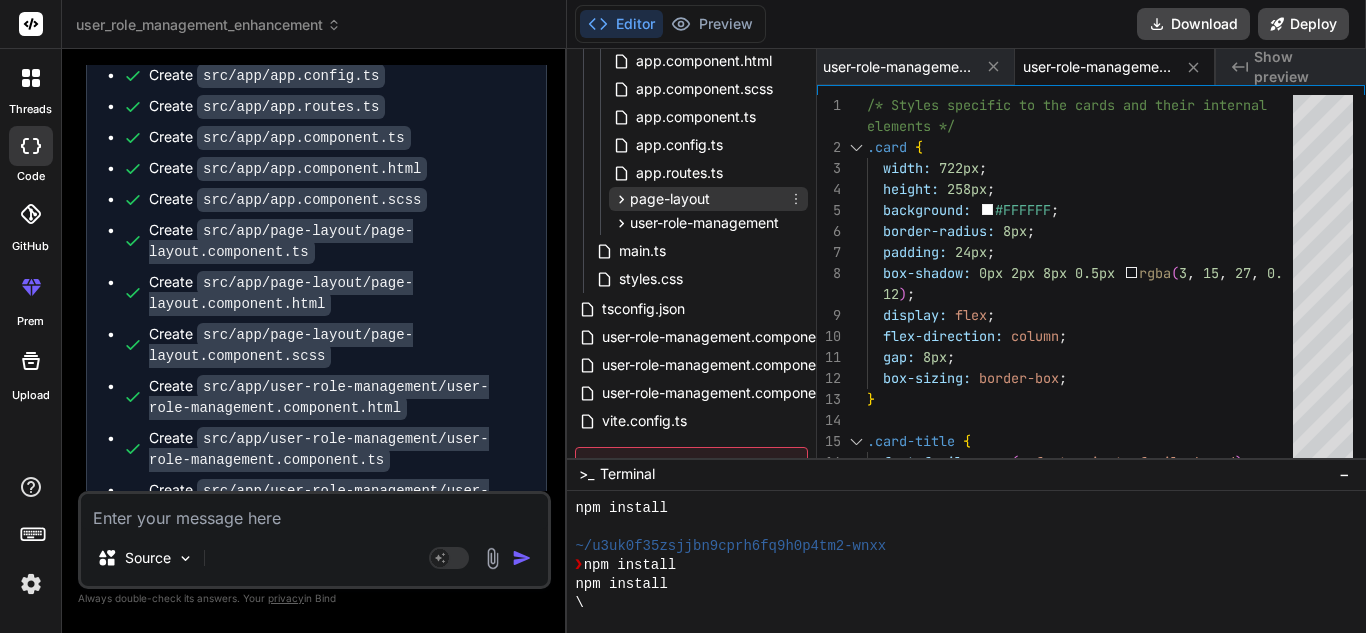 click 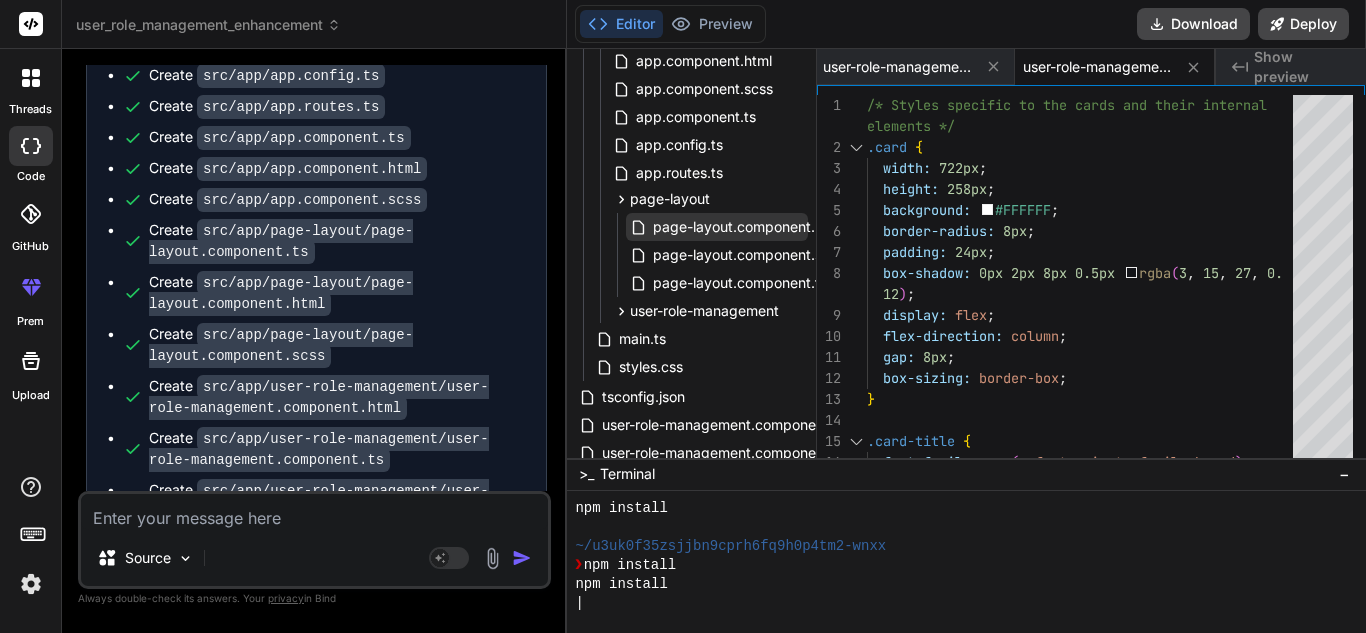 click on "page-layout.component.html" at bounding box center (748, 227) 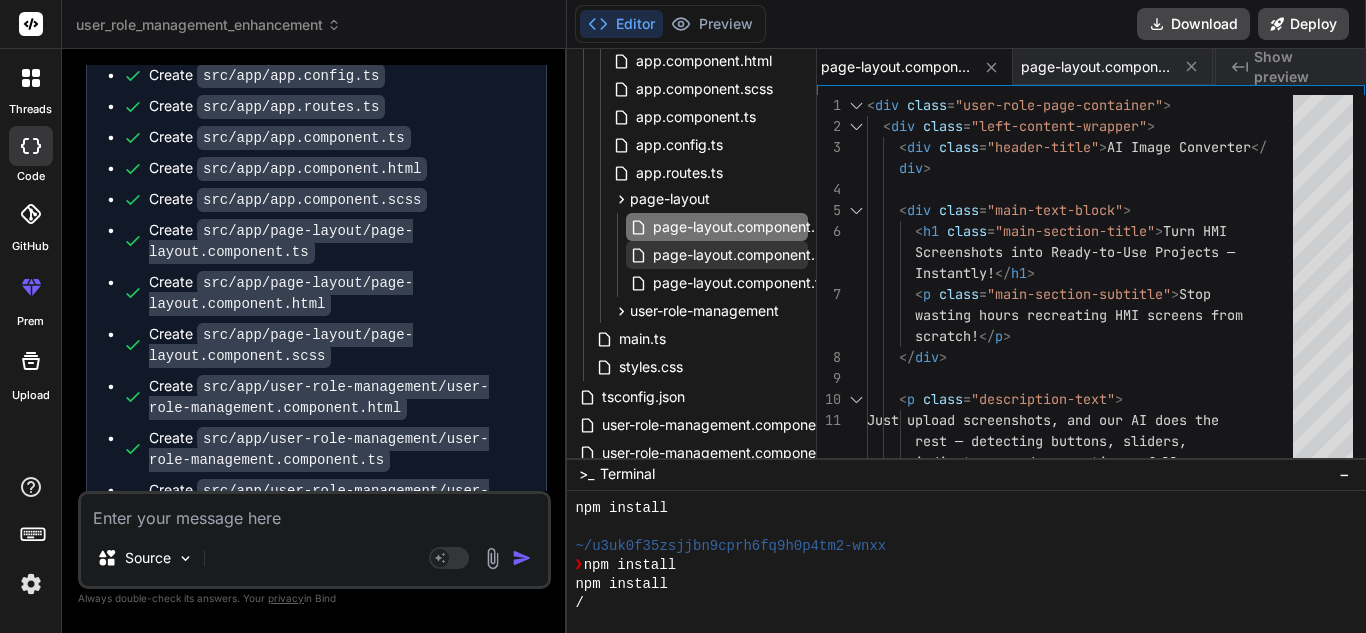 click on "page-layout.component.scss" at bounding box center [717, 255] 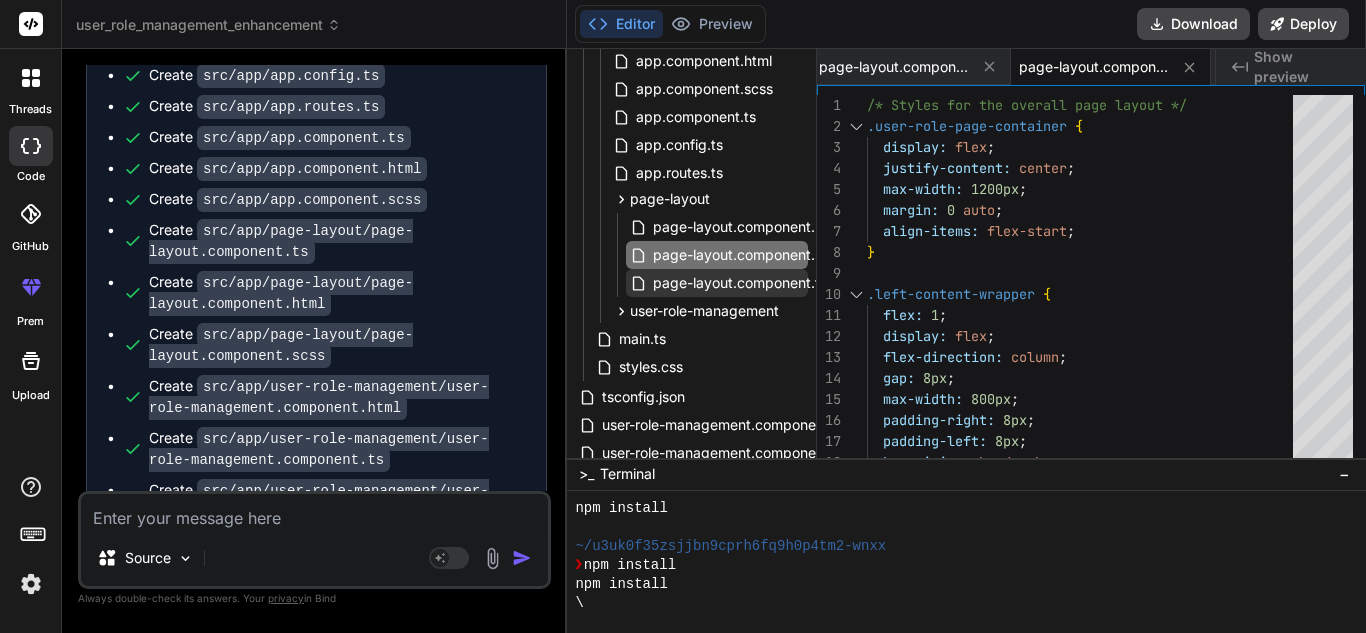 click on "page-layout.component.ts" at bounding box center (740, 283) 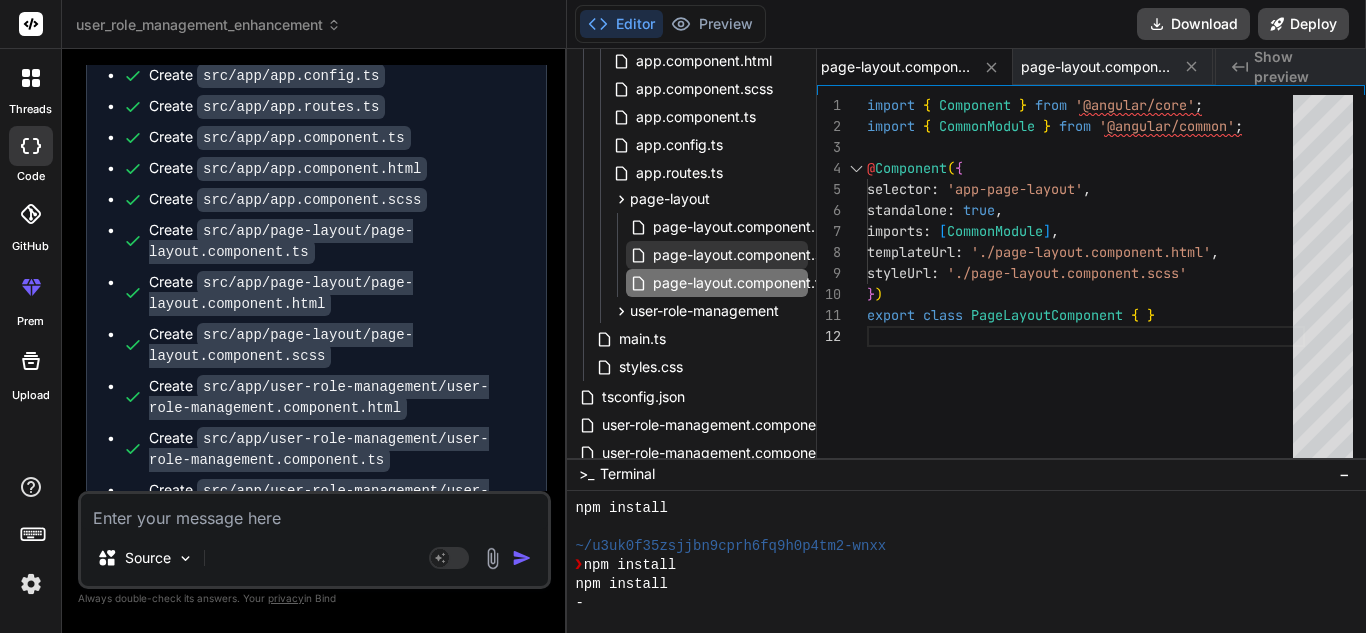 click on "page-layout.component.scss" at bounding box center [748, 255] 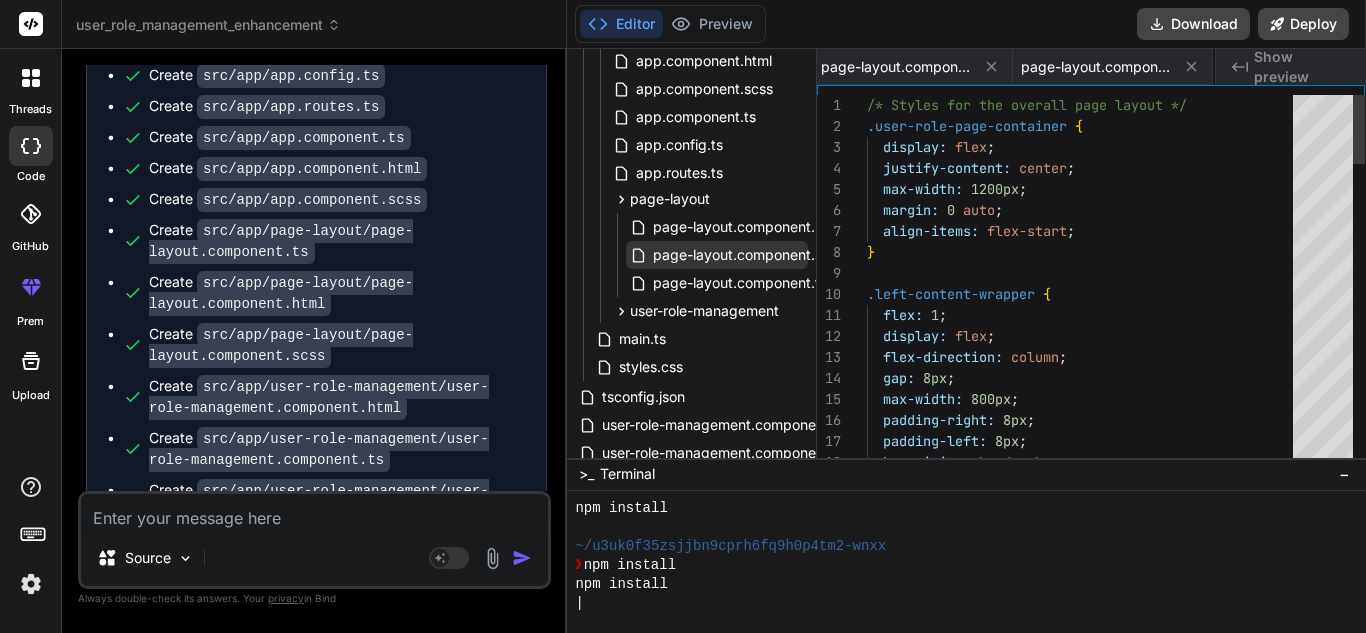 scroll, scrollTop: 0, scrollLeft: 1789, axis: horizontal 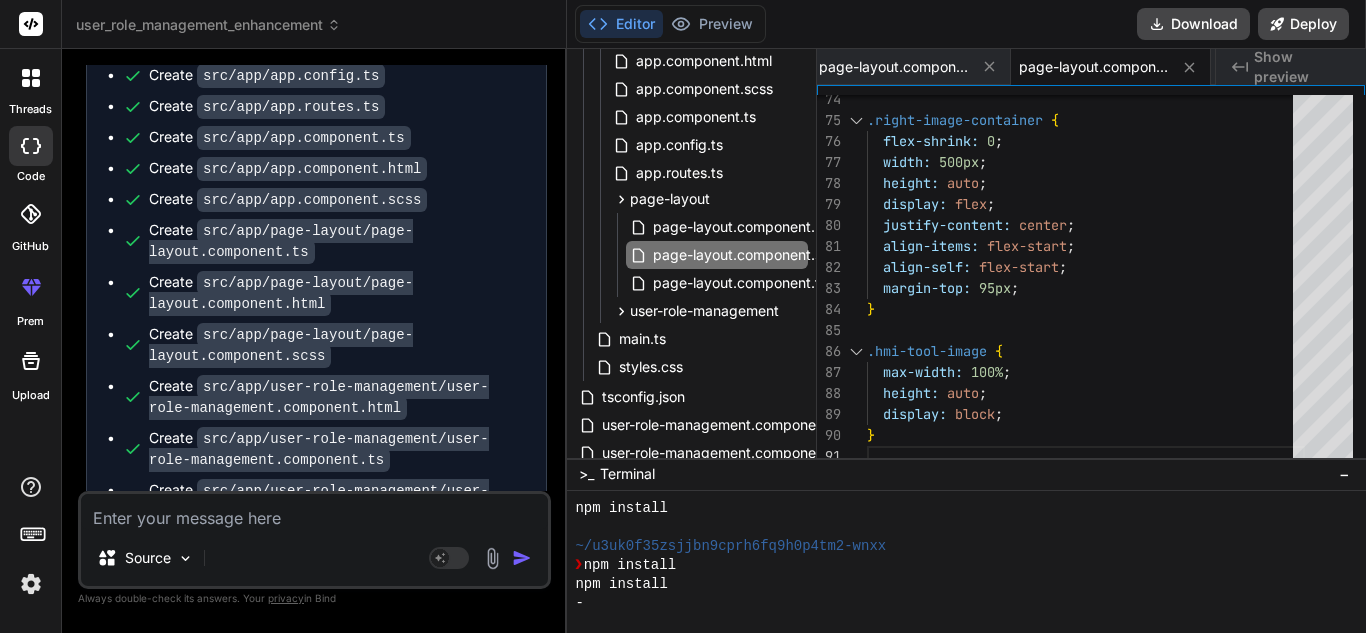 click at bounding box center (314, 512) 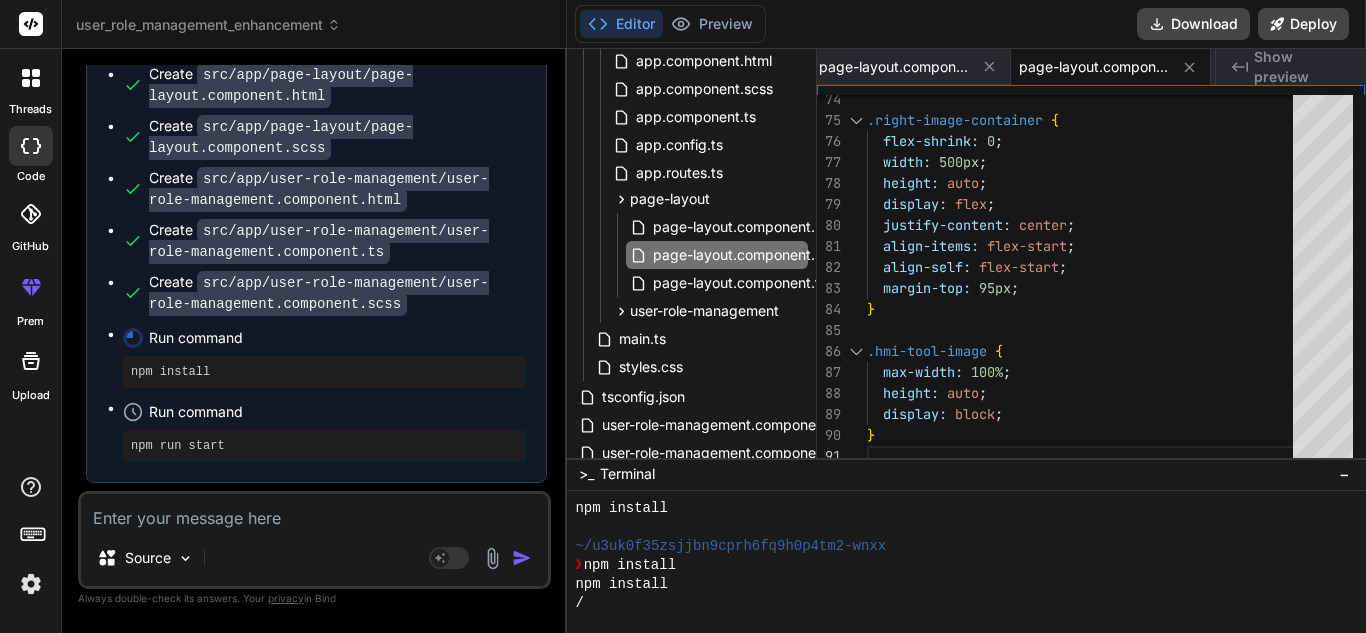 scroll, scrollTop: 10568, scrollLeft: 0, axis: vertical 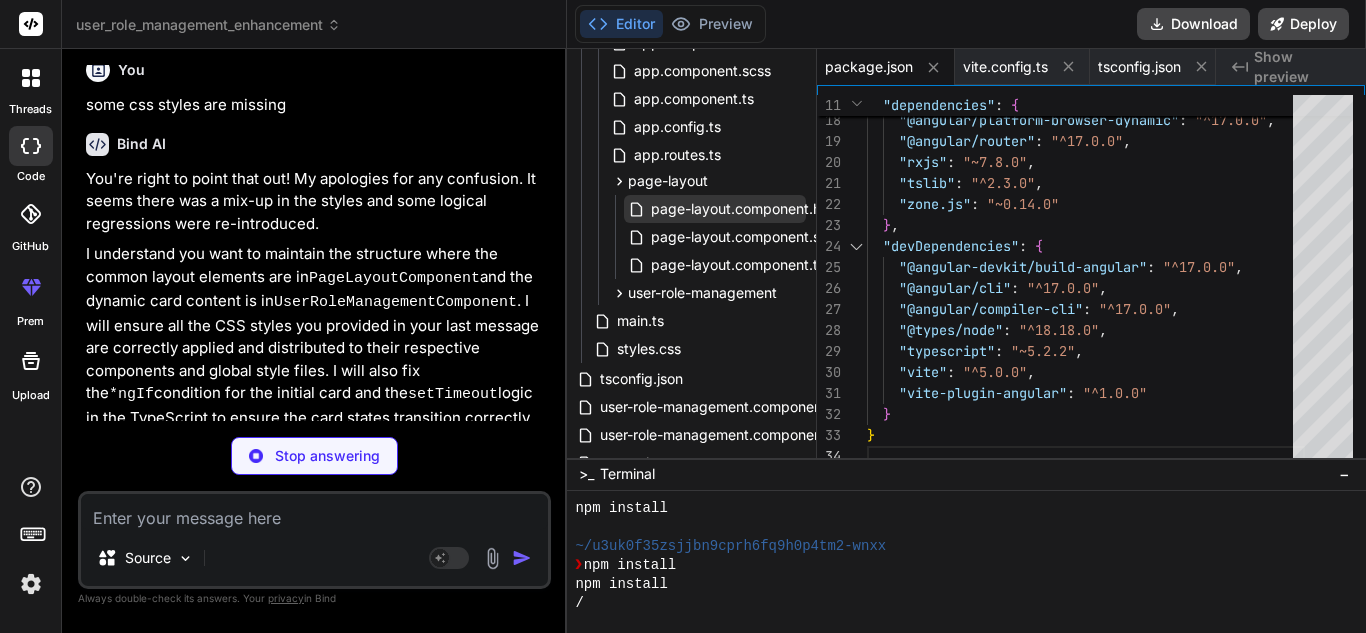 click on "page-layout.component.html" at bounding box center [746, 209] 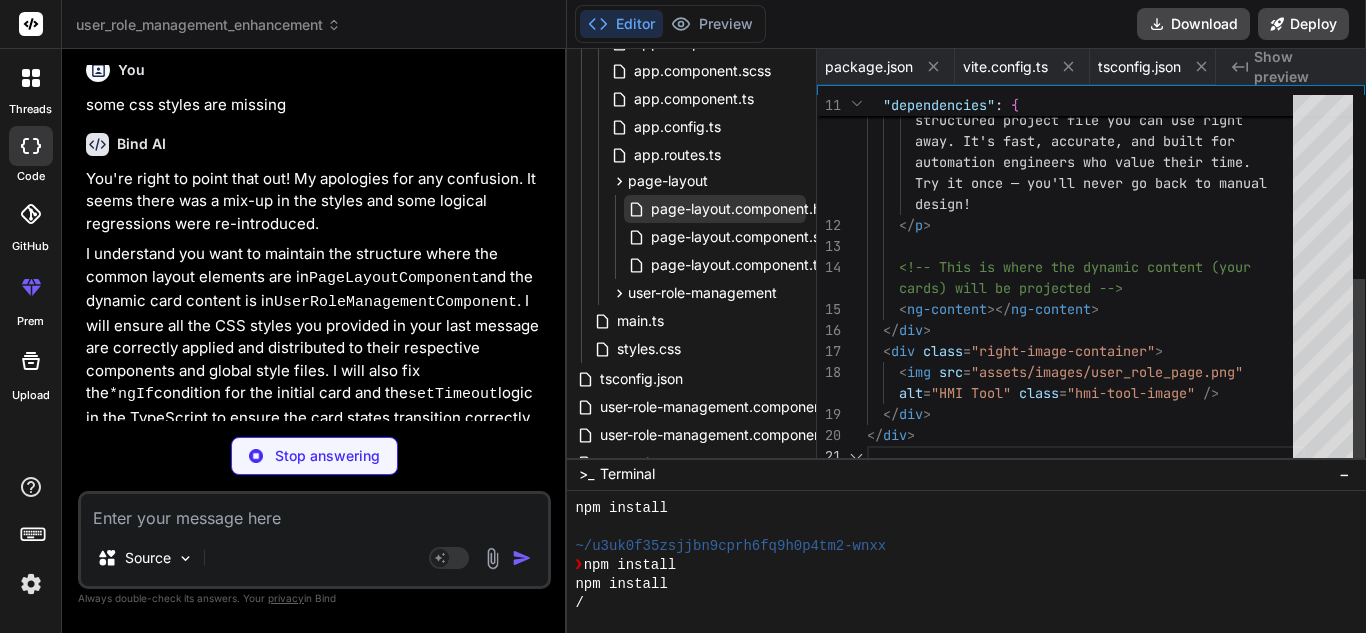 scroll, scrollTop: 0, scrollLeft: 1589, axis: horizontal 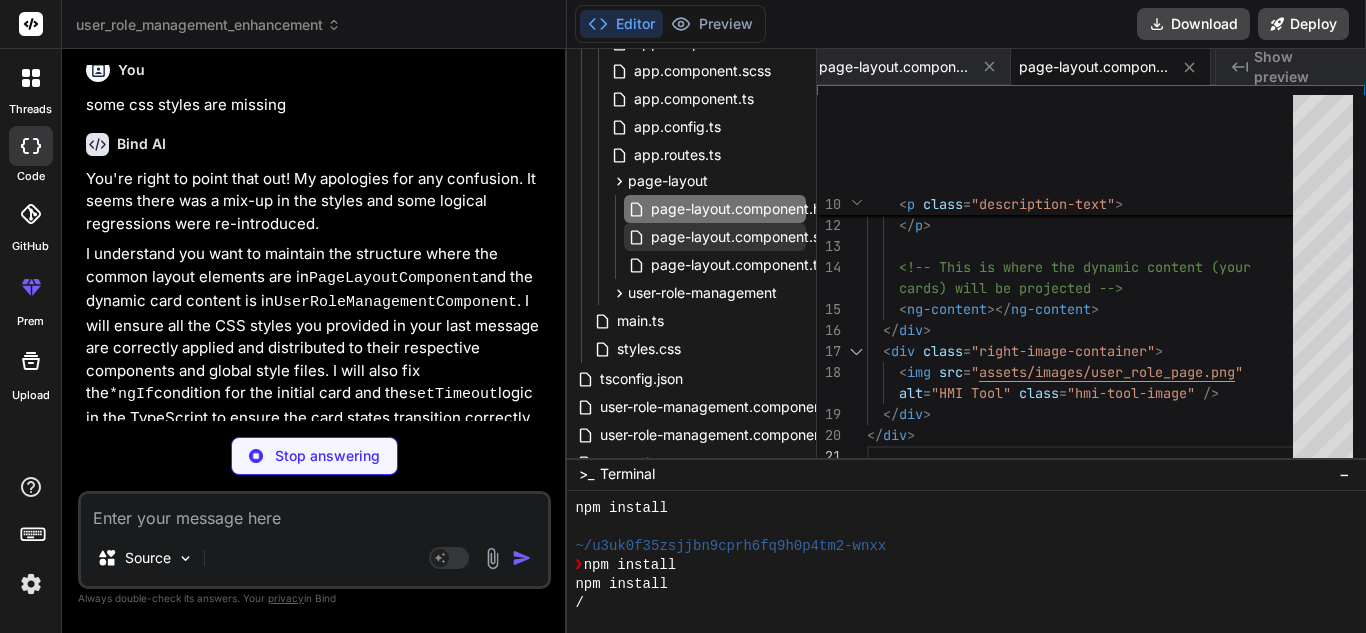 click on "page-layout.component.scss" at bounding box center [746, 237] 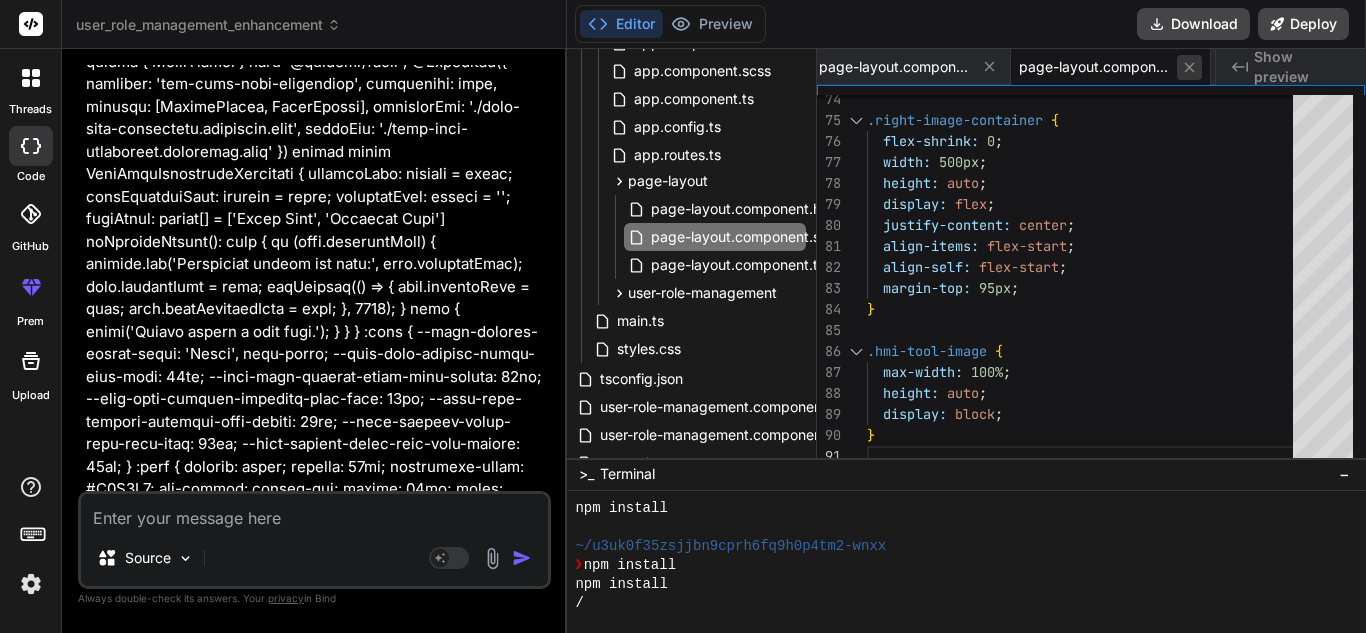 scroll, scrollTop: 2072, scrollLeft: 0, axis: vertical 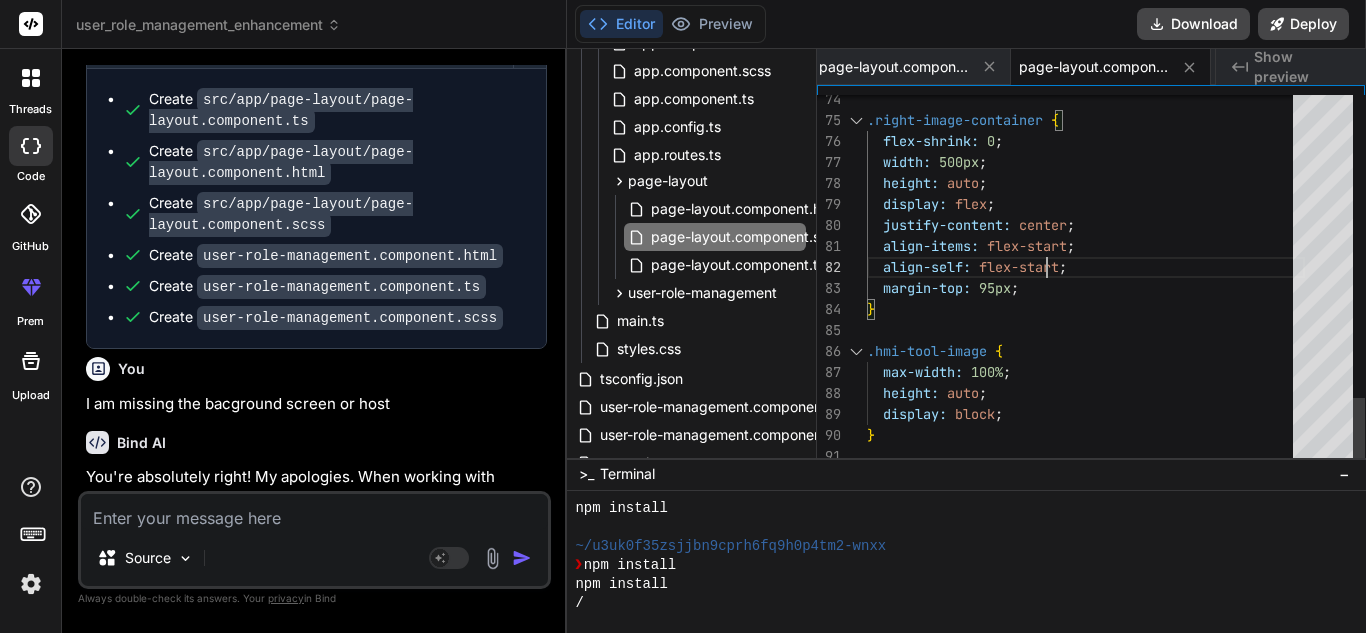 click on ".right-image-container   {    flex-shrink:   0 ;      width:   500px ;      height:   auto ;    display:   flex ;    justify-content:   center ;    align-items:   flex-start ;      align-self:   flex-start ;      margin-top:   95px ; } .hmi-tool-image   {    max-width:   100% ;    height:   auto ;    display:   block ; }" at bounding box center [1086, -531] 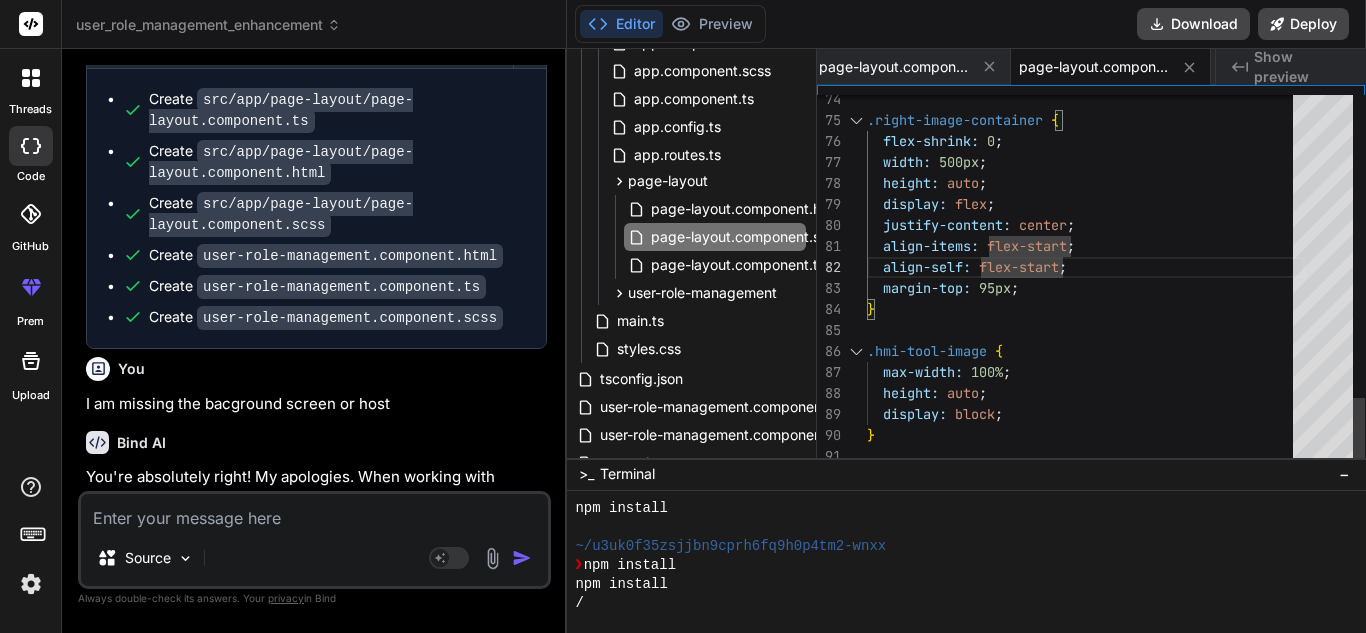click on ".right-image-container   {    flex-shrink:   0 ;      width:   500px ;      height:   auto ;    display:   flex ;    justify-content:   center ;    align-items:   flex-start ;      align-self:   flex-start ;      margin-top:   95px ; } .hmi-tool-image   {    max-width:   100% ;    height:   auto ;    display:   block ; }" at bounding box center (1086, -531) 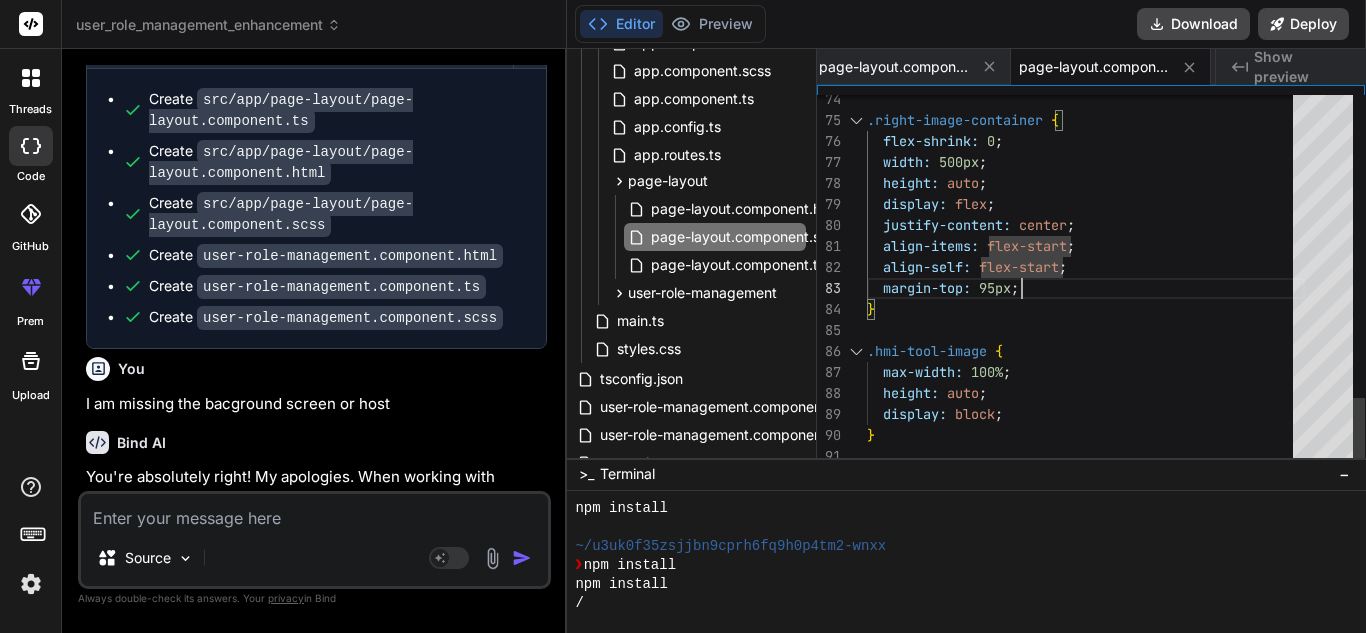 click on ".right-image-container   {    flex-shrink:   0 ;      width:   500px ;      height:   auto ;    display:   flex ;    justify-content:   center ;    align-items:   flex-start ;      align-self:   flex-start ;      margin-top:   95px ; } .hmi-tool-image   {    max-width:   100% ;    height:   auto ;    display:   block ; }" at bounding box center (1086, -531) 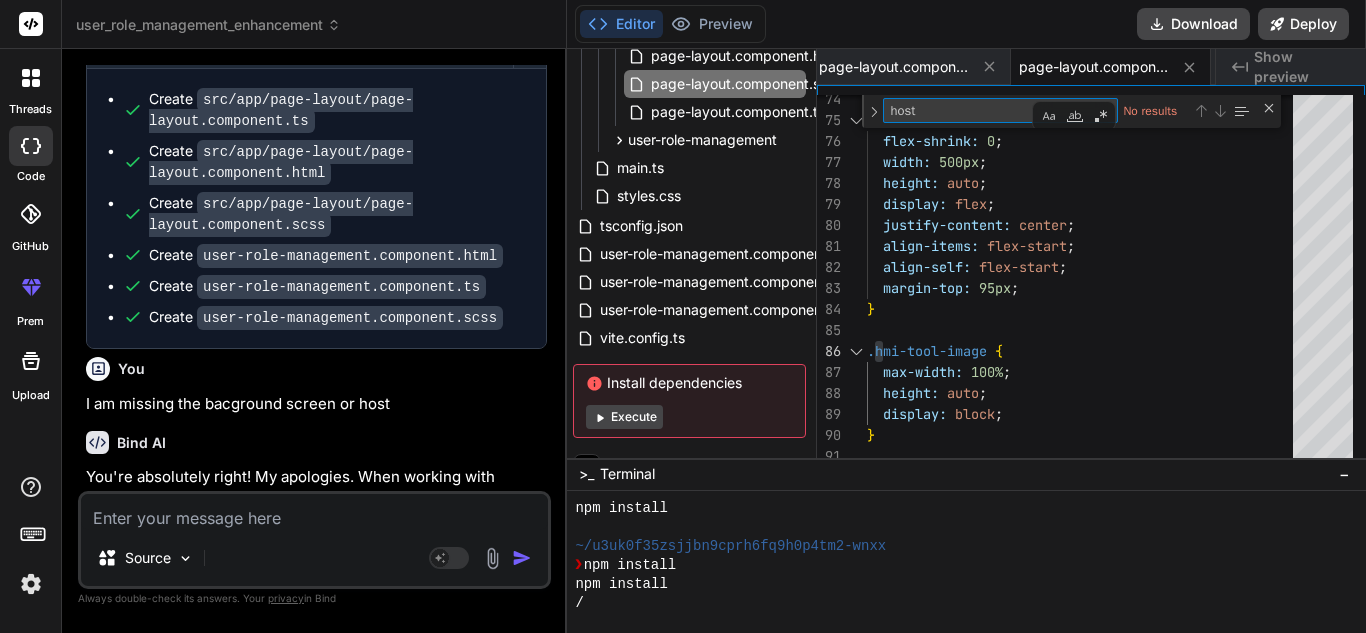 scroll, scrollTop: 381, scrollLeft: 2, axis: both 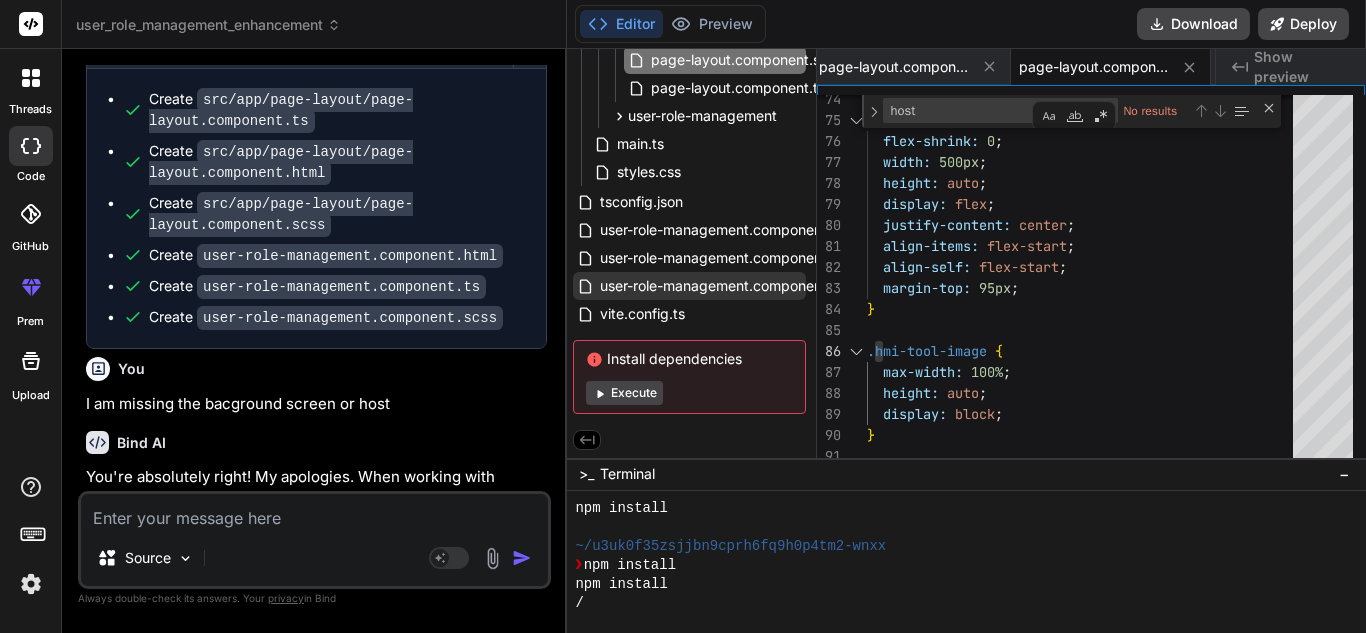 click on "user-role-management.component.ts" at bounding box center [721, 286] 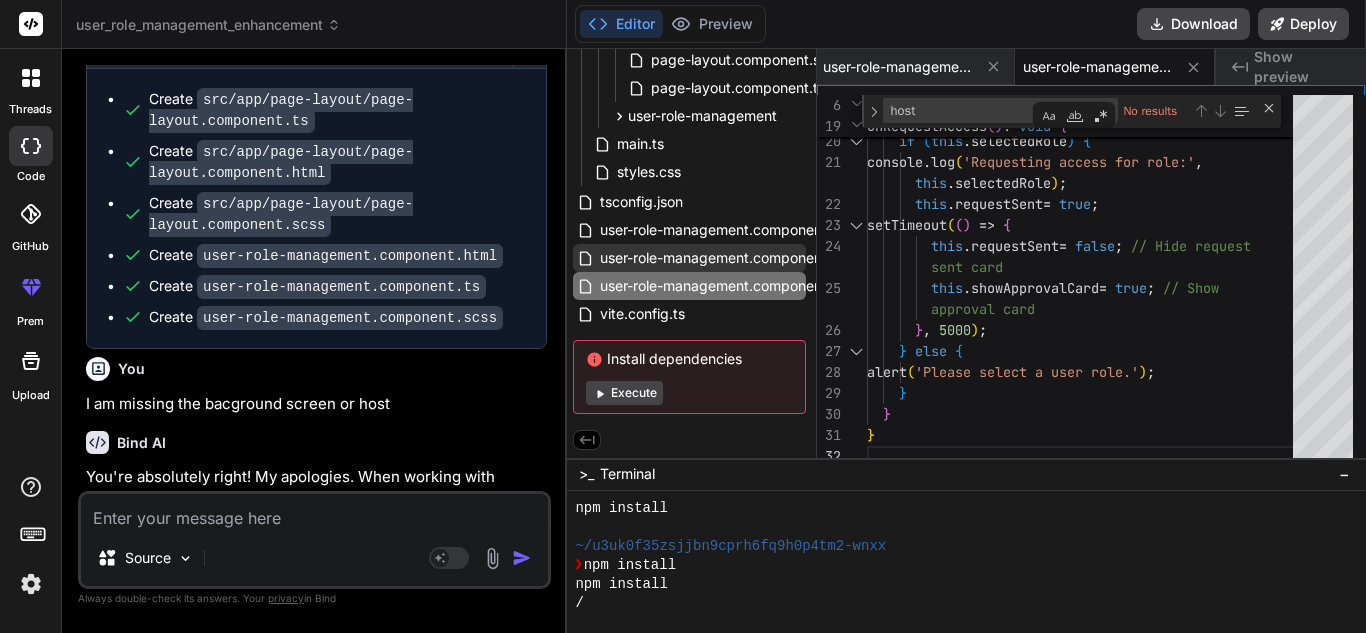 click on "user-role-management.component.scss" at bounding box center (730, 258) 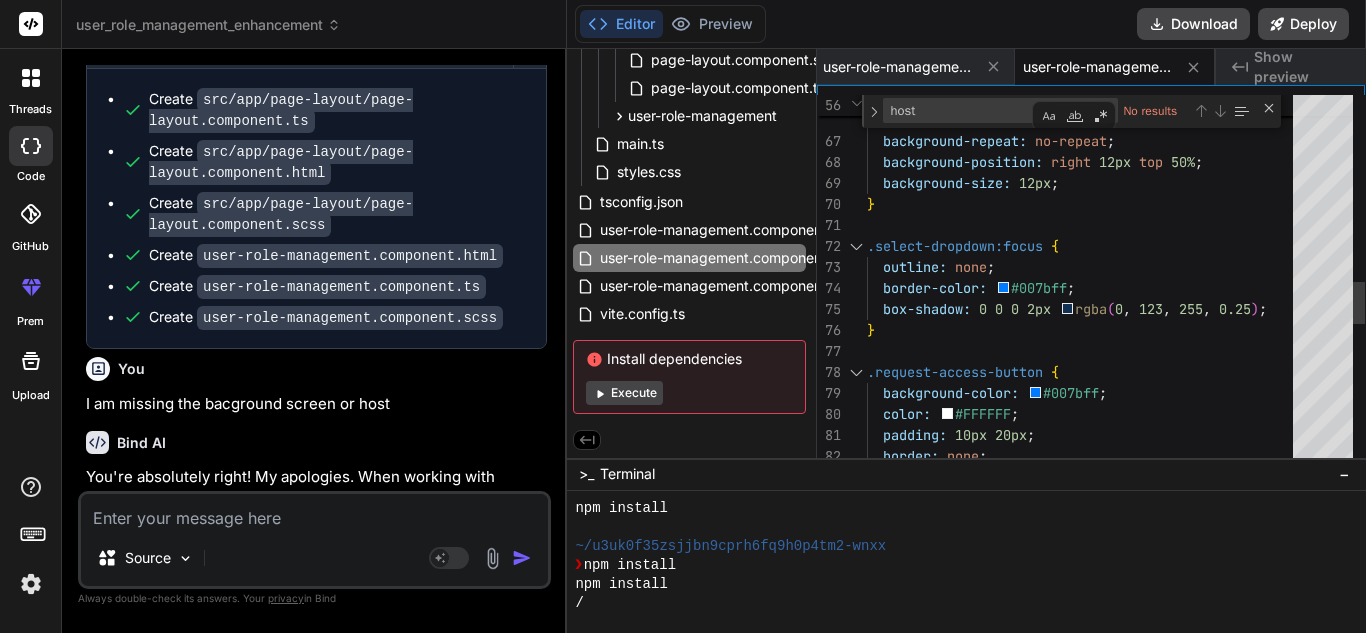 click at bounding box center [1220, 111] 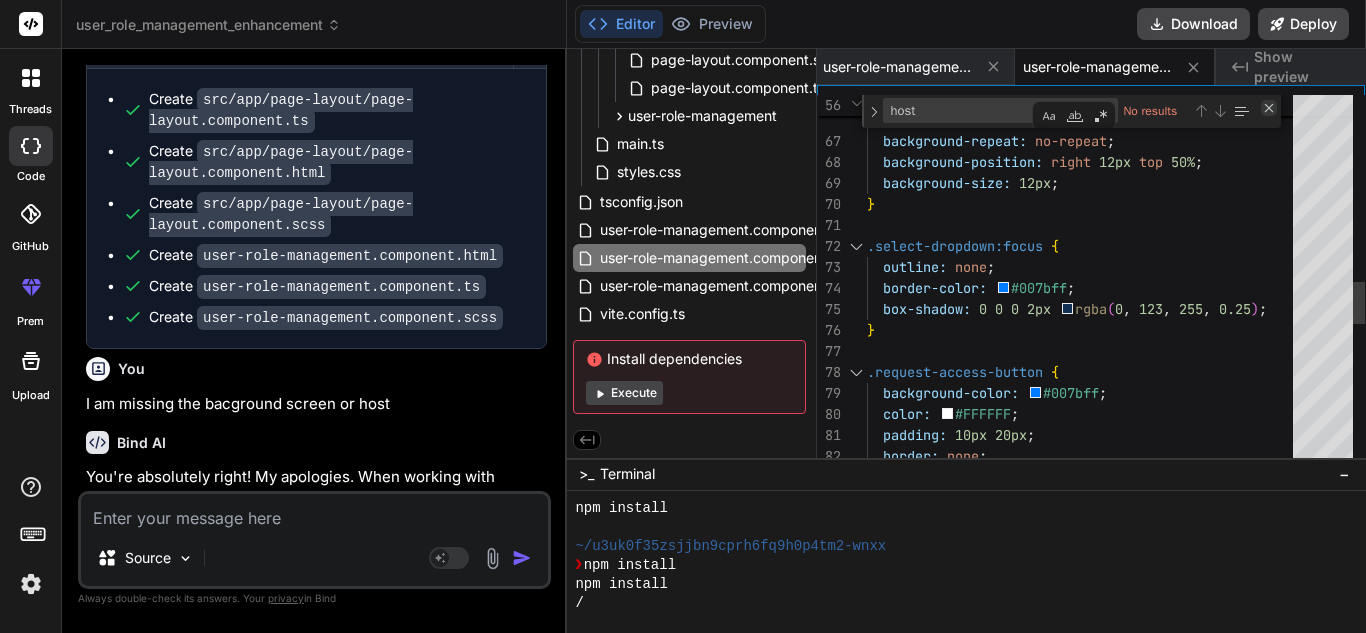 click at bounding box center (1269, 108) 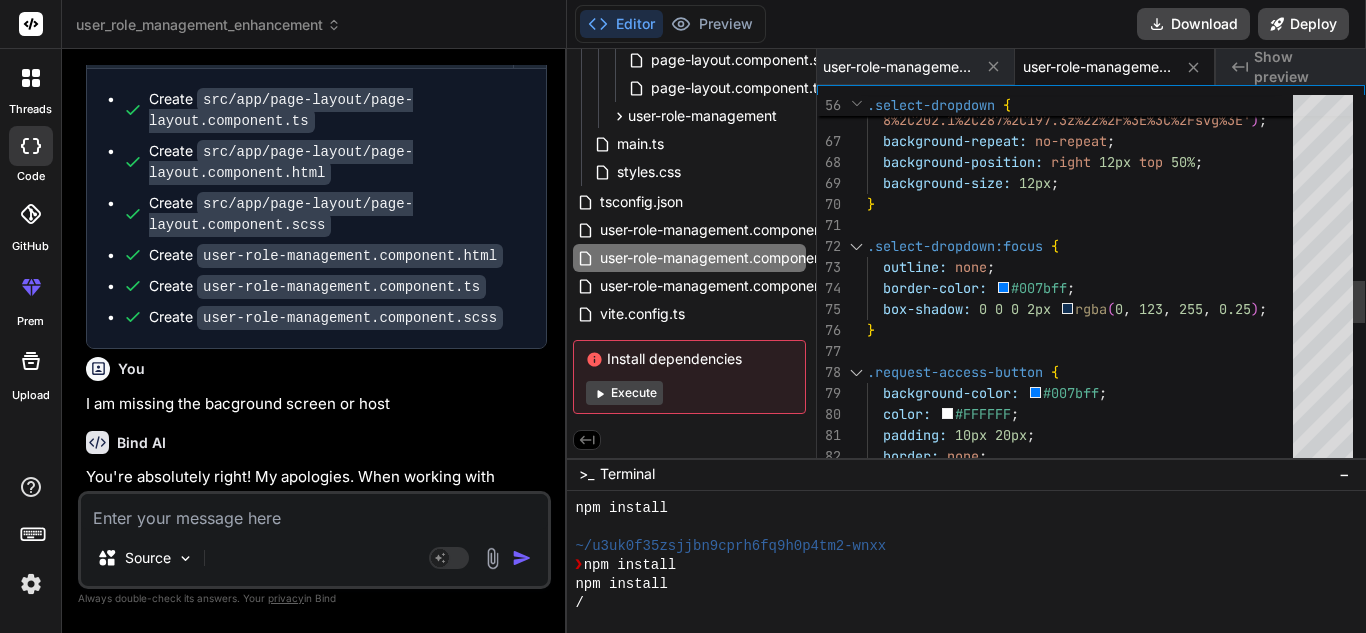 scroll, scrollTop: 0, scrollLeft: 0, axis: both 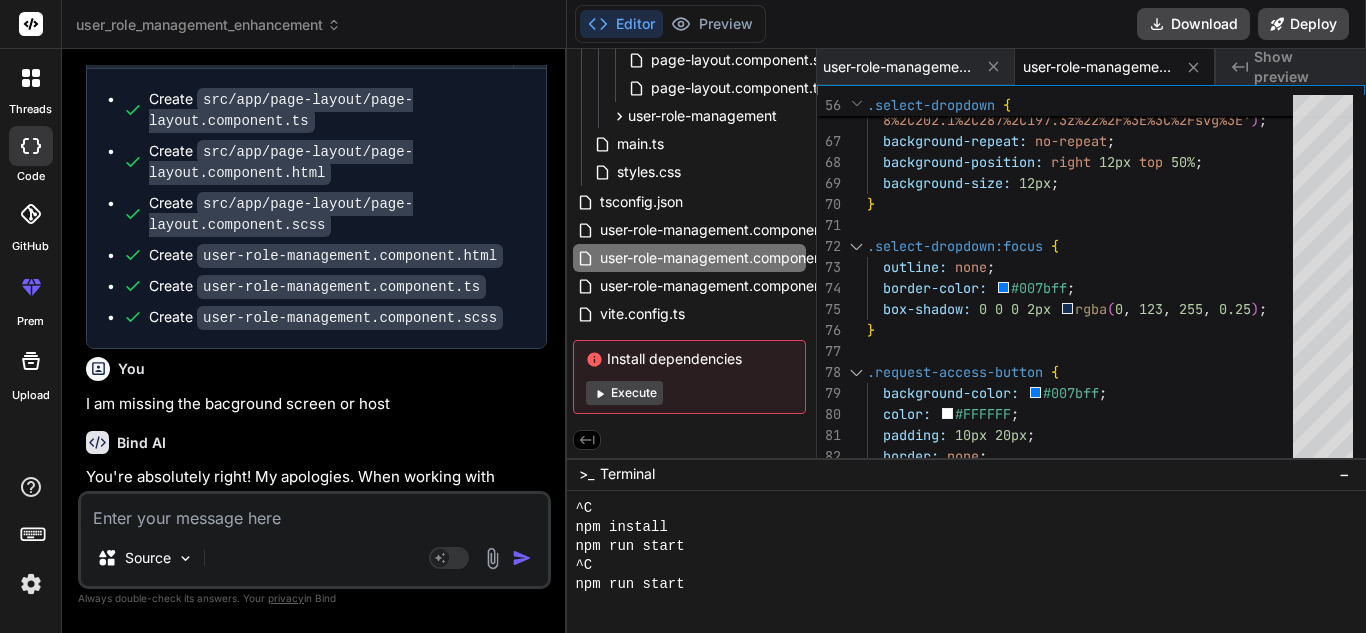click at bounding box center (314, 512) 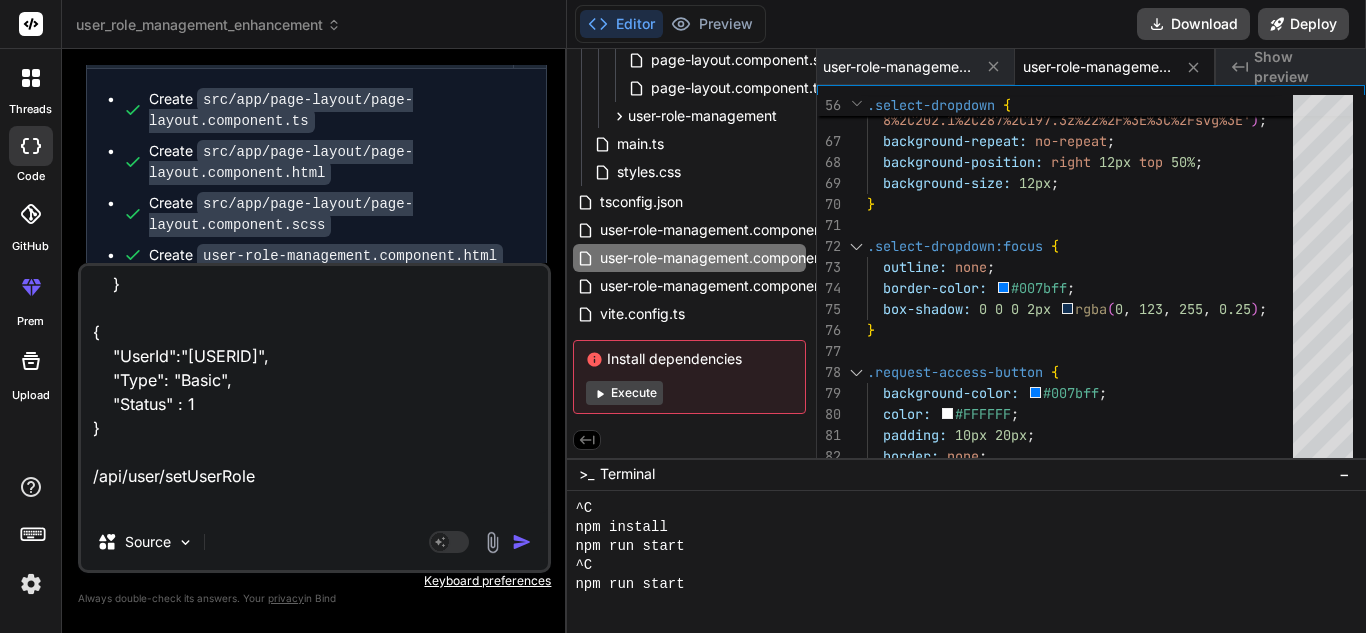 scroll, scrollTop: 340, scrollLeft: 0, axis: vertical 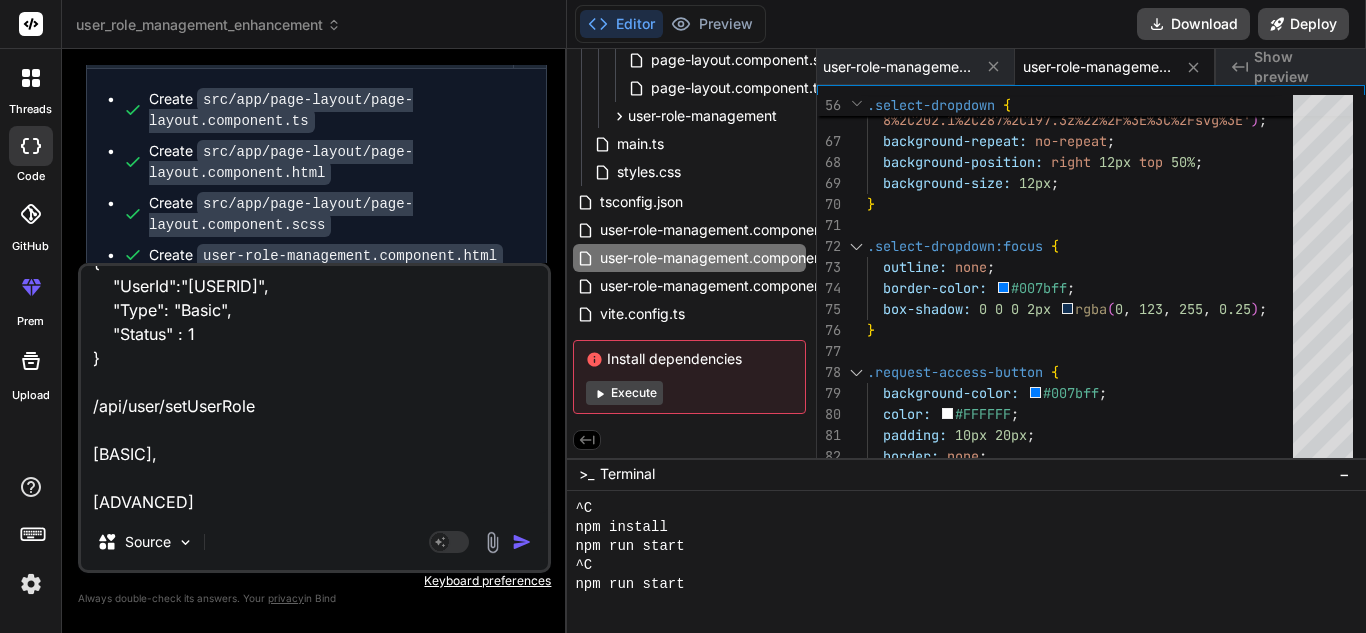 click on "public enum UserRoleRequestStatus
{
Rejected,
Requested,
Approved
}
{
"UserId":"",
"Type": "Basic",
"Status" : 1
}
/api/user/setUserRole
basic,
advanced" at bounding box center (314, 390) 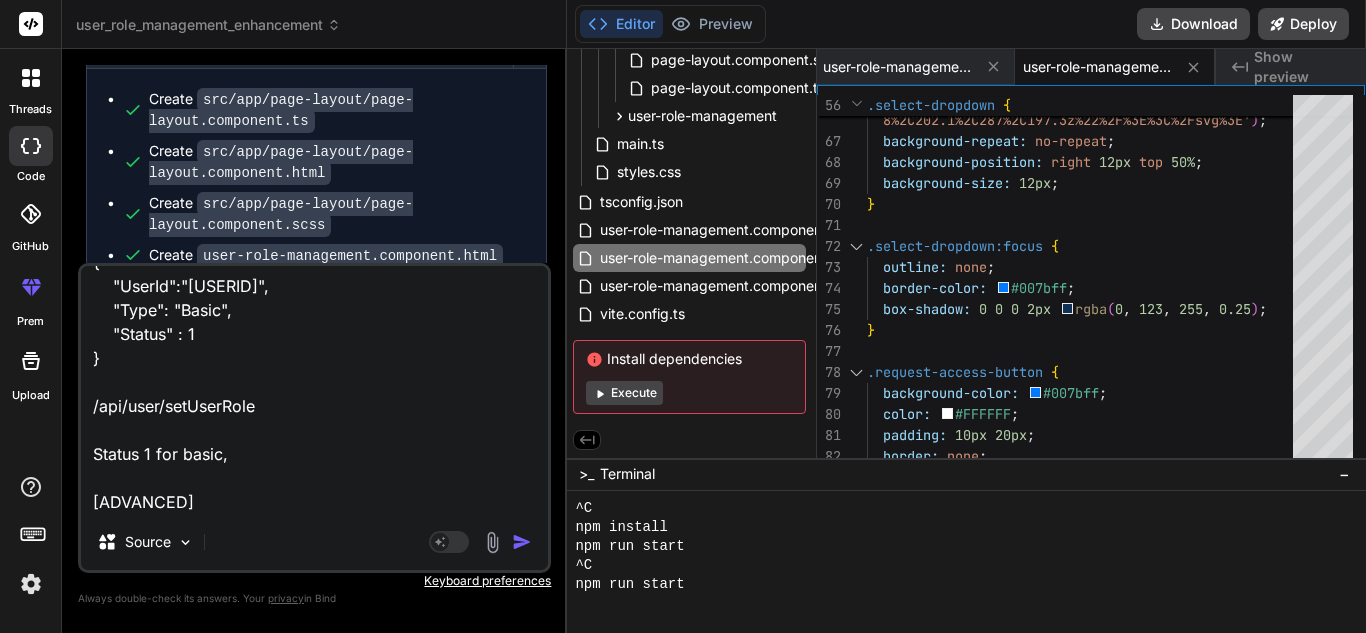 click on "public enum UserRoleRequestStatus
{
Rejected,
Requested,
Approved
}
{
"UserId":"",
"Type": "Basic",
"Status" : 1
}
/api/user/setUserRole
Status 1 for basic,
advanced" at bounding box center (314, 390) 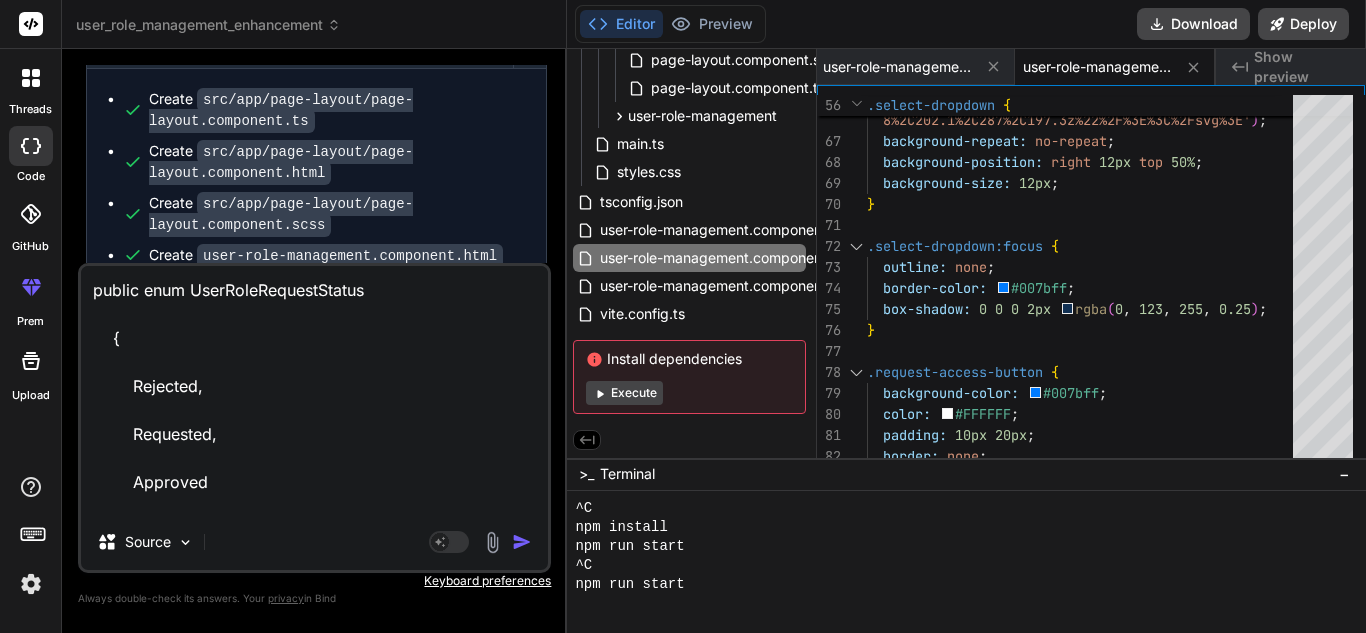 scroll, scrollTop: 340, scrollLeft: 0, axis: vertical 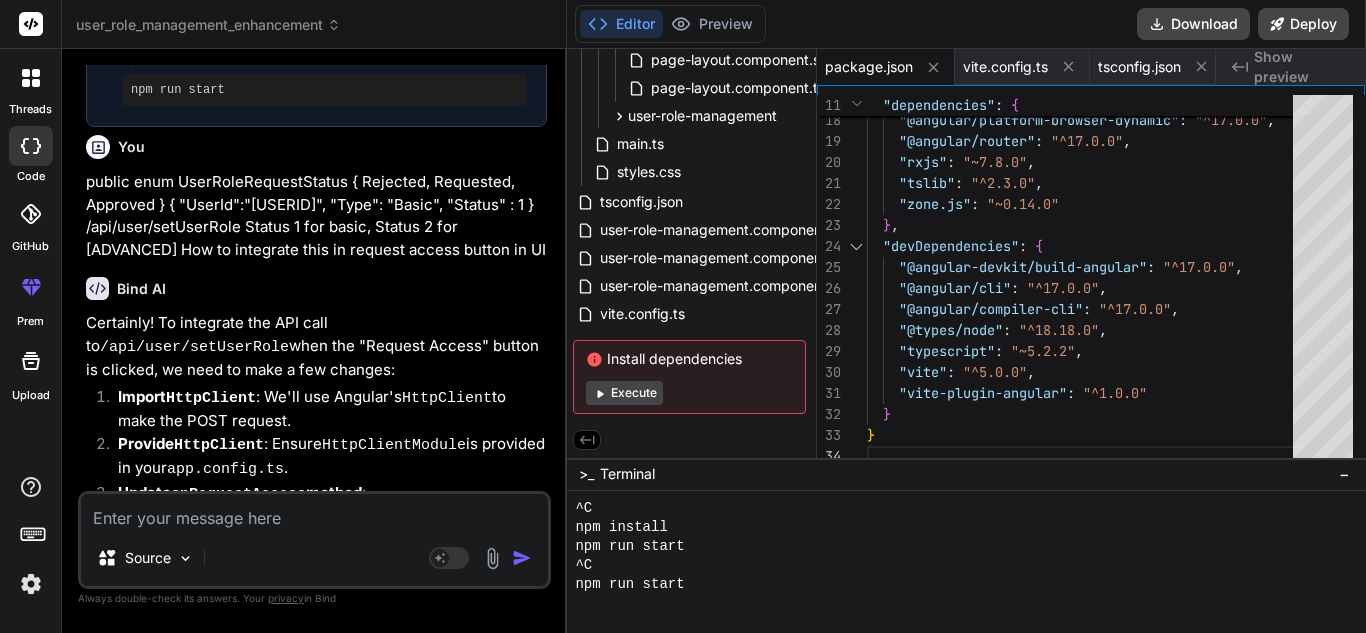click on "Map the  selectedRole  to the  Type  and  Status  values expected by your API." at bounding box center [340, 529] 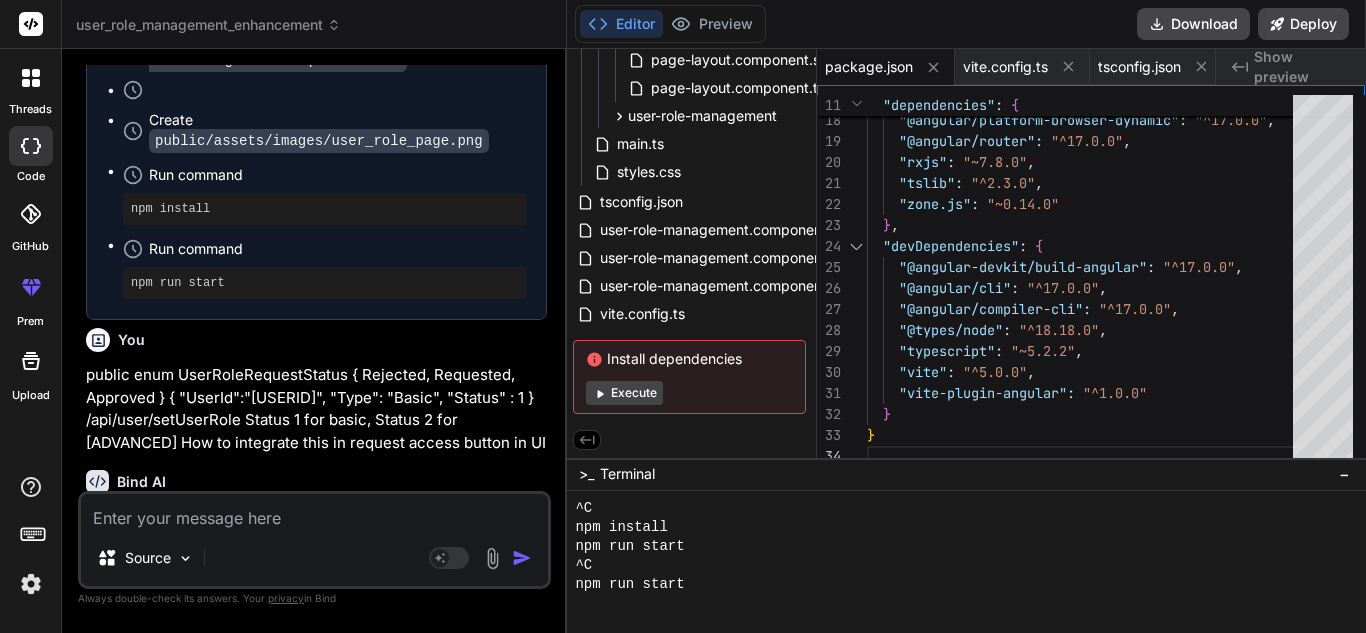 scroll, scrollTop: 12180, scrollLeft: 0, axis: vertical 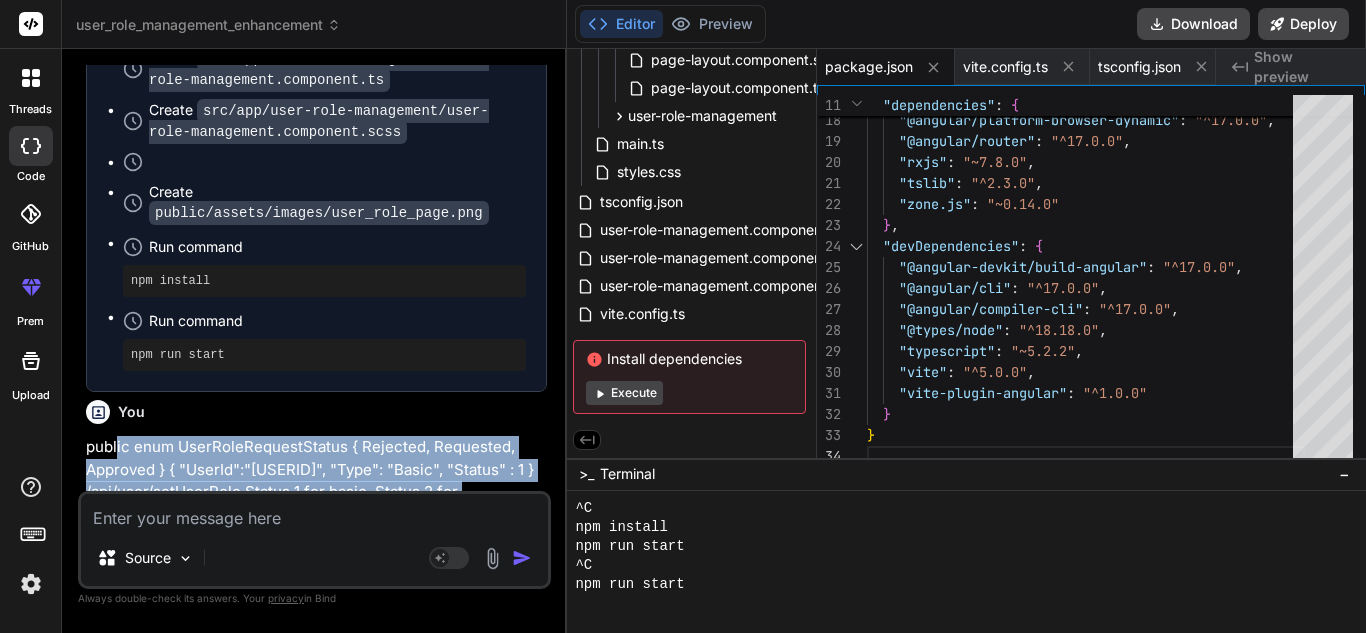 drag, startPoint x: 85, startPoint y: 195, endPoint x: 468, endPoint y: 251, distance: 387.07236 